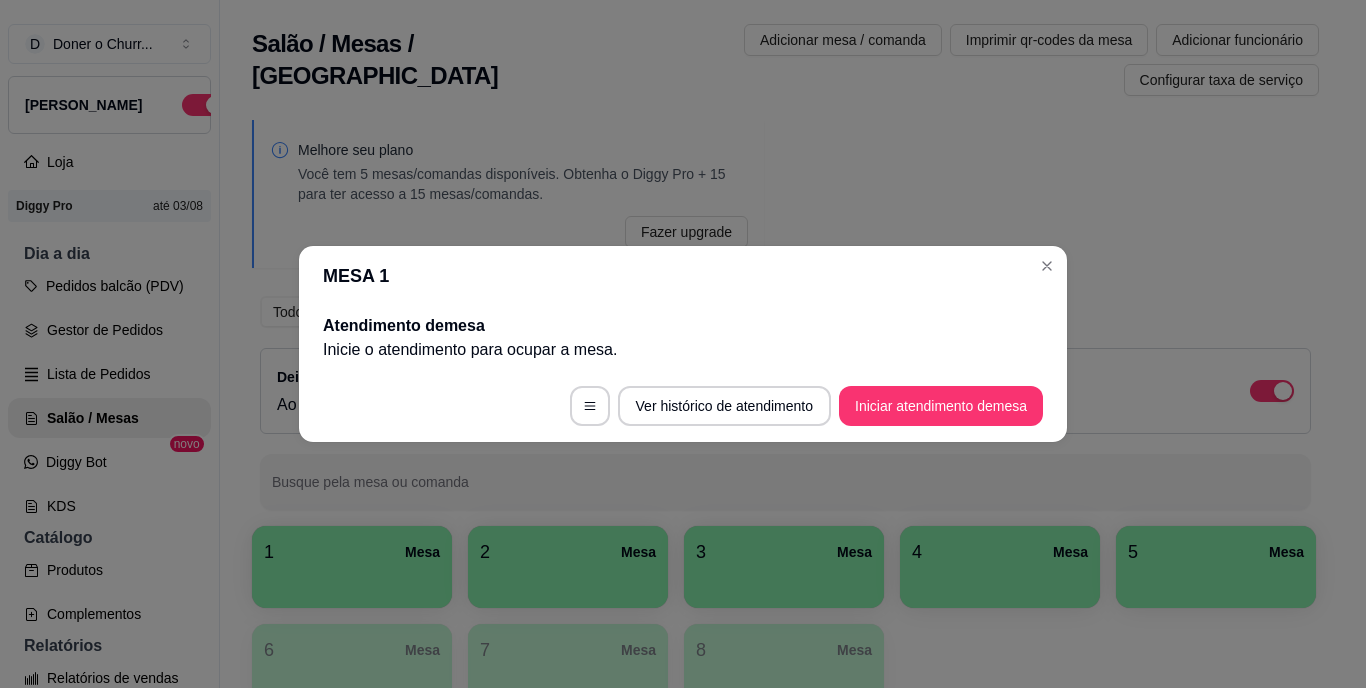 scroll, scrollTop: 0, scrollLeft: 0, axis: both 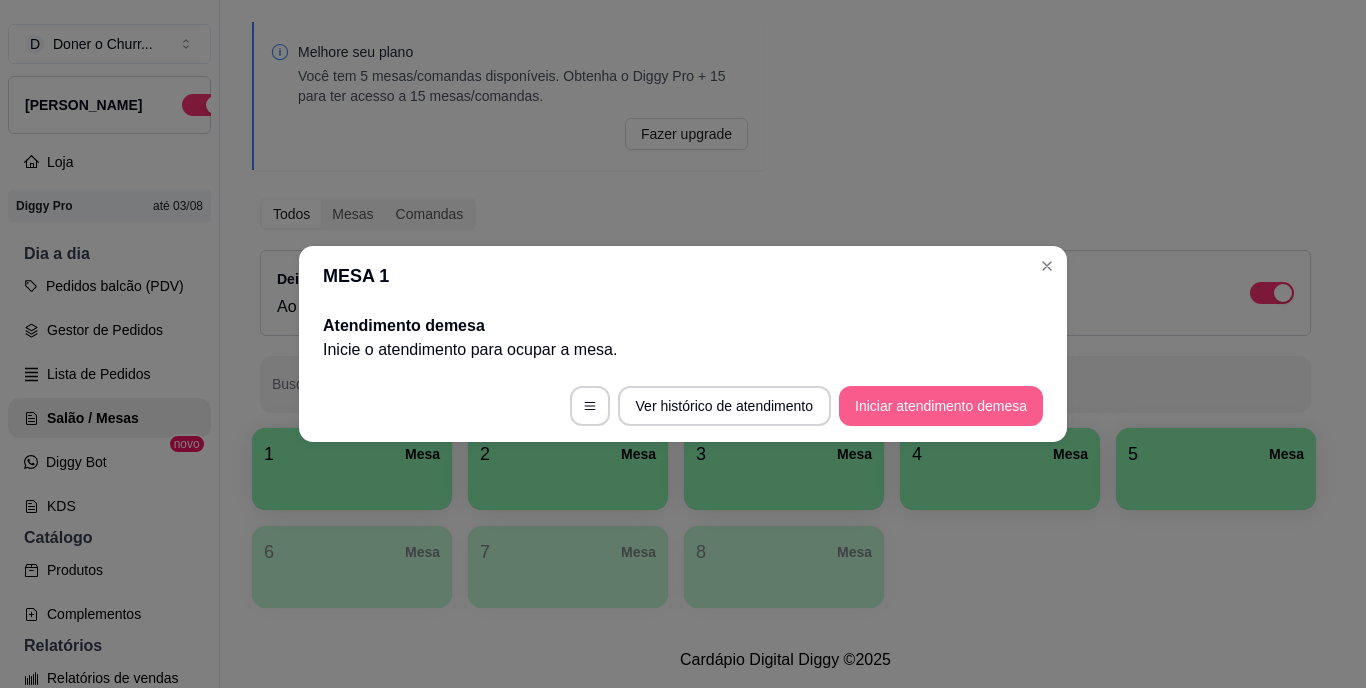 click on "Iniciar atendimento de  mesa" at bounding box center [941, 406] 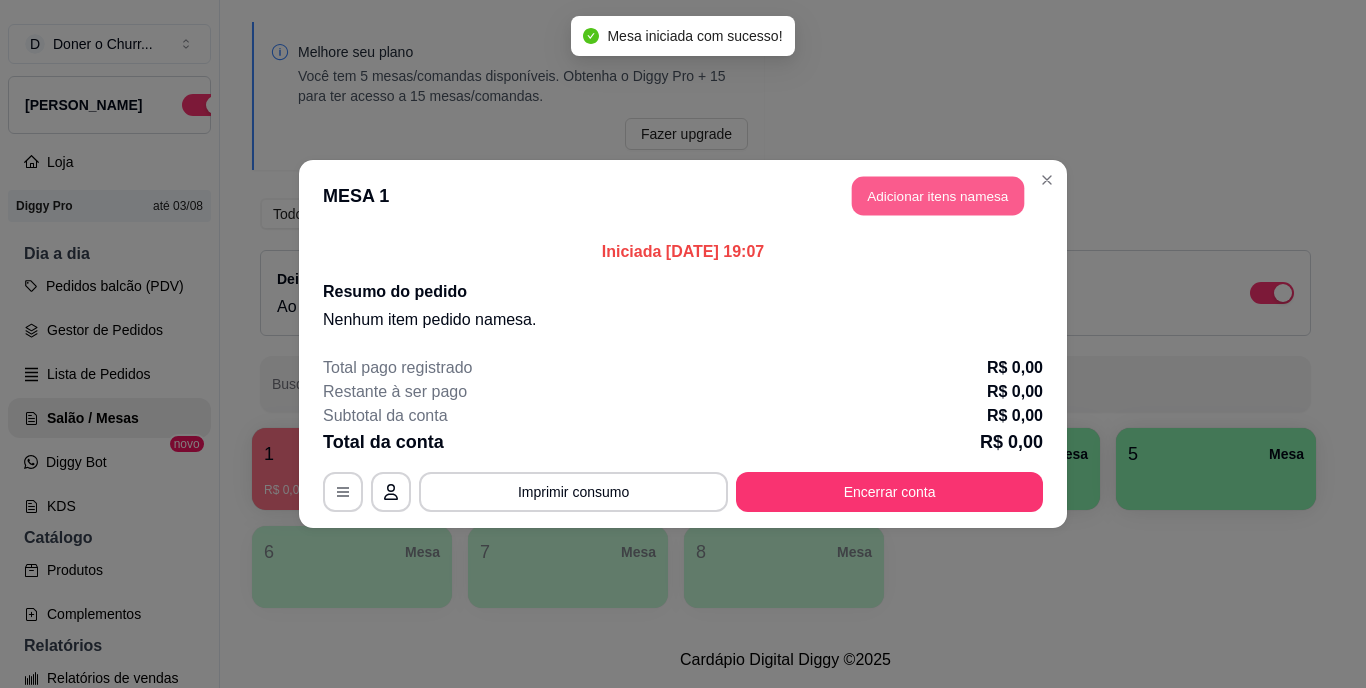 click on "Adicionar itens na  mesa" at bounding box center (938, 196) 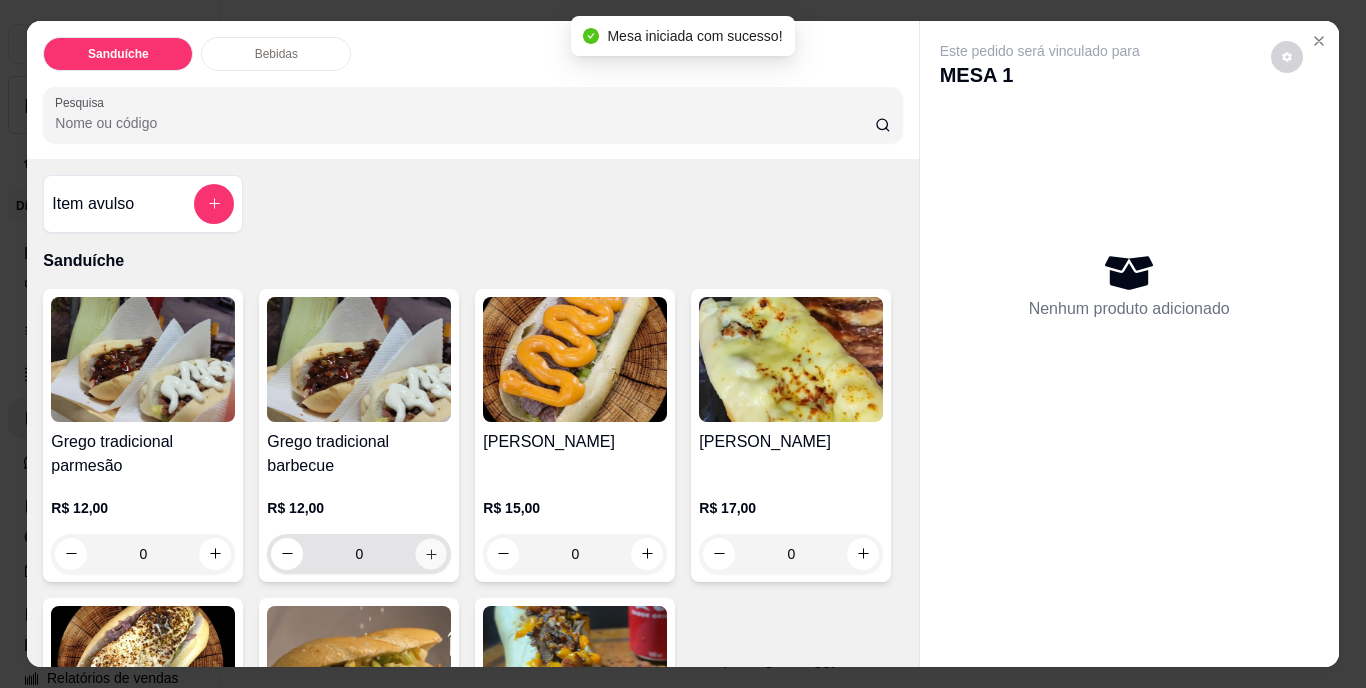 click 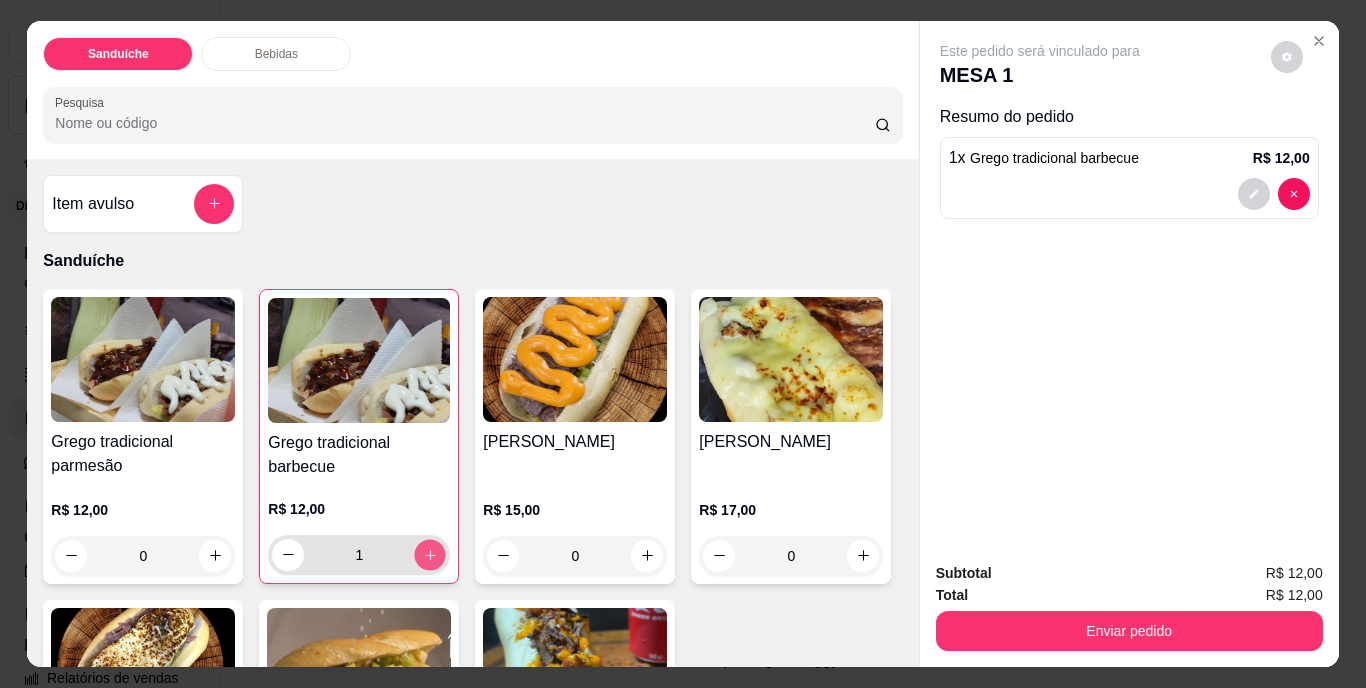 click 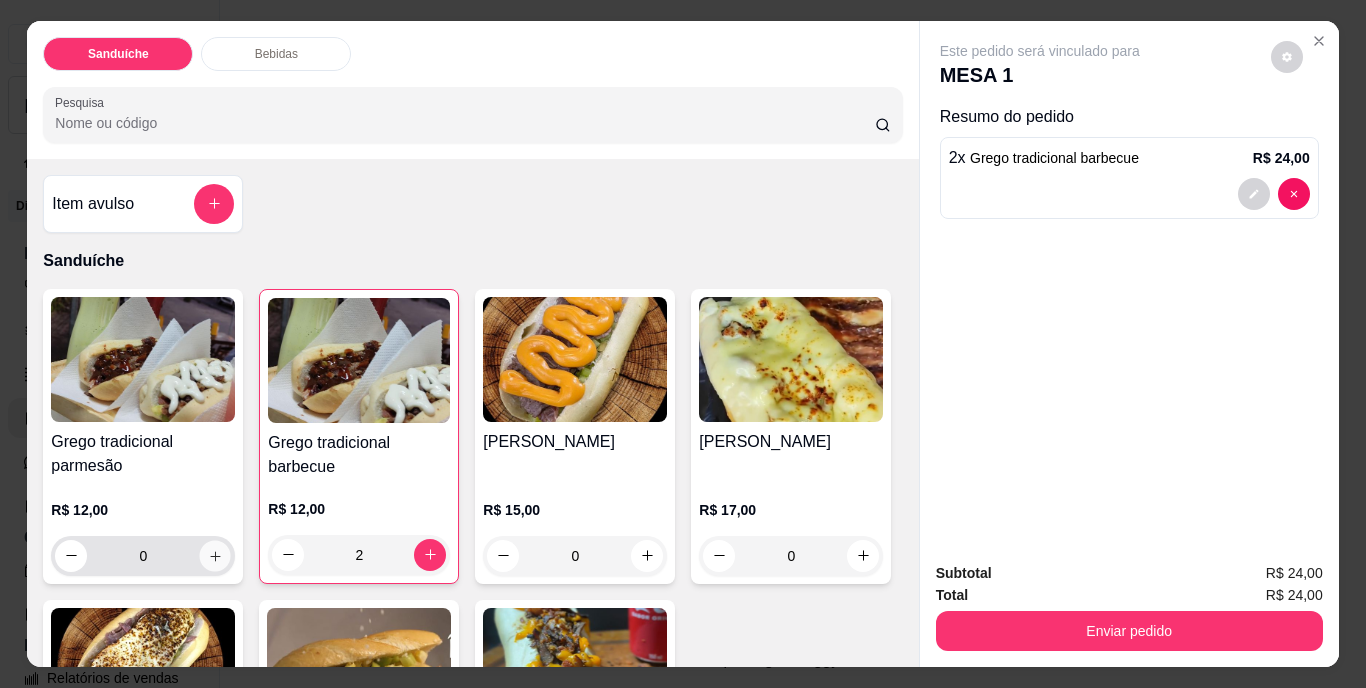click at bounding box center [215, 555] 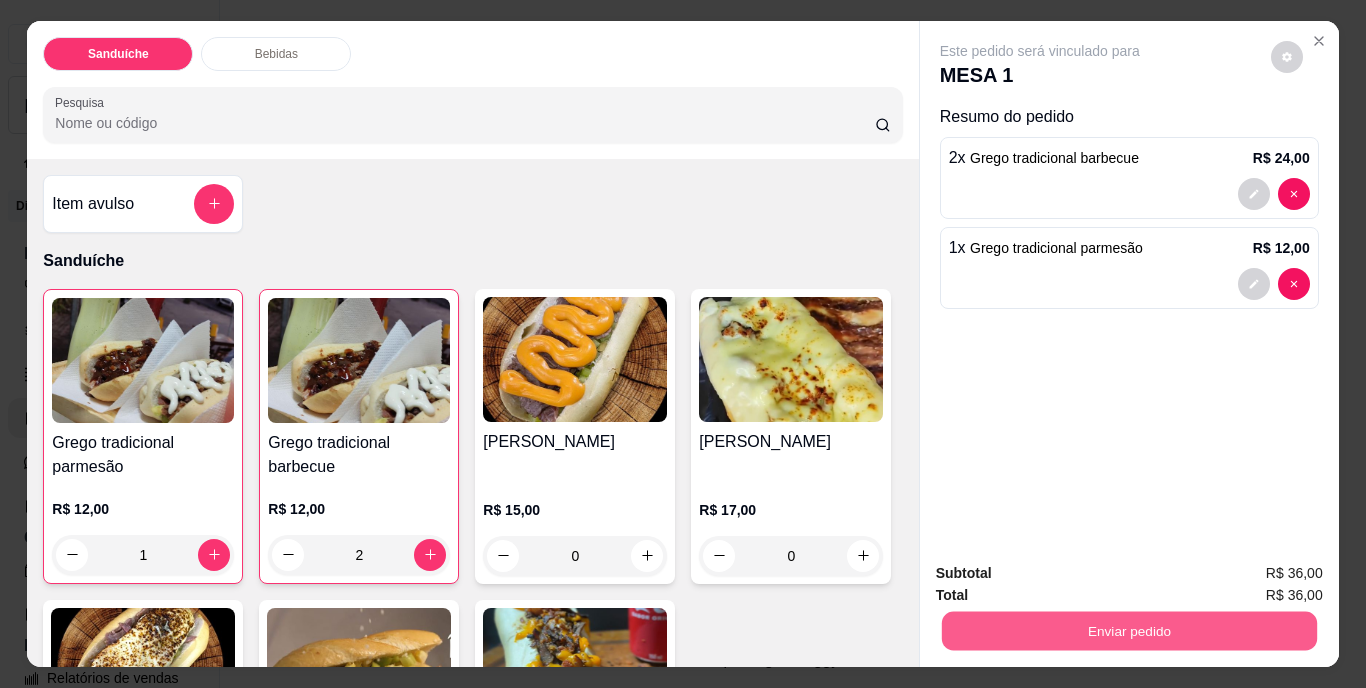 click on "Enviar pedido" at bounding box center (1128, 631) 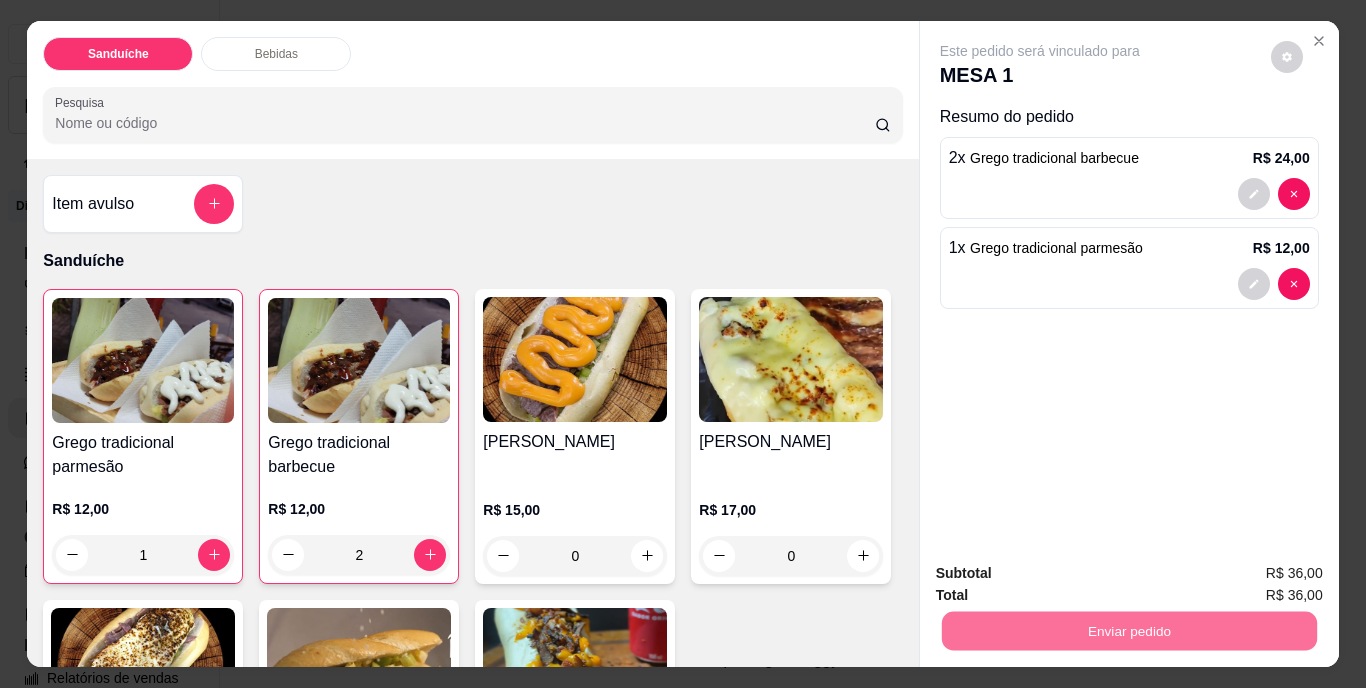 click on "Não registrar e enviar pedido" at bounding box center [1063, 574] 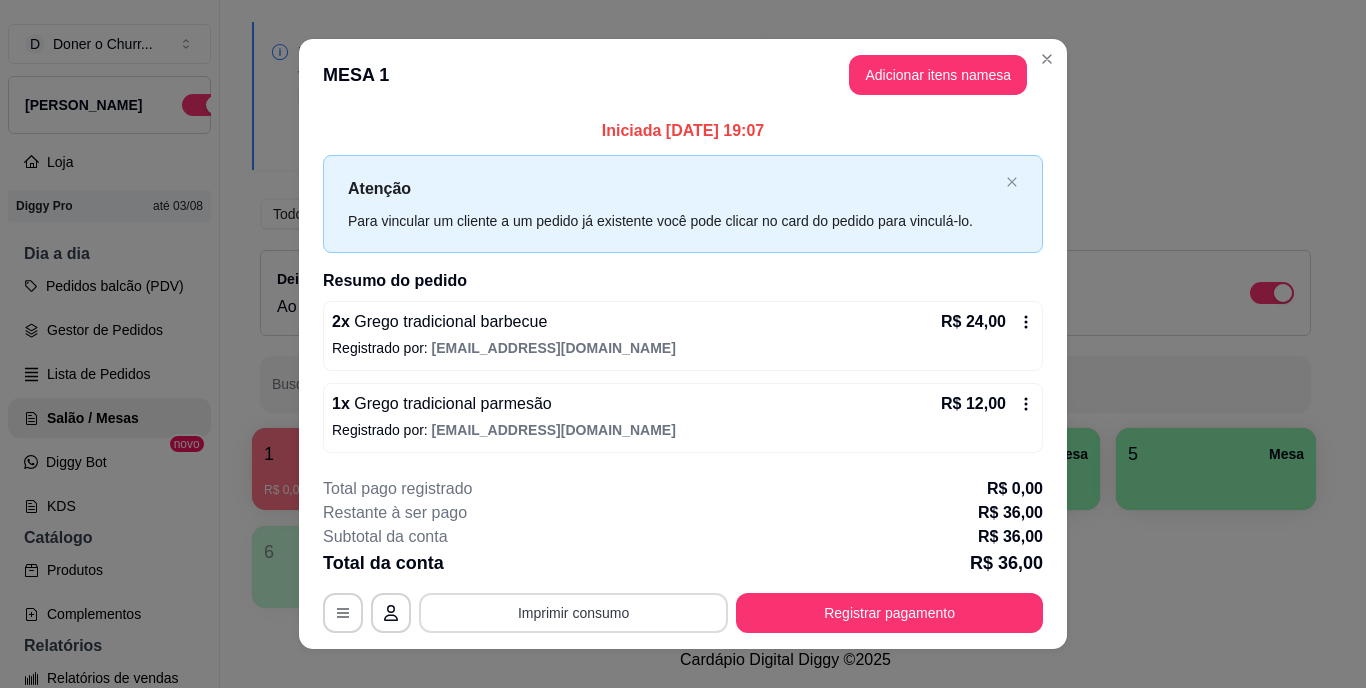 click on "Imprimir consumo" at bounding box center (573, 613) 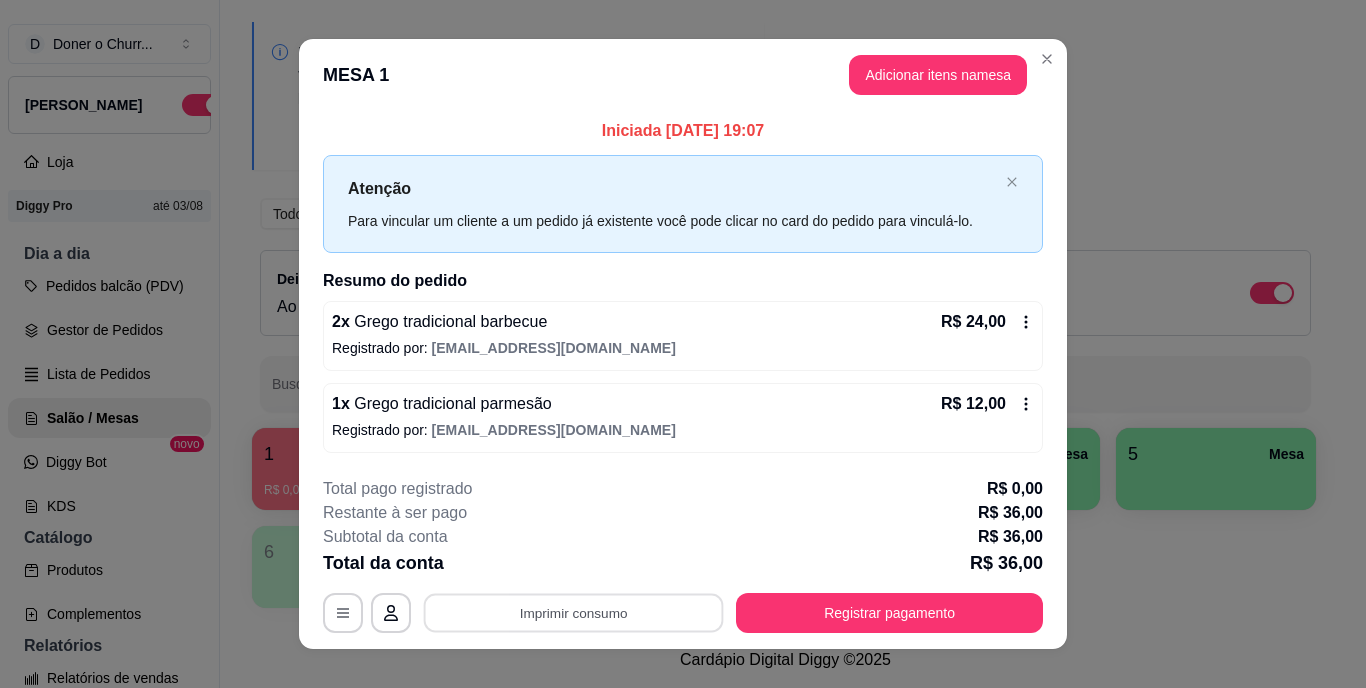 click on "IMPRESSORA1" at bounding box center (572, 568) 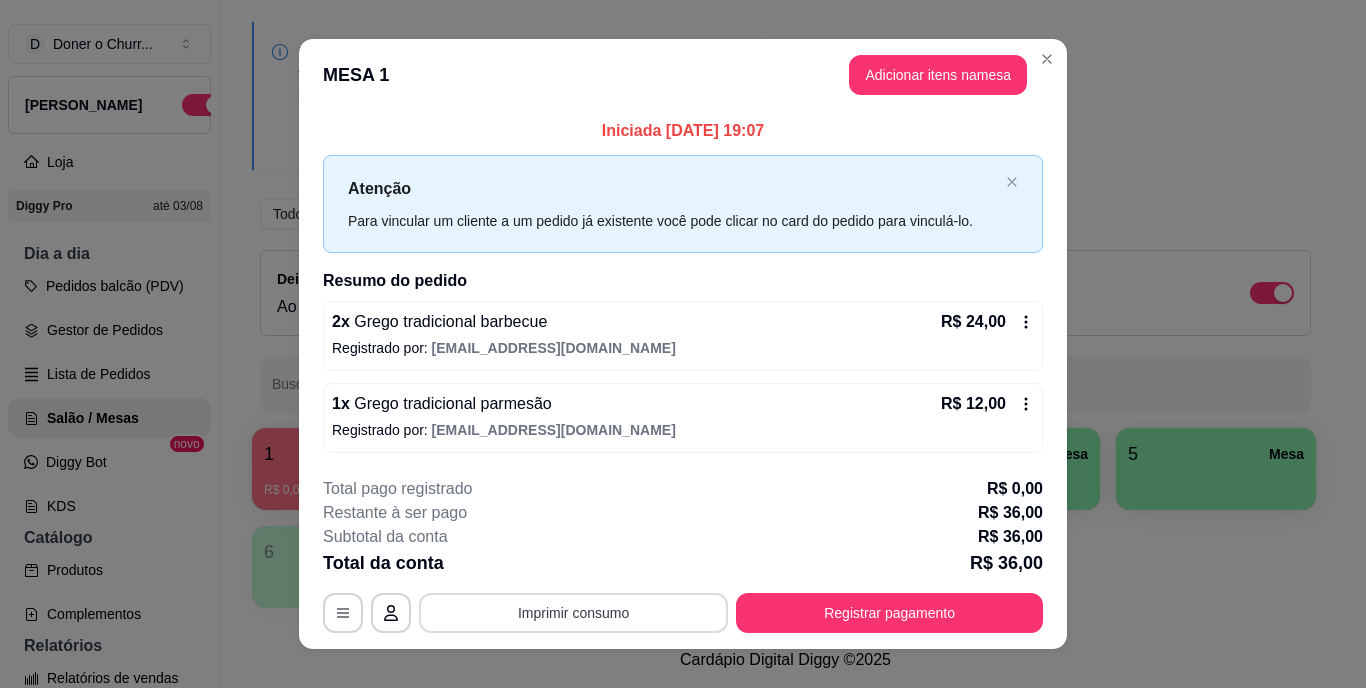 click on "Imprimir consumo" at bounding box center (573, 613) 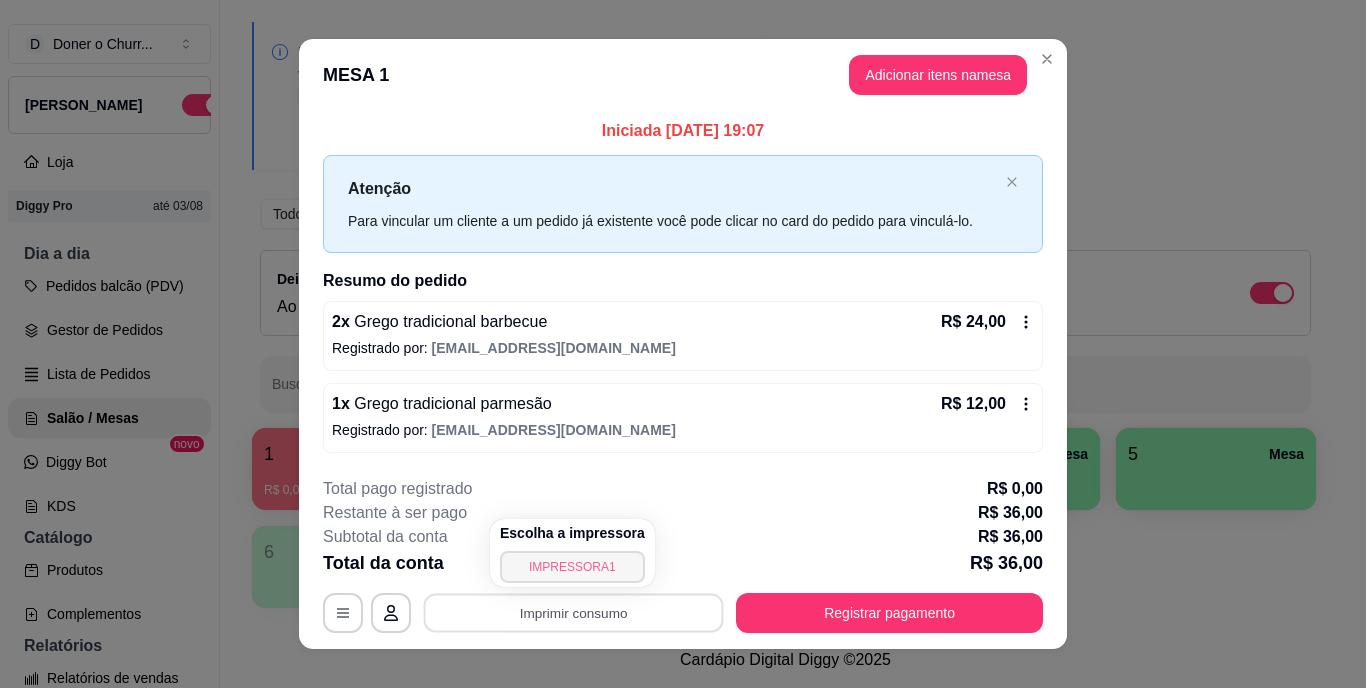 click on "IMPRESSORA1" at bounding box center (572, 567) 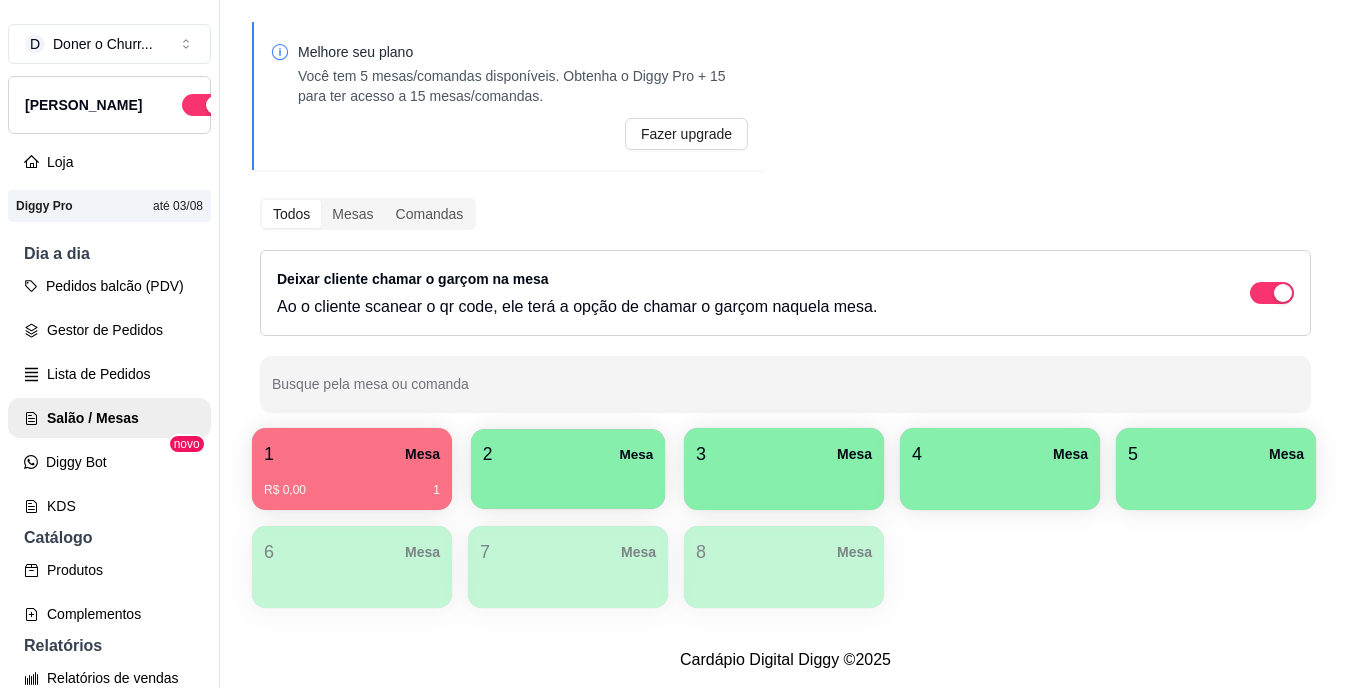 click on "2 Mesa" at bounding box center (568, 454) 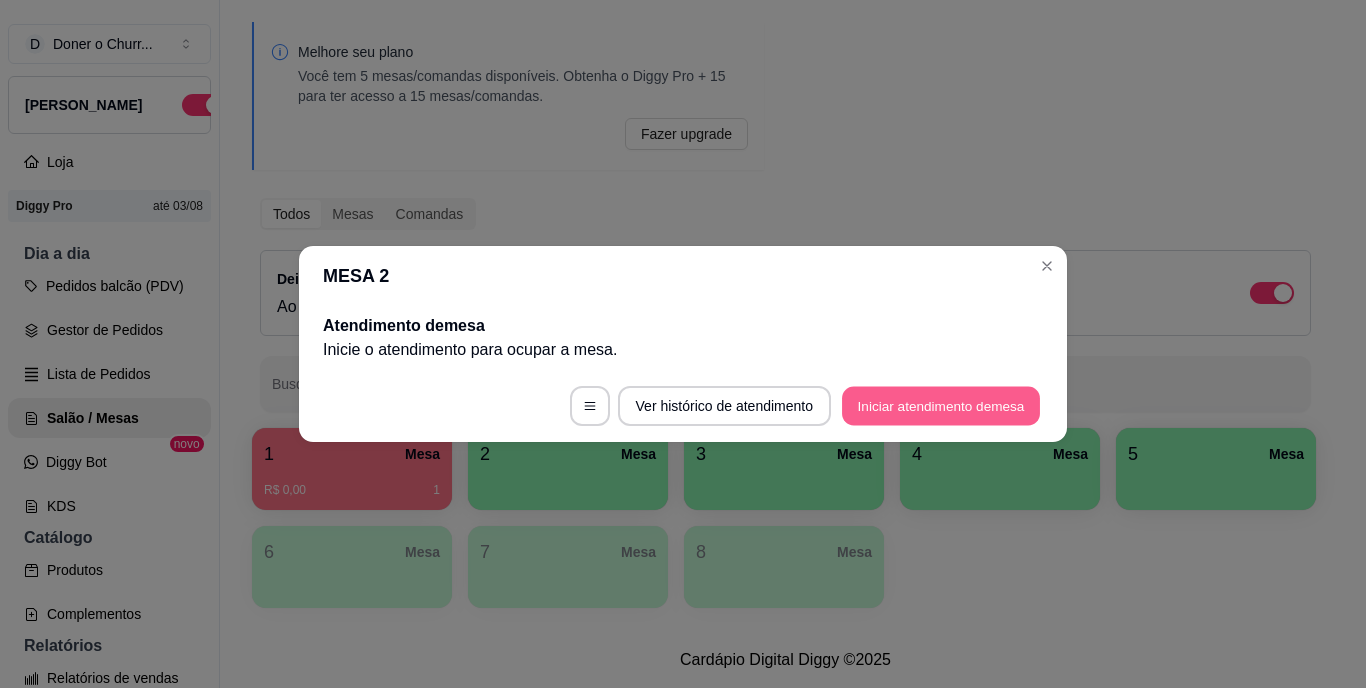click on "Iniciar atendimento de  mesa" at bounding box center (941, 406) 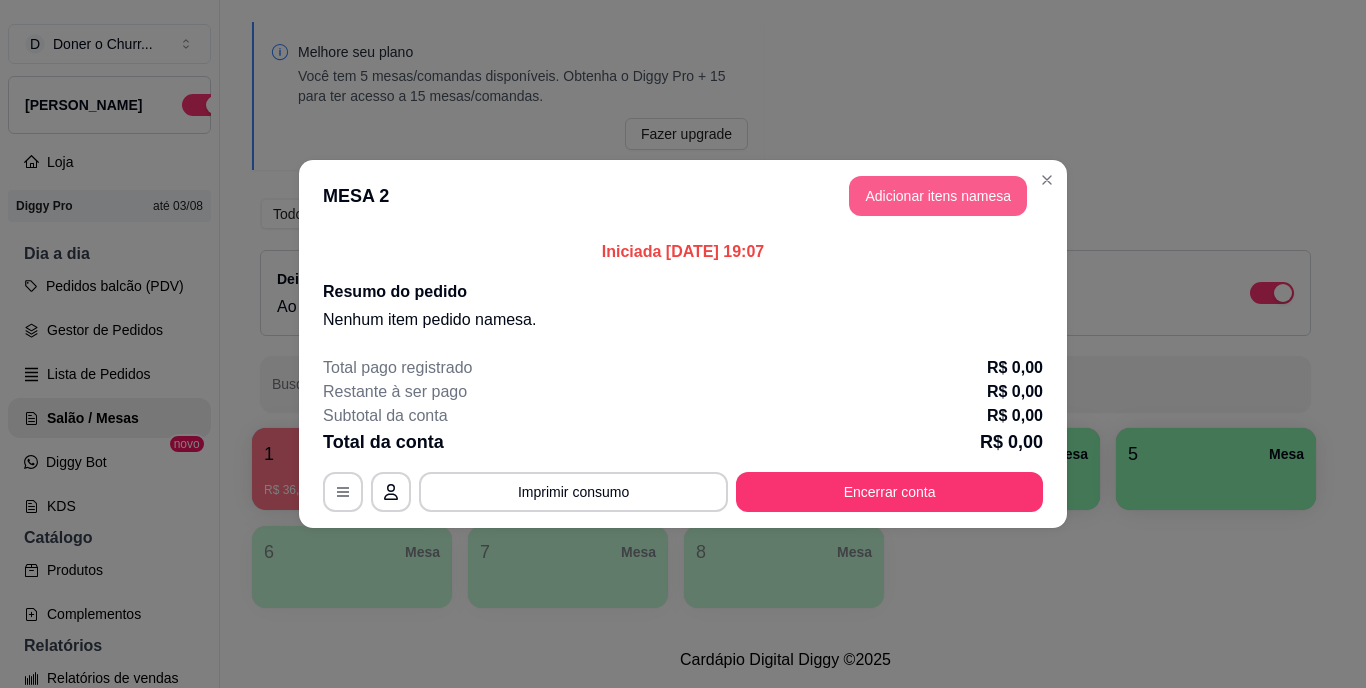 click on "Adicionar itens na  mesa" at bounding box center (938, 196) 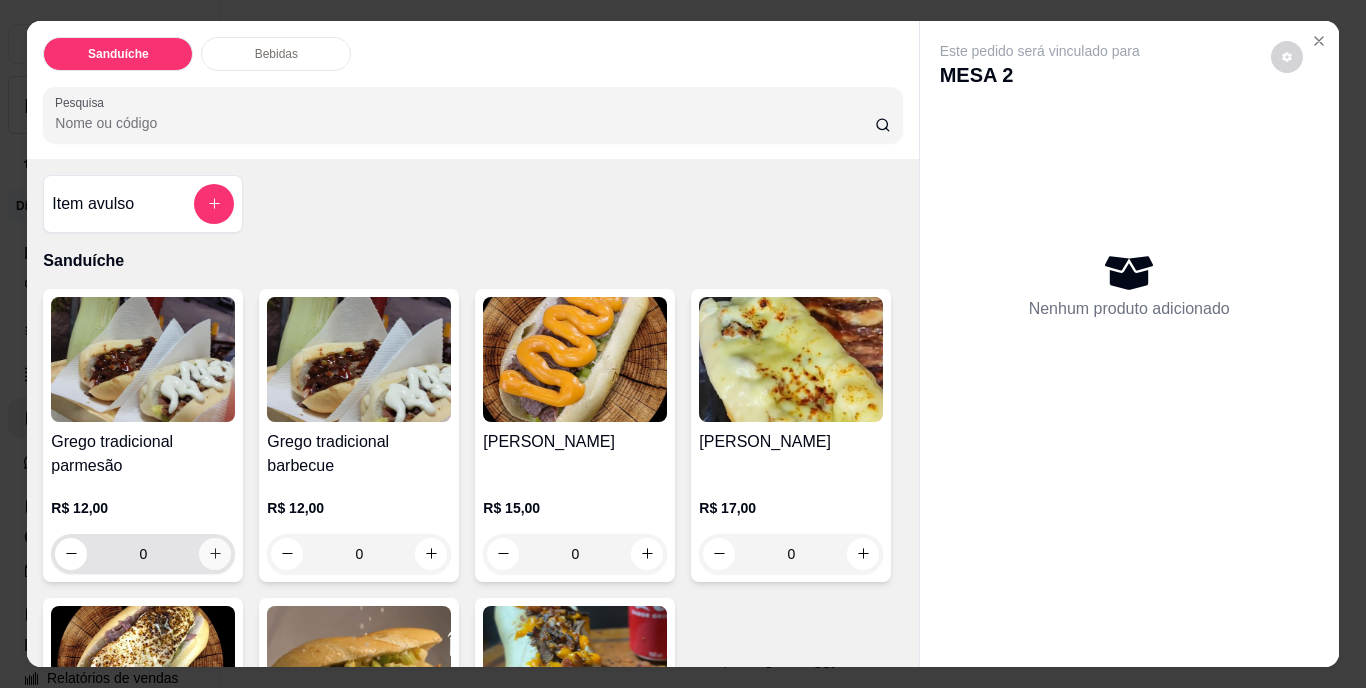 click at bounding box center (215, 554) 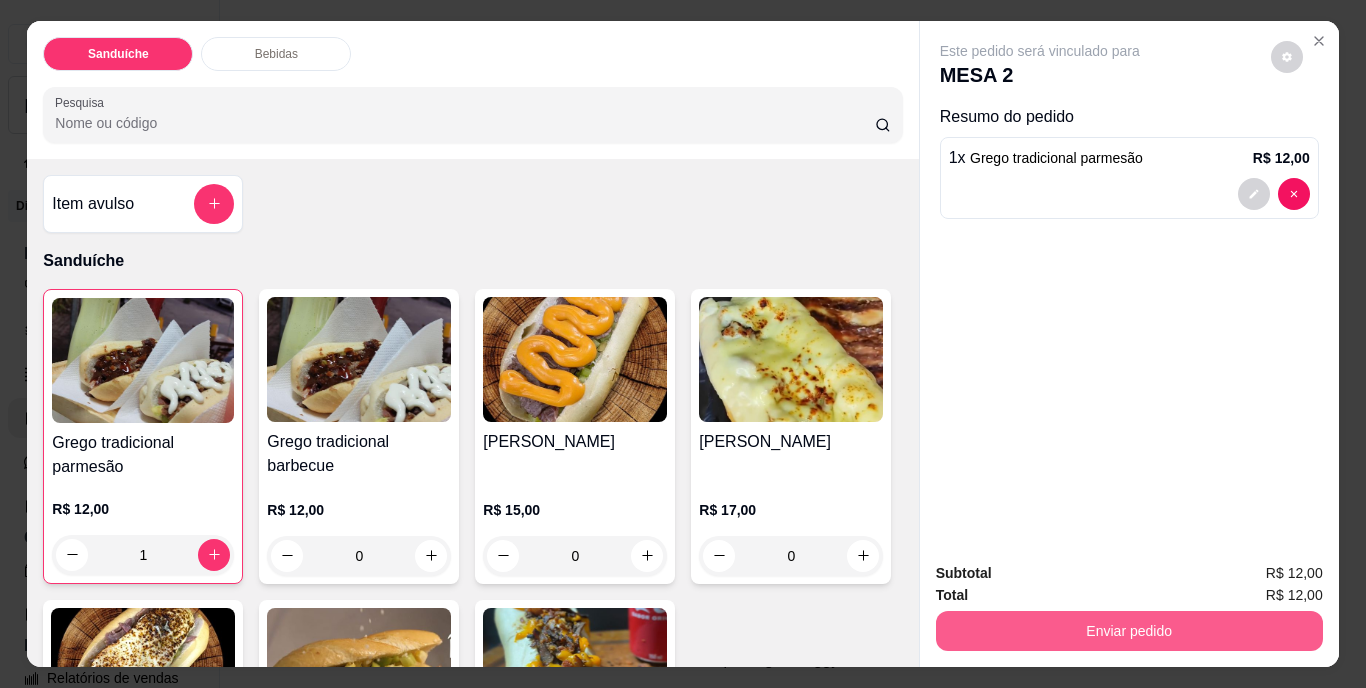 click on "Enviar pedido" at bounding box center (1129, 631) 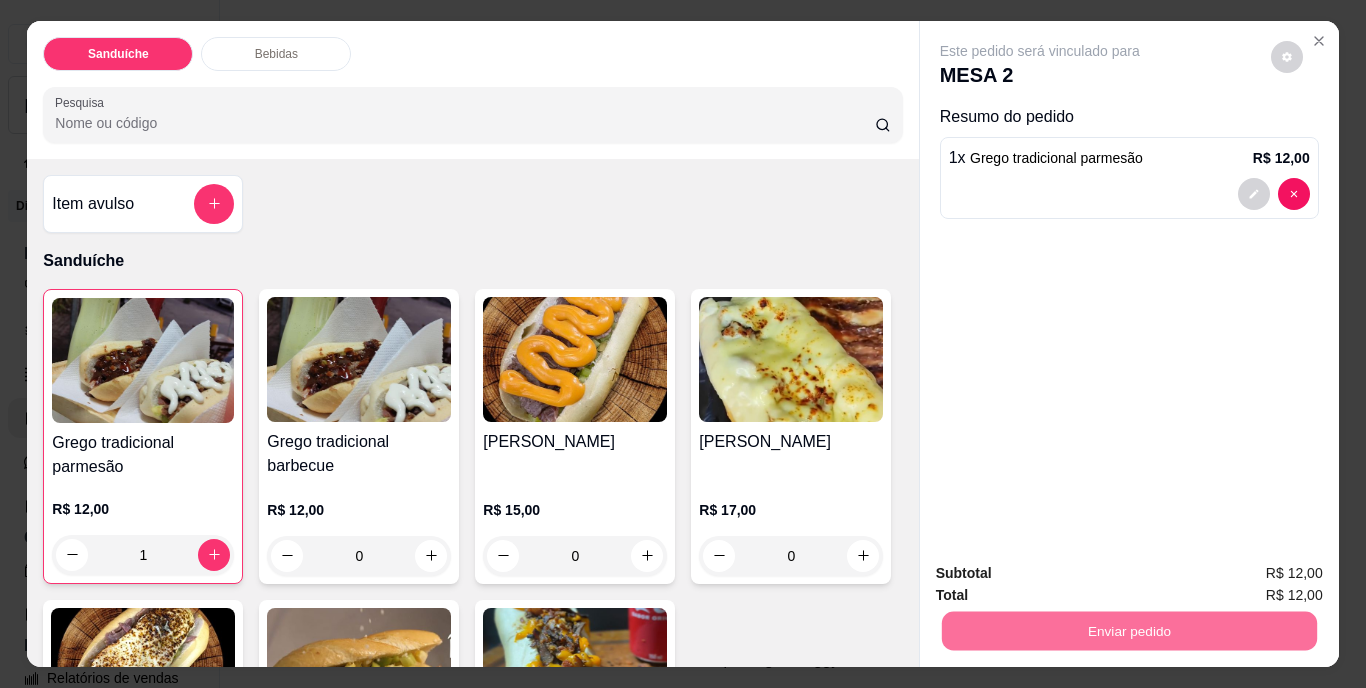 click on "Não registrar e enviar pedido" at bounding box center [1063, 575] 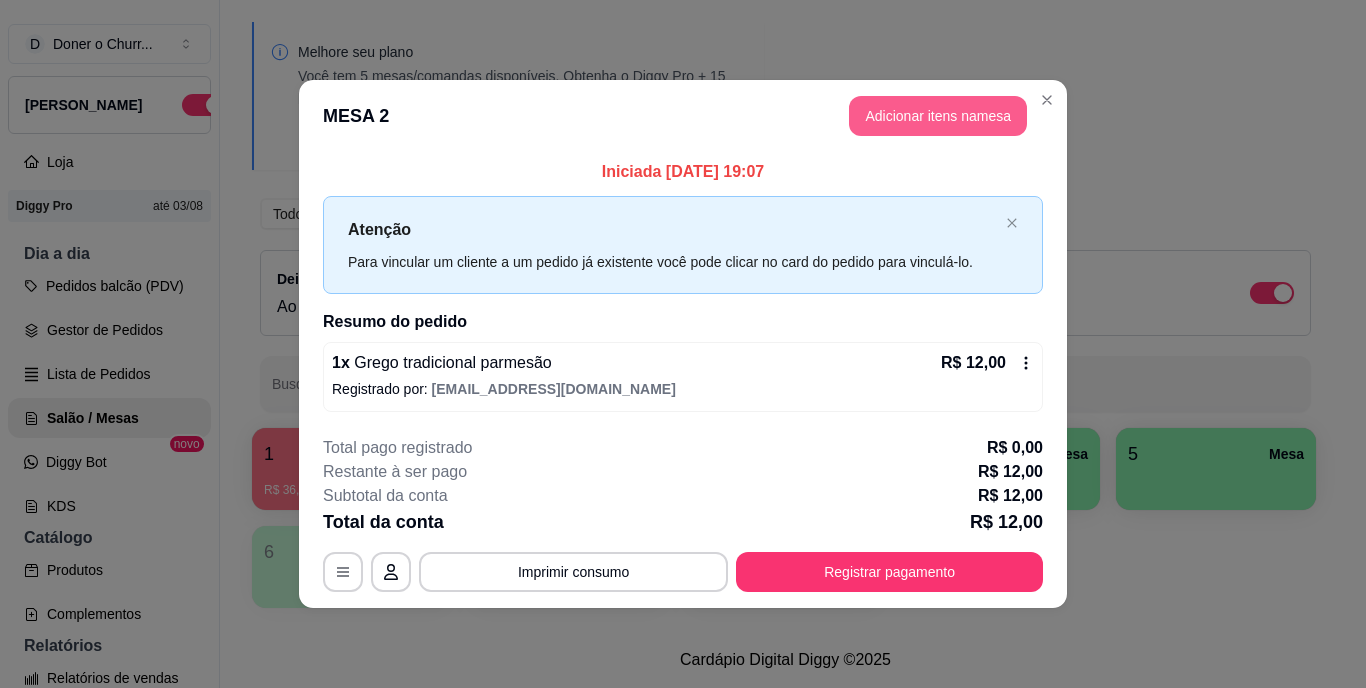 click on "Adicionar itens na  mesa" at bounding box center [938, 116] 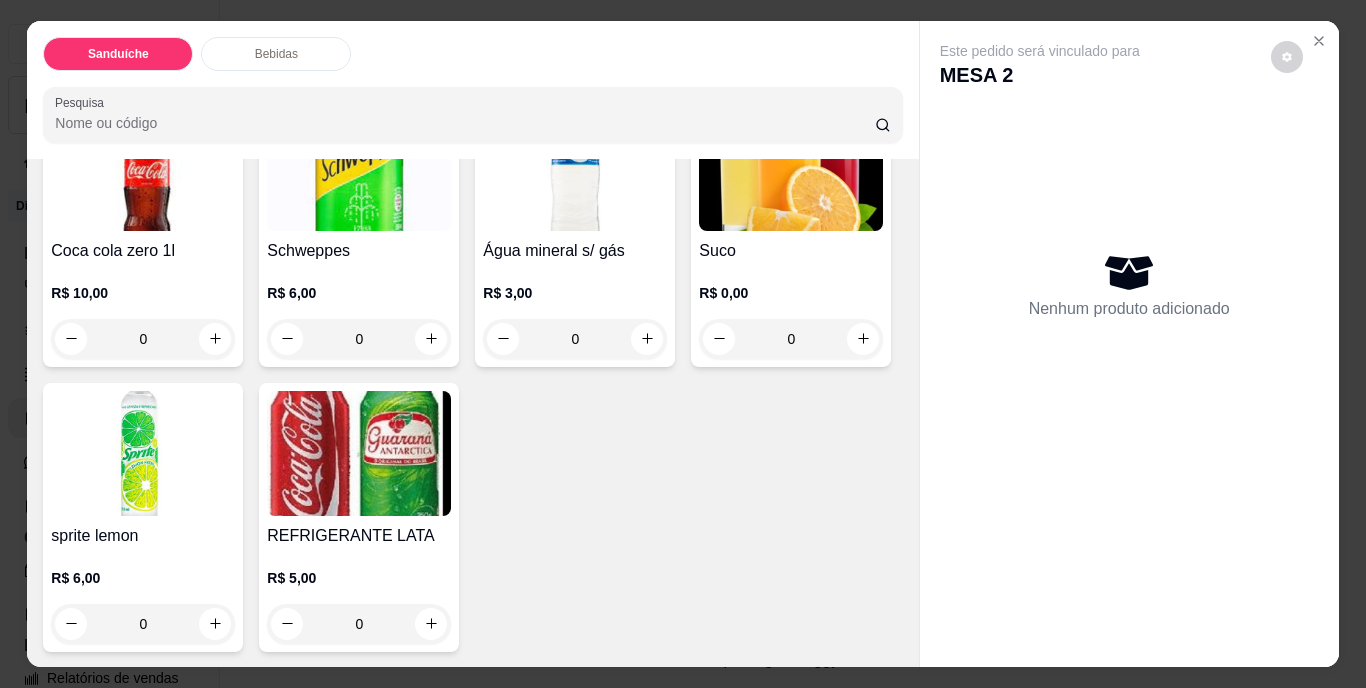 scroll, scrollTop: 1000, scrollLeft: 0, axis: vertical 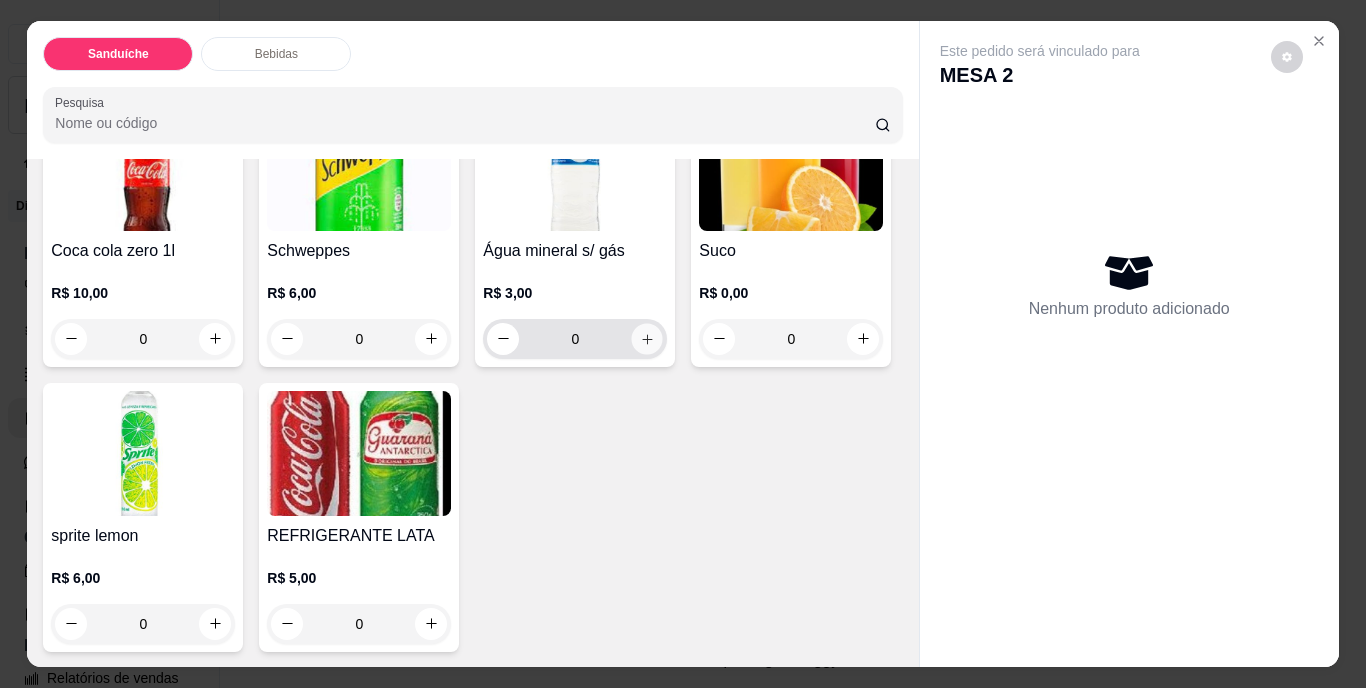 click 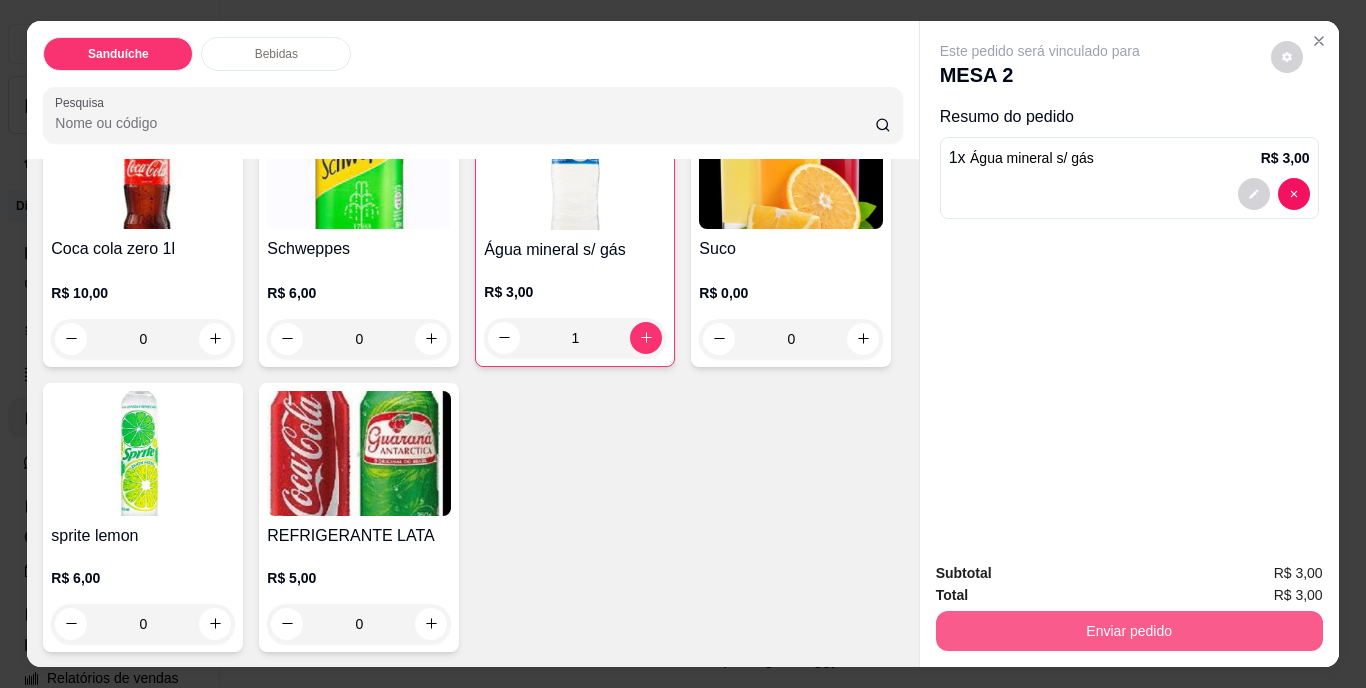 click on "Enviar pedido" at bounding box center (1129, 631) 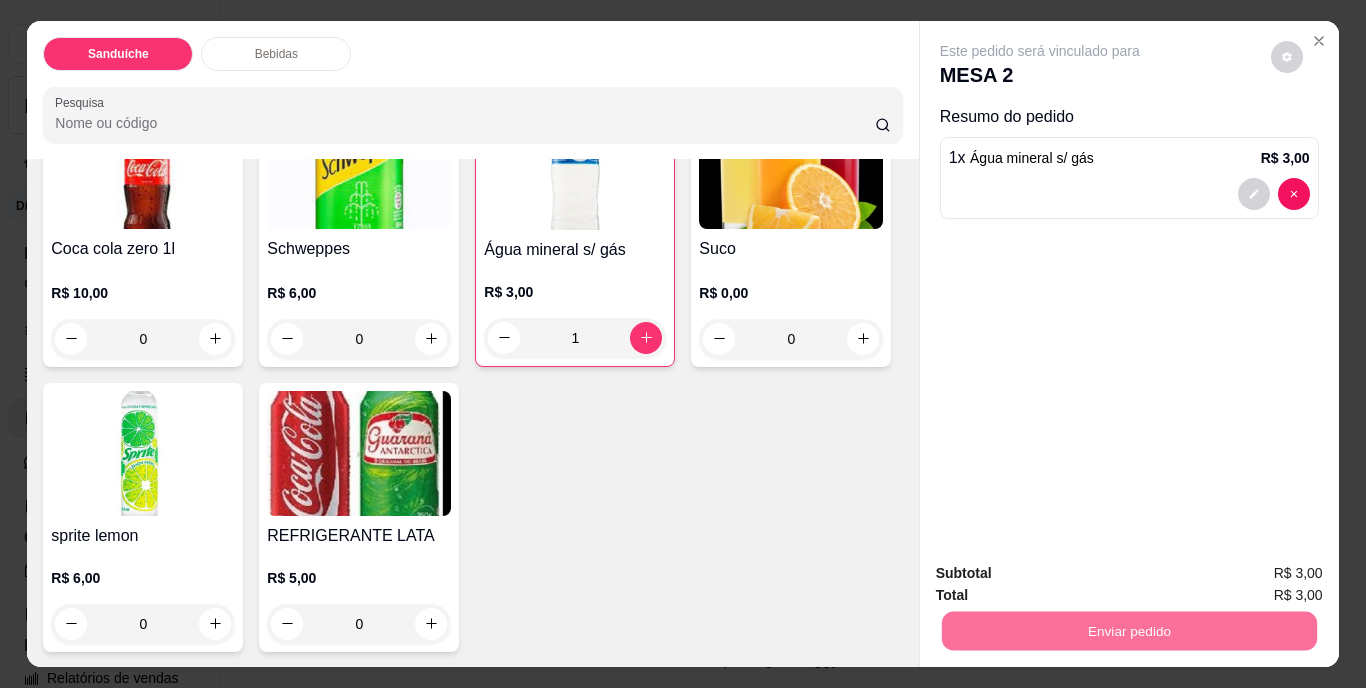 click on "Não registrar e enviar pedido" at bounding box center (1063, 574) 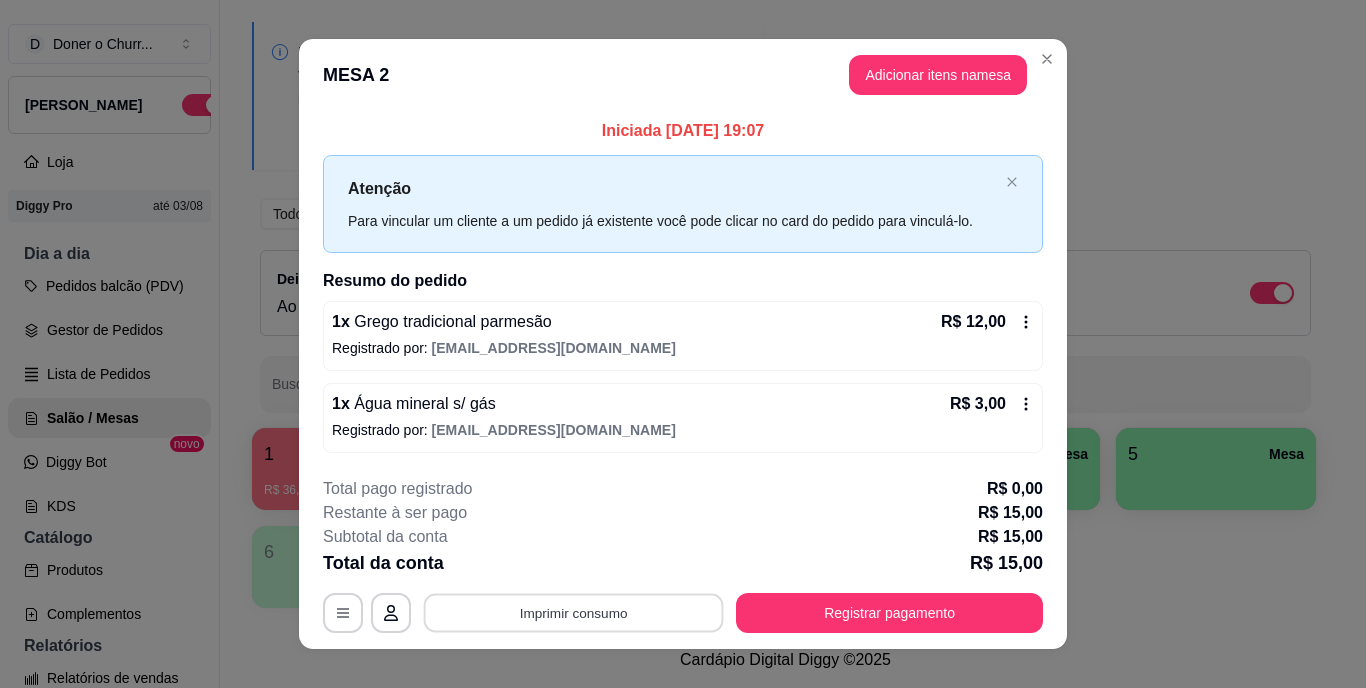 click on "Imprimir consumo" at bounding box center (574, 612) 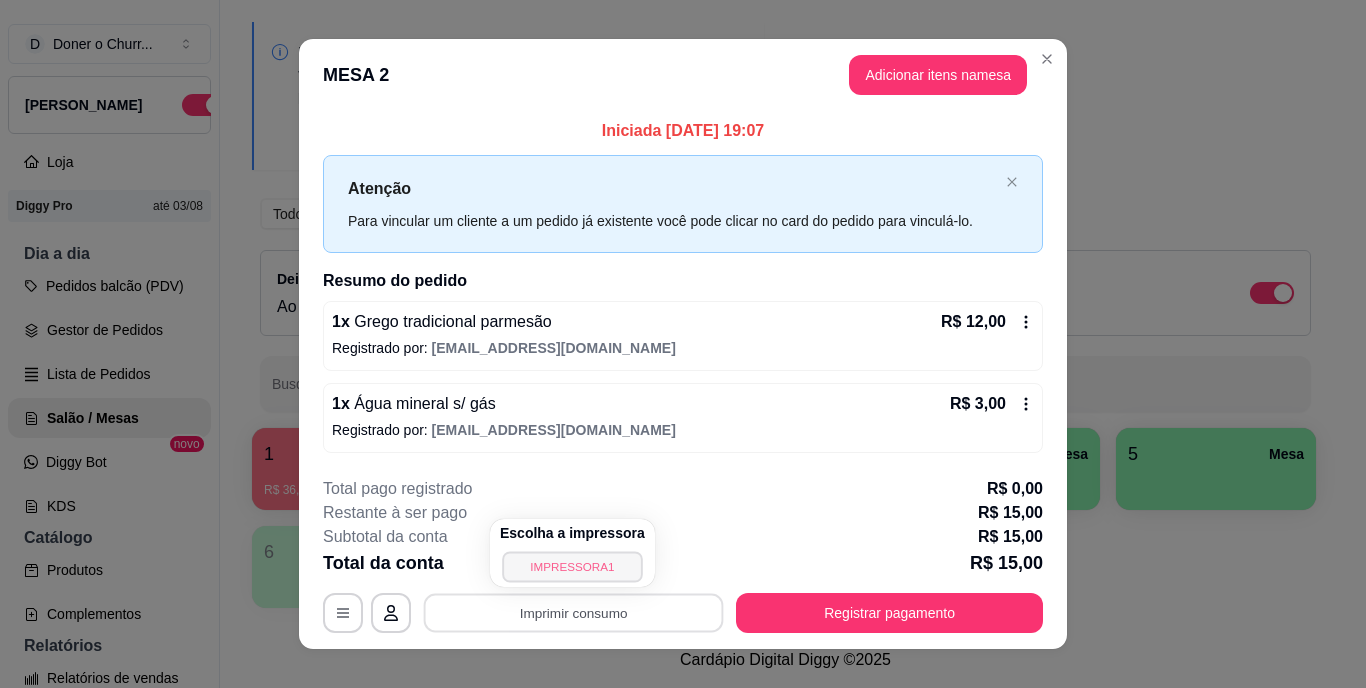 click on "IMPRESSORA1" at bounding box center (572, 566) 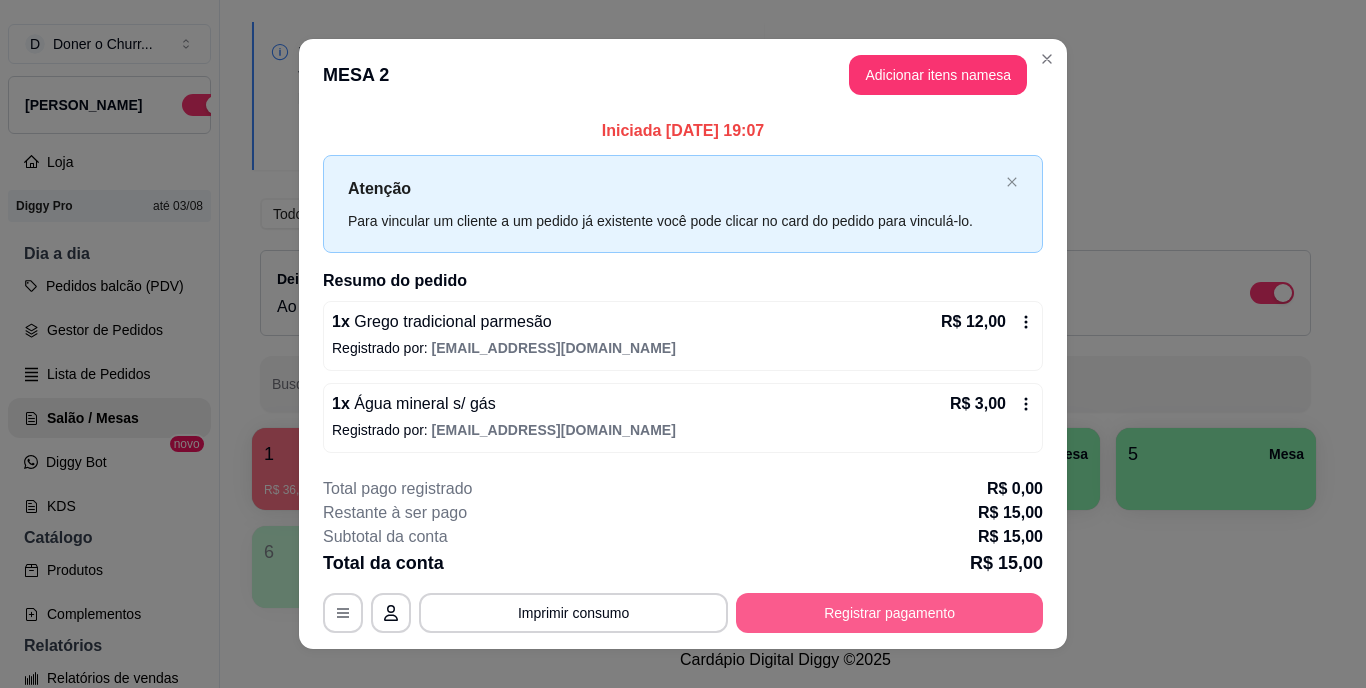 click on "Registrar pagamento" at bounding box center (889, 613) 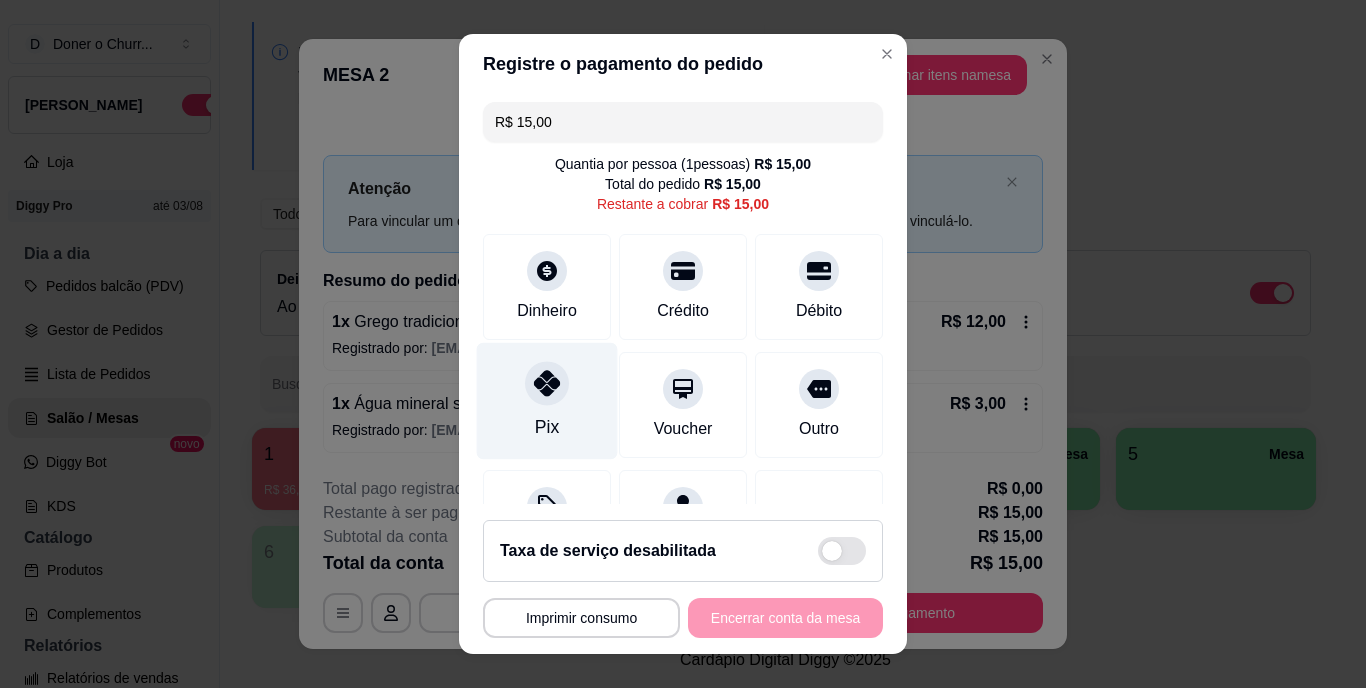 drag, startPoint x: 546, startPoint y: 390, endPoint x: 556, endPoint y: 403, distance: 16.40122 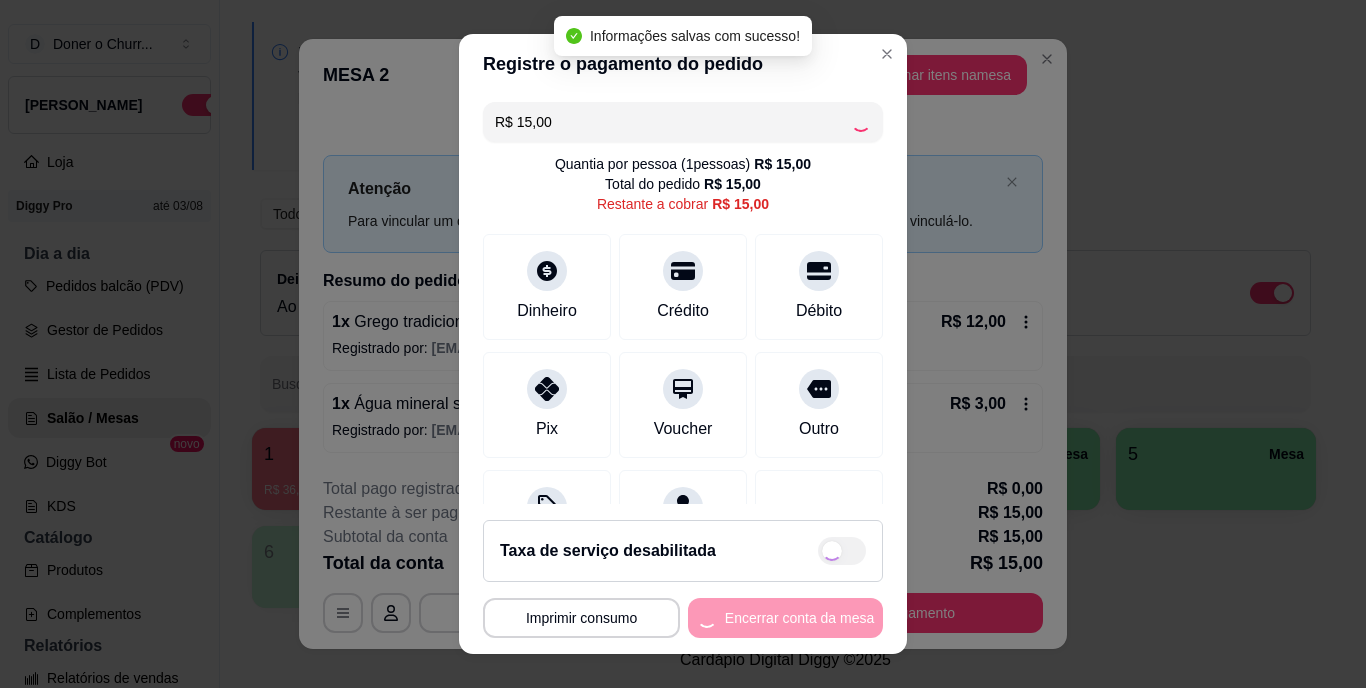 type on "R$ 0,00" 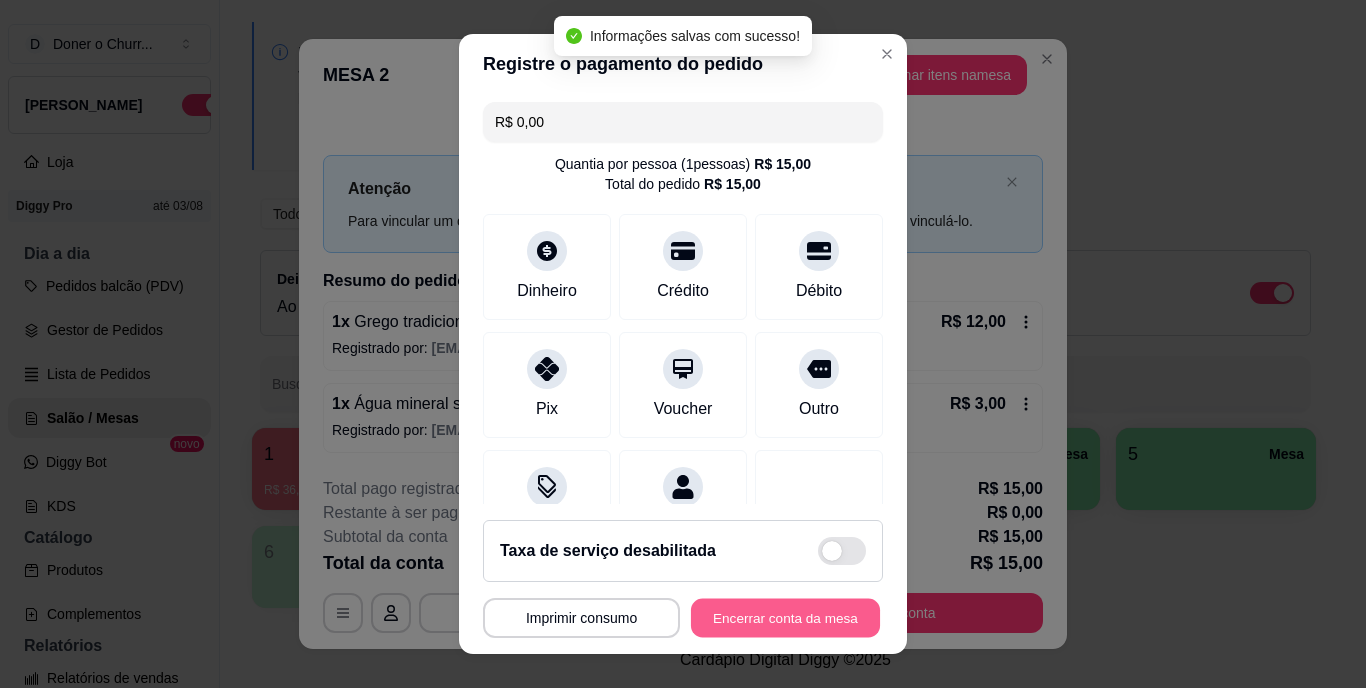 click on "Encerrar conta da mesa" at bounding box center [785, 617] 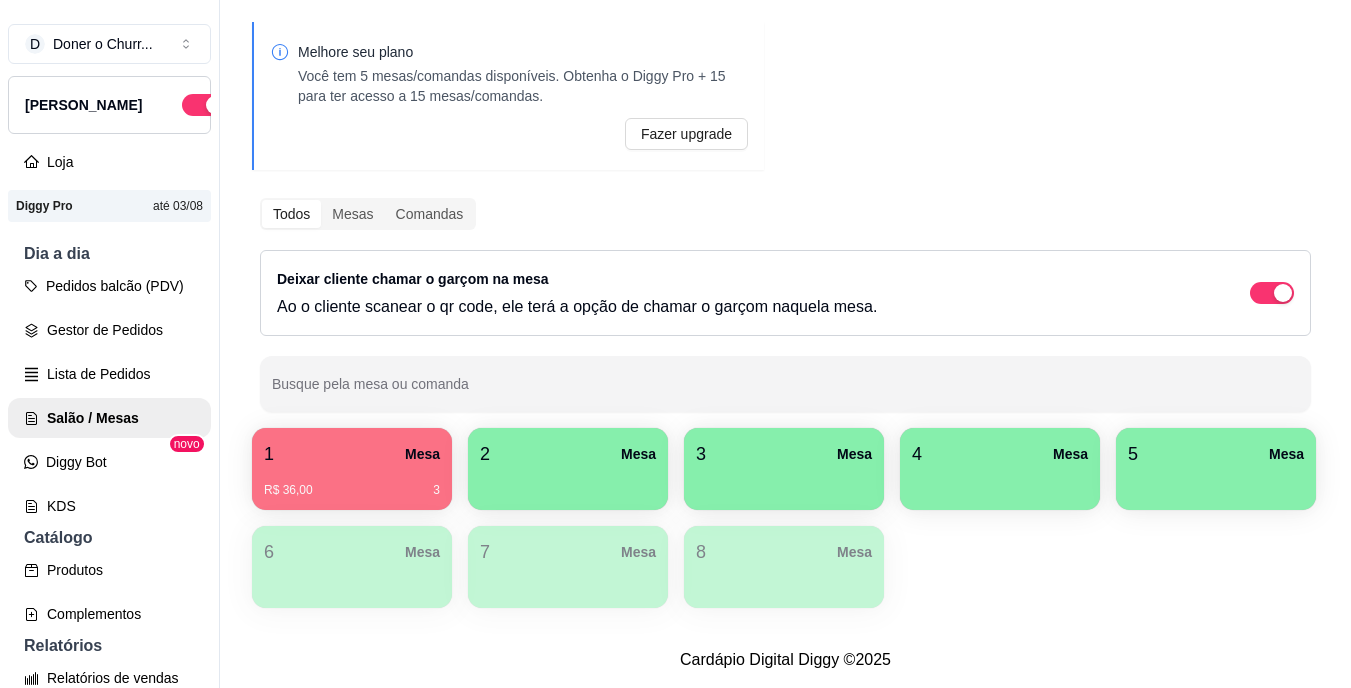 click on "D Doner o Churr ... Loja Aberta Loja Diggy Pro até 03/08   Dia a dia Pedidos balcão (PDV) Gestor de Pedidos Lista de Pedidos Salão / Mesas Diggy Bot novo KDS Catálogo Produtos Complementos Relatórios Relatórios de vendas Relatório de clientes Relatório de fidelidade novo Gerenciar Entregadores novo Nota Fiscal (NFC-e) Controle de caixa Controle de fiado Cupons Clientes Estoque Configurações Diggy Planos Precisa de ajuda? Sair" at bounding box center [110, 360] 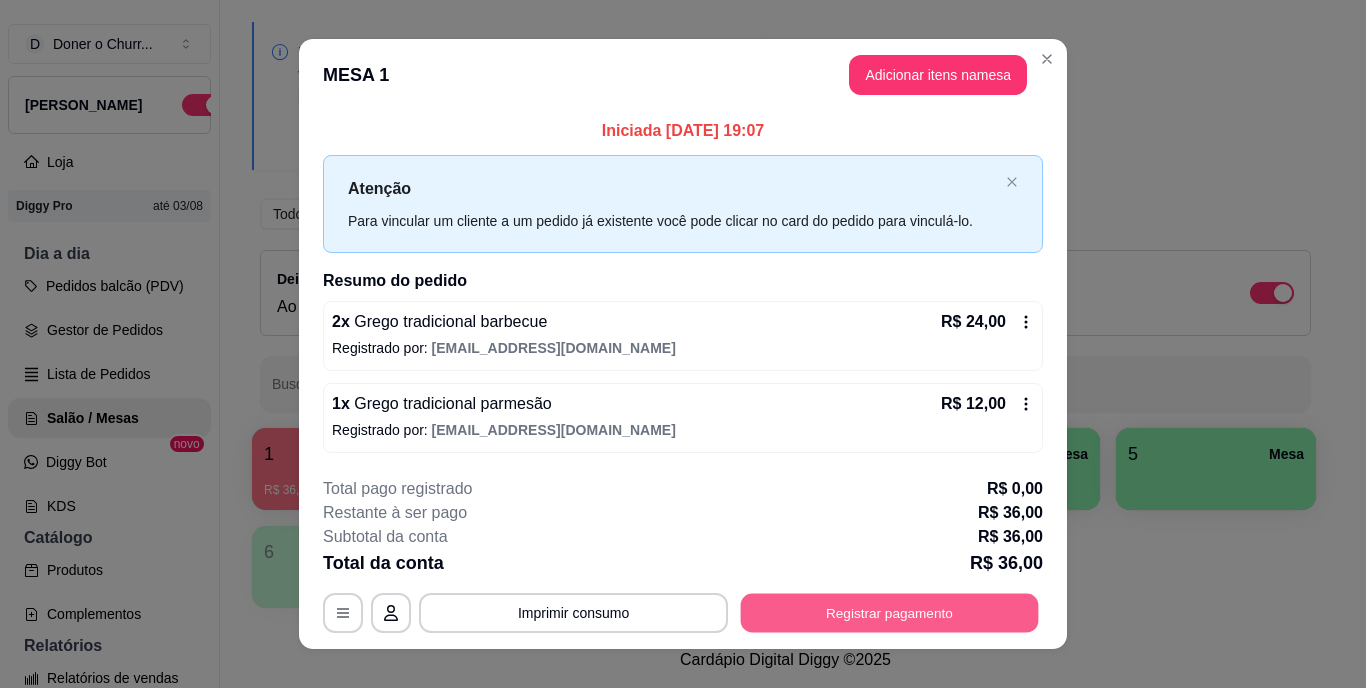 click on "Registrar pagamento" at bounding box center [890, 612] 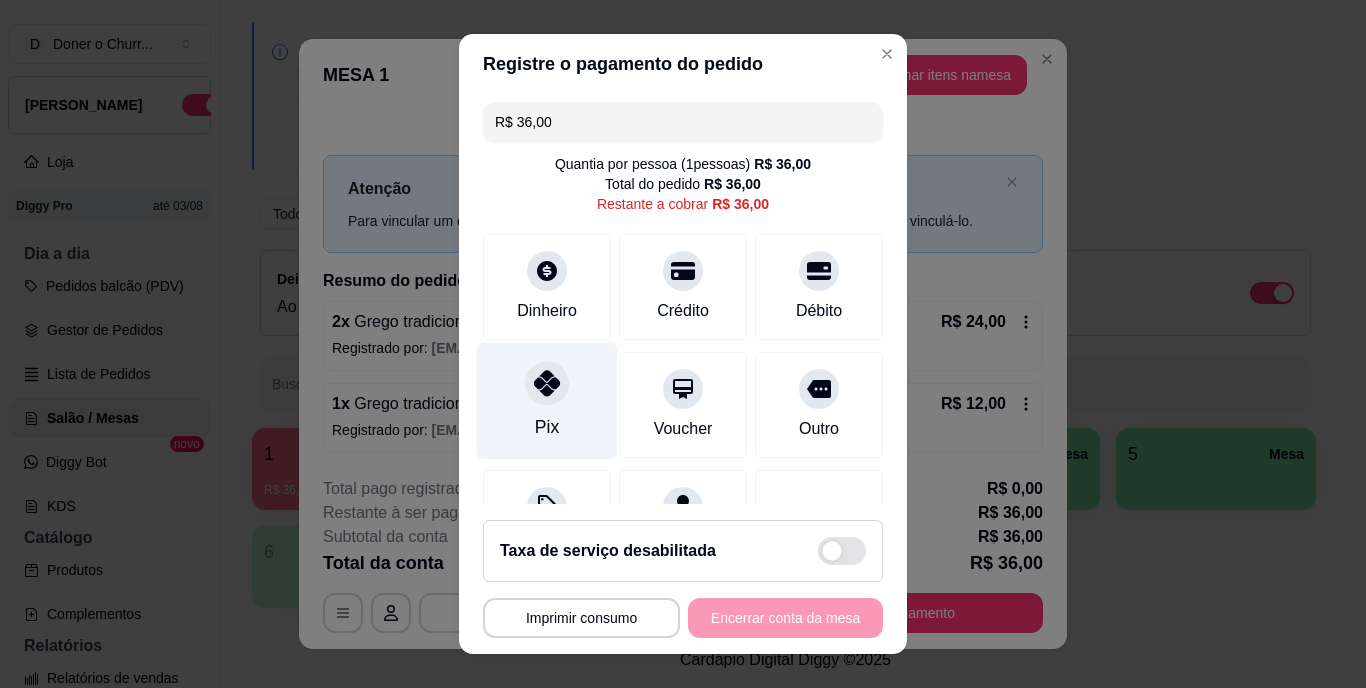 click 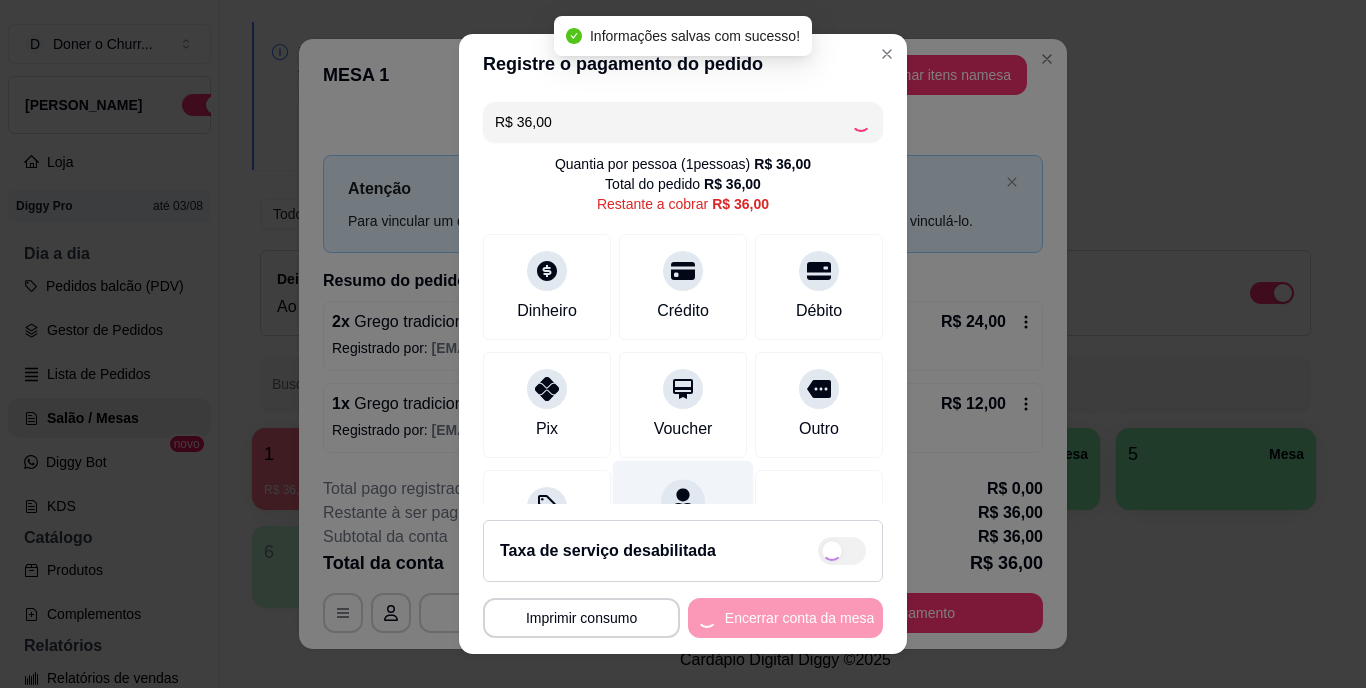 type on "R$ 0,00" 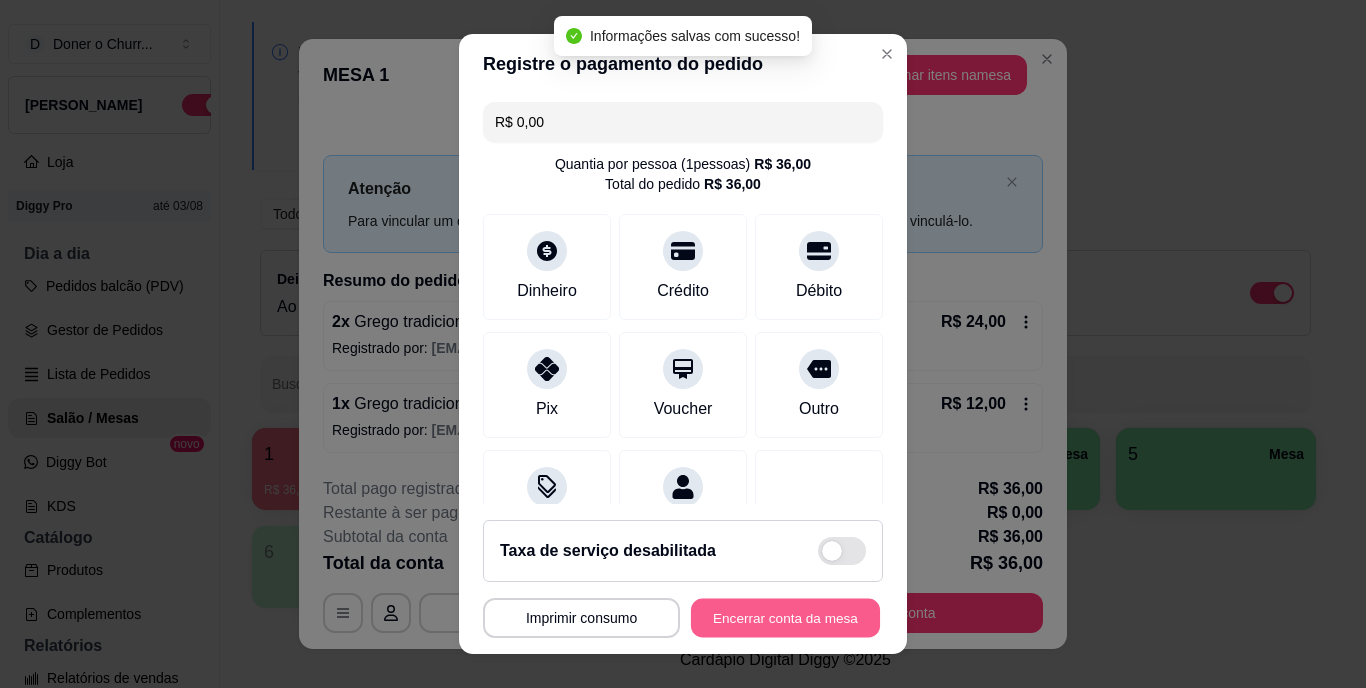 click on "Encerrar conta da mesa" at bounding box center [785, 617] 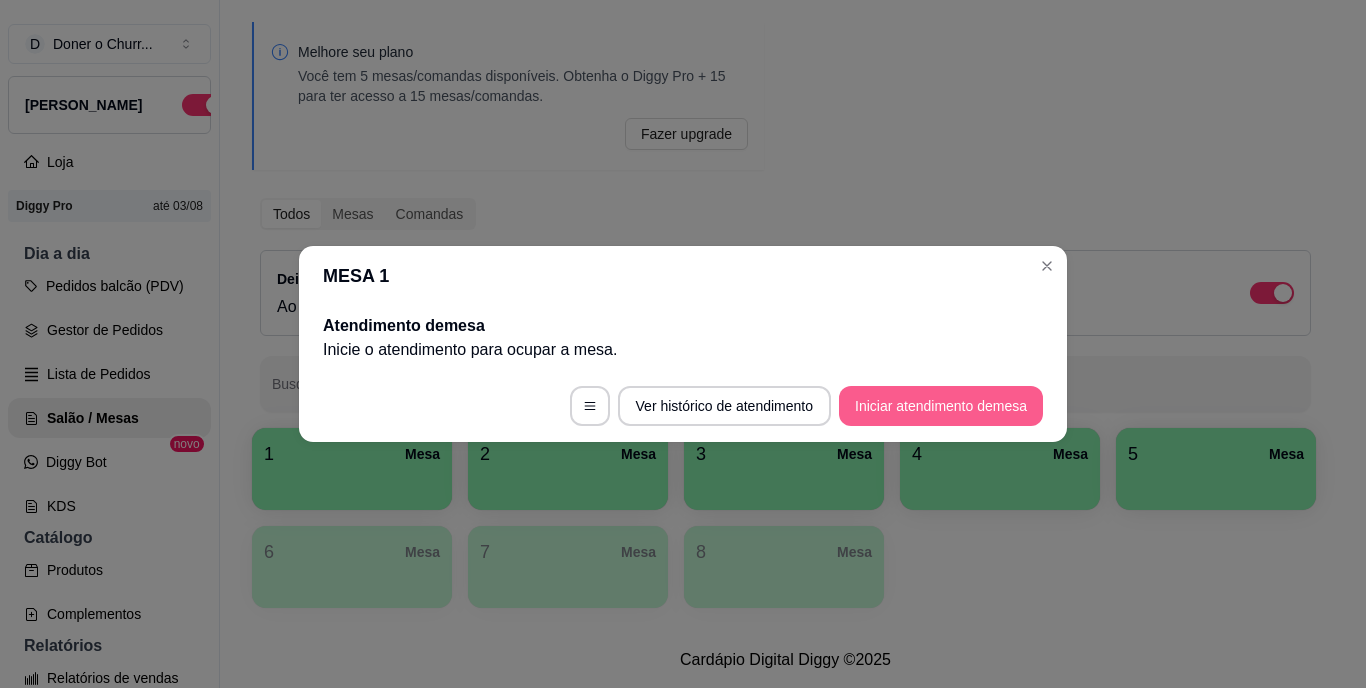 click on "Iniciar atendimento de  mesa" at bounding box center [941, 406] 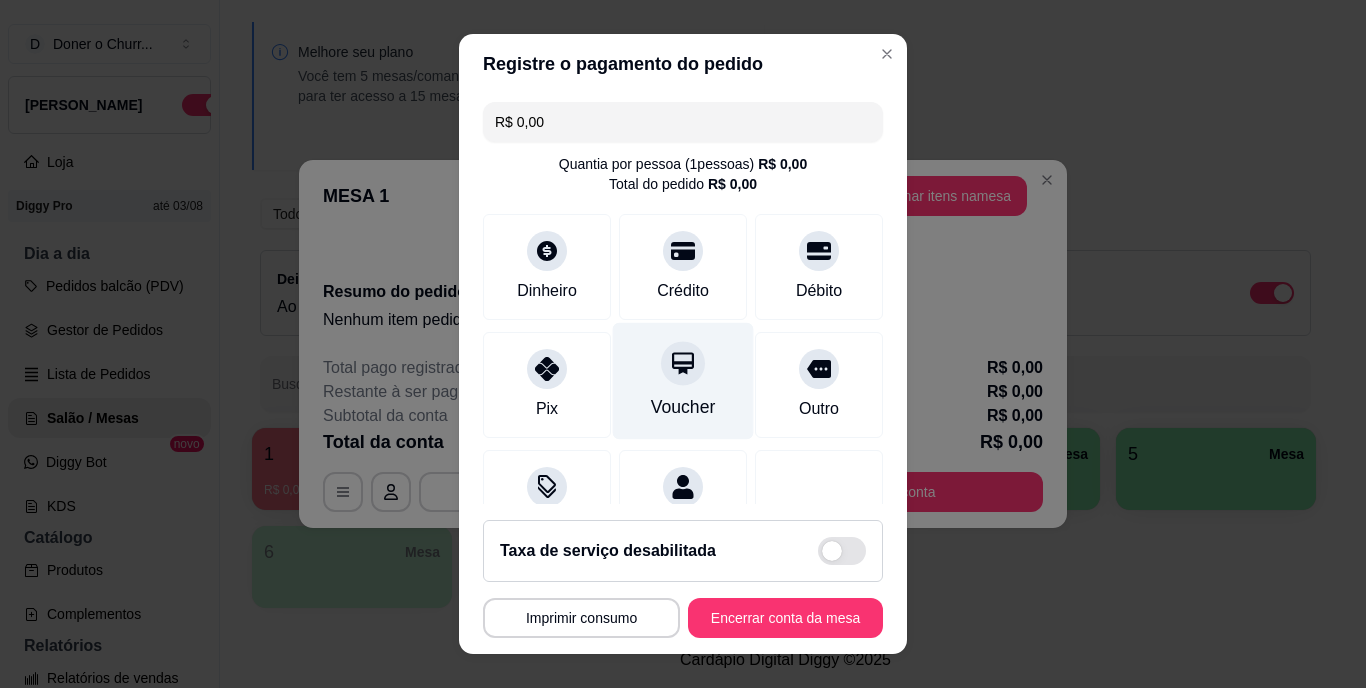 scroll, scrollTop: 84, scrollLeft: 0, axis: vertical 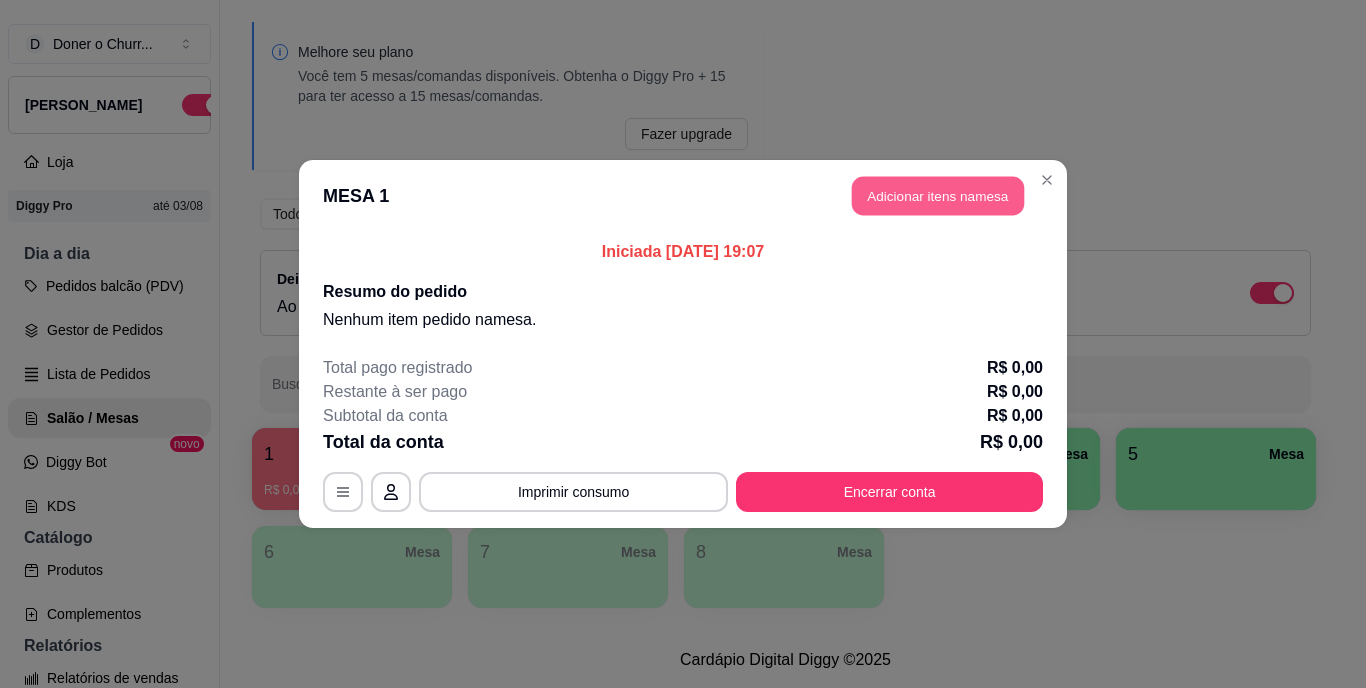 click on "Adicionar itens na  mesa" at bounding box center (938, 196) 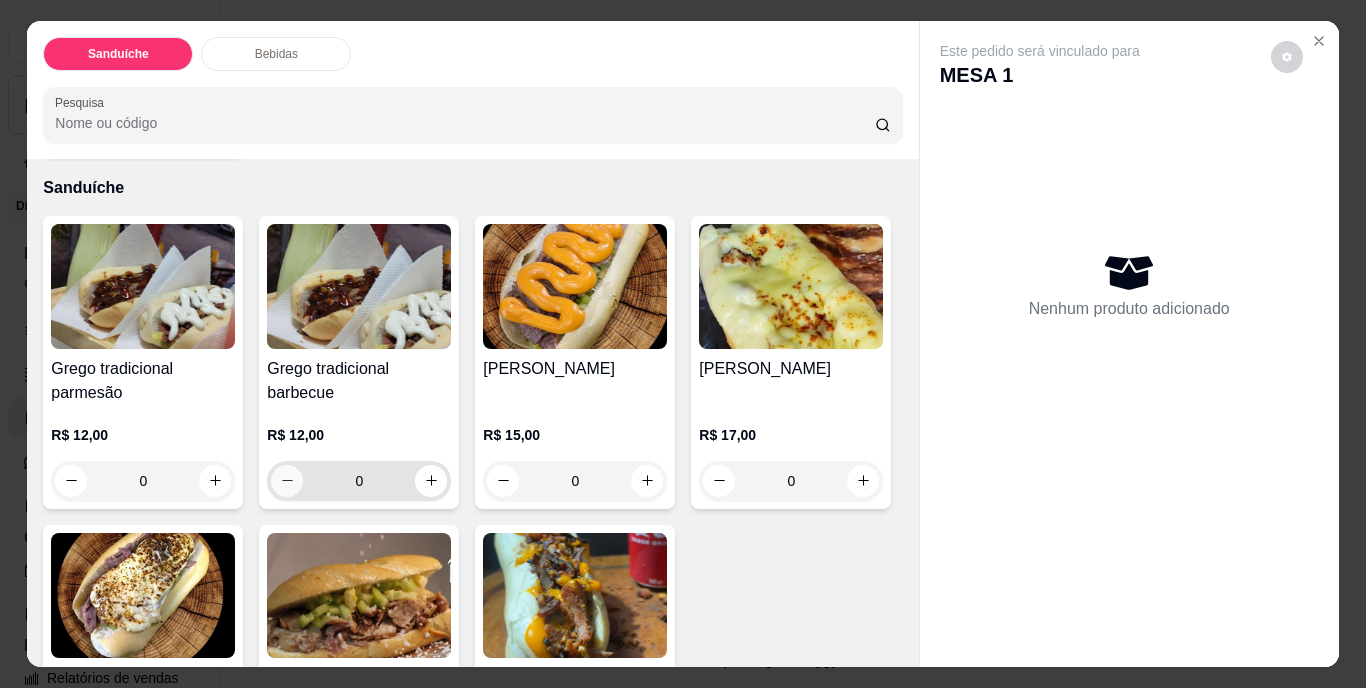scroll, scrollTop: 100, scrollLeft: 0, axis: vertical 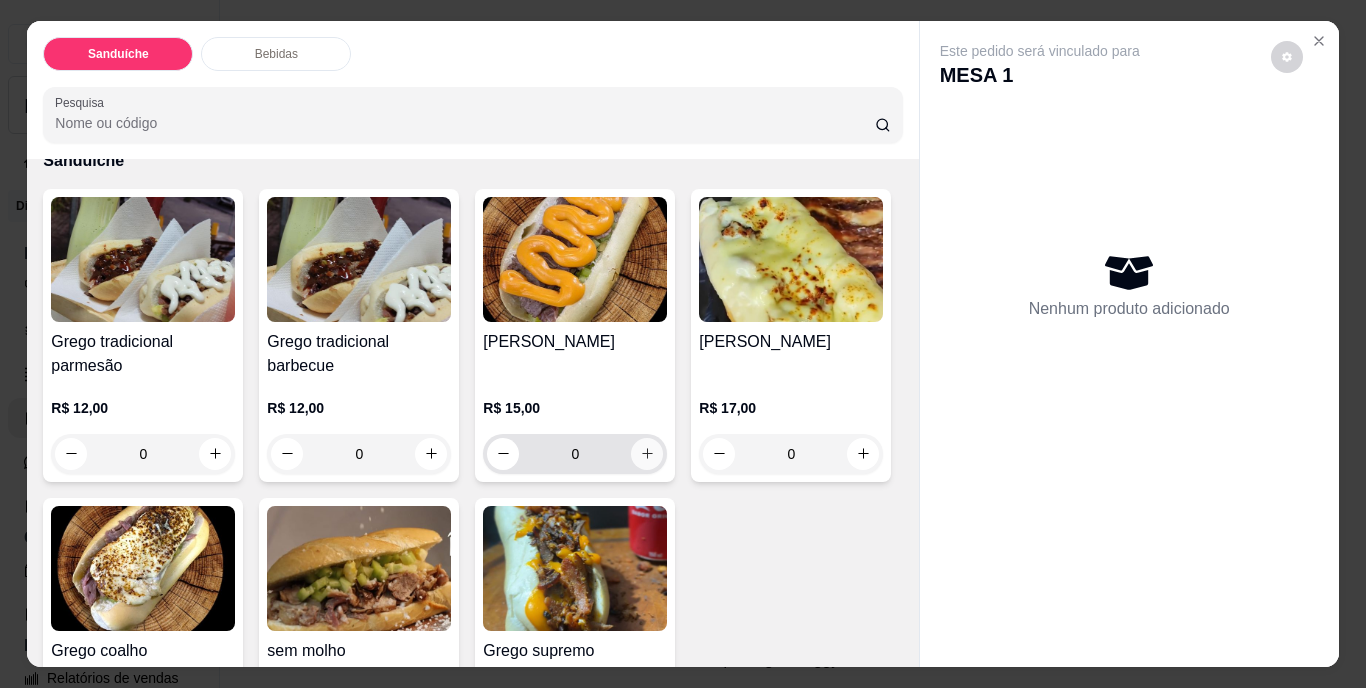 click at bounding box center [647, 454] 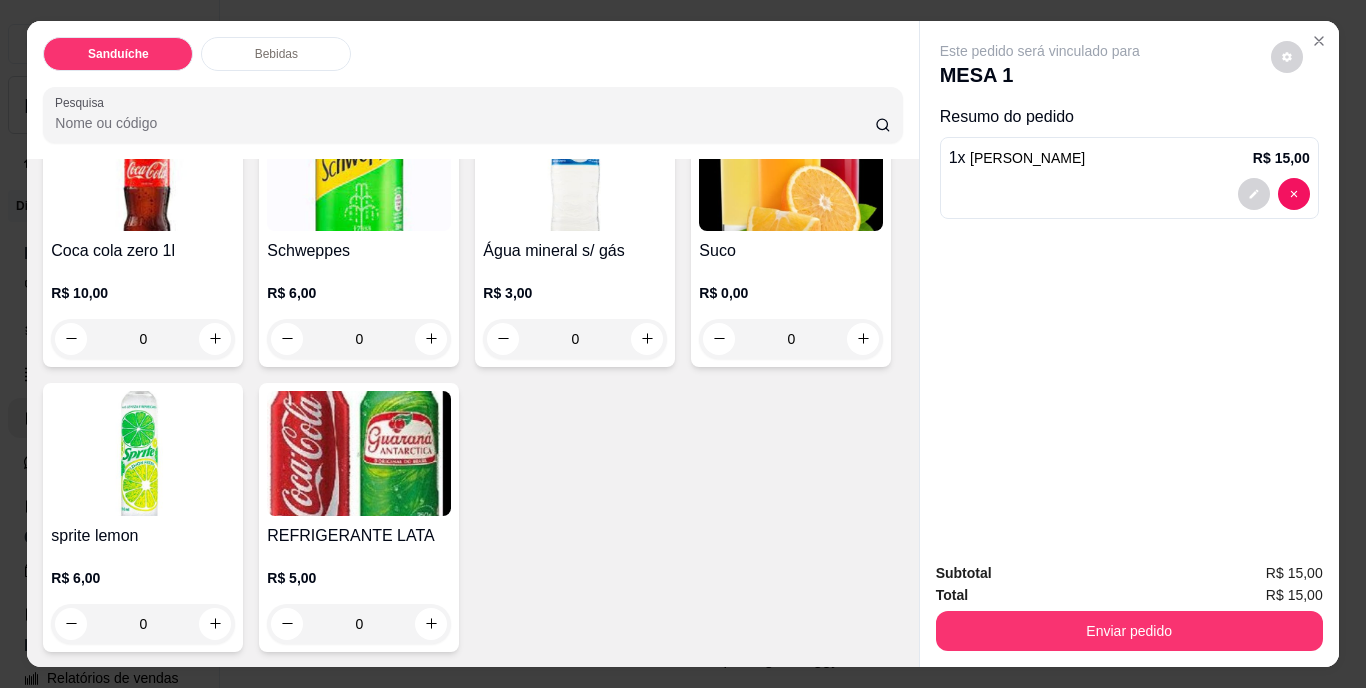 scroll, scrollTop: 900, scrollLeft: 0, axis: vertical 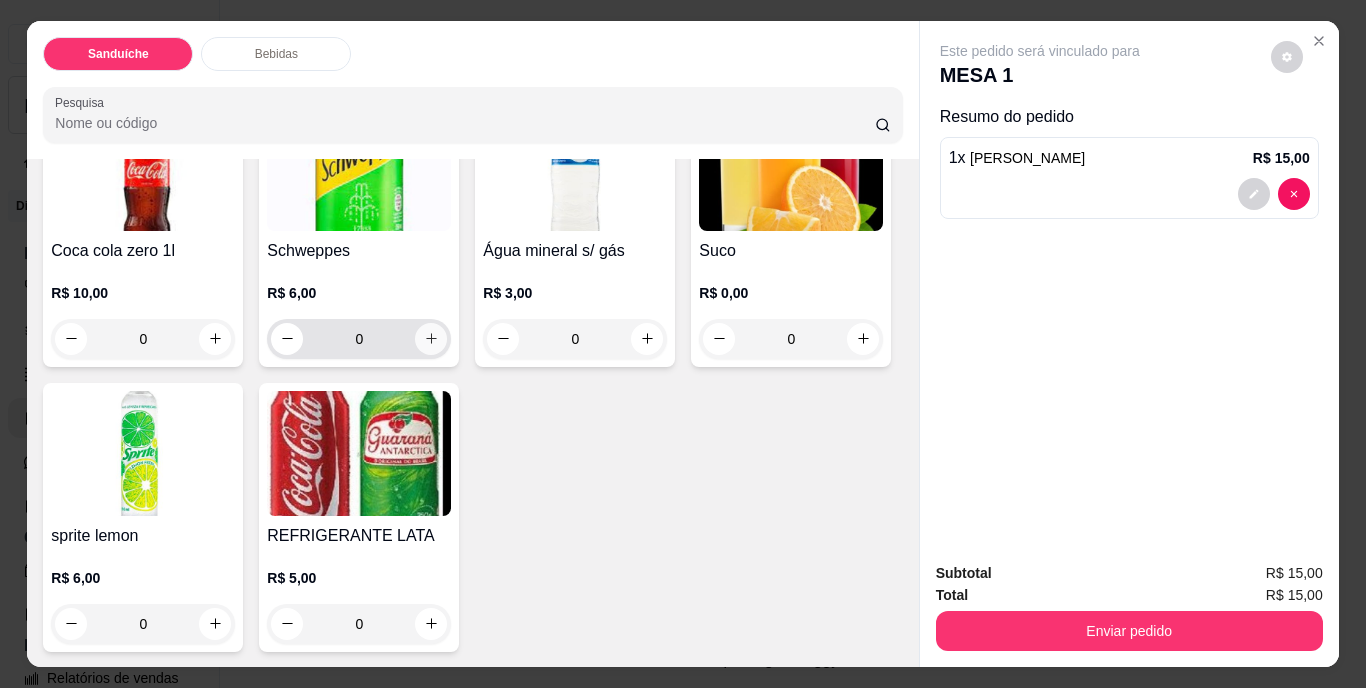 click 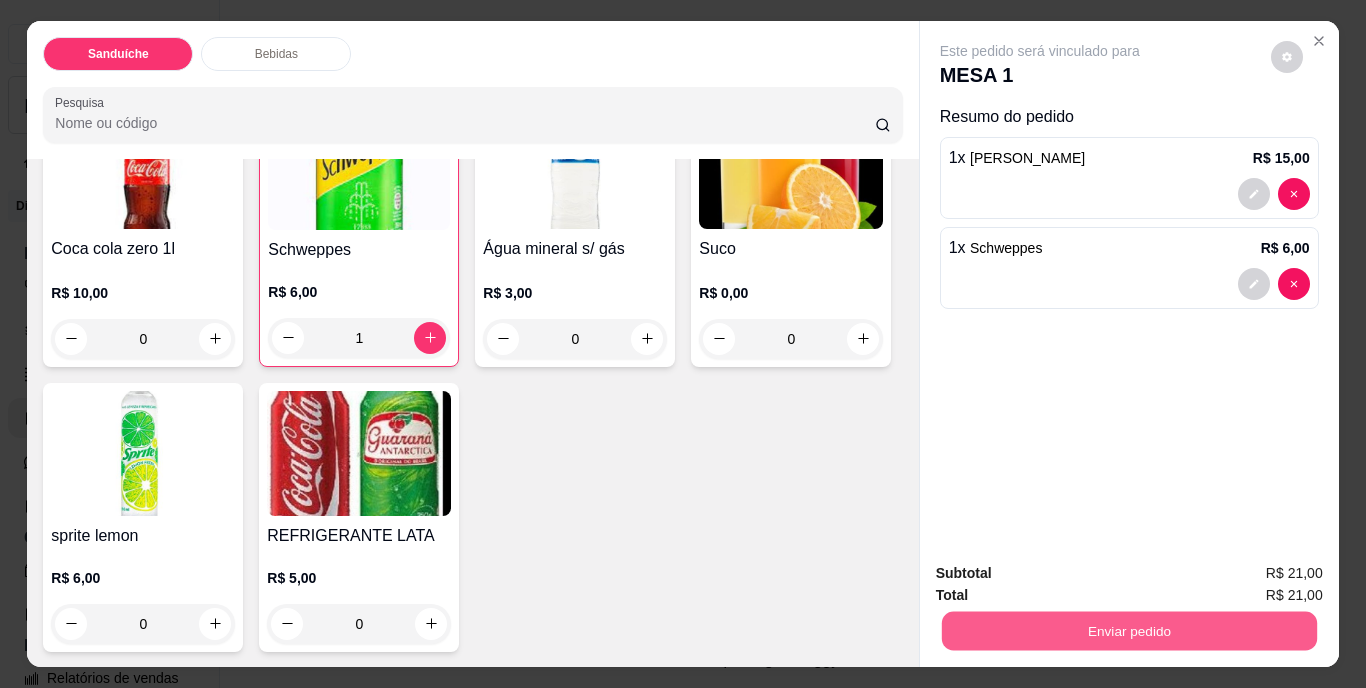 click on "Enviar pedido" at bounding box center [1128, 631] 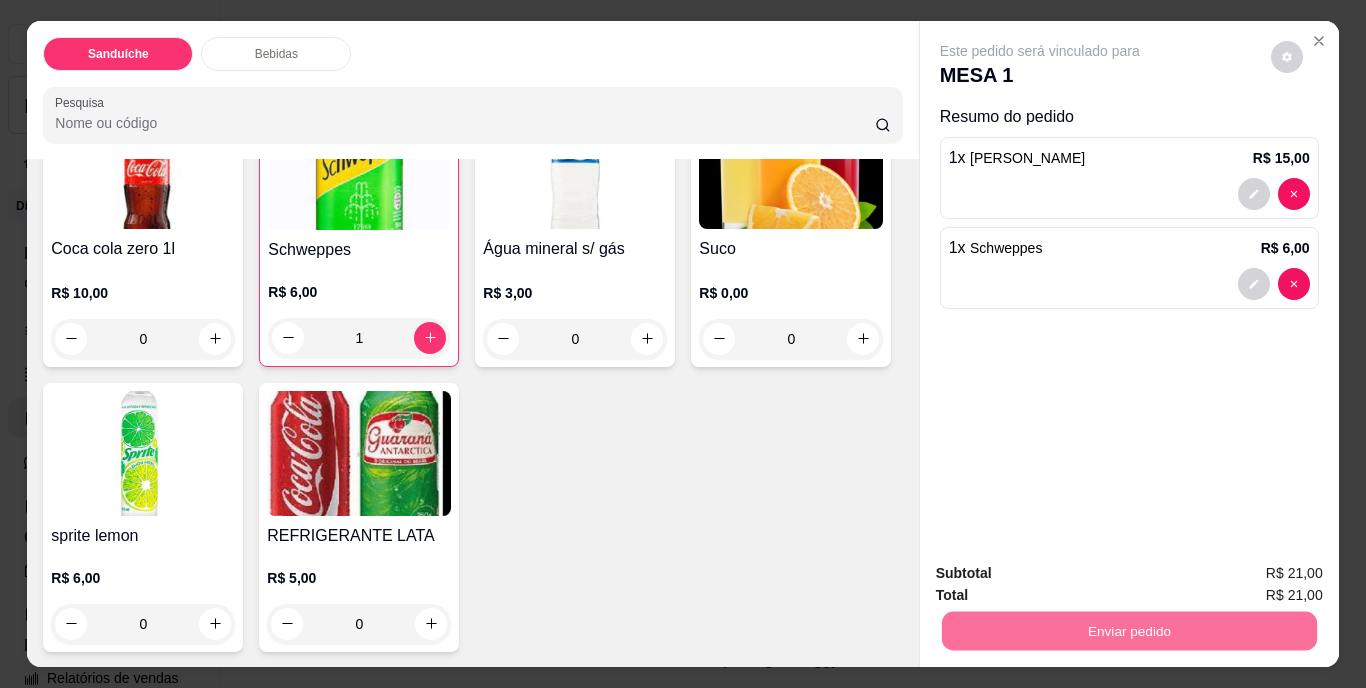 click on "Não registrar e enviar pedido" at bounding box center [1063, 574] 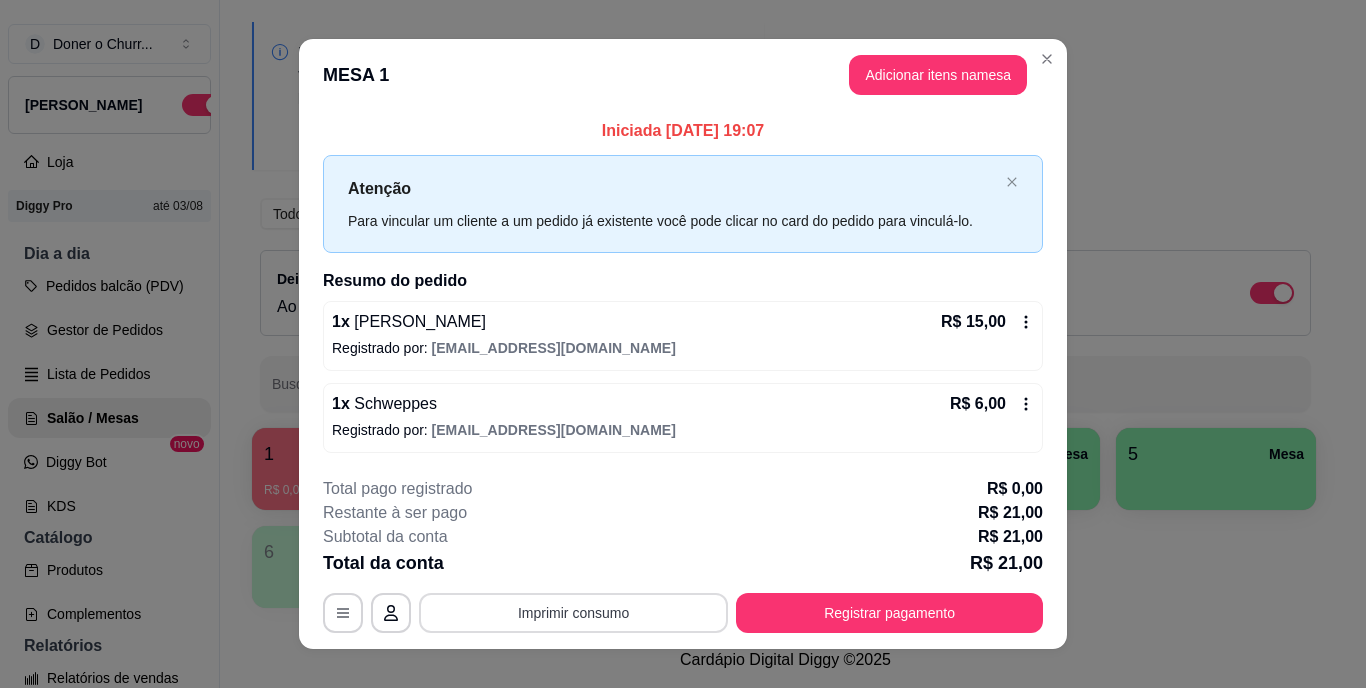 click on "Imprimir consumo" at bounding box center (573, 613) 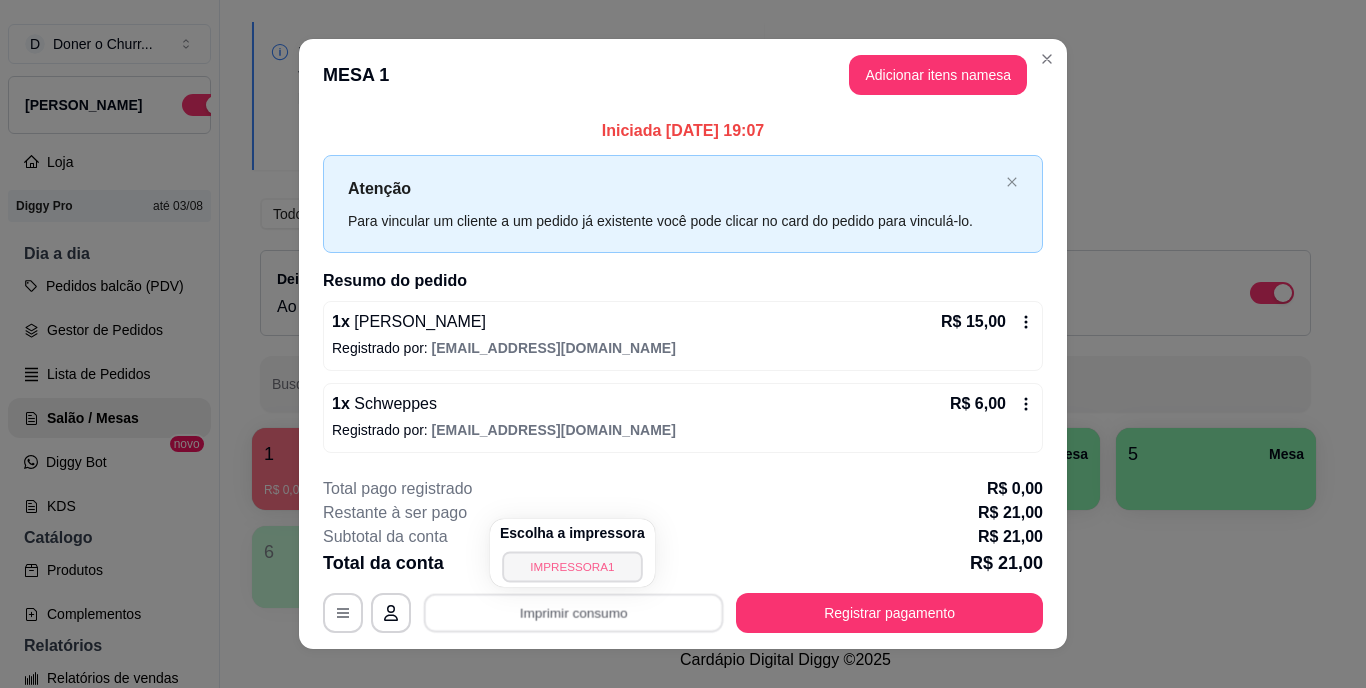click on "IMPRESSORA1" at bounding box center [572, 566] 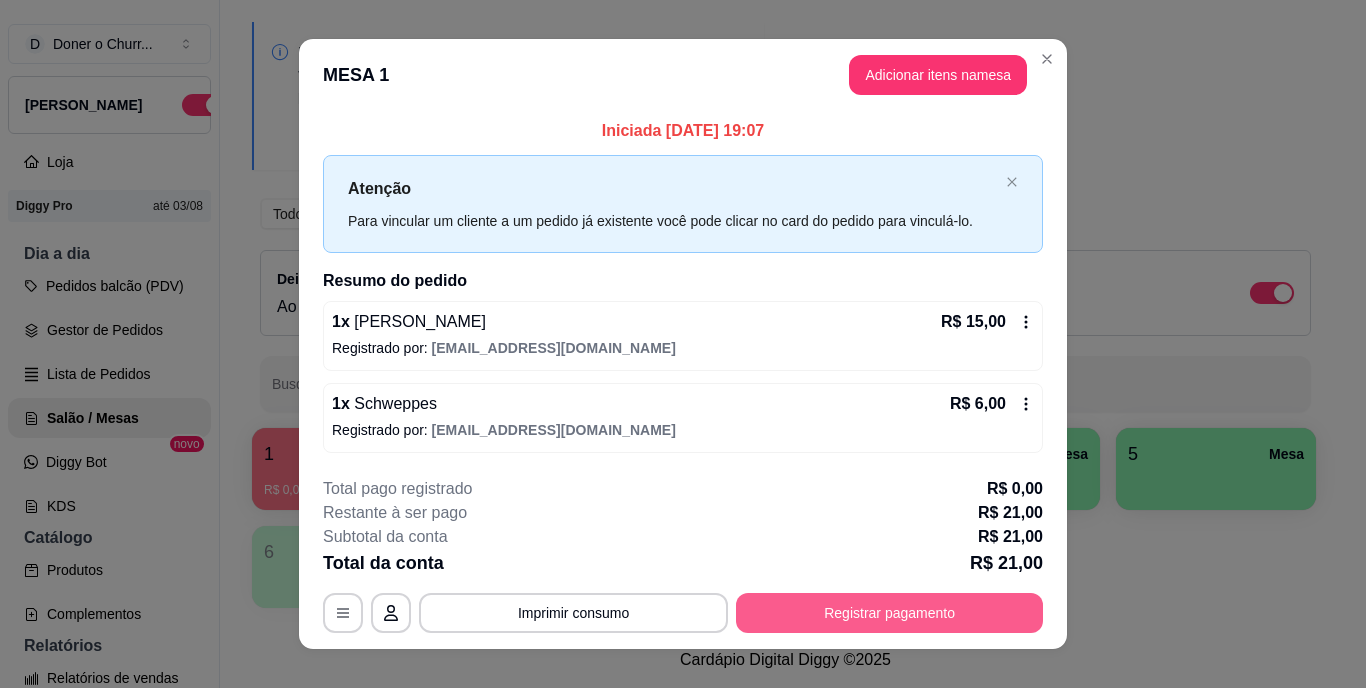 click on "Registrar pagamento" at bounding box center (889, 613) 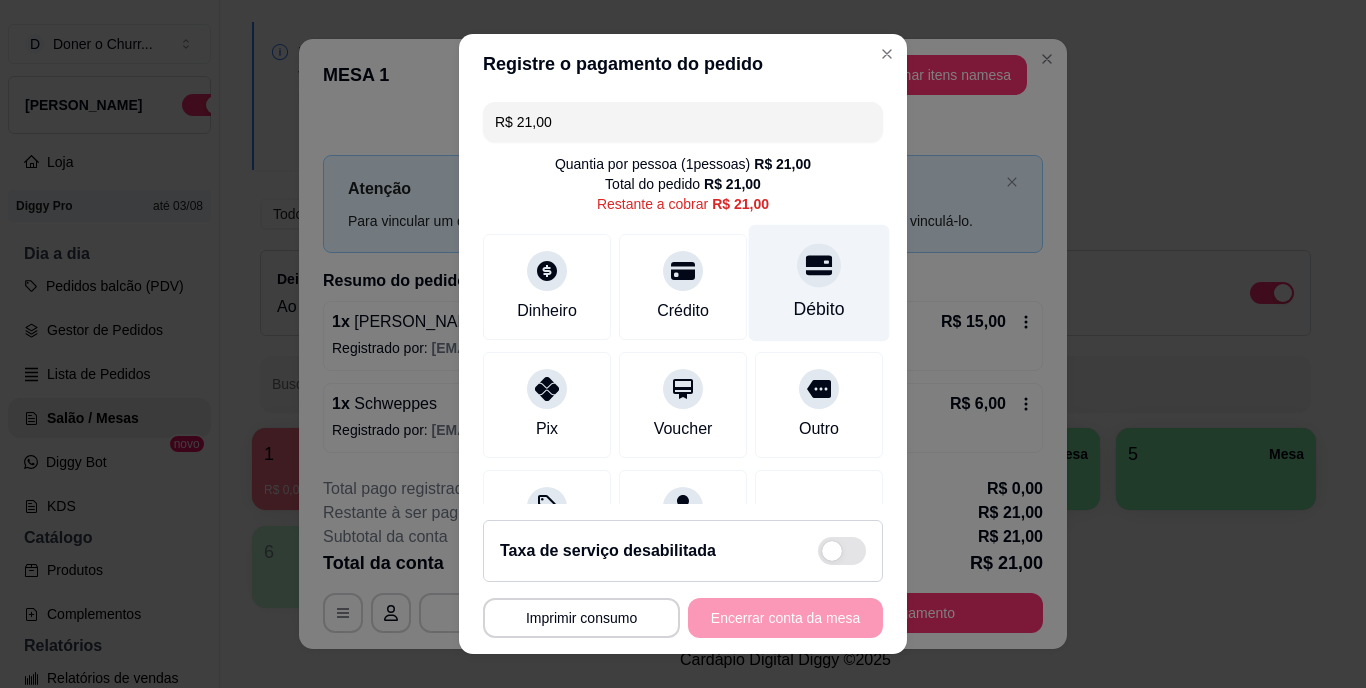 click 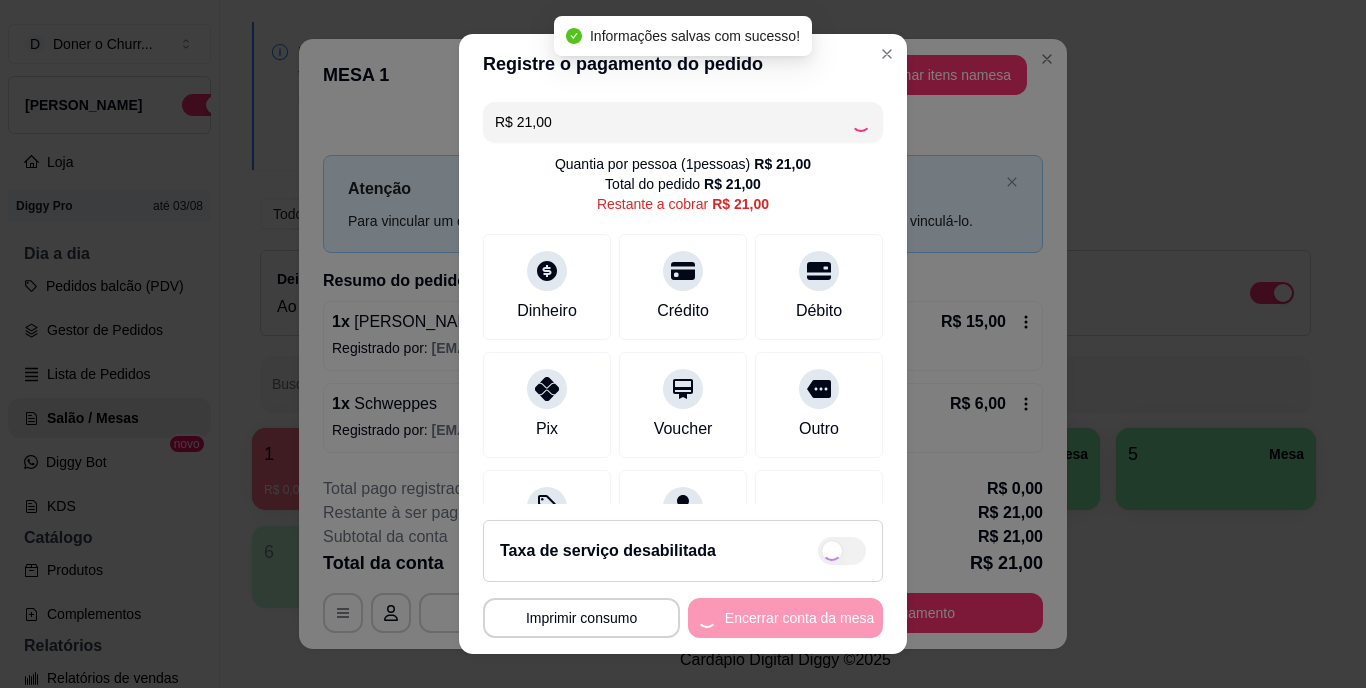 type on "R$ 0,00" 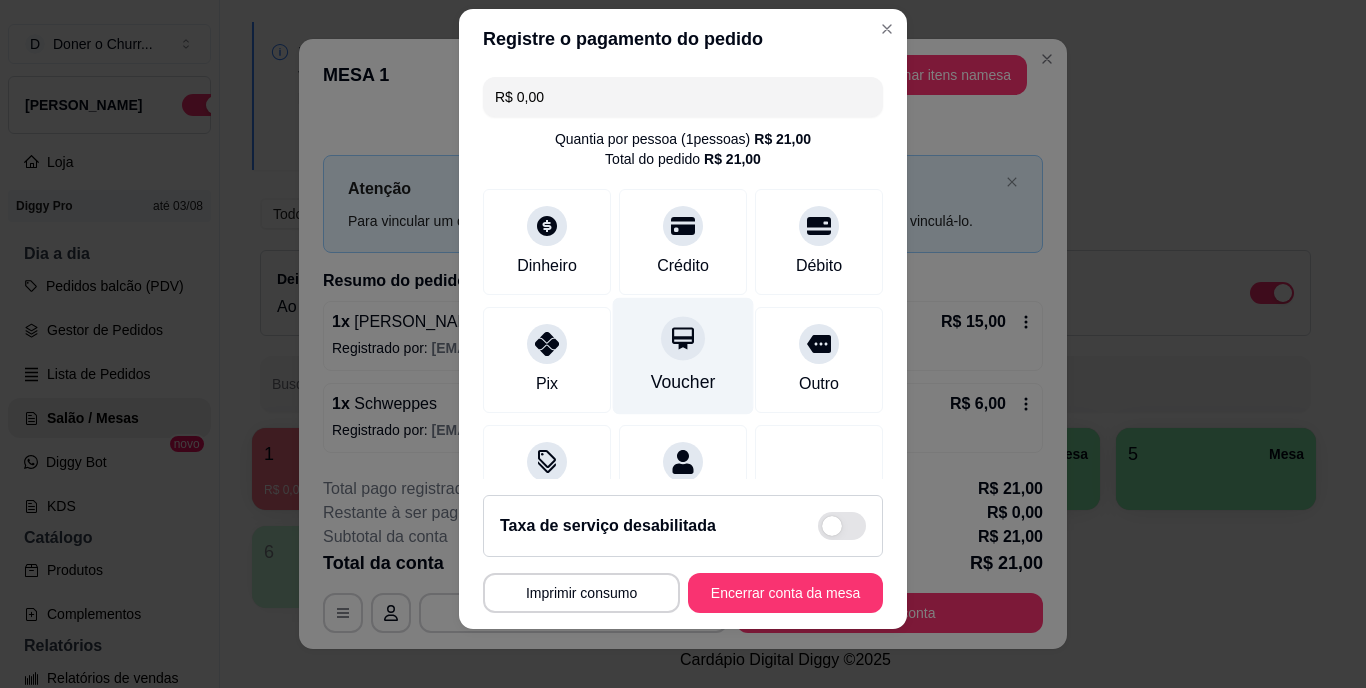 scroll, scrollTop: 30, scrollLeft: 0, axis: vertical 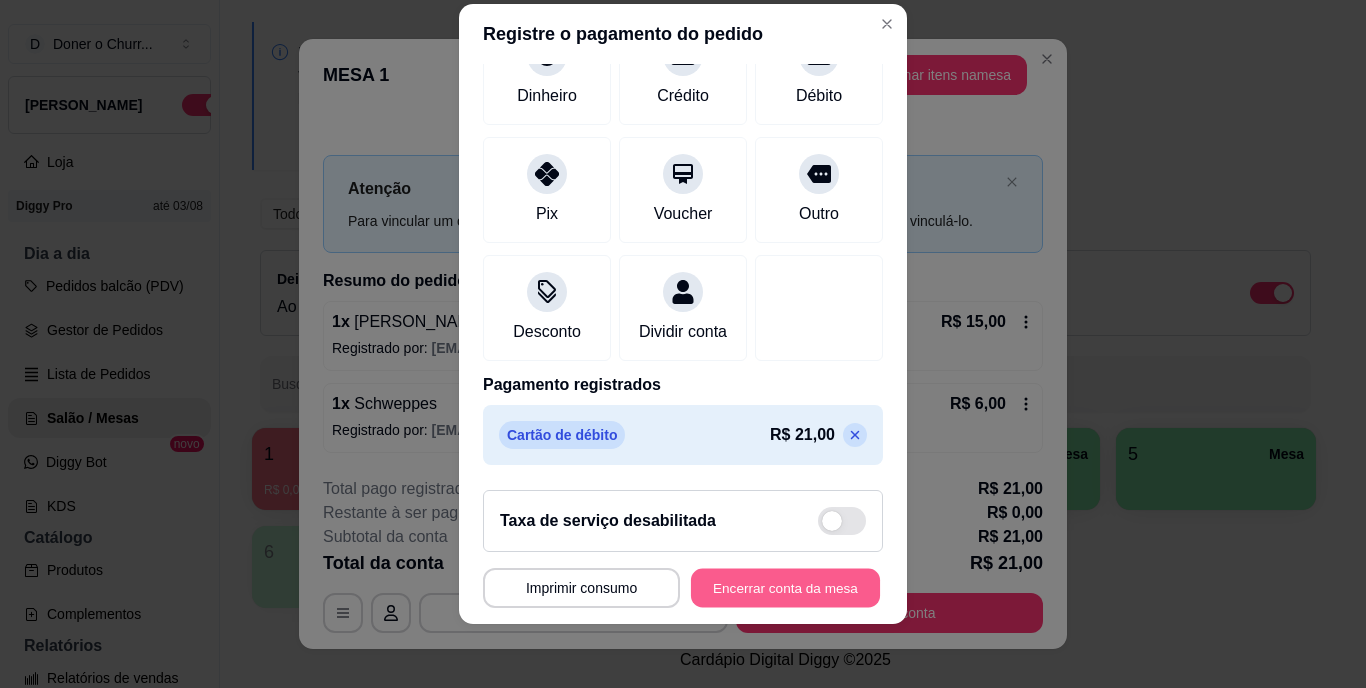 click on "Encerrar conta da mesa" at bounding box center (785, 587) 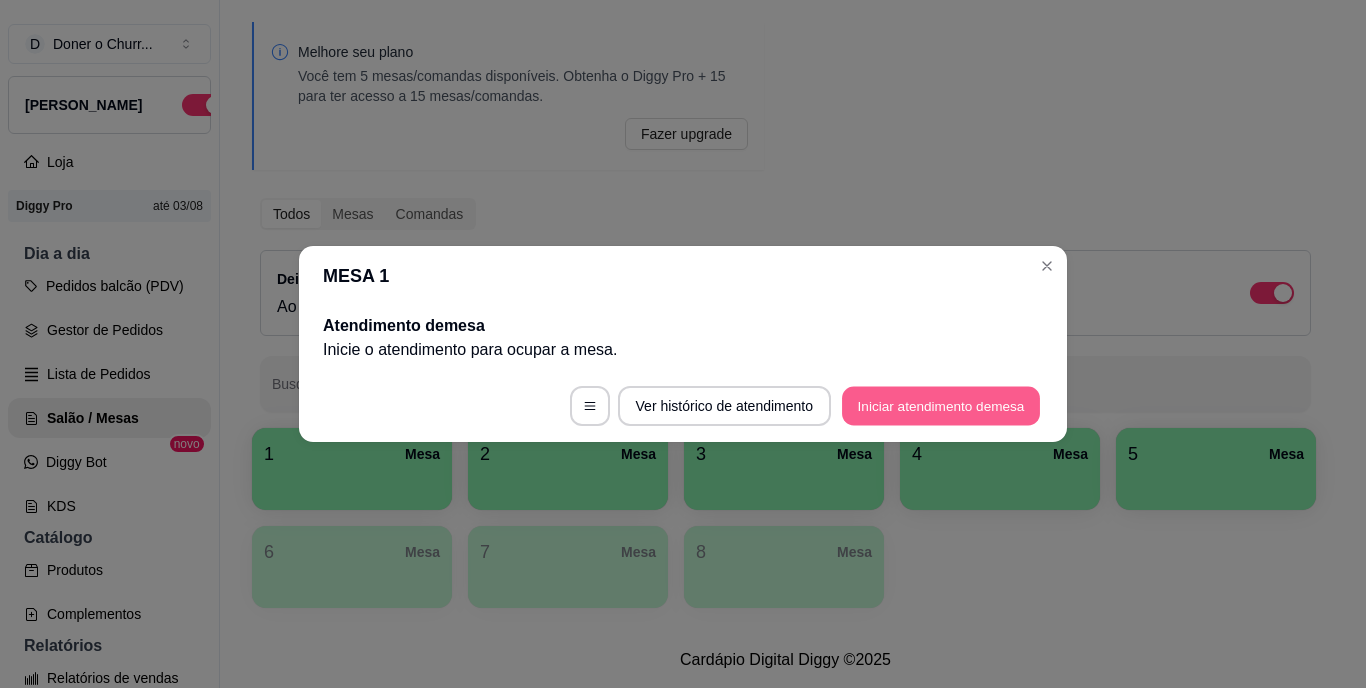 click on "Iniciar atendimento de  mesa" at bounding box center (941, 406) 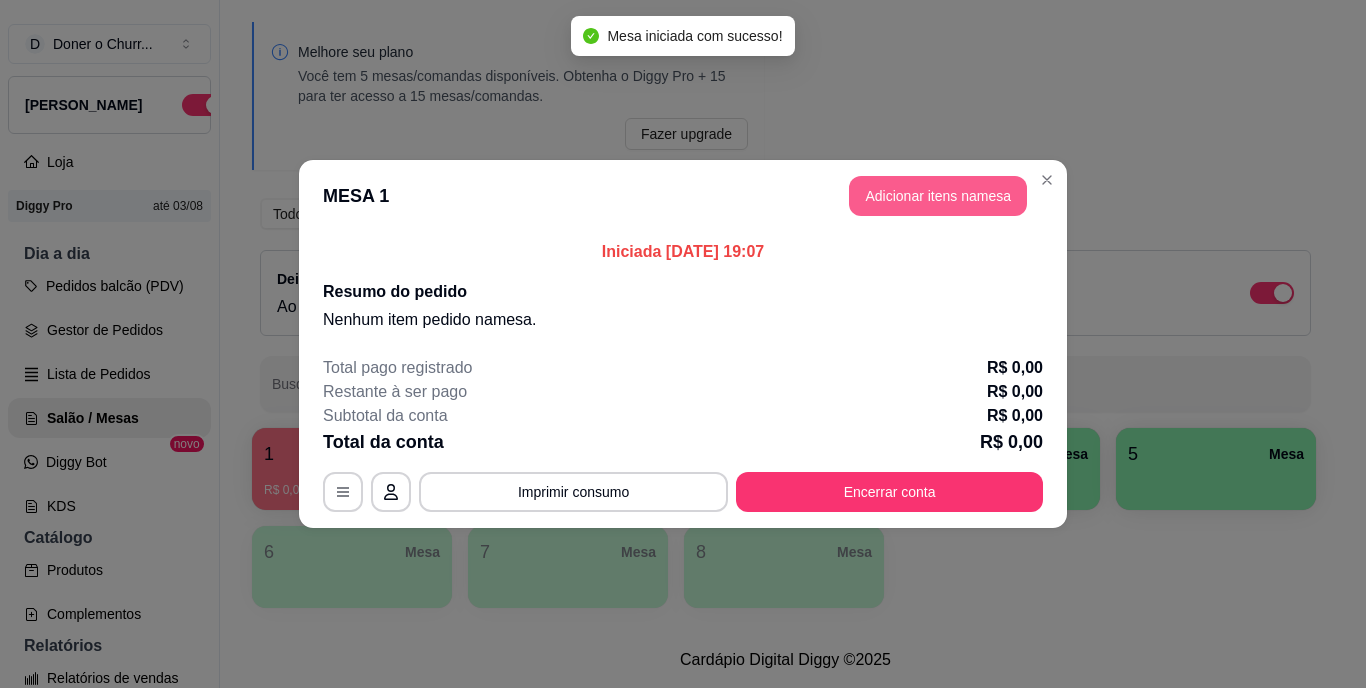 click on "Adicionar itens na  mesa" at bounding box center [938, 196] 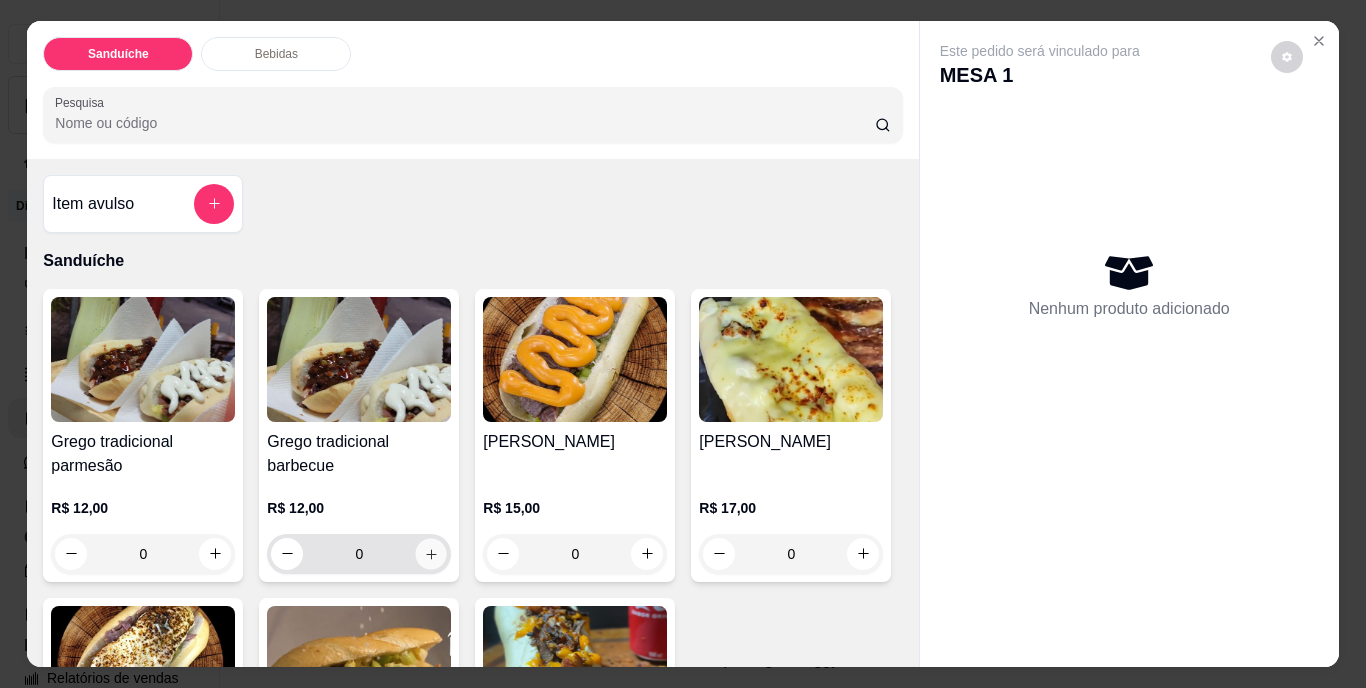 click 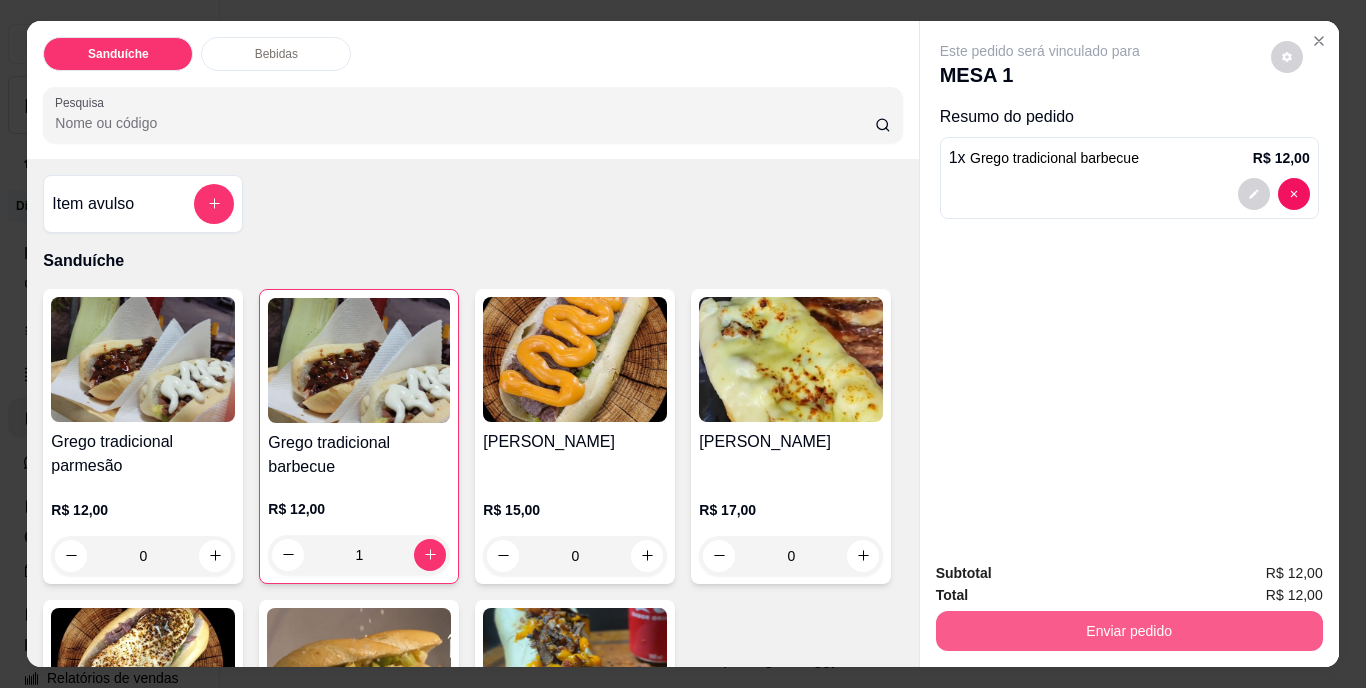 click on "Enviar pedido" at bounding box center (1129, 631) 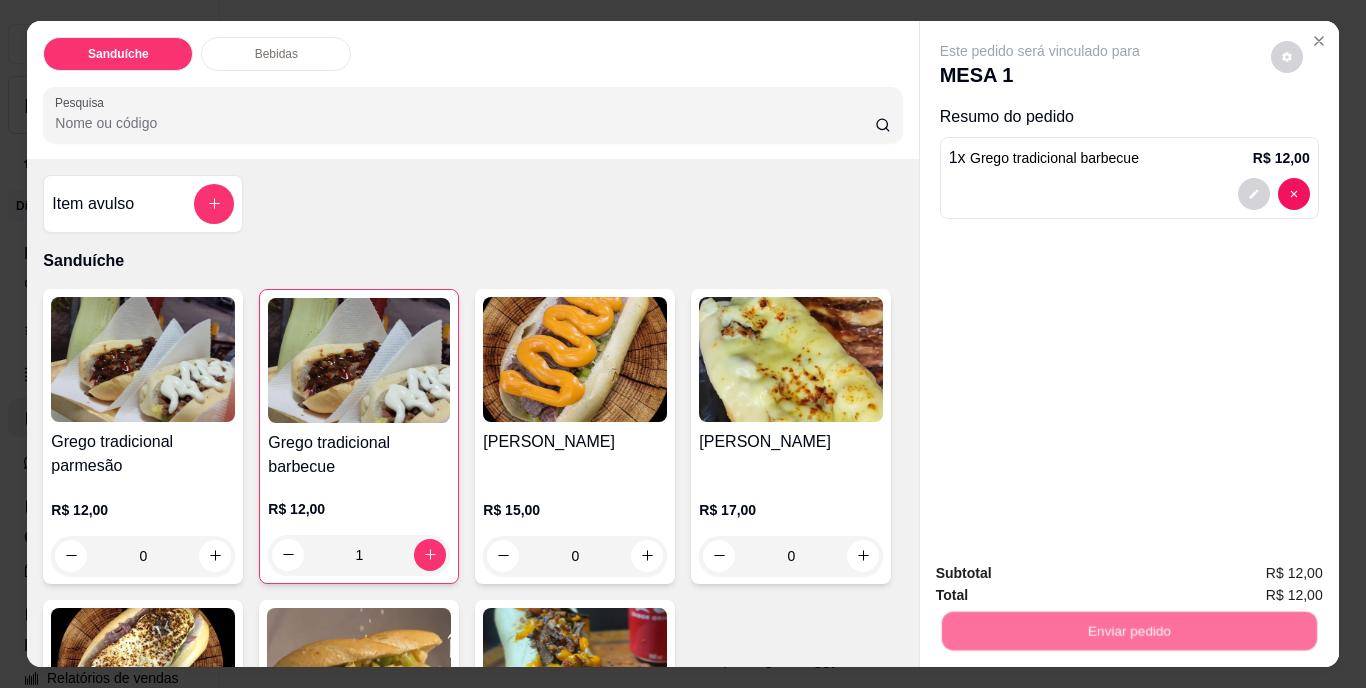 click on "Não registrar e enviar pedido" at bounding box center [1063, 575] 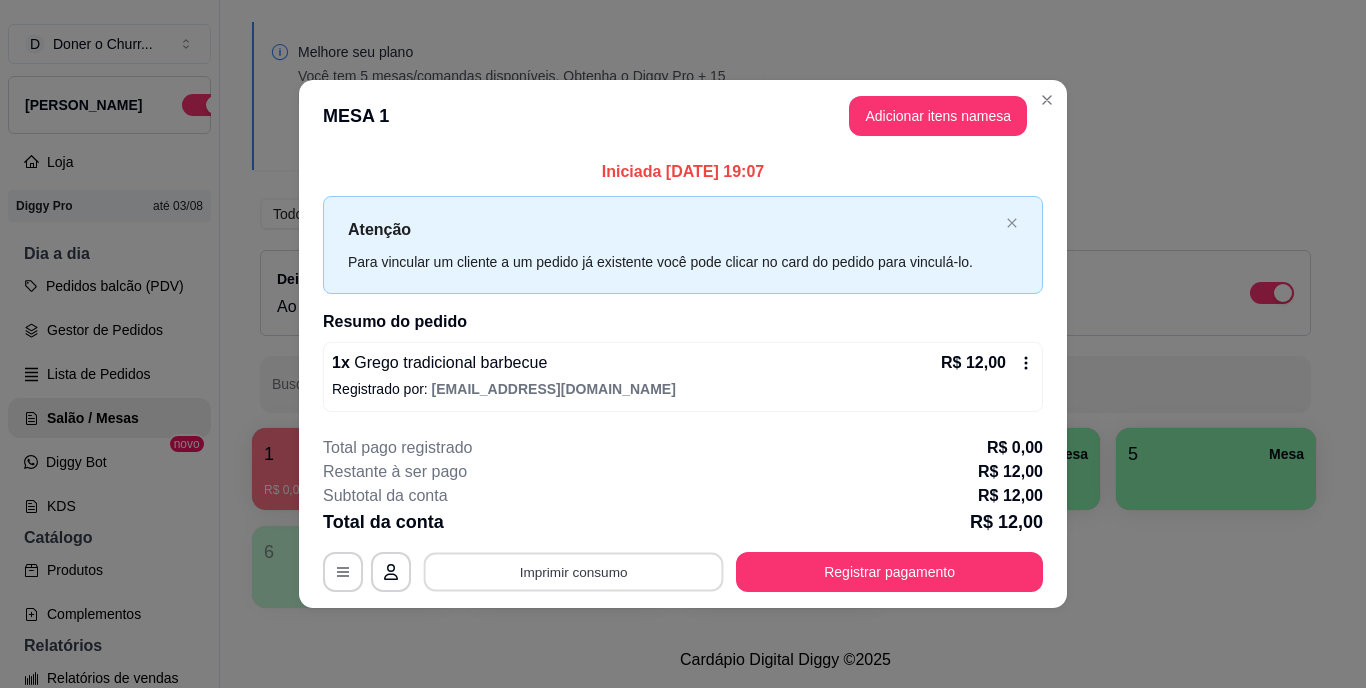 click on "Imprimir consumo" at bounding box center (574, 571) 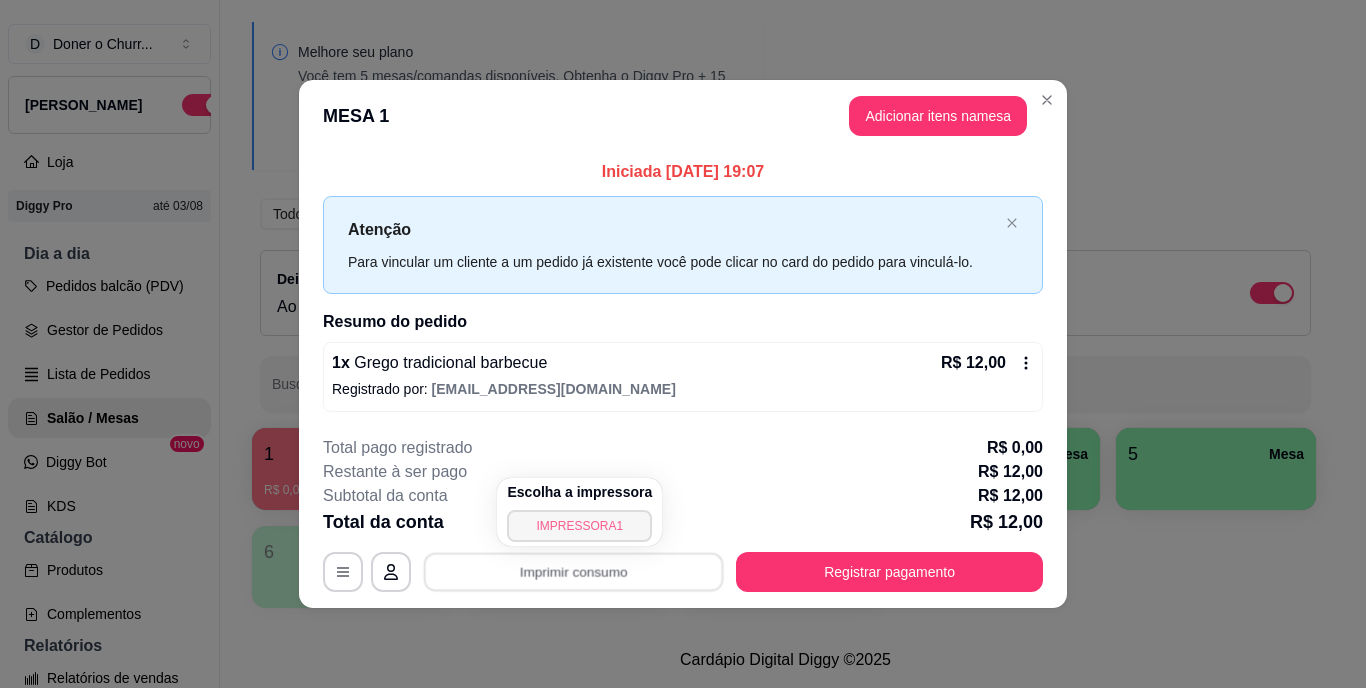 click on "IMPRESSORA1" at bounding box center [579, 526] 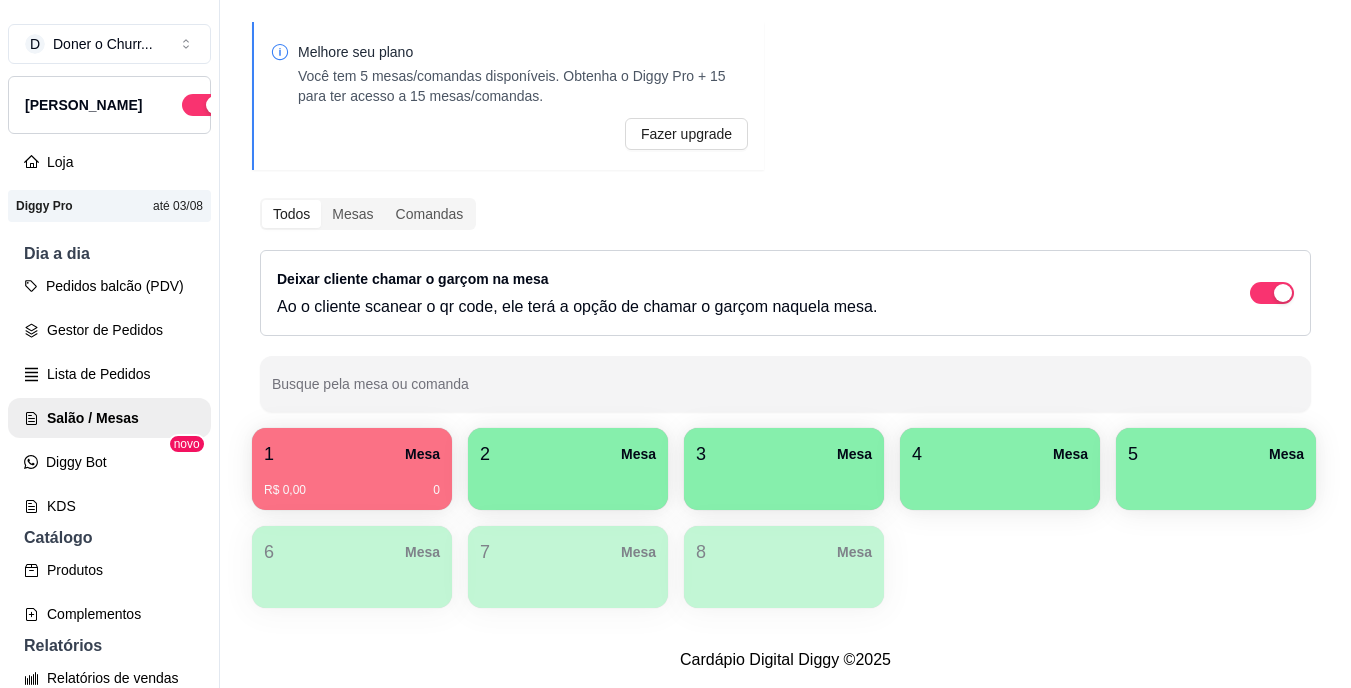 click at bounding box center [568, 483] 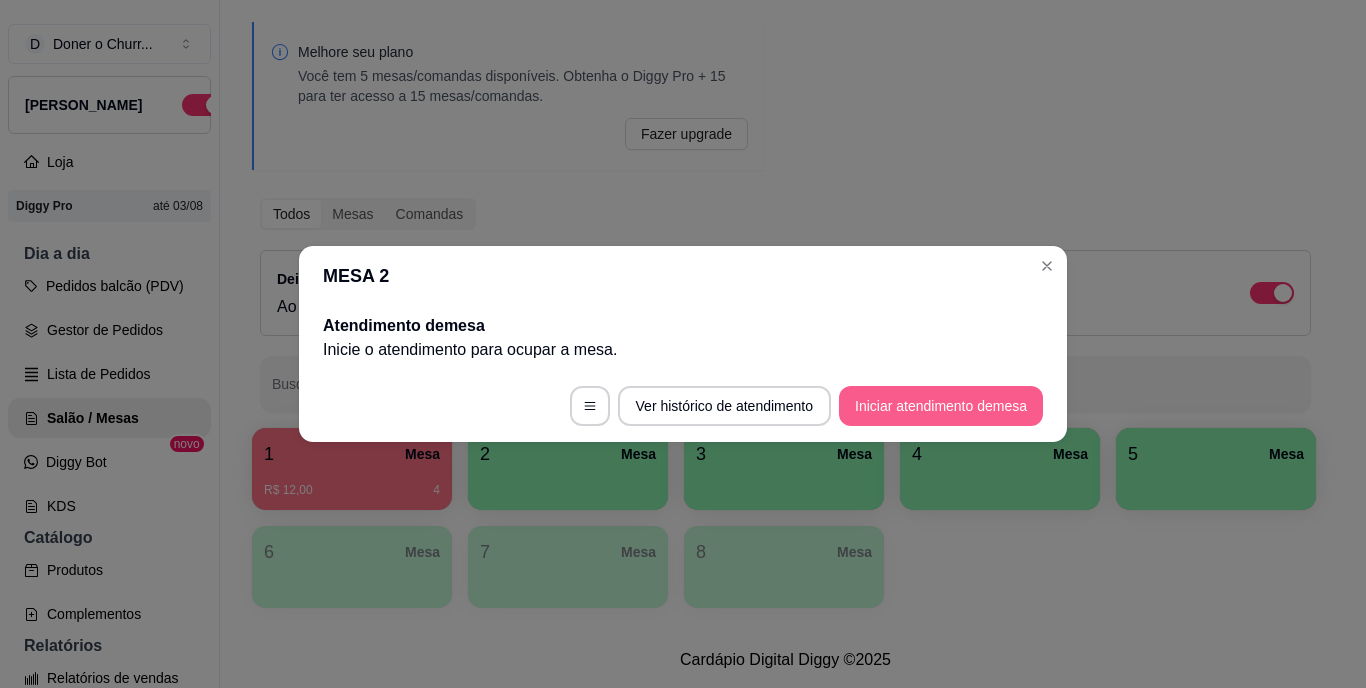 click on "Iniciar atendimento de  mesa" at bounding box center (941, 406) 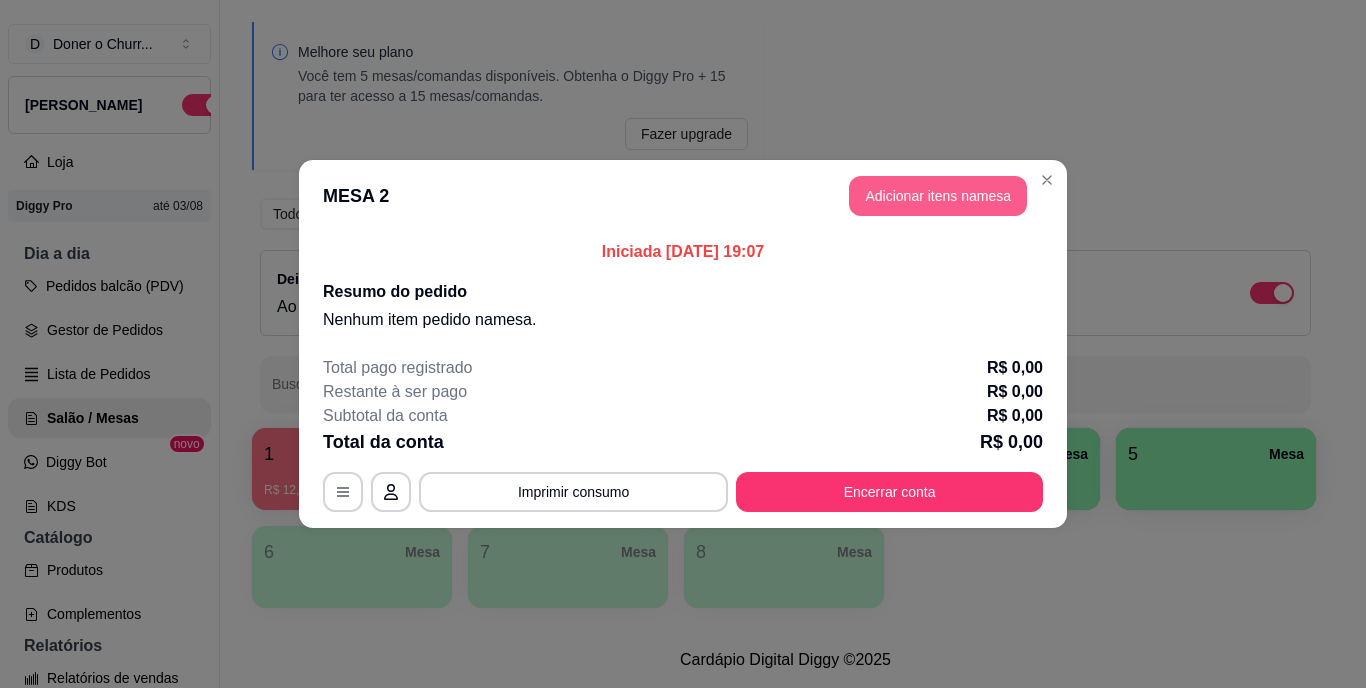 click on "Adicionar itens na  mesa" at bounding box center [938, 196] 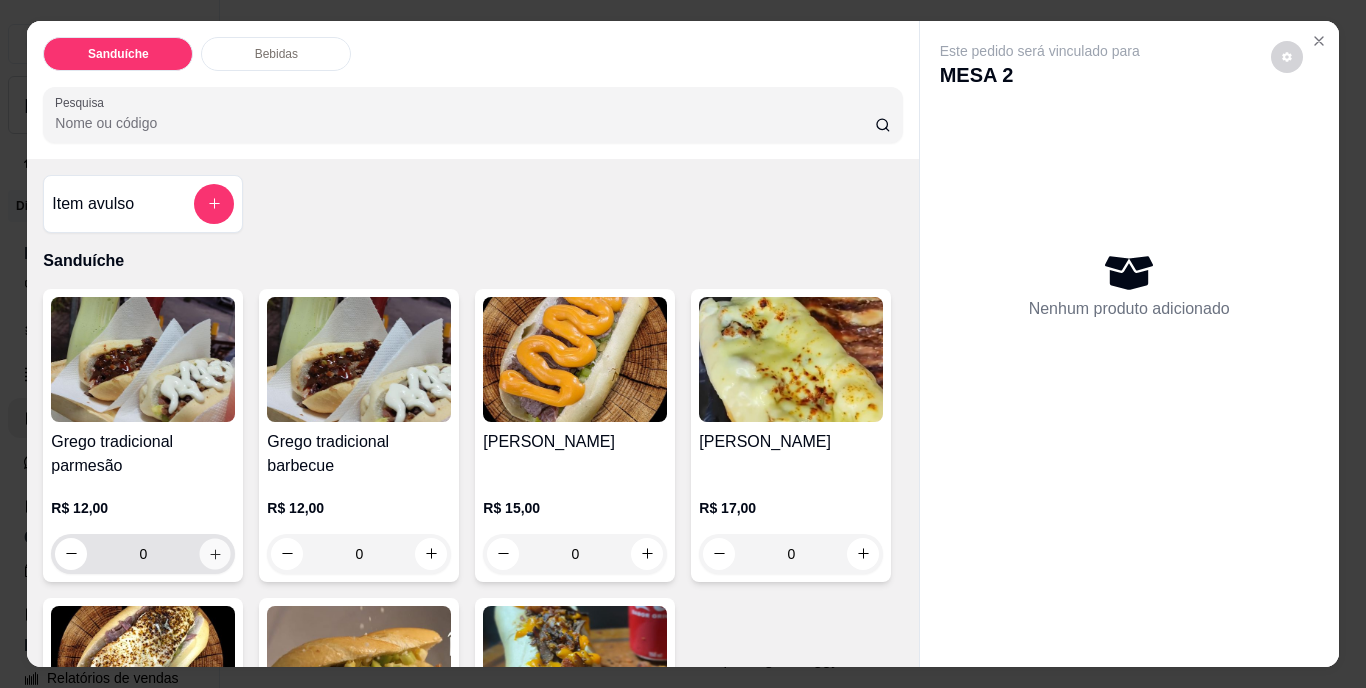 click 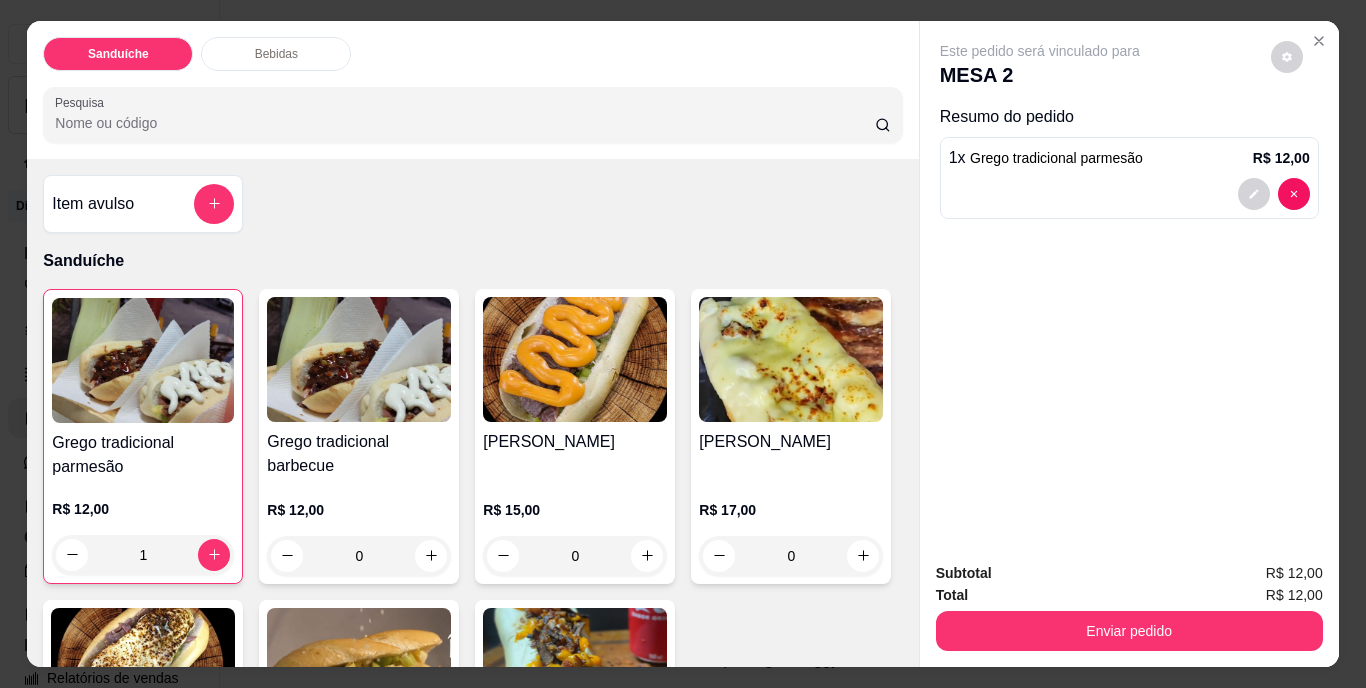click on "Sanduíche Bebidas Pesquisa Item avulso Sanduíche Grego tradicional parmesão   R$ 12,00 1 Grego tradicional barbecue   R$ 12,00 0 Grego cheddar   R$ 15,00 0 Grego mussarela   R$ 17,00 0 Grego coalho   R$ 18,00 0 sem molho   R$ 12,00 0 Grego supremo   R$ 16,00 0 Bebidas Coca cola zero 1l   R$ 10,00 0 Schweppes   R$ 6,00 0 Água mineral s/ gás   R$ 3,00 0 Suco   R$ 0,00 0 sprite lemon   R$ 6,00 0 REFRIGERANTE LATA   R$ 5,00 0 Este pedido será vinculado para   MESA 2 Resumo do pedido 1 x   Grego tradicional parmesão R$ 12,00 Subtotal R$ 12,00 Total R$ 12,00 Enviar pedido" at bounding box center (683, 344) 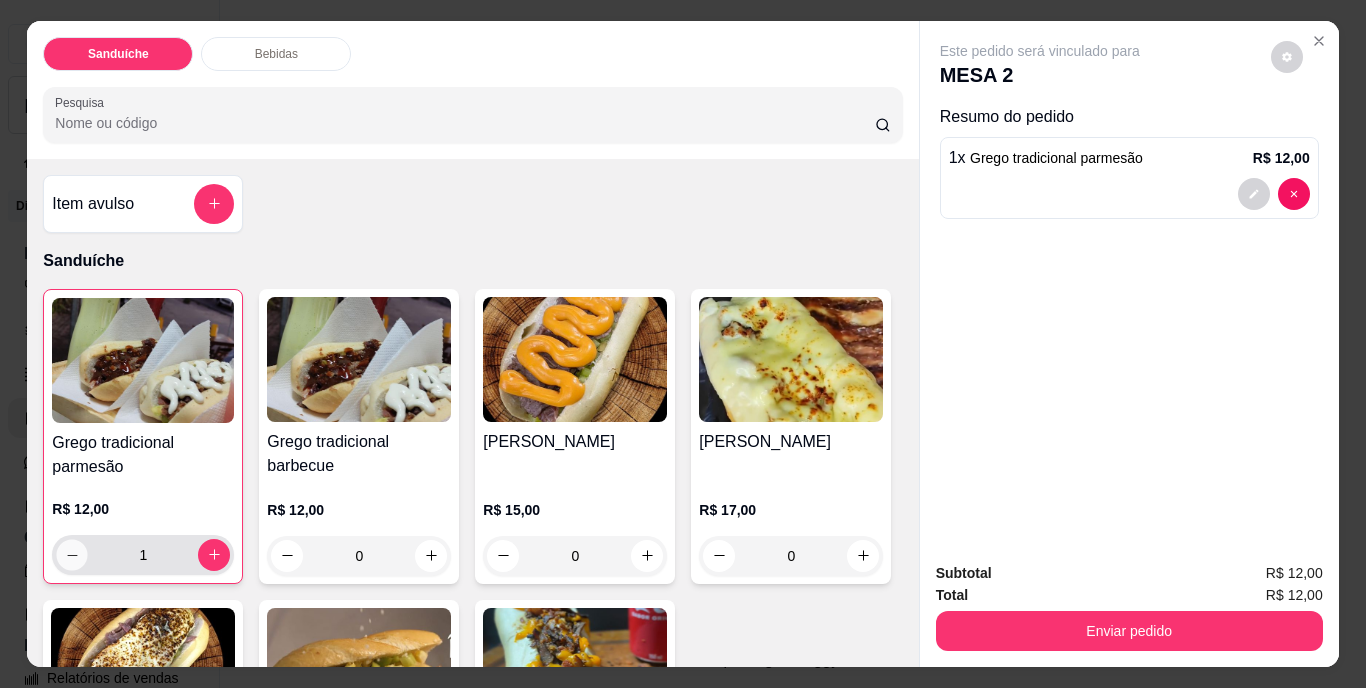 click 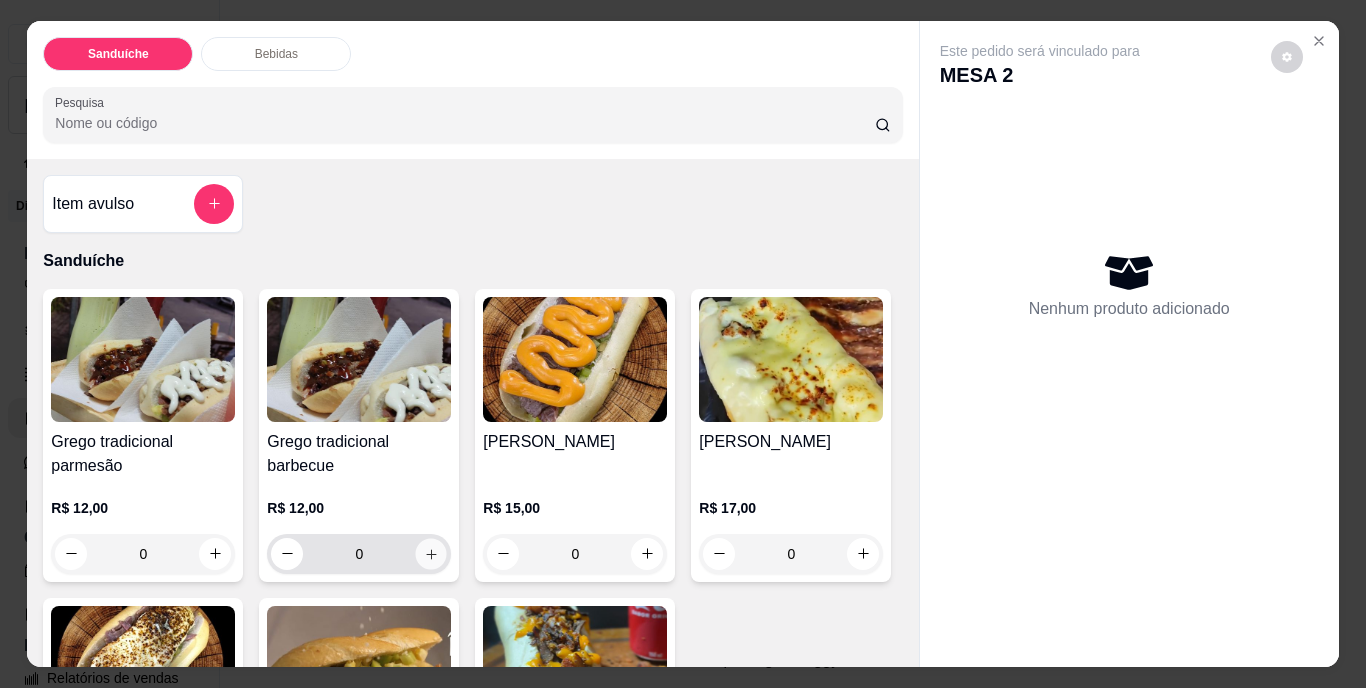click 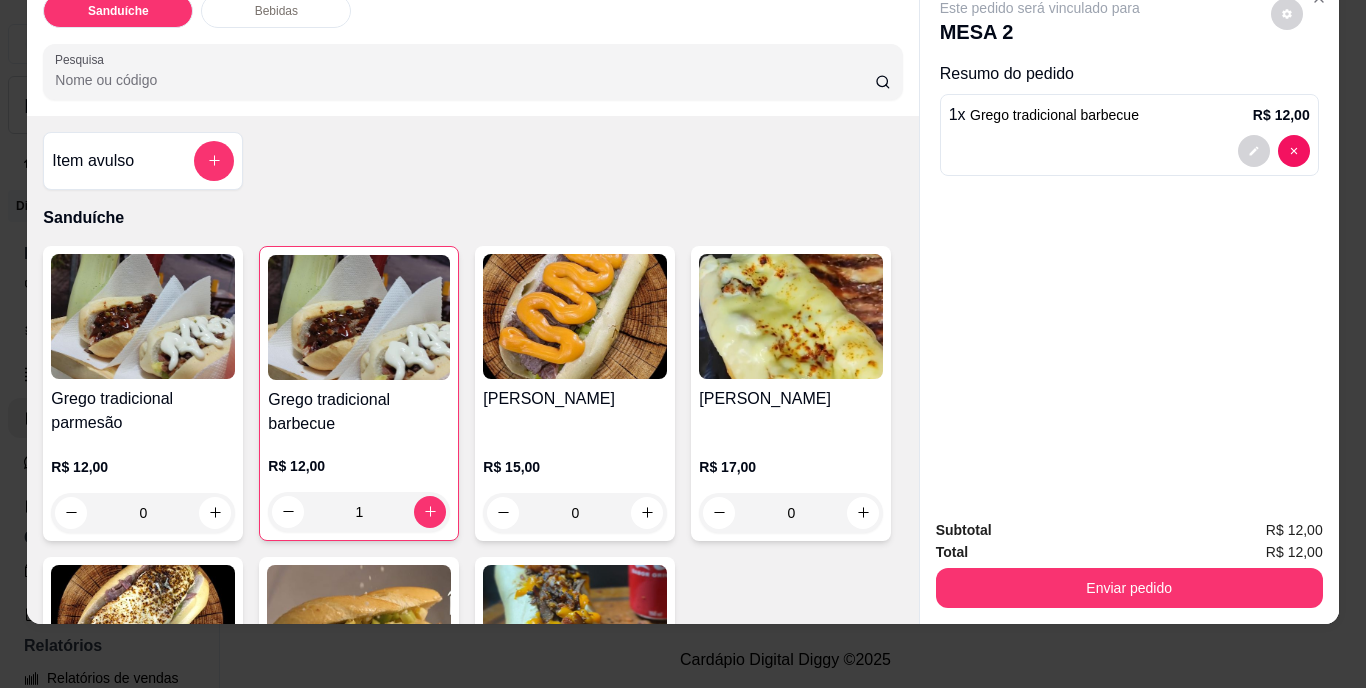 scroll, scrollTop: 51, scrollLeft: 0, axis: vertical 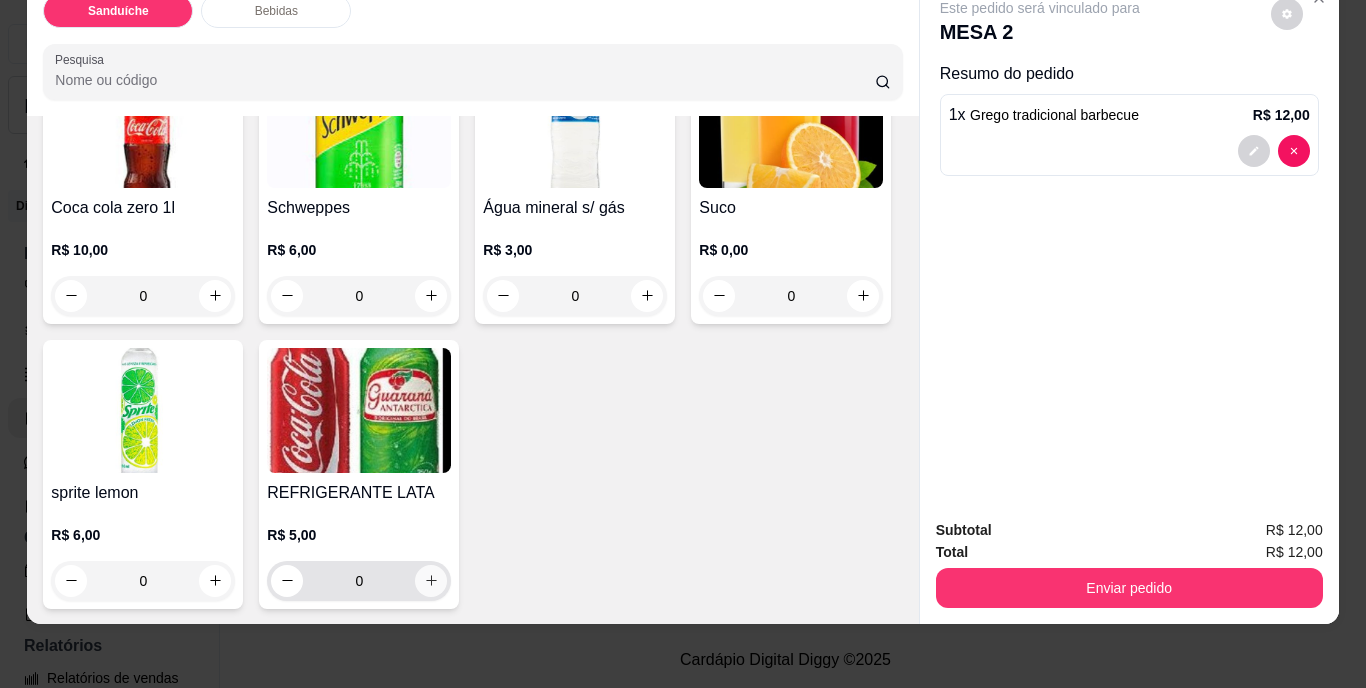click 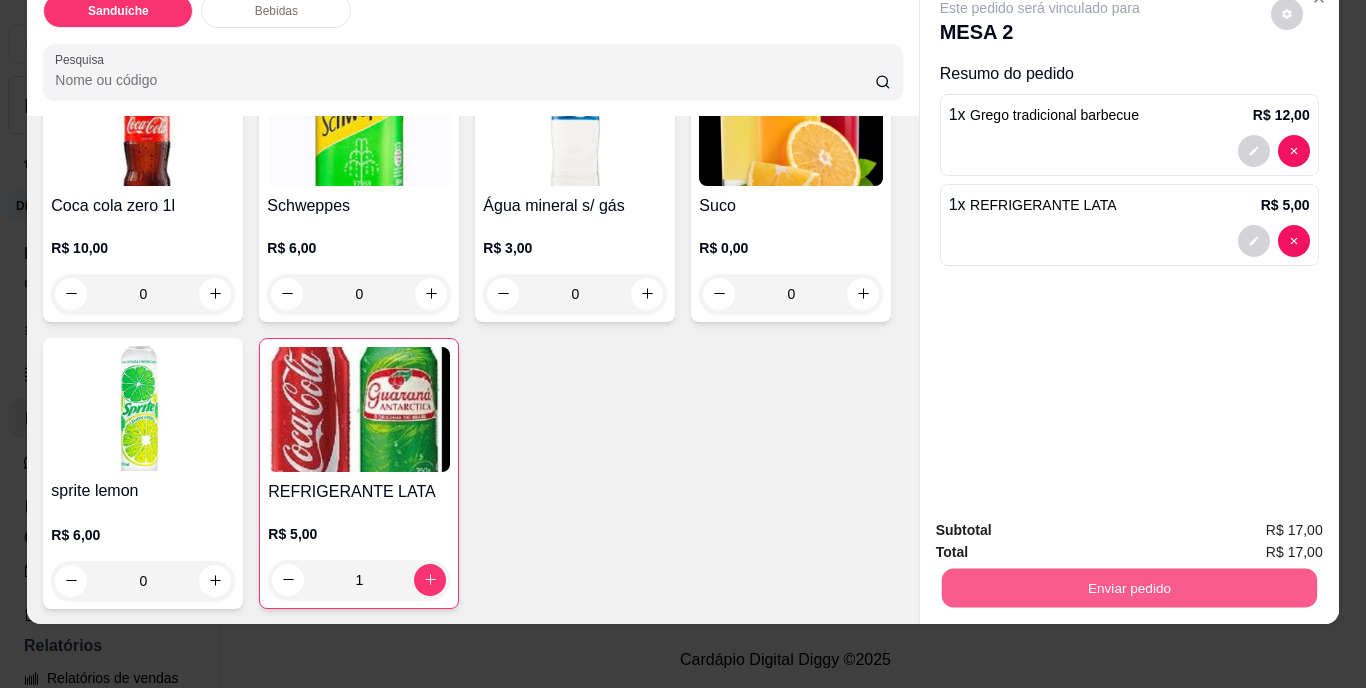 click on "Enviar pedido" at bounding box center (1128, 588) 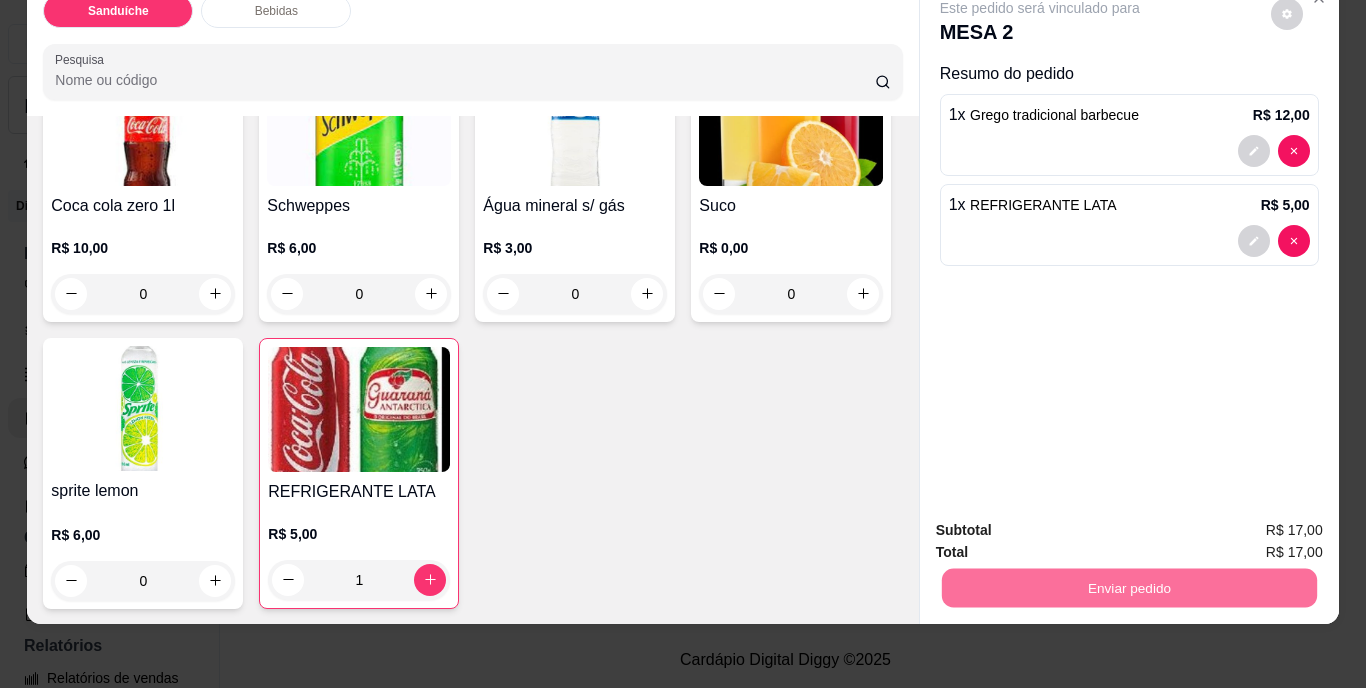 click on "Não registrar e enviar pedido" at bounding box center [1063, 523] 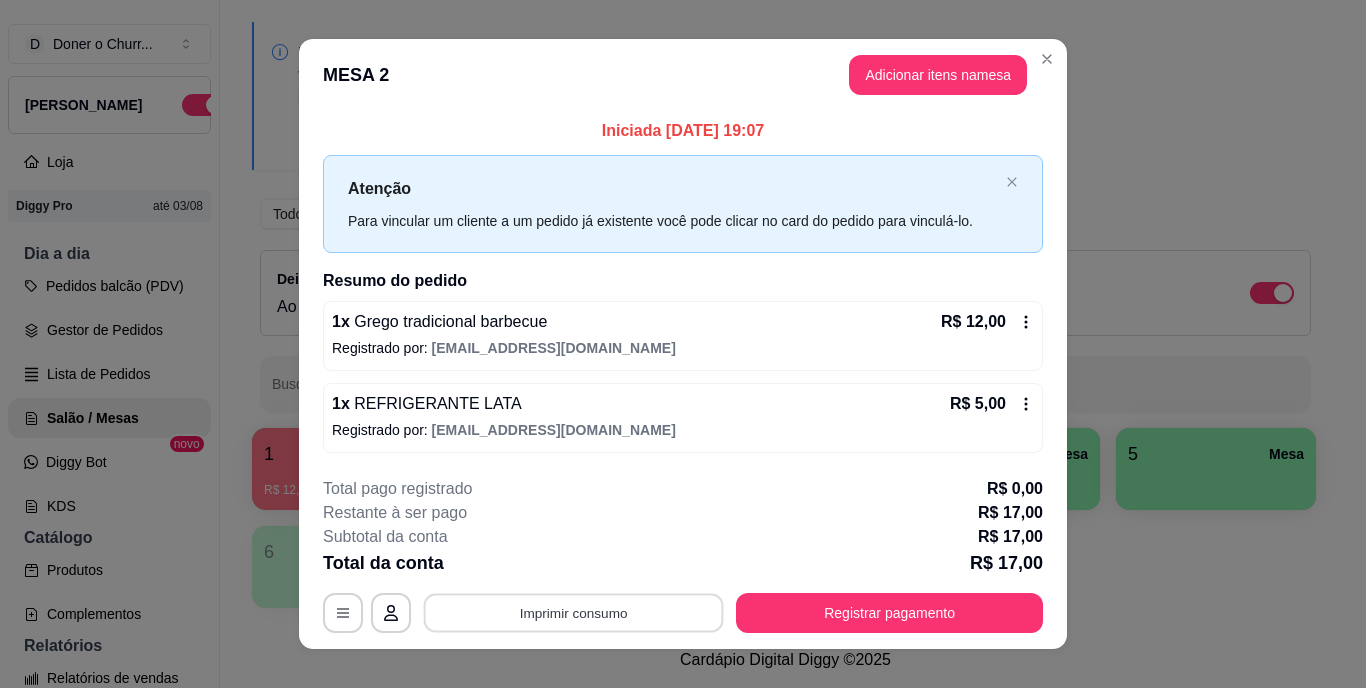 click on "Imprimir consumo" at bounding box center (574, 612) 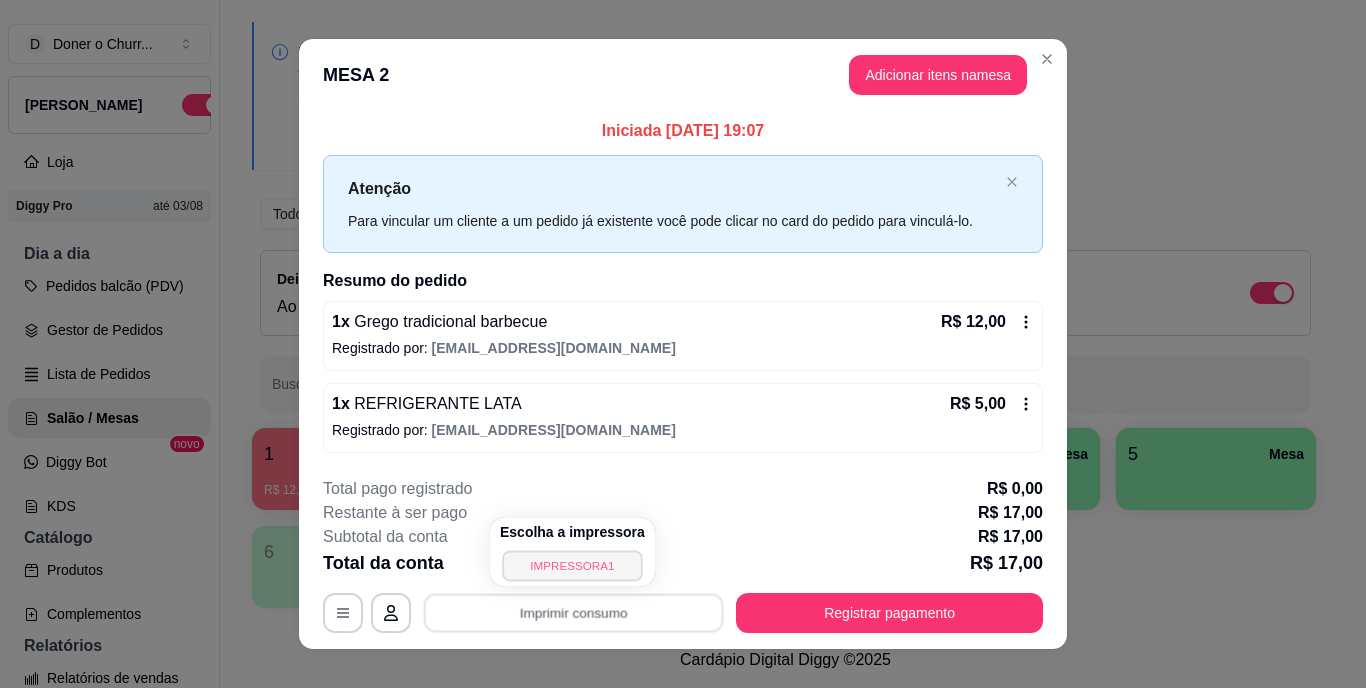 click on "IMPRESSORA1" at bounding box center [572, 565] 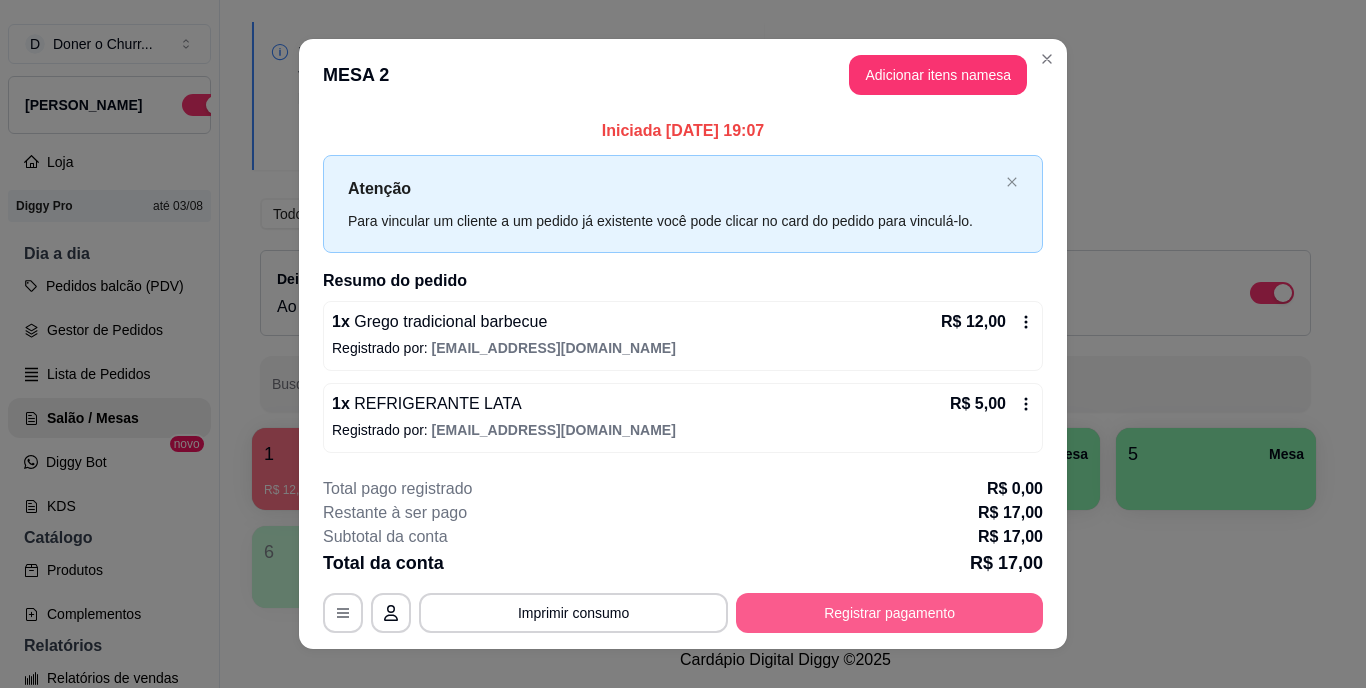 click on "Registrar pagamento" at bounding box center [889, 613] 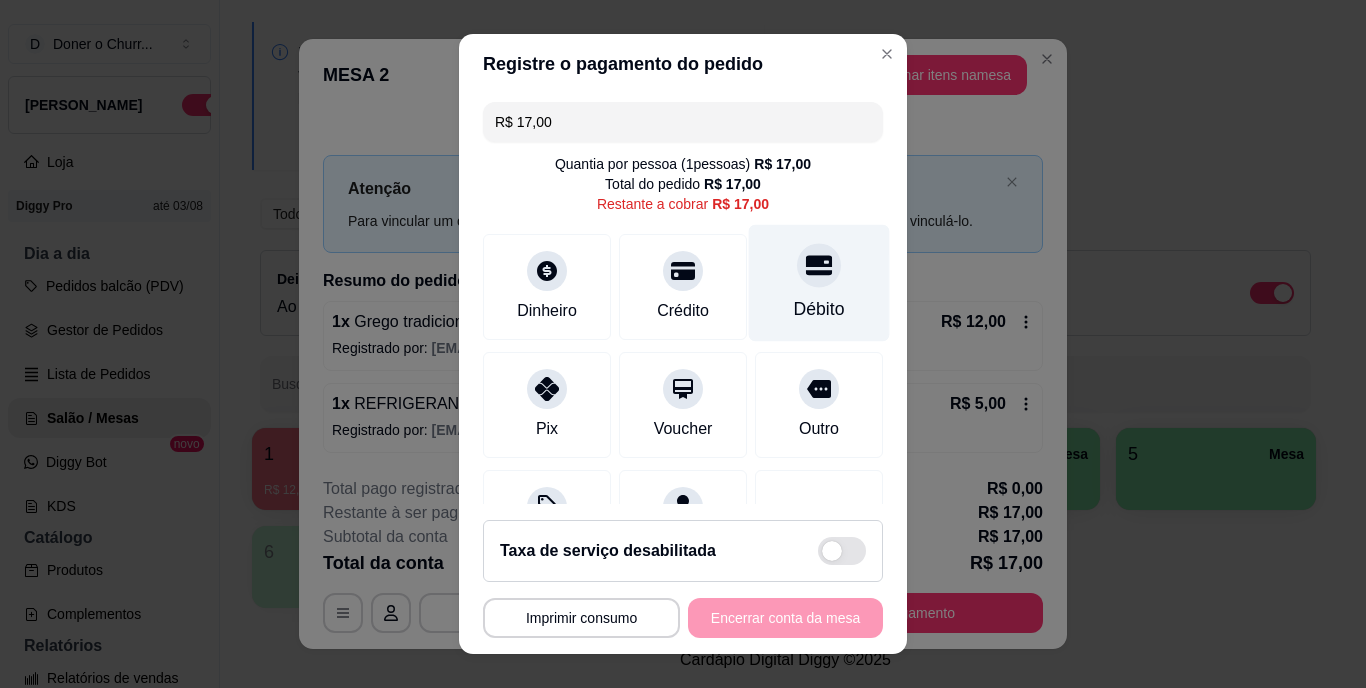 click at bounding box center (819, 266) 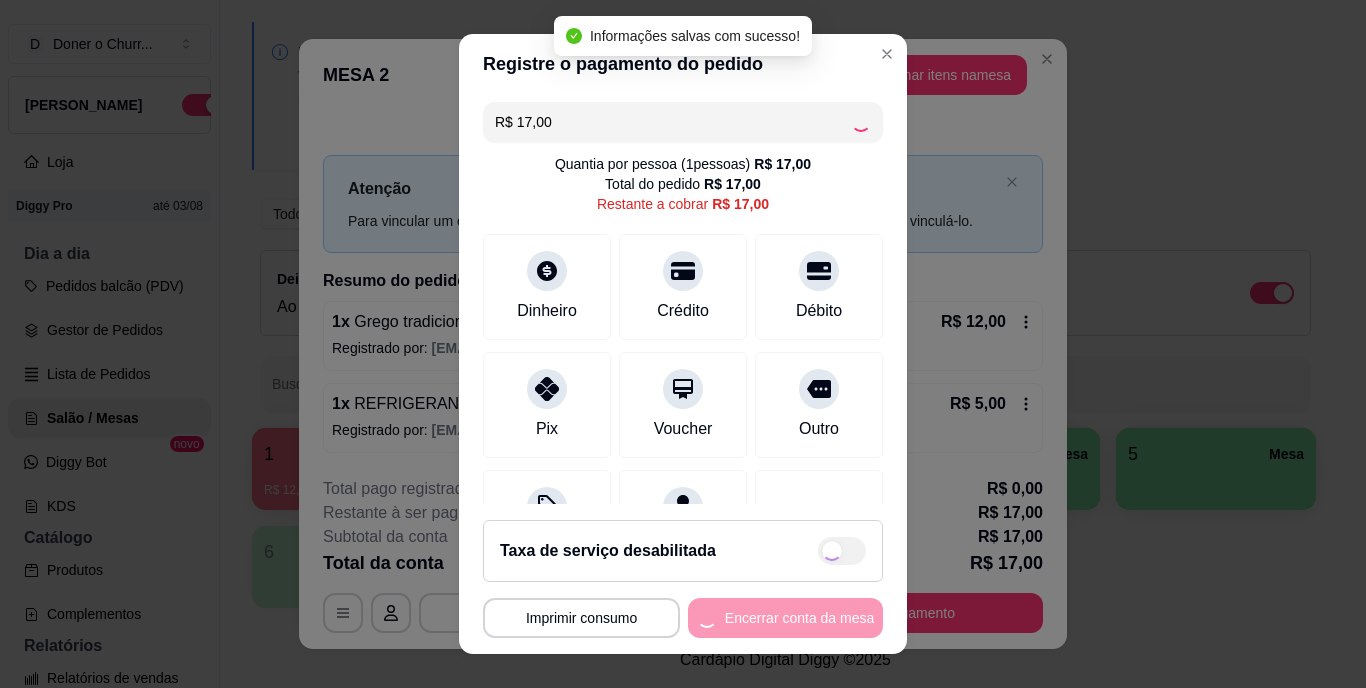type on "R$ 0,00" 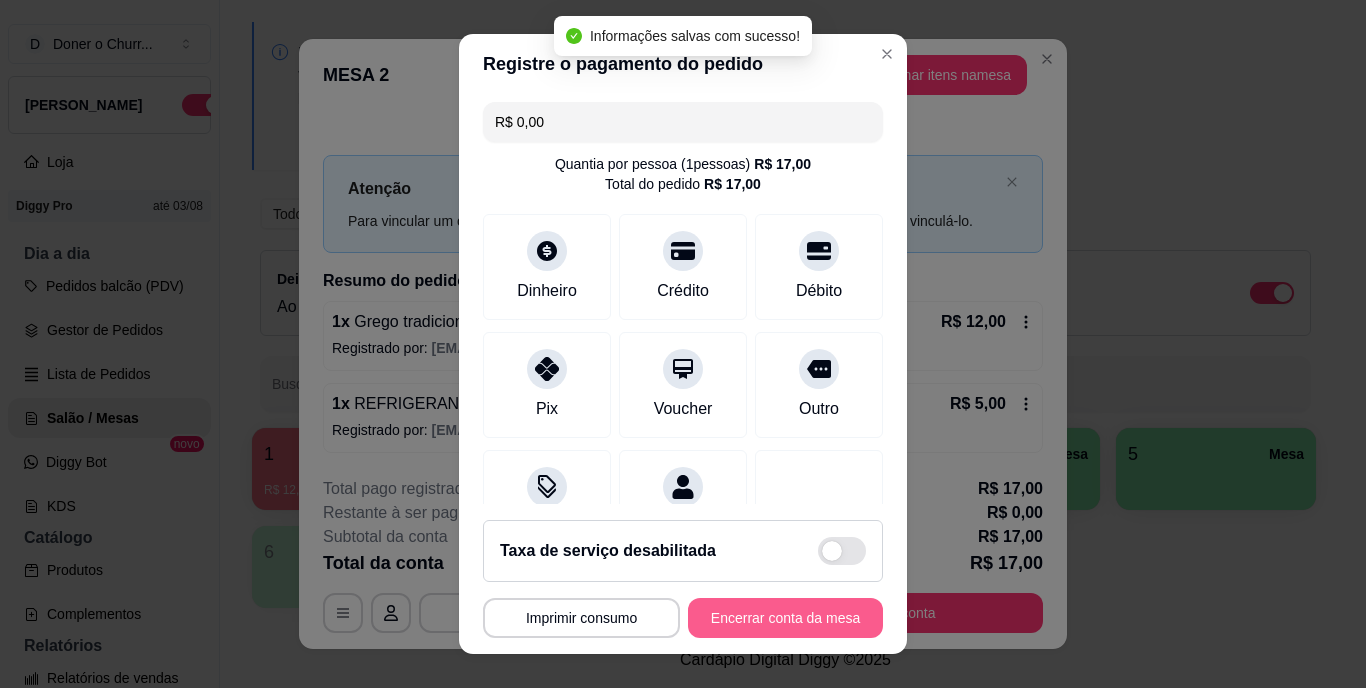 click on "Encerrar conta da mesa" at bounding box center [785, 618] 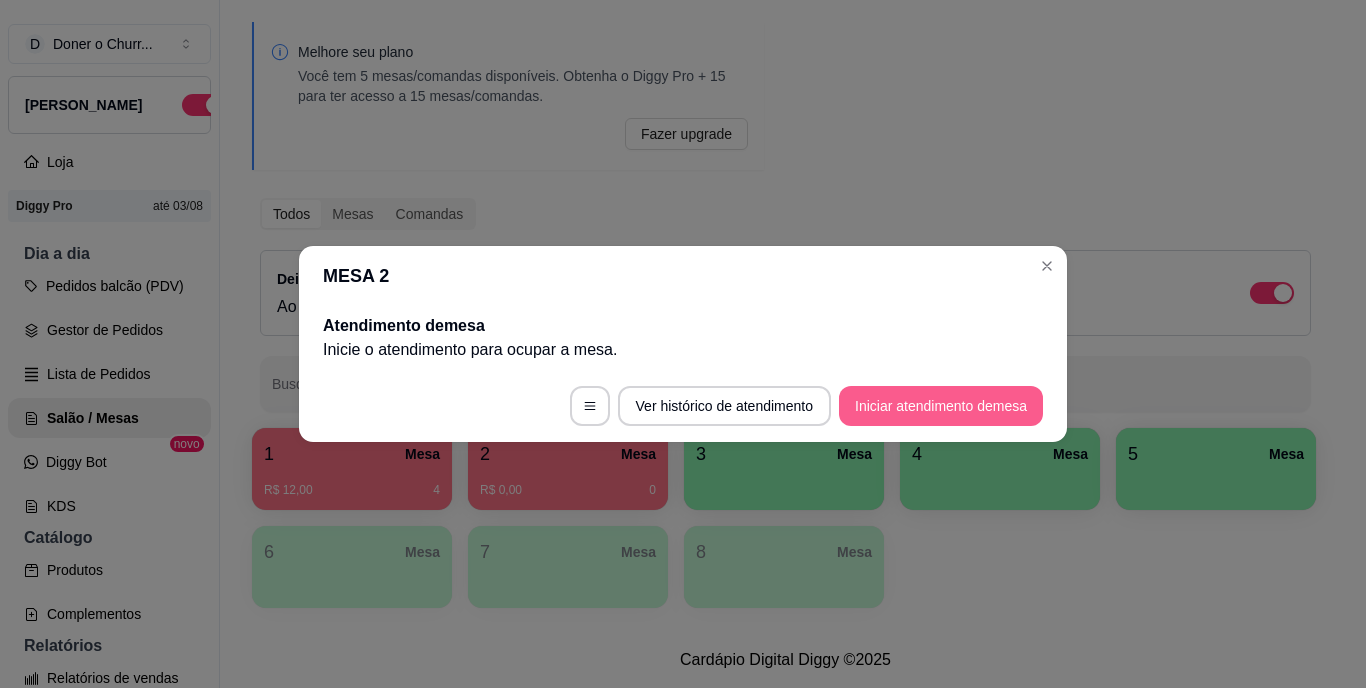 click on "Iniciar atendimento de  mesa" at bounding box center (941, 406) 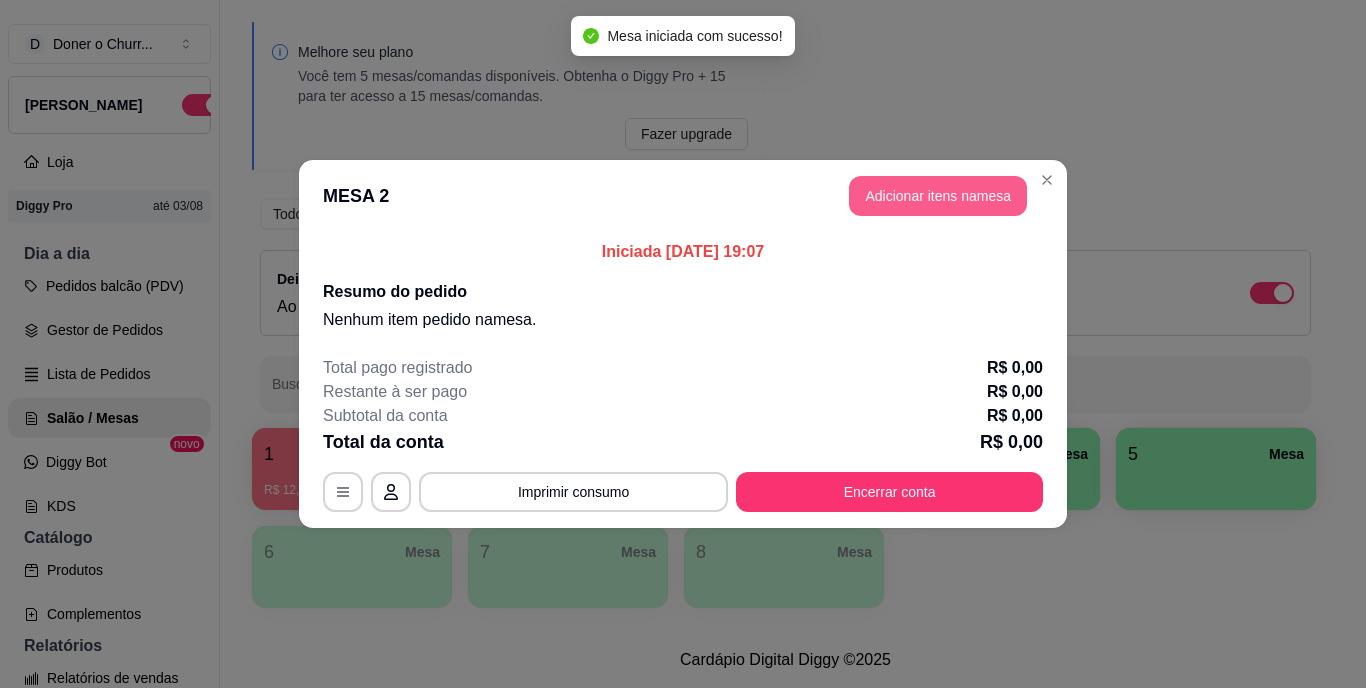 click on "Adicionar itens na  mesa" at bounding box center [938, 196] 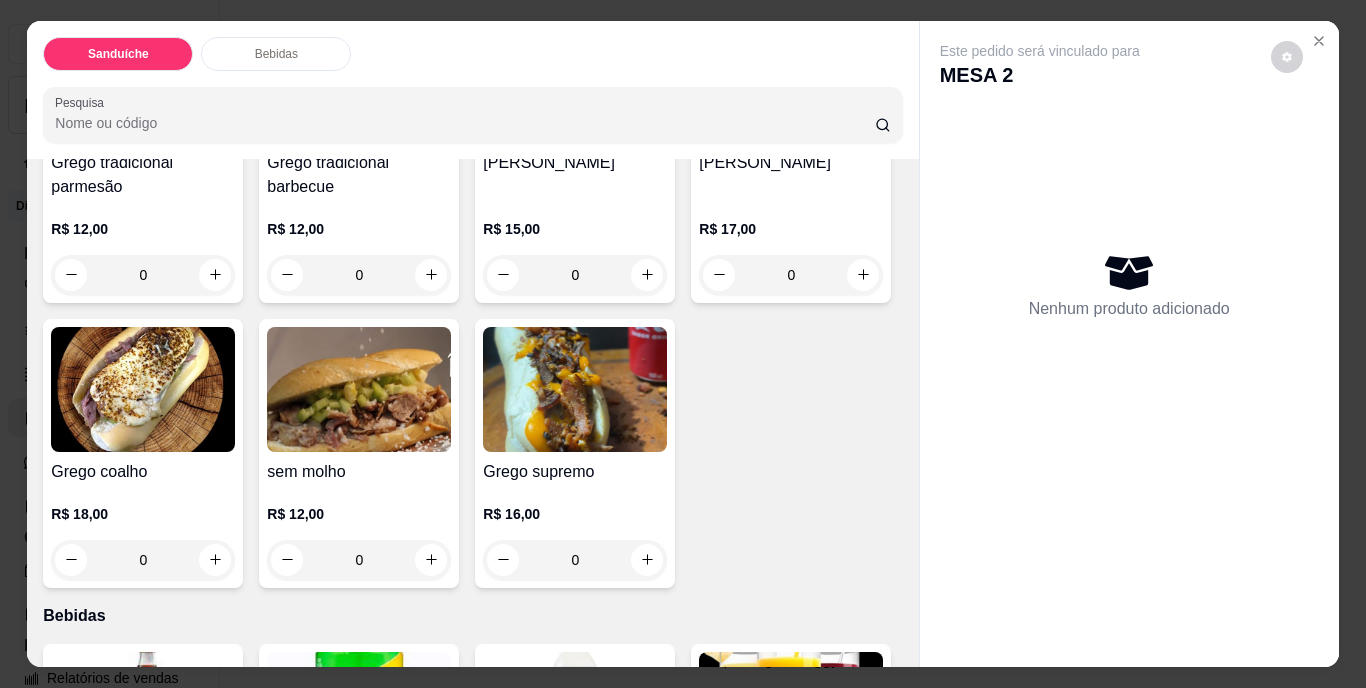 scroll, scrollTop: 300, scrollLeft: 0, axis: vertical 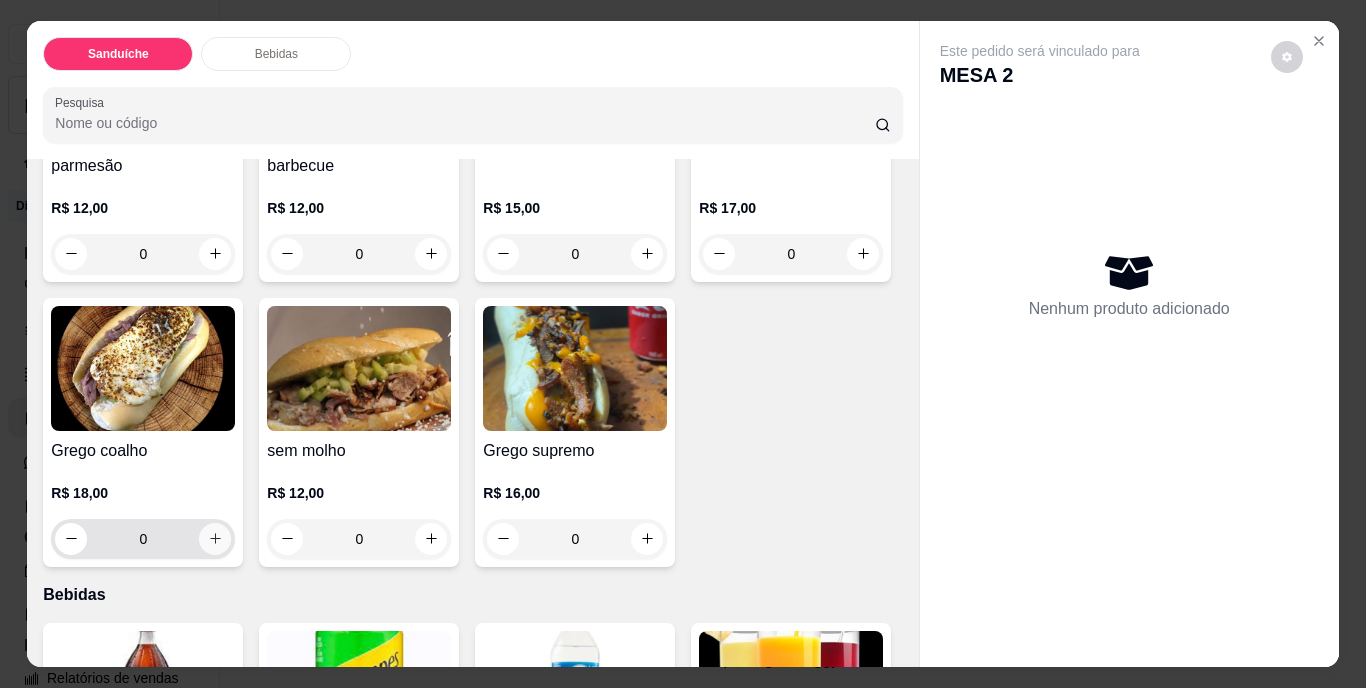 click 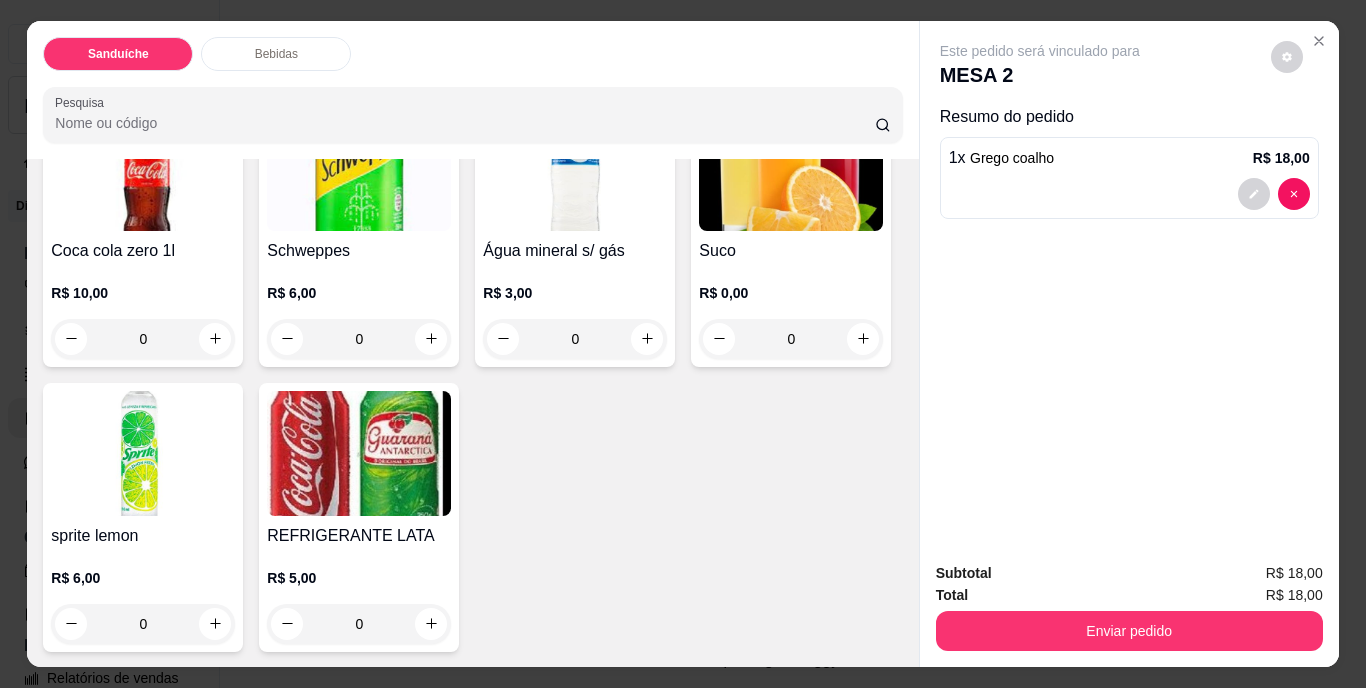 scroll, scrollTop: 1112, scrollLeft: 0, axis: vertical 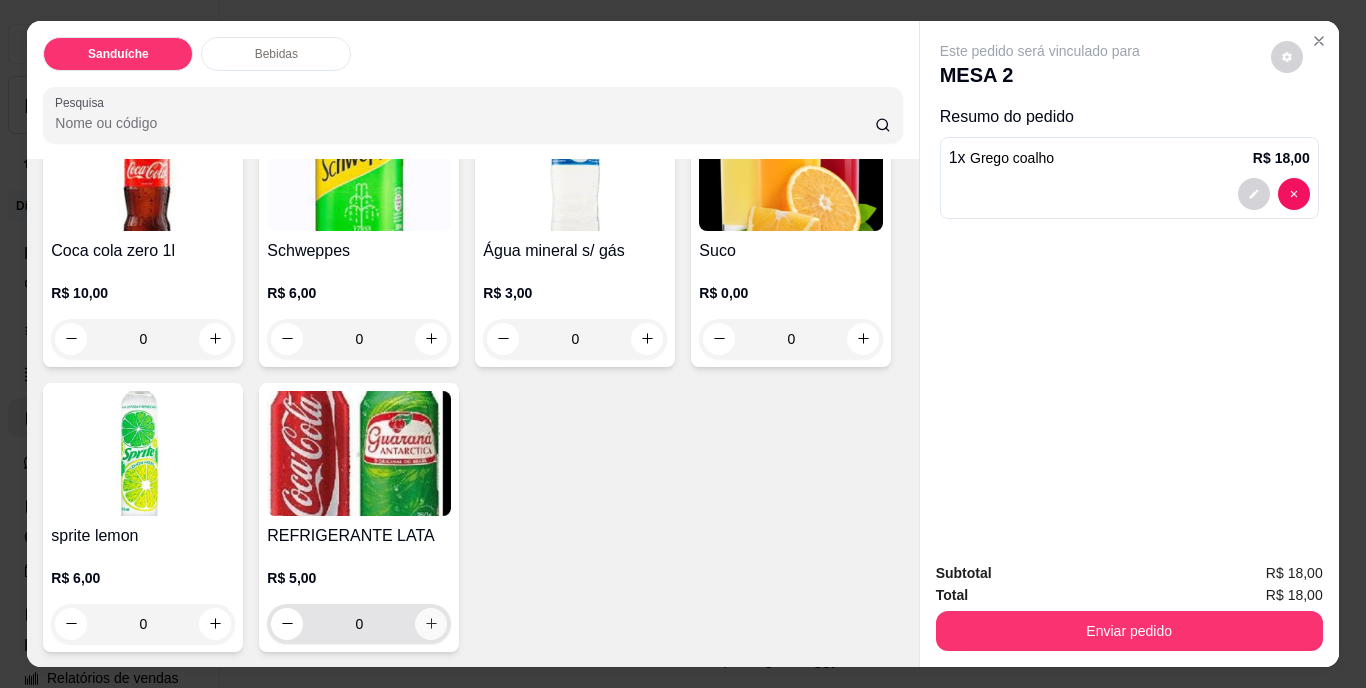 click 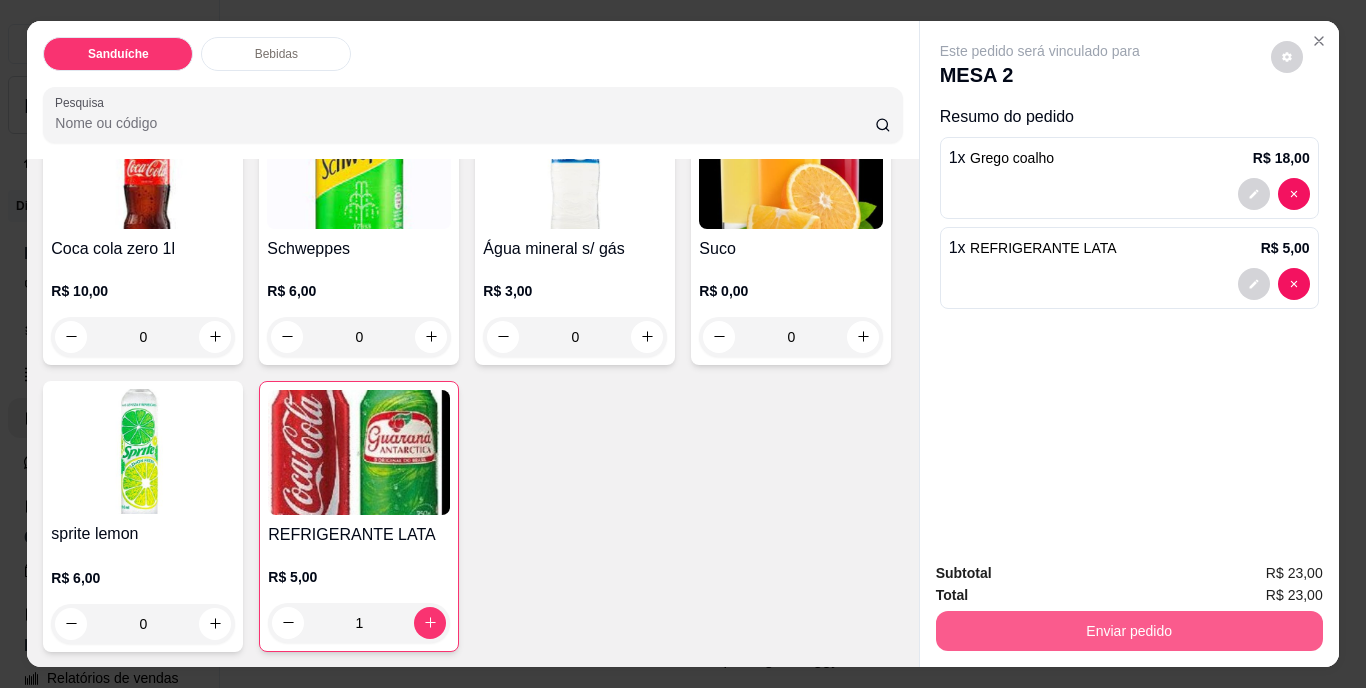 click on "Enviar pedido" at bounding box center [1129, 631] 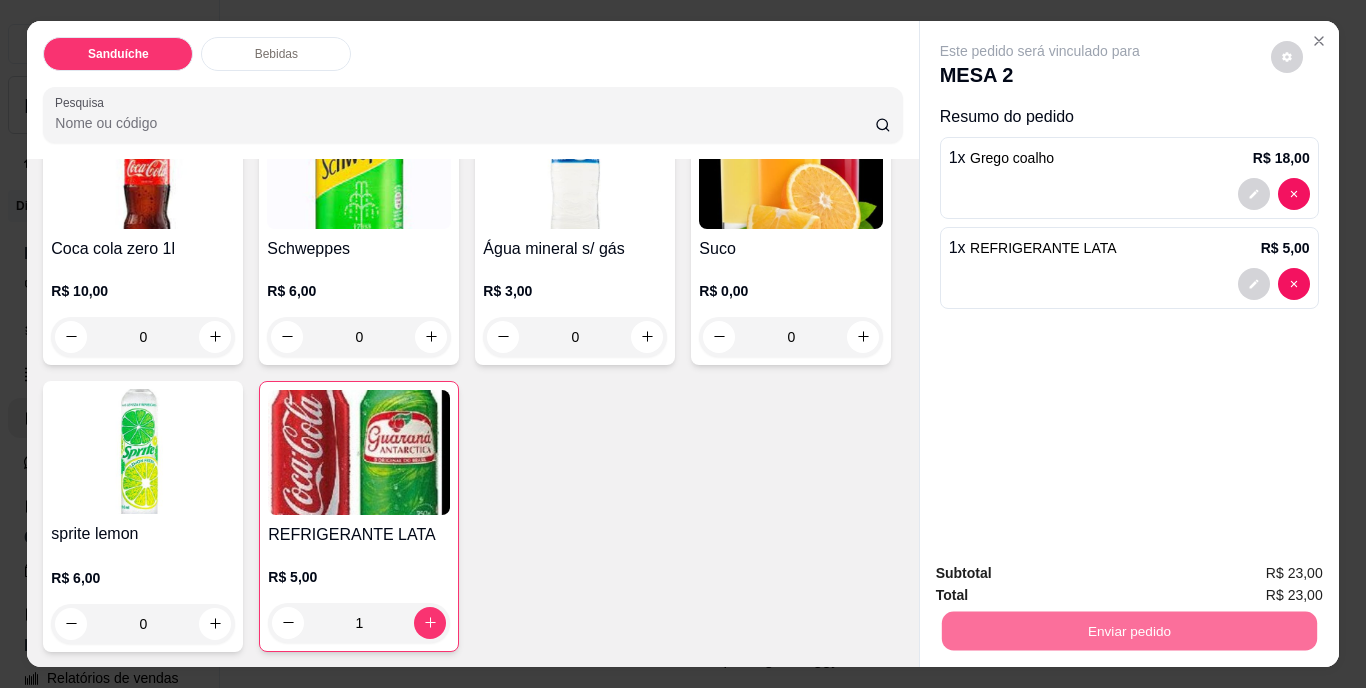 click on "Não registrar e enviar pedido" at bounding box center [1063, 574] 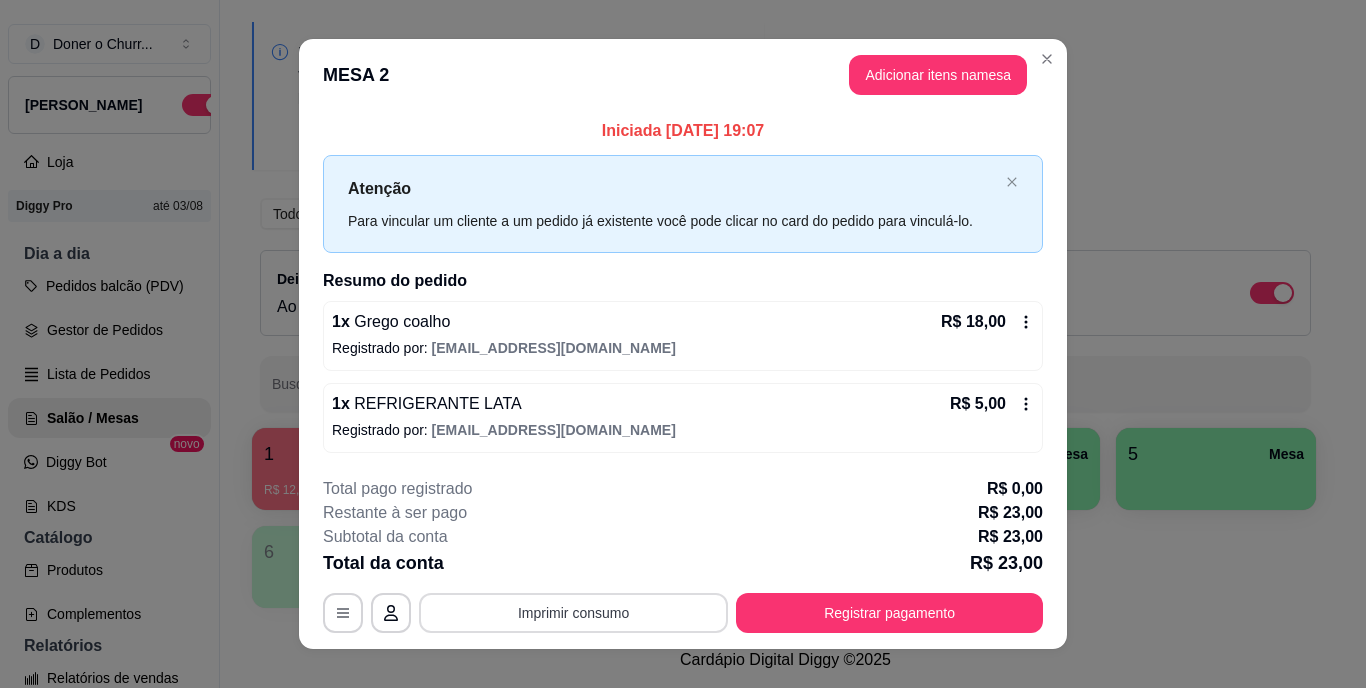 click on "Imprimir consumo" at bounding box center [573, 613] 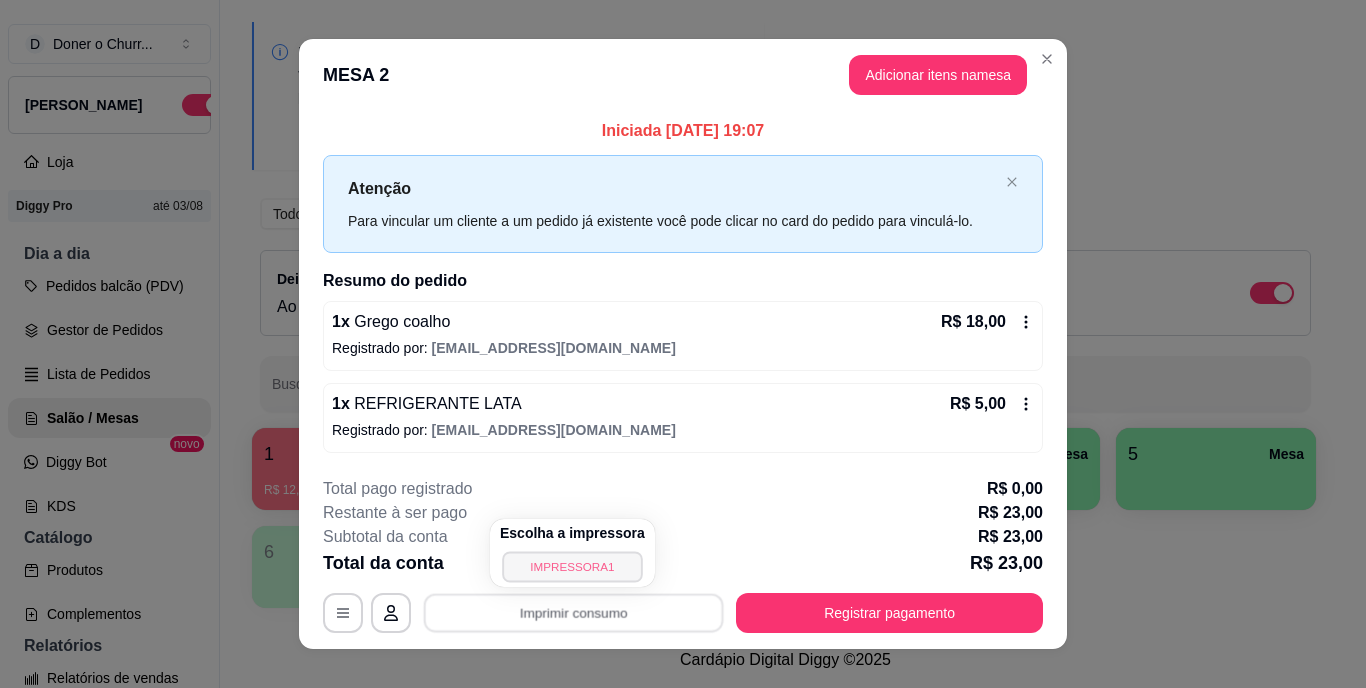 click on "IMPRESSORA1" at bounding box center (572, 566) 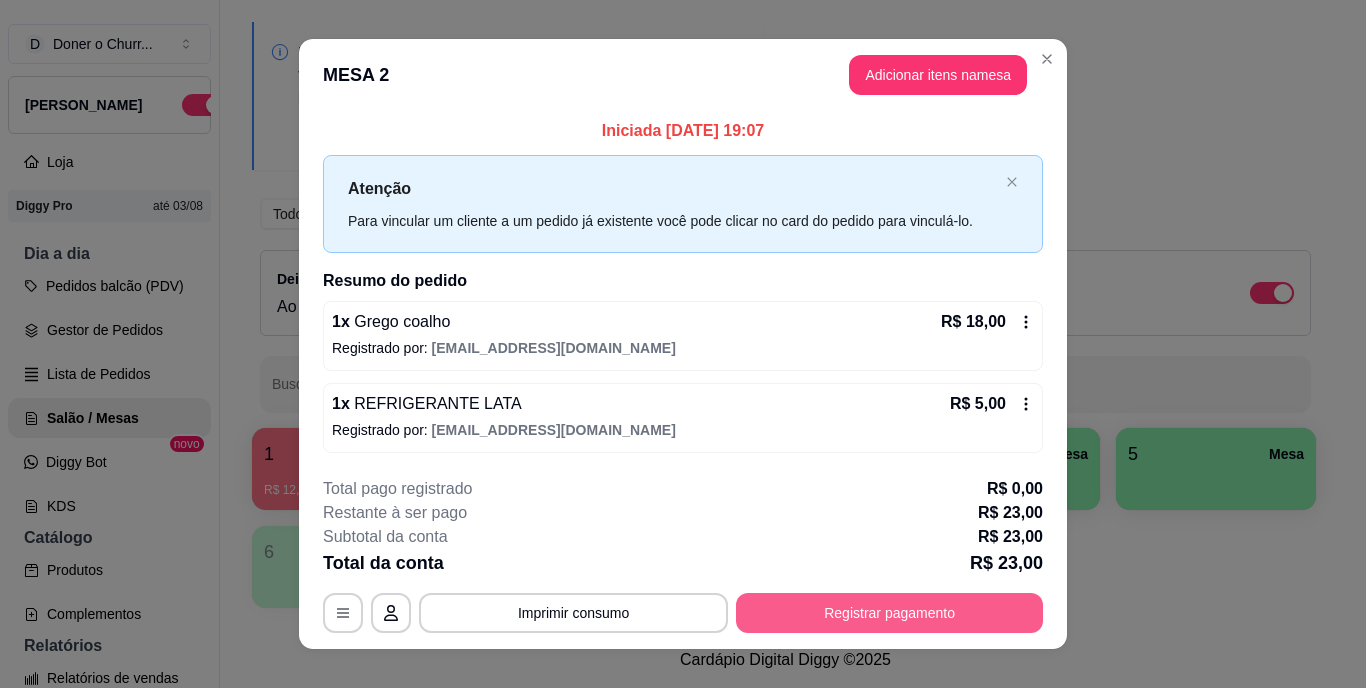 click on "Registrar pagamento" at bounding box center (889, 613) 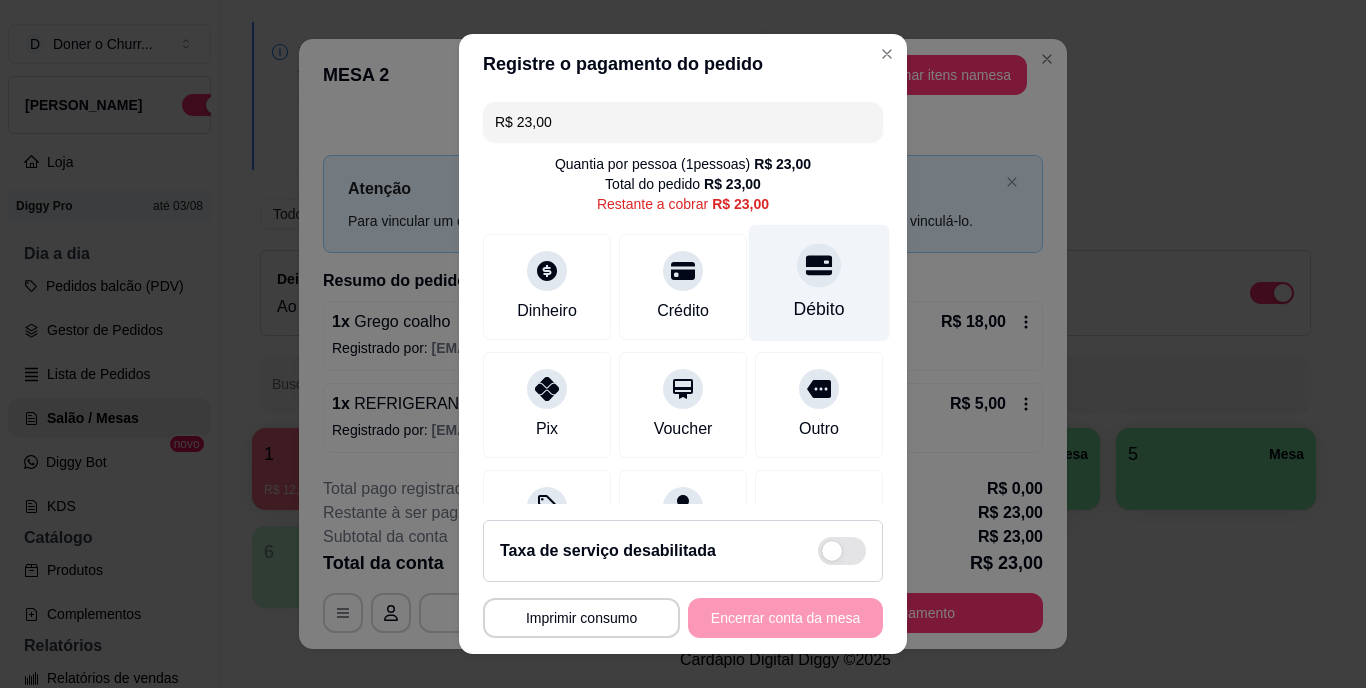 click on "Débito" at bounding box center (819, 283) 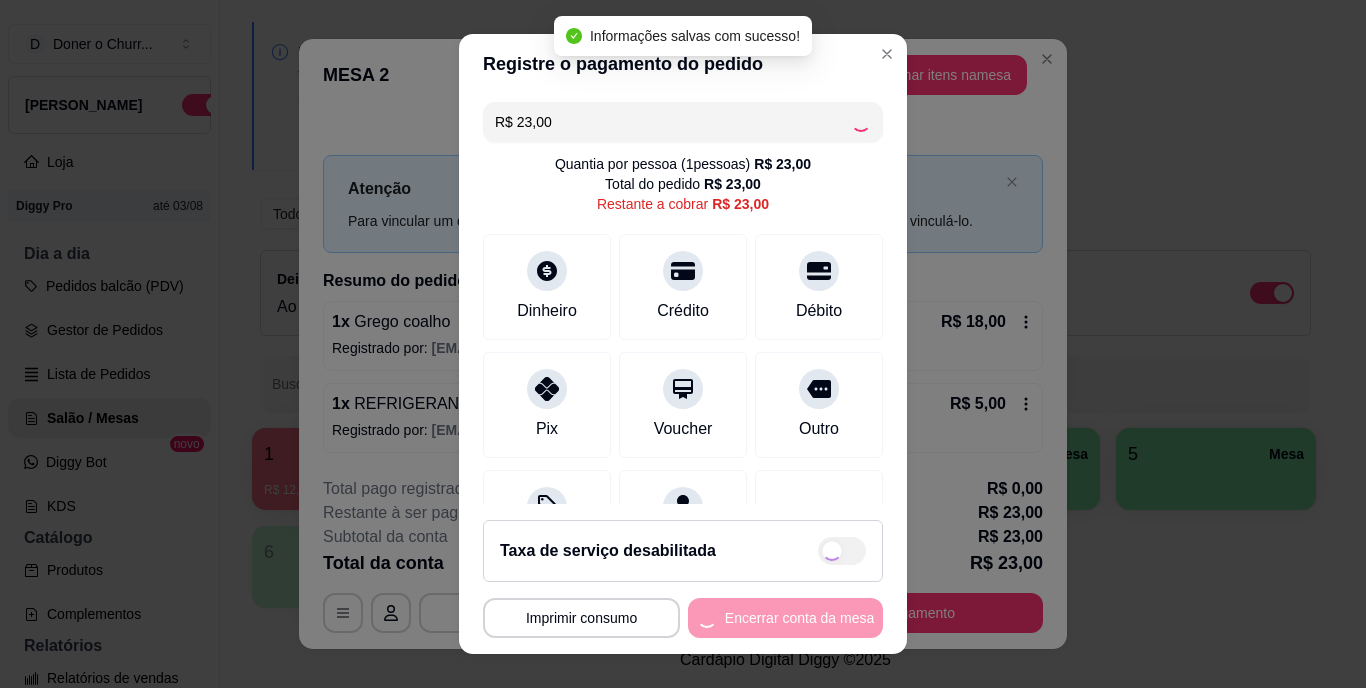 type on "R$ 0,00" 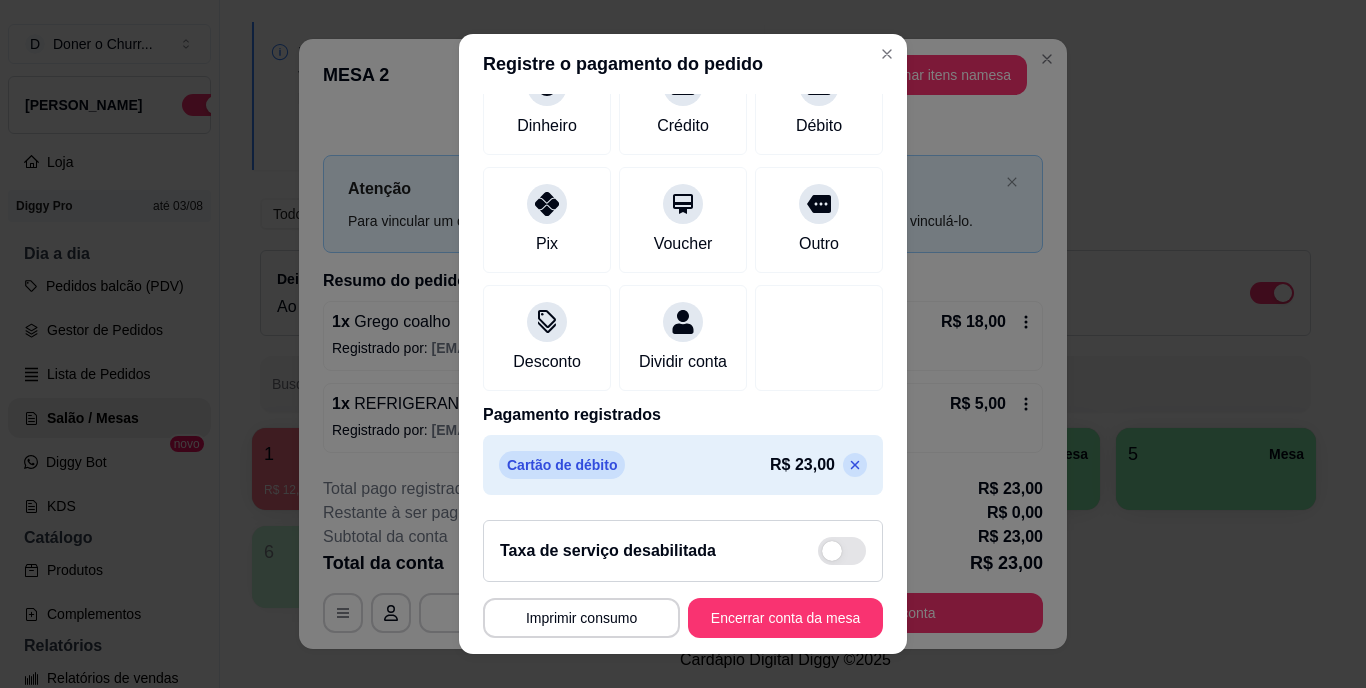 scroll, scrollTop: 188, scrollLeft: 0, axis: vertical 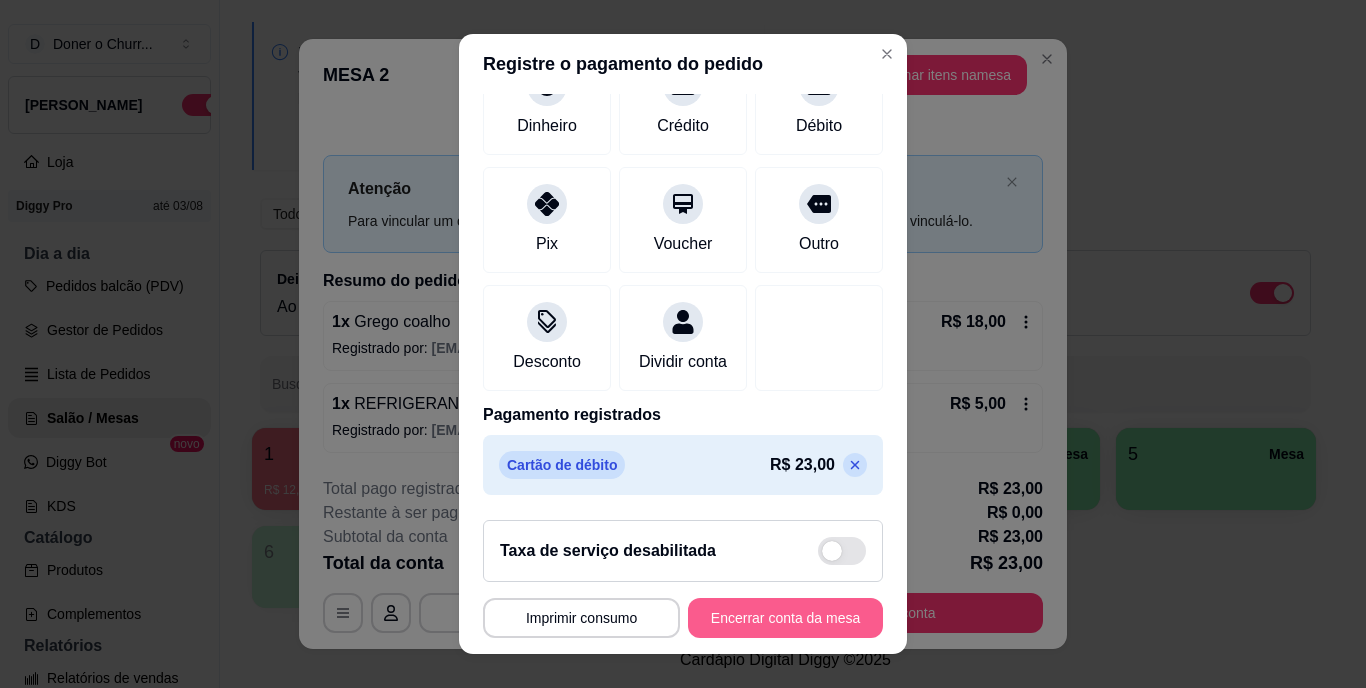click on "Encerrar conta da mesa" at bounding box center [785, 618] 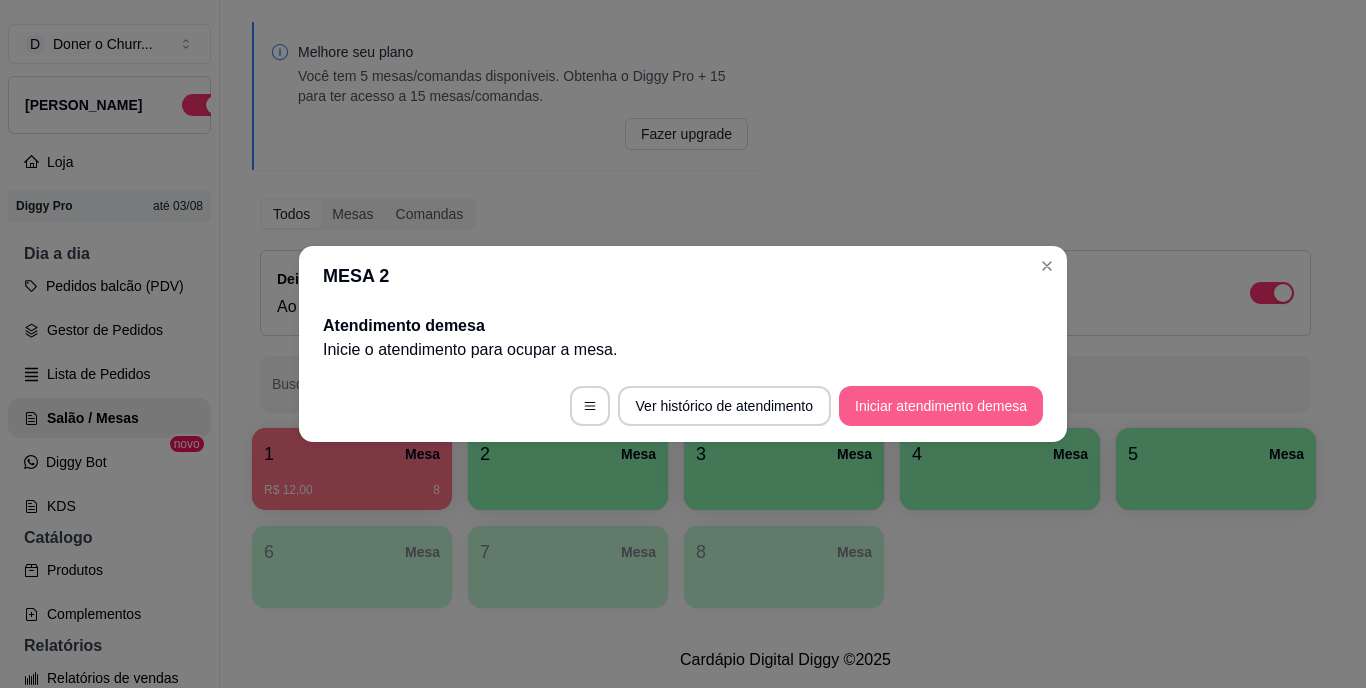 click on "Iniciar atendimento de  mesa" at bounding box center (941, 406) 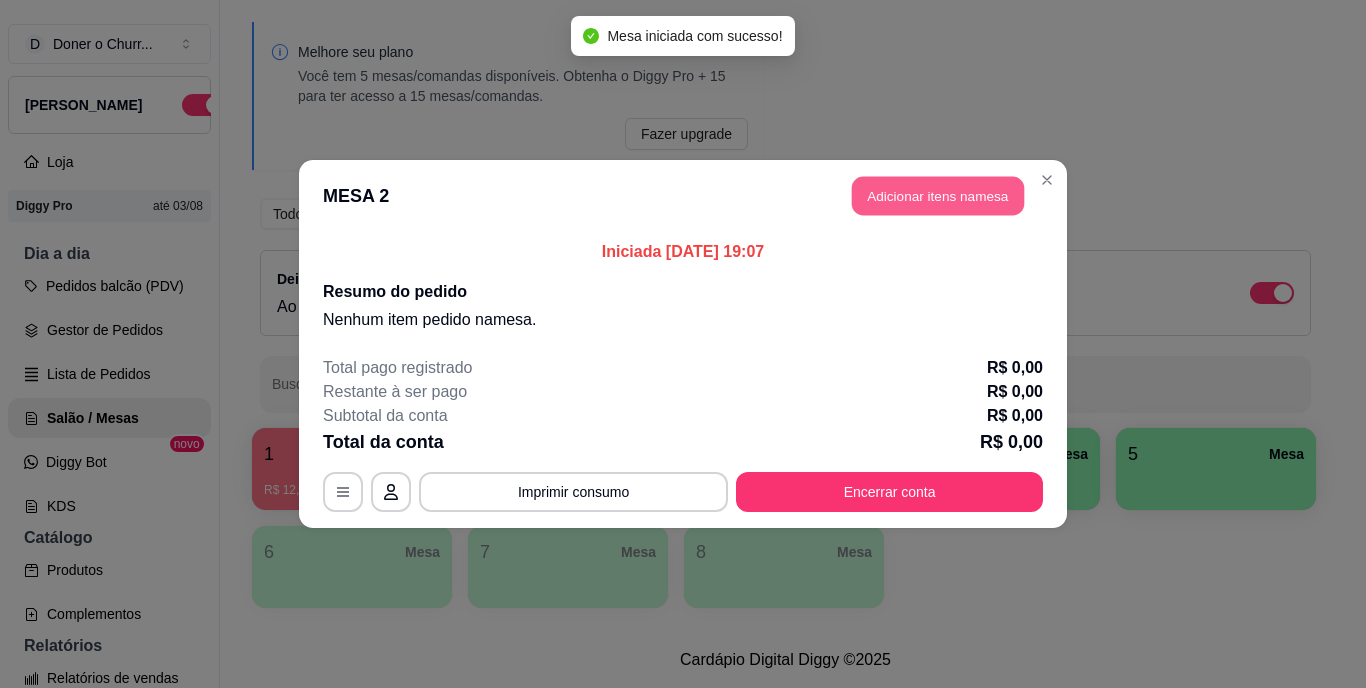 click on "Adicionar itens na  mesa" at bounding box center [938, 196] 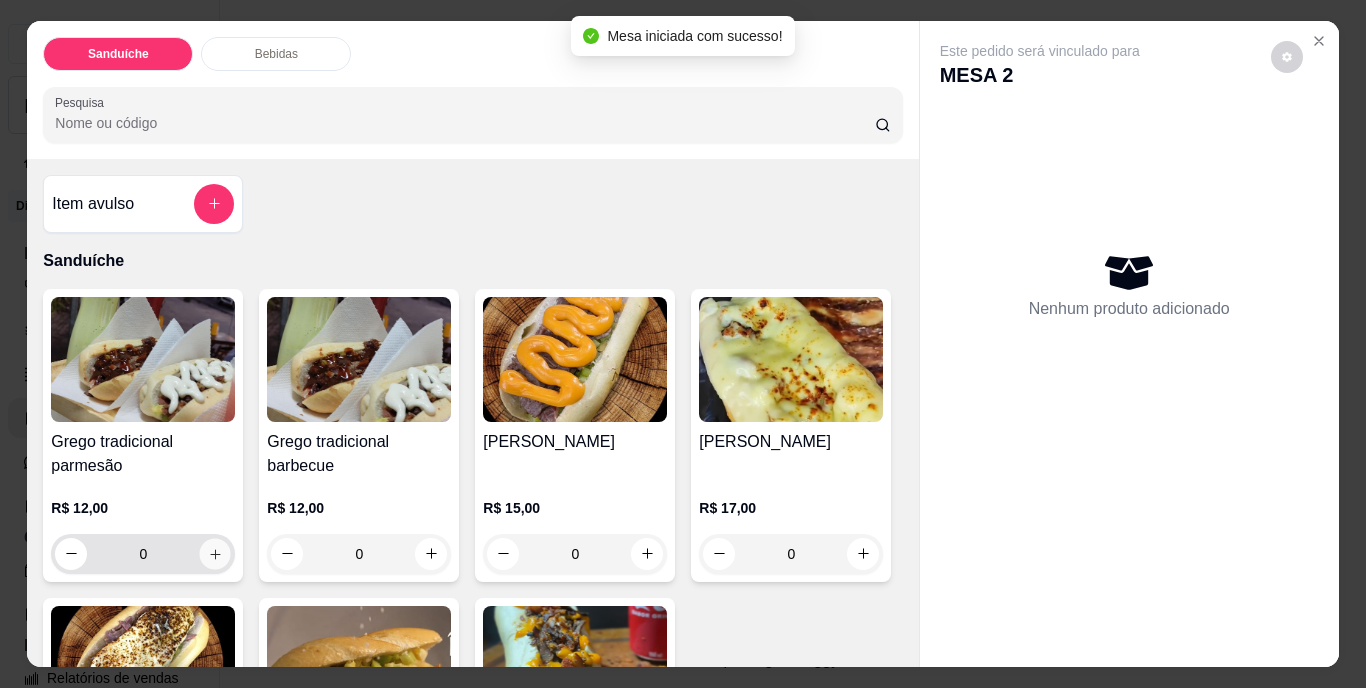 click 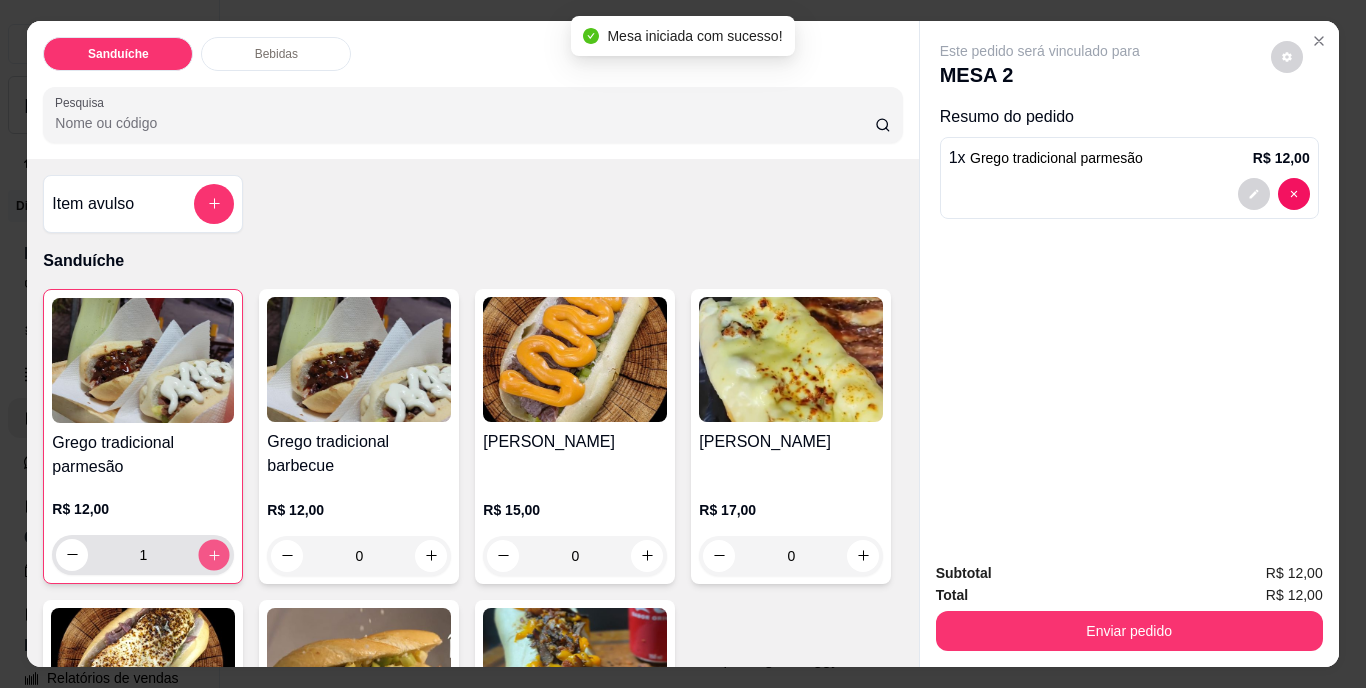 click 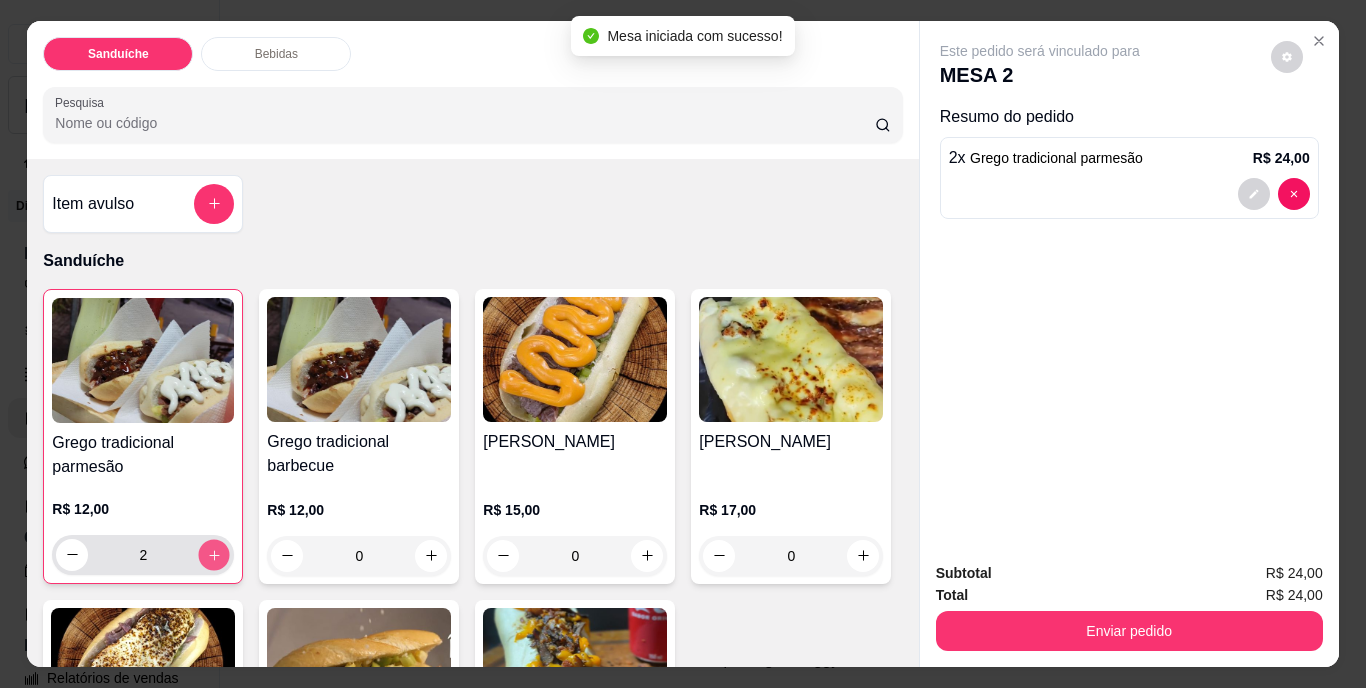click 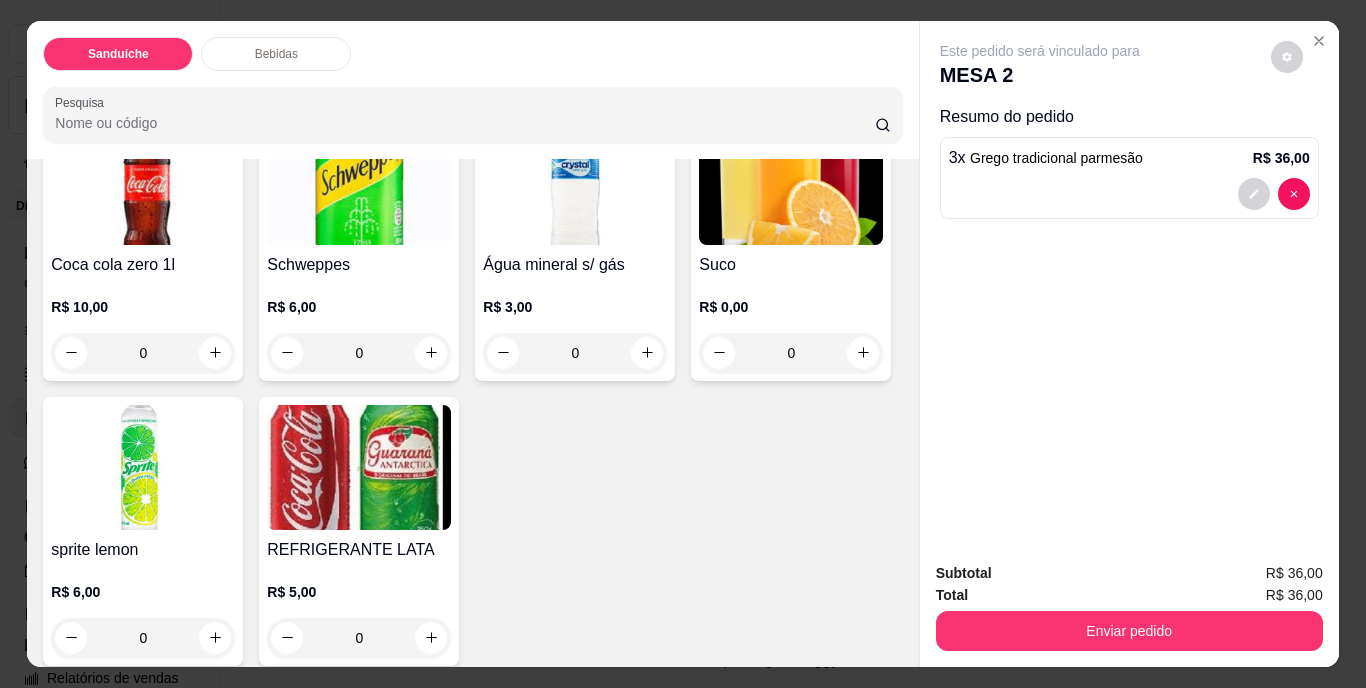 scroll, scrollTop: 1112, scrollLeft: 0, axis: vertical 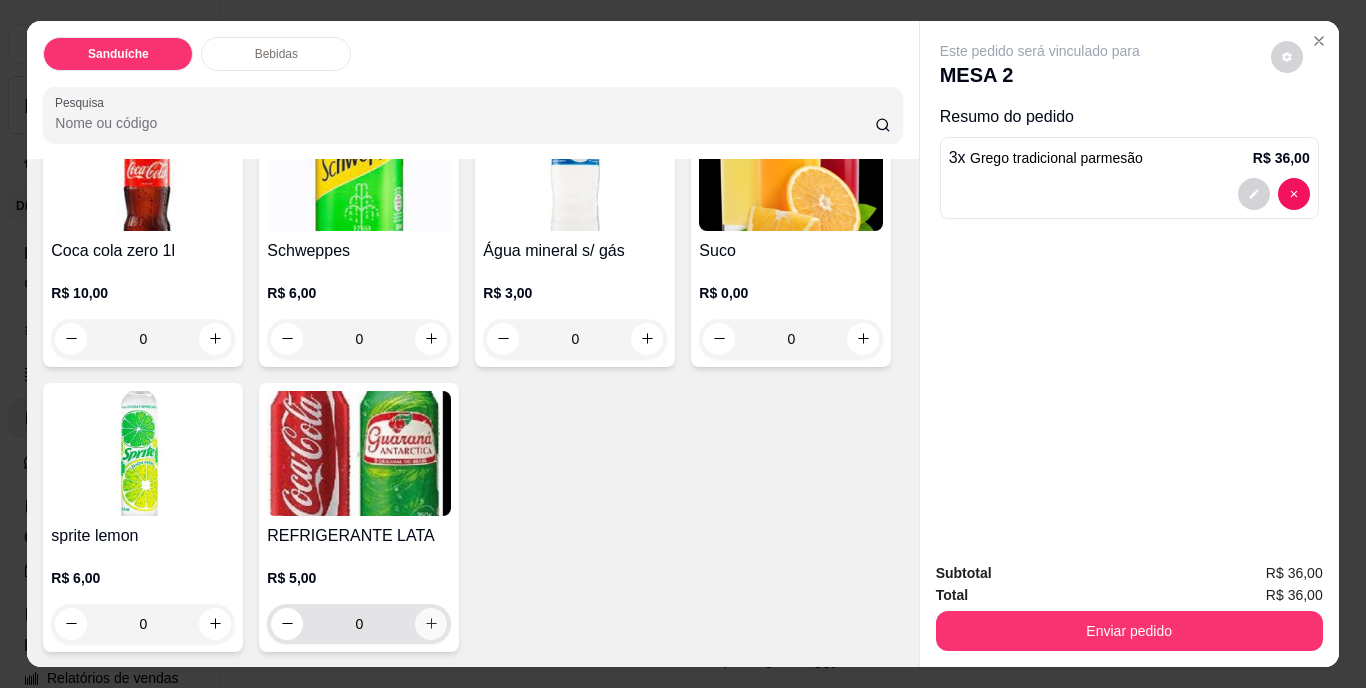 click 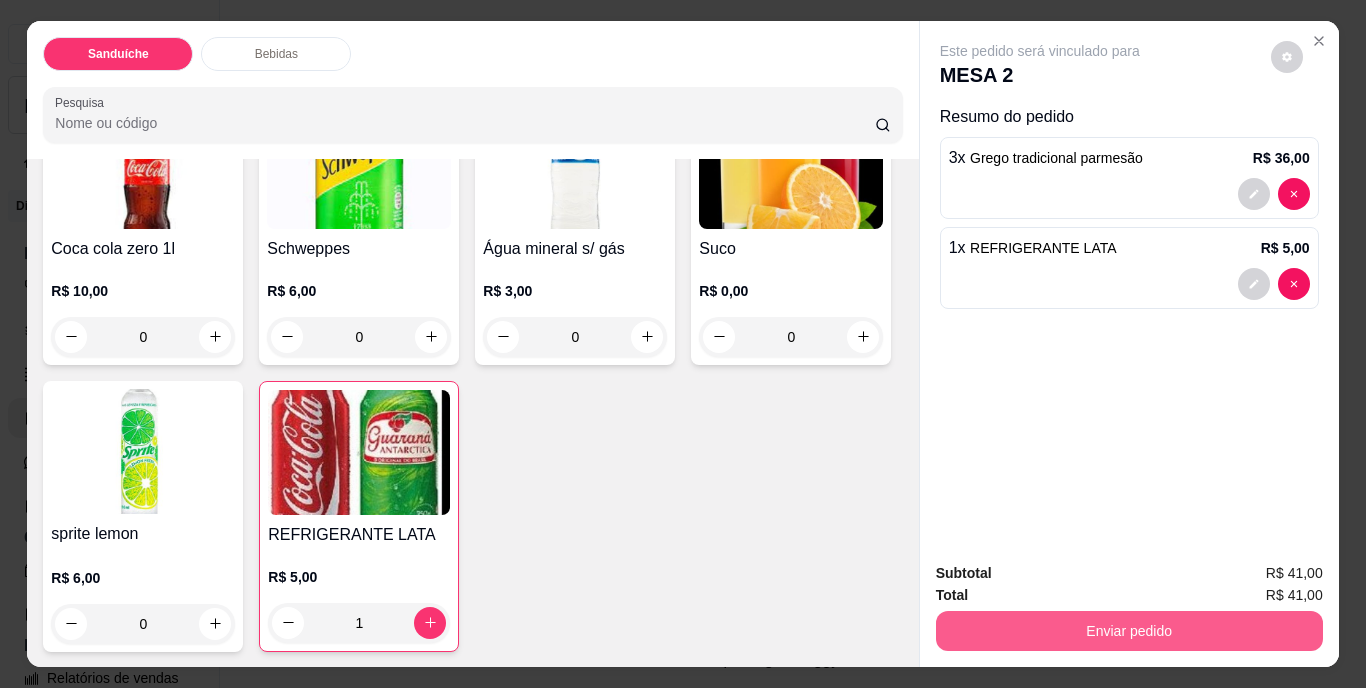 click on "Enviar pedido" at bounding box center [1129, 631] 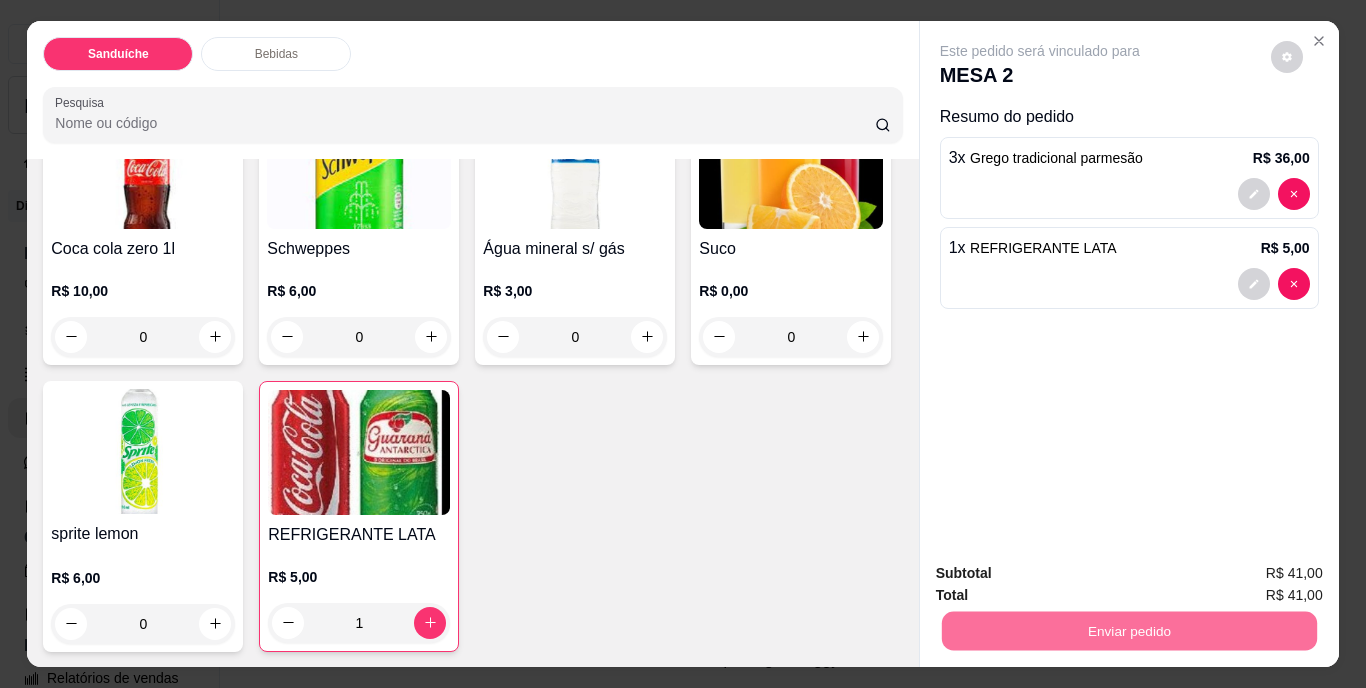 click on "Não registrar e enviar pedido" at bounding box center (1063, 575) 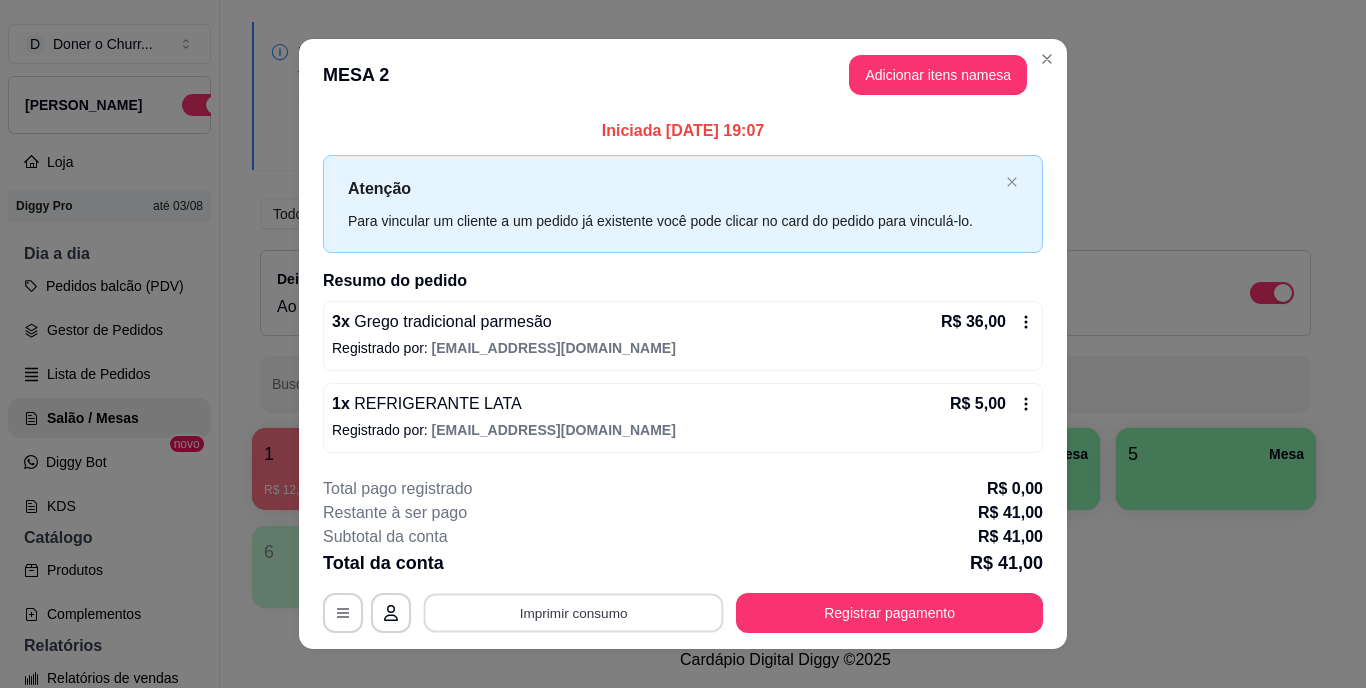 click on "Imprimir consumo" at bounding box center [574, 612] 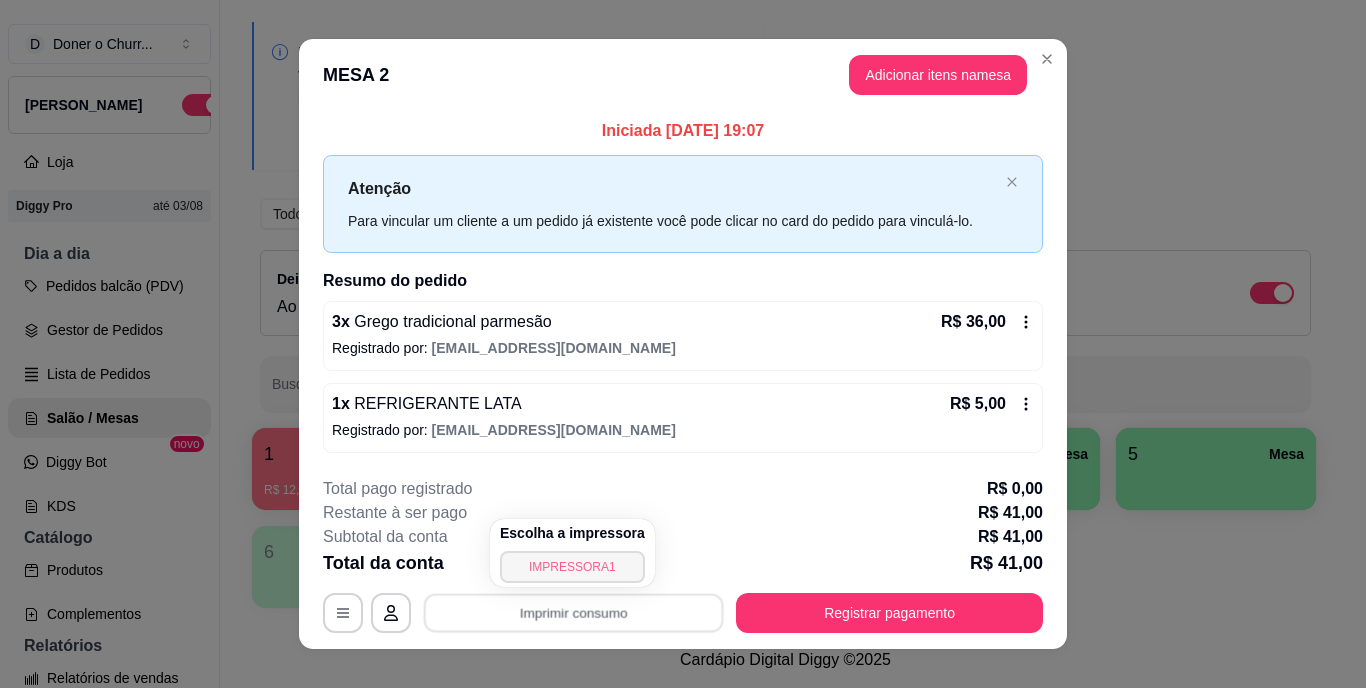 click on "IMPRESSORA1" at bounding box center [572, 567] 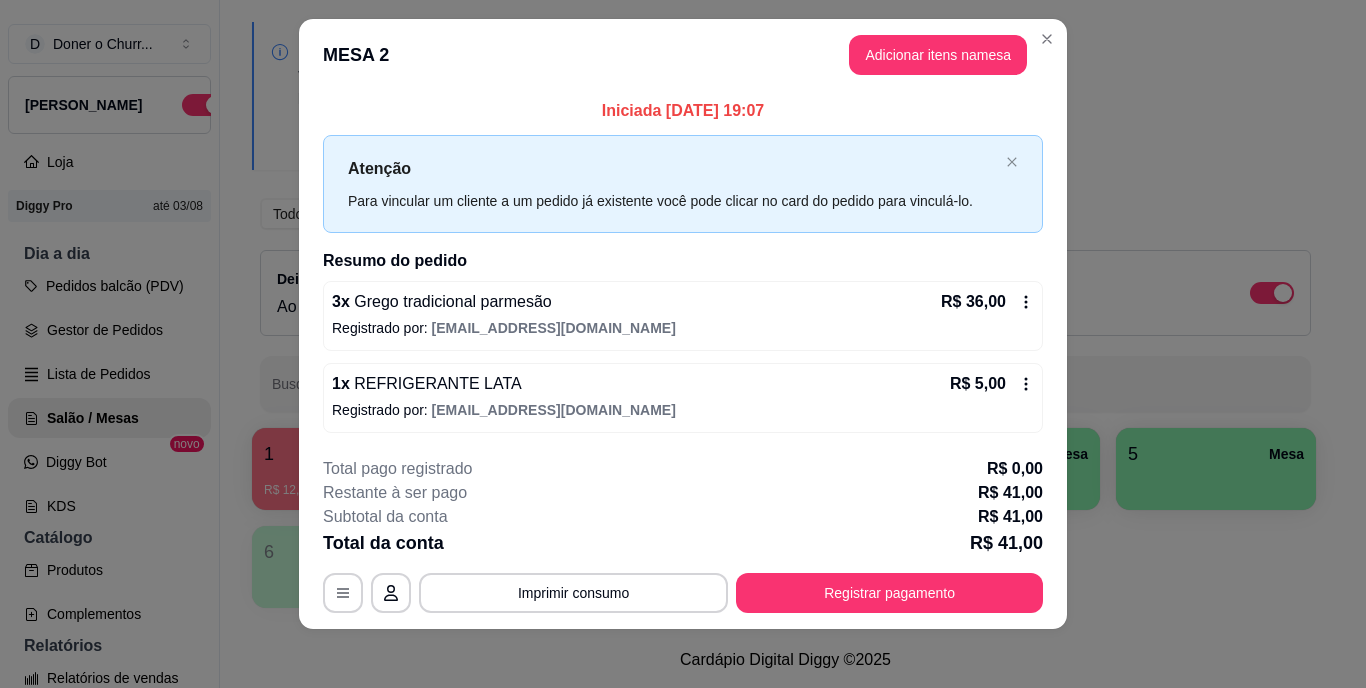 scroll, scrollTop: 25, scrollLeft: 0, axis: vertical 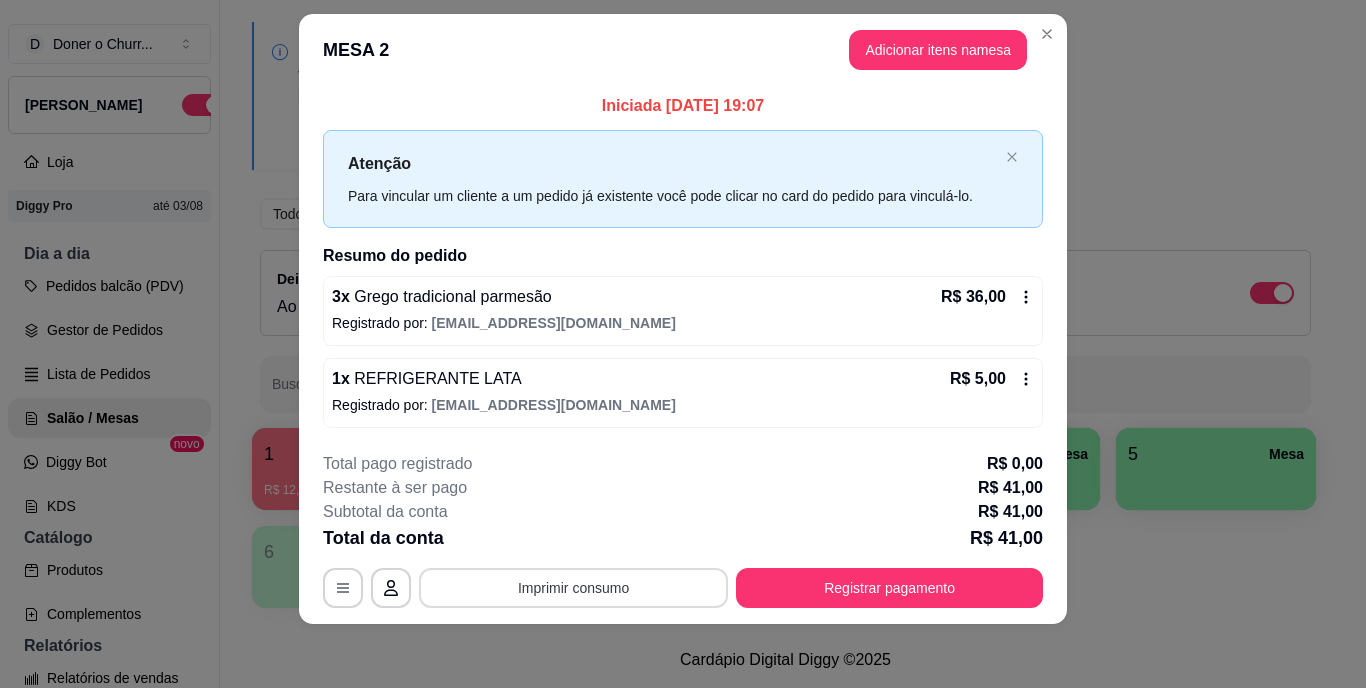 click on "Imprimir consumo" at bounding box center [573, 588] 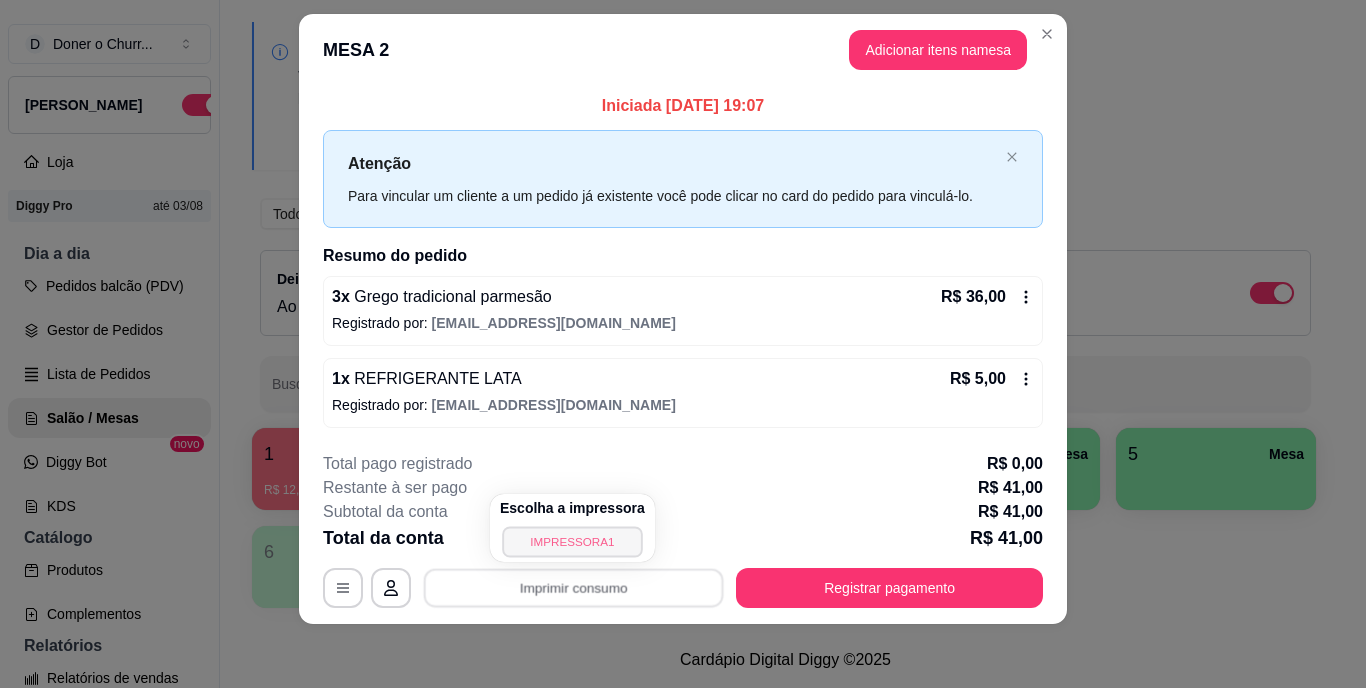 click on "IMPRESSORA1" at bounding box center (572, 541) 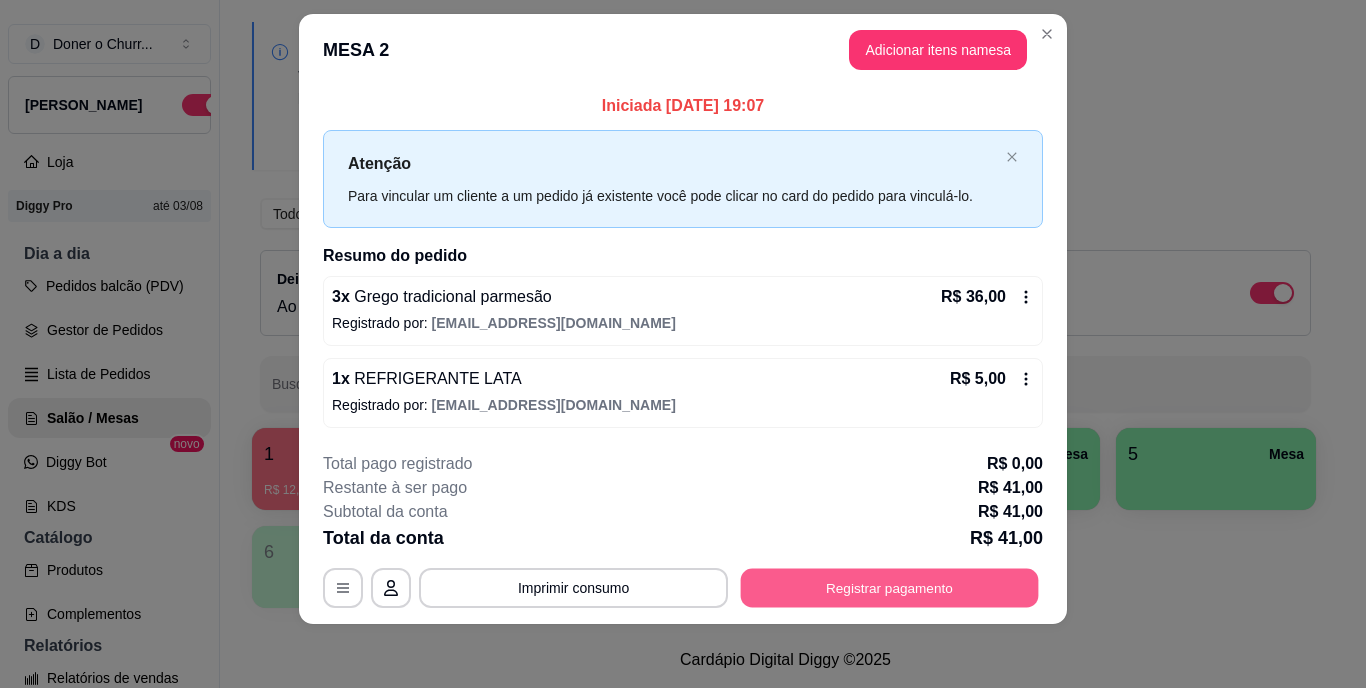 click on "Registrar pagamento" at bounding box center (890, 587) 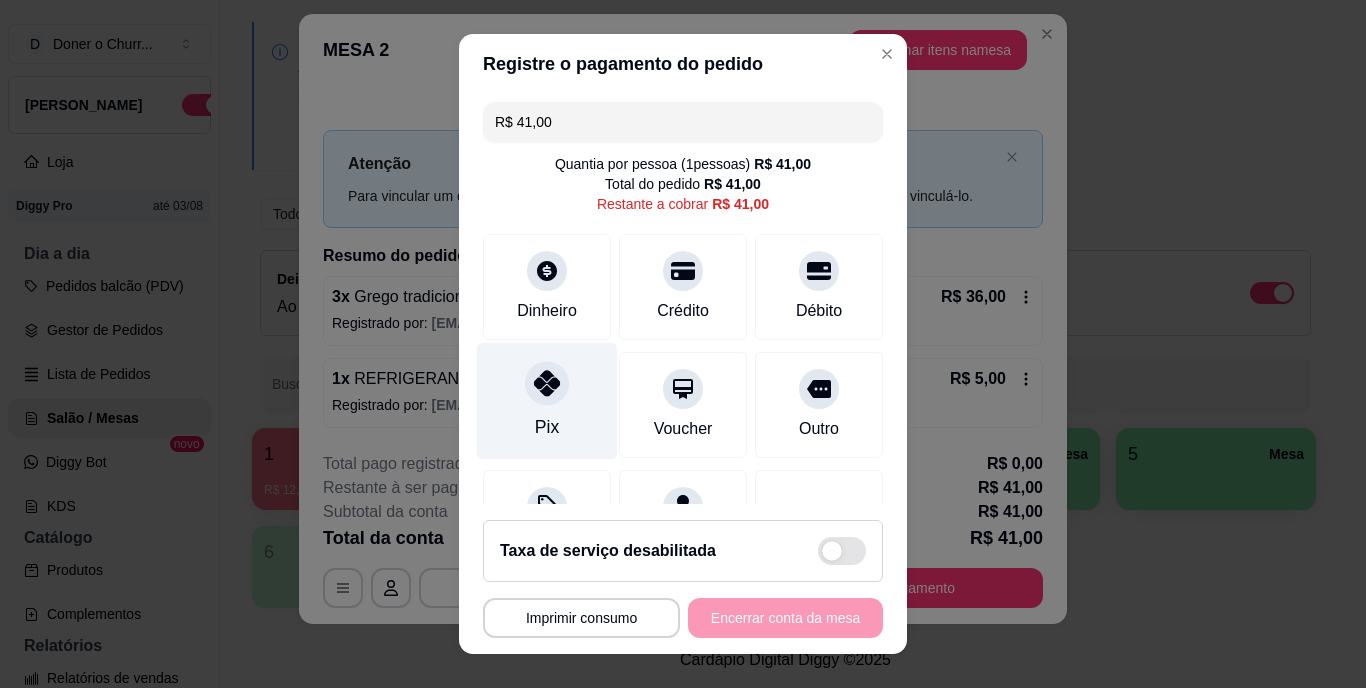 click on "Pix" at bounding box center (547, 401) 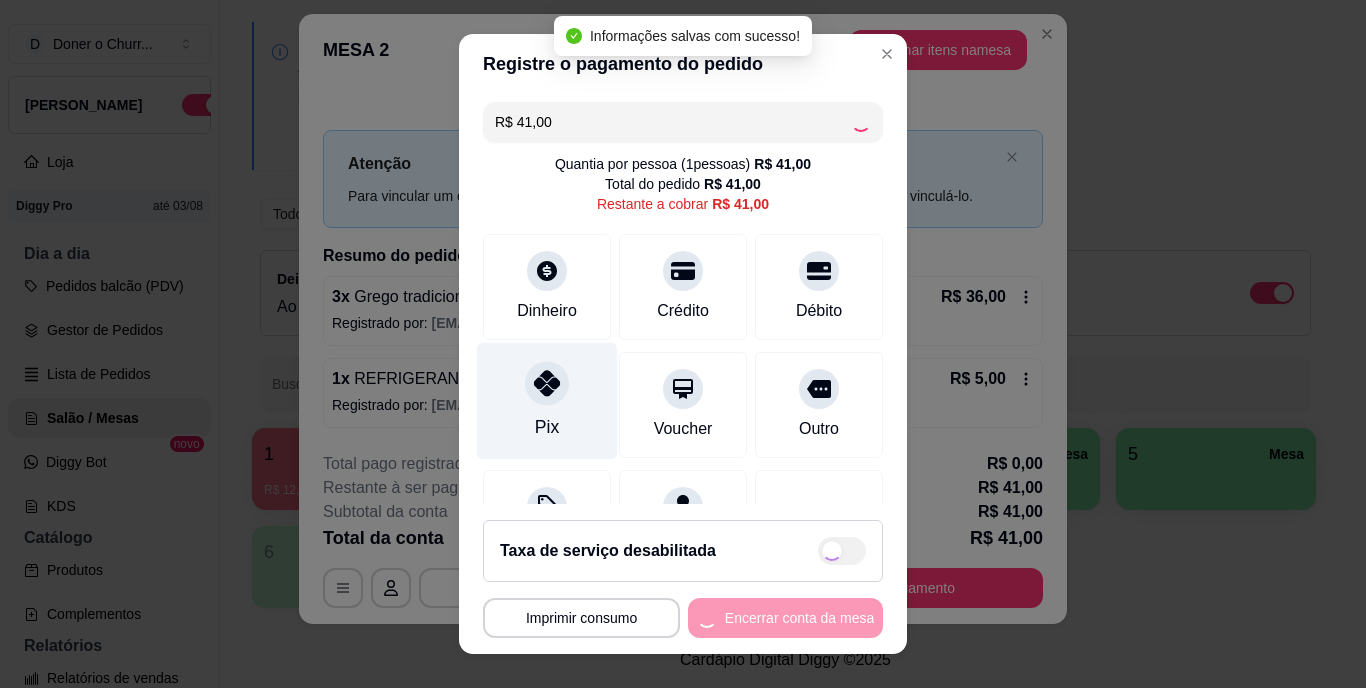 type on "R$ 0,00" 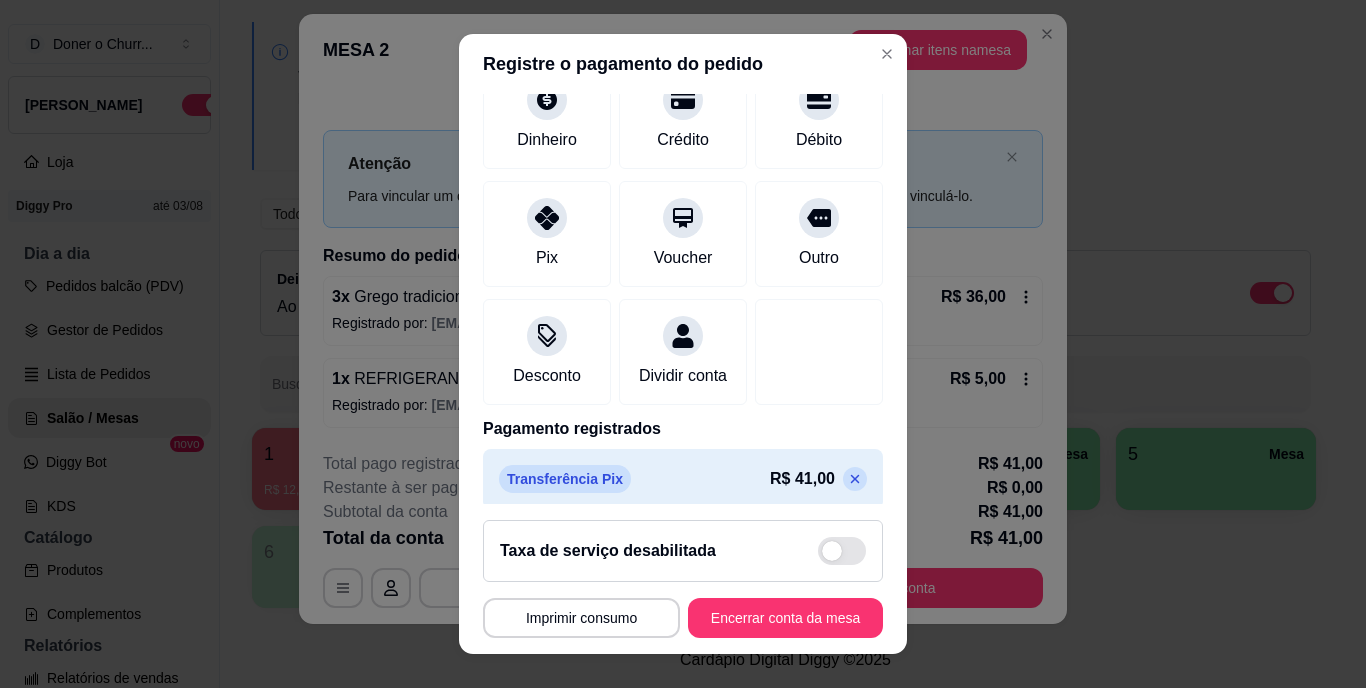 scroll, scrollTop: 188, scrollLeft: 0, axis: vertical 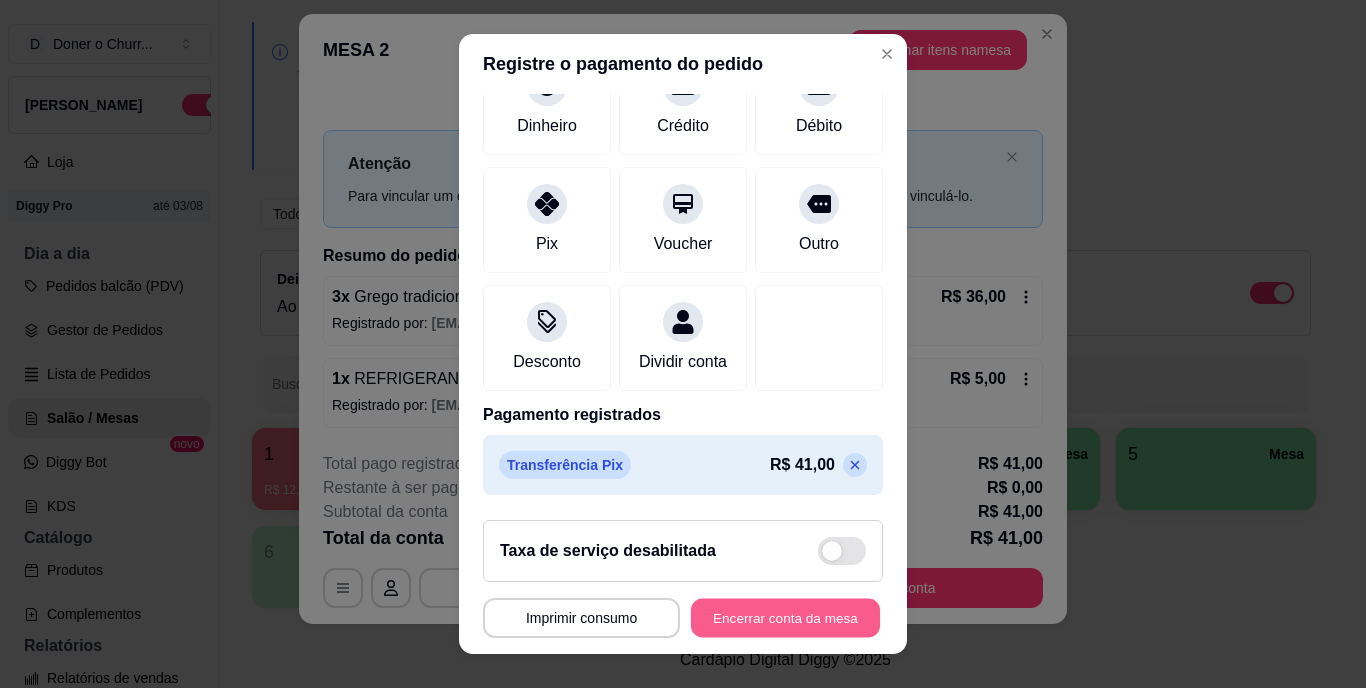 click on "Encerrar conta da mesa" at bounding box center (785, 617) 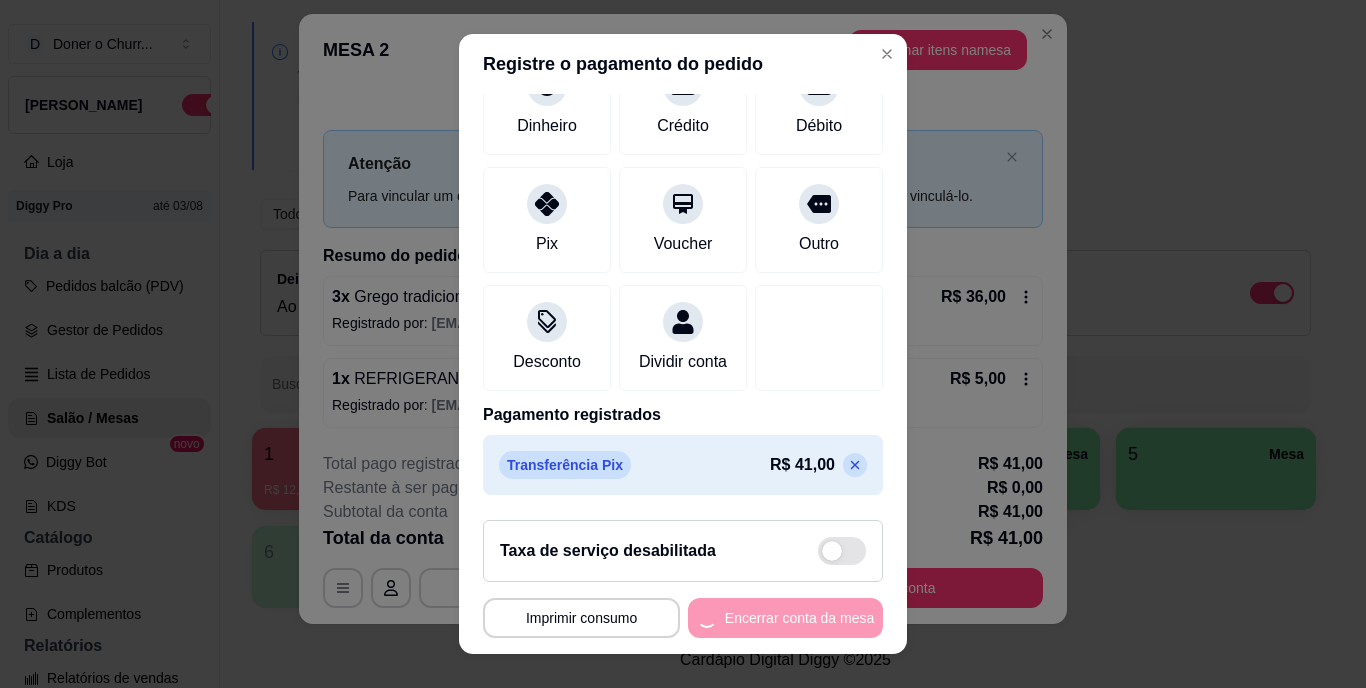 scroll, scrollTop: 0, scrollLeft: 0, axis: both 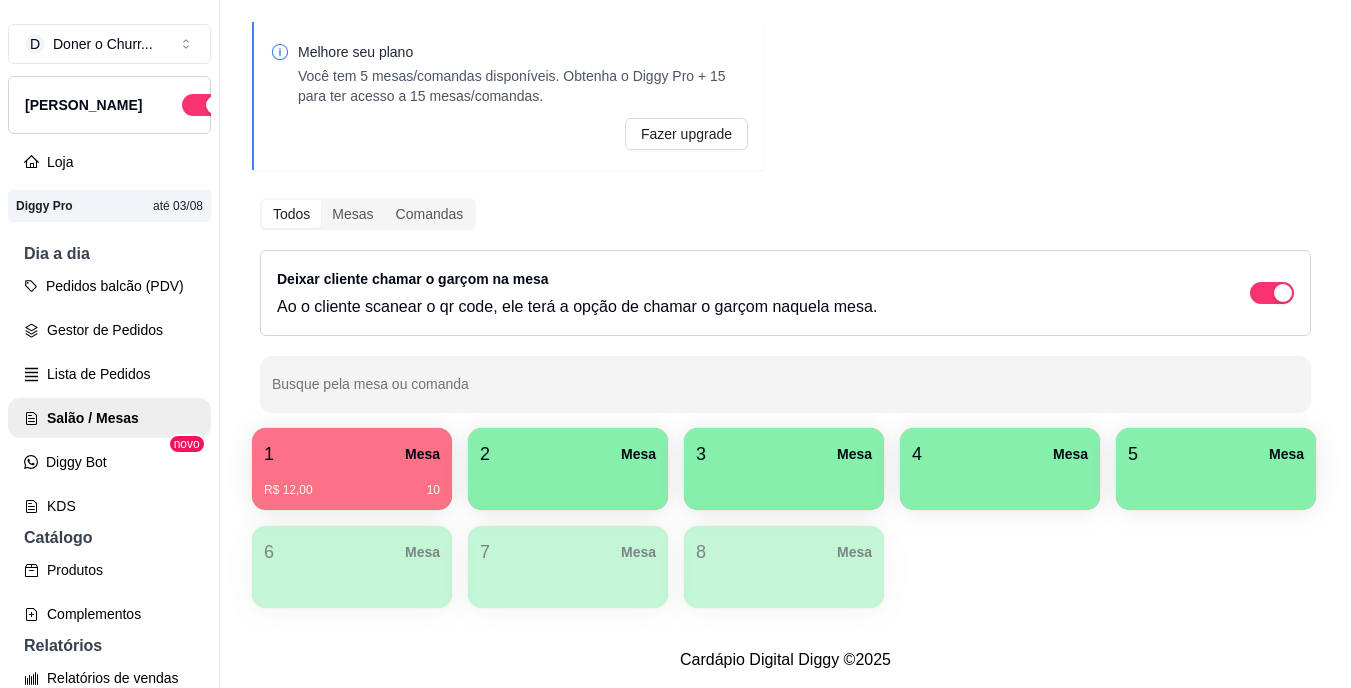 click on "2 Mesa" at bounding box center (568, 454) 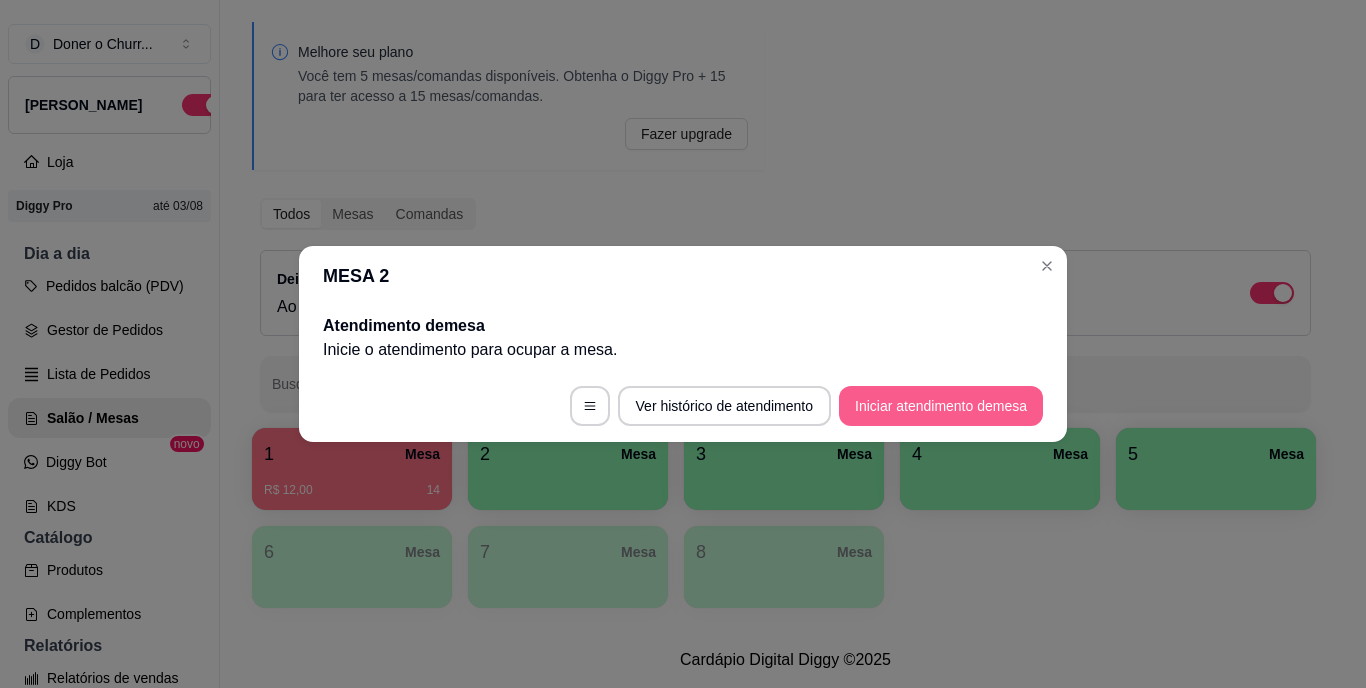 click on "Iniciar atendimento de  mesa" at bounding box center [941, 406] 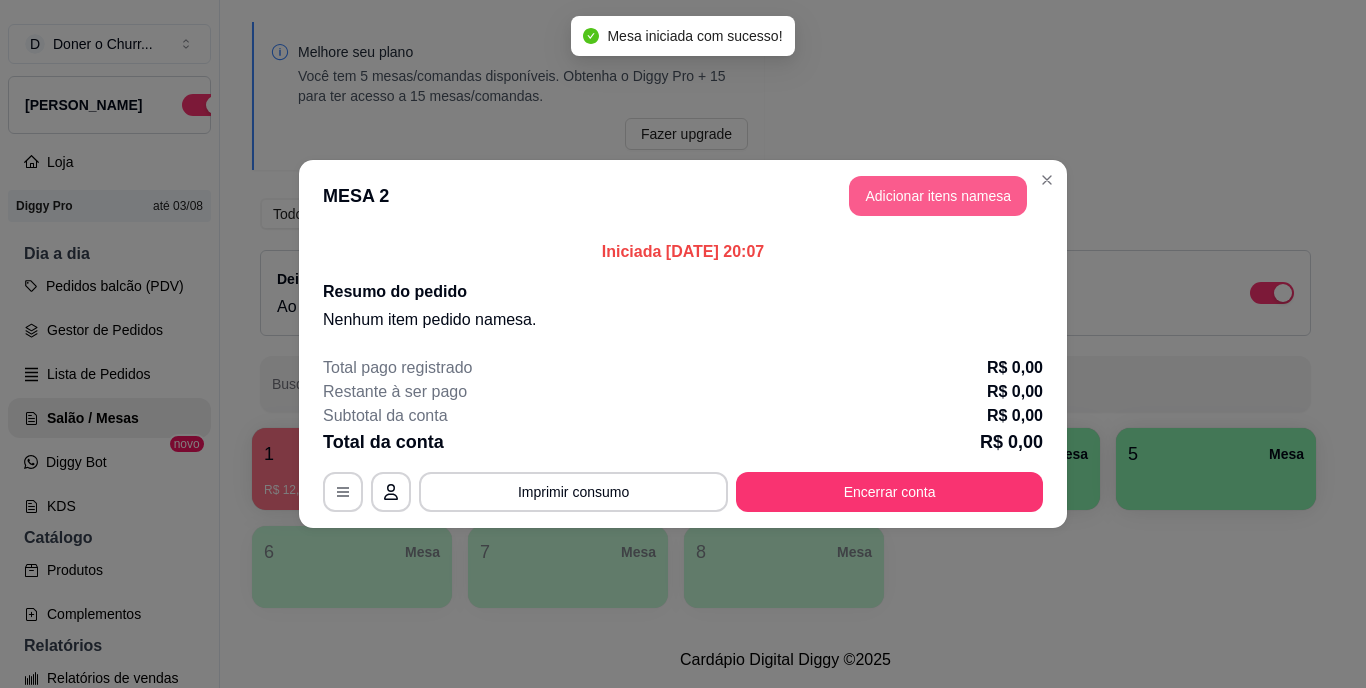 click on "Adicionar itens na  mesa" at bounding box center [938, 196] 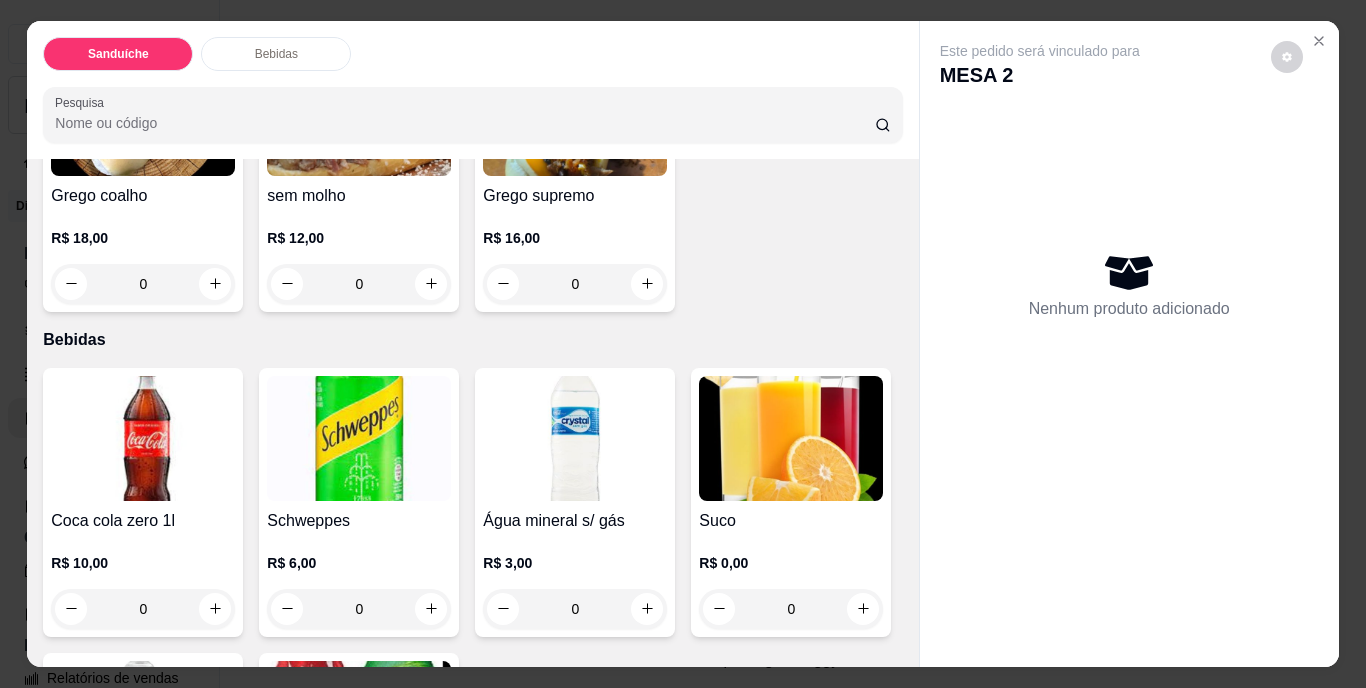 scroll, scrollTop: 600, scrollLeft: 0, axis: vertical 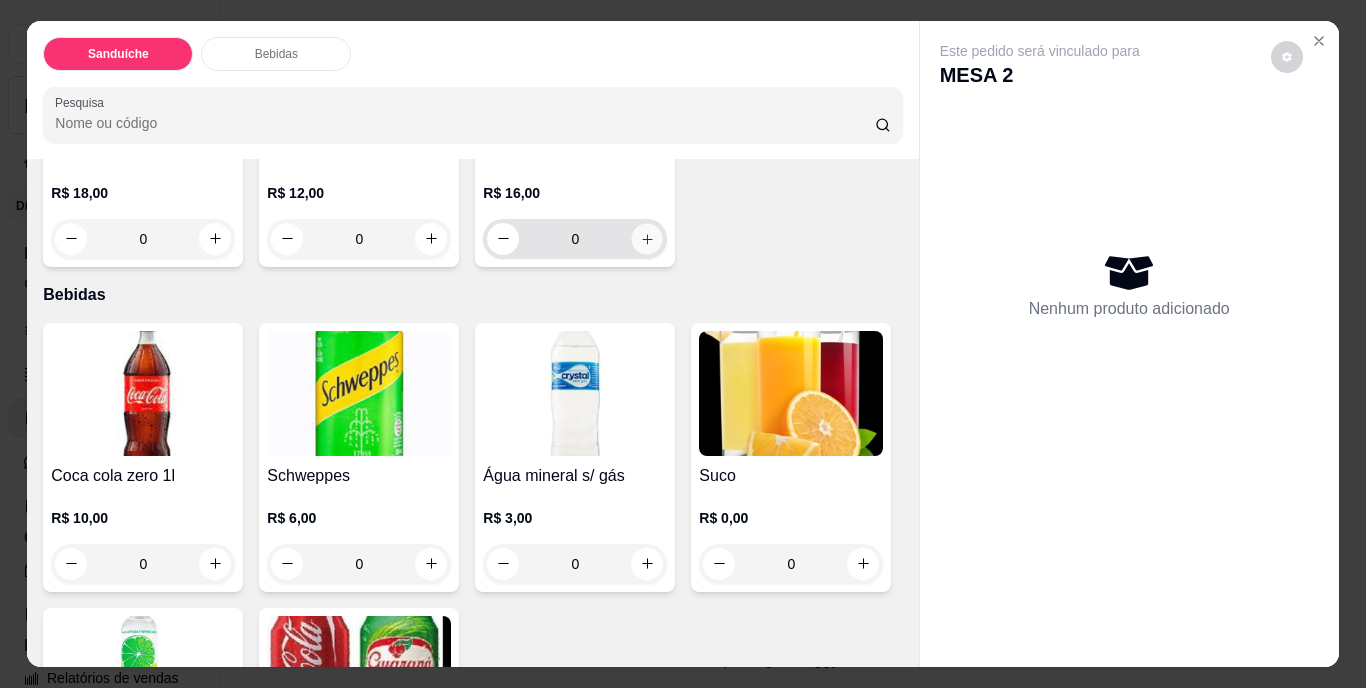 click at bounding box center [647, 238] 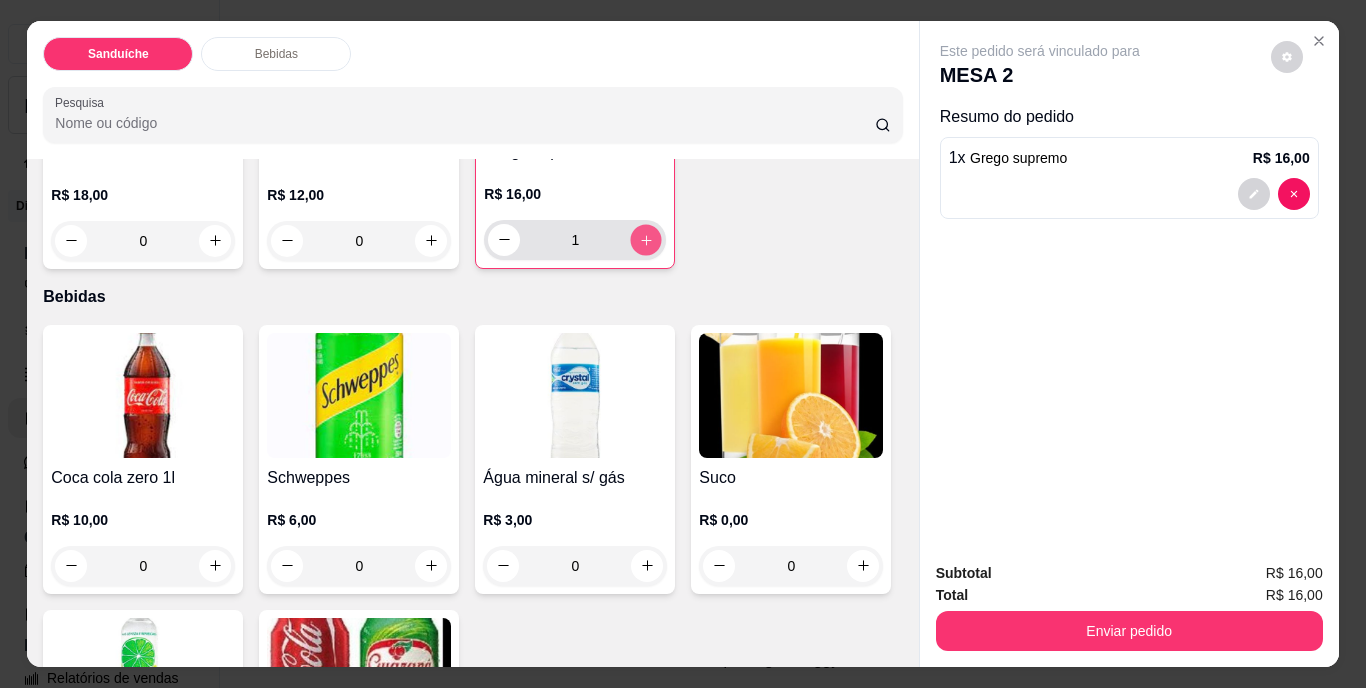 click 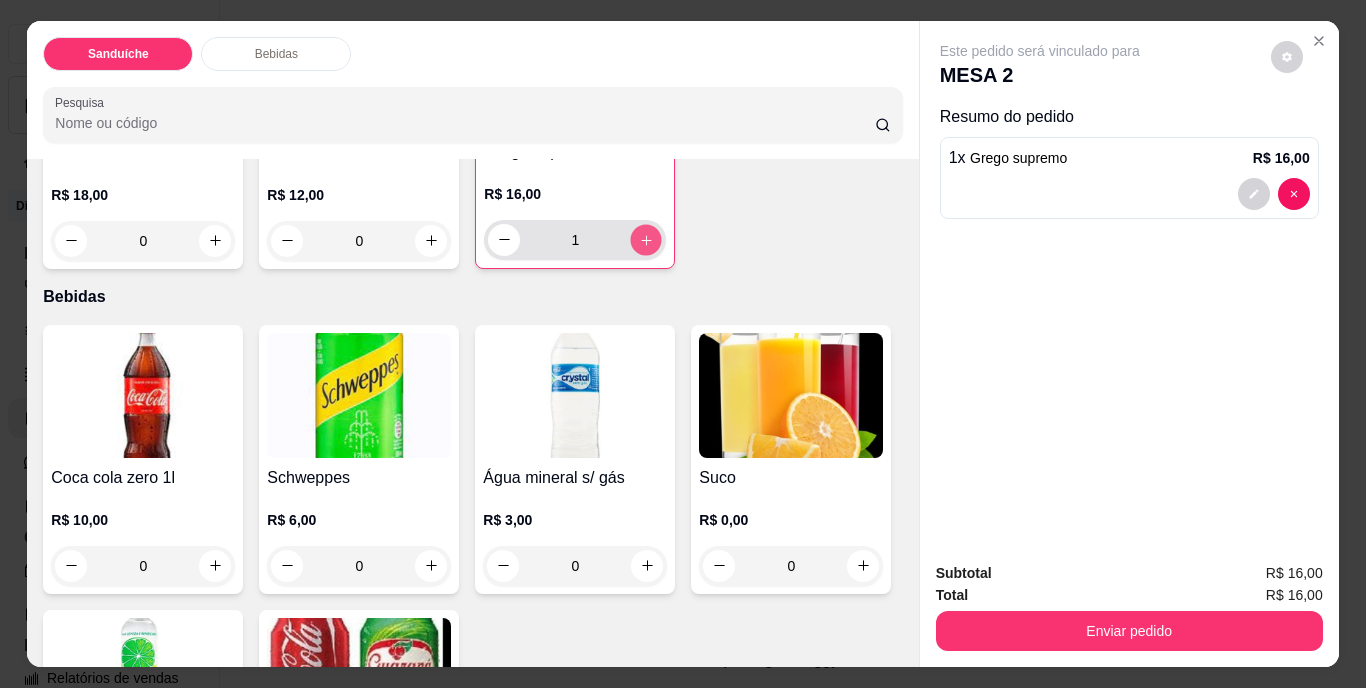 type on "2" 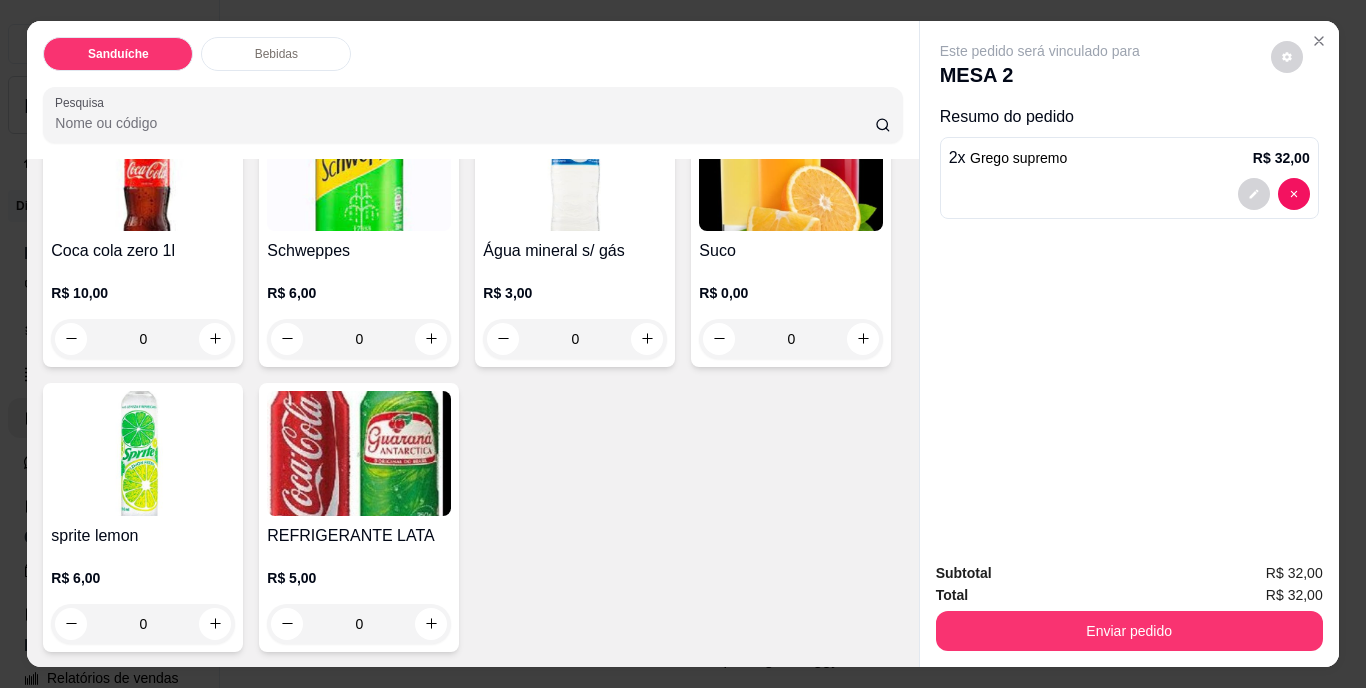 scroll, scrollTop: 1100, scrollLeft: 0, axis: vertical 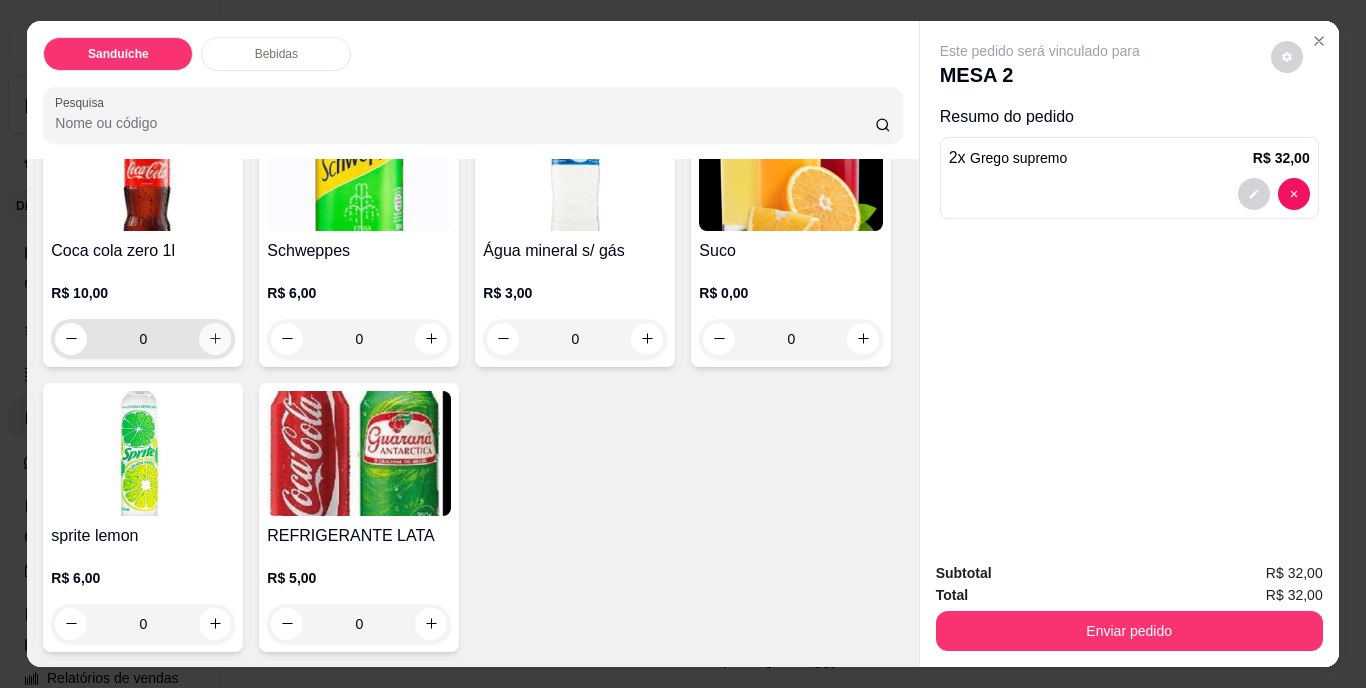 click 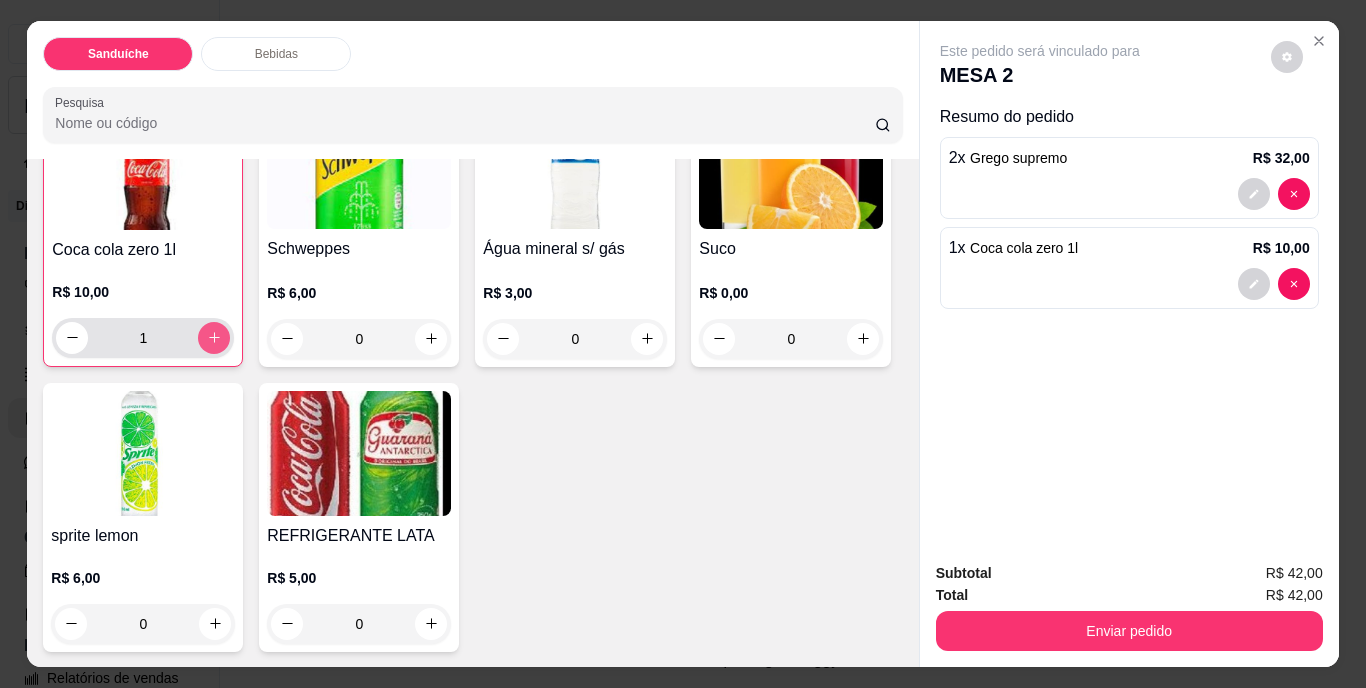 scroll, scrollTop: 1101, scrollLeft: 0, axis: vertical 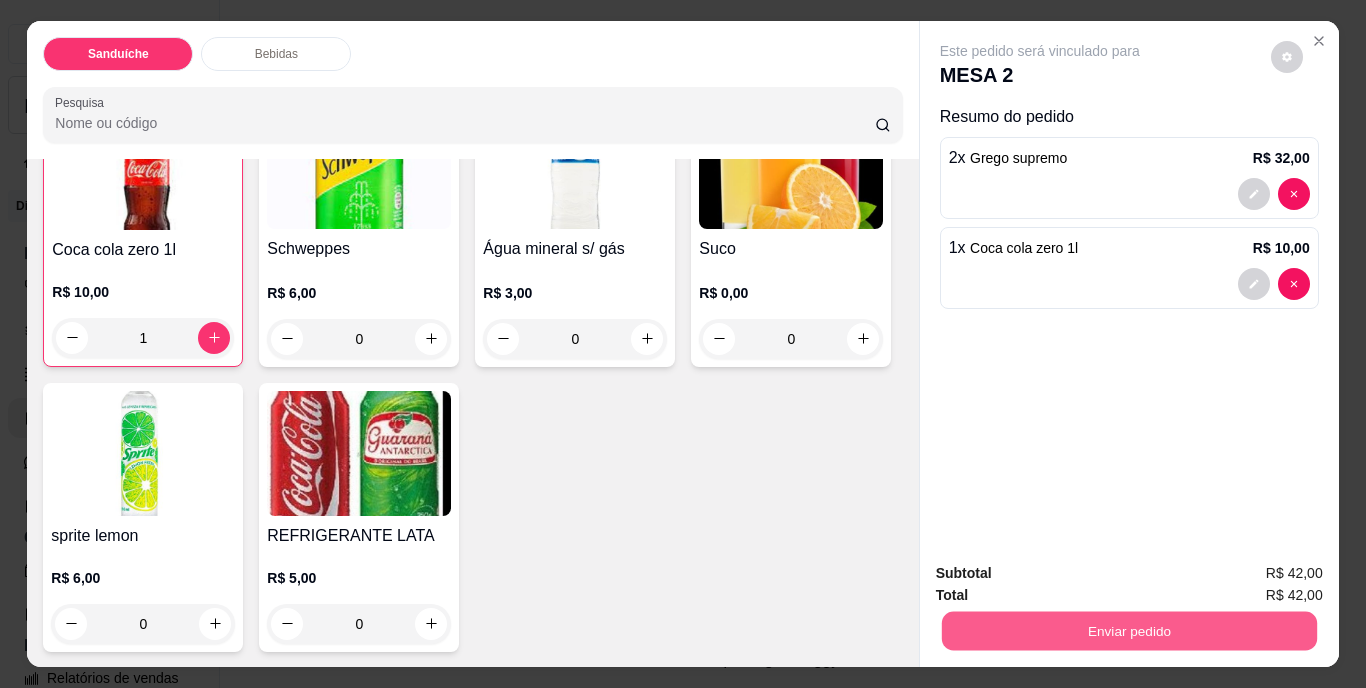 click on "Enviar pedido" at bounding box center [1128, 631] 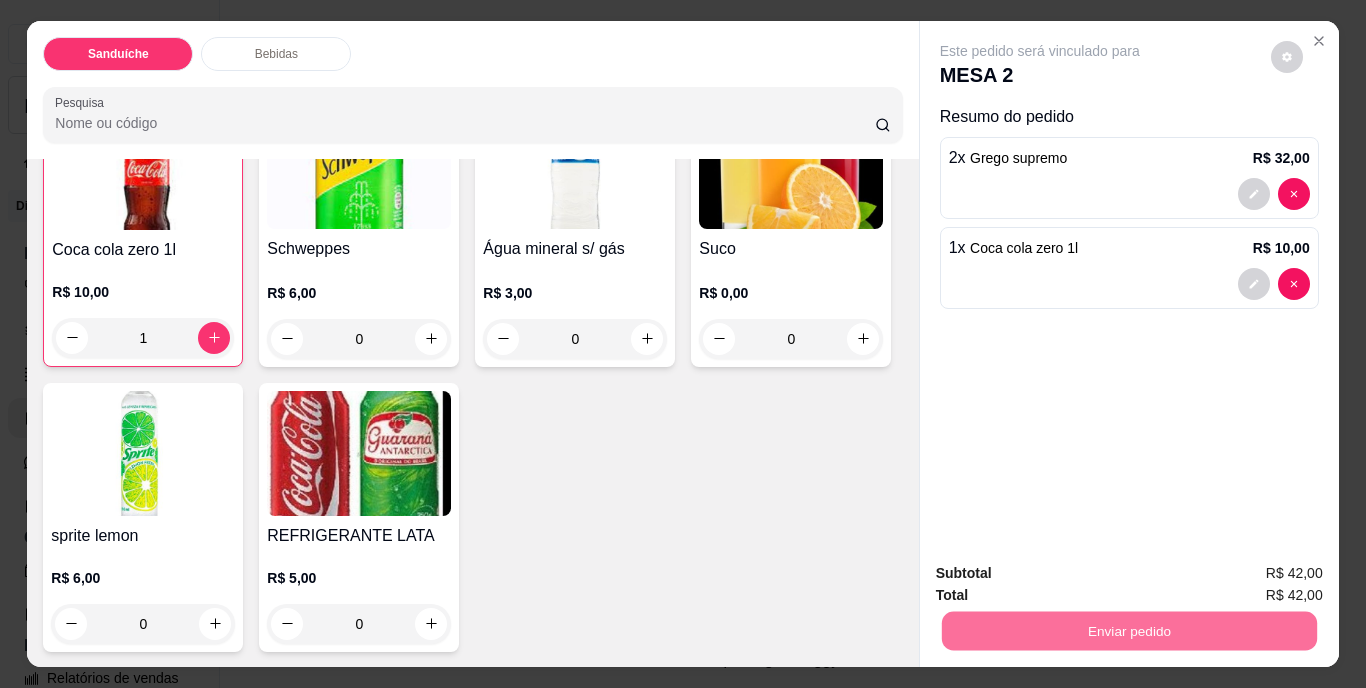 click on "Não registrar e enviar pedido" at bounding box center [1063, 574] 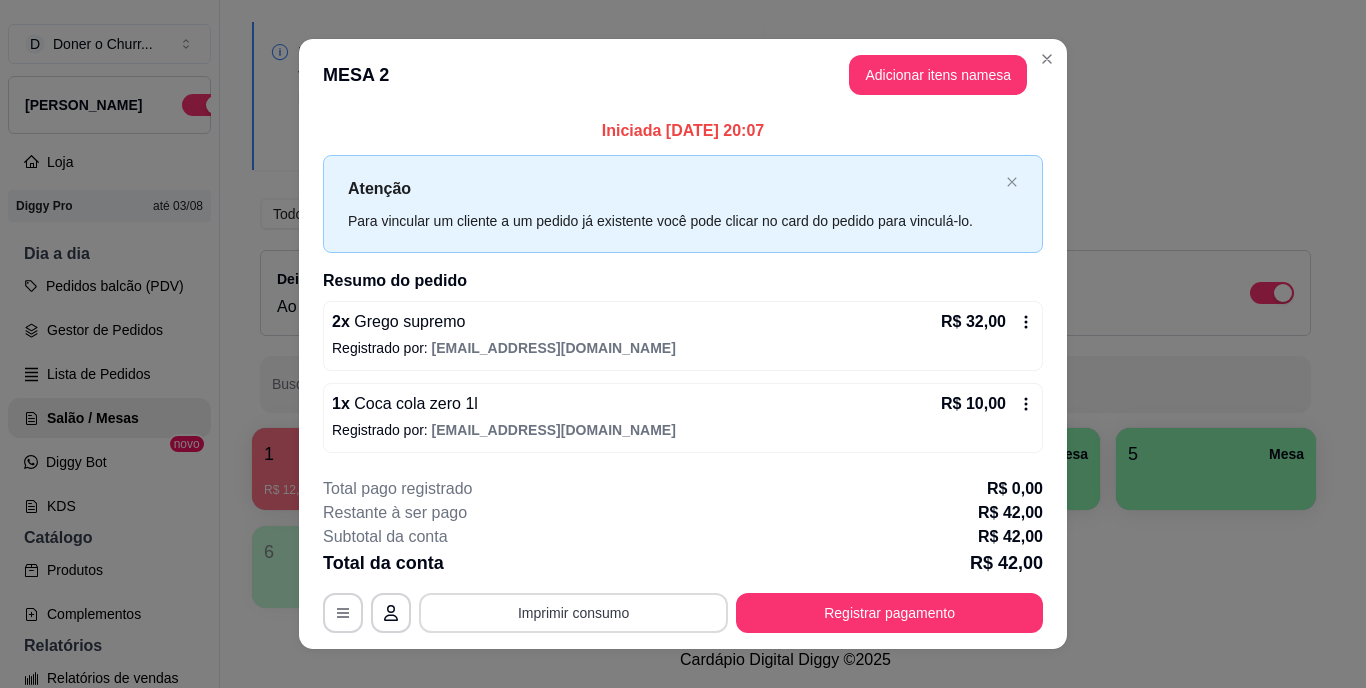 click on "Imprimir consumo" at bounding box center (573, 613) 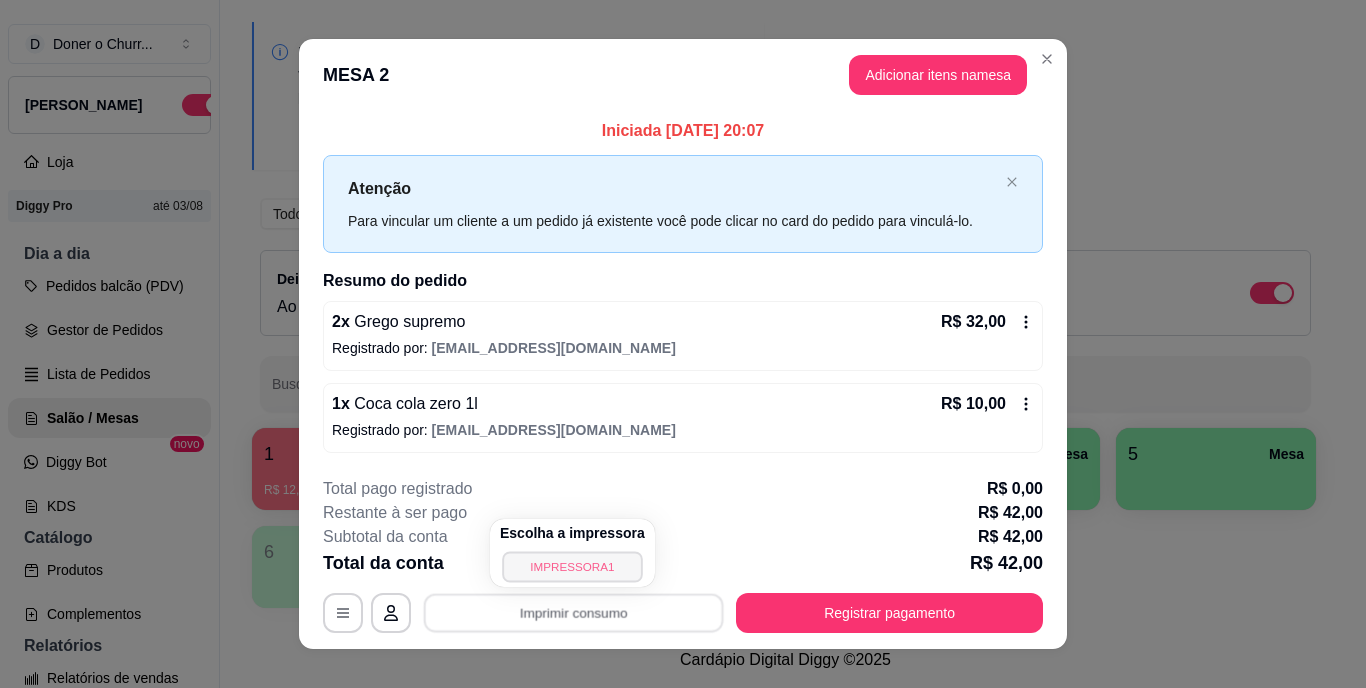 click on "IMPRESSORA1" at bounding box center [572, 566] 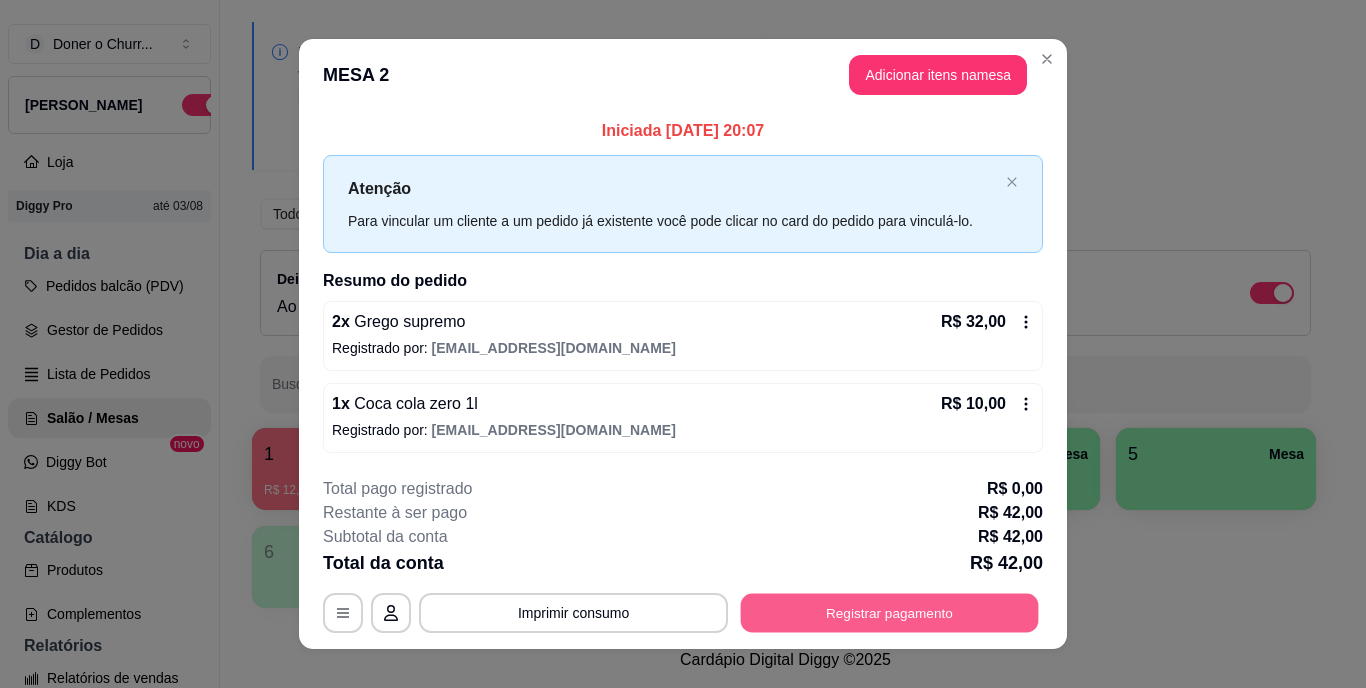 click on "Registrar pagamento" at bounding box center (890, 612) 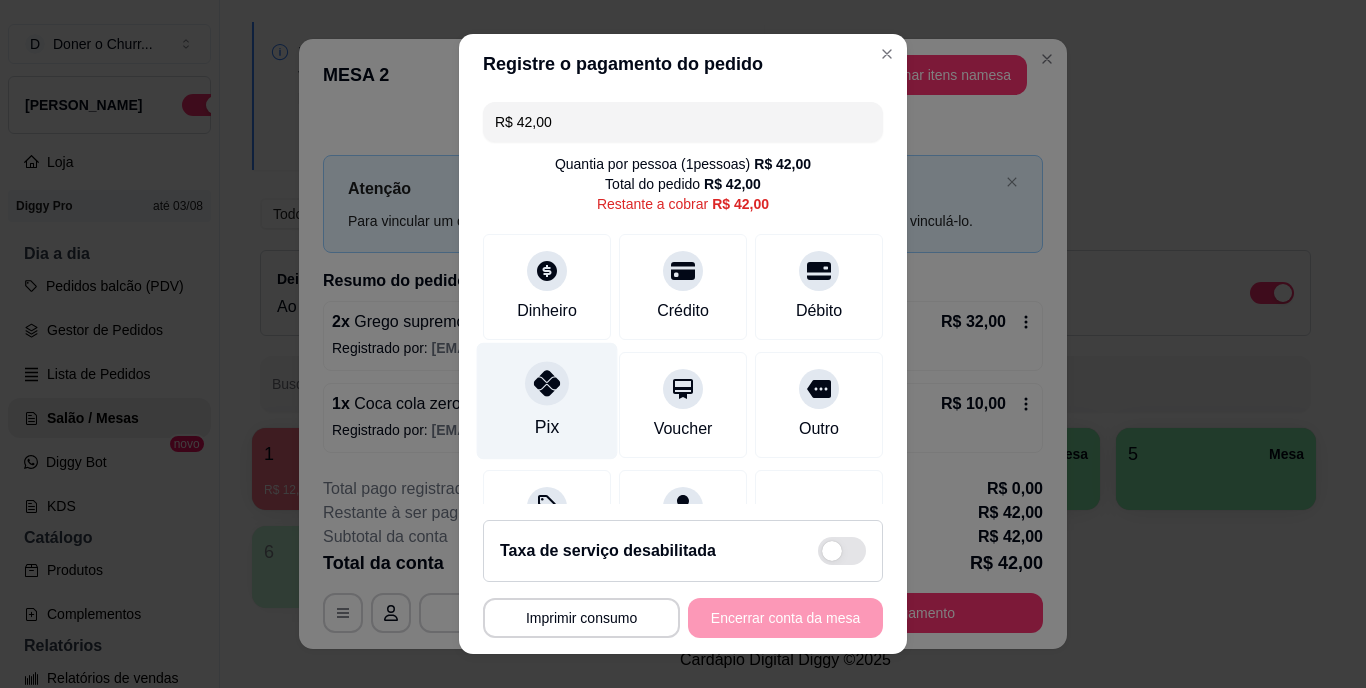 click on "Pix" at bounding box center (547, 401) 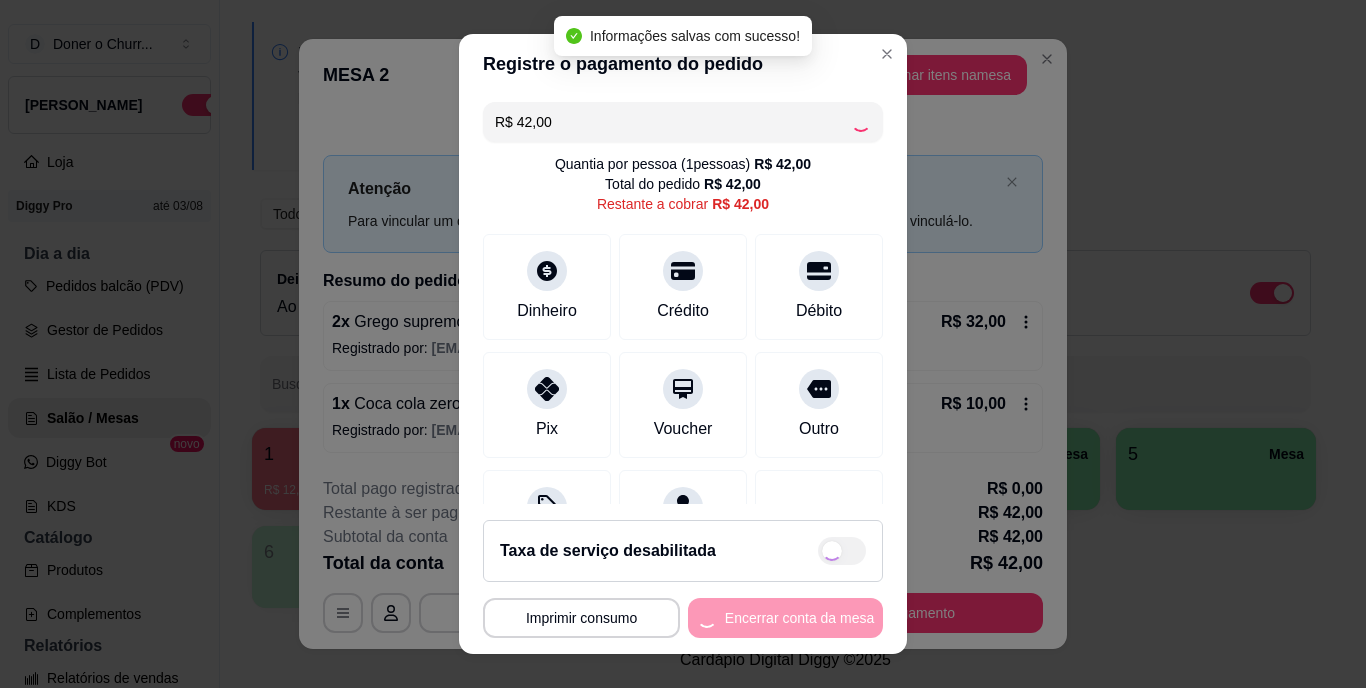 type on "R$ 0,00" 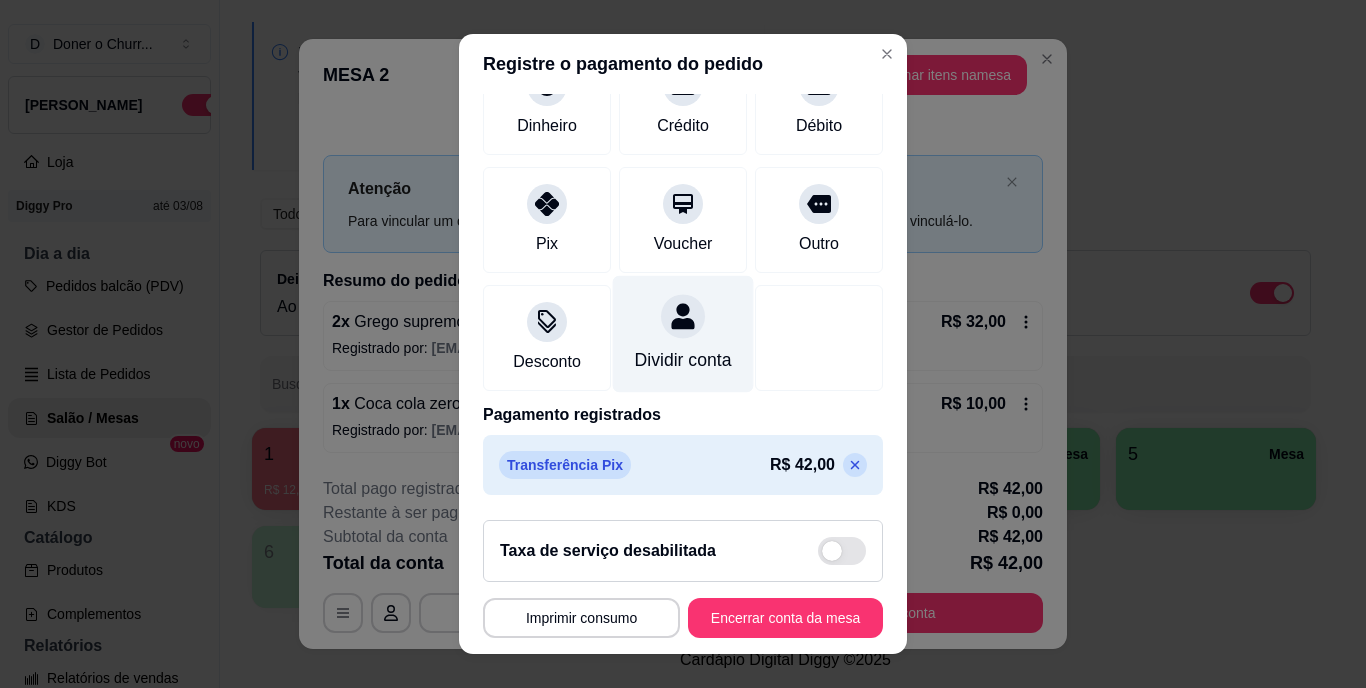 scroll, scrollTop: 188, scrollLeft: 0, axis: vertical 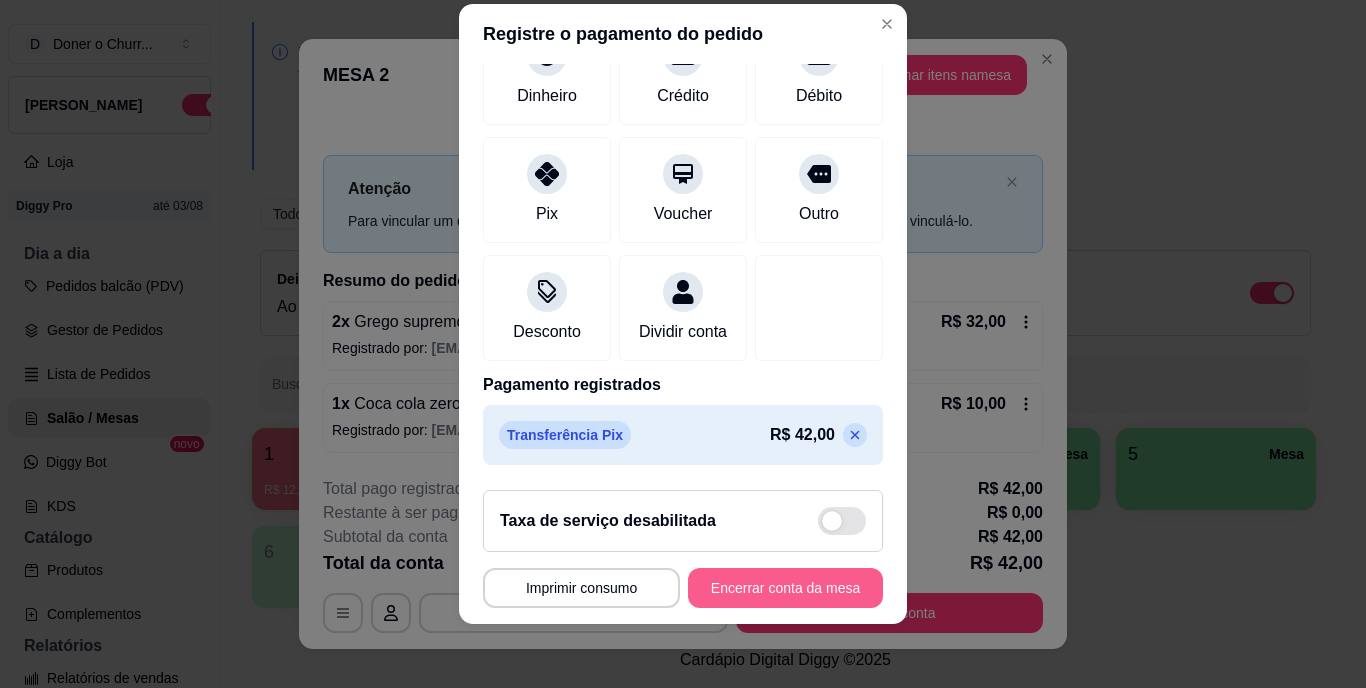 click on "Encerrar conta da mesa" at bounding box center (785, 588) 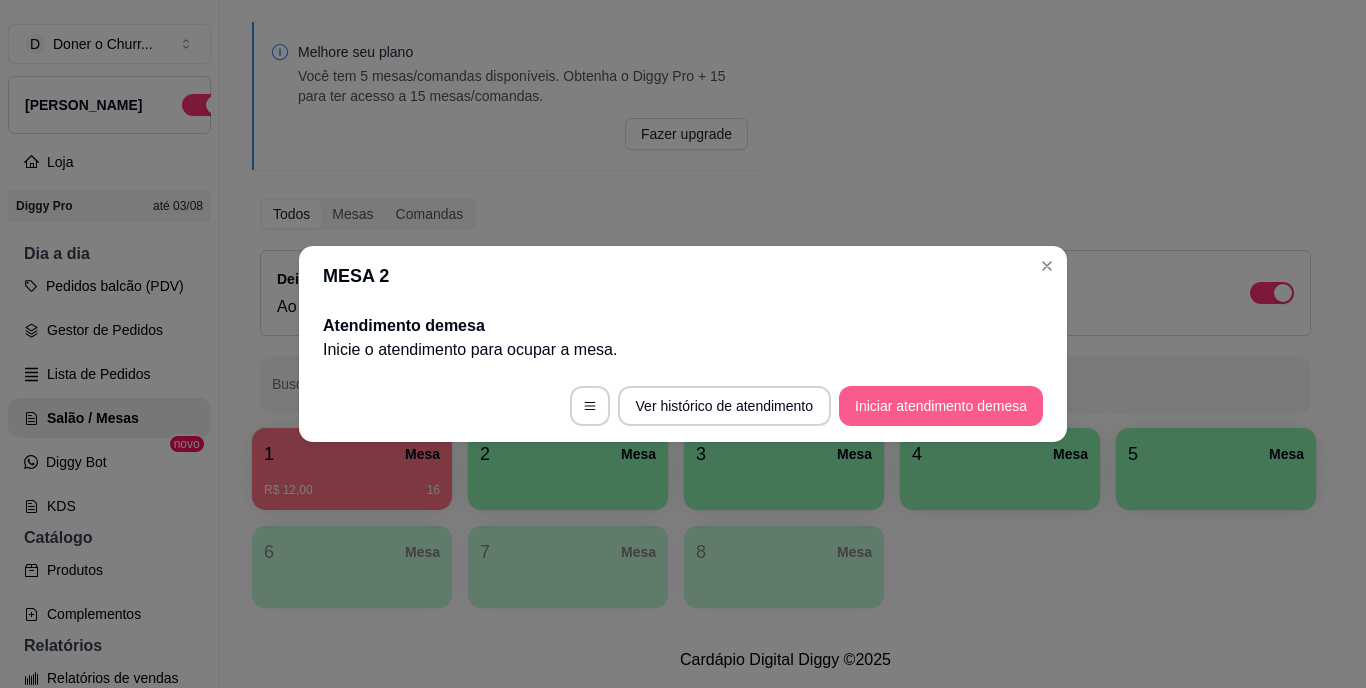 click on "Iniciar atendimento de  mesa" at bounding box center (941, 406) 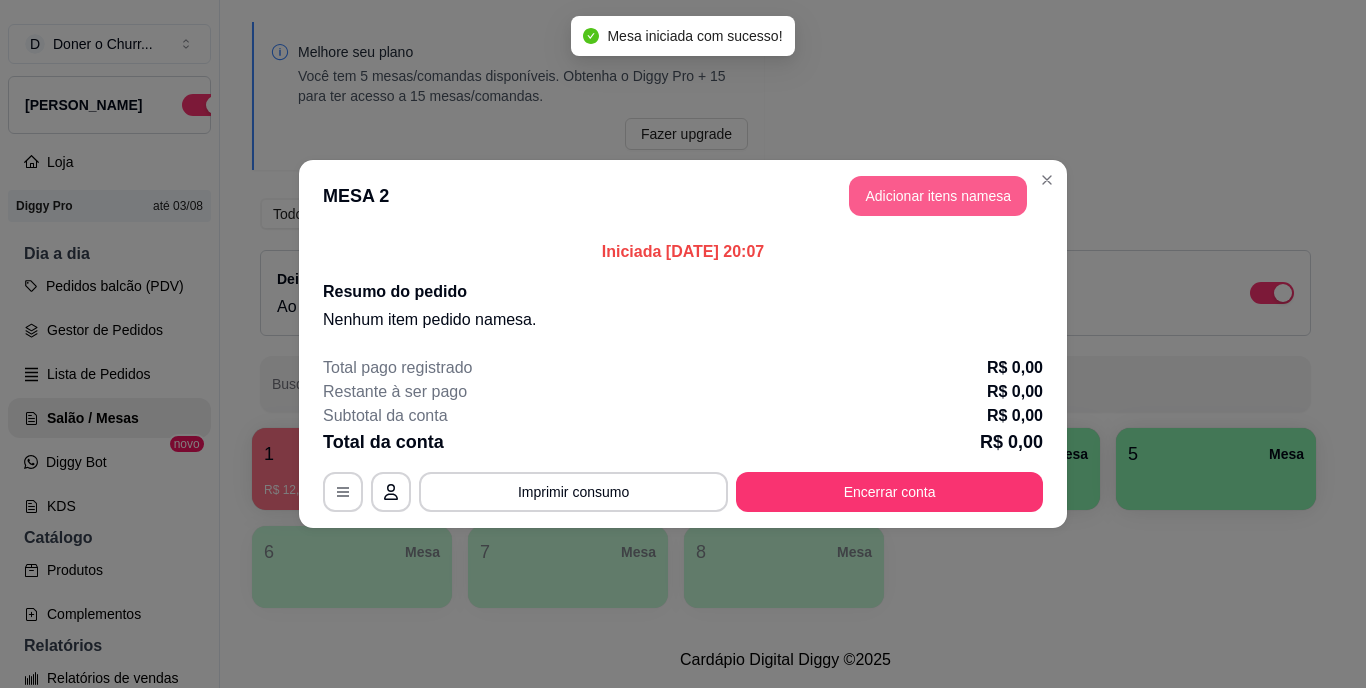 click on "Adicionar itens na  mesa" at bounding box center [938, 196] 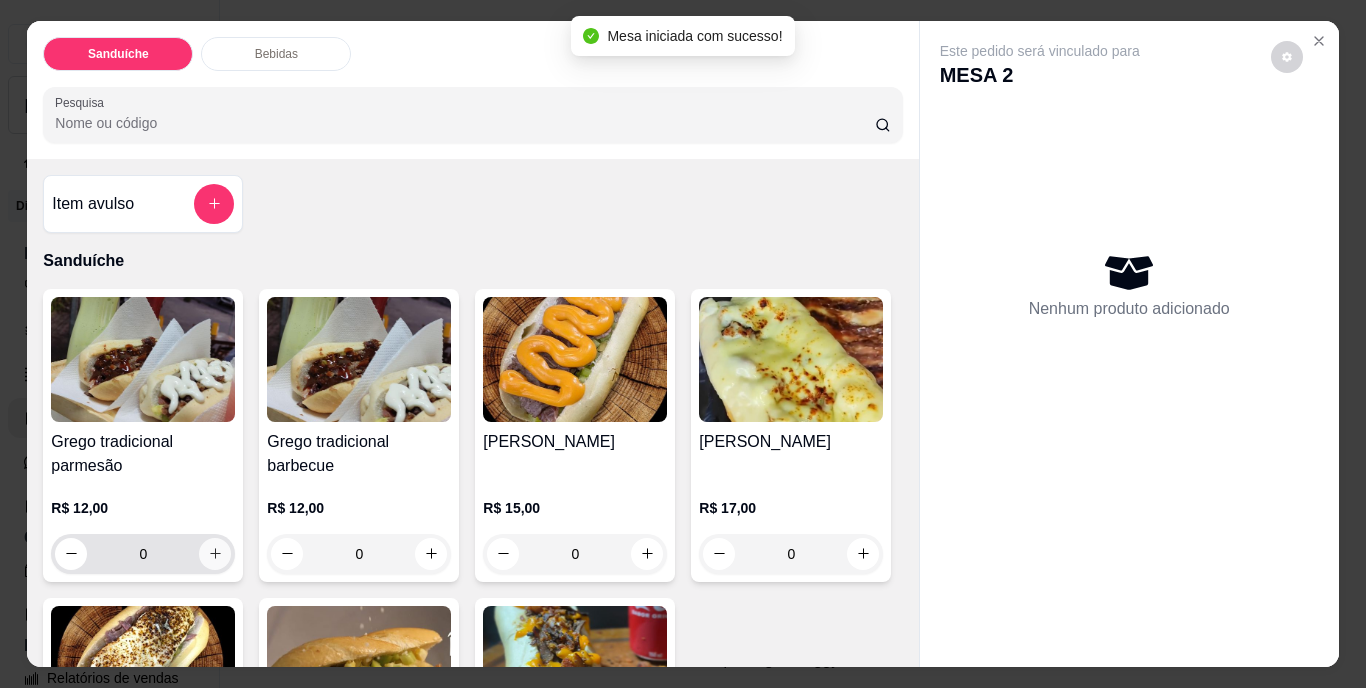 click 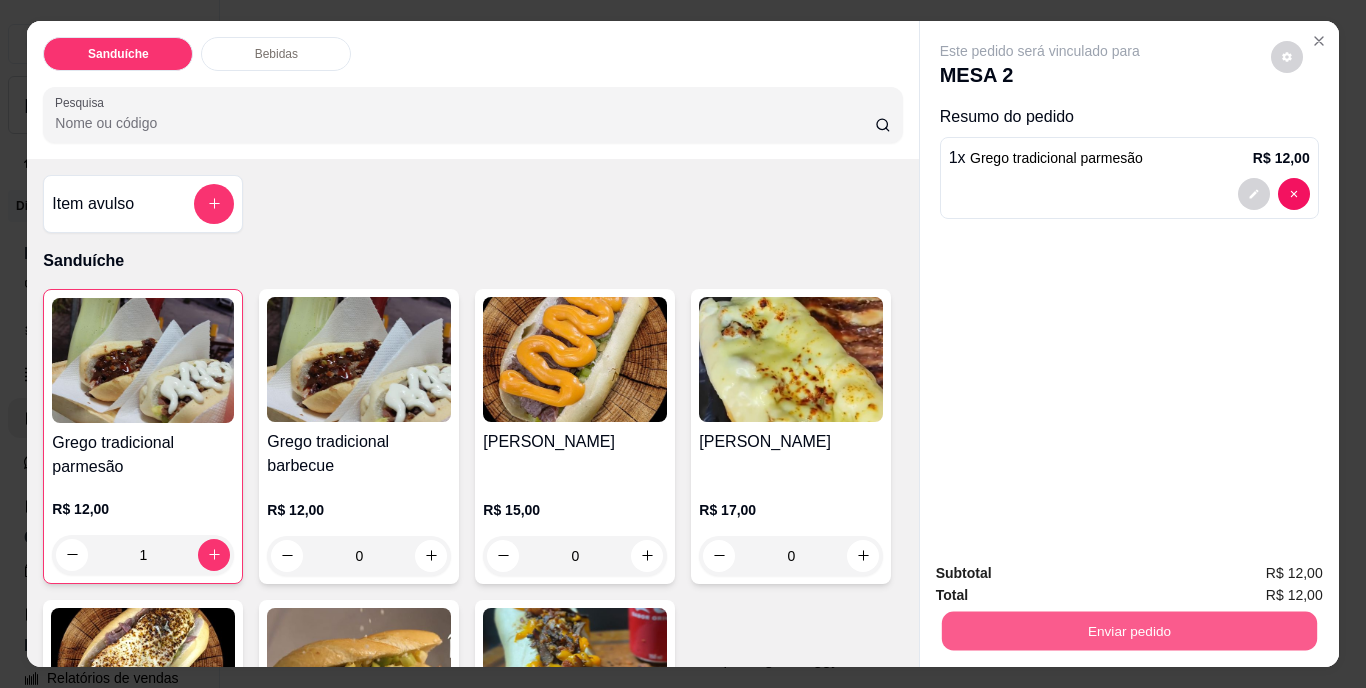 click on "Enviar pedido" at bounding box center [1128, 631] 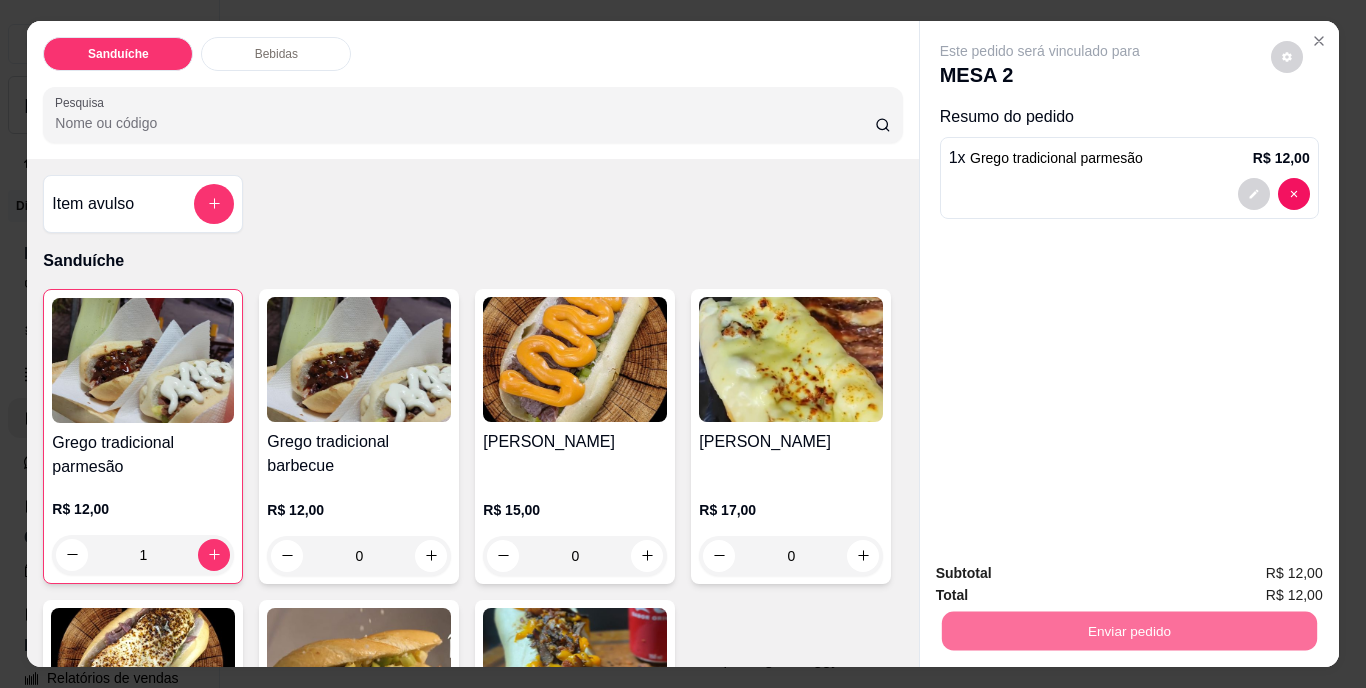 click on "Não registrar e enviar pedido" at bounding box center [1063, 575] 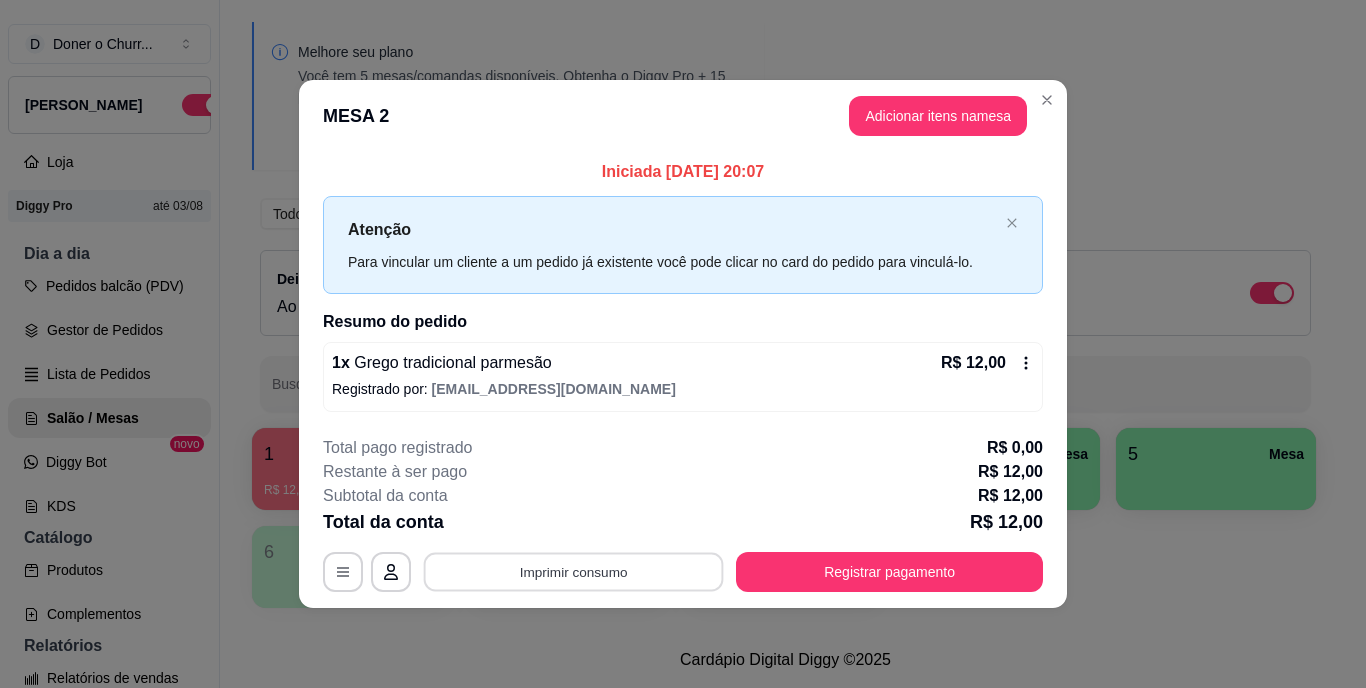 click on "Imprimir consumo" at bounding box center (574, 571) 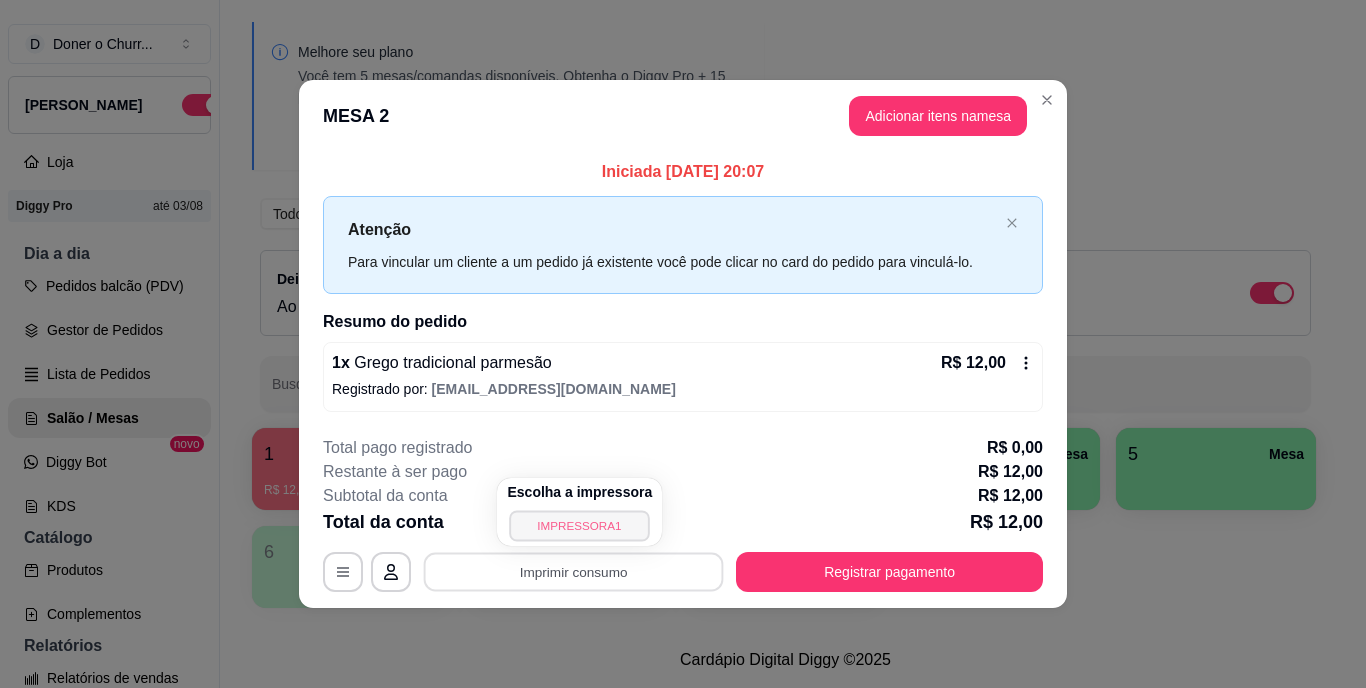 click on "IMPRESSORA1" at bounding box center [580, 525] 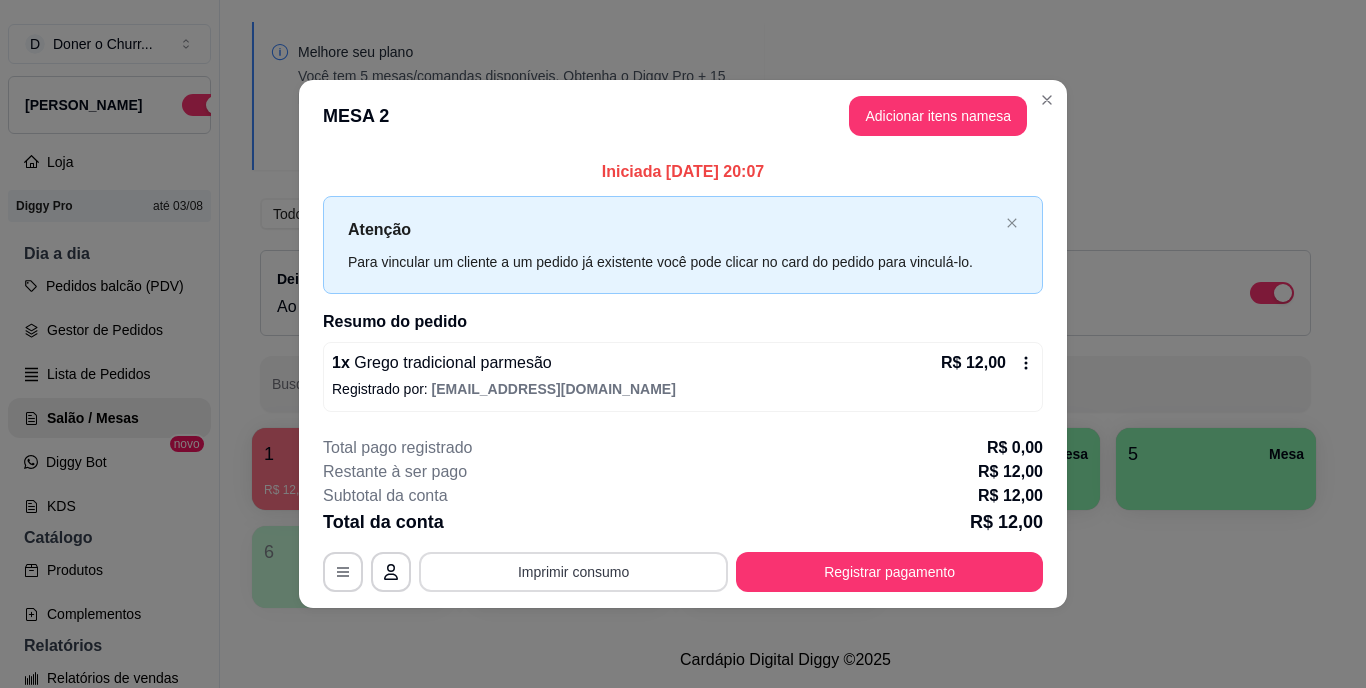 click on "Imprimir consumo" at bounding box center (573, 572) 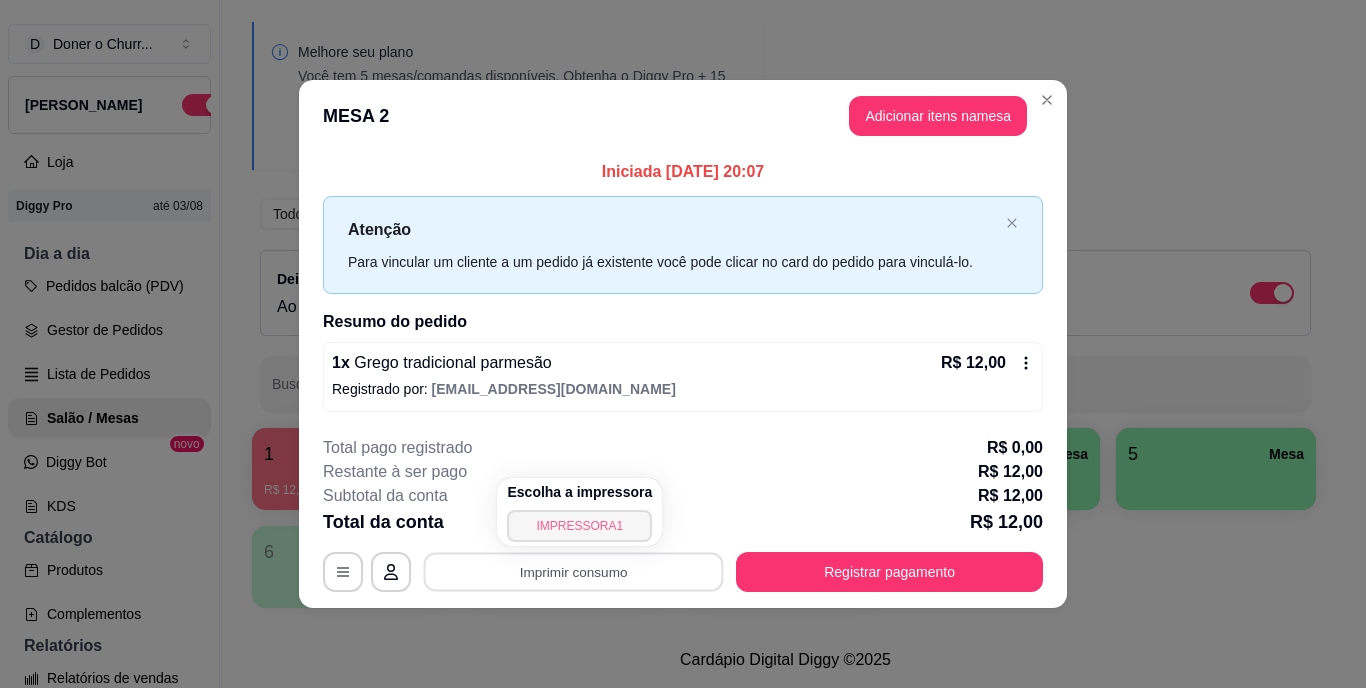 click on "IMPRESSORA1" at bounding box center (579, 526) 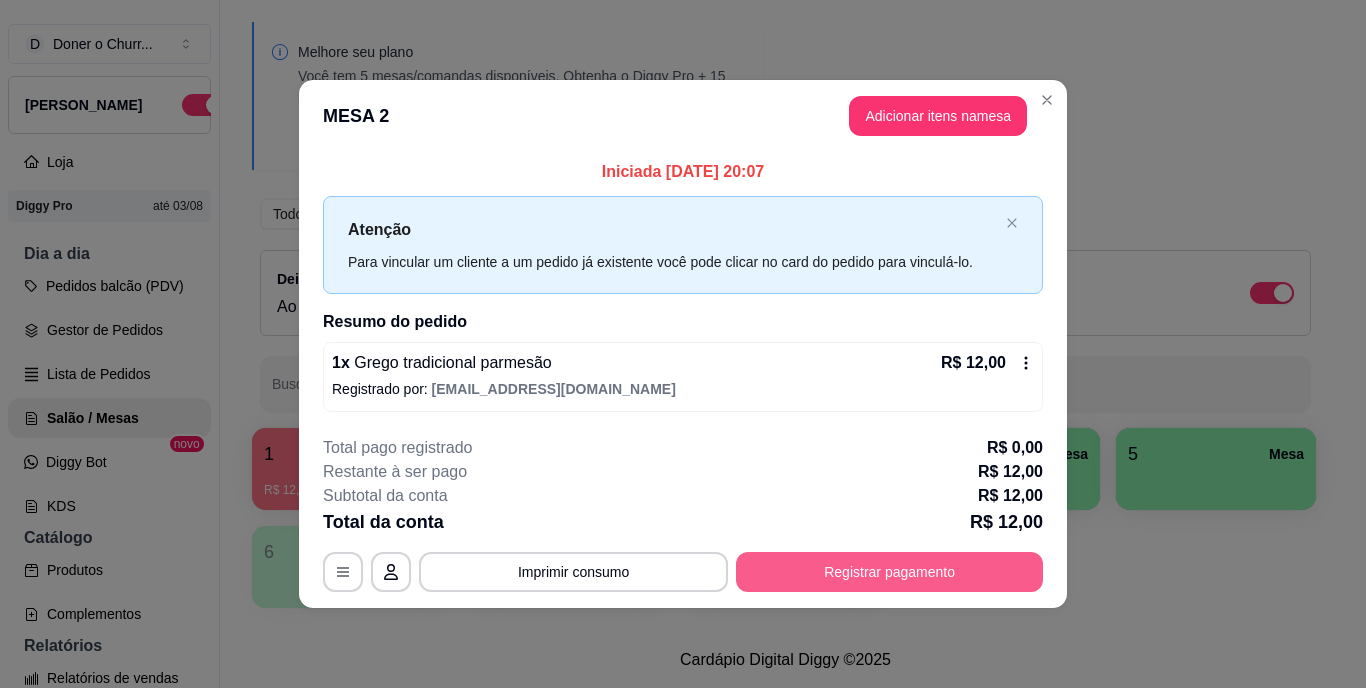click on "Registrar pagamento" at bounding box center (889, 572) 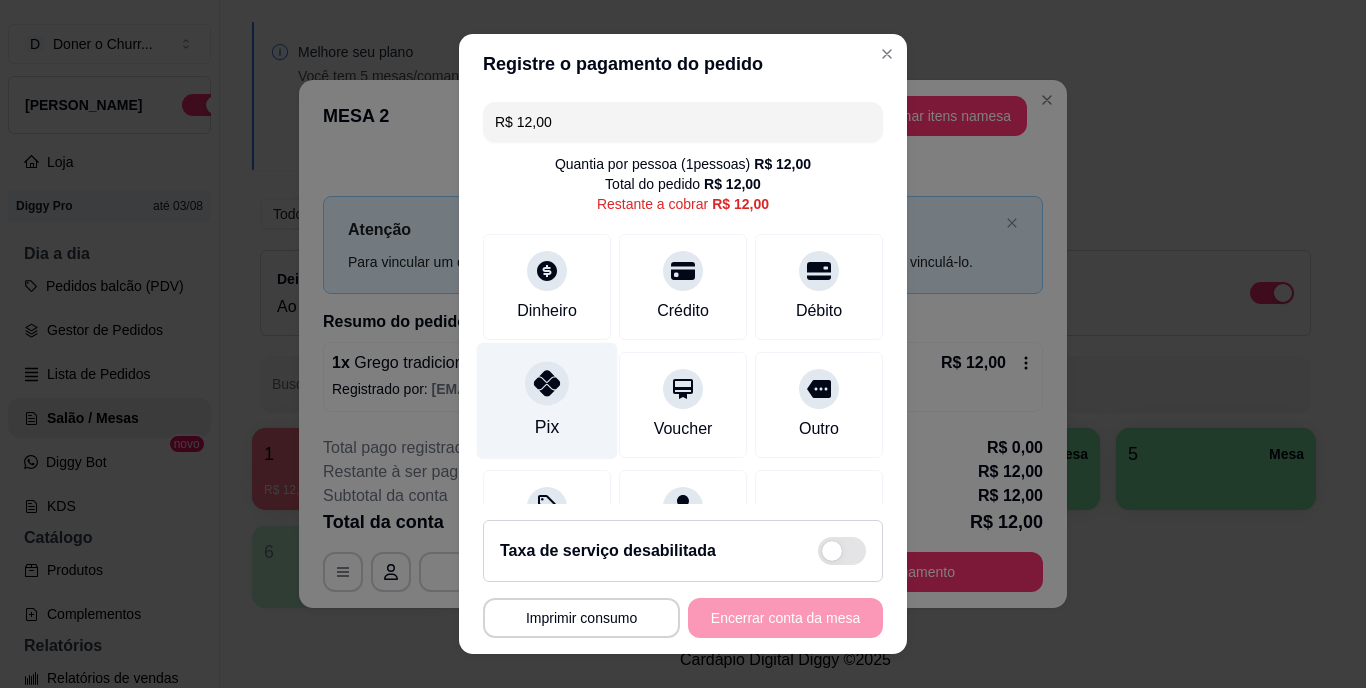 click 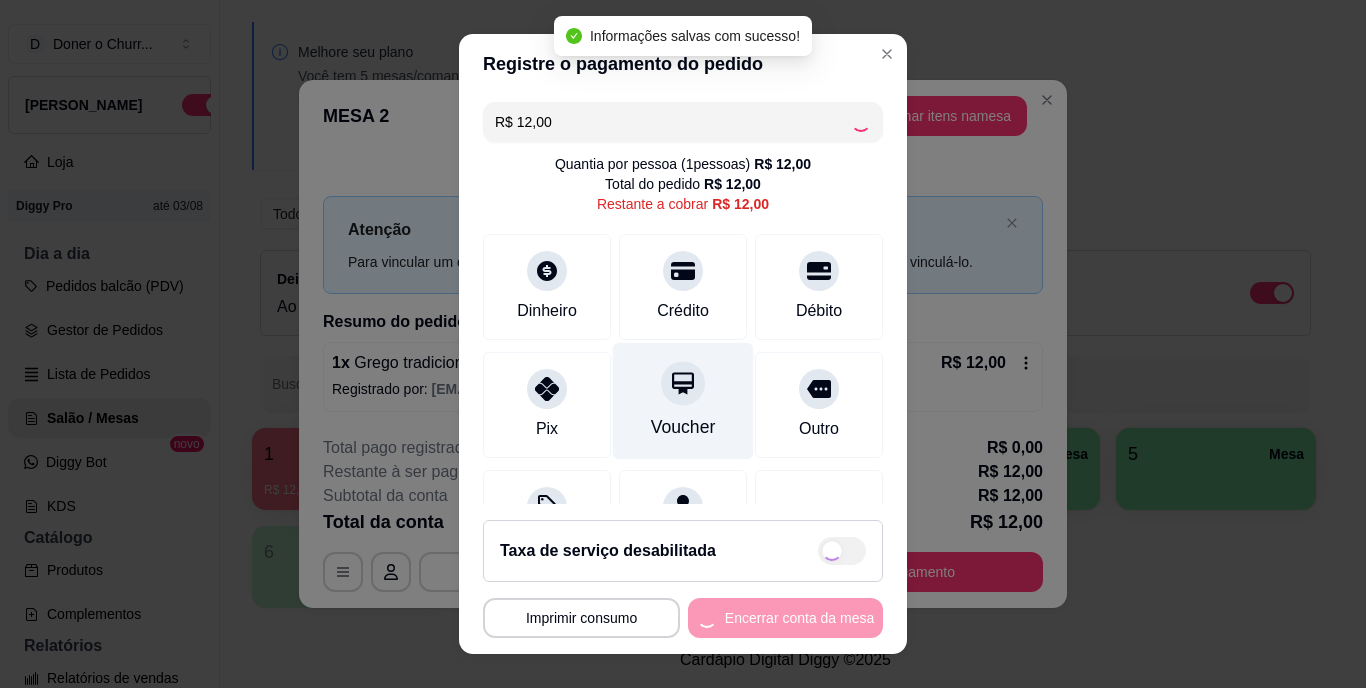 type on "R$ 0,00" 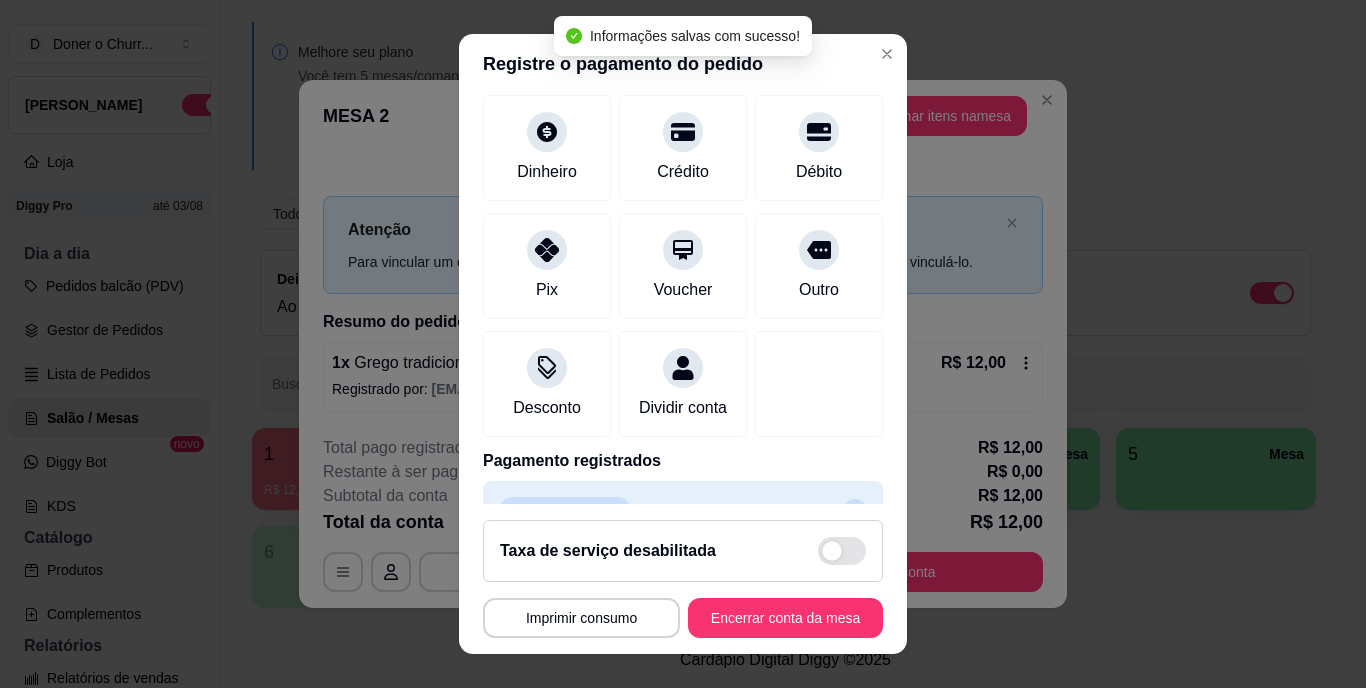 scroll, scrollTop: 188, scrollLeft: 0, axis: vertical 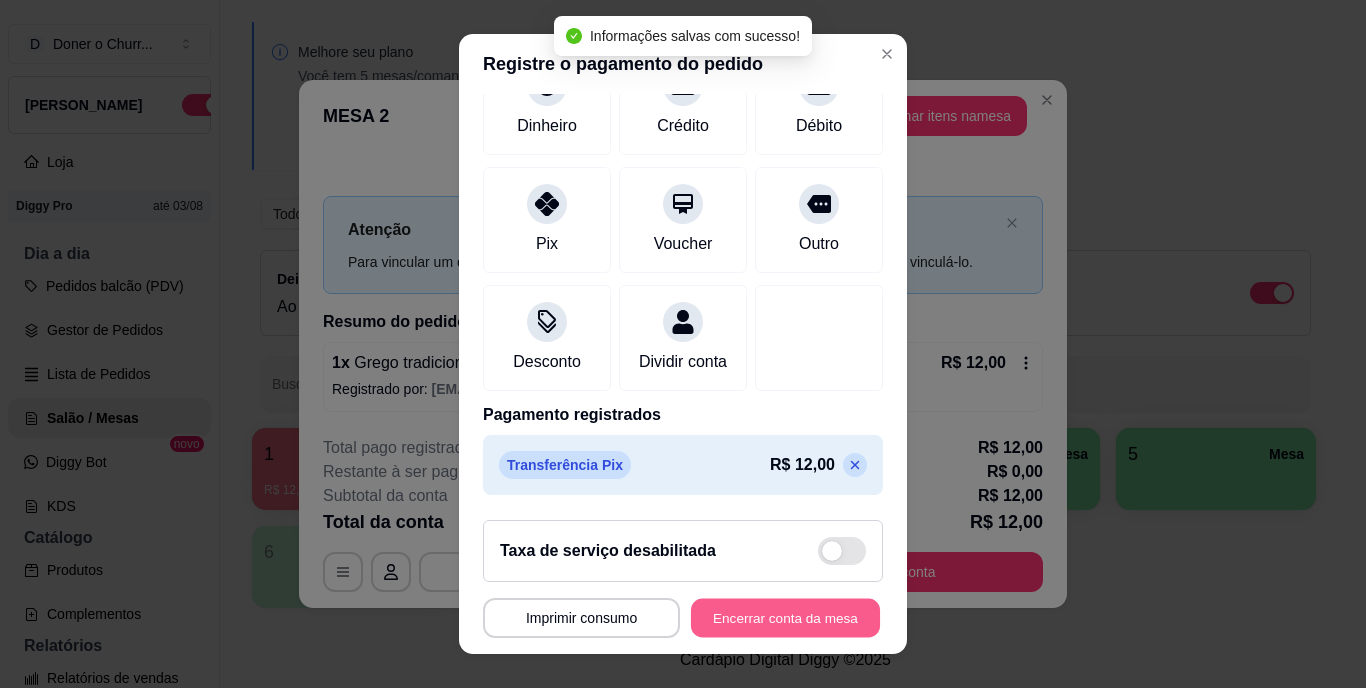 click on "Encerrar conta da mesa" at bounding box center (785, 617) 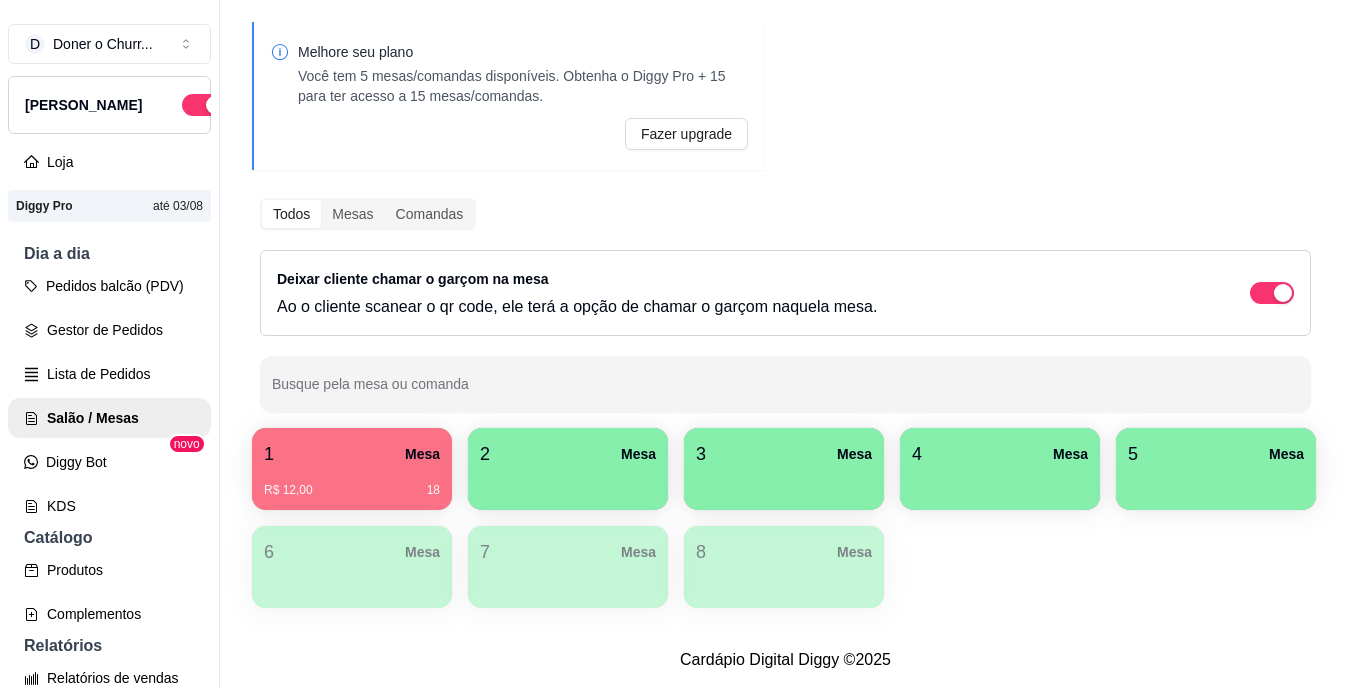 click on "R$ 12,00 18" at bounding box center (352, 483) 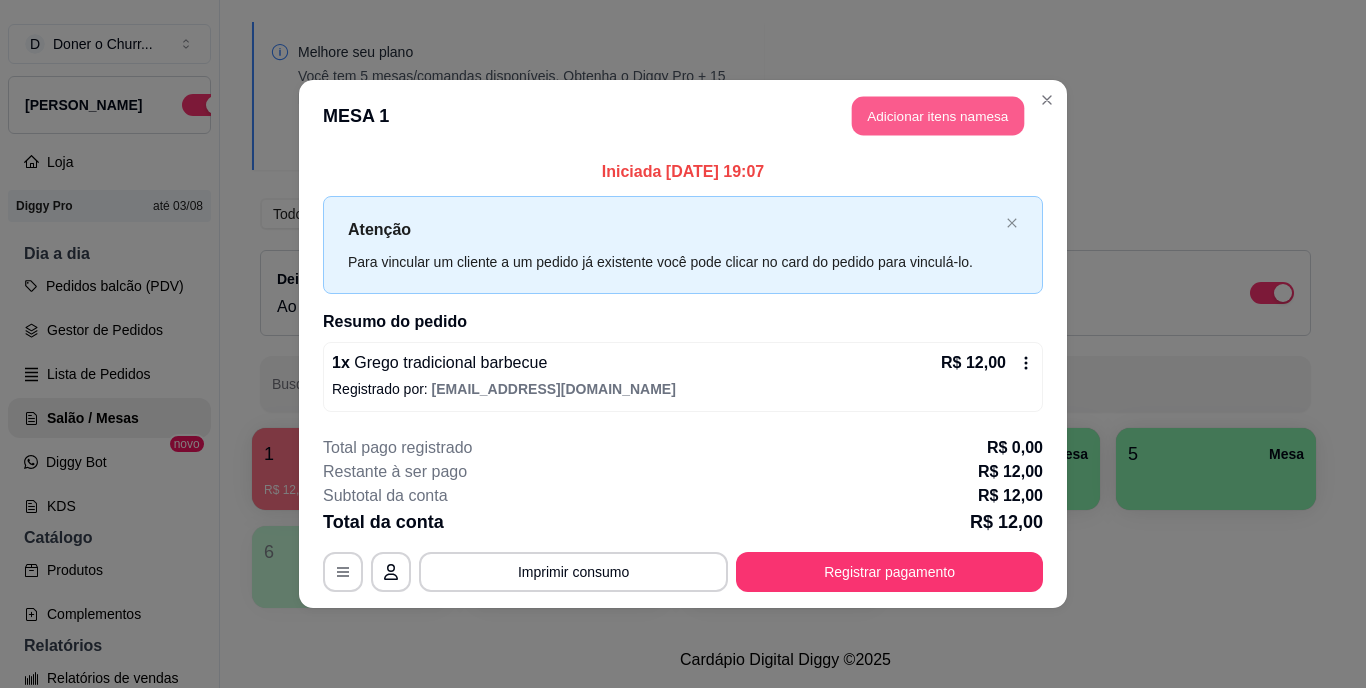 click on "Adicionar itens na  mesa" at bounding box center (938, 116) 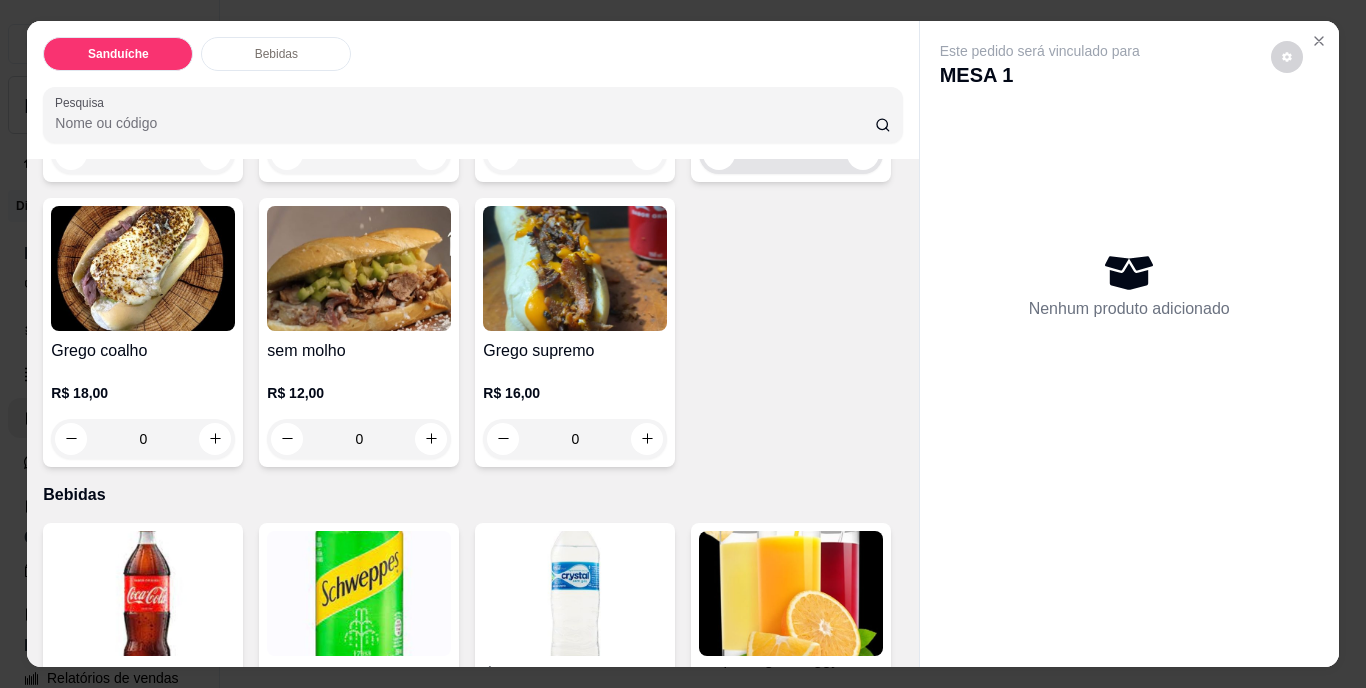 scroll, scrollTop: 0, scrollLeft: 0, axis: both 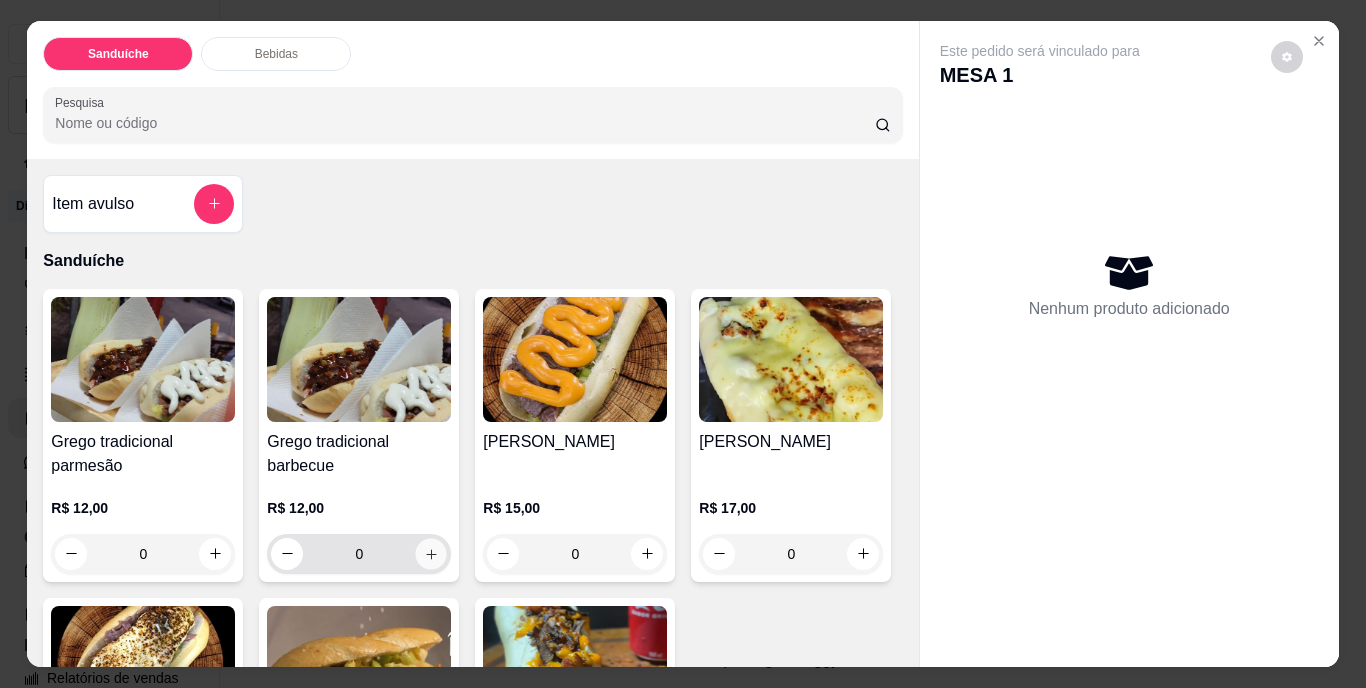 click 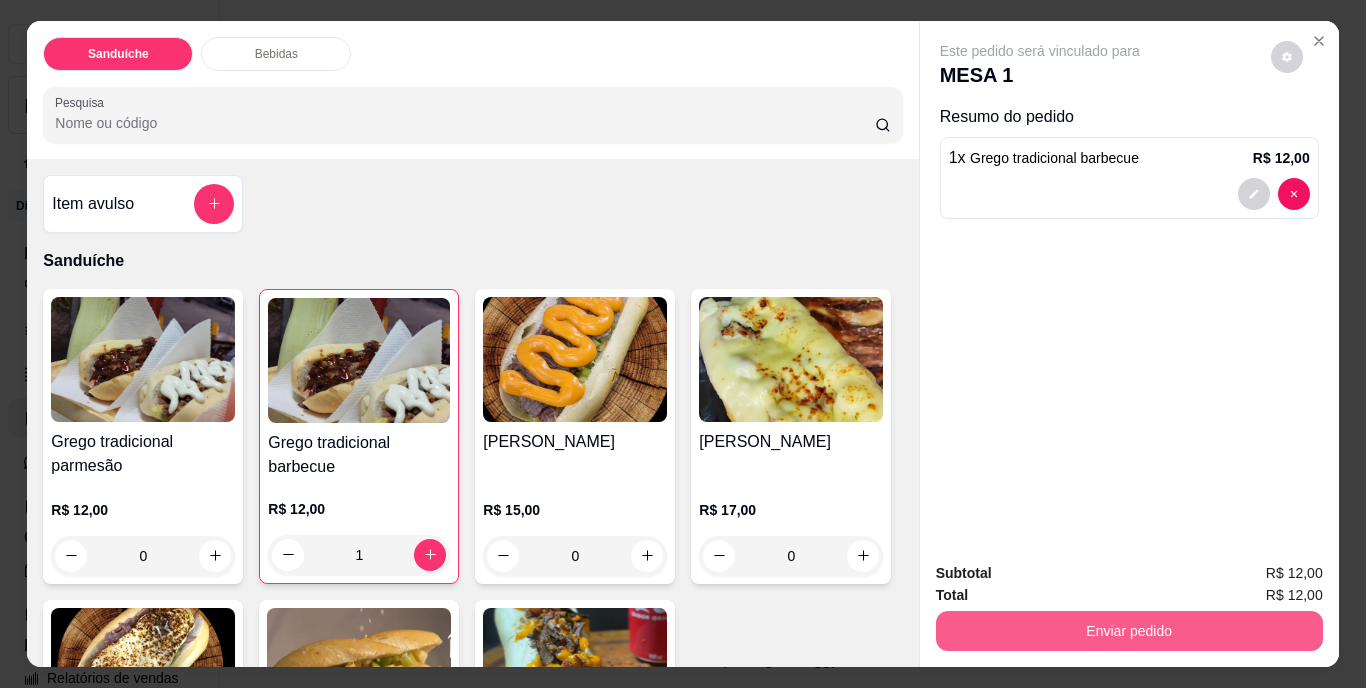click on "Enviar pedido" at bounding box center [1129, 631] 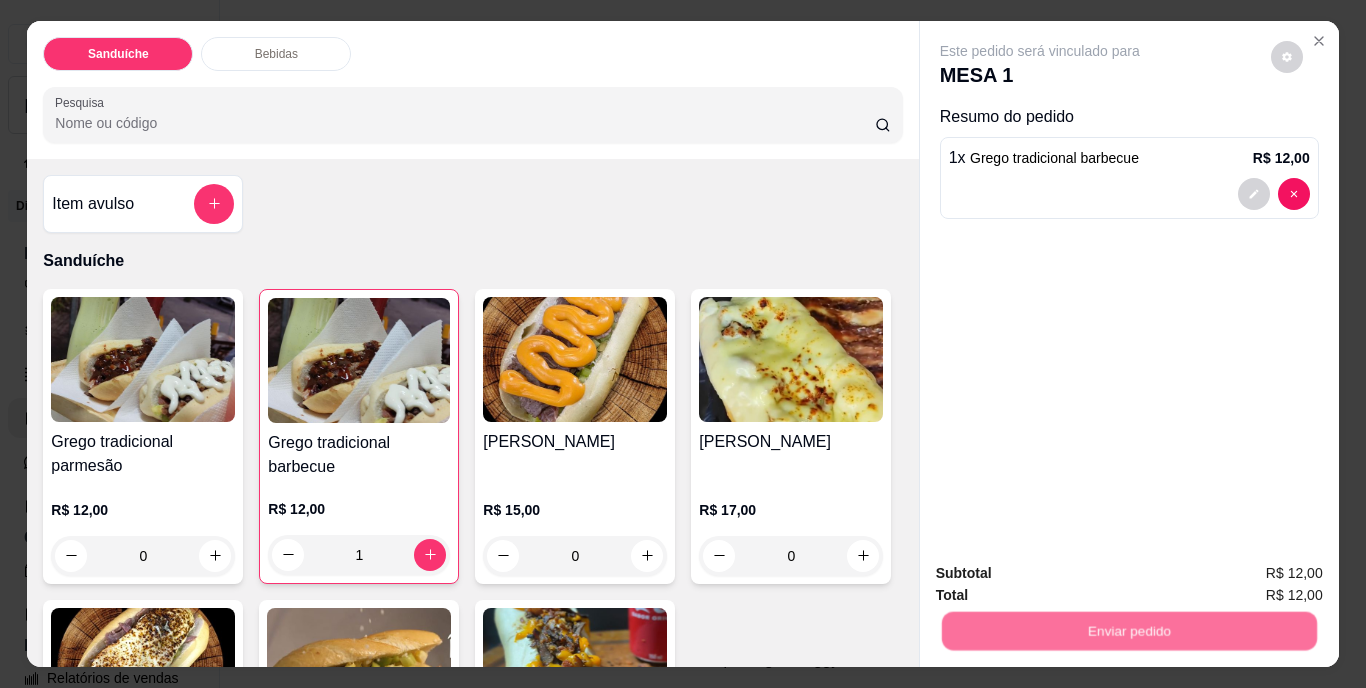click on "Não registrar e enviar pedido" at bounding box center (1063, 575) 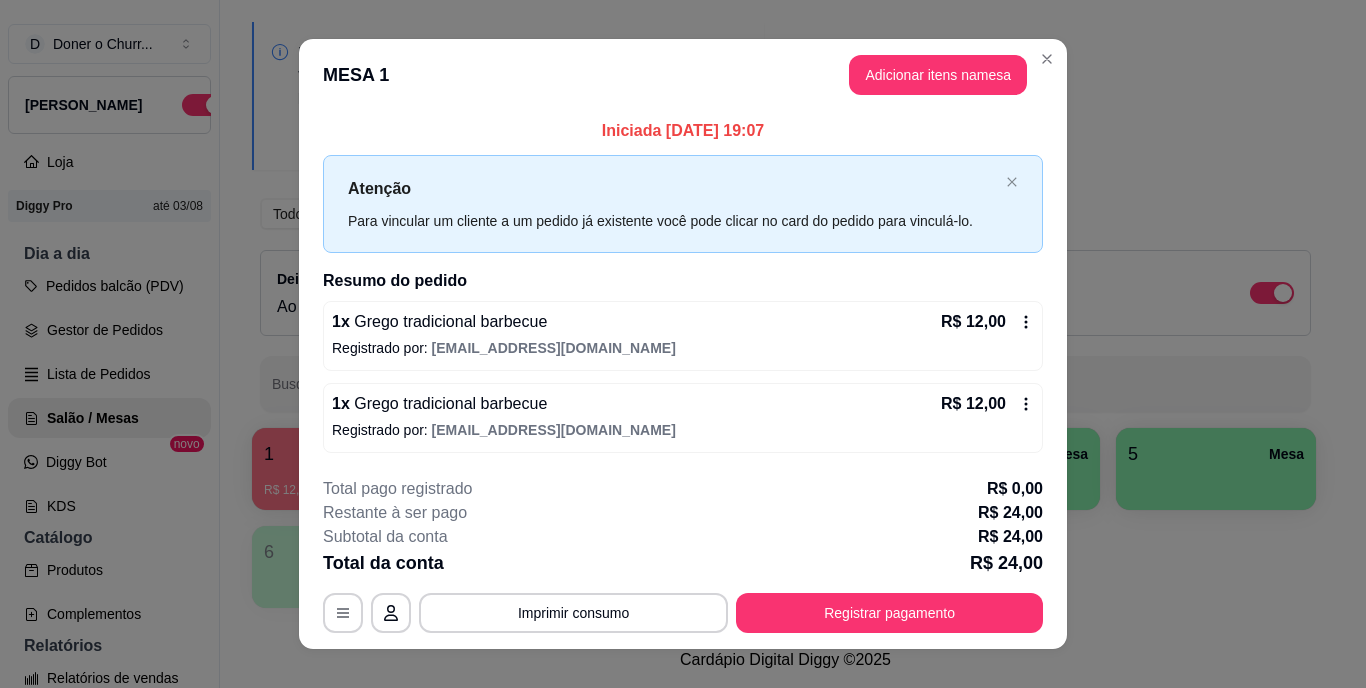 type 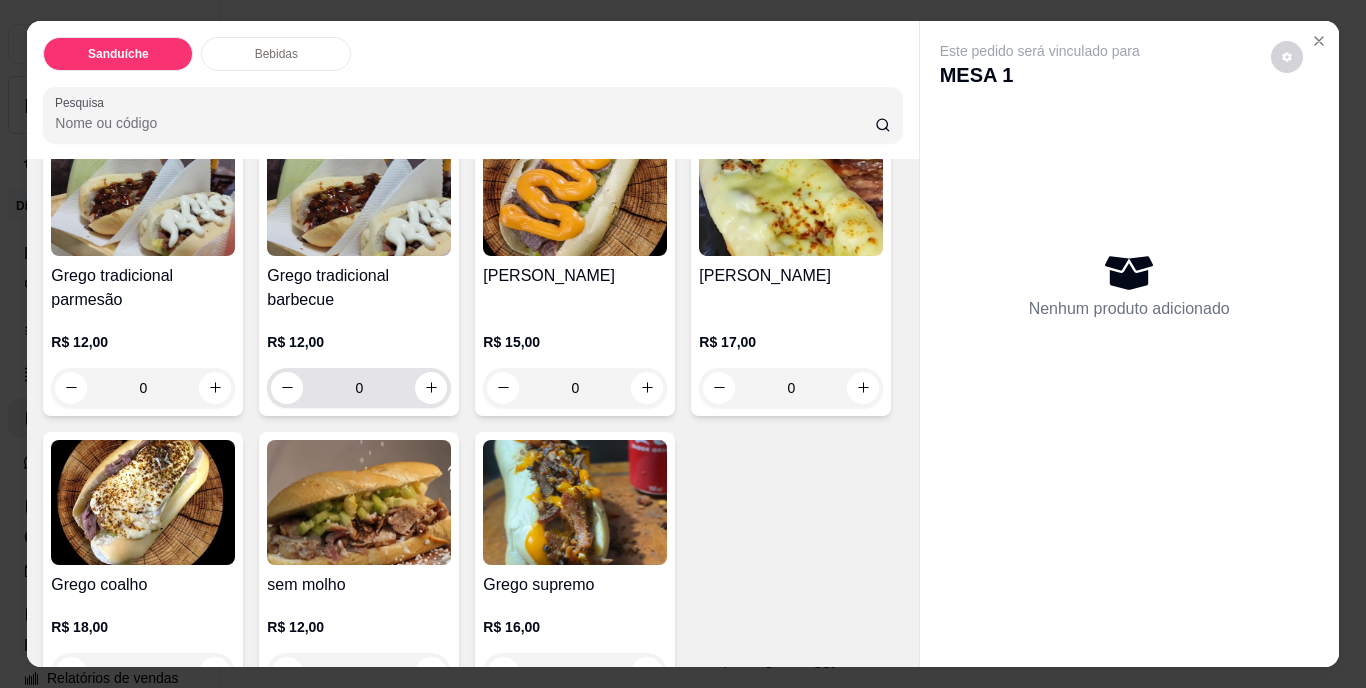 scroll, scrollTop: 200, scrollLeft: 0, axis: vertical 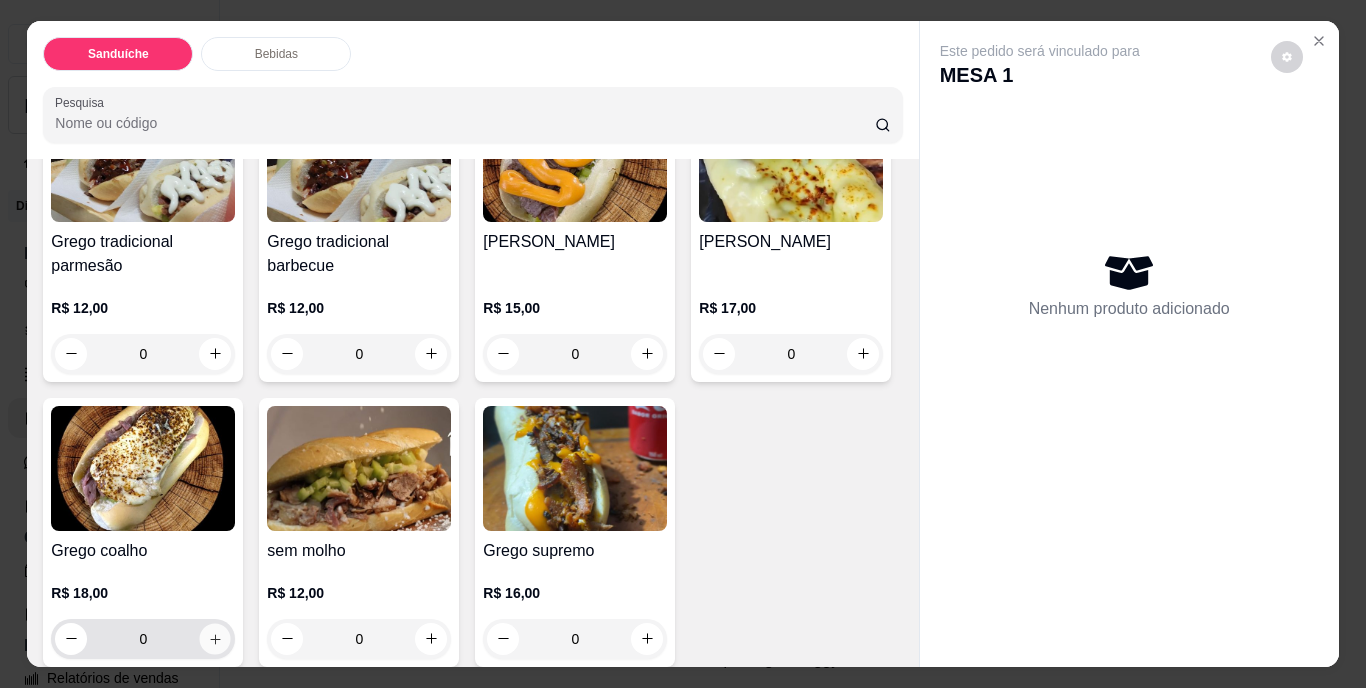 click at bounding box center [215, 638] 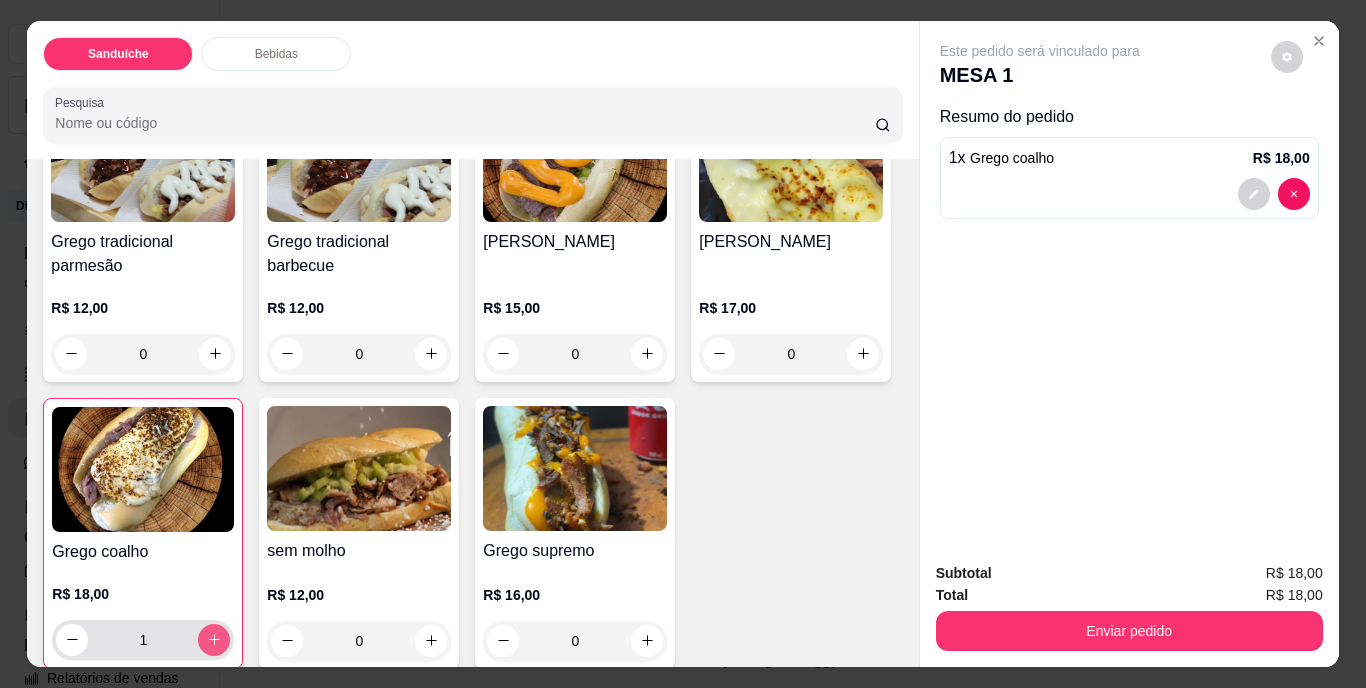 click 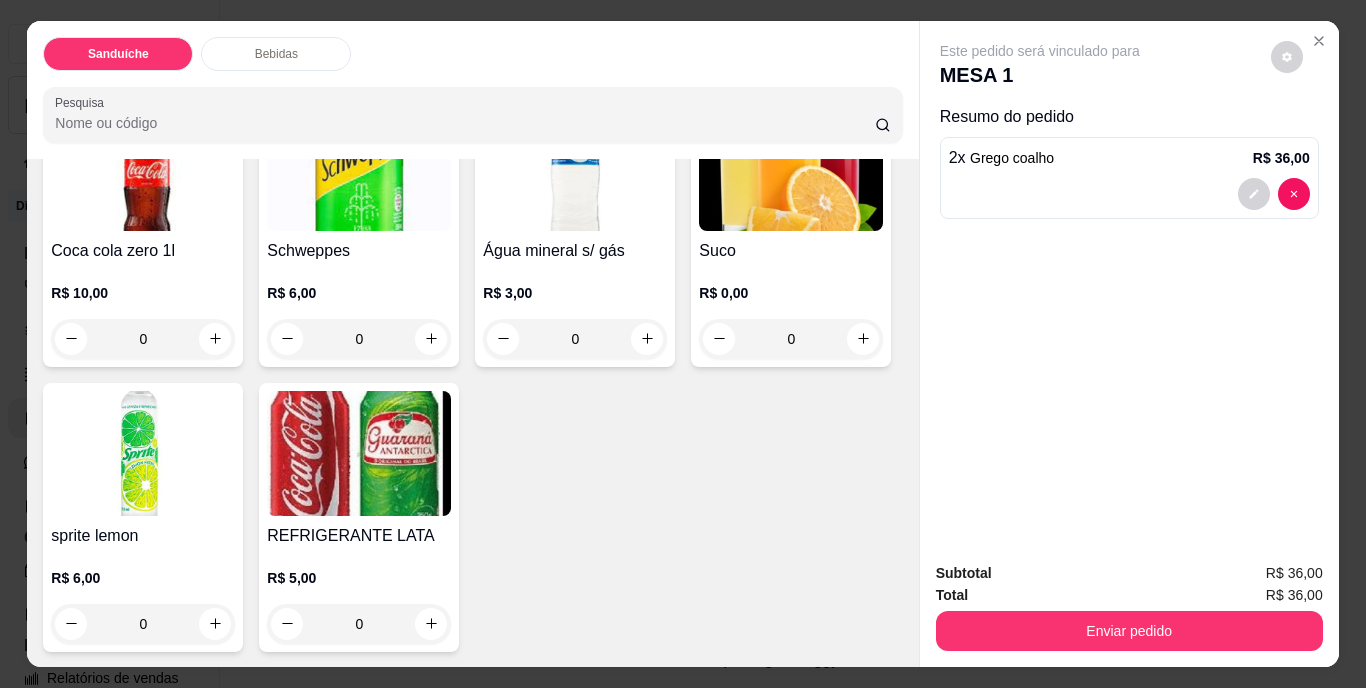 scroll, scrollTop: 1112, scrollLeft: 0, axis: vertical 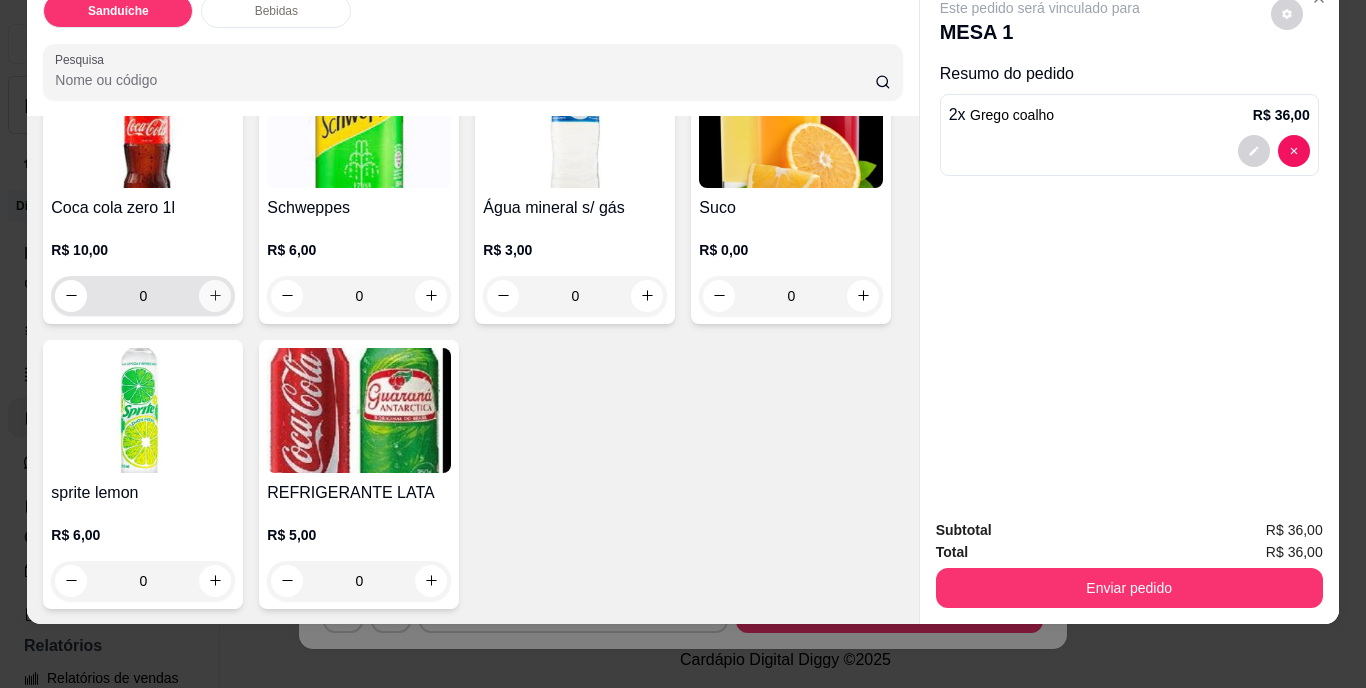 click 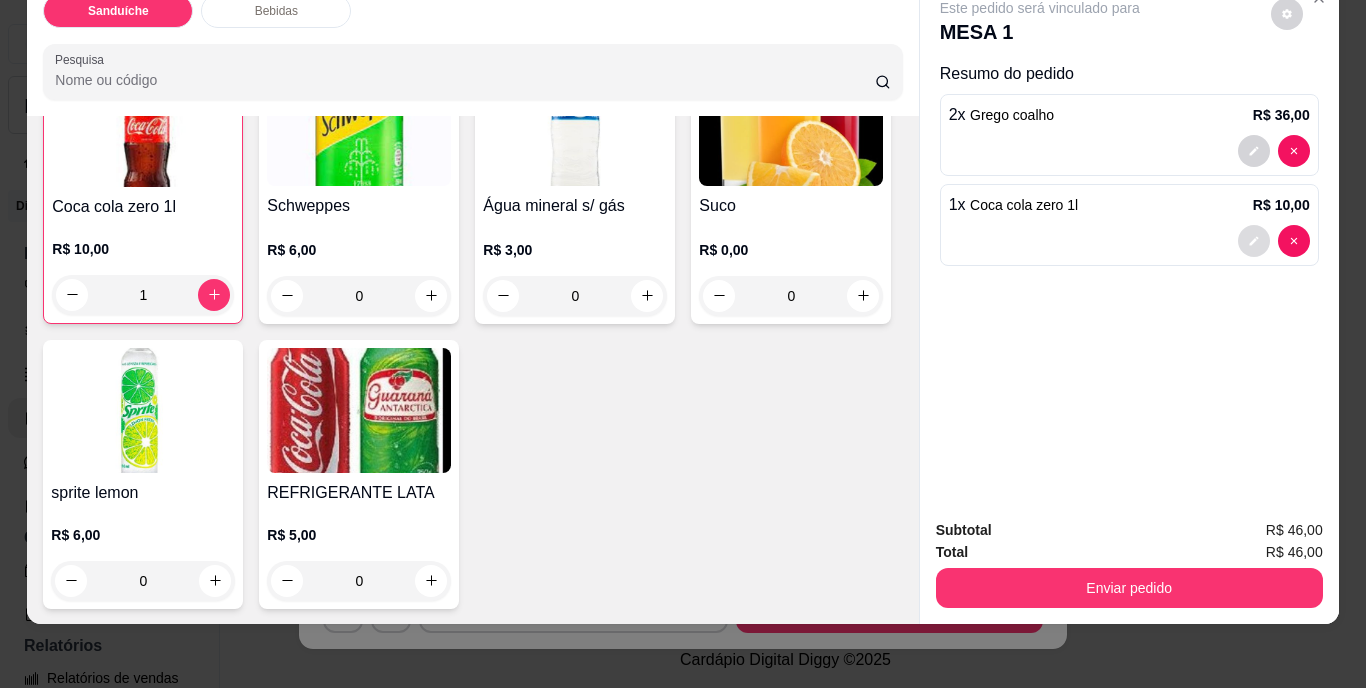 click at bounding box center (1254, 241) 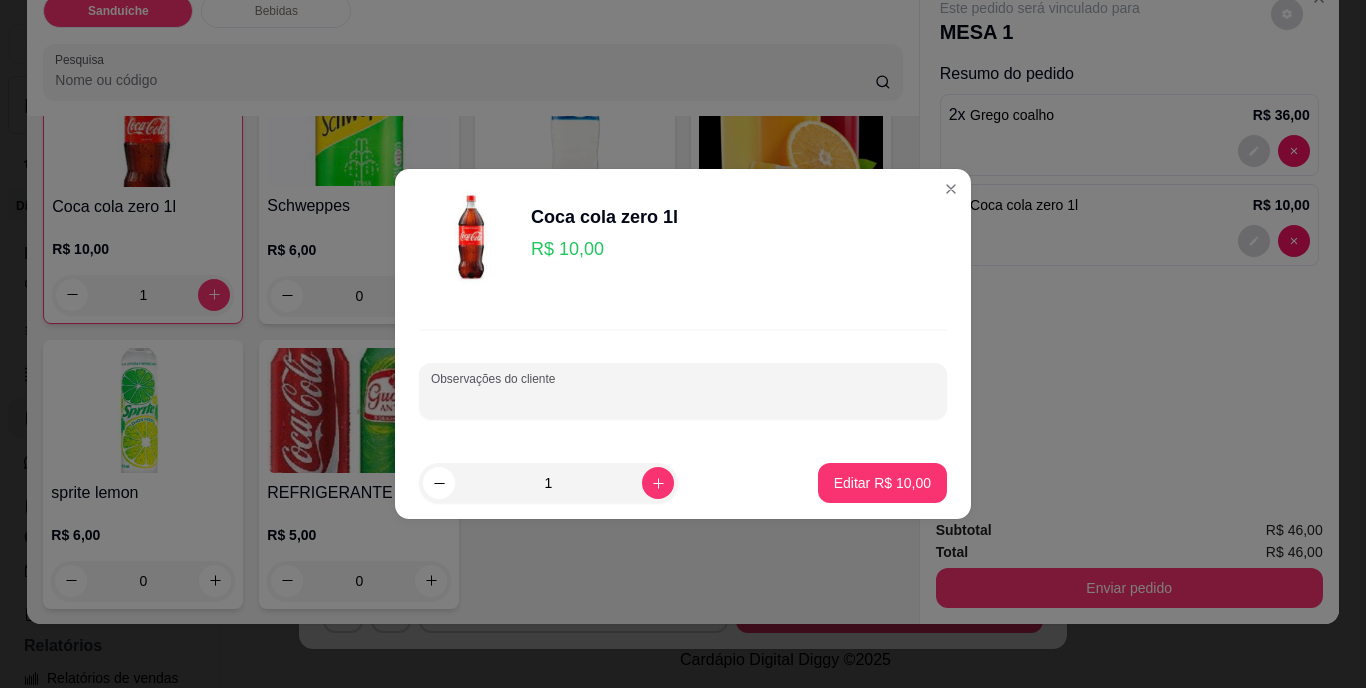 click on "Observações do cliente" at bounding box center [683, 399] 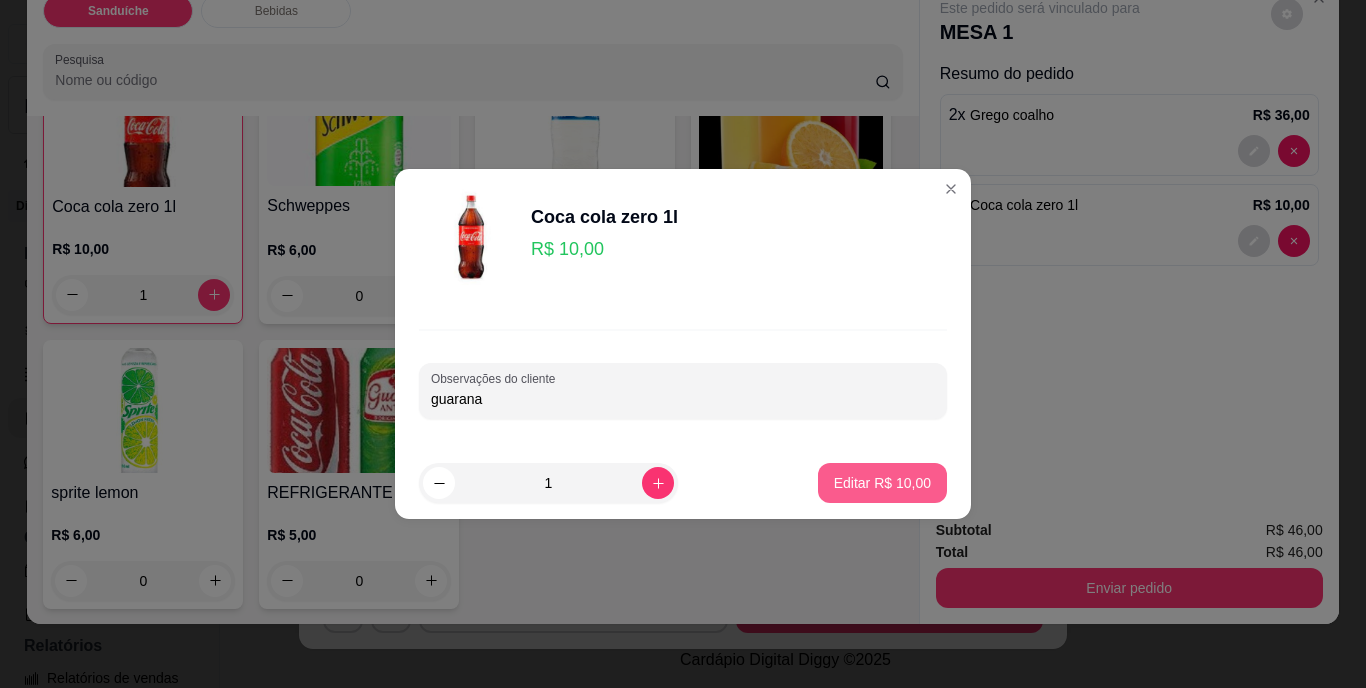 type on "guarana" 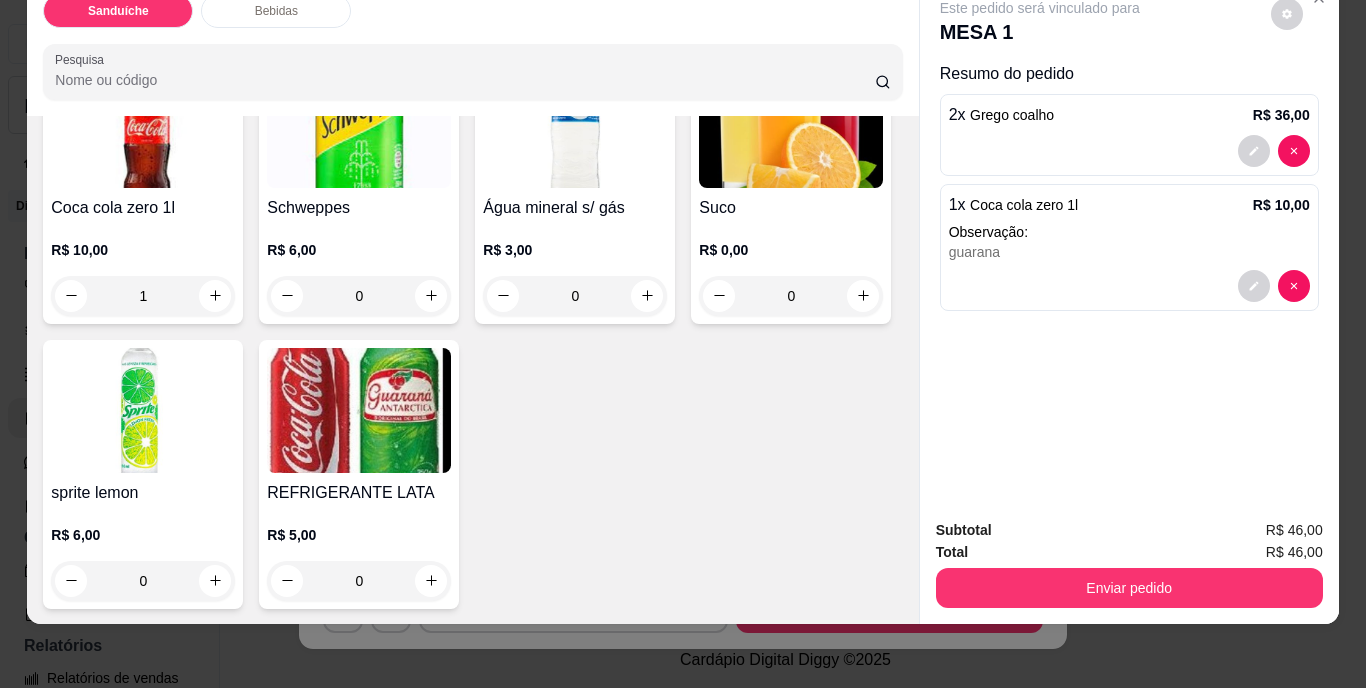 type on "0" 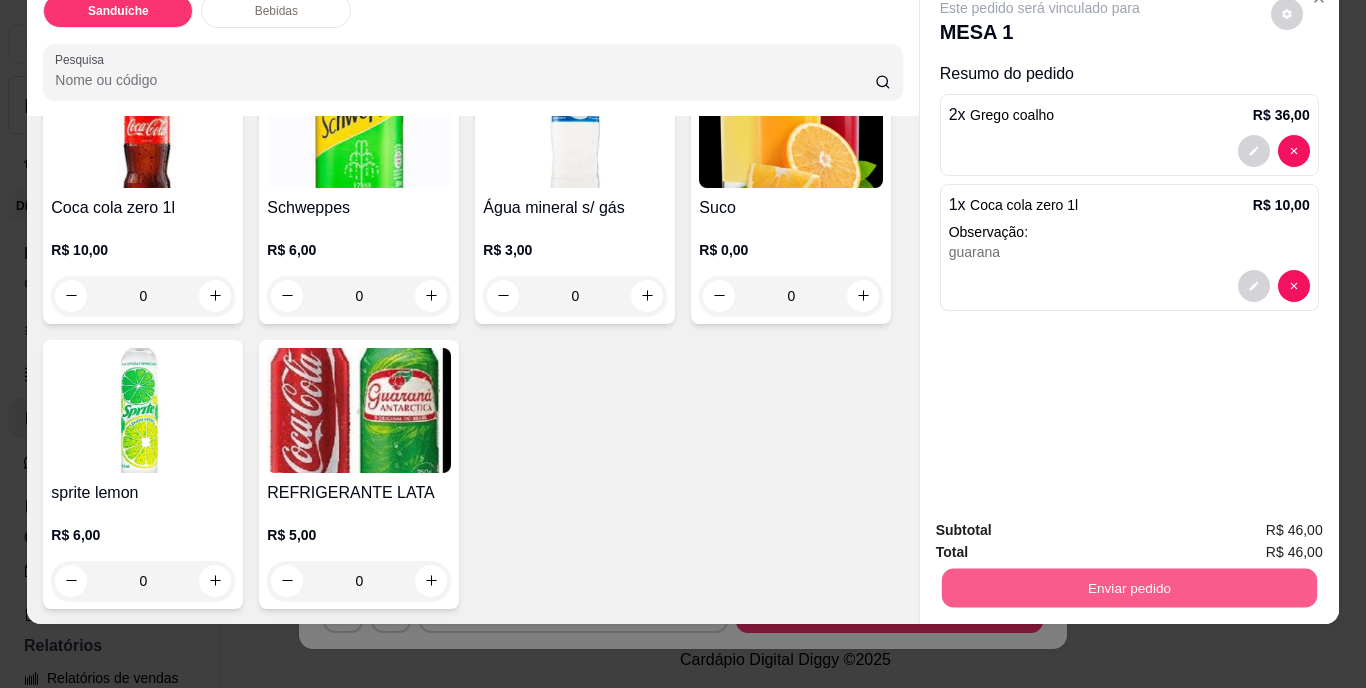 click on "Enviar pedido" at bounding box center (1128, 588) 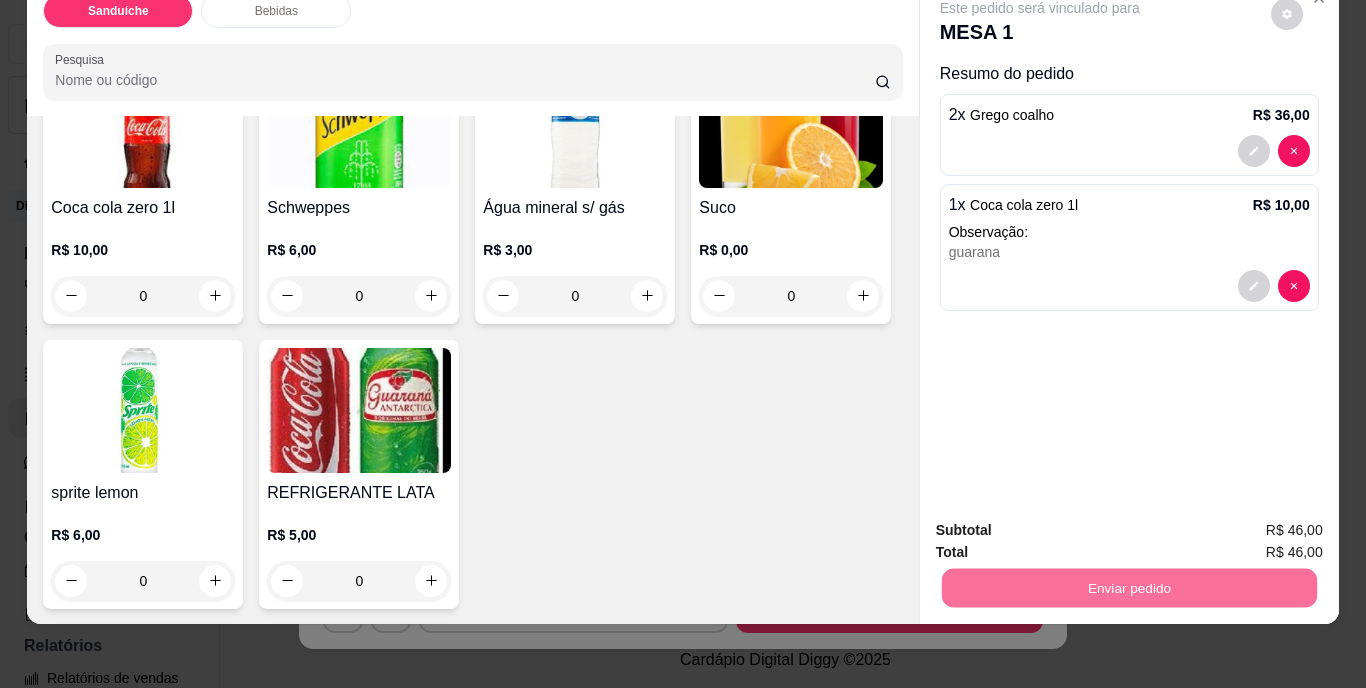 click on "Não registrar e enviar pedido" at bounding box center [1063, 524] 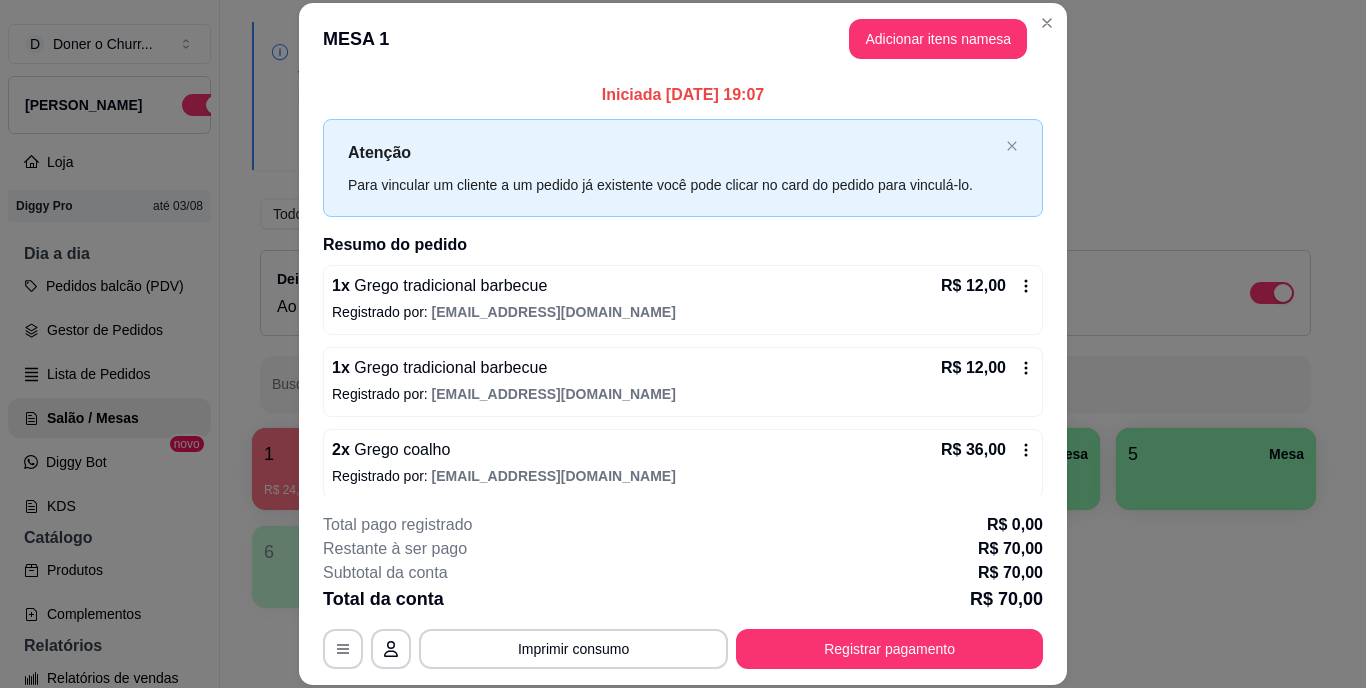 click 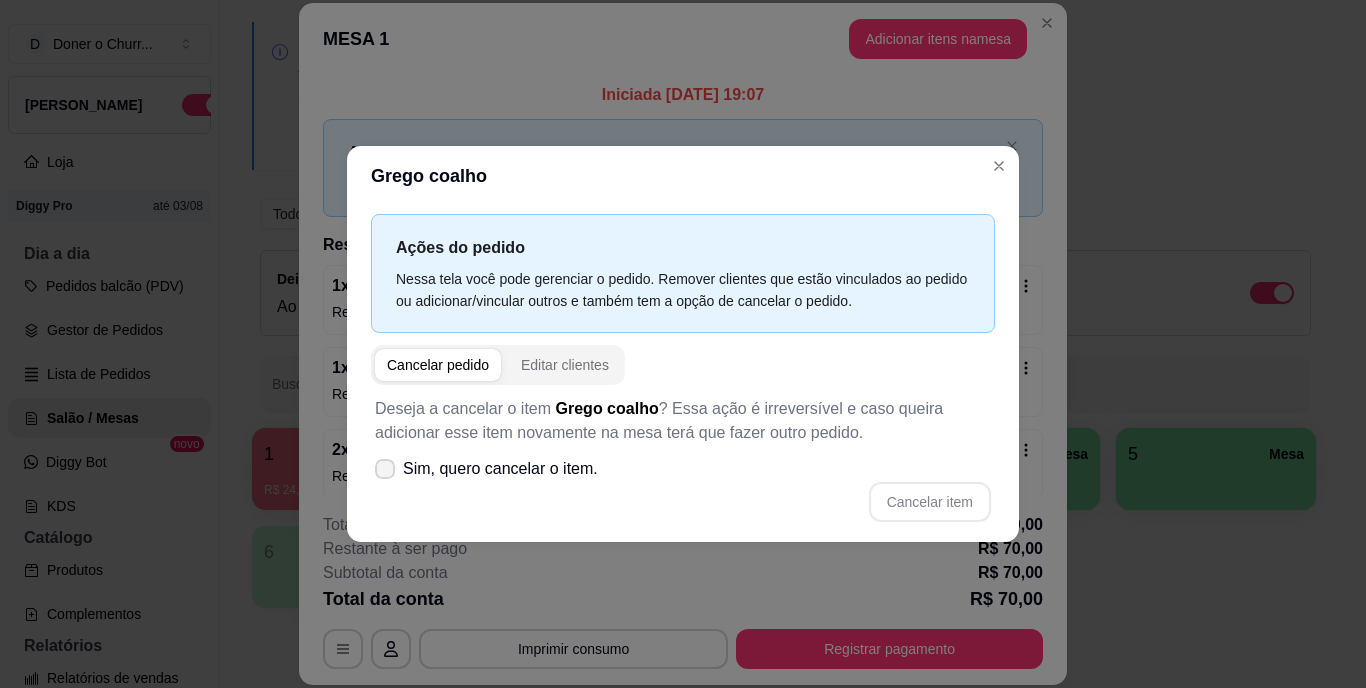 click 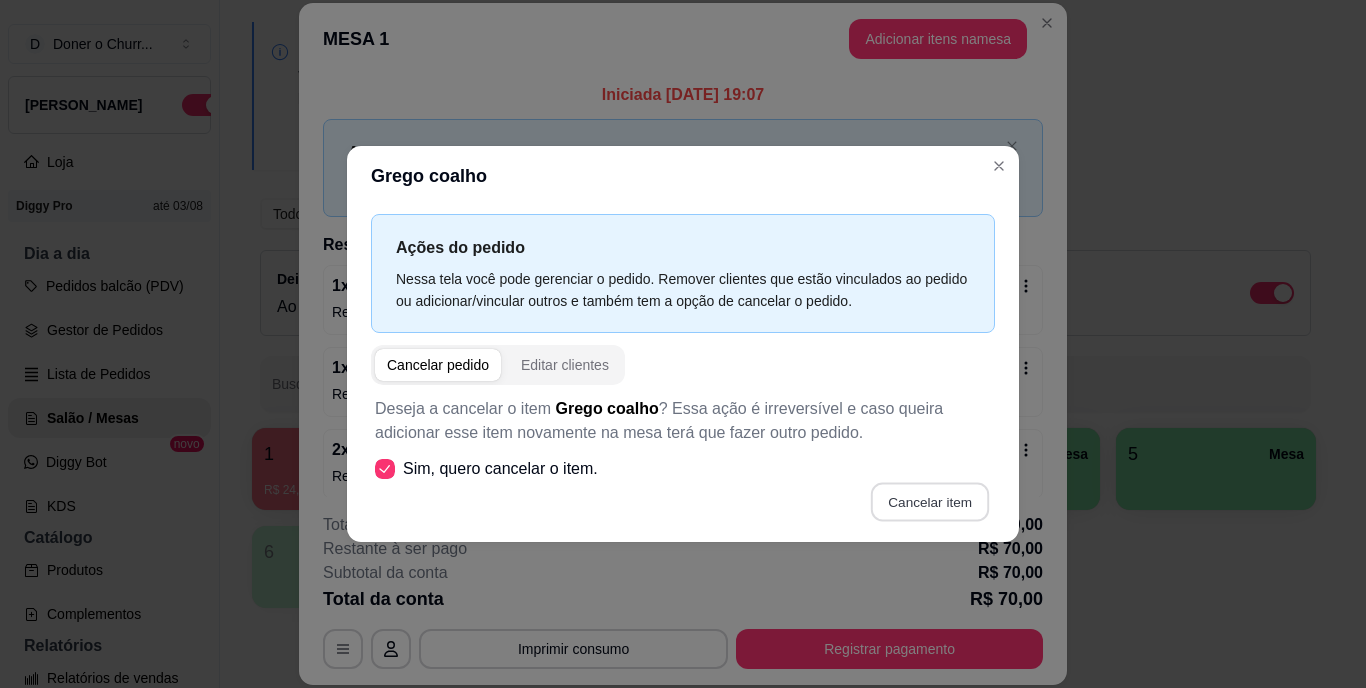 click on "Cancelar item" at bounding box center [929, 502] 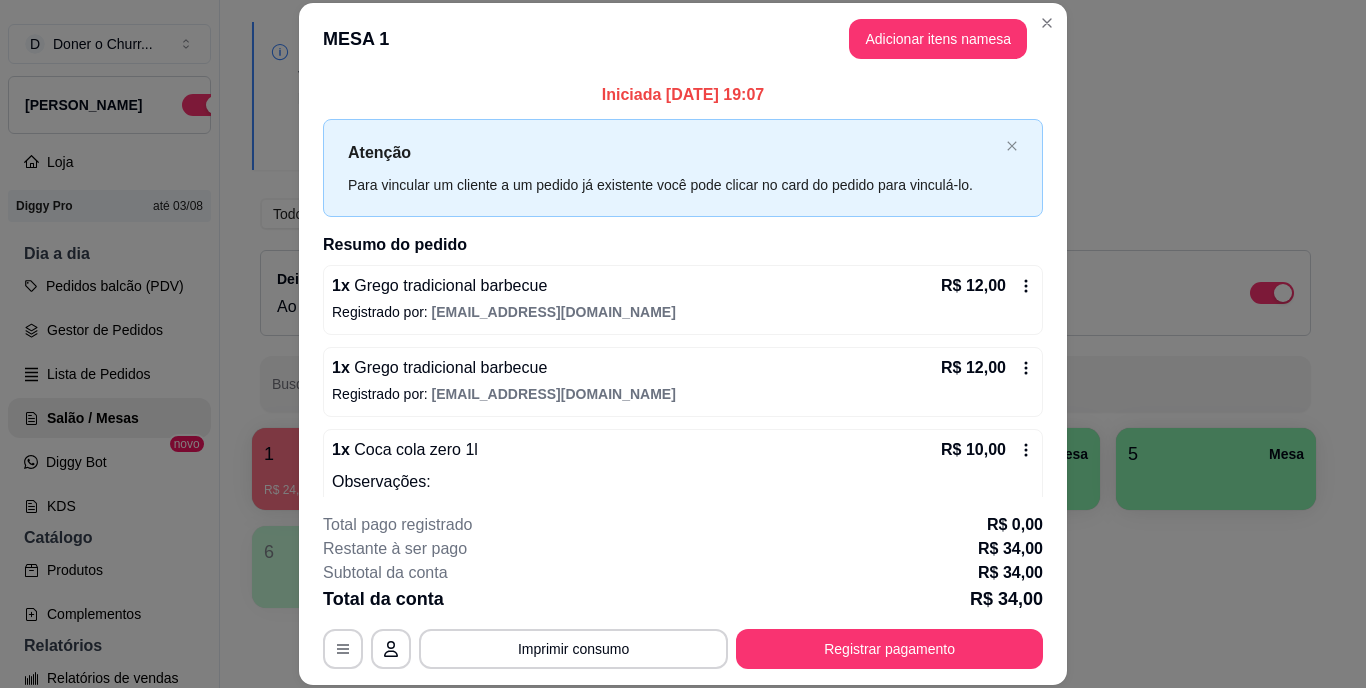 scroll, scrollTop: 100, scrollLeft: 0, axis: vertical 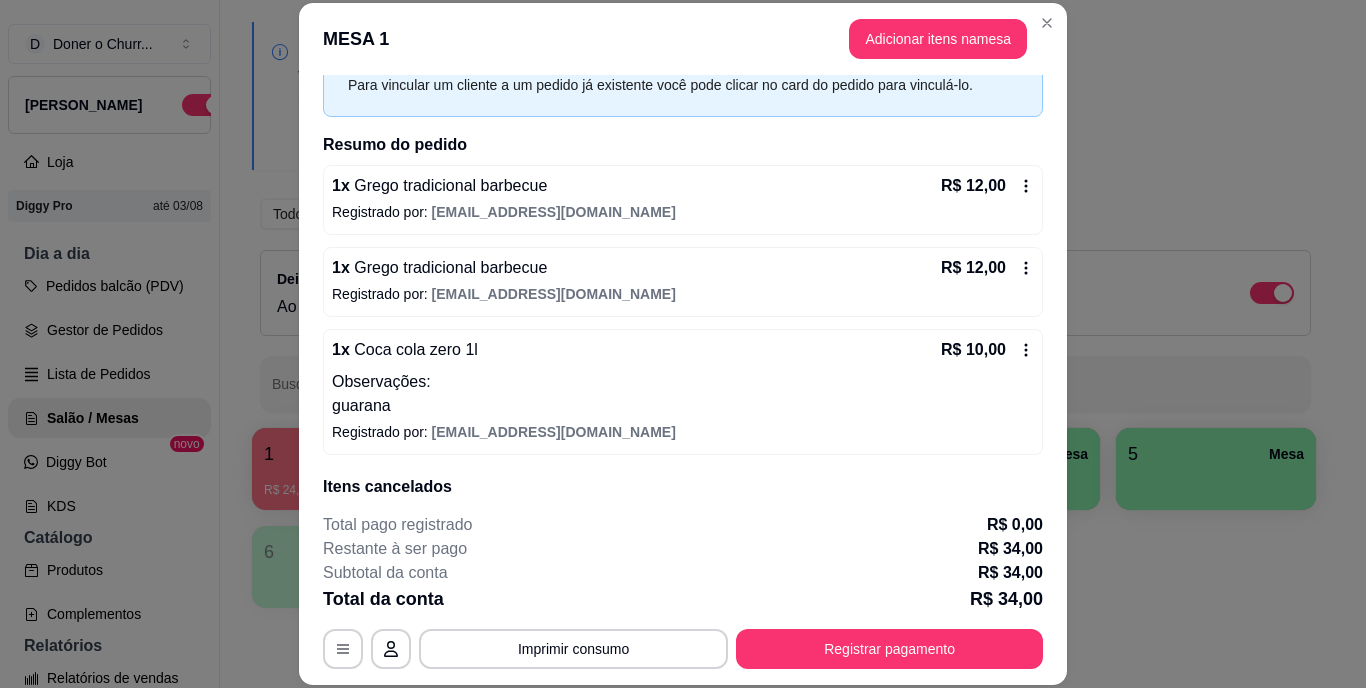 click on "R$ 10,00" at bounding box center (987, 350) 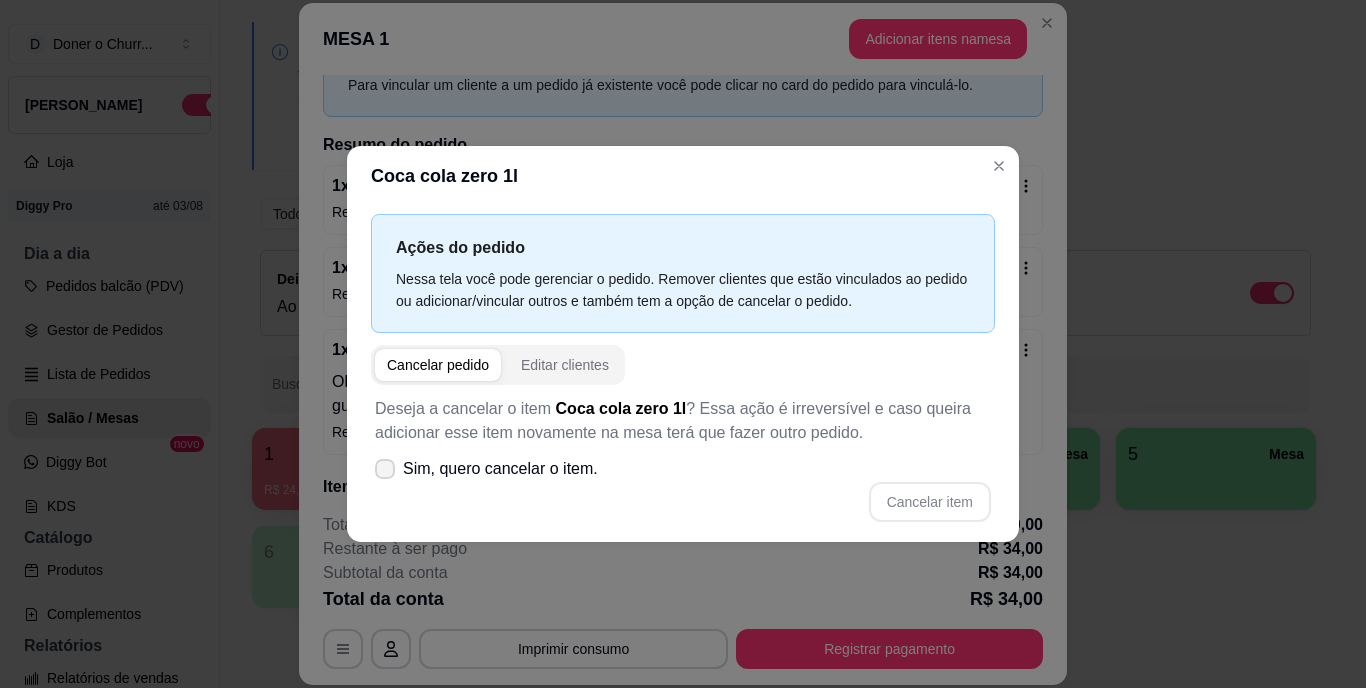 click 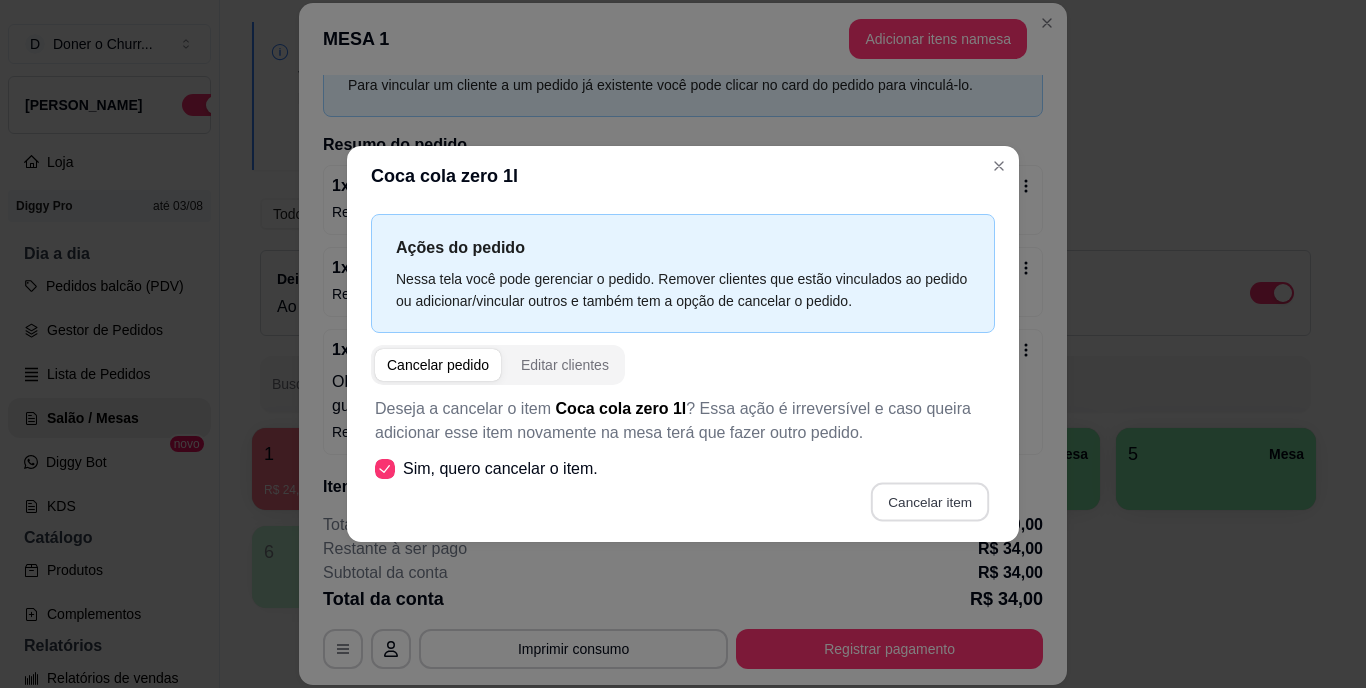 click on "Cancelar item" at bounding box center (929, 502) 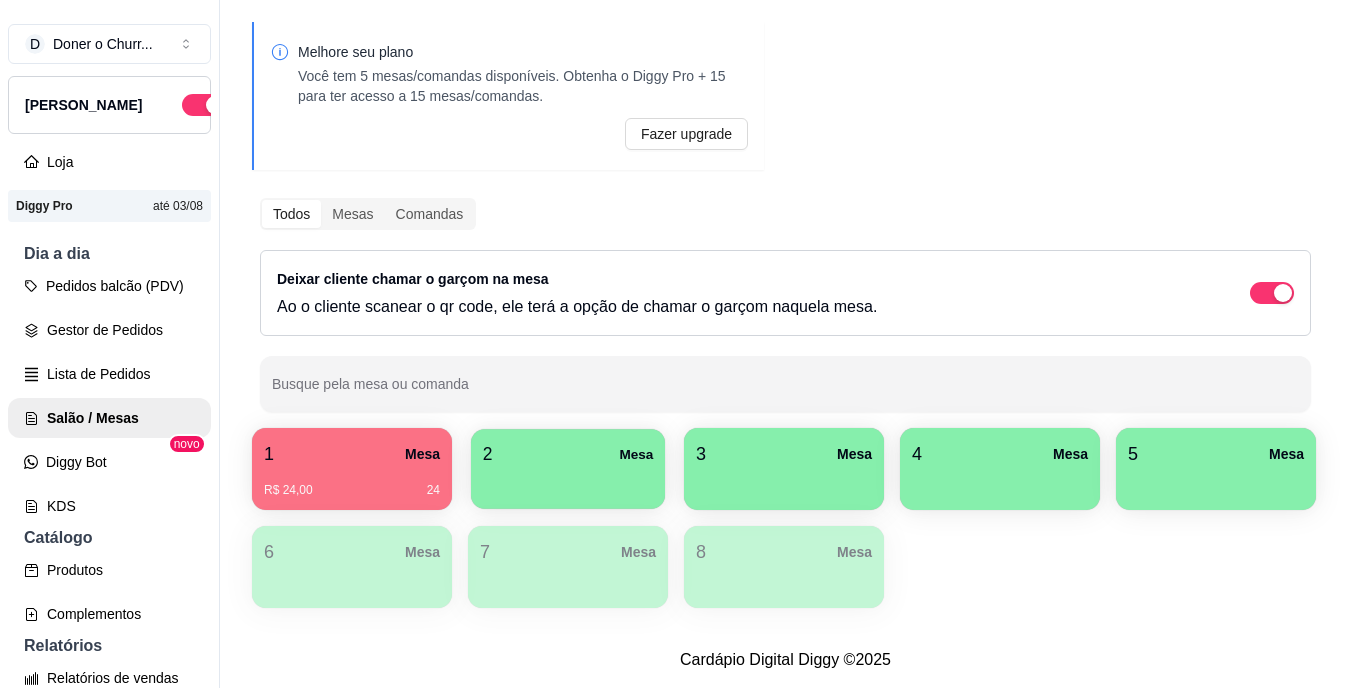 click at bounding box center [568, 482] 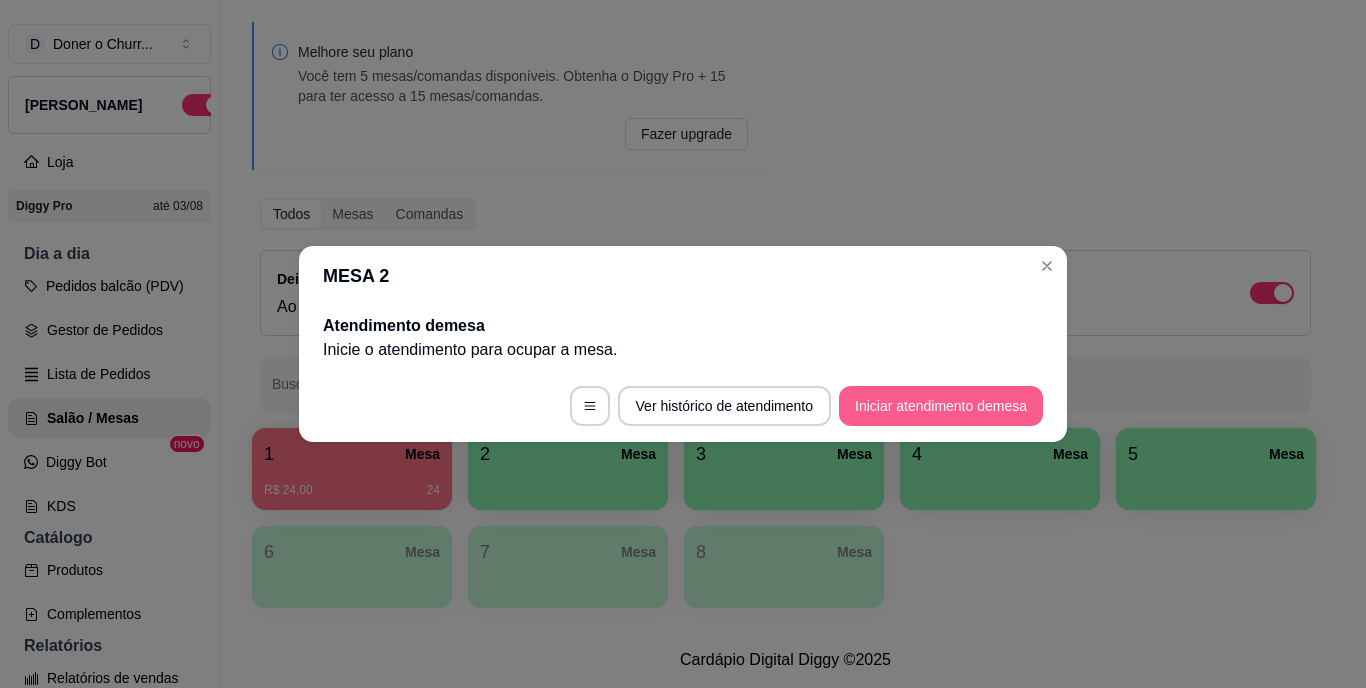 click on "Iniciar atendimento de  mesa" at bounding box center [941, 406] 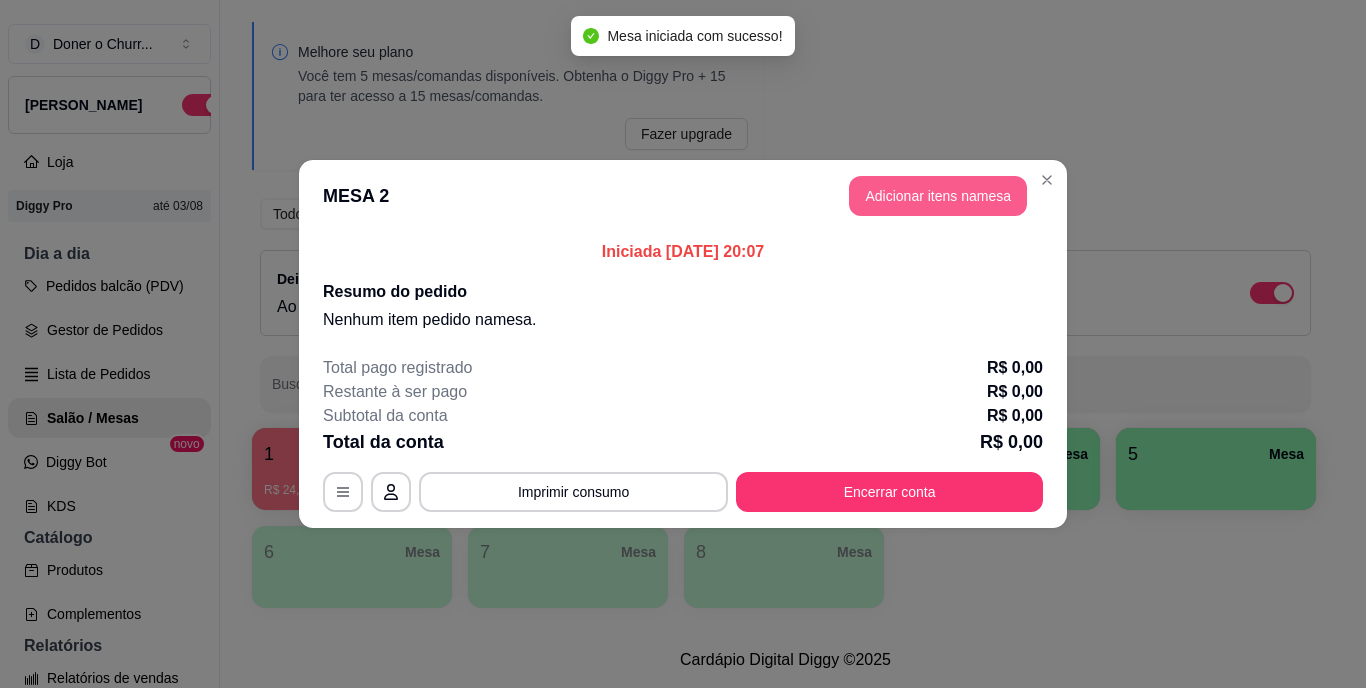 click on "Adicionar itens na  mesa" at bounding box center (938, 196) 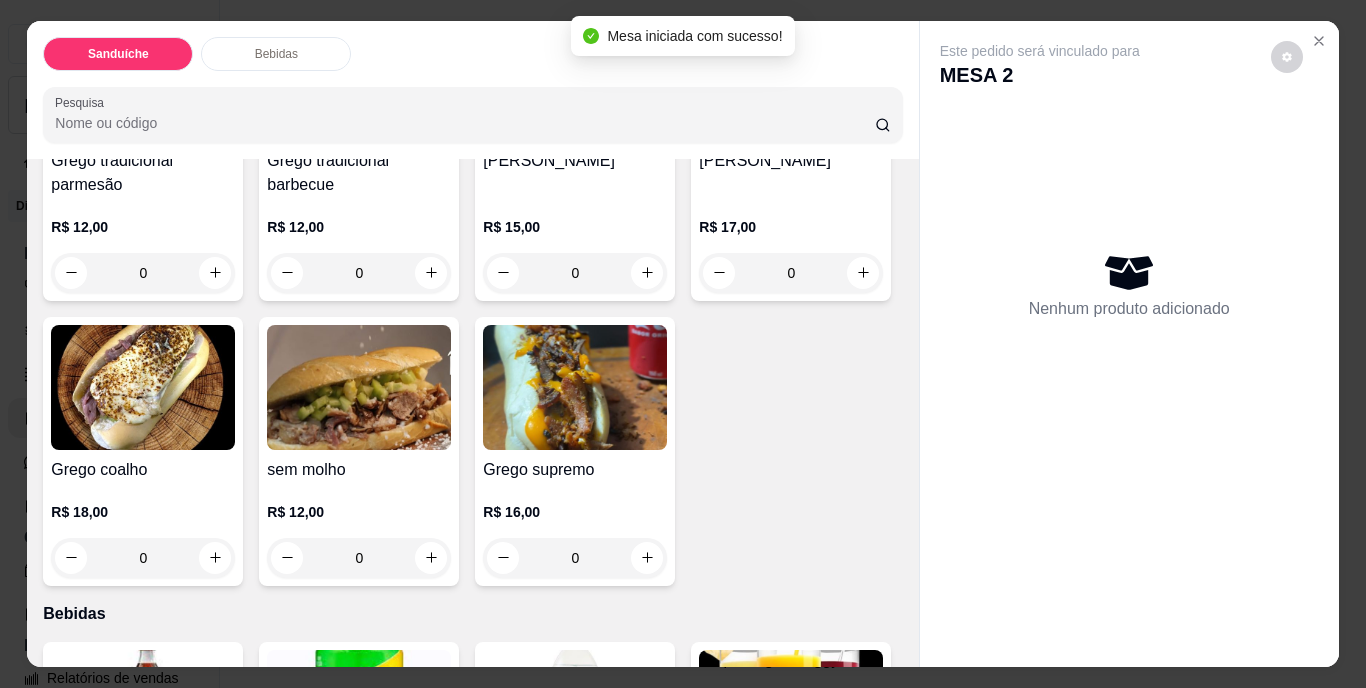 scroll, scrollTop: 400, scrollLeft: 0, axis: vertical 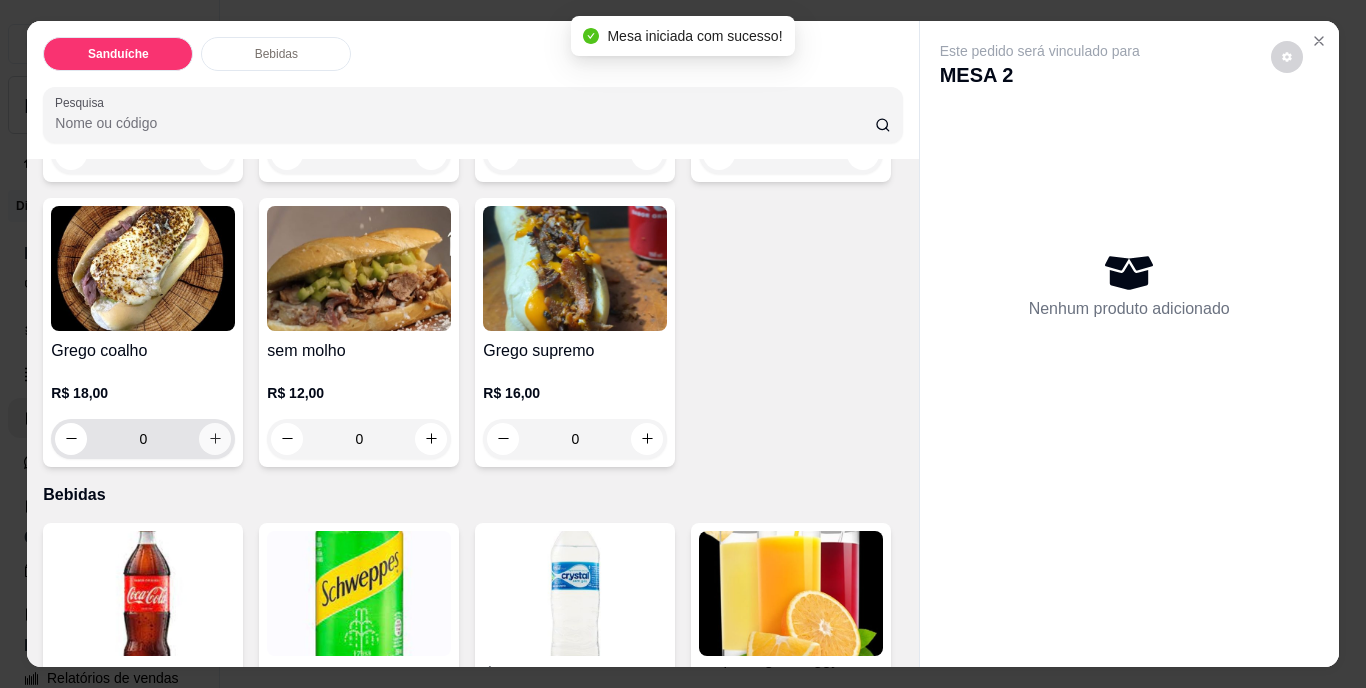 click 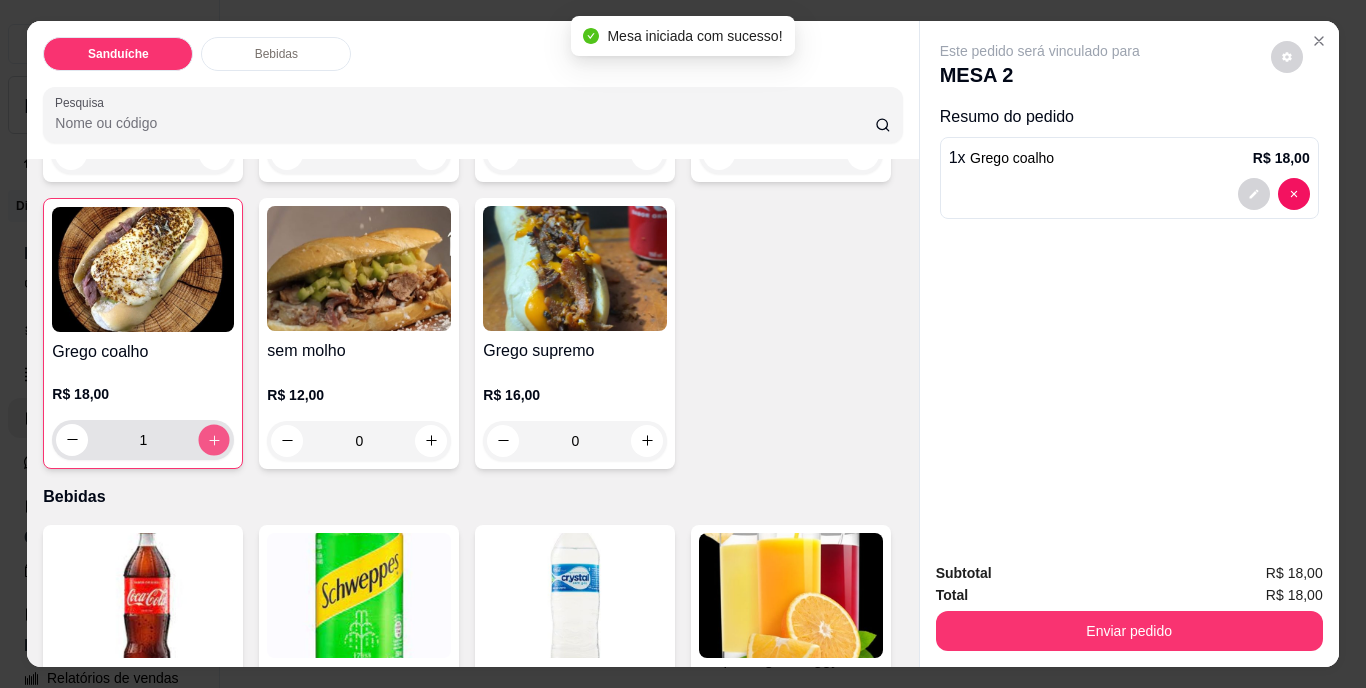click 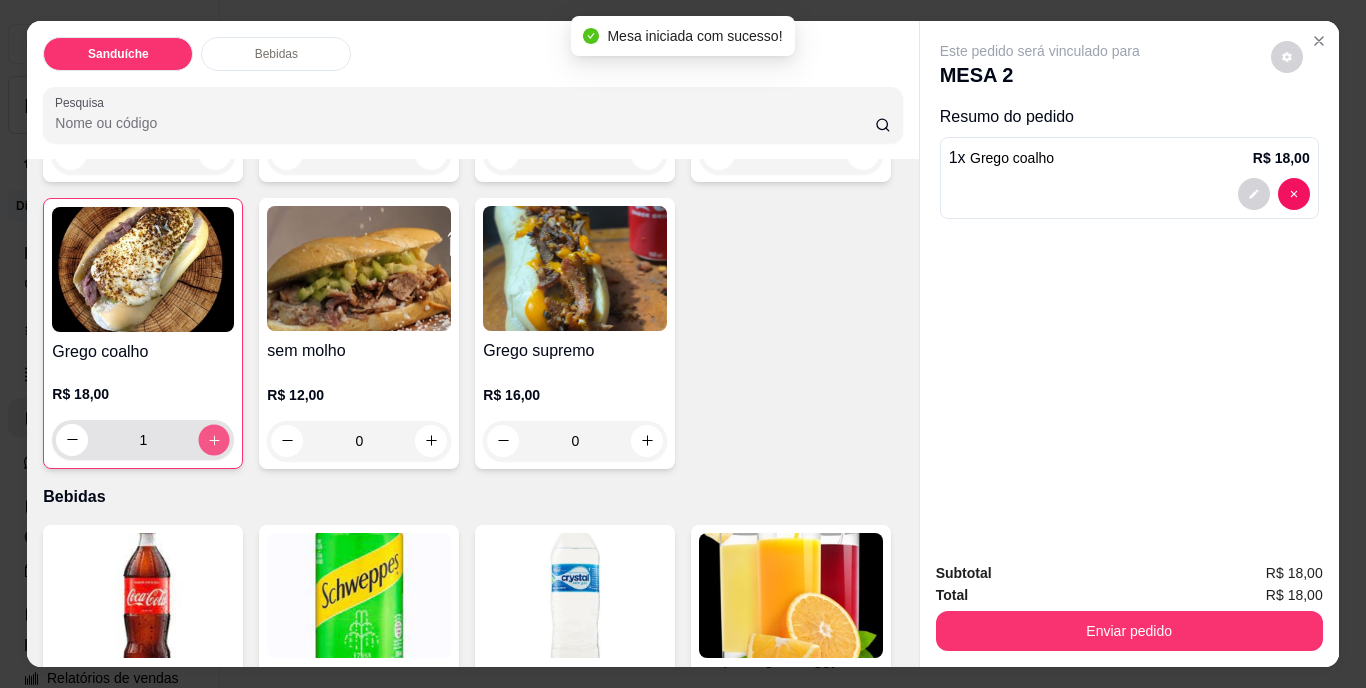 type on "2" 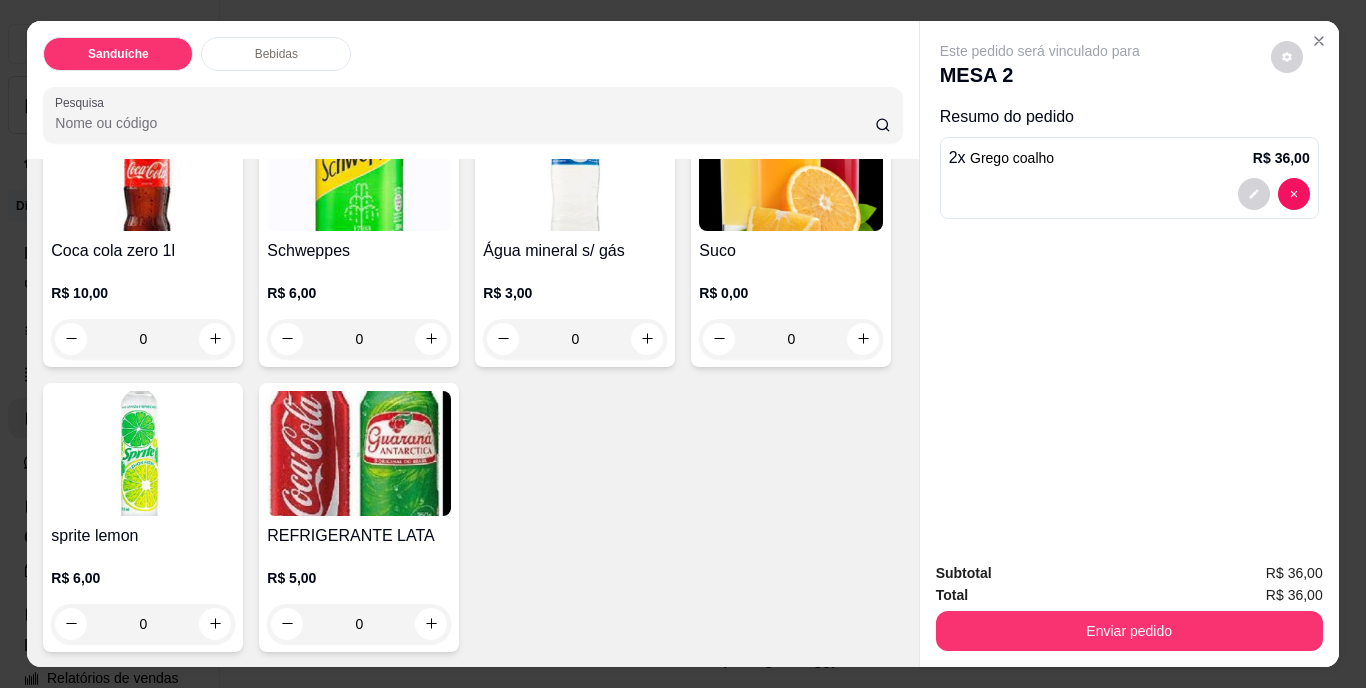 scroll, scrollTop: 1000, scrollLeft: 0, axis: vertical 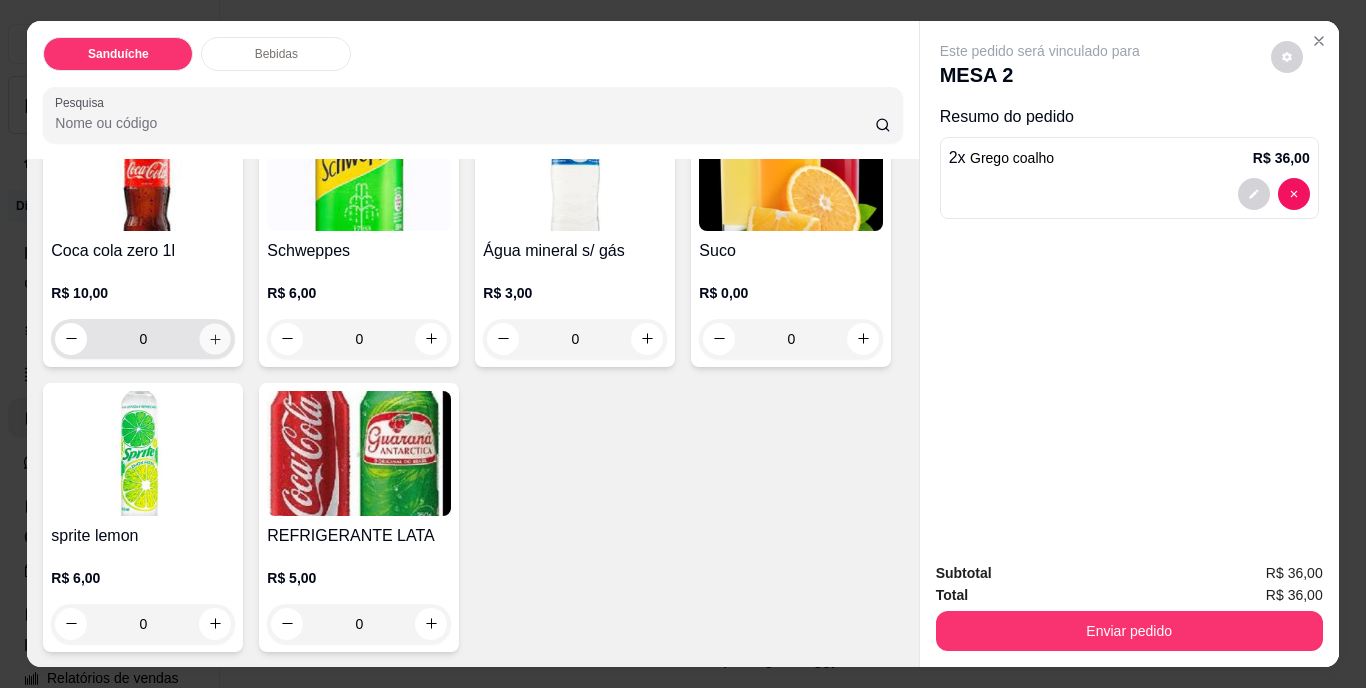 click 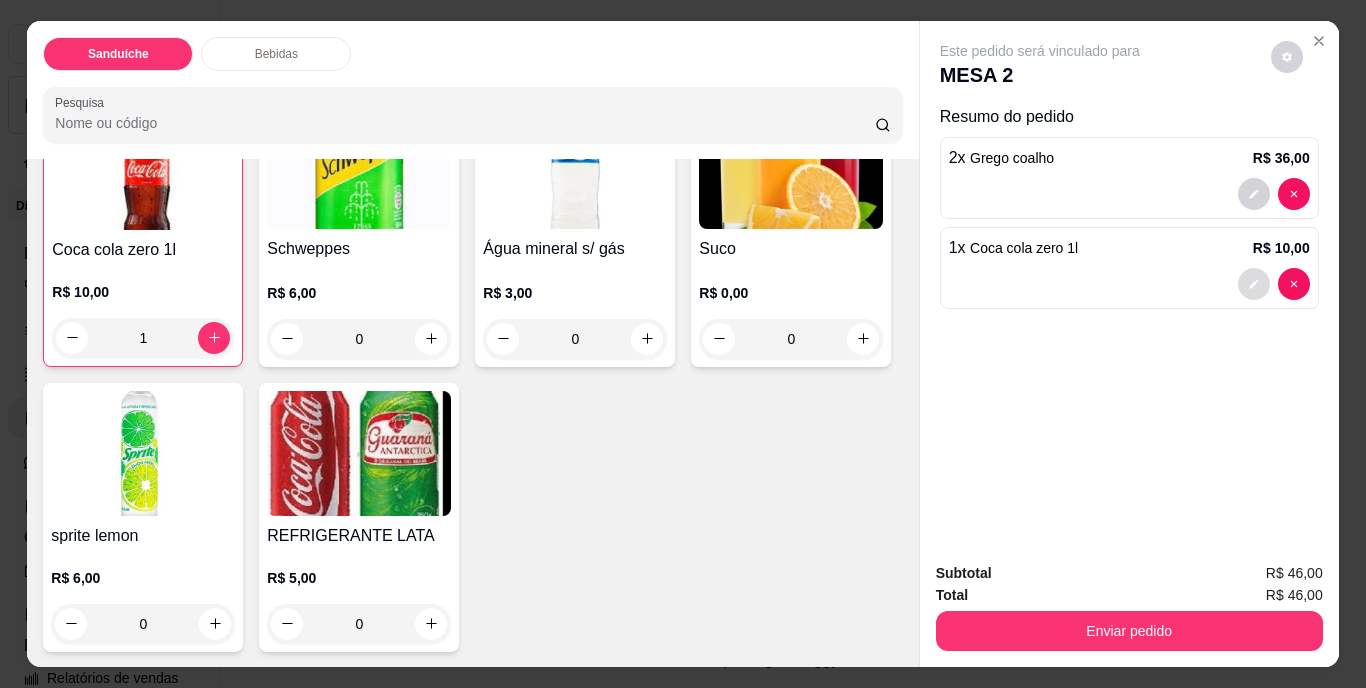 click at bounding box center (1254, 284) 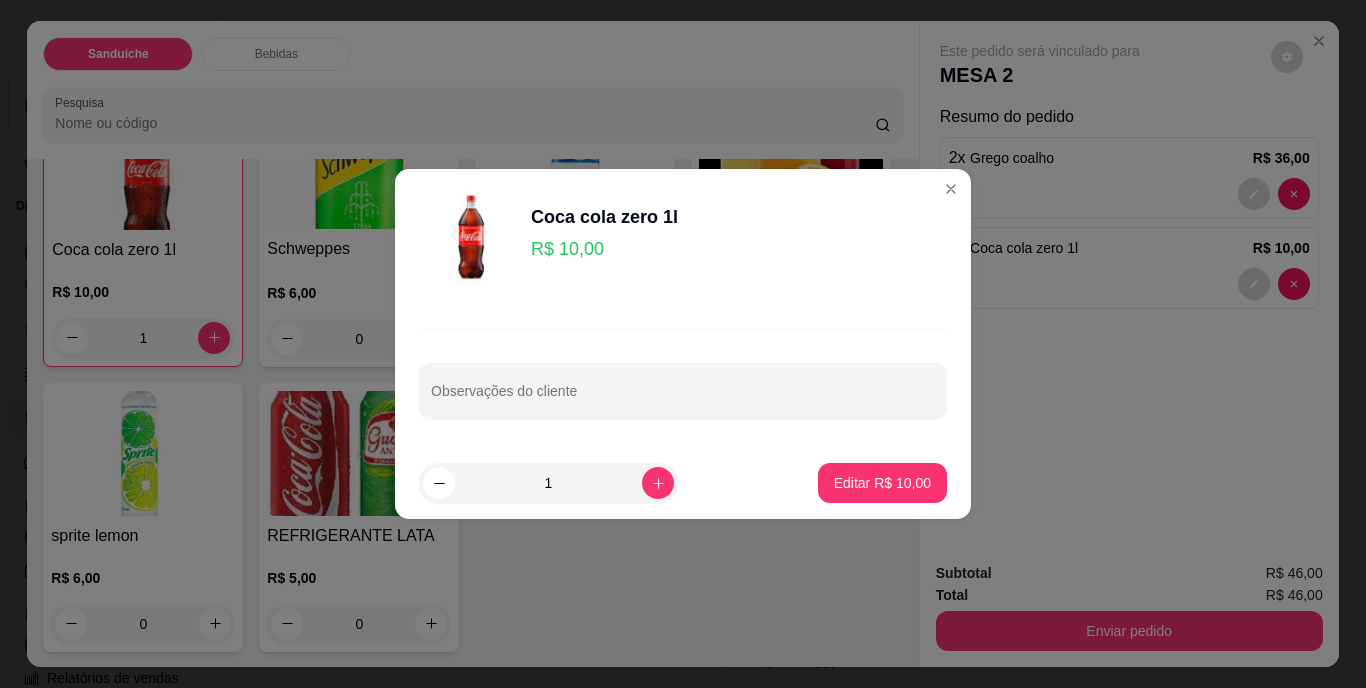 click on "Observações do cliente" at bounding box center [683, 374] 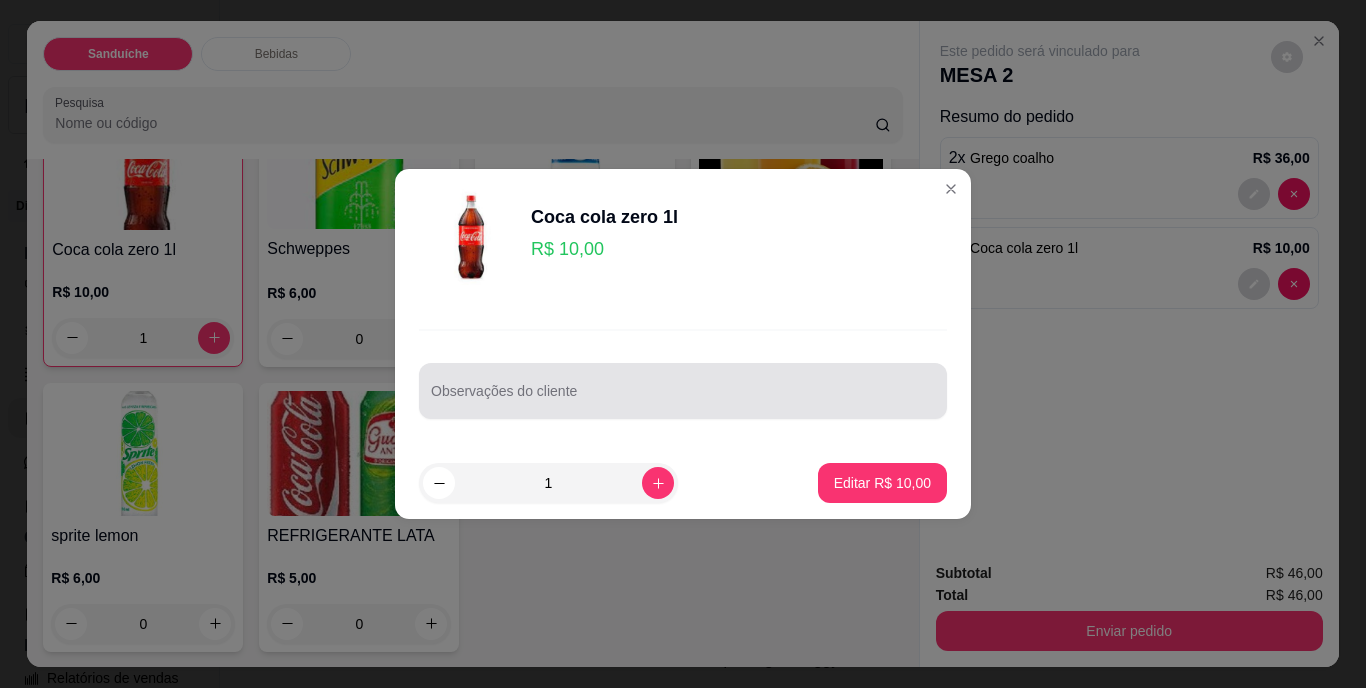 click on "Observações do cliente" at bounding box center [683, 399] 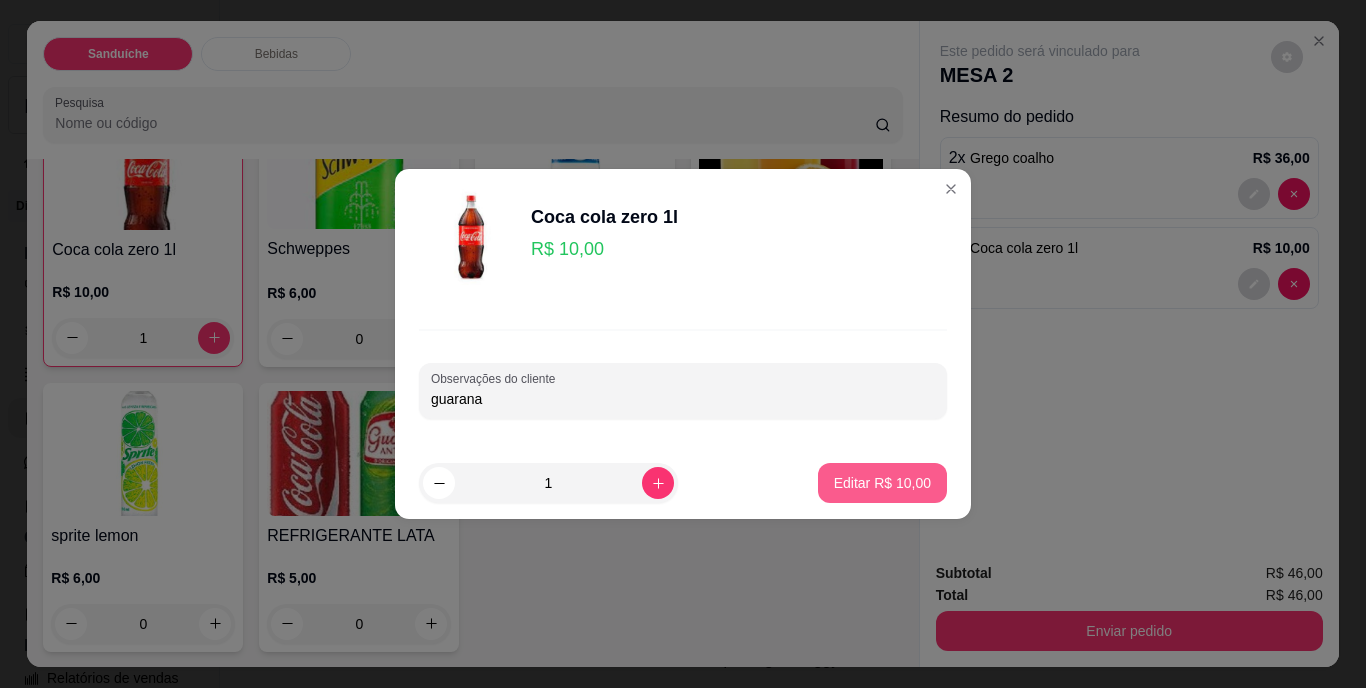 type on "guarana" 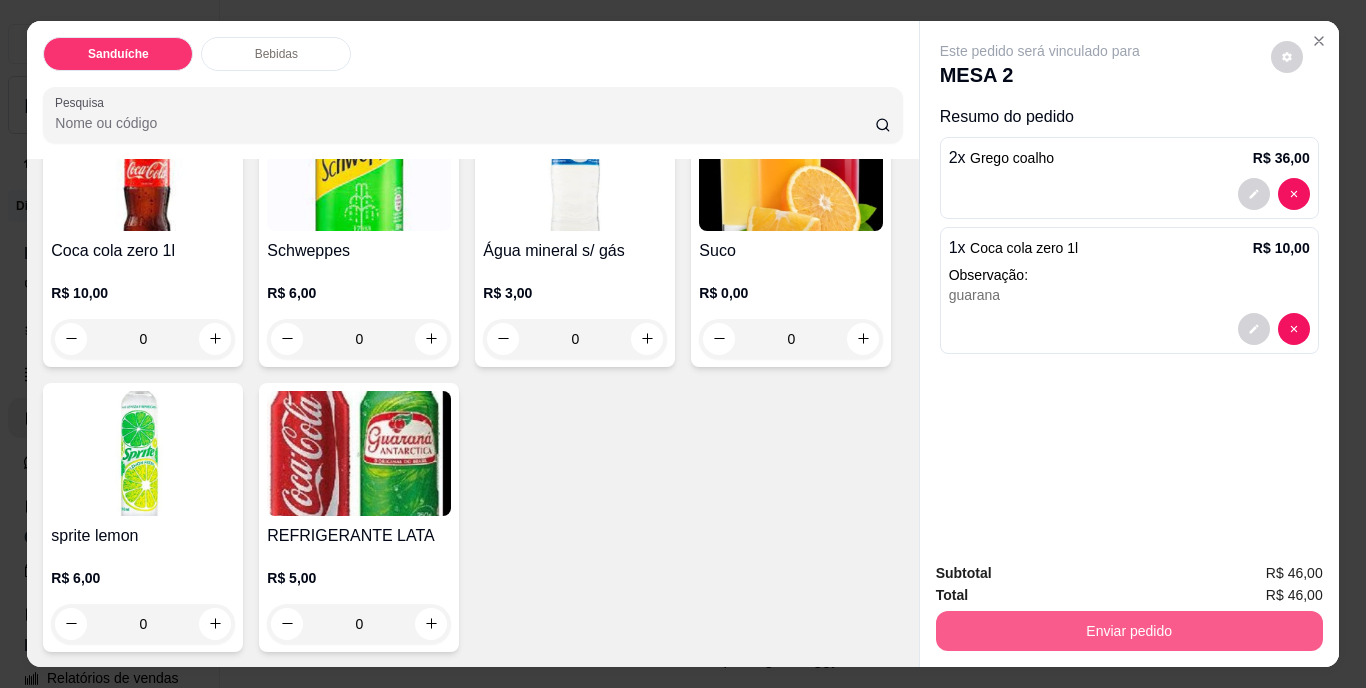 click on "Enviar pedido" at bounding box center (1129, 631) 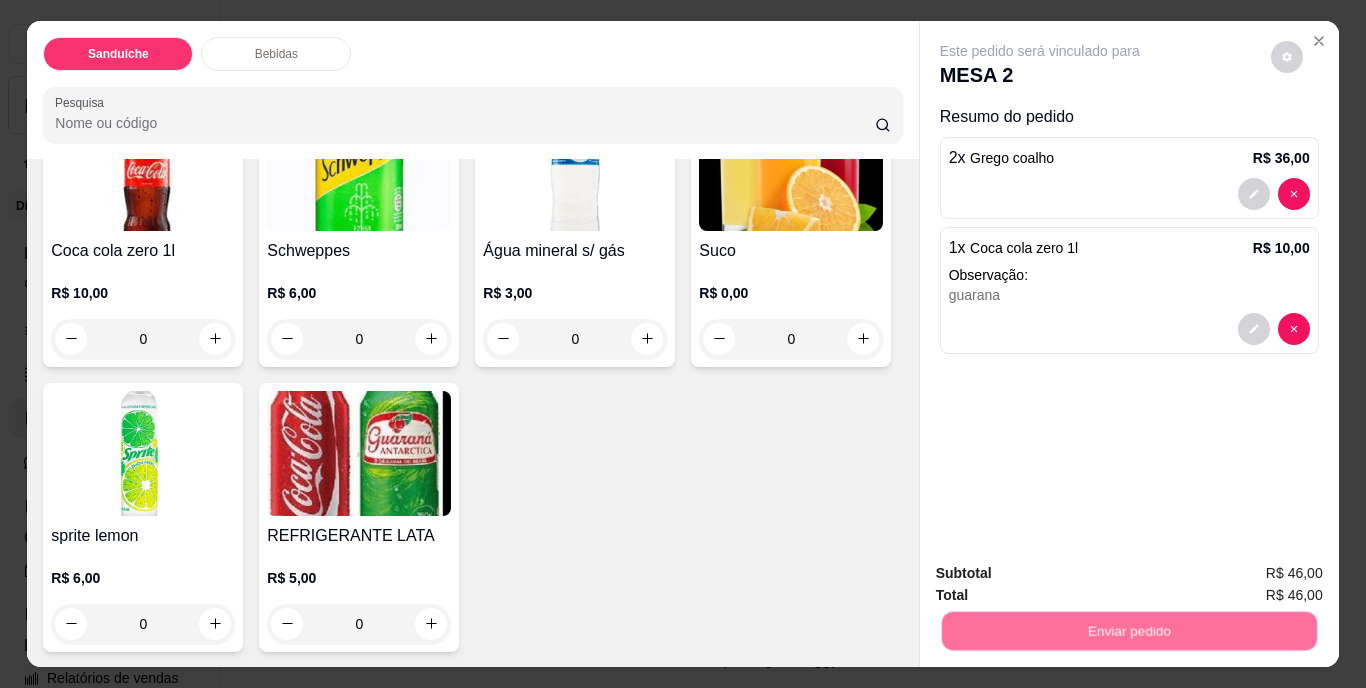 click on "Não registrar e enviar pedido" at bounding box center (1063, 574) 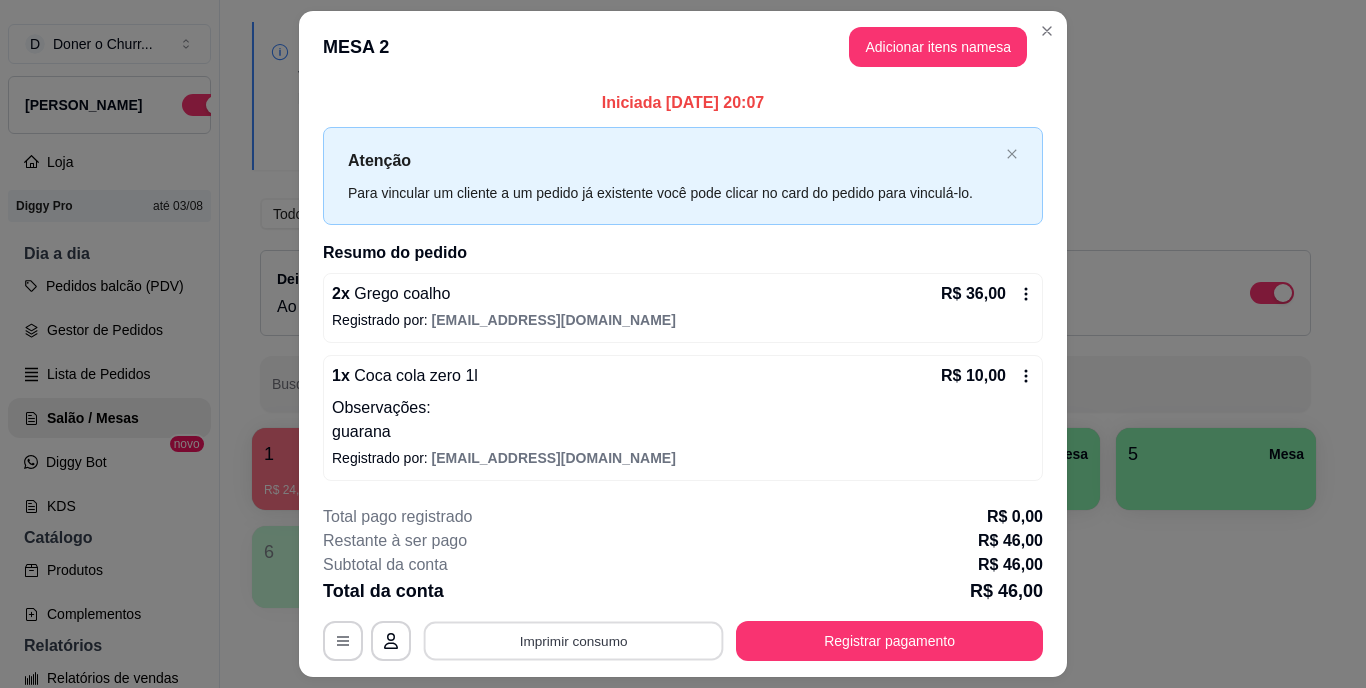 click on "Imprimir consumo" at bounding box center [574, 640] 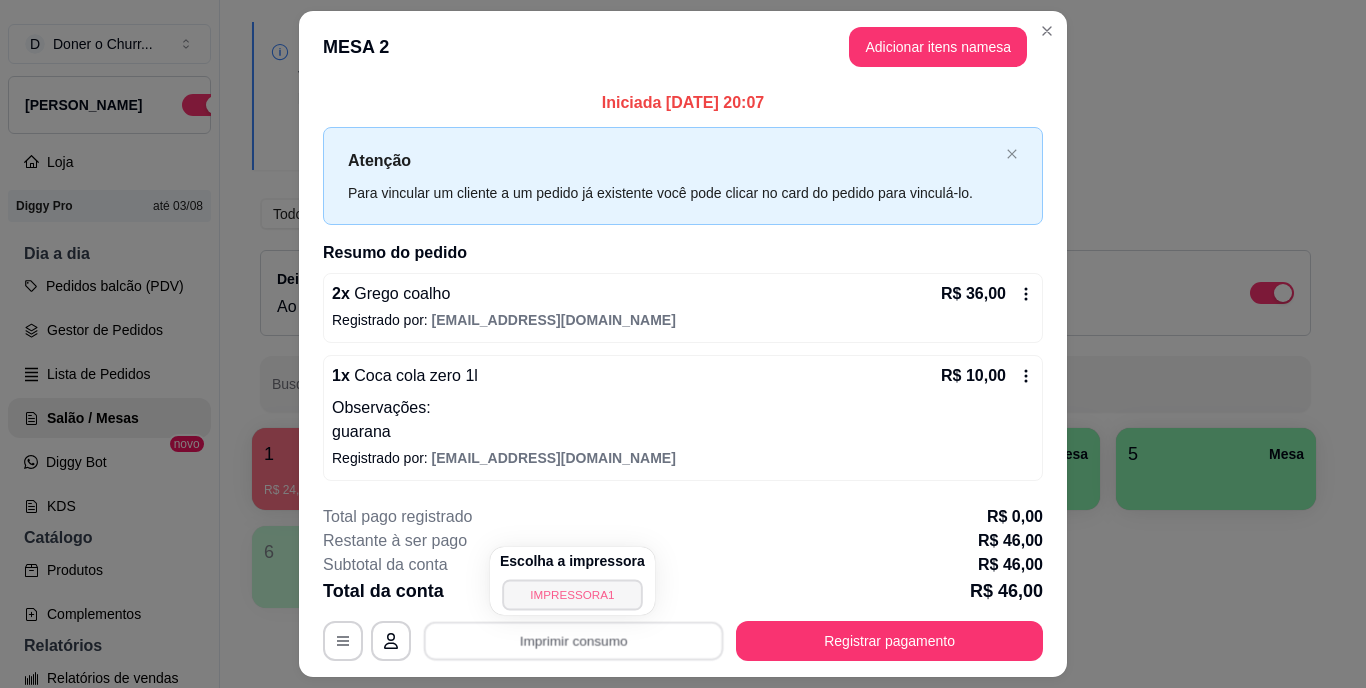 click on "IMPRESSORA1" at bounding box center (572, 594) 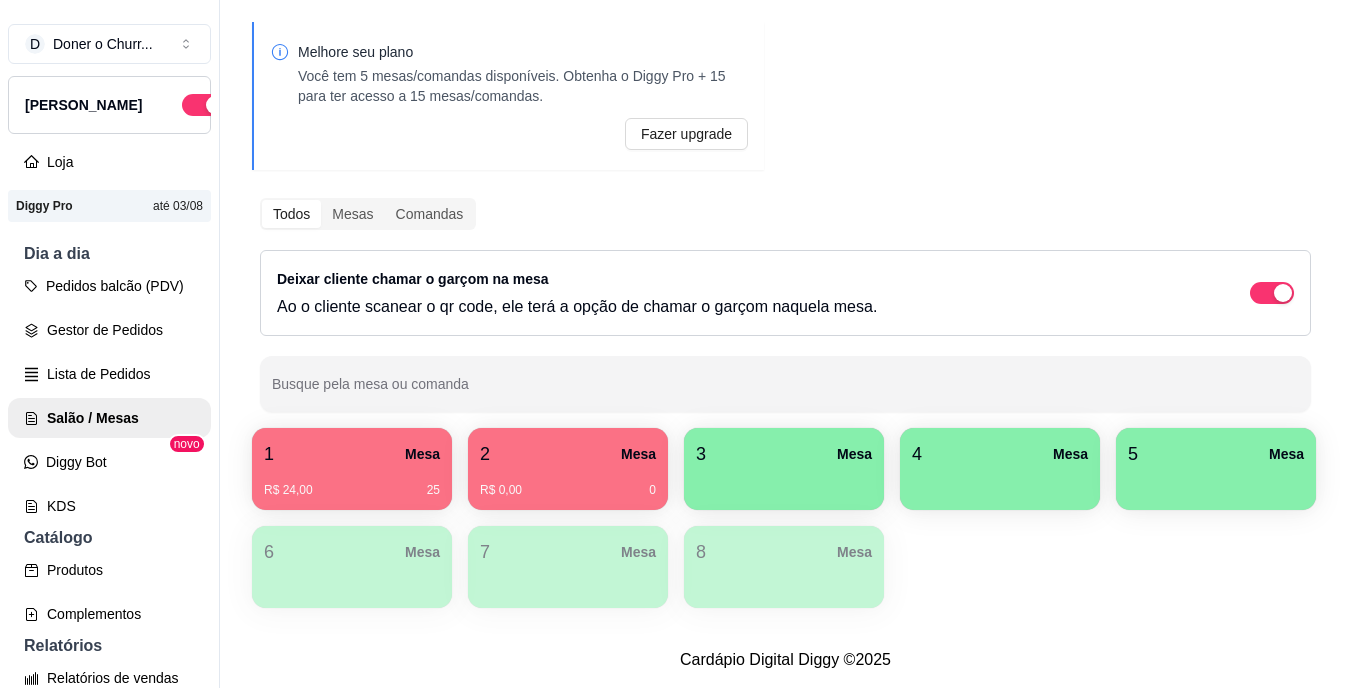 click on "Melhore seu plano
Você tem 5 mesas/comandas disponíveis. Obtenha o Diggy Pro + 15 para ter acesso a 15 mesas/comandas. Fazer upgrade Todos Mesas Comandas Deixar cliente chamar o garçom na mesa Ao o cliente scanear o qr code, ele terá a opção de chamar o garçom naquela mesa. Busque pela mesa ou comanda
1 Mesa R$ 24,00 25 2 Mesa R$ 0,00 0 3 Mesa 4 Mesa 5 Mesa 6 Mesa 7 Mesa 8 Mesa" at bounding box center [785, 321] 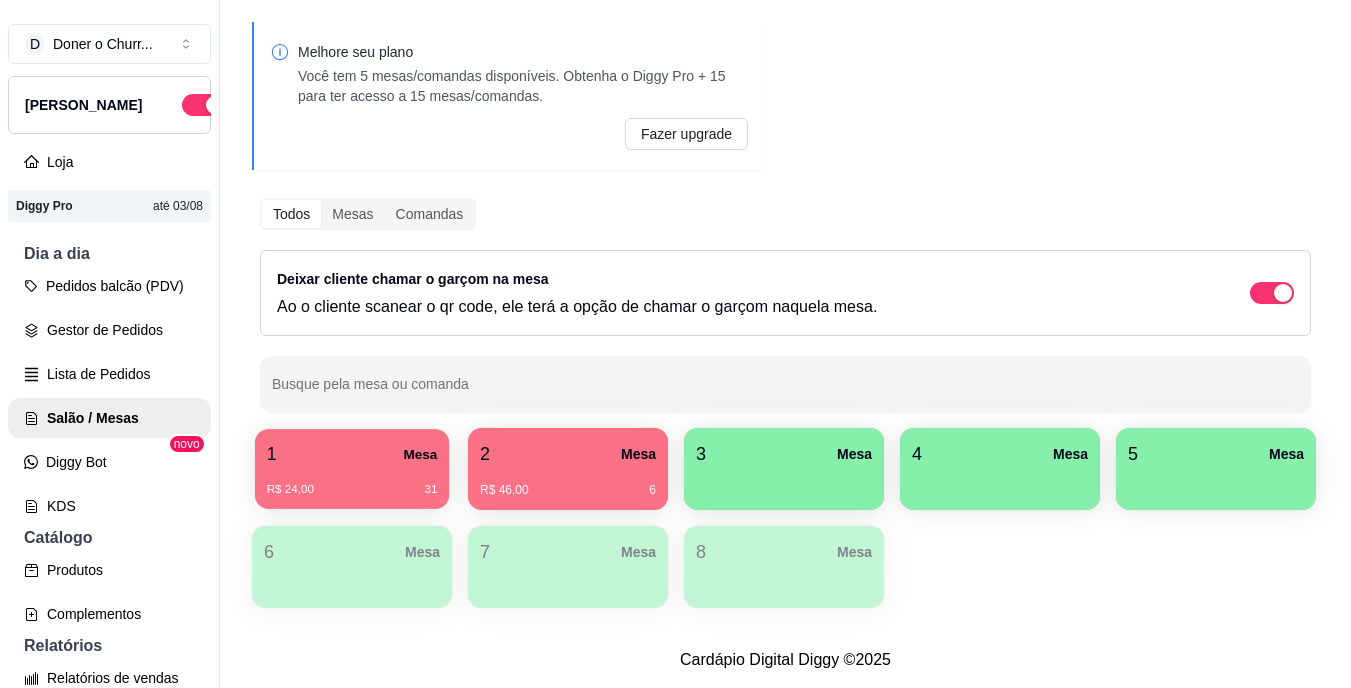 click on "1 Mesa" at bounding box center (352, 454) 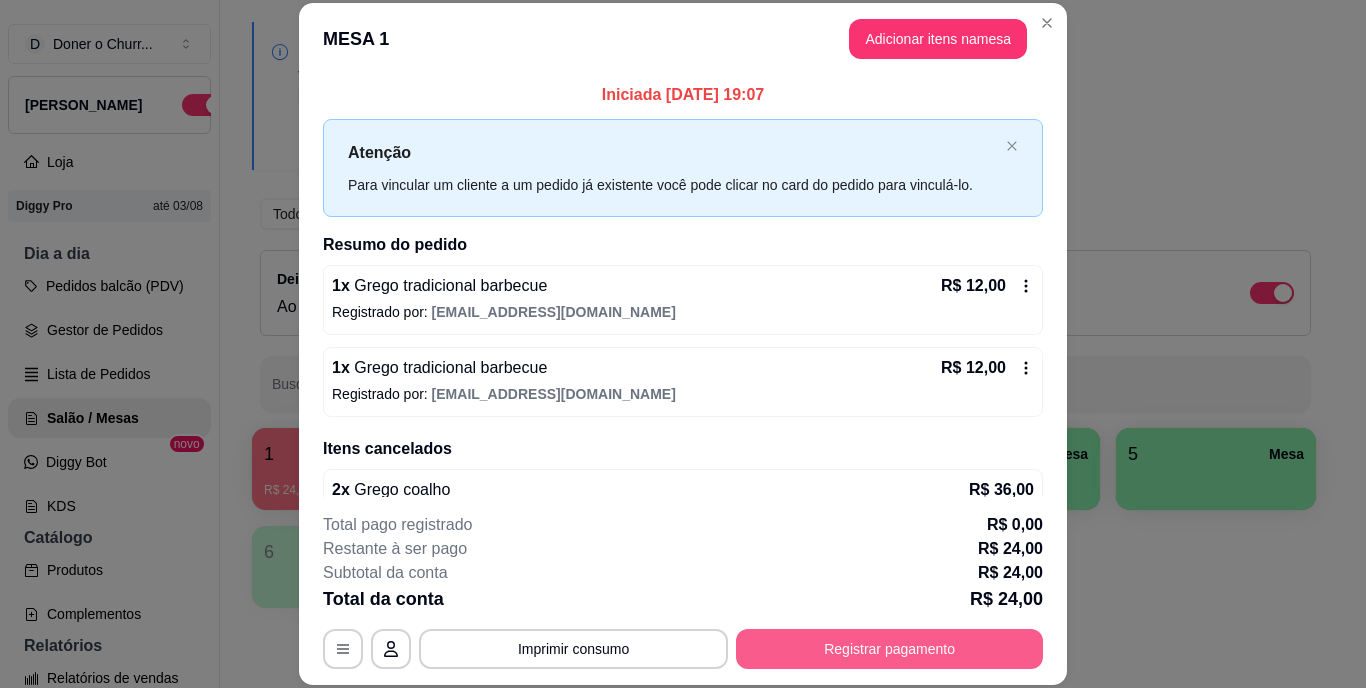 click on "Registrar pagamento" at bounding box center [889, 649] 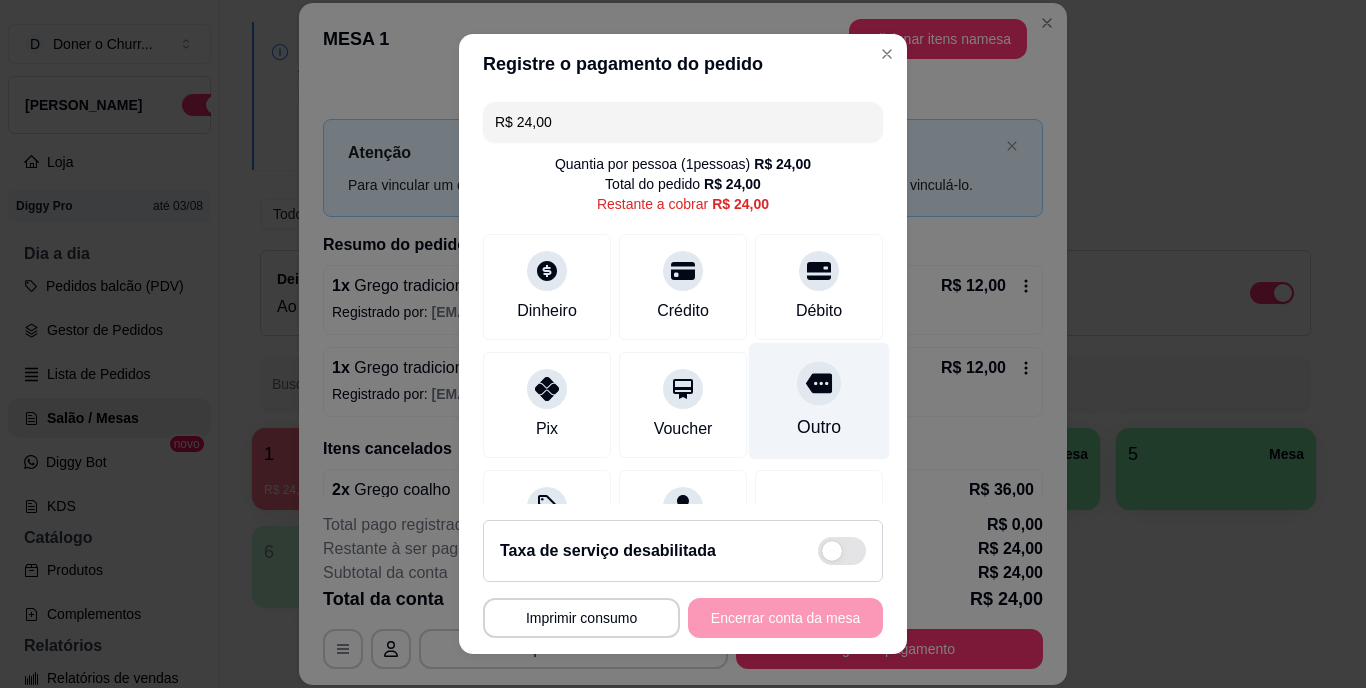 scroll, scrollTop: 30, scrollLeft: 0, axis: vertical 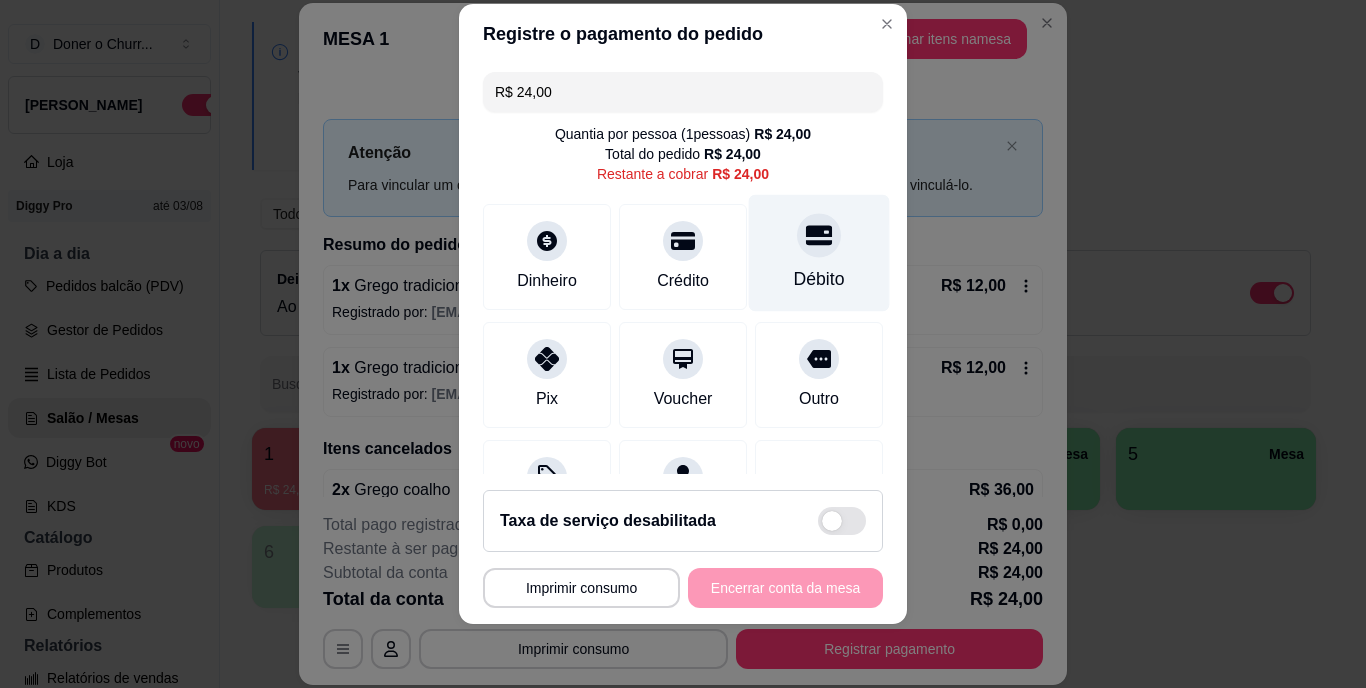 click on "Débito" at bounding box center (819, 280) 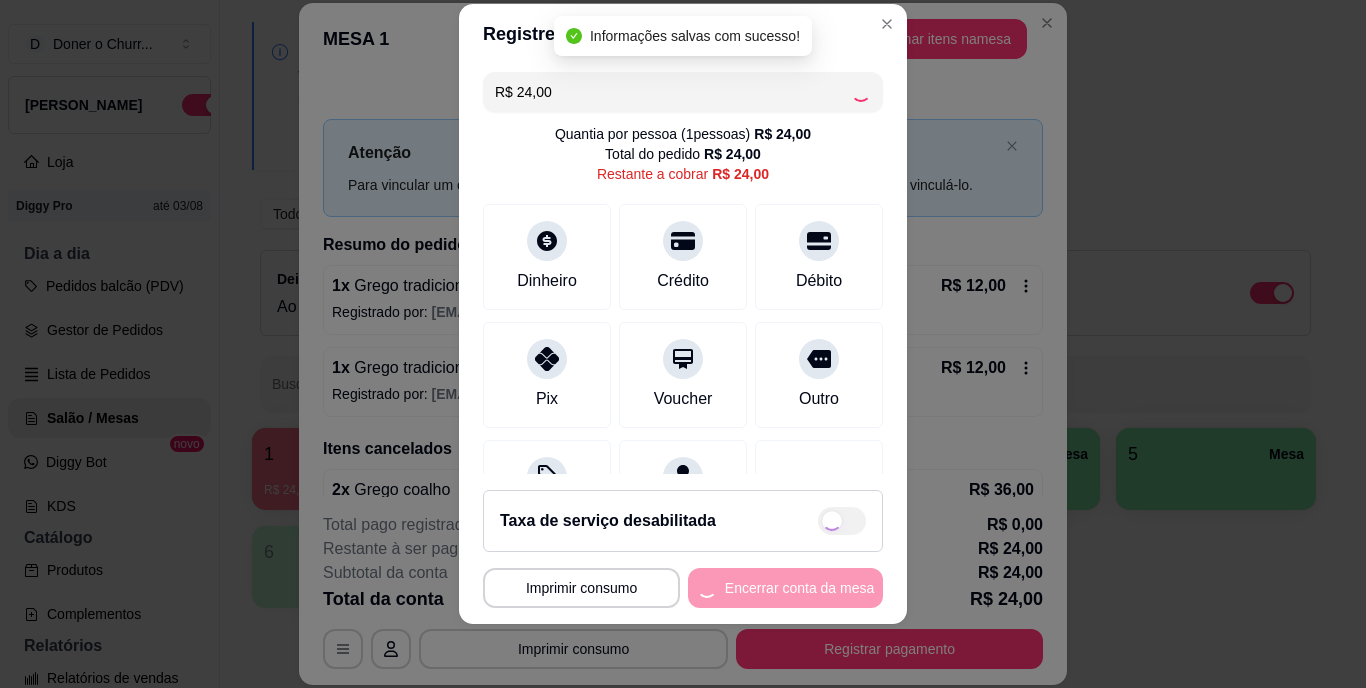 type on "R$ 0,00" 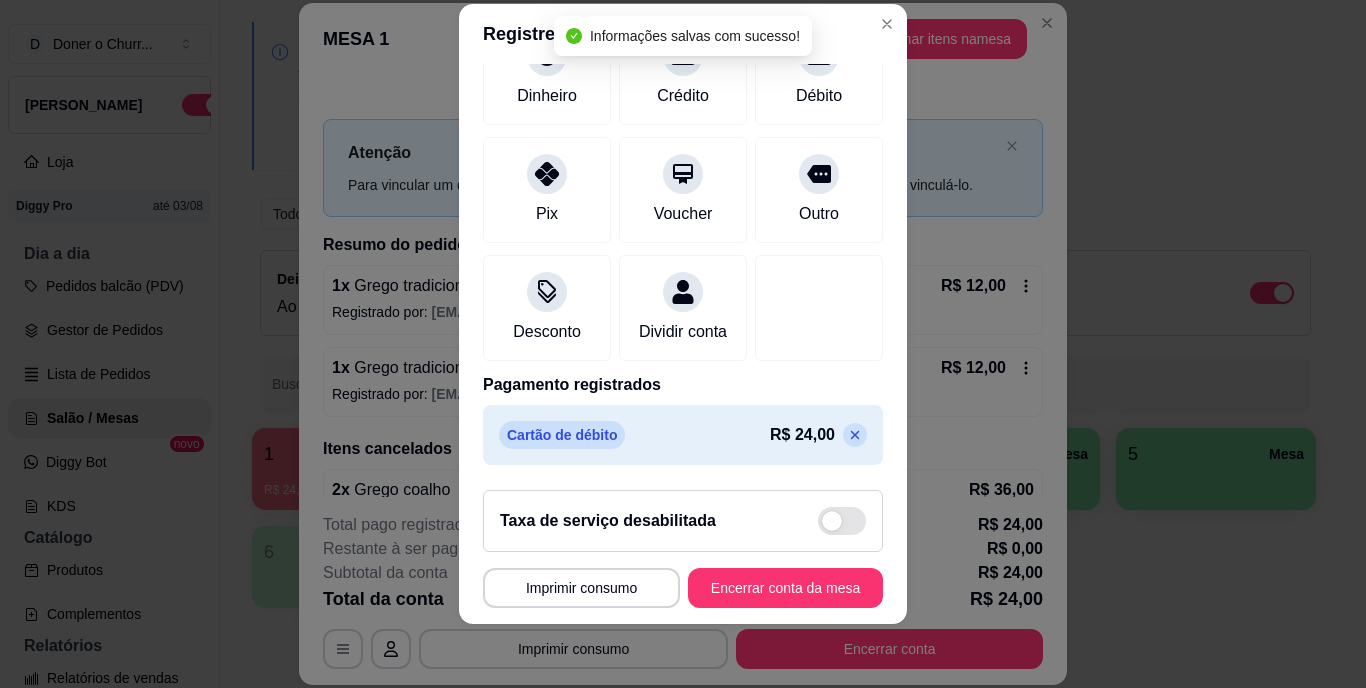 scroll, scrollTop: 188, scrollLeft: 0, axis: vertical 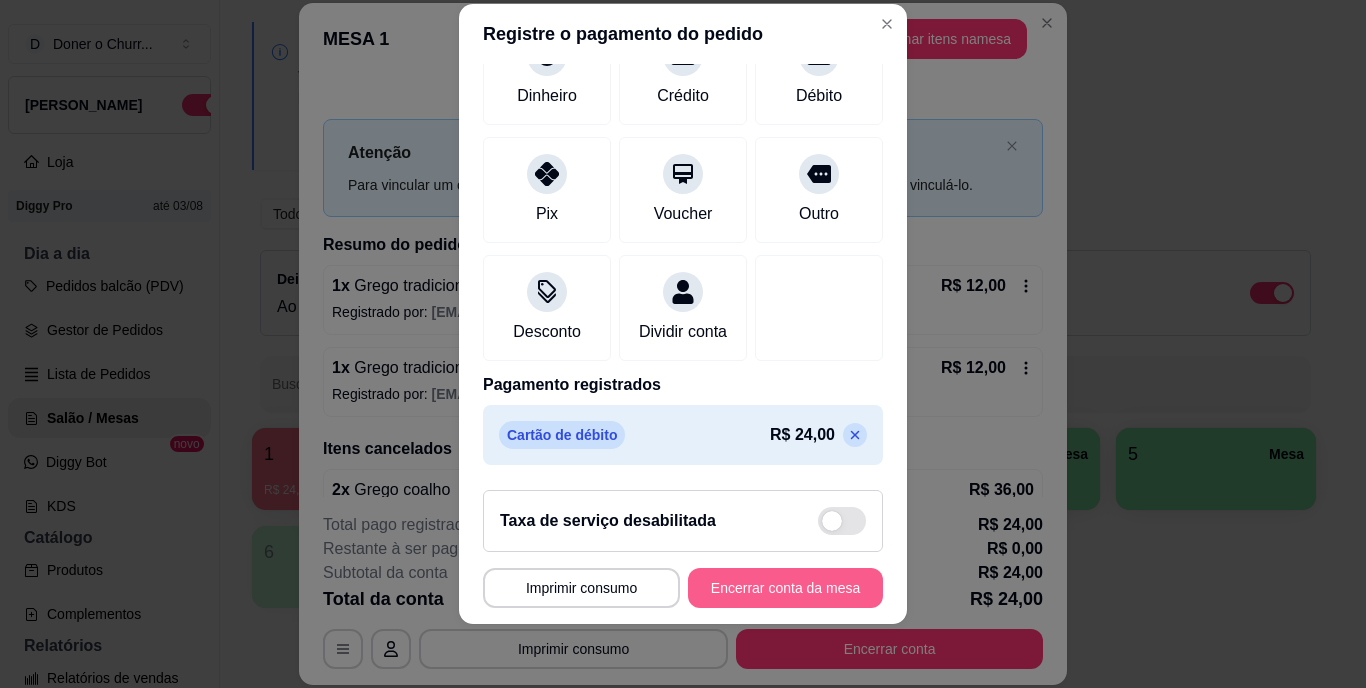 click on "Encerrar conta da mesa" at bounding box center [785, 588] 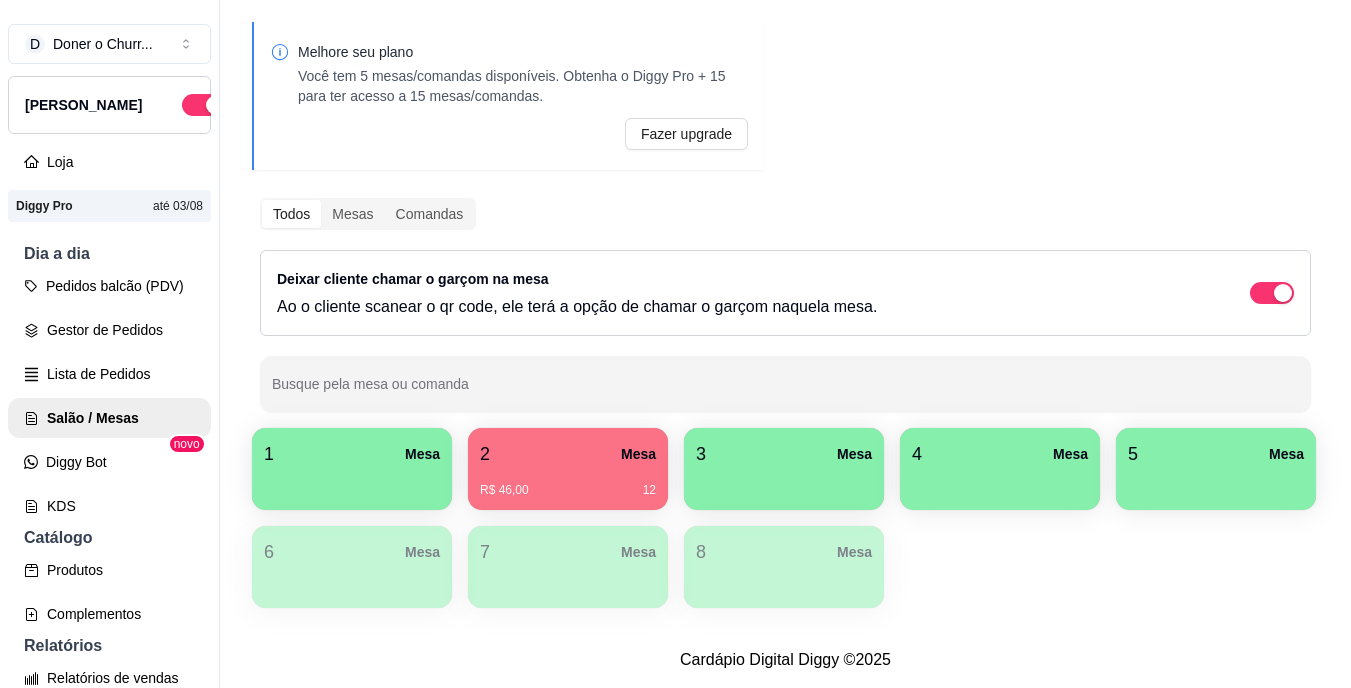 type 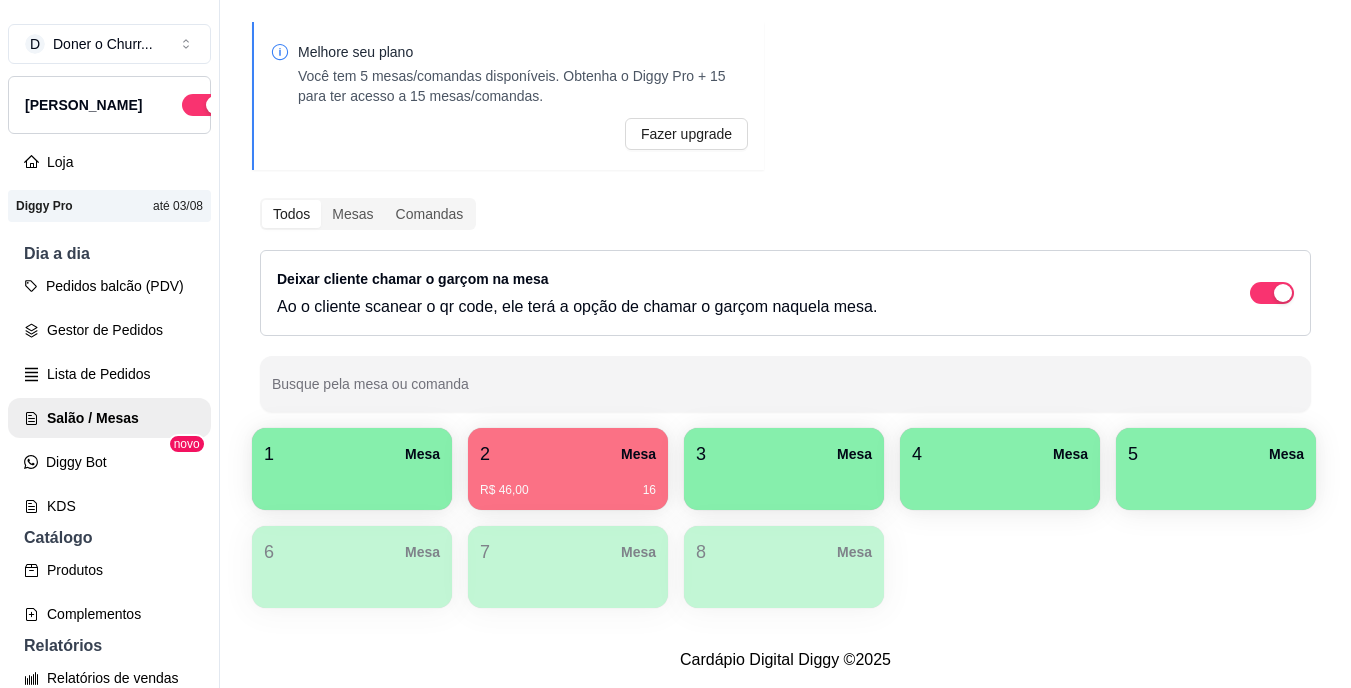 click on "2 Mesa" at bounding box center (568, 454) 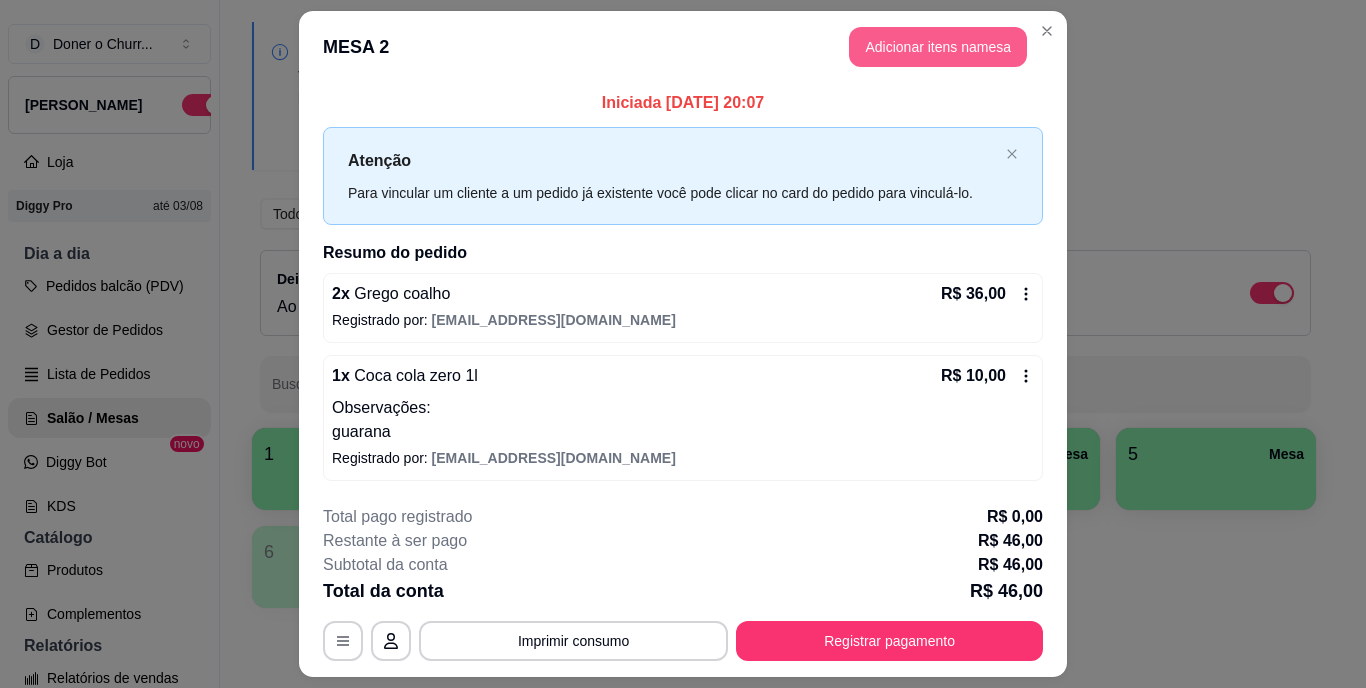 click on "Adicionar itens na  mesa" at bounding box center [938, 47] 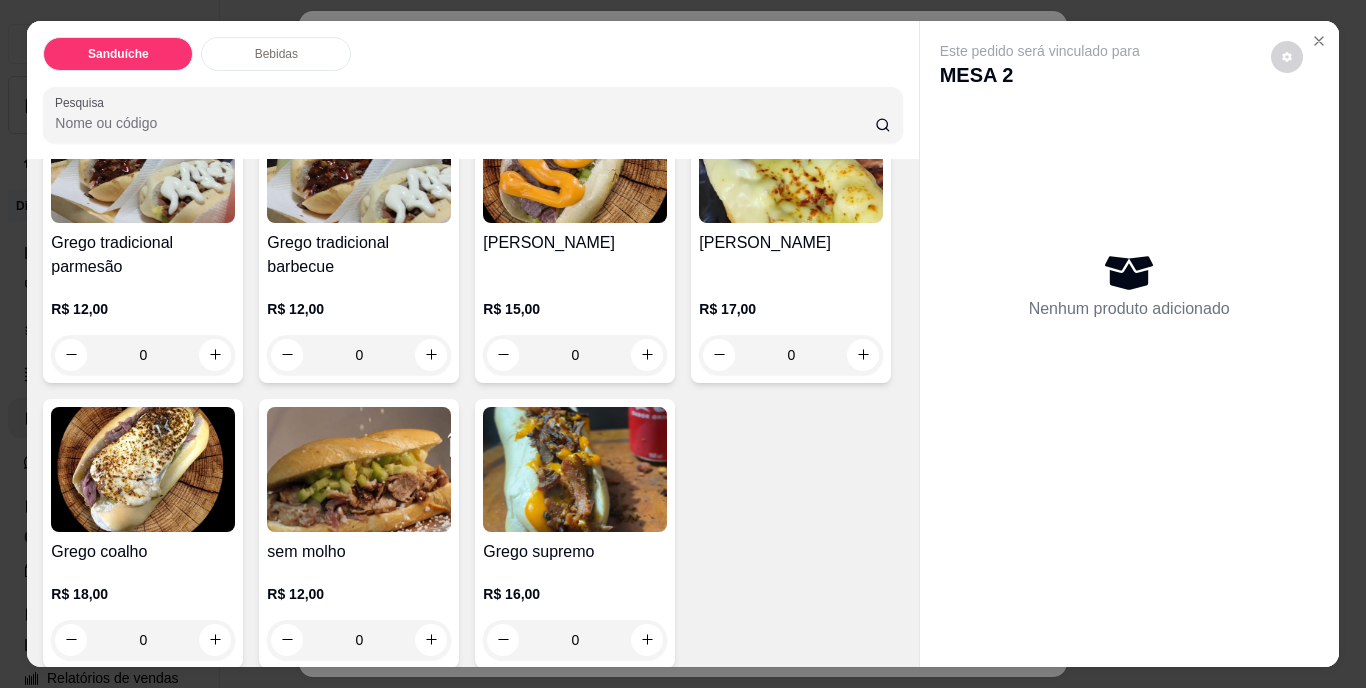 scroll, scrollTop: 200, scrollLeft: 0, axis: vertical 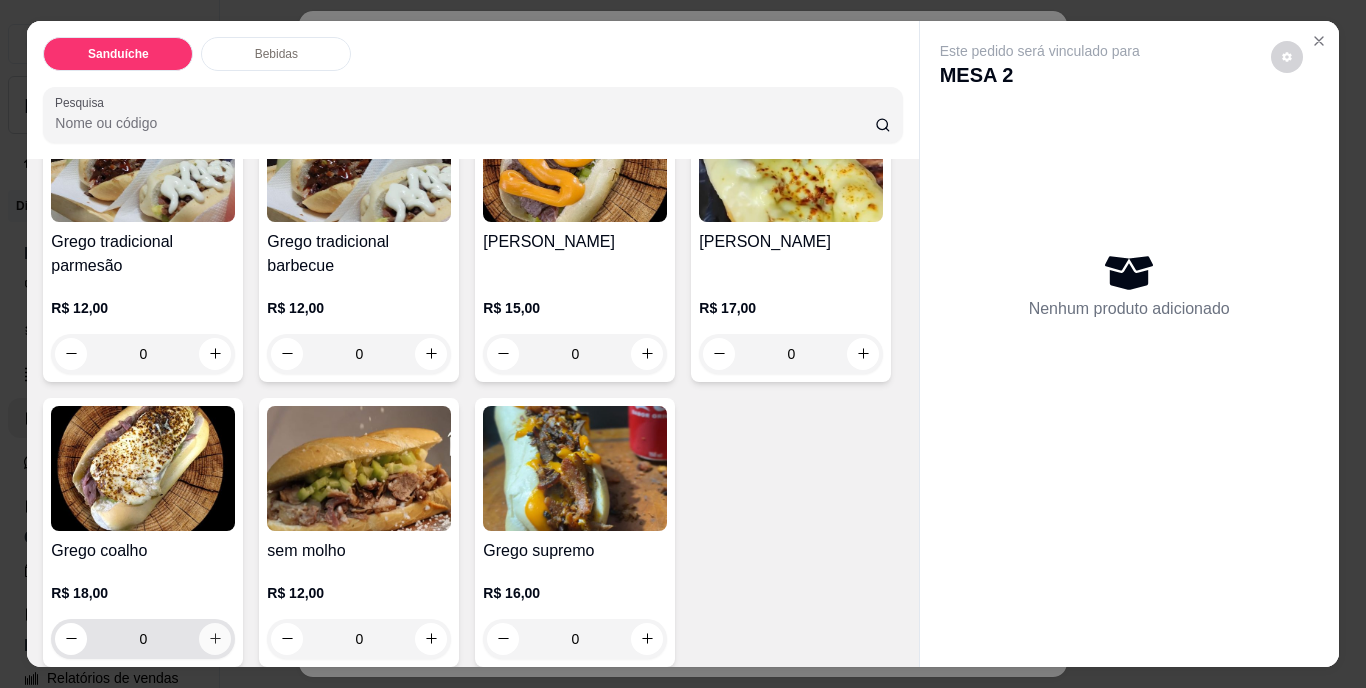 click 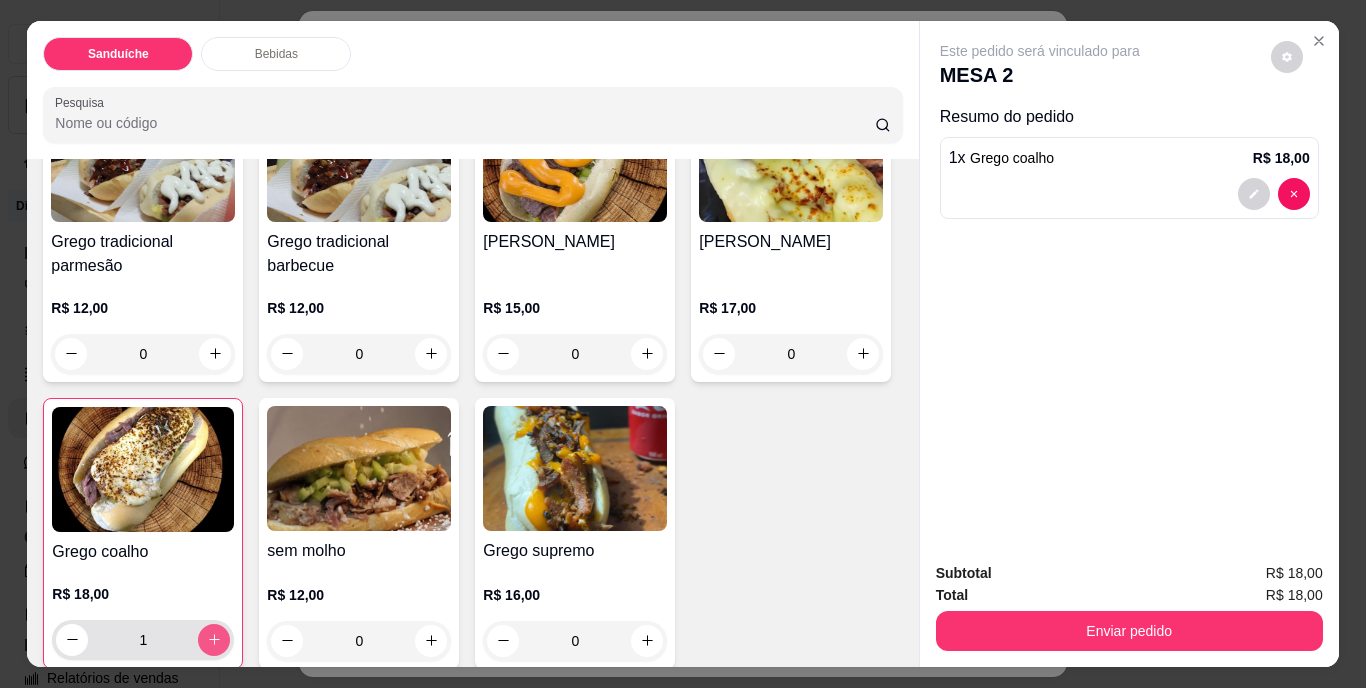 click at bounding box center (214, 640) 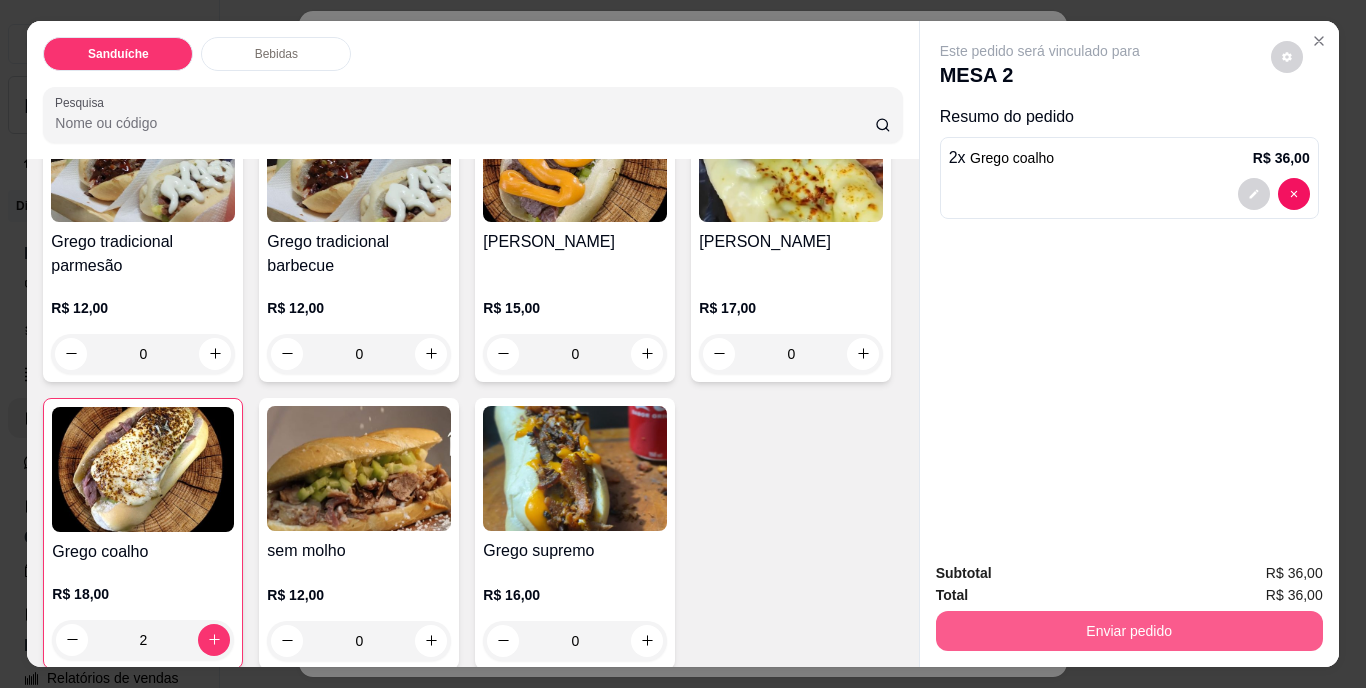 click on "Enviar pedido" at bounding box center (1129, 631) 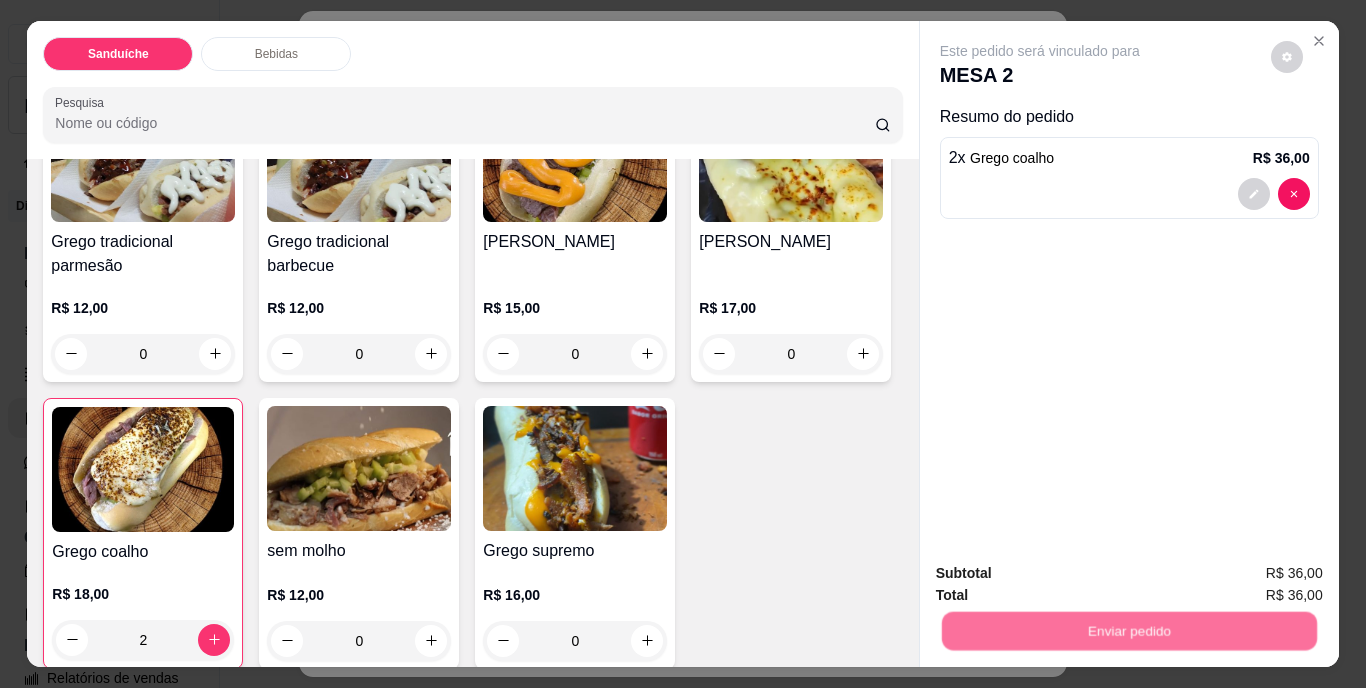 click on "Não registrar e enviar pedido" at bounding box center [1063, 574] 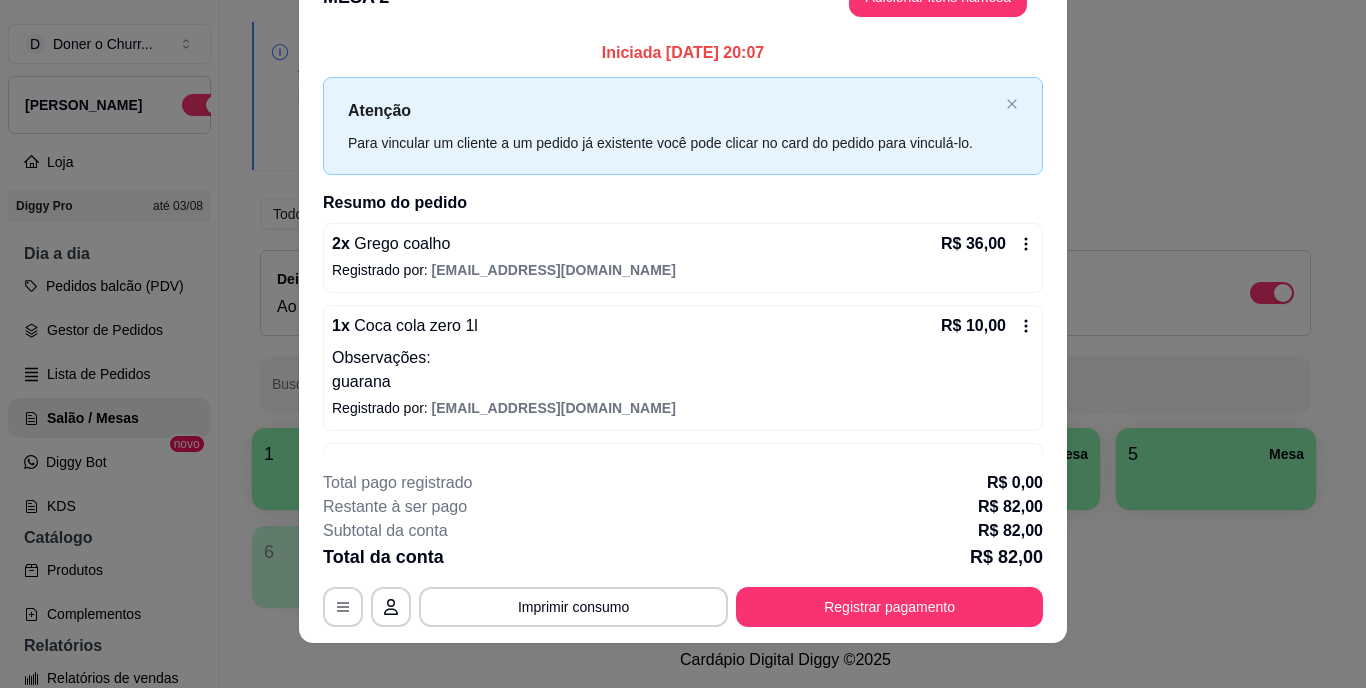 scroll, scrollTop: 61, scrollLeft: 0, axis: vertical 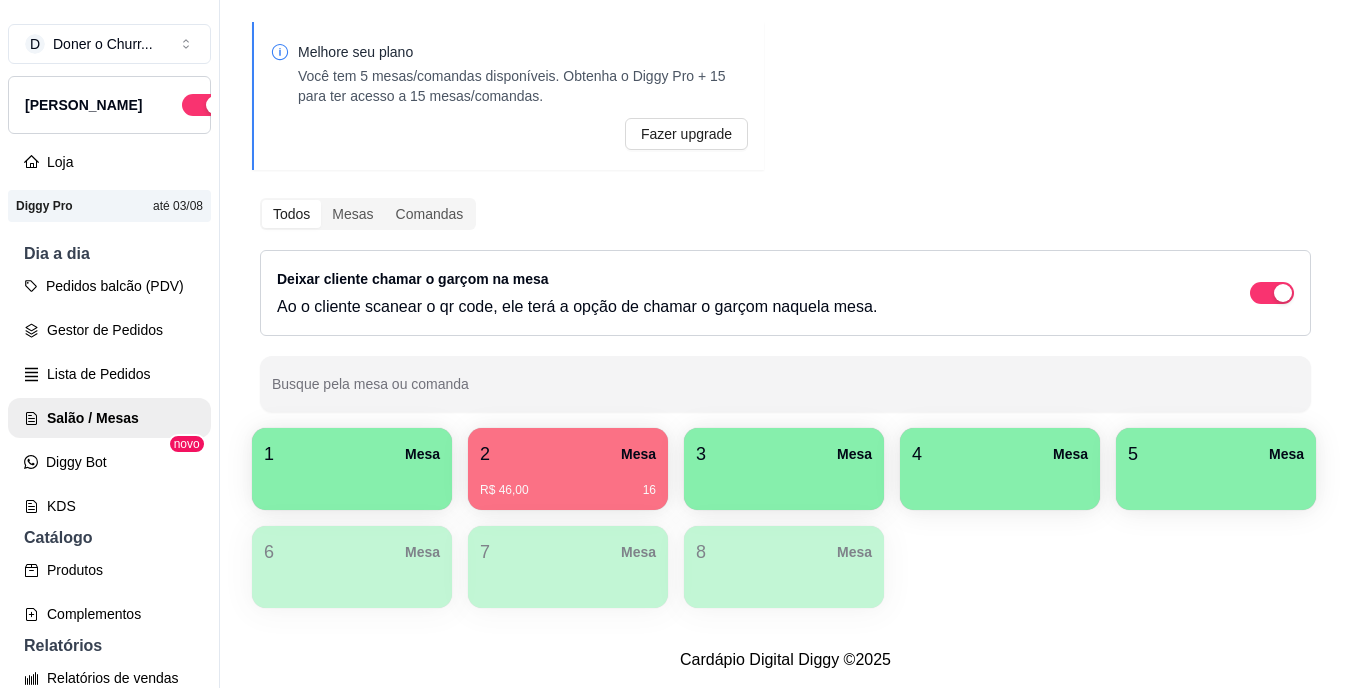 click on "R$ 46,00 16" at bounding box center [568, 483] 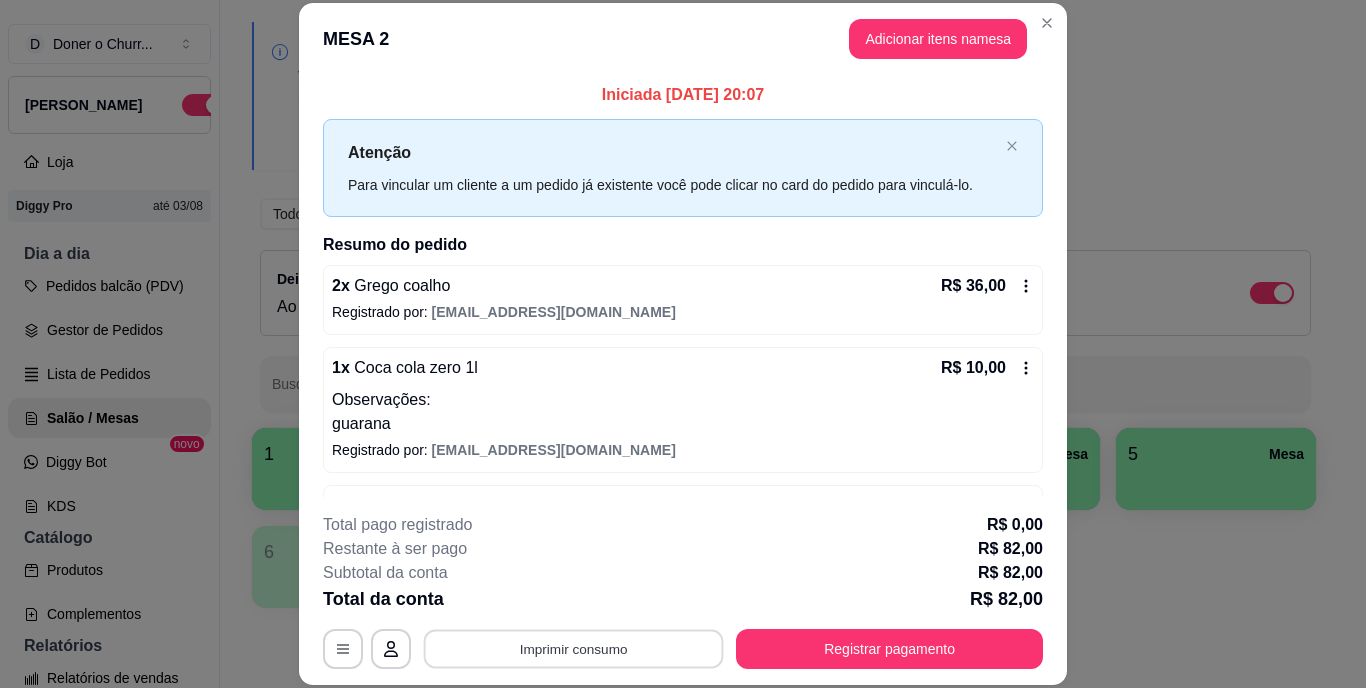click on "Imprimir consumo" at bounding box center (574, 648) 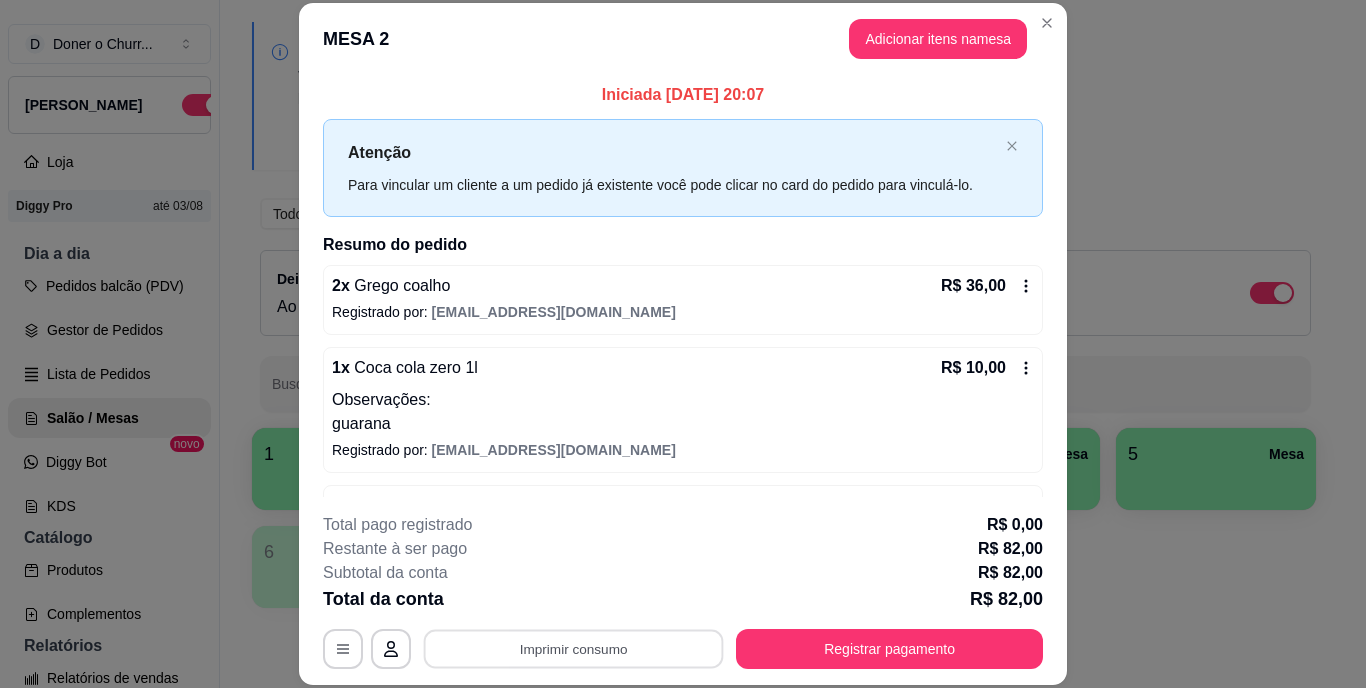 click on "Total pago registrado R$ 0,00" at bounding box center (683, 525) 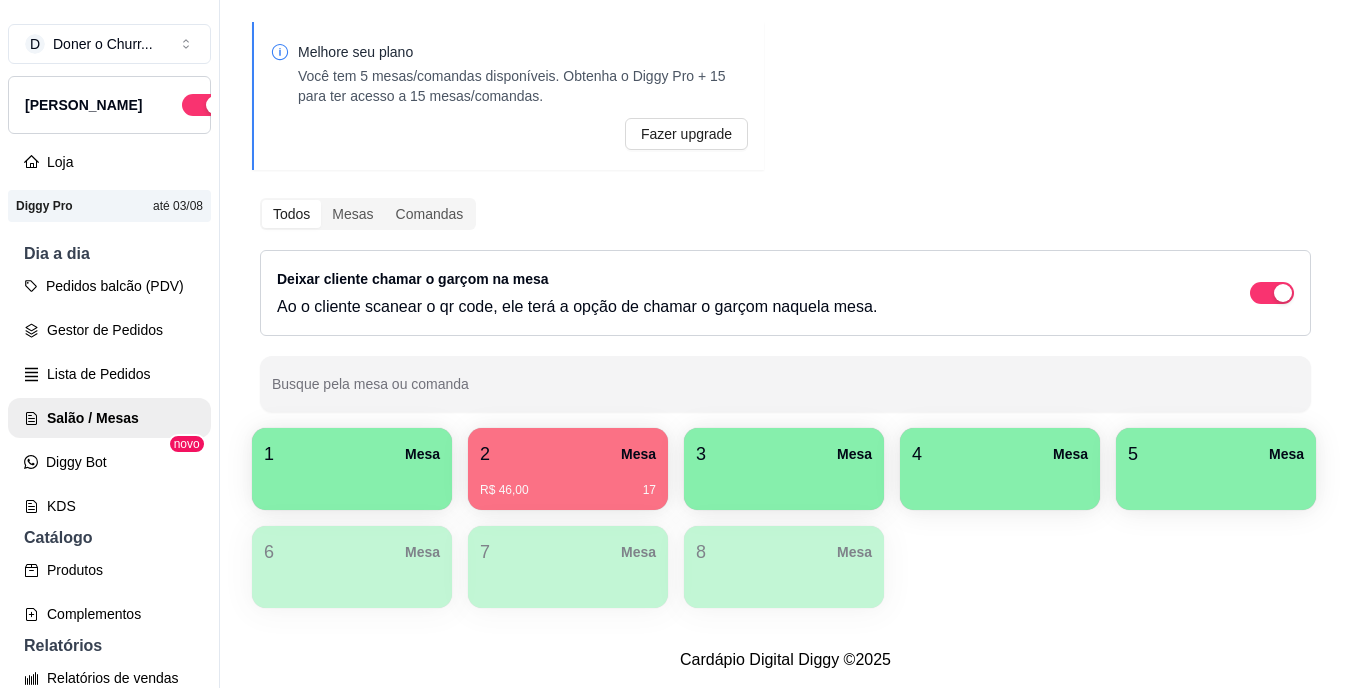 click on "Mesa" at bounding box center [422, 454] 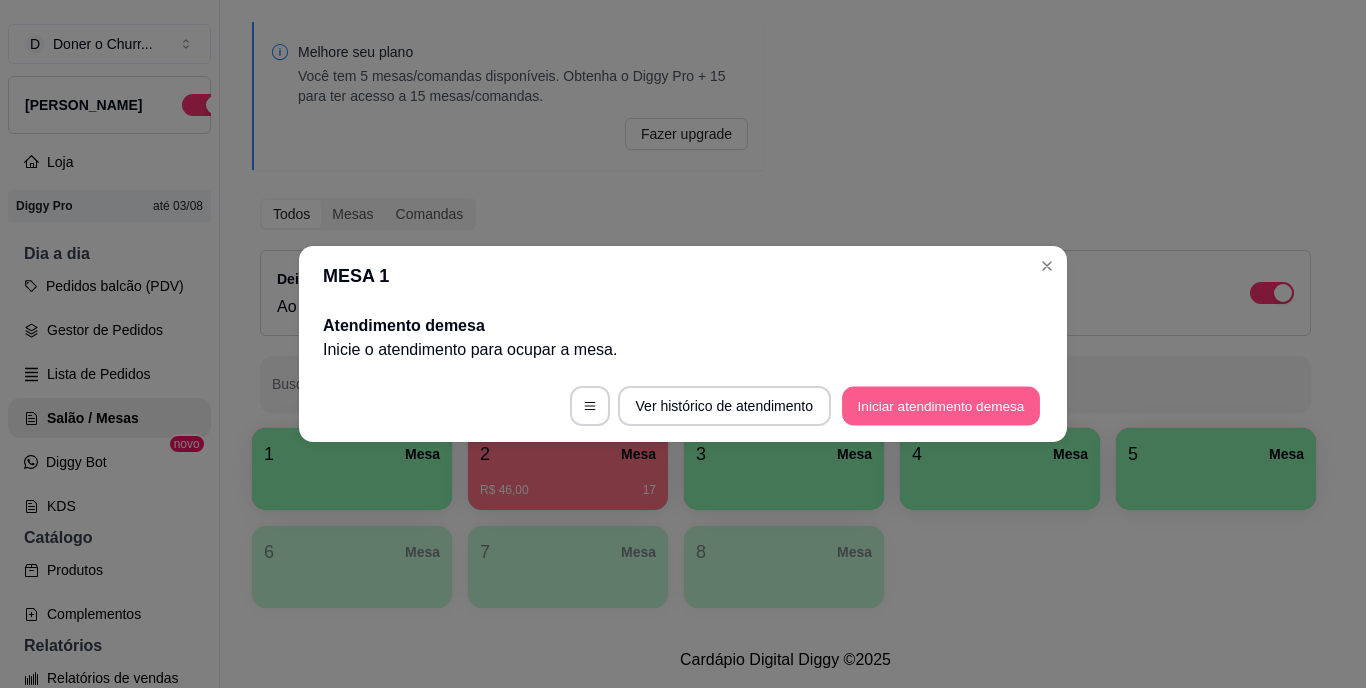 click on "Iniciar atendimento de  mesa" at bounding box center (941, 406) 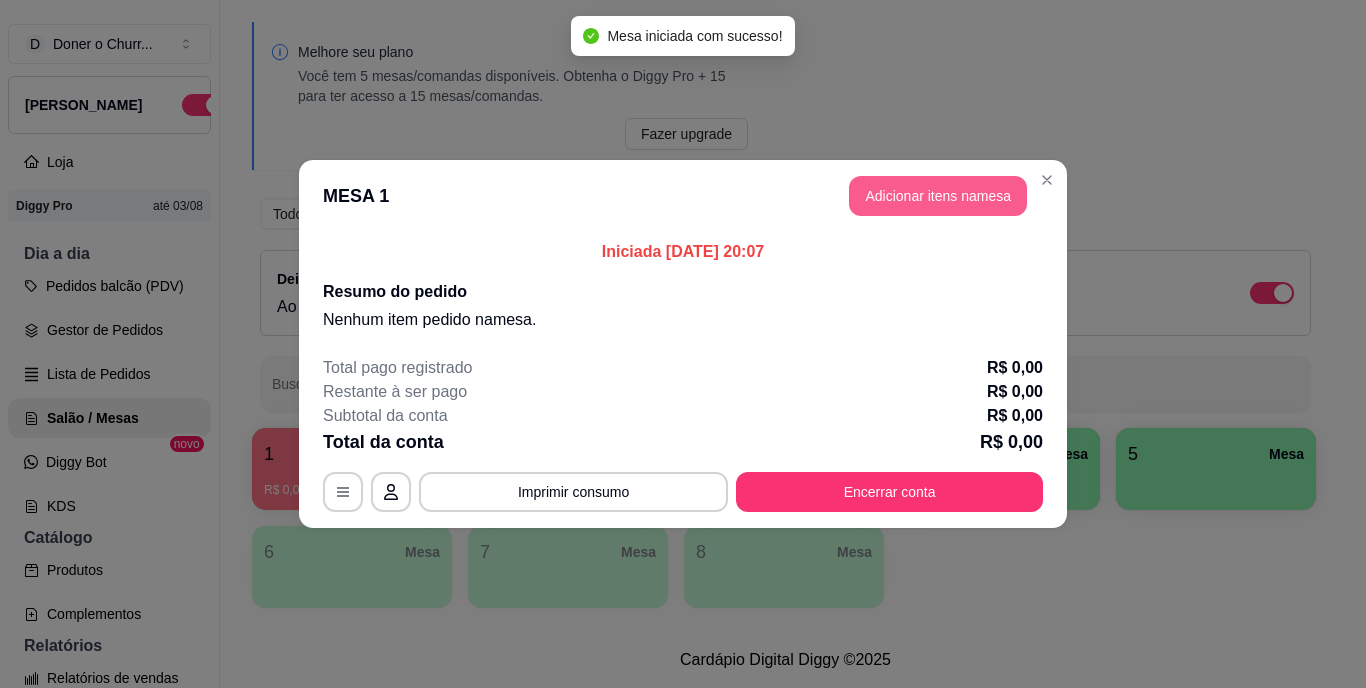 click on "Adicionar itens na  mesa" at bounding box center [938, 196] 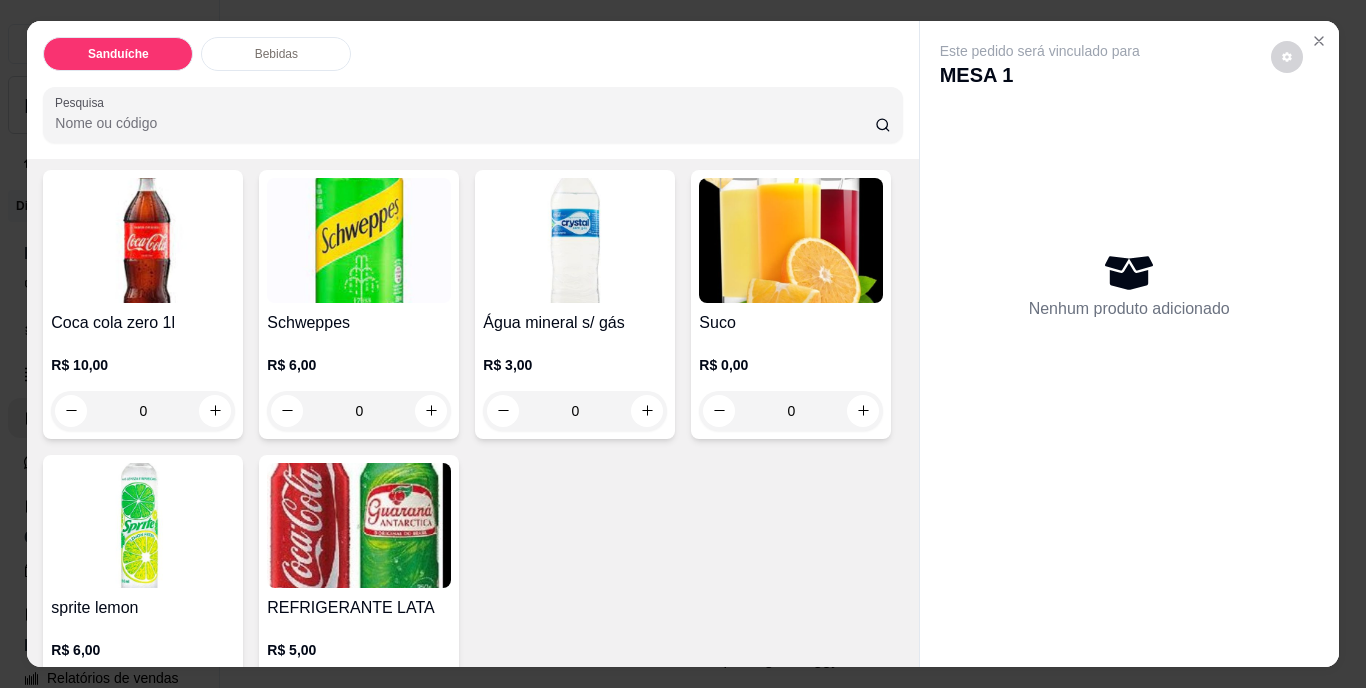 scroll, scrollTop: 800, scrollLeft: 0, axis: vertical 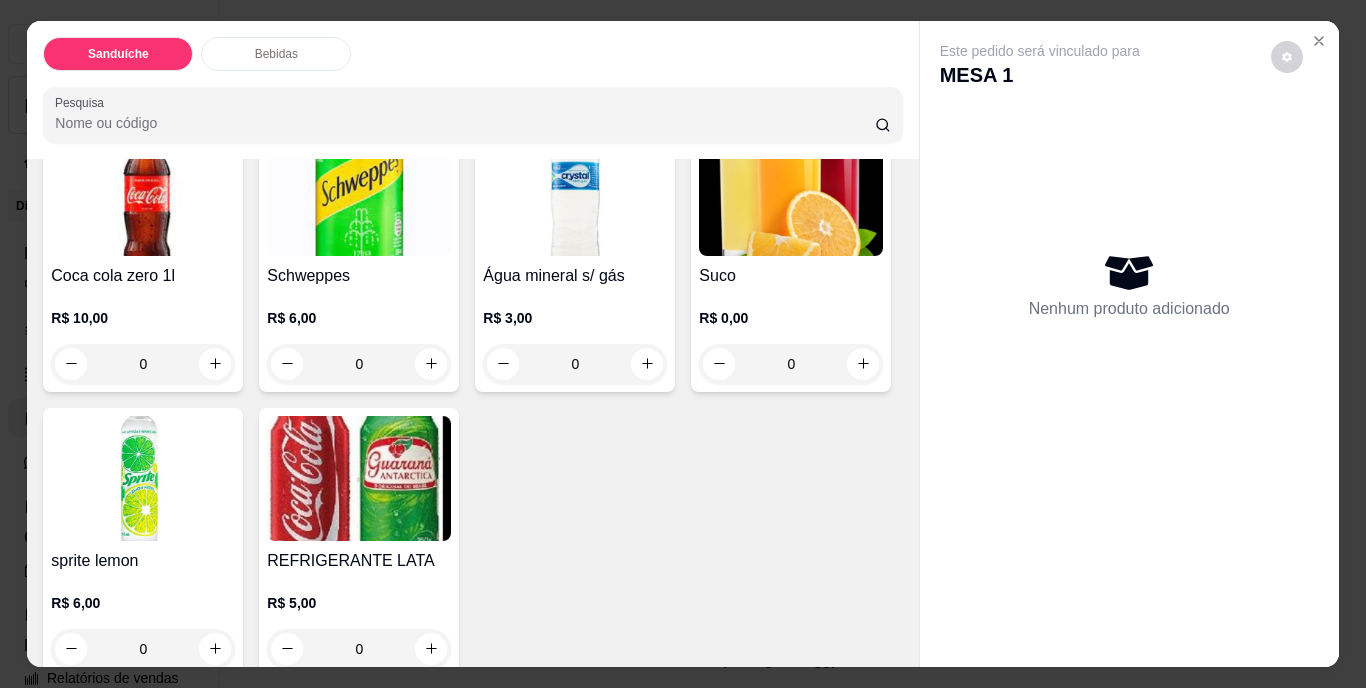 click 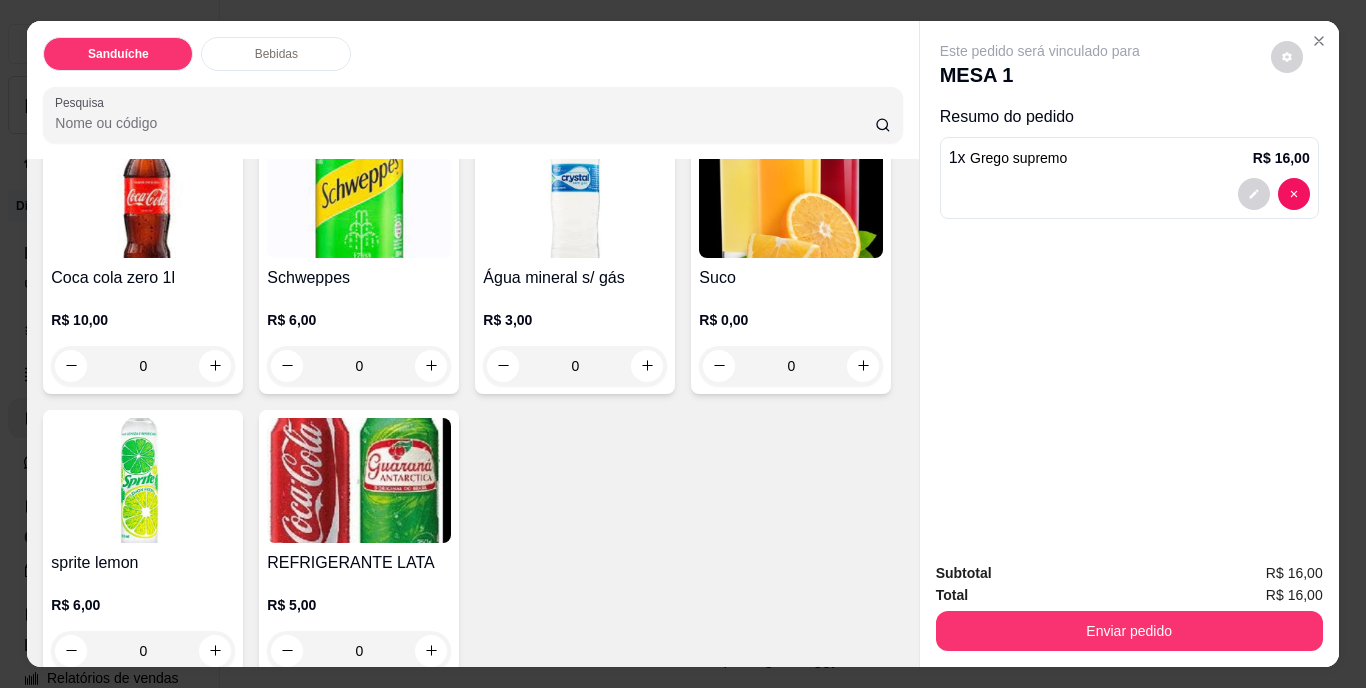 scroll, scrollTop: 801, scrollLeft: 0, axis: vertical 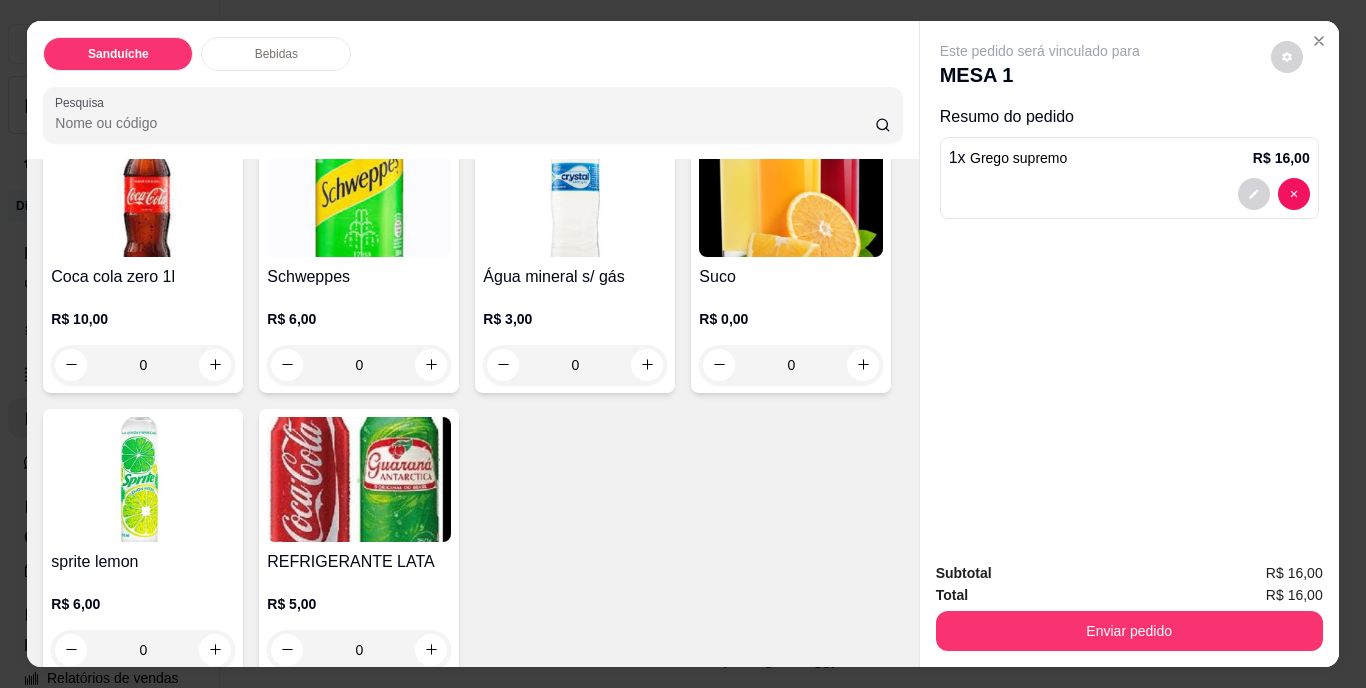 click 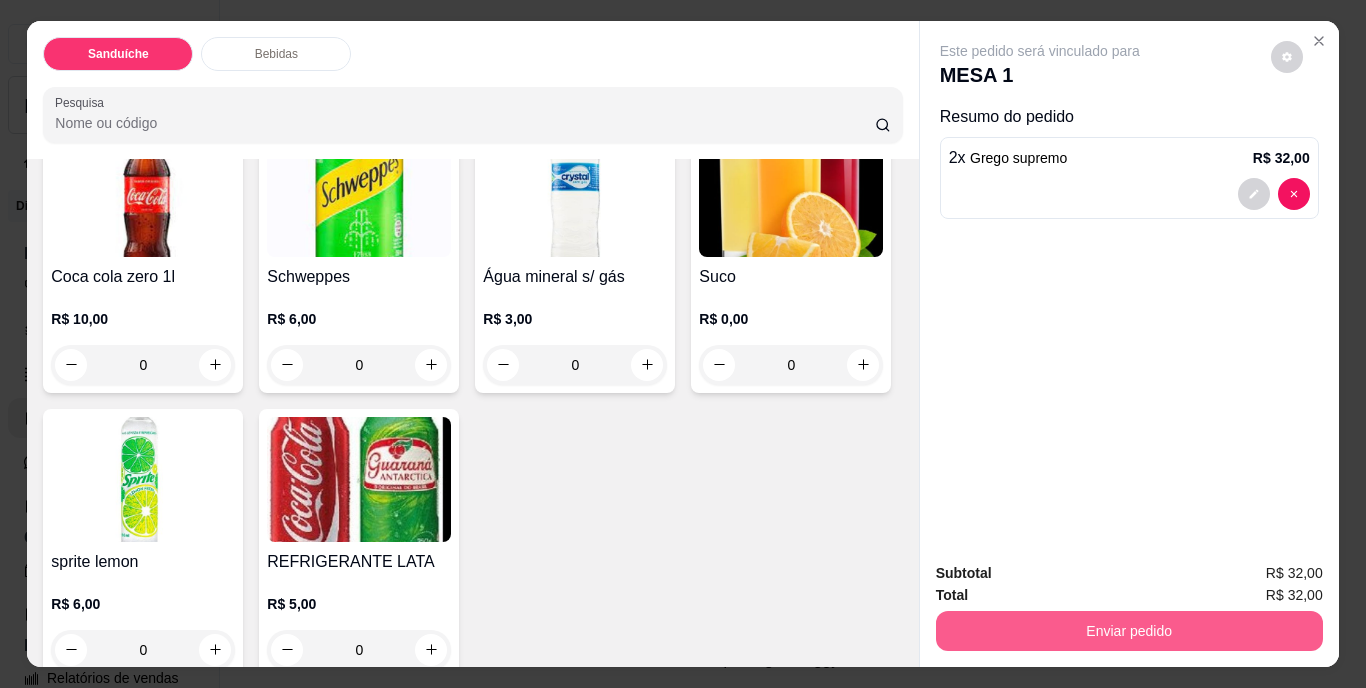 click on "Enviar pedido" at bounding box center (1129, 631) 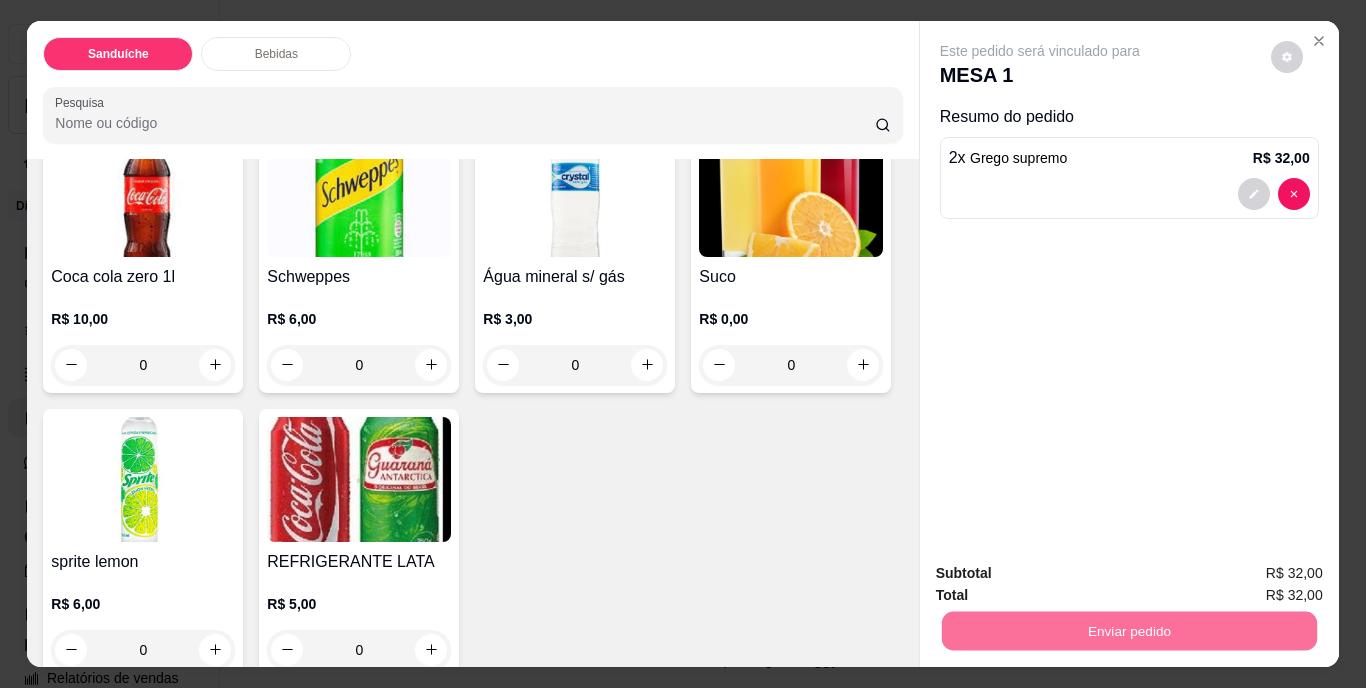 click on "Não registrar e enviar pedido" at bounding box center [1063, 574] 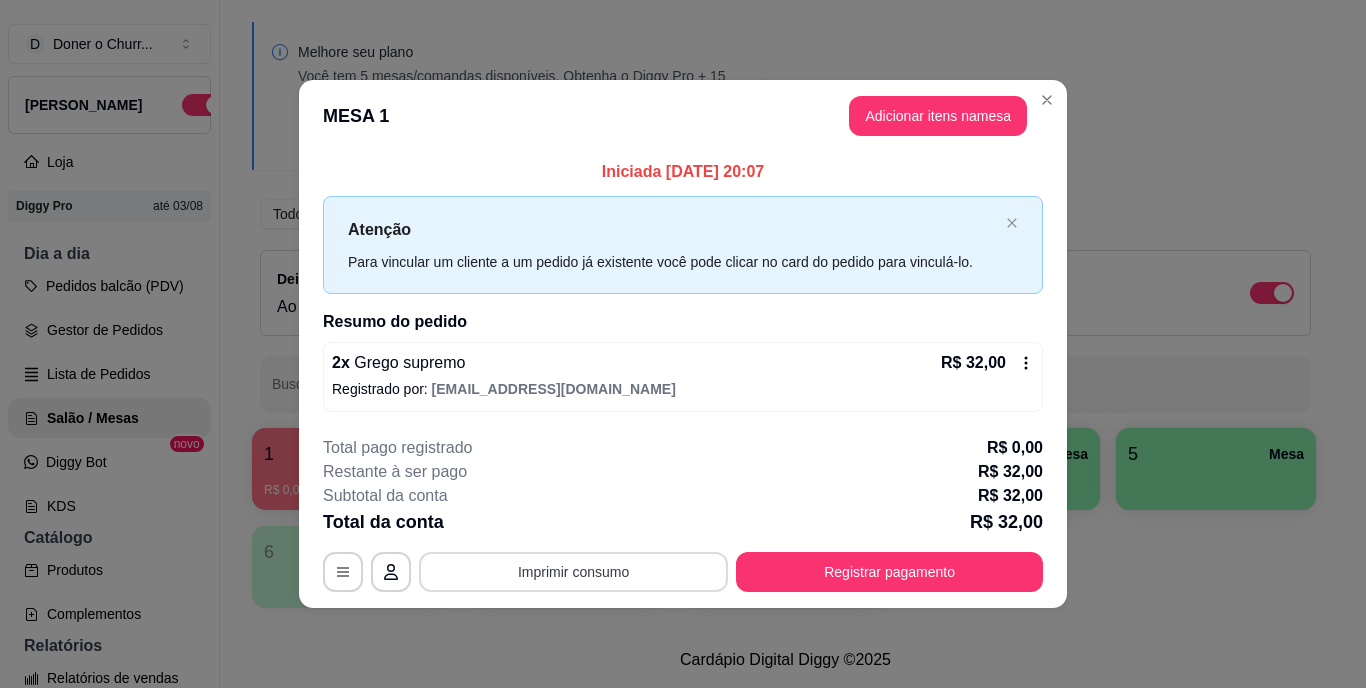 click on "Imprimir consumo" at bounding box center [573, 572] 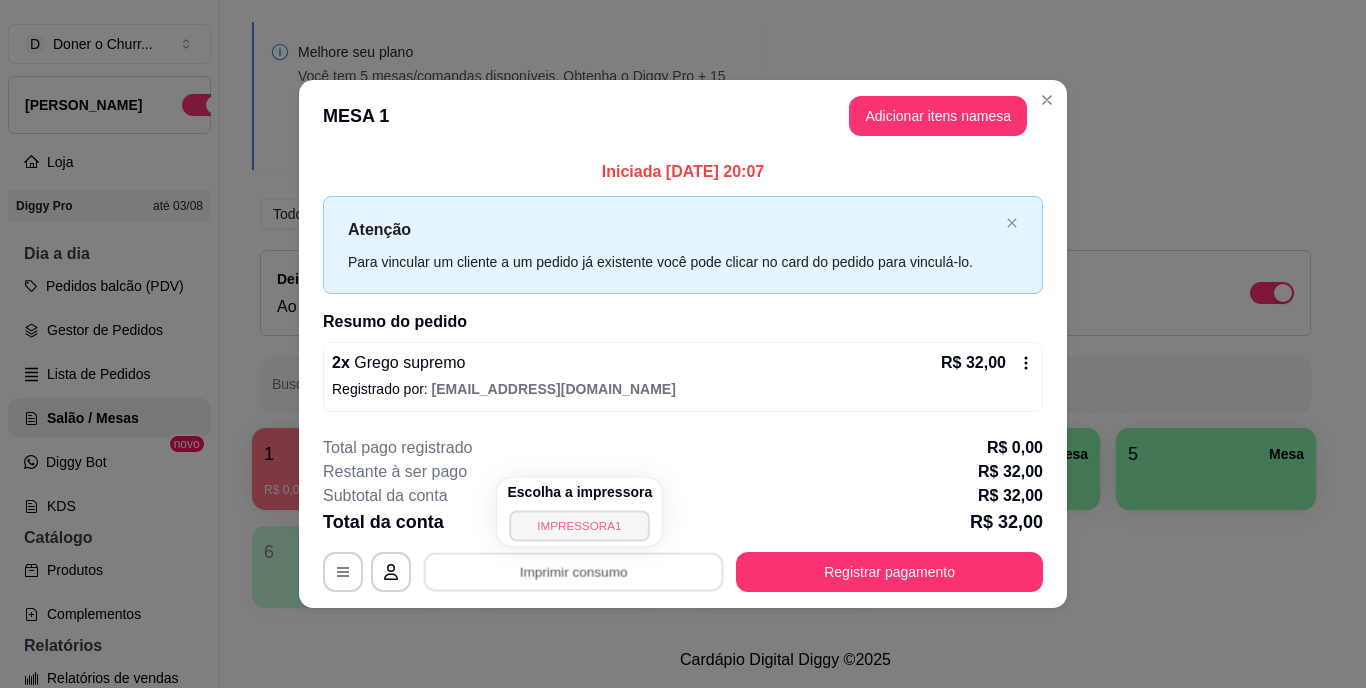 click on "IMPRESSORA1" at bounding box center (580, 525) 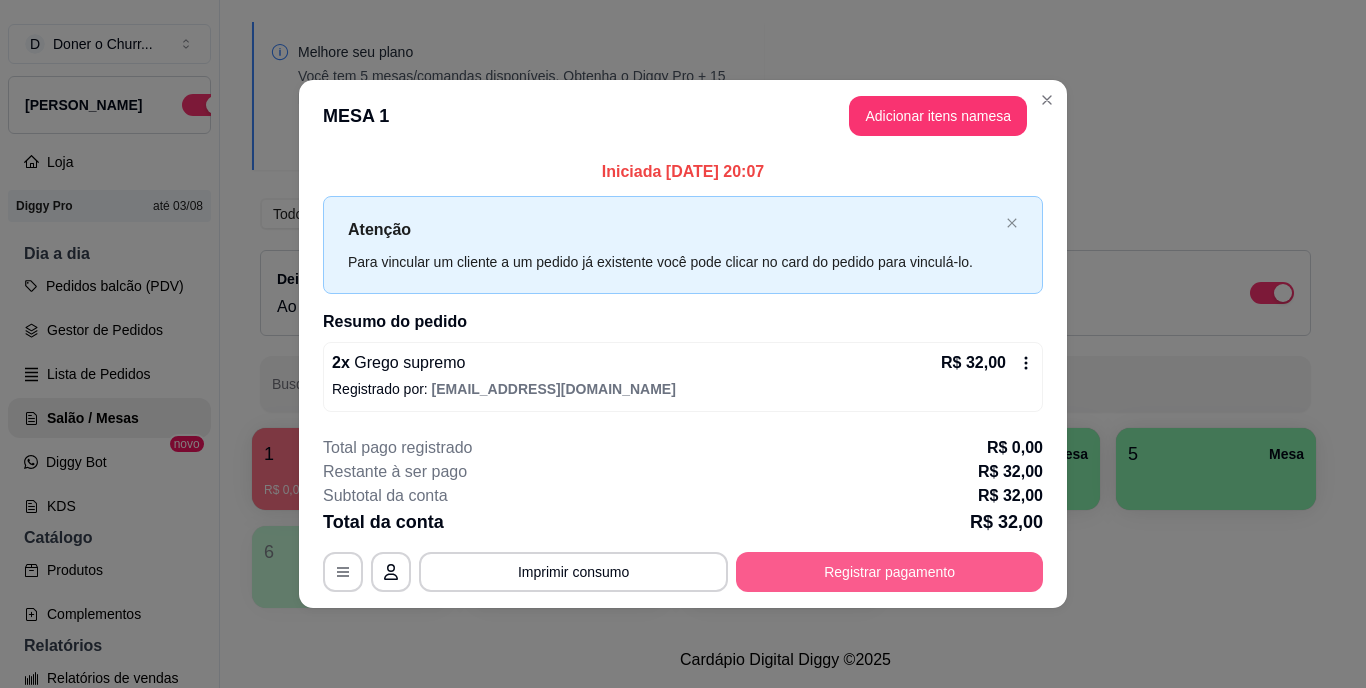 click on "Registrar pagamento" at bounding box center [889, 572] 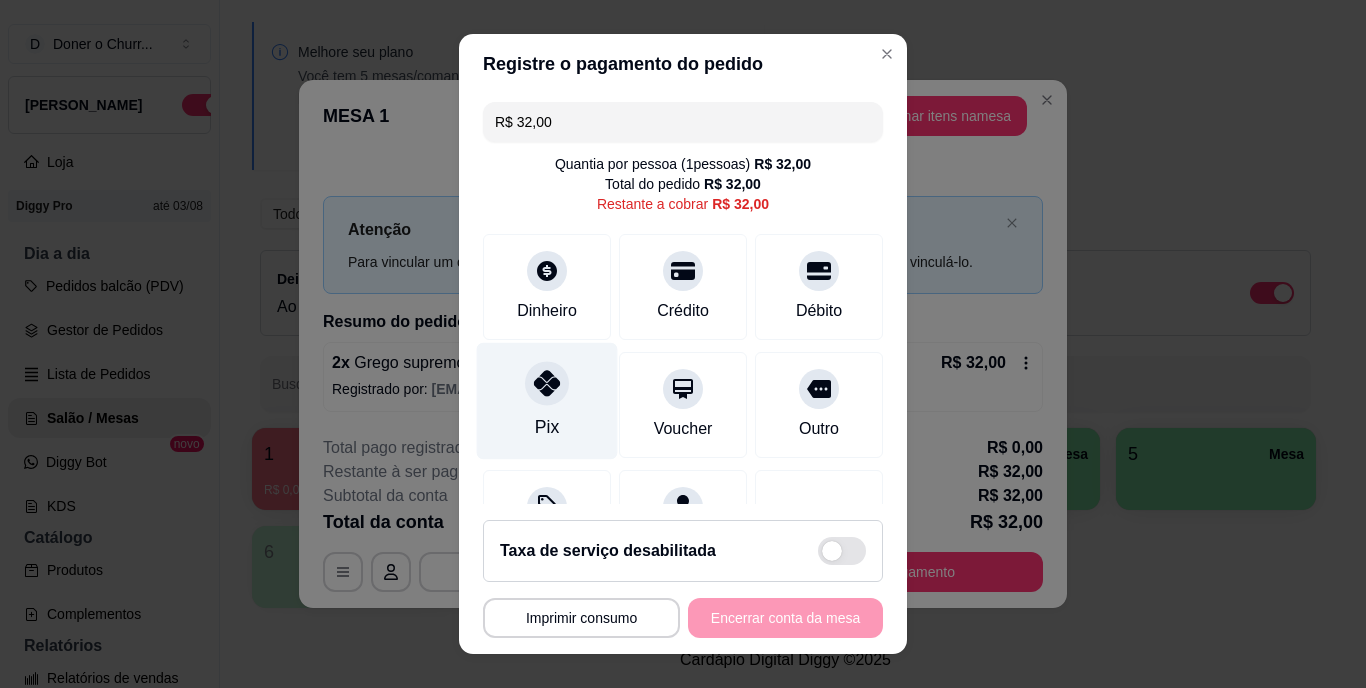 click on "Pix" at bounding box center [547, 401] 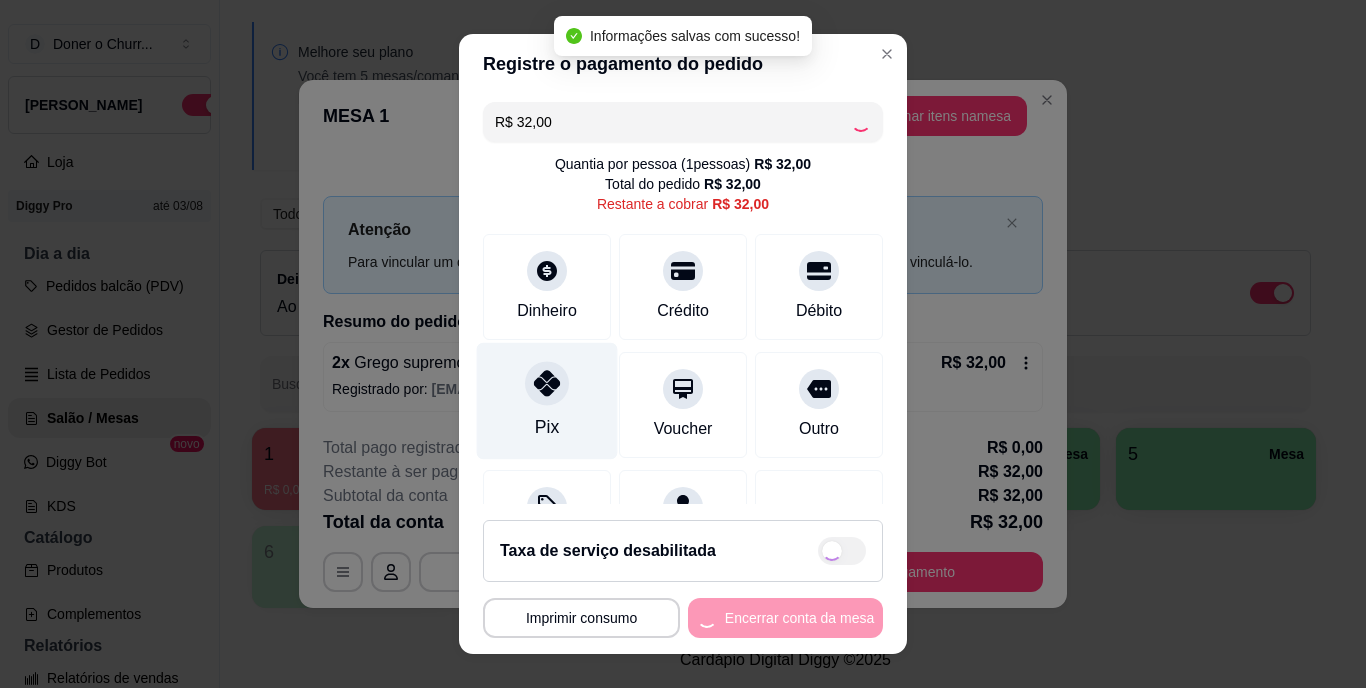 type on "R$ 0,00" 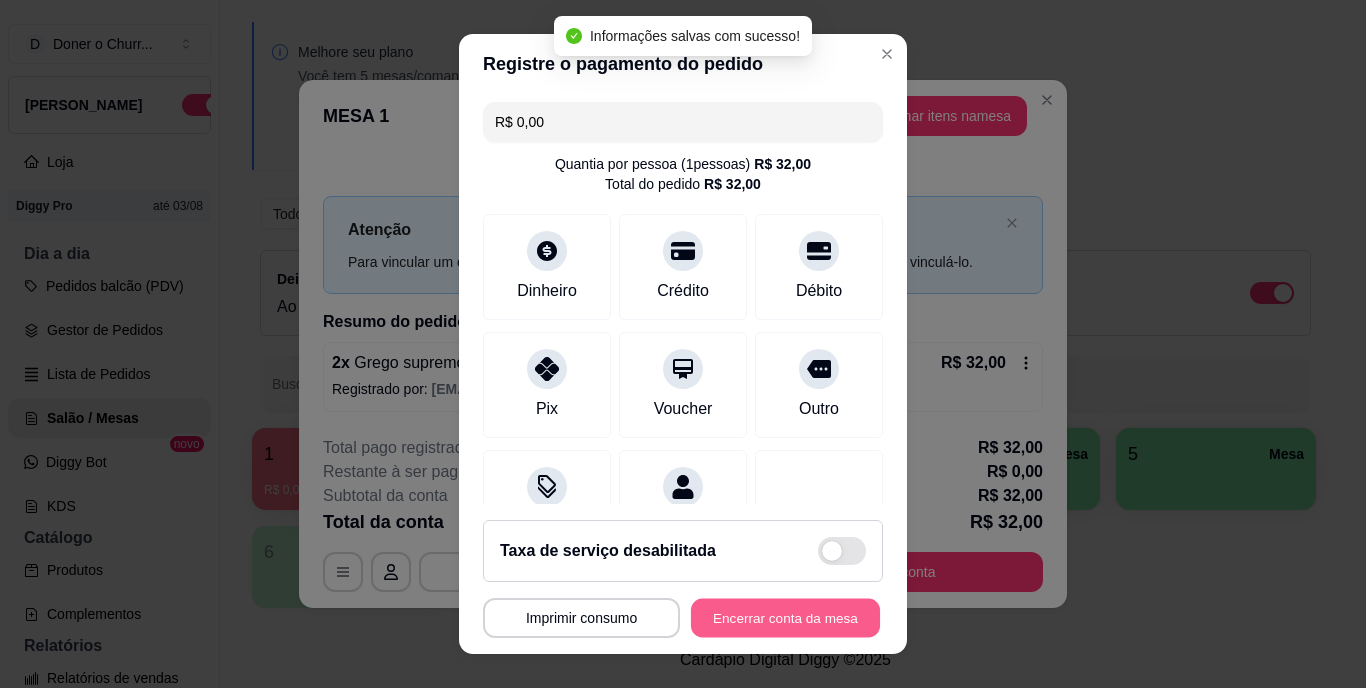 click on "Encerrar conta da mesa" at bounding box center (785, 617) 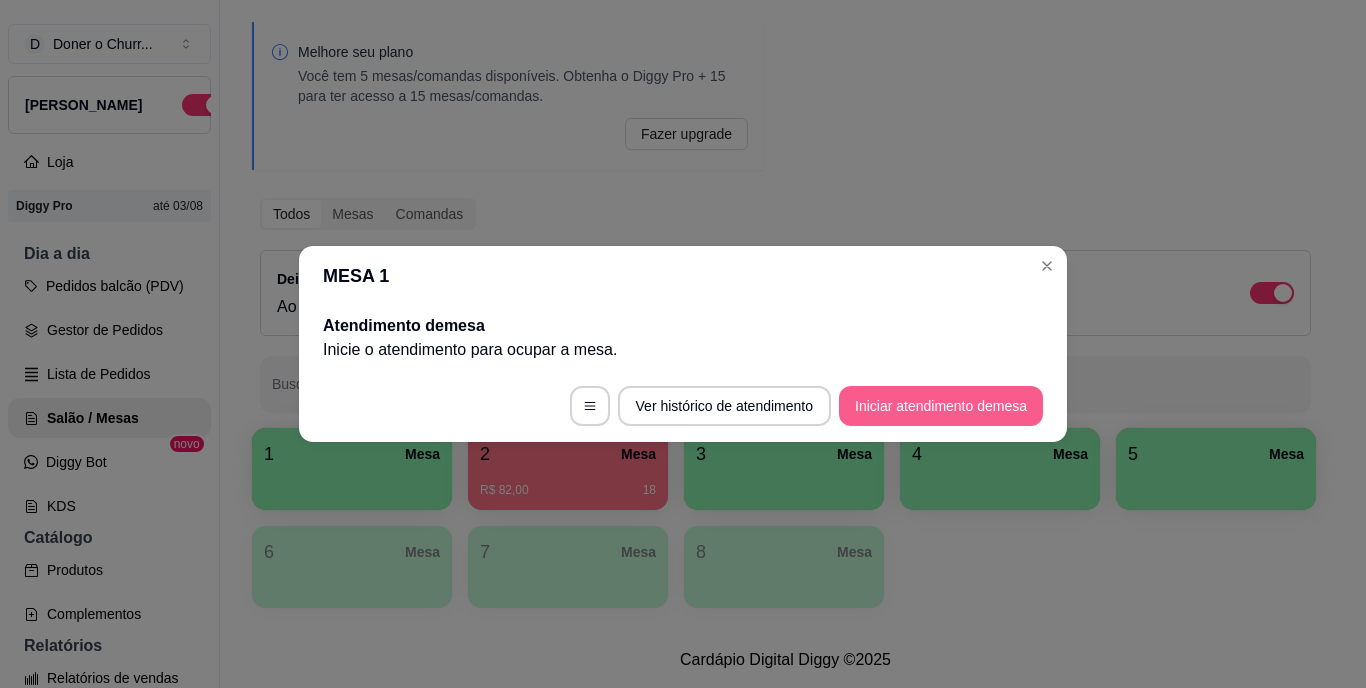 click on "Iniciar atendimento de  mesa" at bounding box center [941, 406] 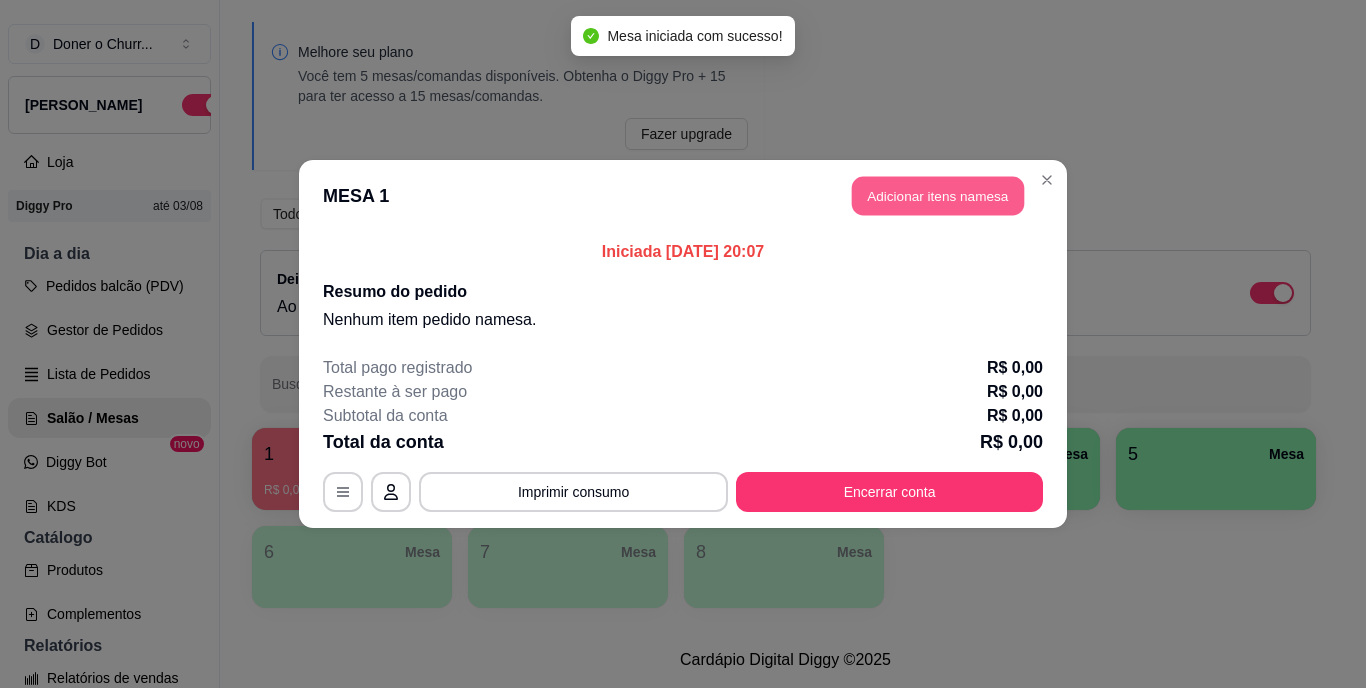 click on "Adicionar itens na  mesa" at bounding box center (938, 196) 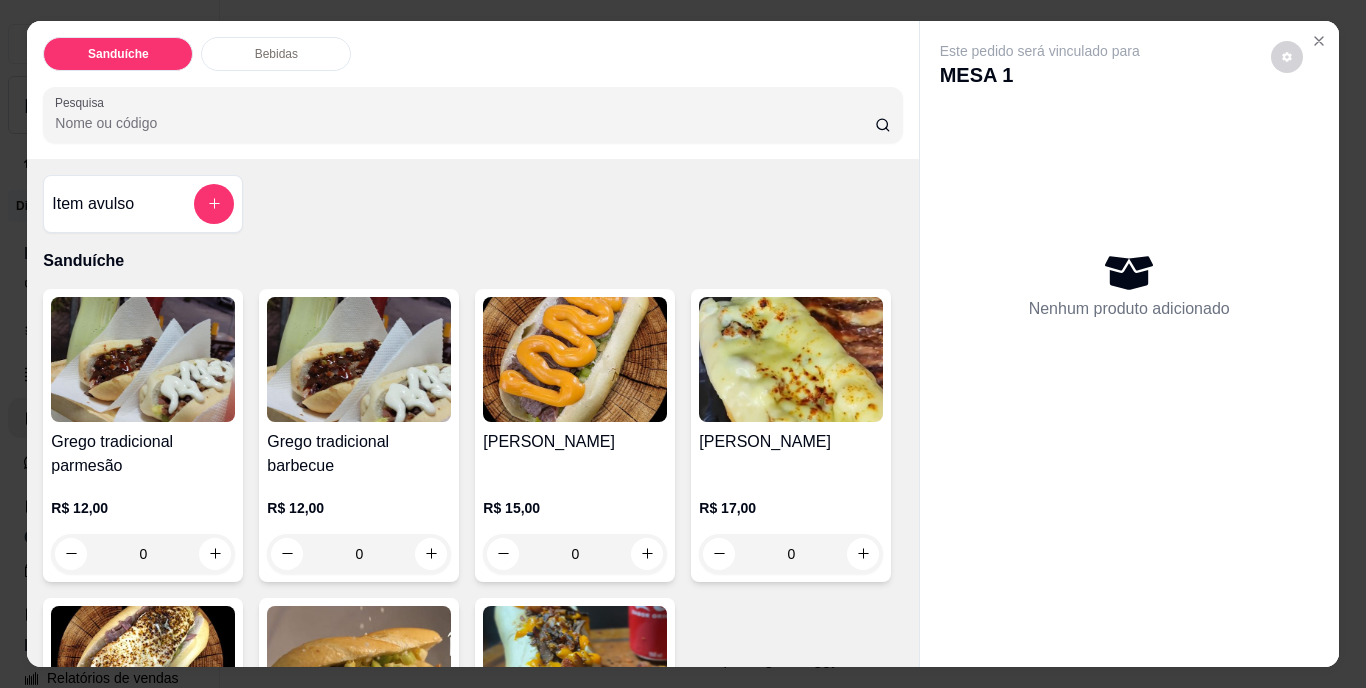 scroll, scrollTop: 100, scrollLeft: 0, axis: vertical 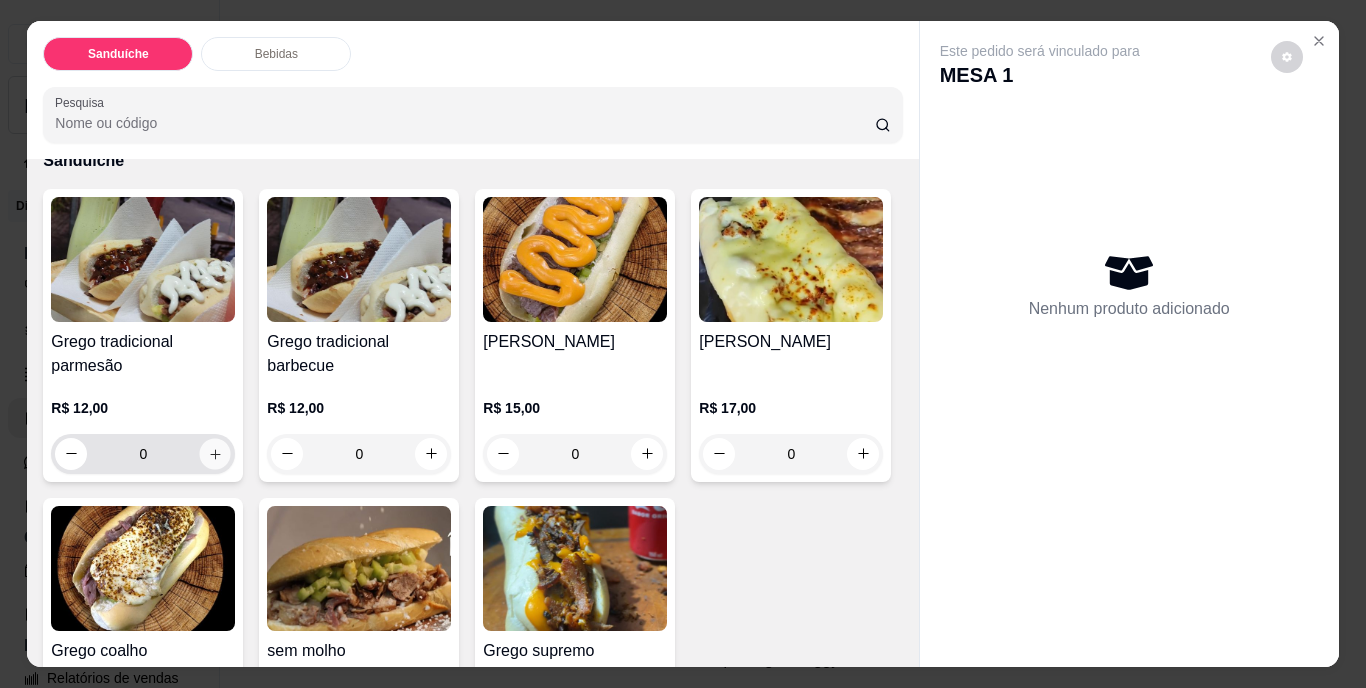 click 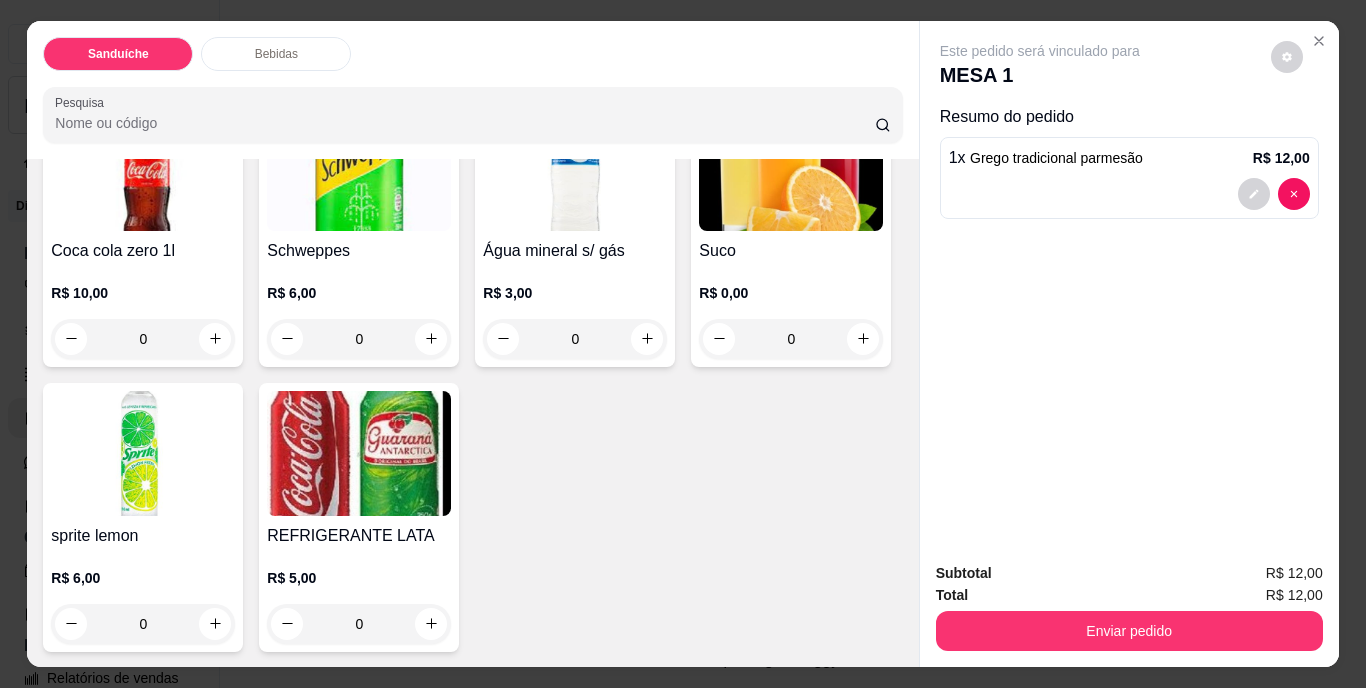 scroll, scrollTop: 1100, scrollLeft: 0, axis: vertical 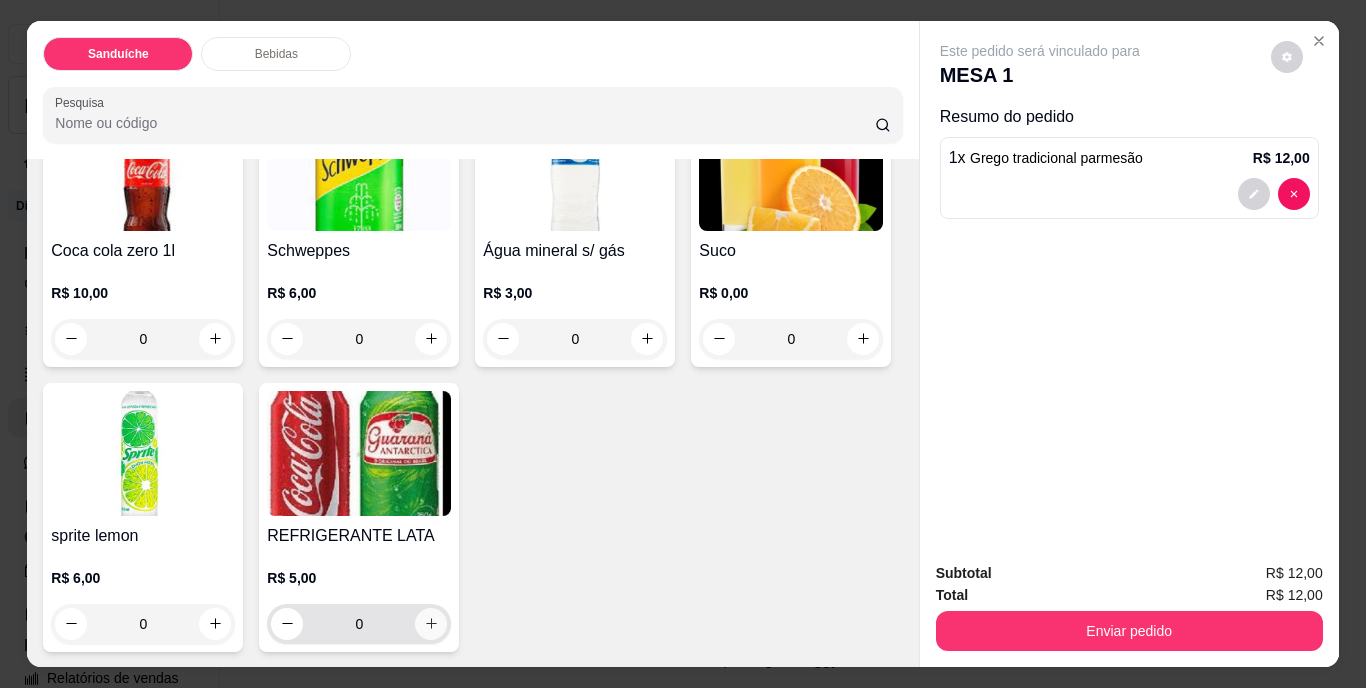 click 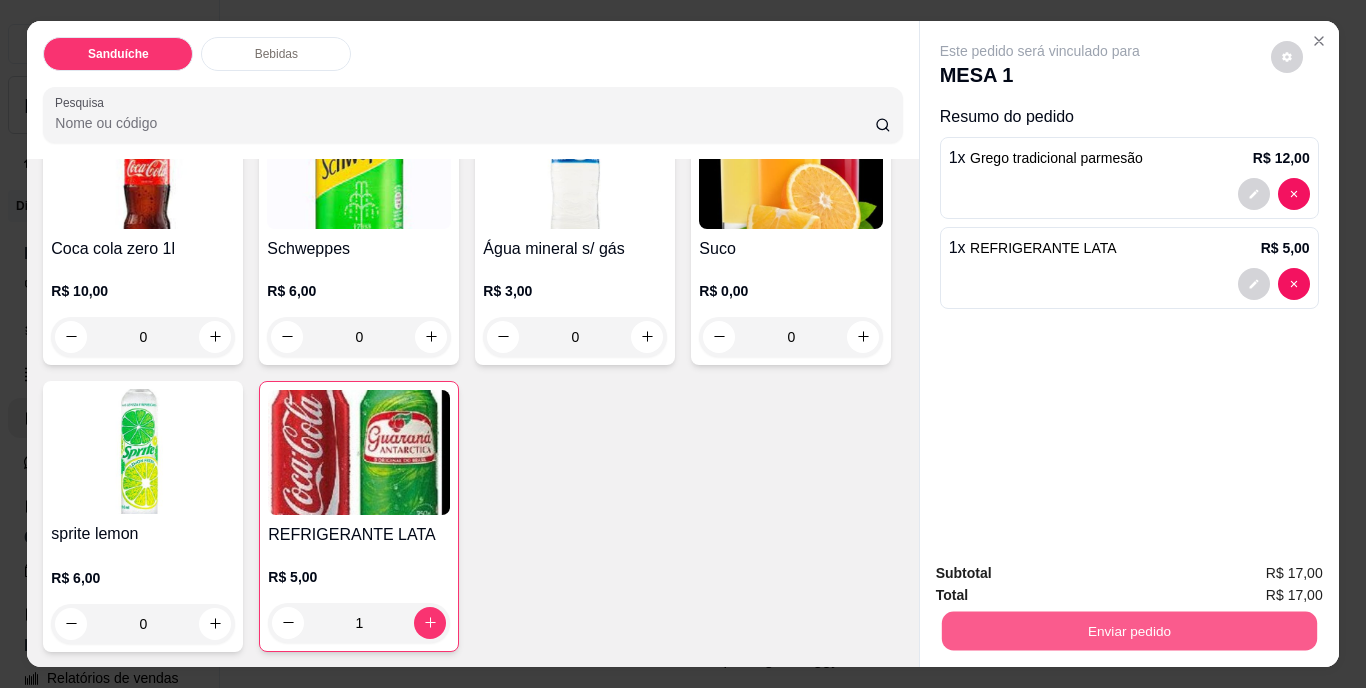 click on "Enviar pedido" at bounding box center (1128, 631) 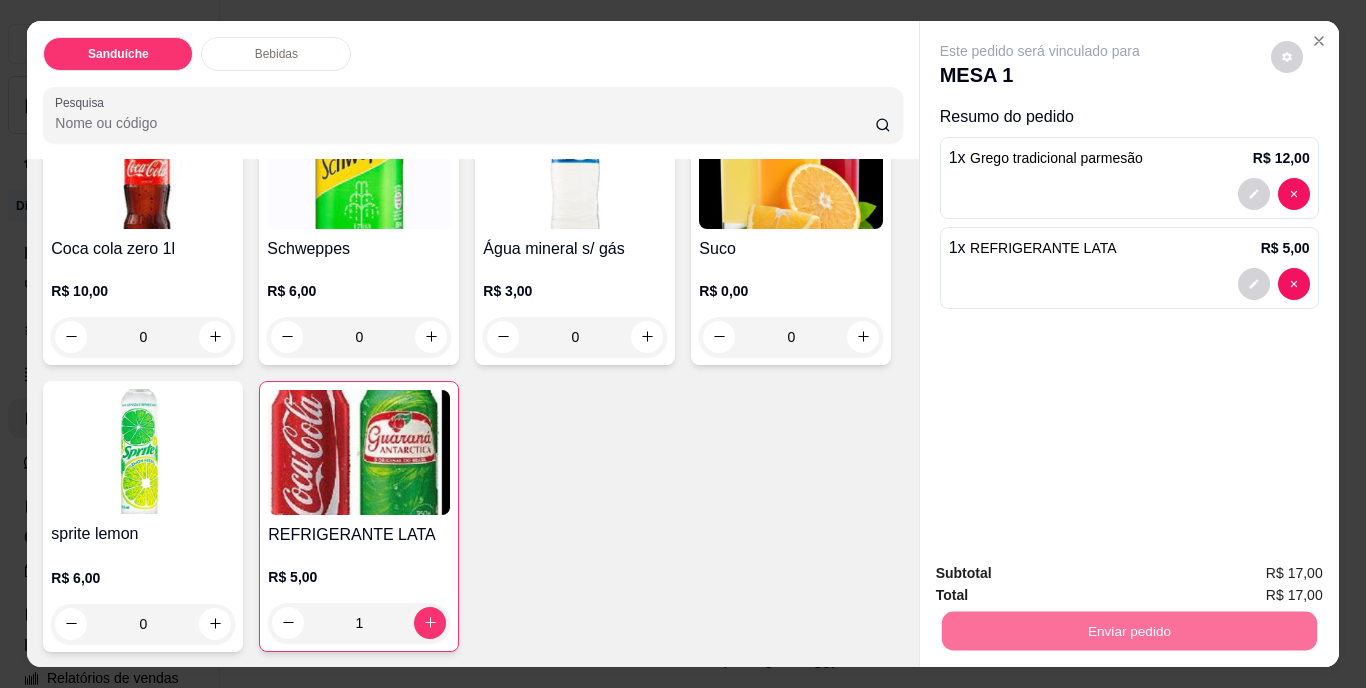 click on "Não registrar e enviar pedido" at bounding box center (1063, 574) 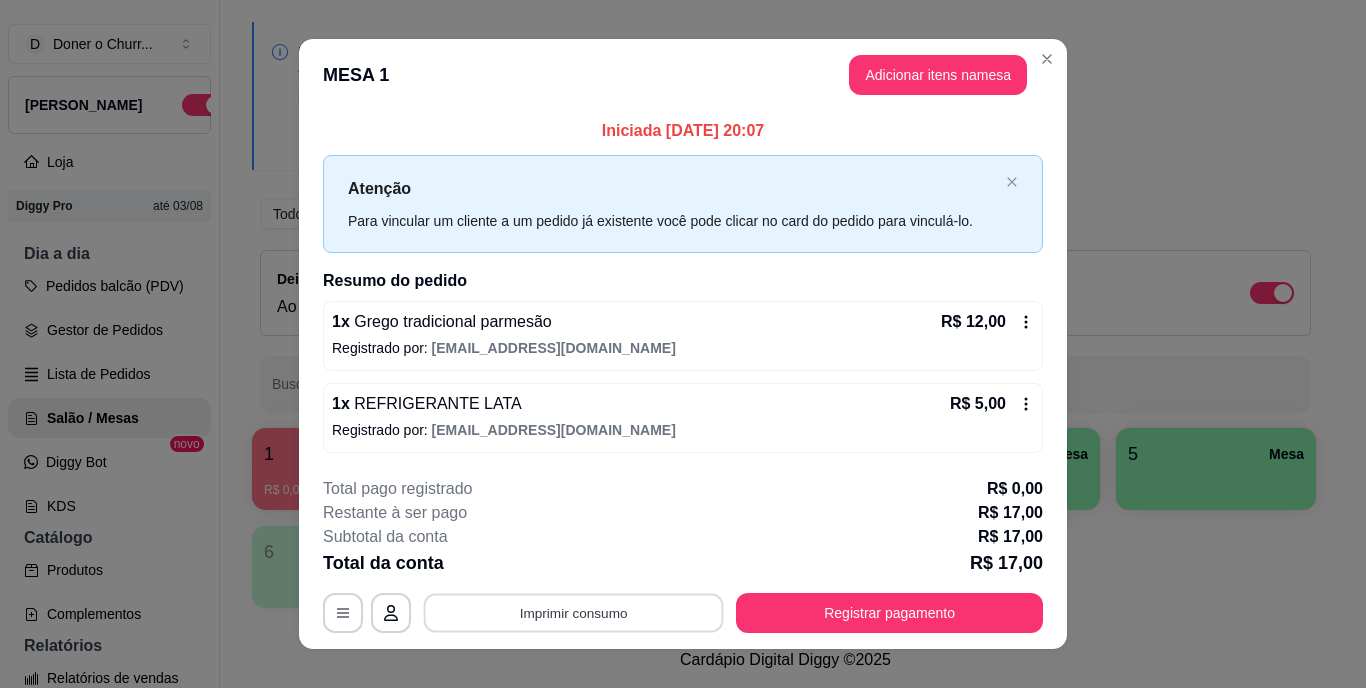 click on "Imprimir consumo" at bounding box center [574, 612] 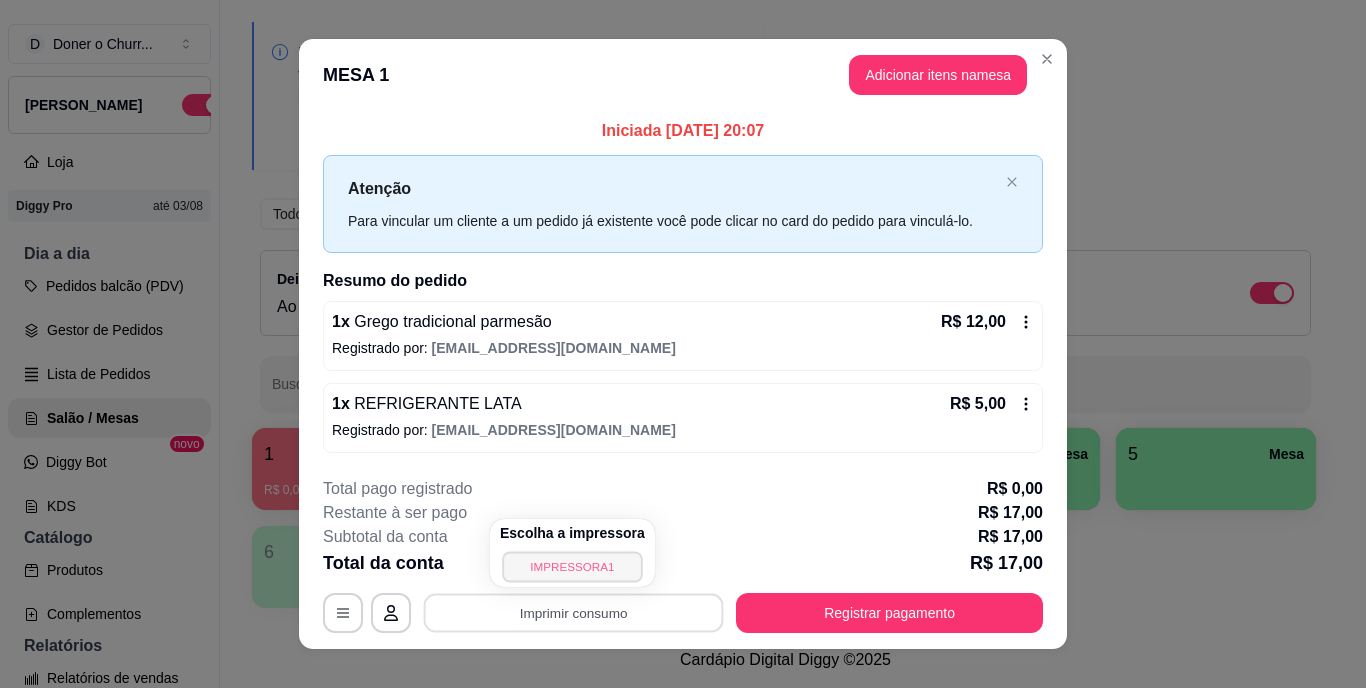 click on "IMPRESSORA1" at bounding box center [572, 566] 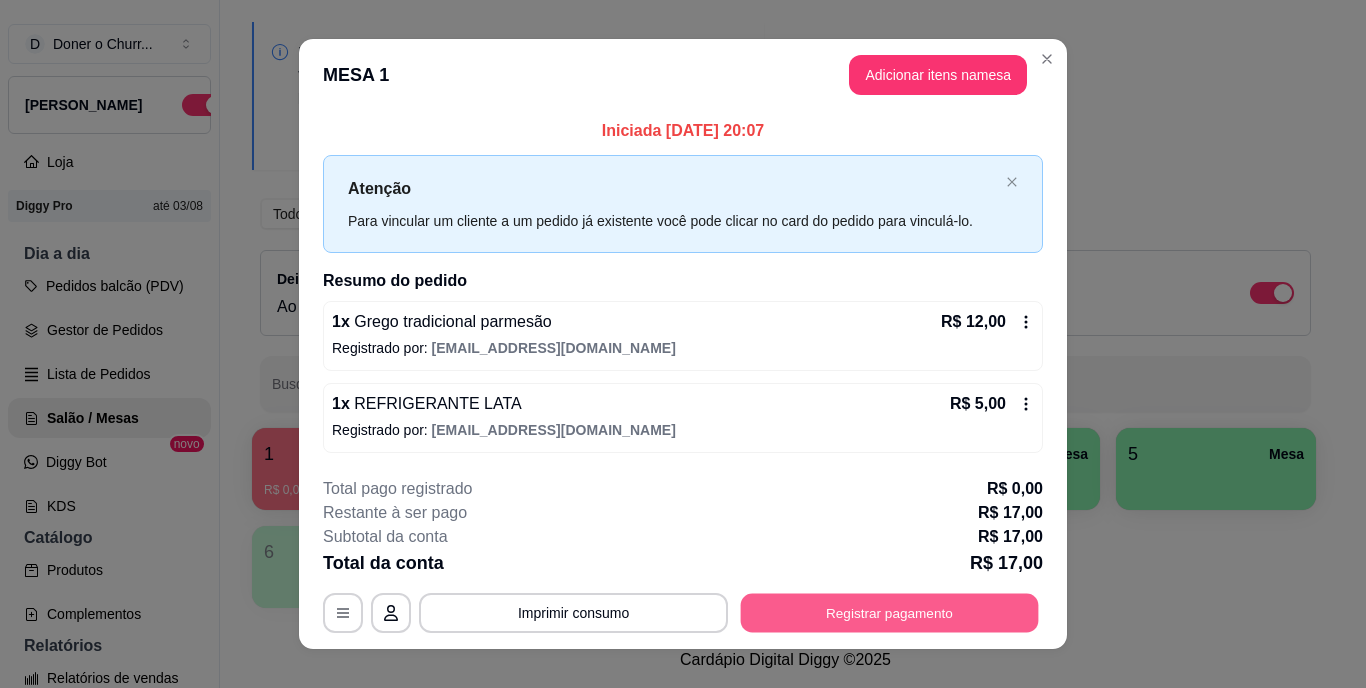 click on "Registrar pagamento" at bounding box center [890, 612] 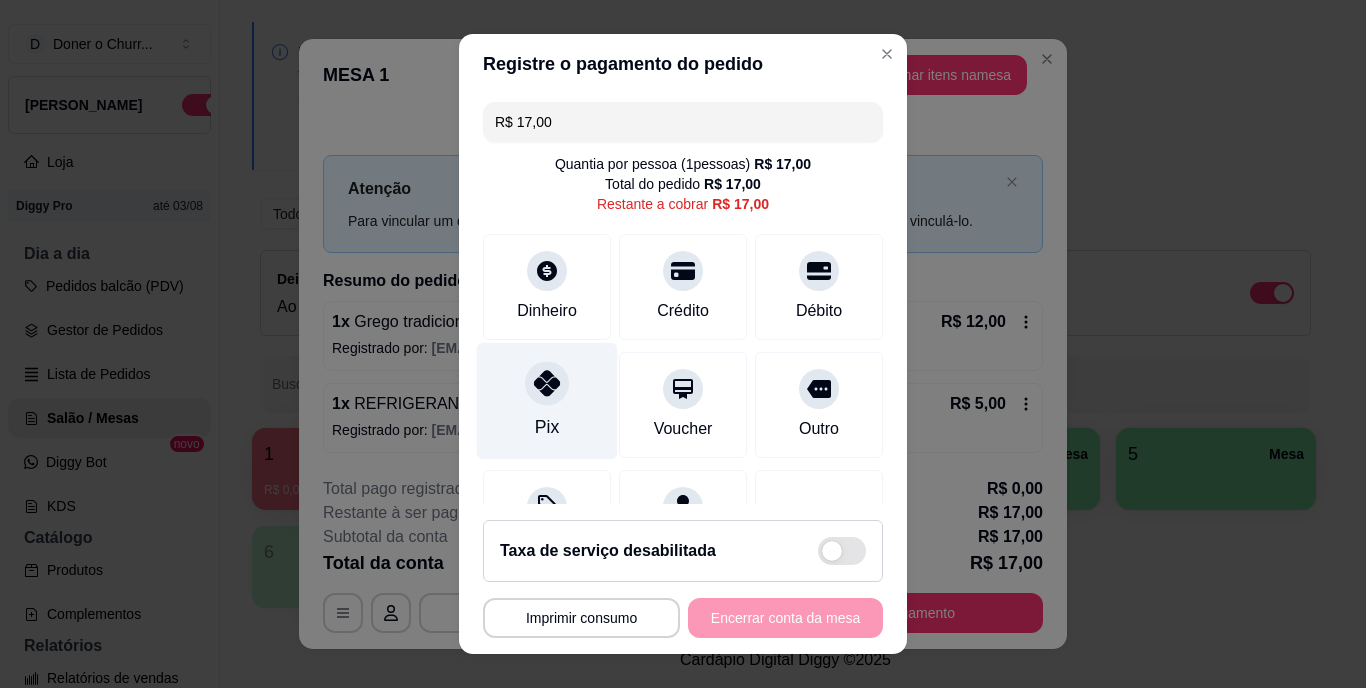 click on "Pix" at bounding box center (547, 401) 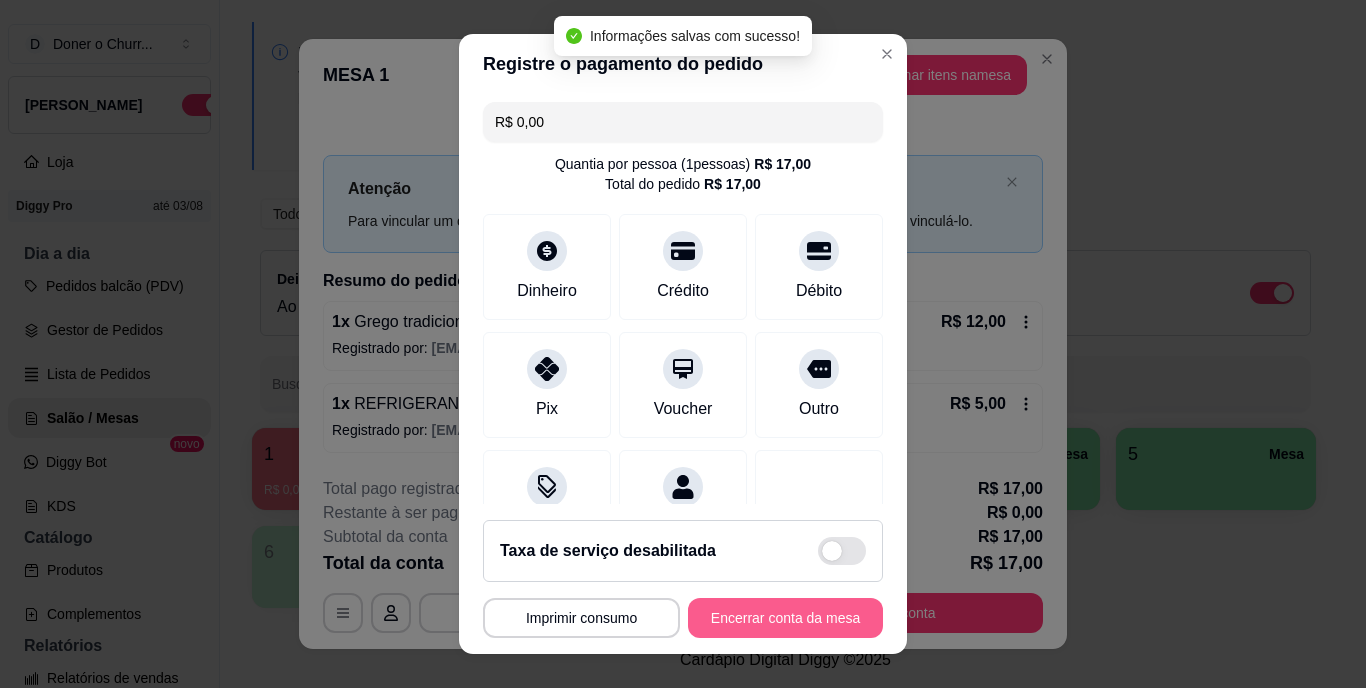 type on "R$ 0,00" 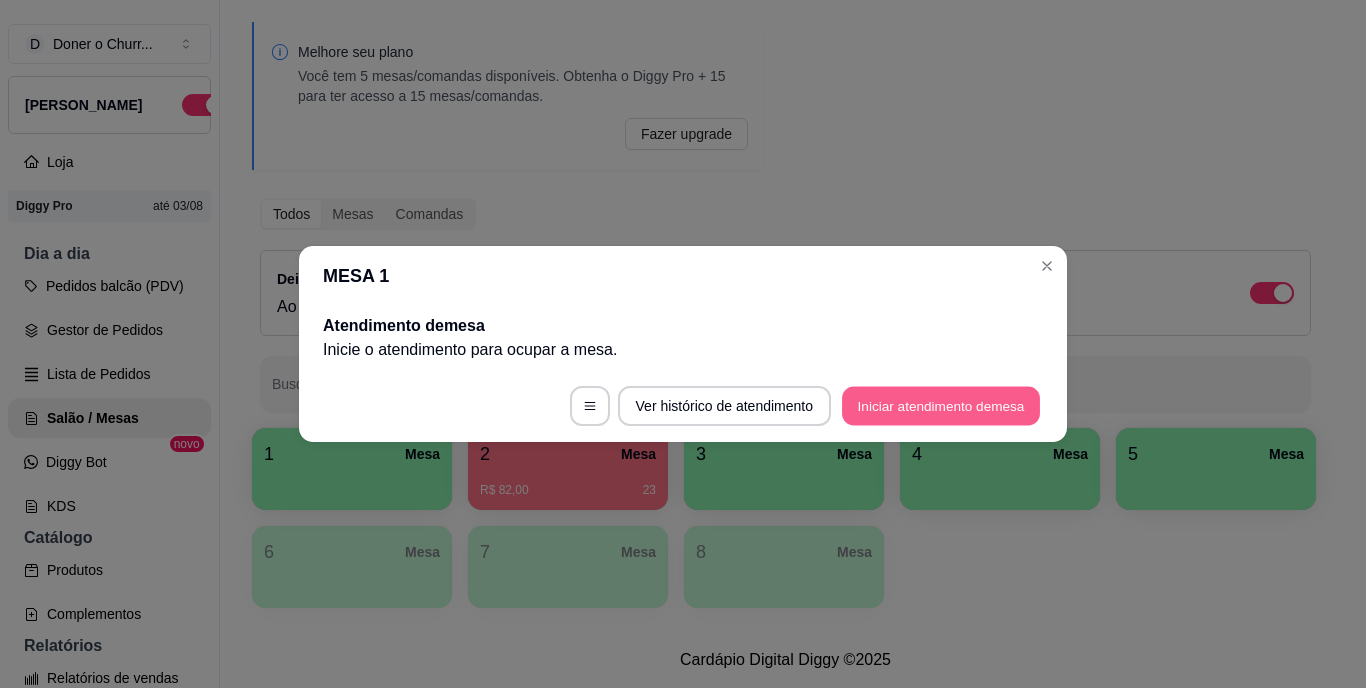 click on "Iniciar atendimento de  mesa" at bounding box center [941, 406] 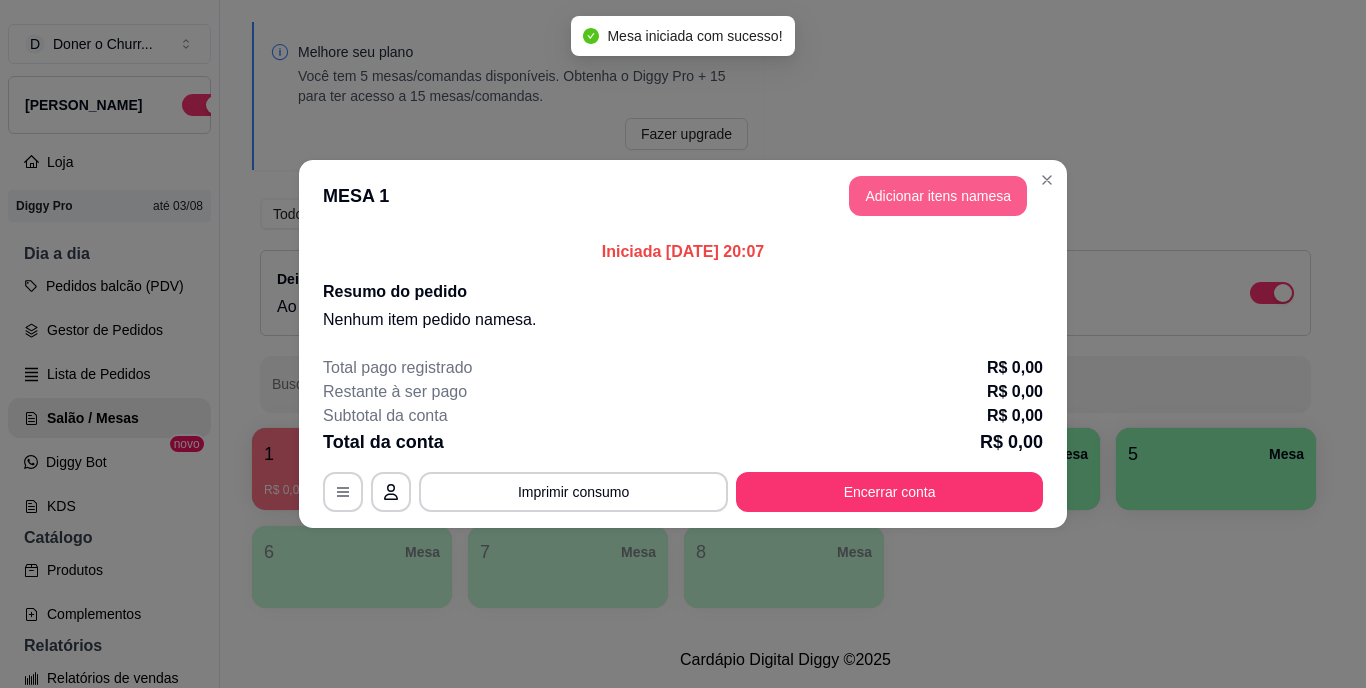 click on "Adicionar itens na  mesa" at bounding box center (938, 196) 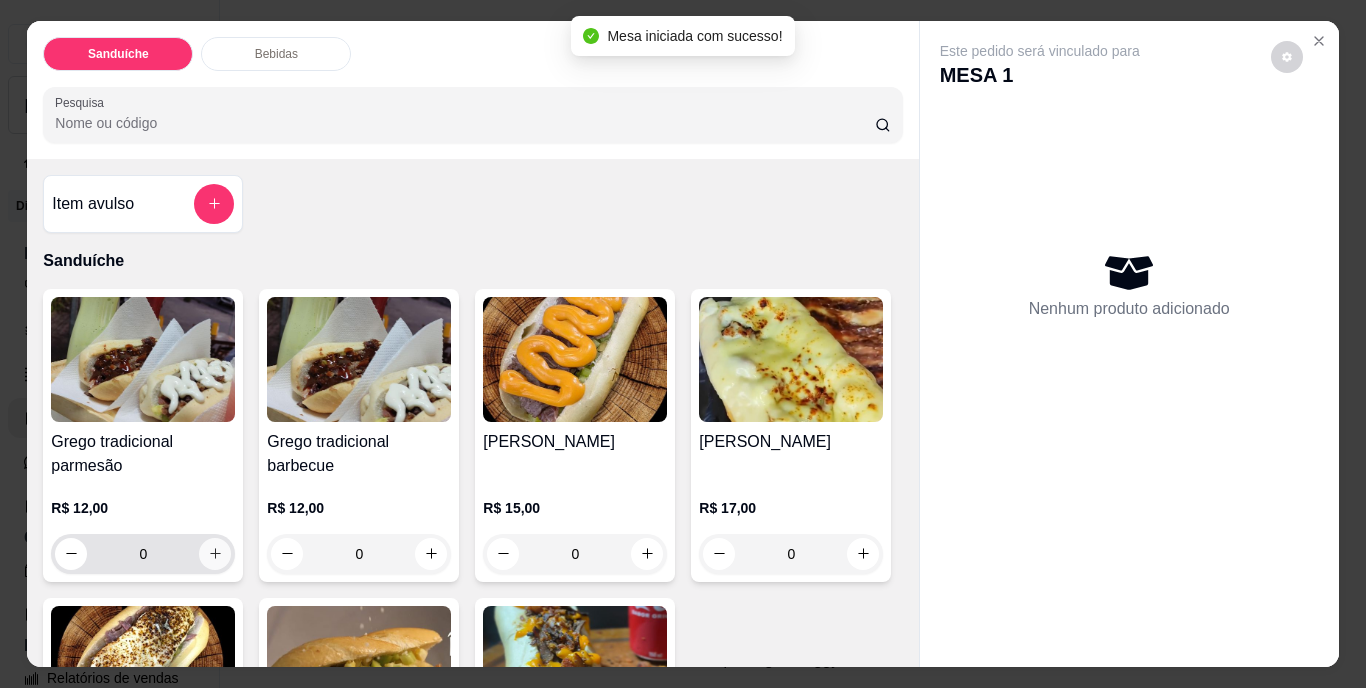 click 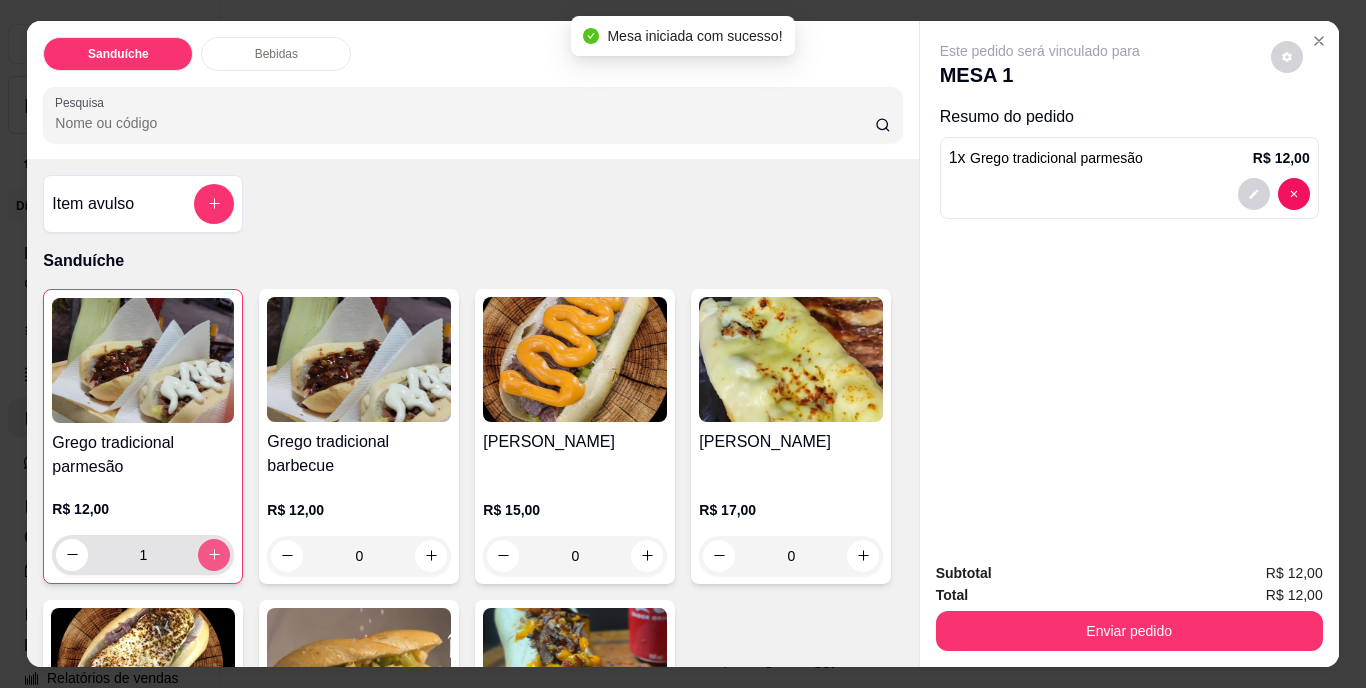 click 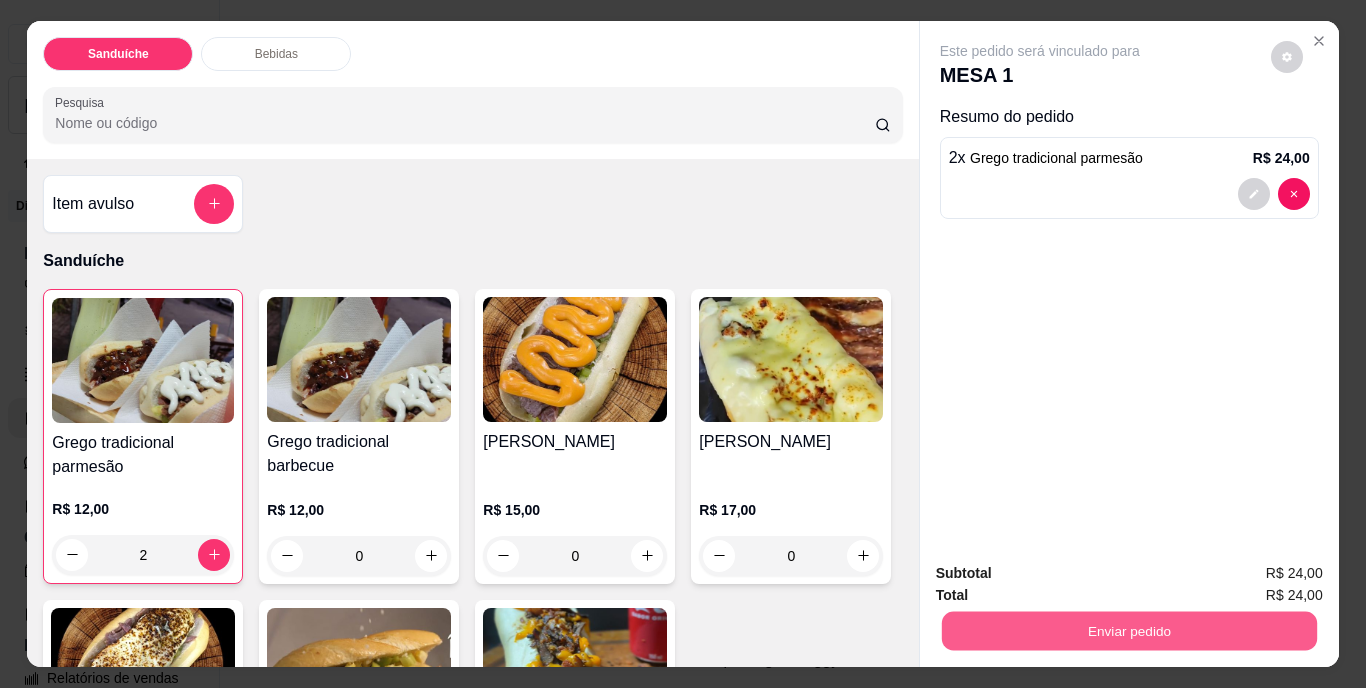 click on "Enviar pedido" at bounding box center (1128, 631) 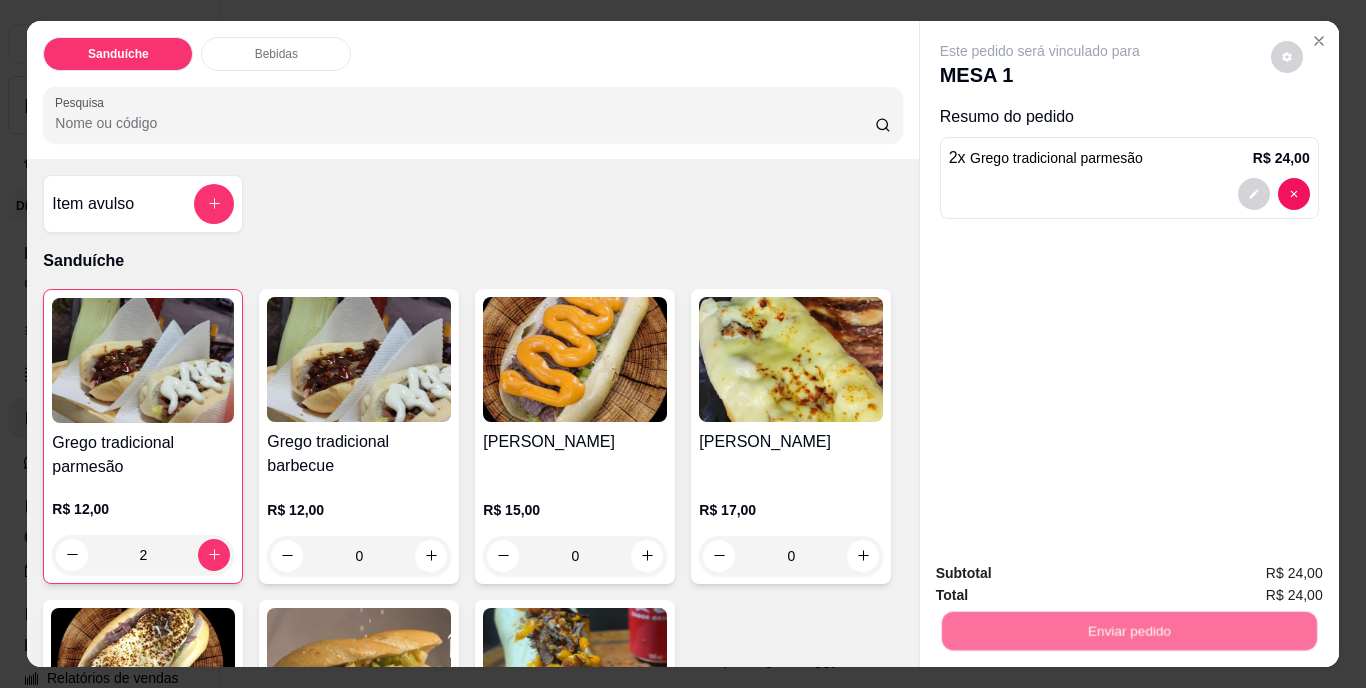click on "Não registrar e enviar pedido" at bounding box center (1063, 574) 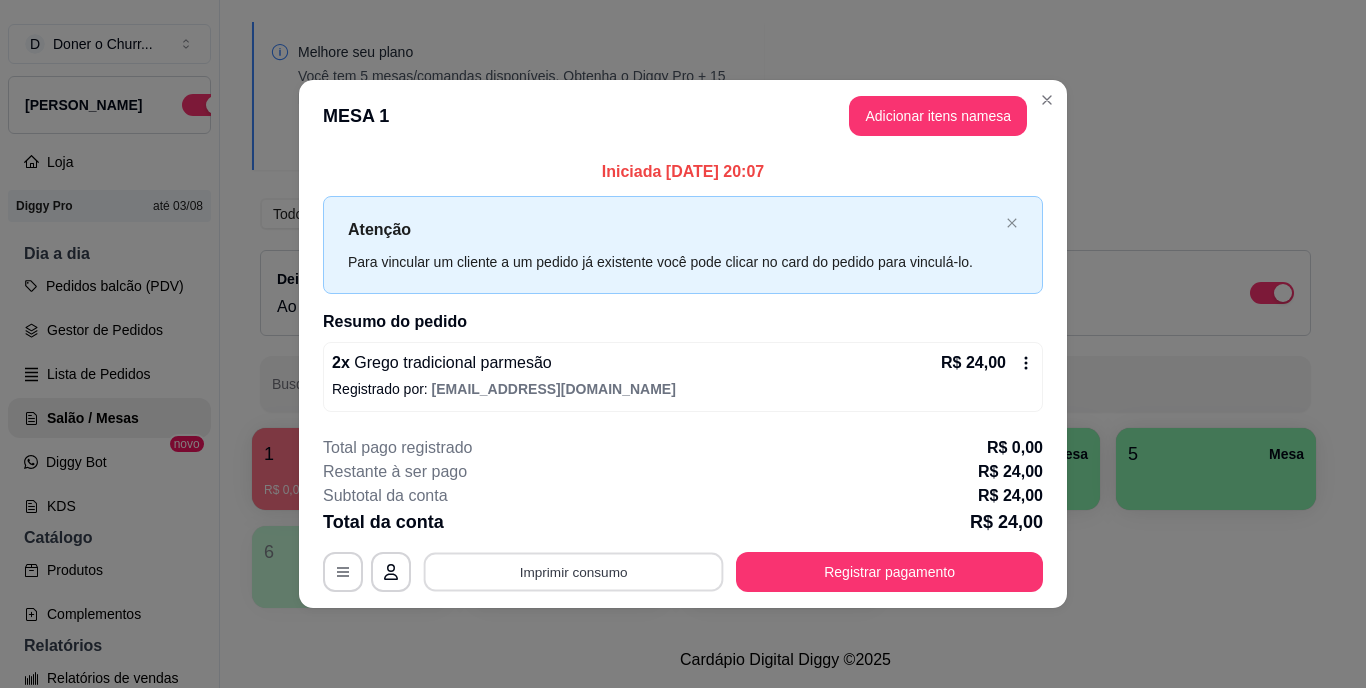 click on "Imprimir consumo" at bounding box center [574, 571] 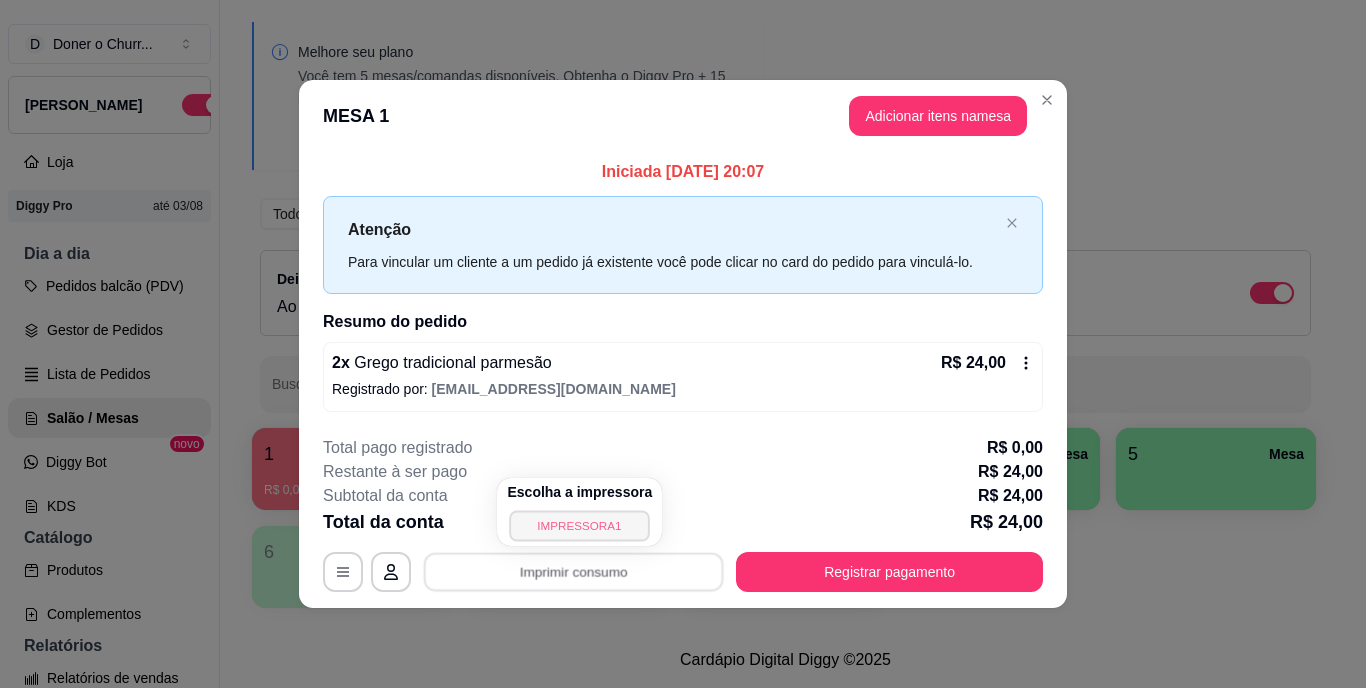 click on "IMPRESSORA1" at bounding box center (580, 525) 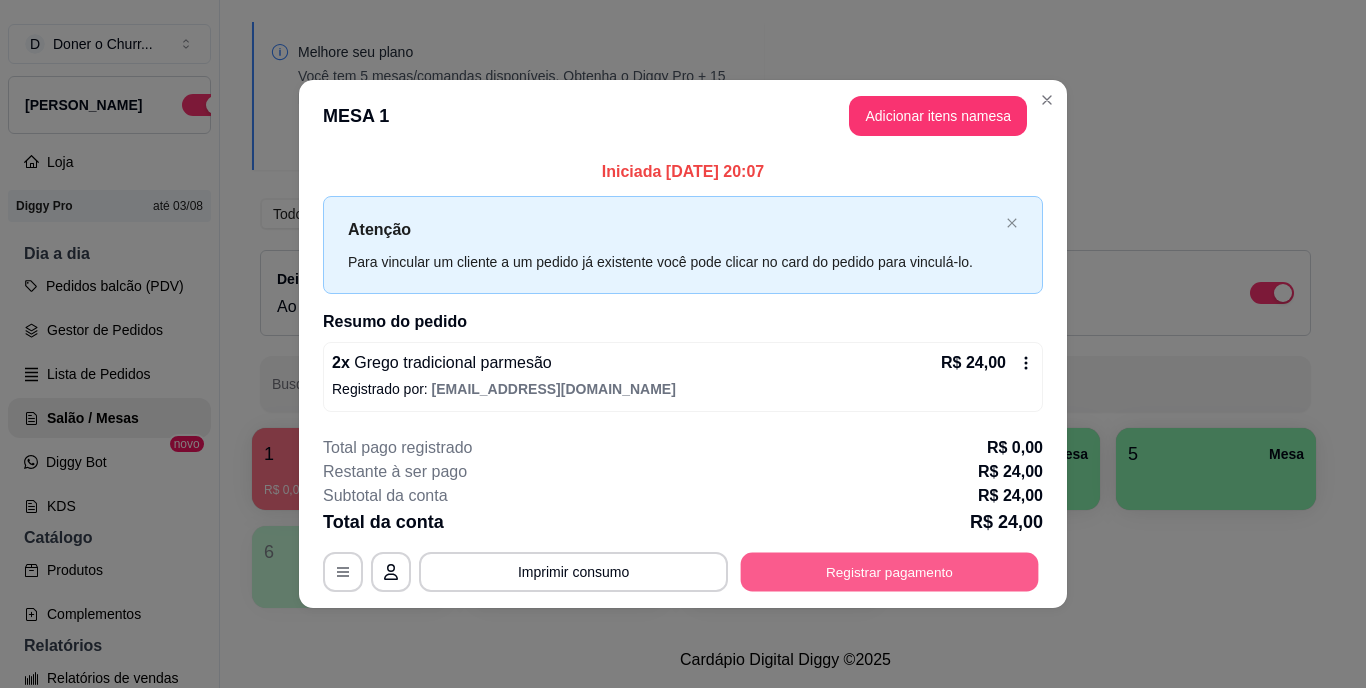 click on "Registrar pagamento" at bounding box center (890, 571) 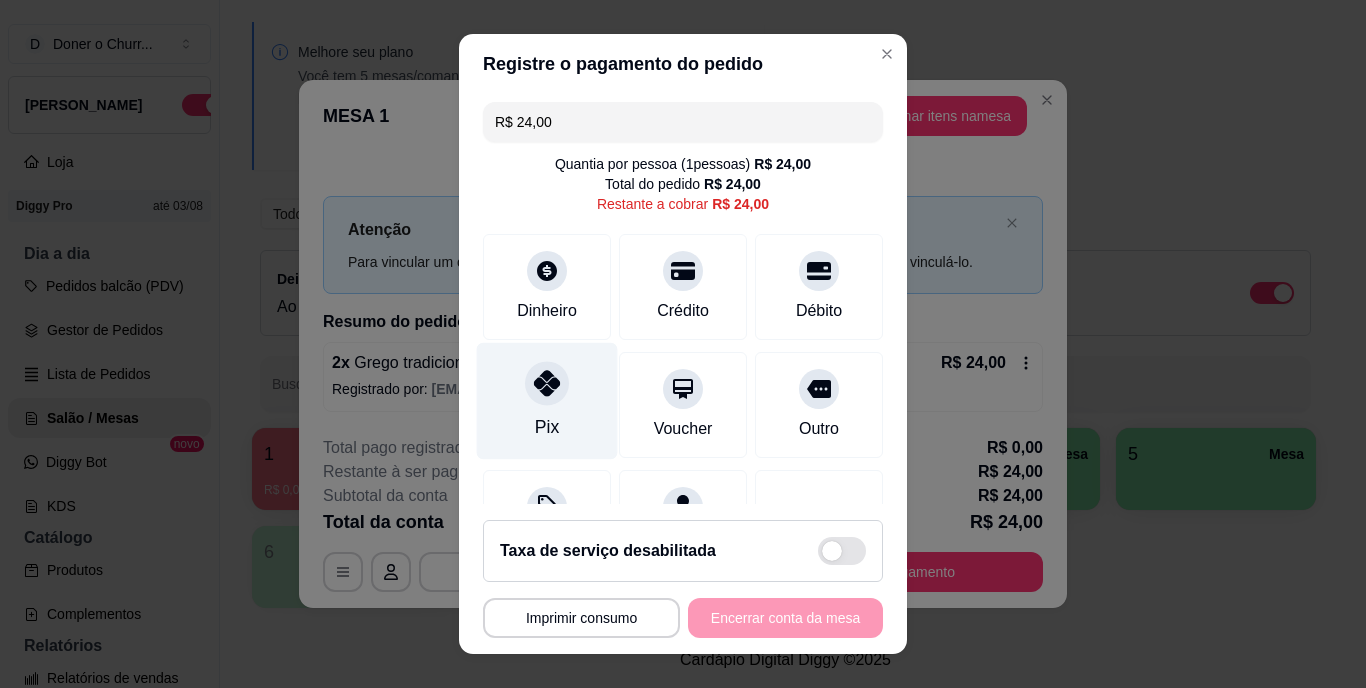 click at bounding box center [547, 384] 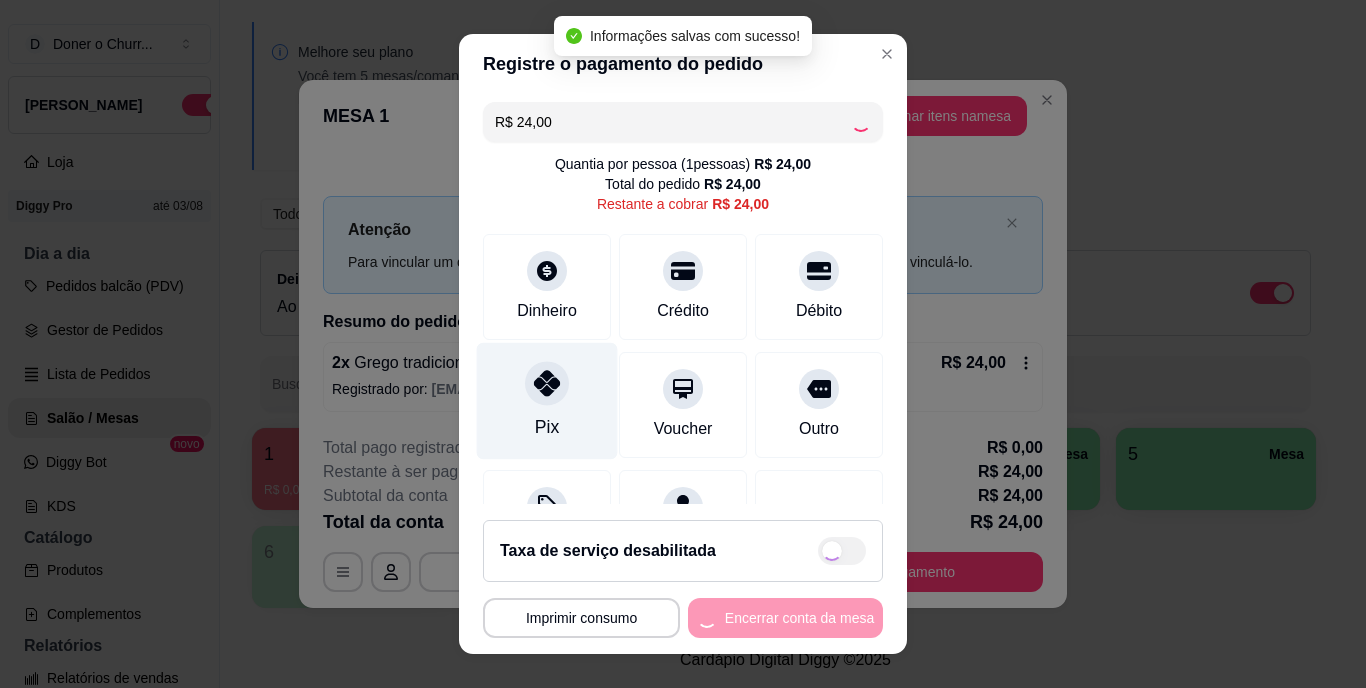 type on "R$ 0,00" 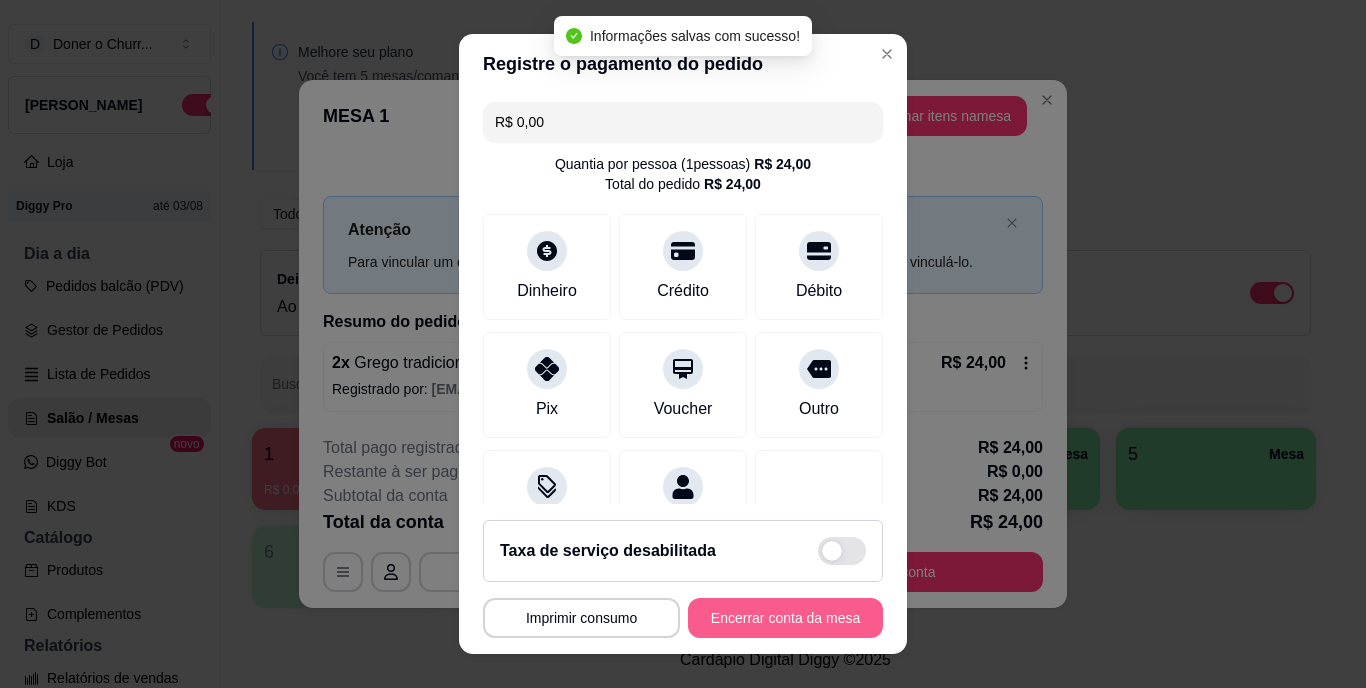 click on "Encerrar conta da mesa" at bounding box center [785, 618] 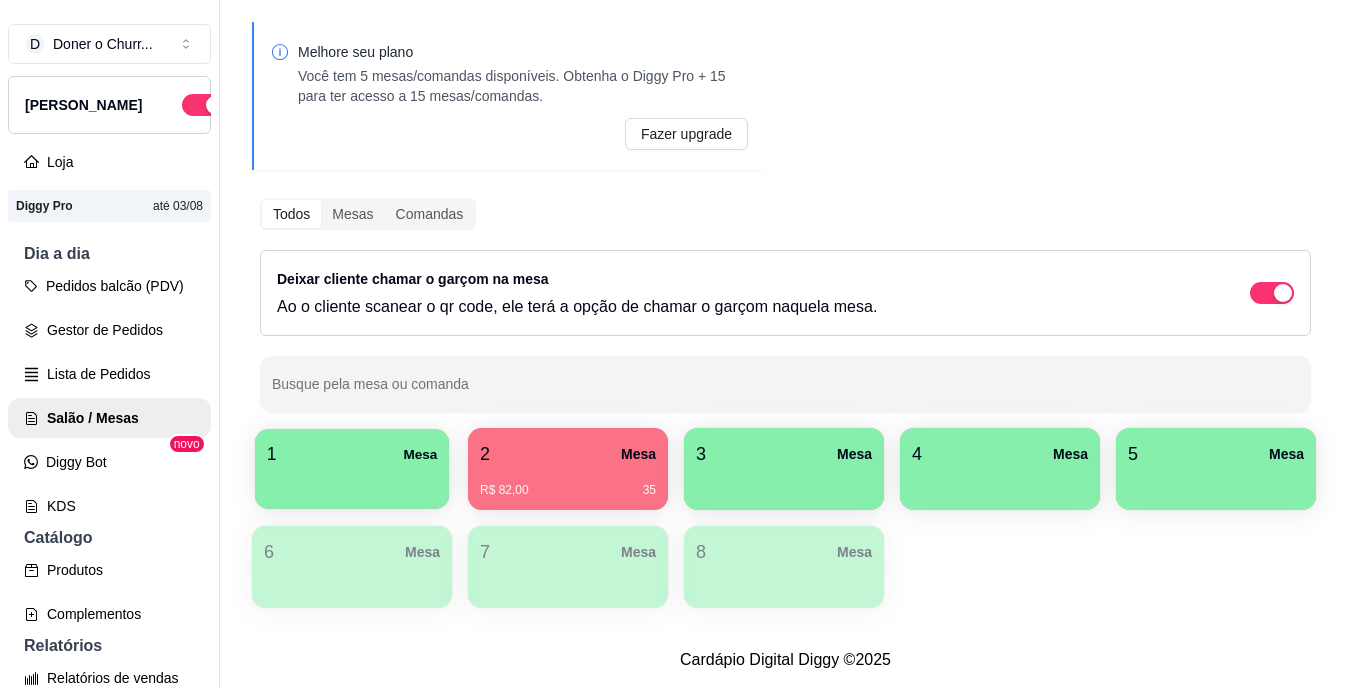 click at bounding box center [352, 482] 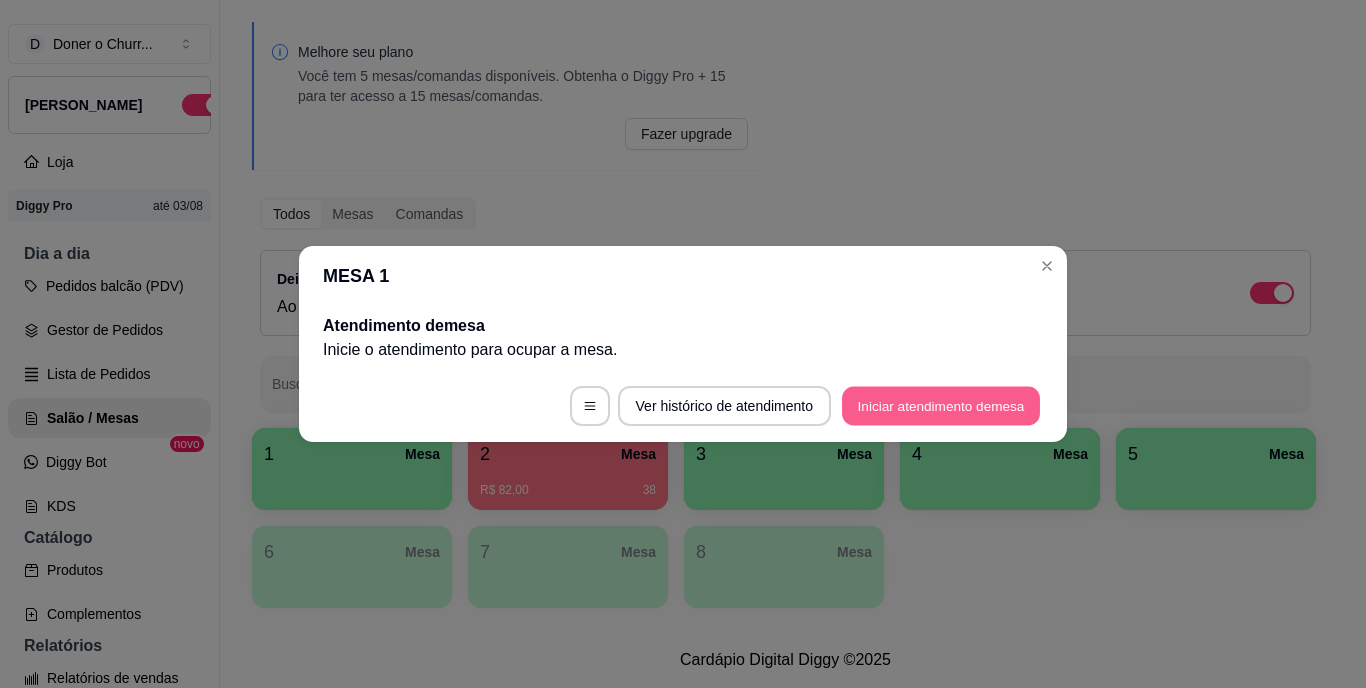 click on "Iniciar atendimento de  mesa" at bounding box center [941, 406] 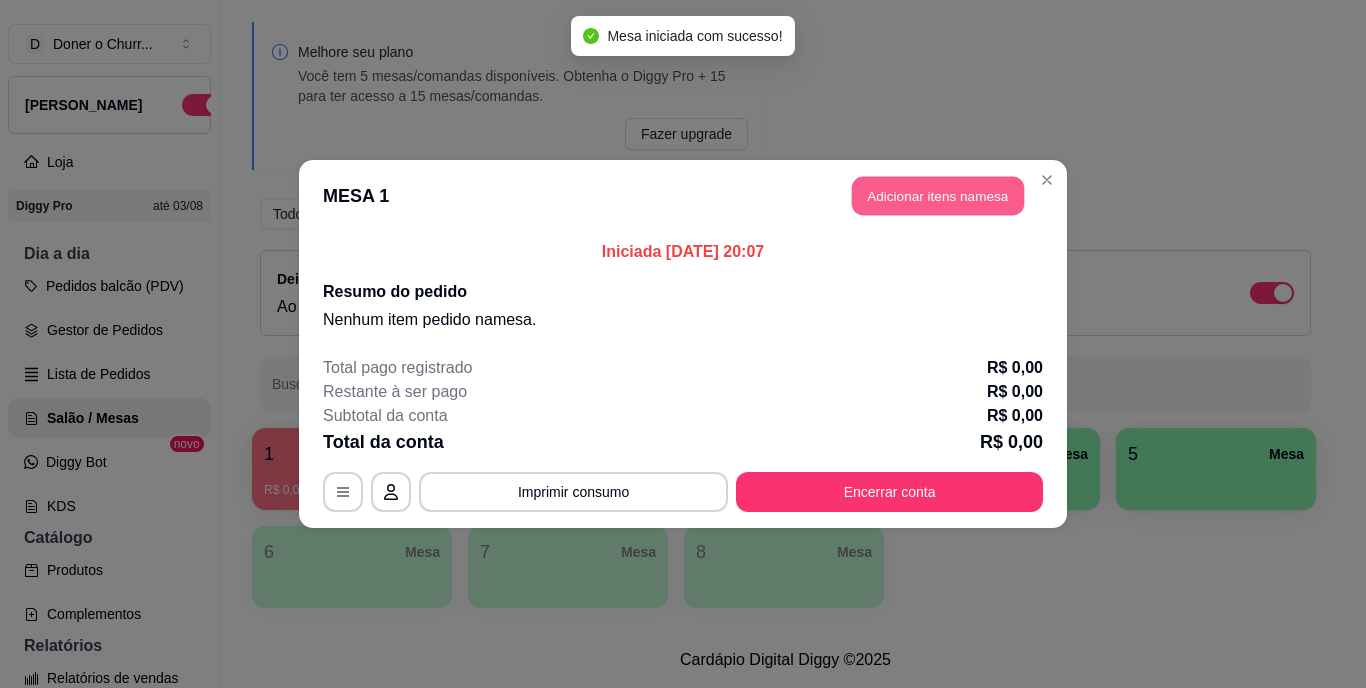 click on "Adicionar itens na  mesa" at bounding box center [938, 196] 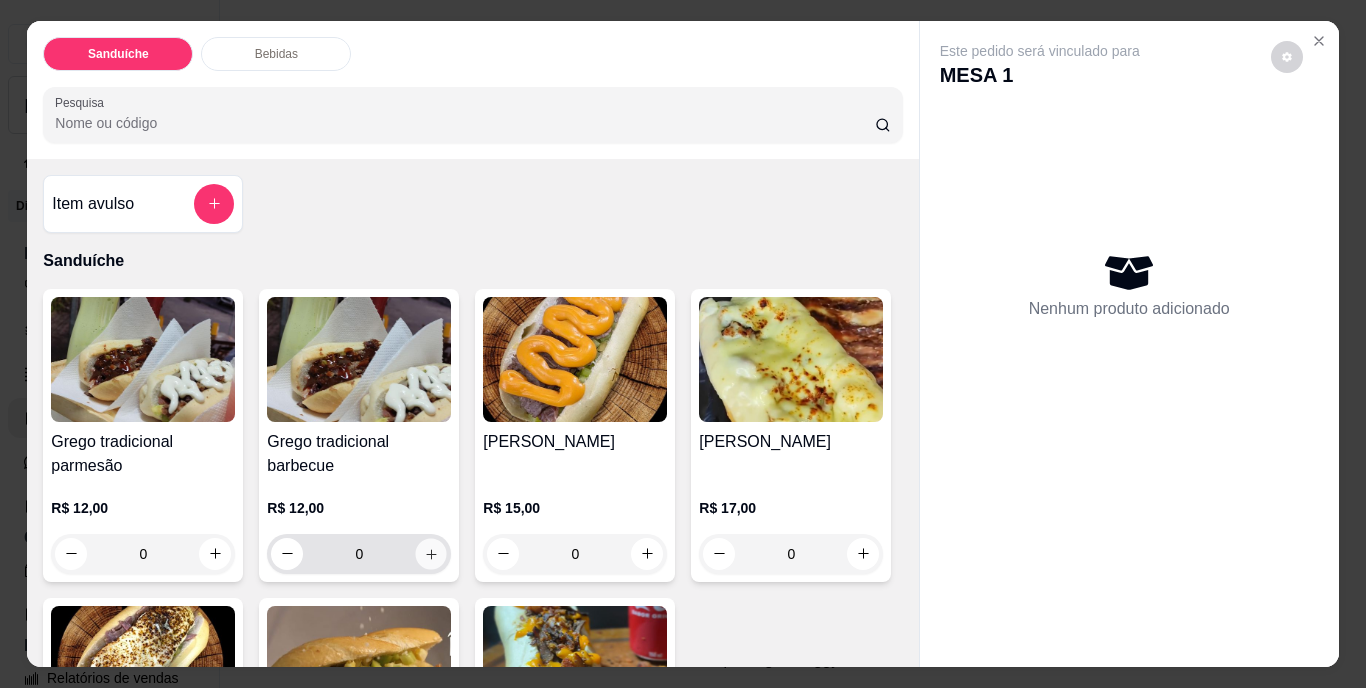 click 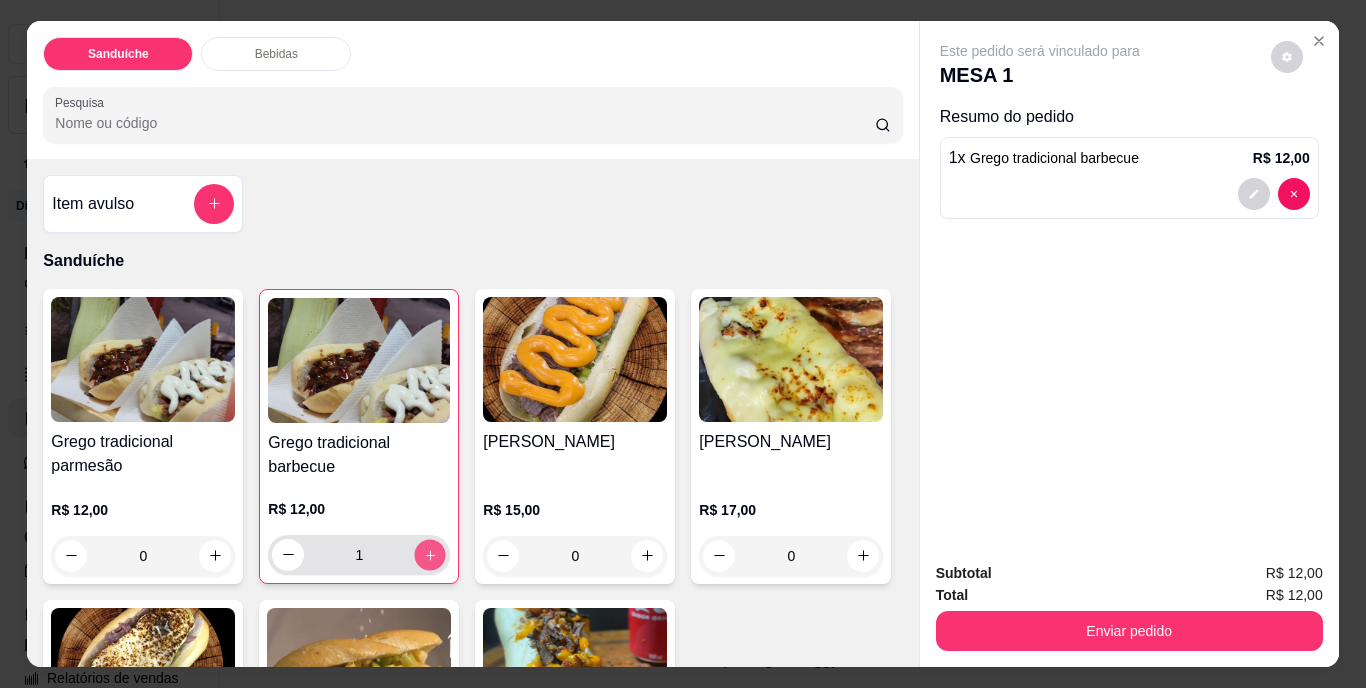 click 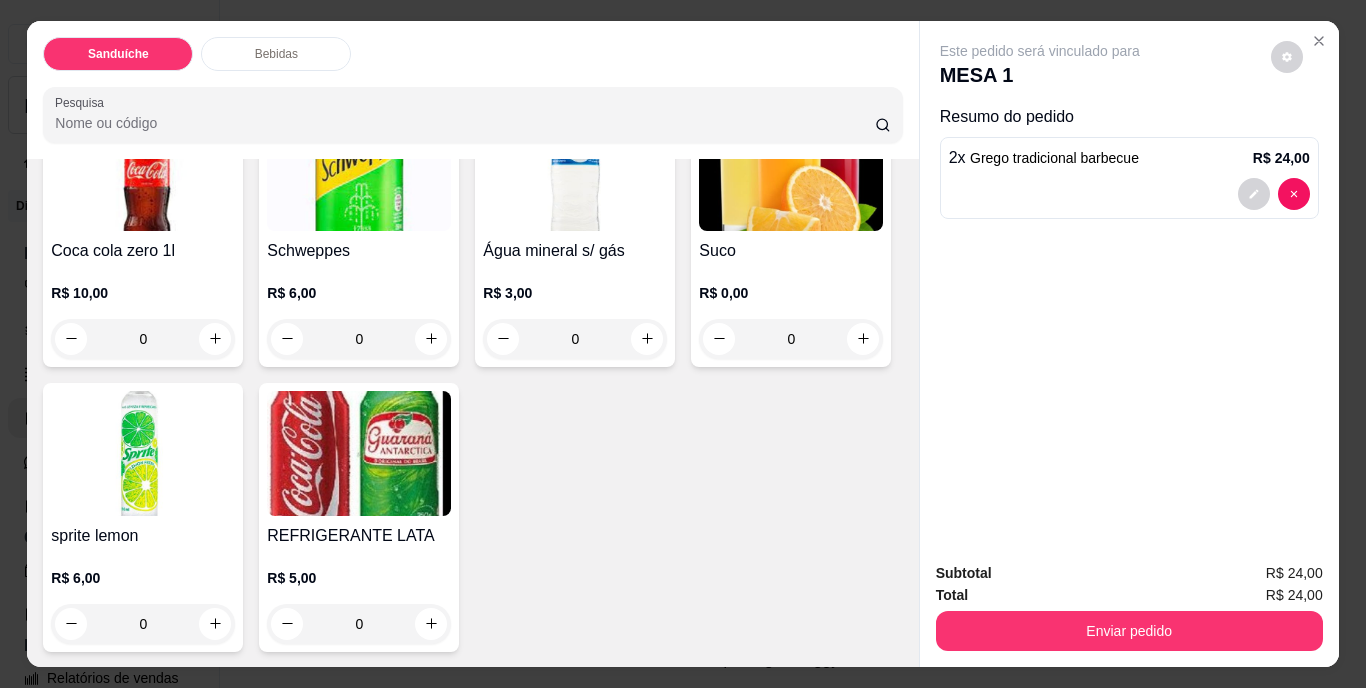 scroll, scrollTop: 1100, scrollLeft: 0, axis: vertical 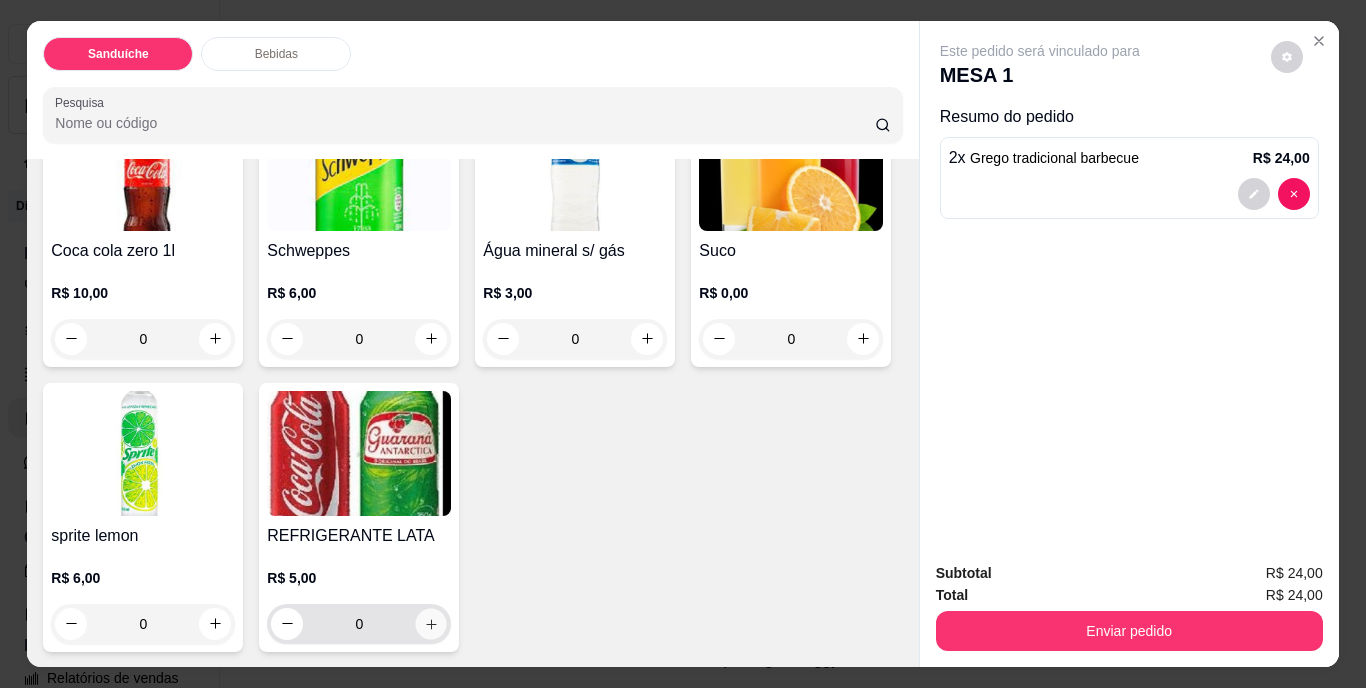 click at bounding box center (431, 623) 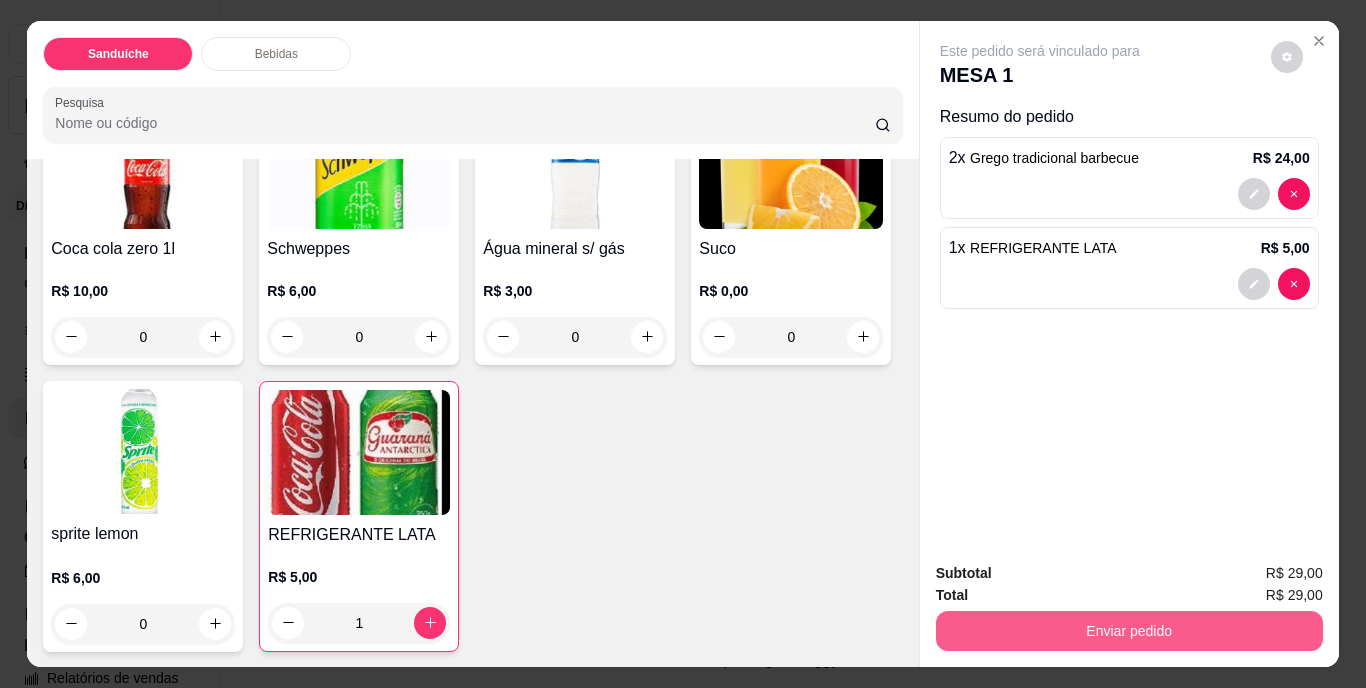click on "Enviar pedido" at bounding box center [1129, 631] 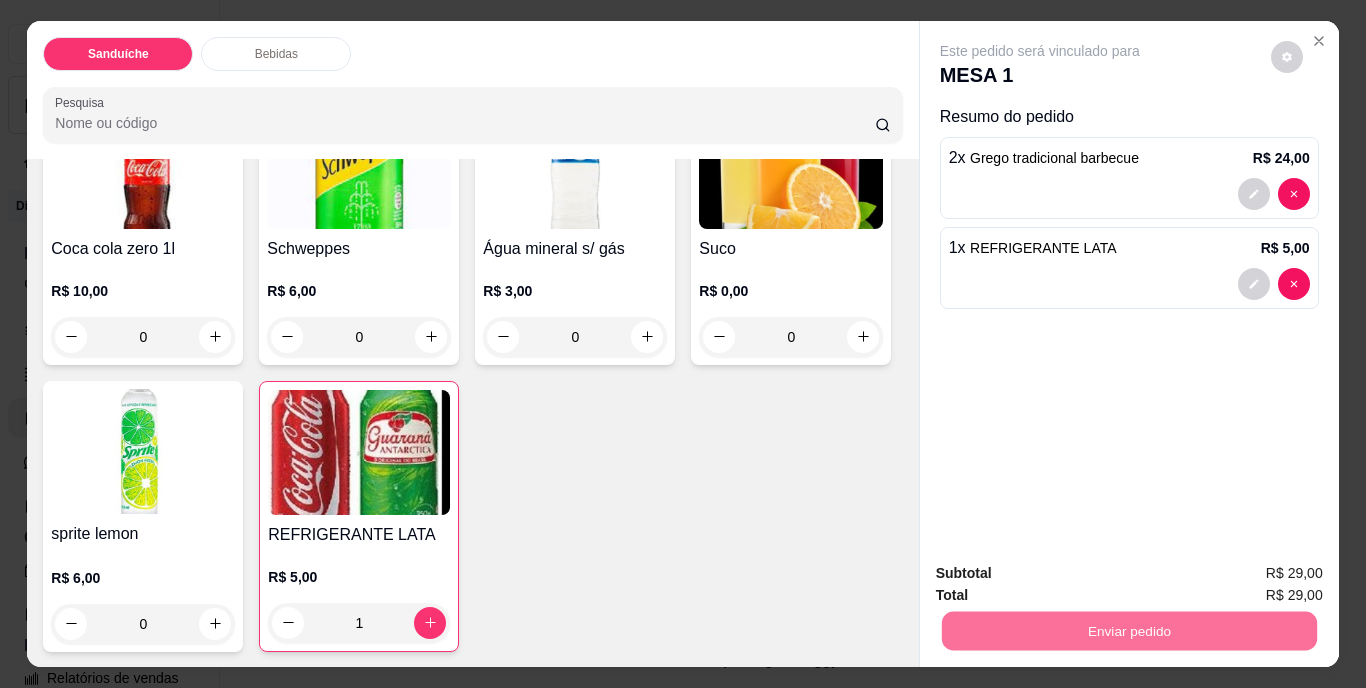 click on "Não registrar e enviar pedido" at bounding box center (1063, 575) 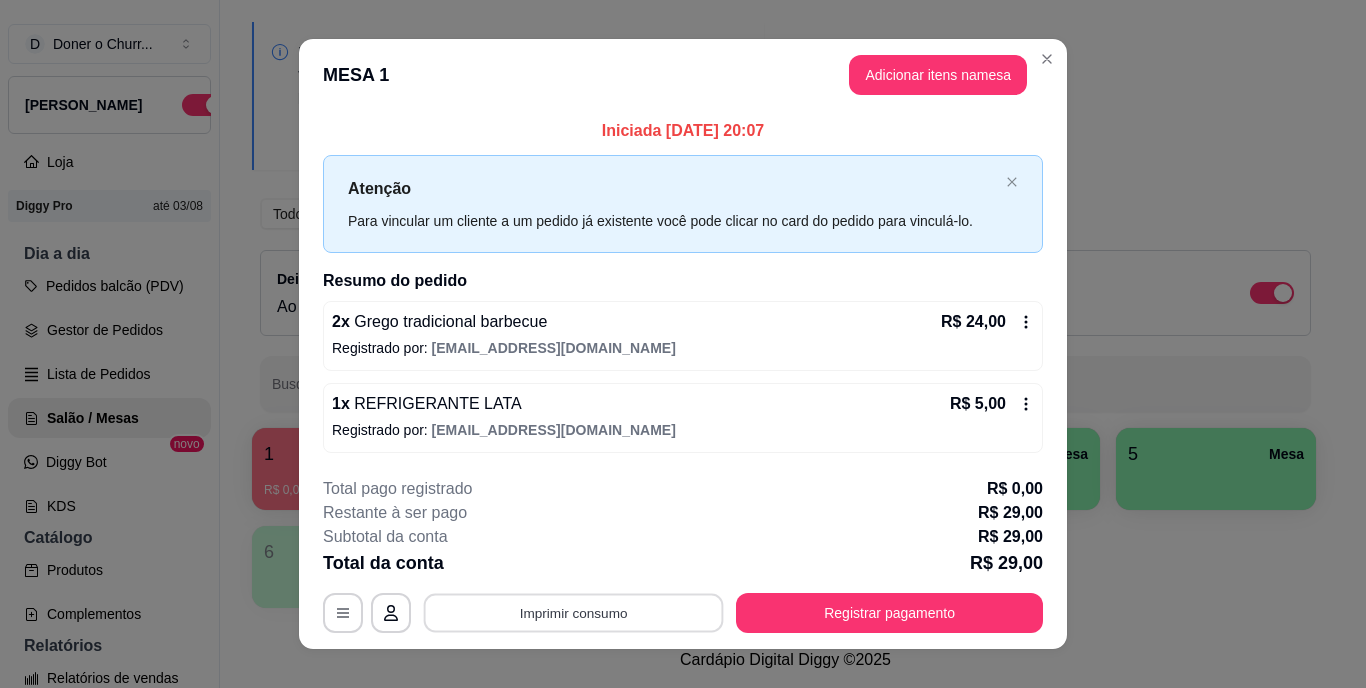 click on "Imprimir consumo" at bounding box center (574, 612) 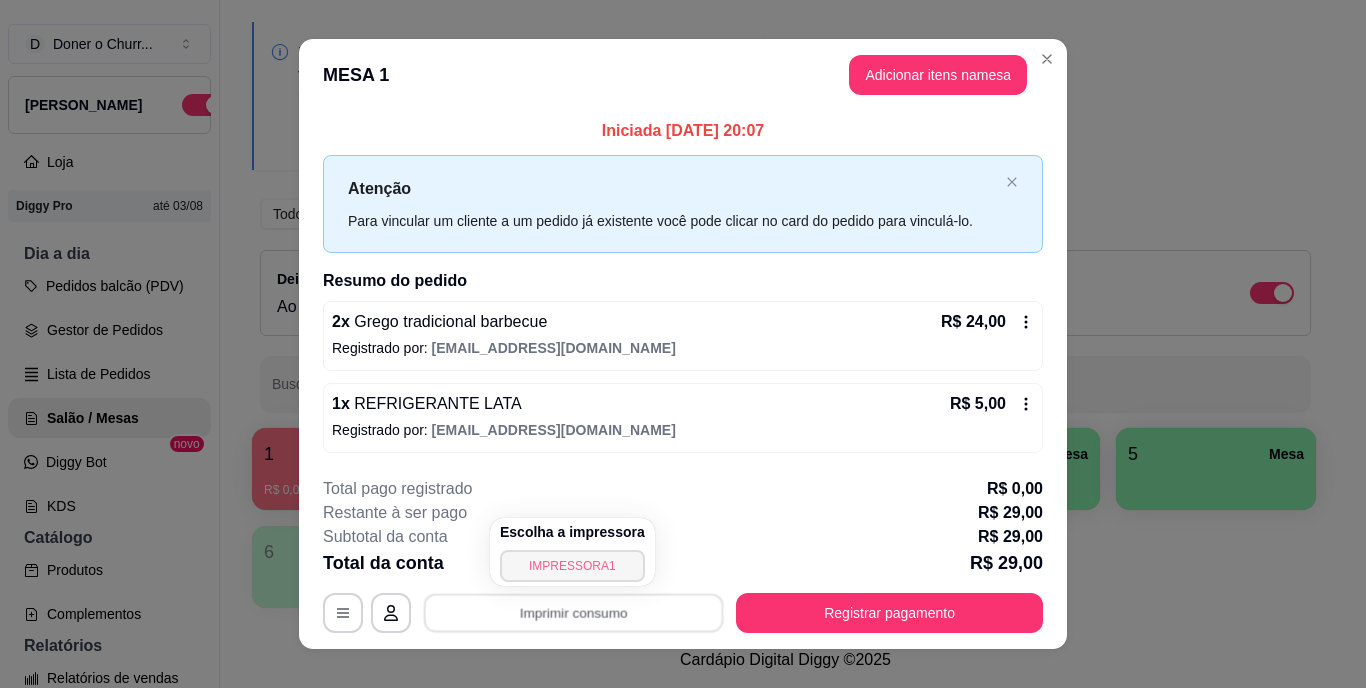 click on "IMPRESSORA1" at bounding box center [572, 566] 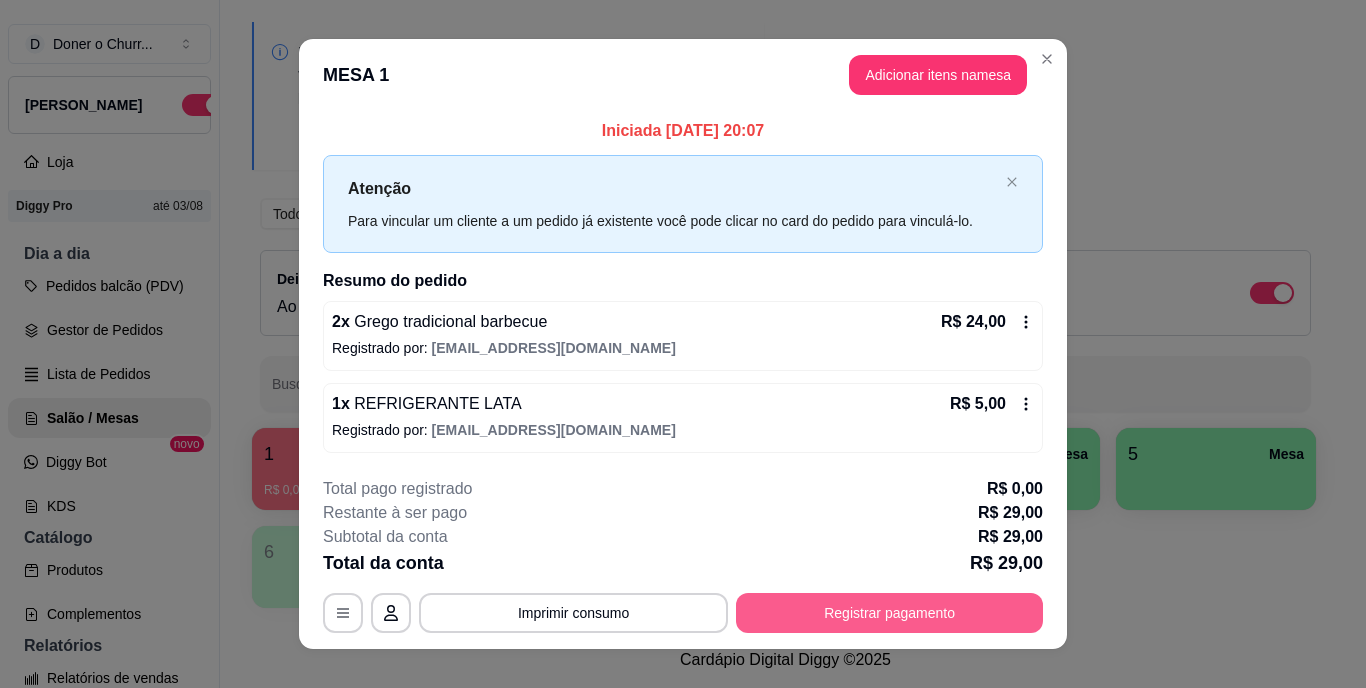 click on "Registrar pagamento" at bounding box center (889, 613) 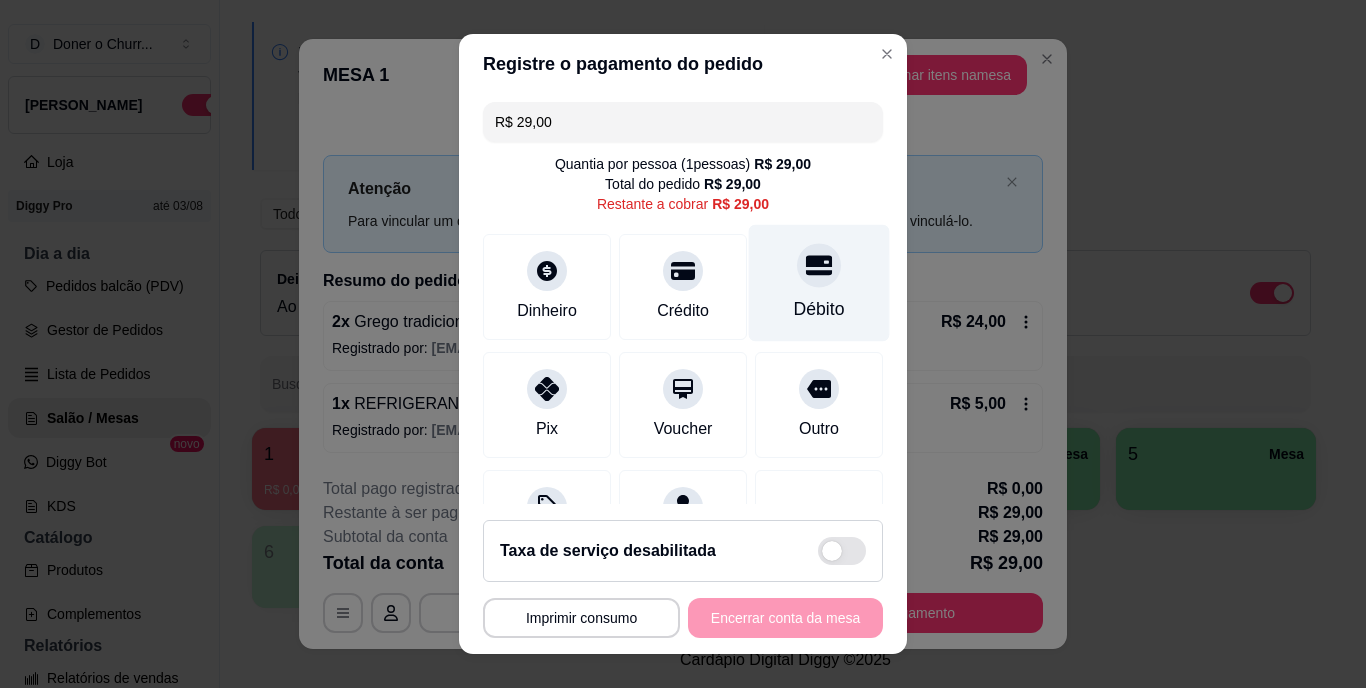 click on "Débito" at bounding box center (819, 283) 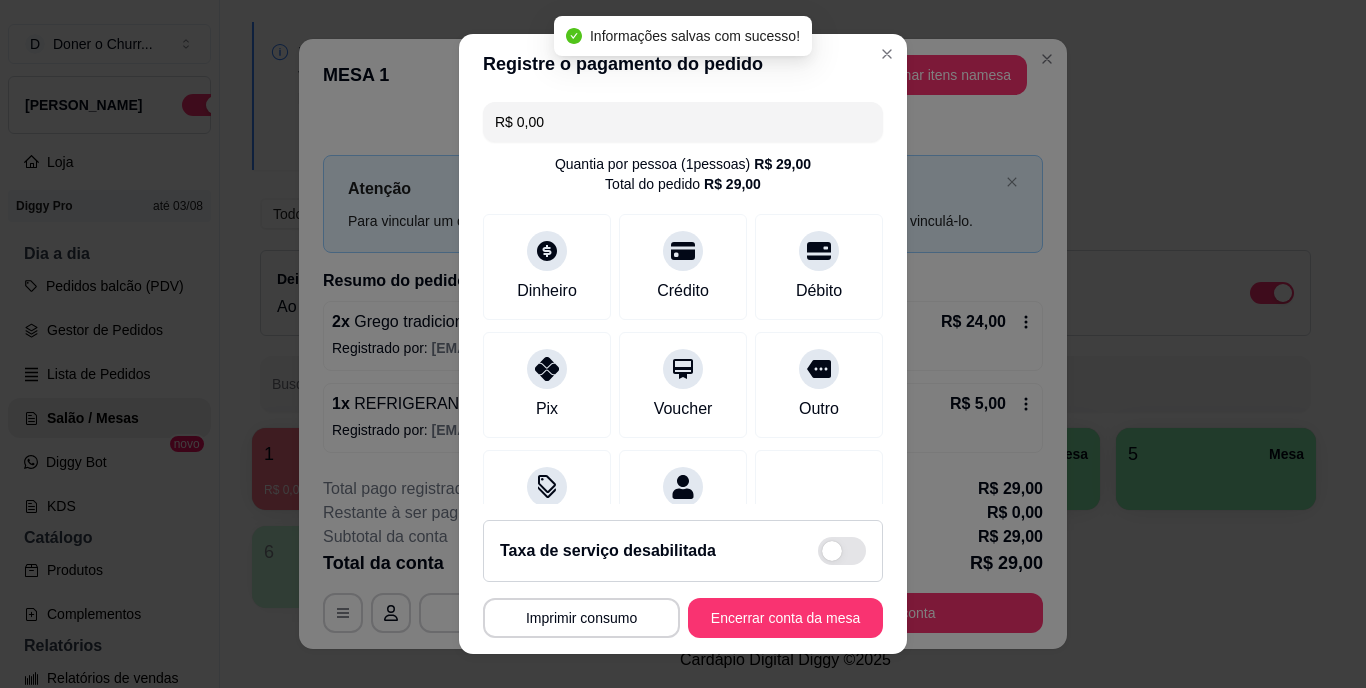 type on "R$ 0,00" 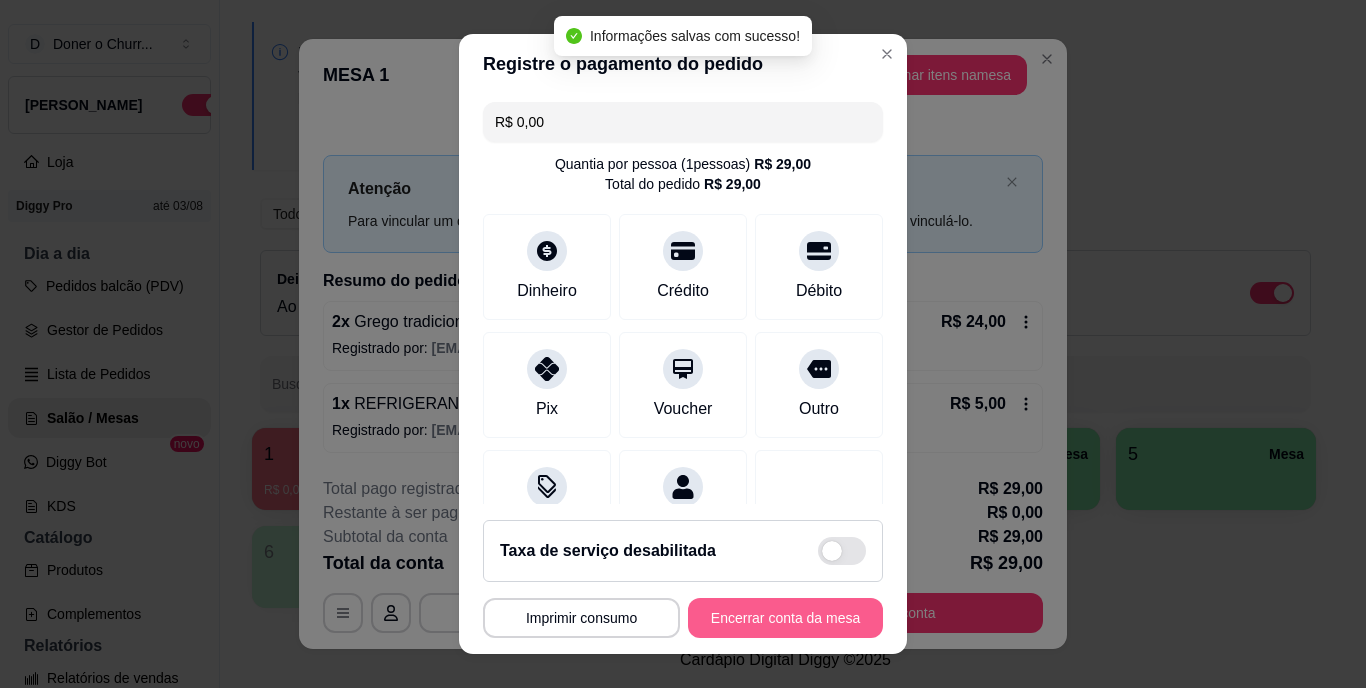 click on "Encerrar conta da mesa" at bounding box center (785, 618) 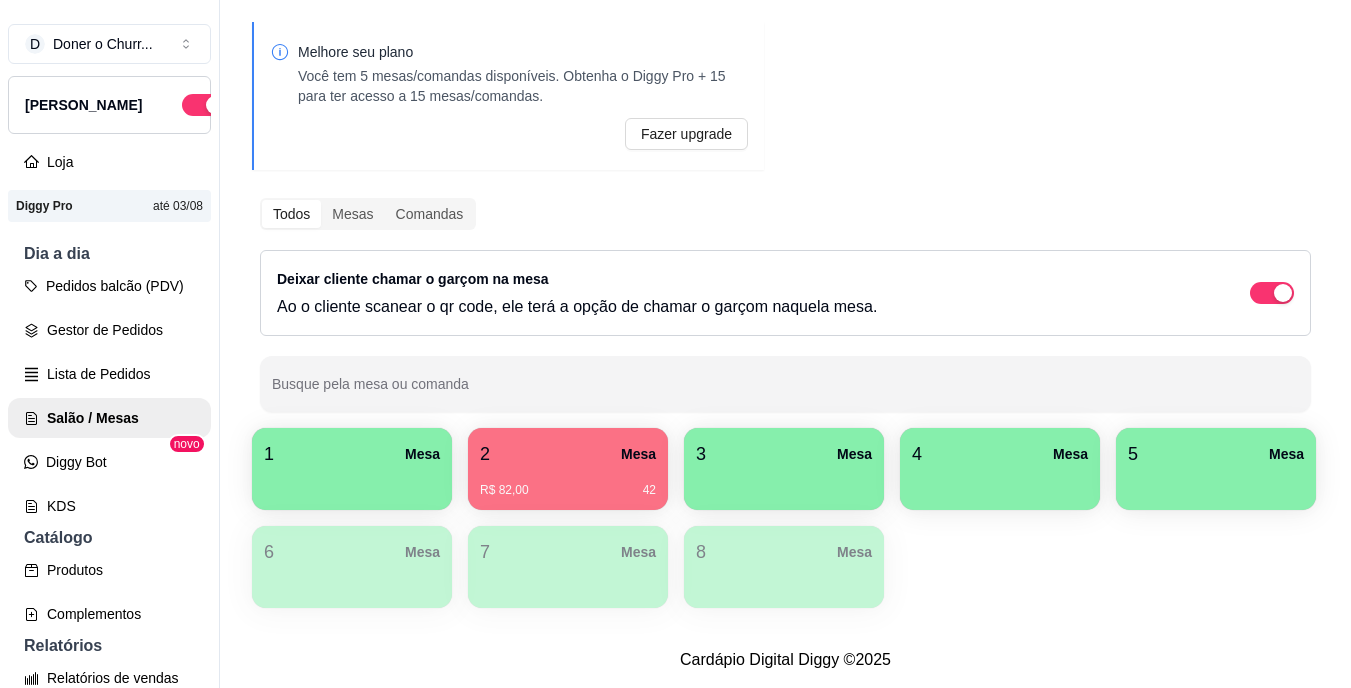 click on "R$ 82,00 42" at bounding box center (568, 483) 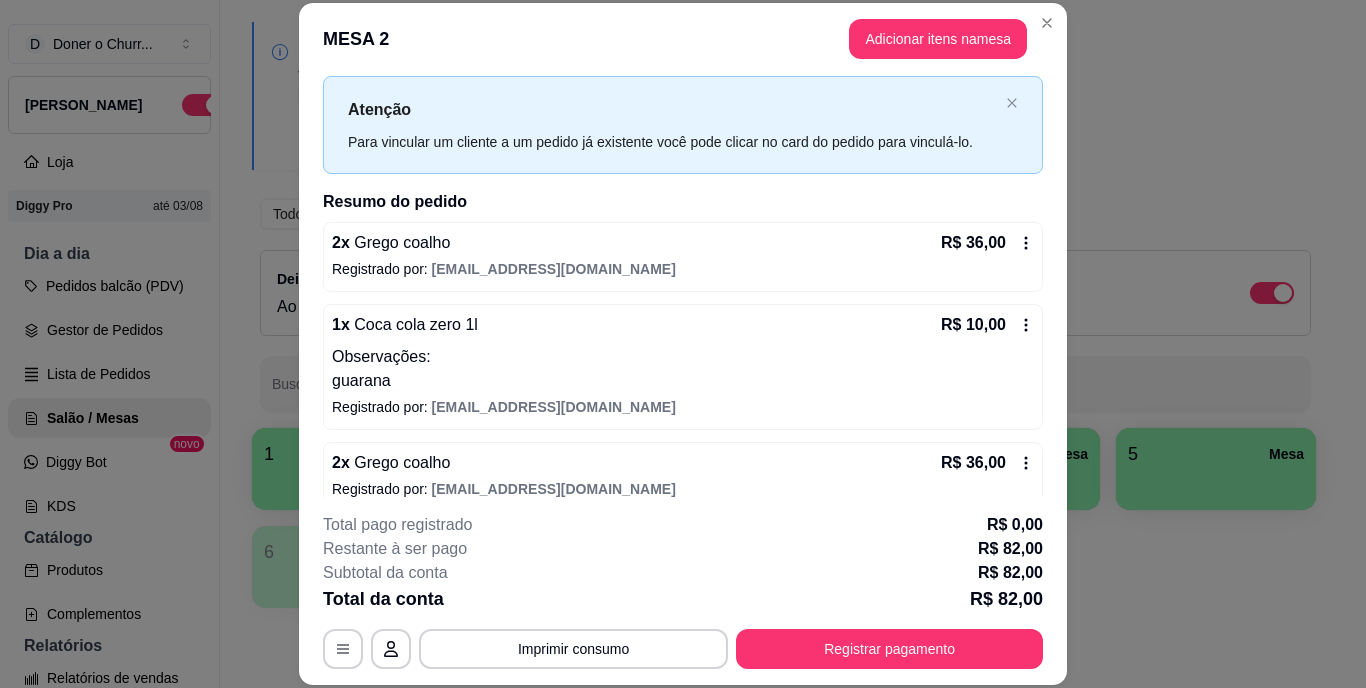 scroll, scrollTop: 66, scrollLeft: 0, axis: vertical 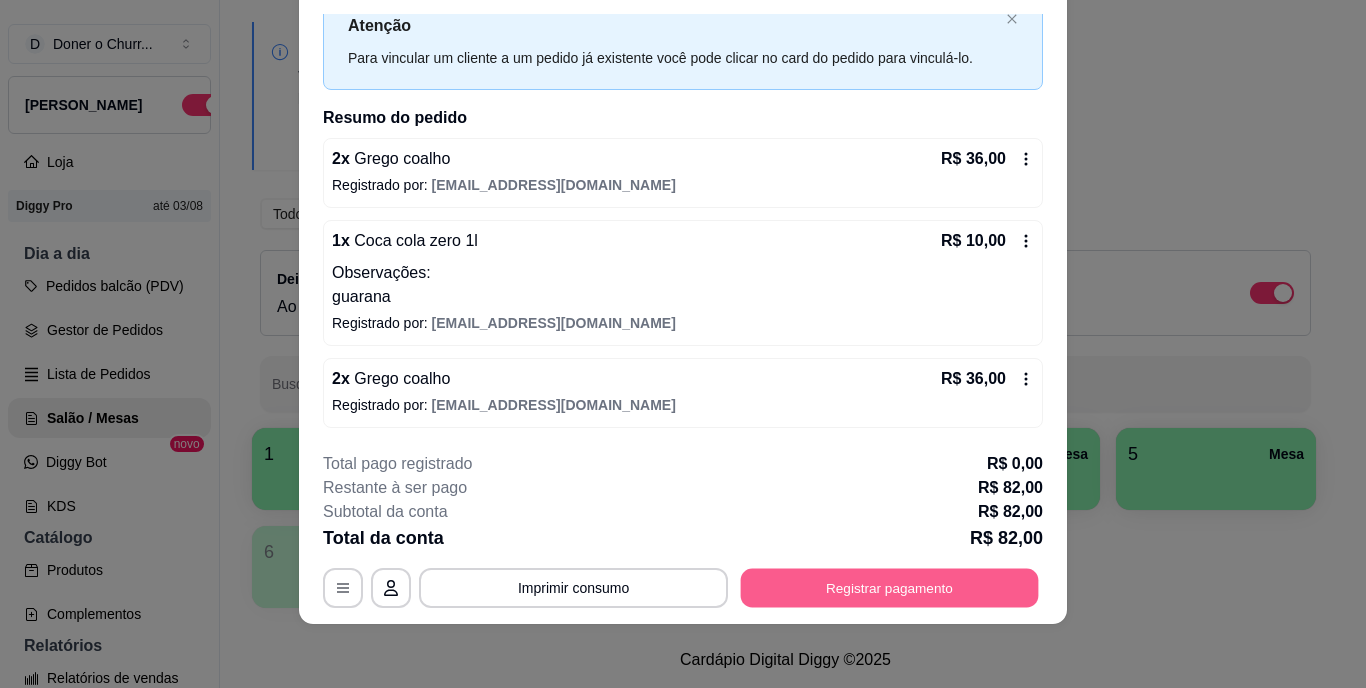 click on "Registrar pagamento" at bounding box center [890, 587] 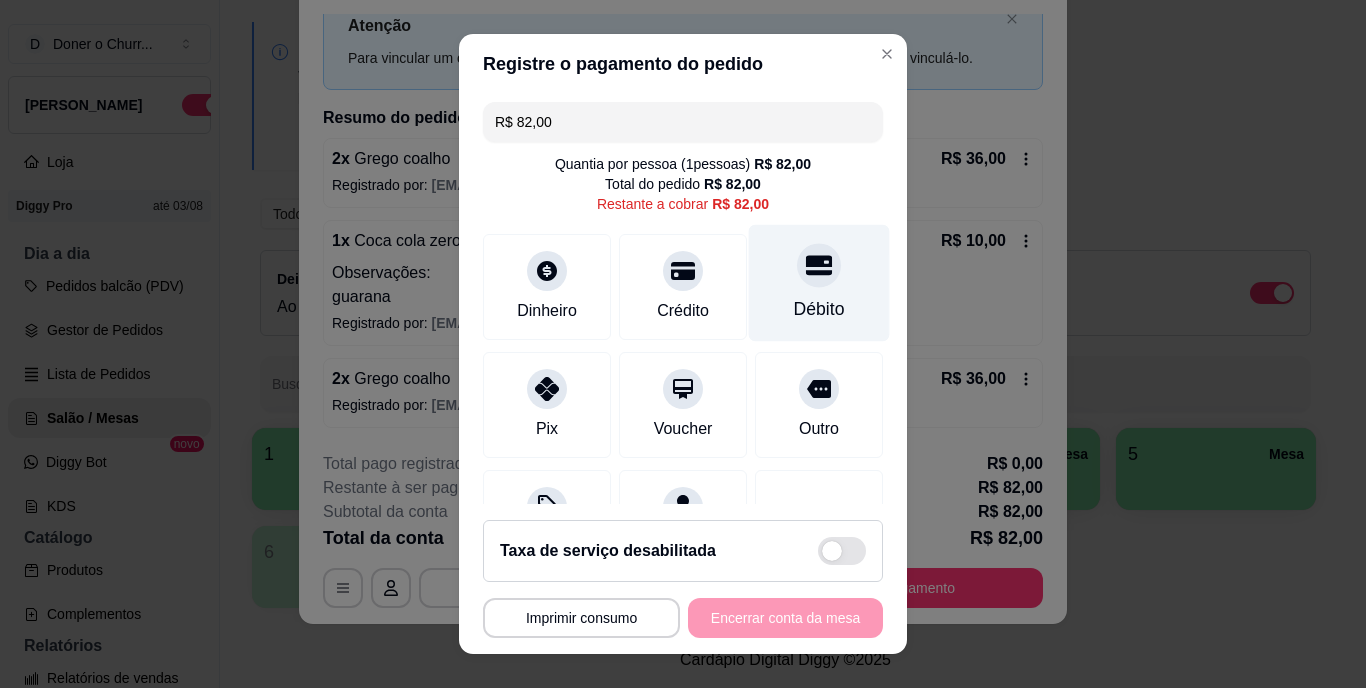 click on "Débito" at bounding box center (819, 283) 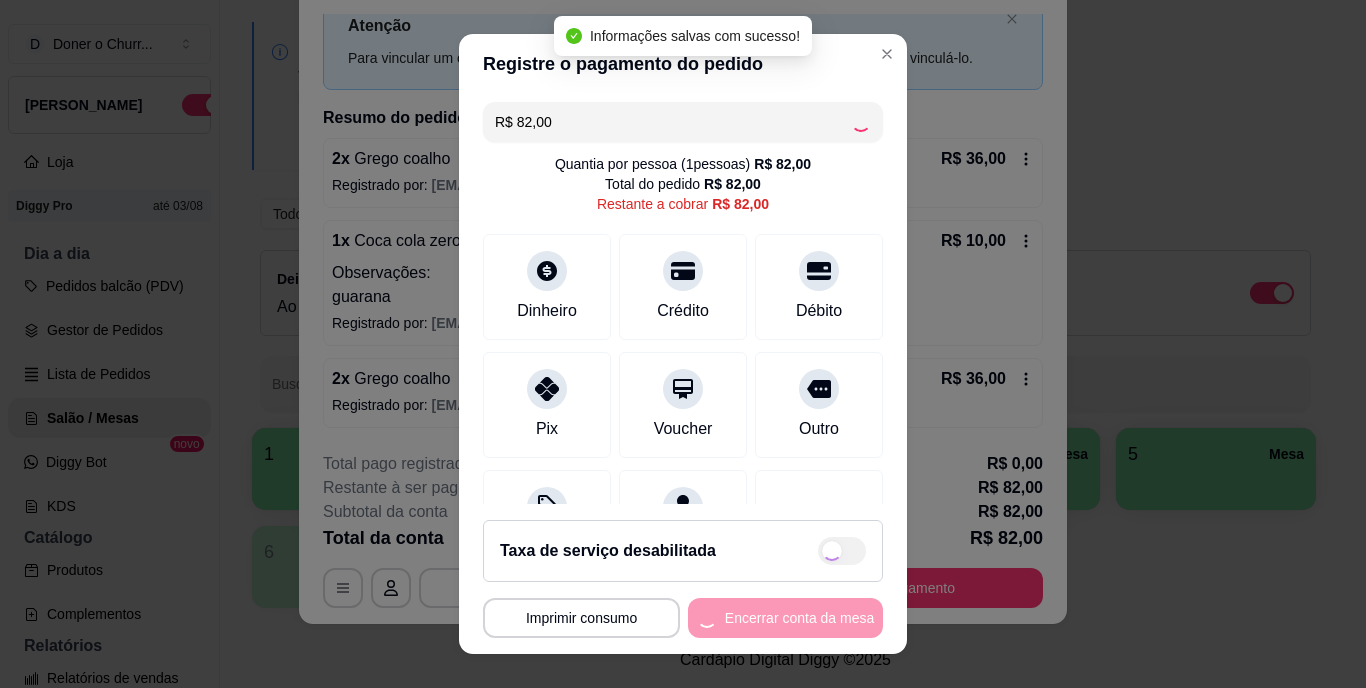 type on "R$ 0,00" 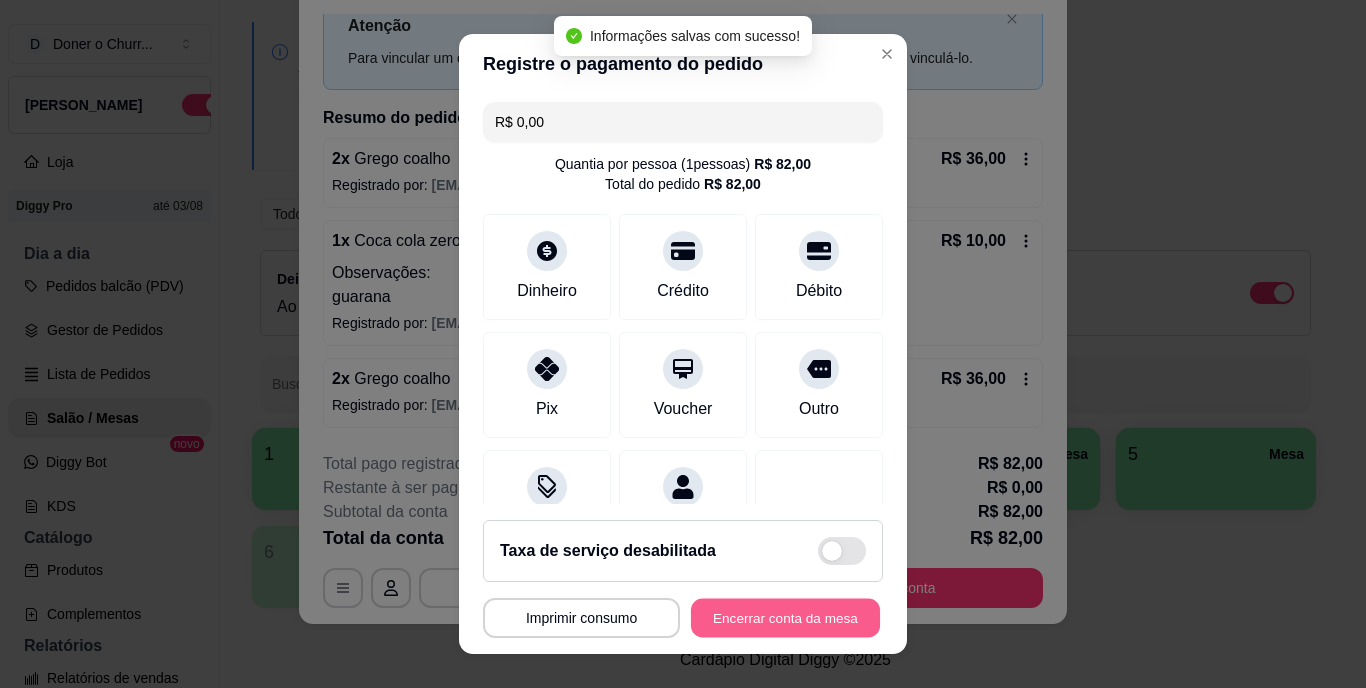 click on "Encerrar conta da mesa" at bounding box center [785, 617] 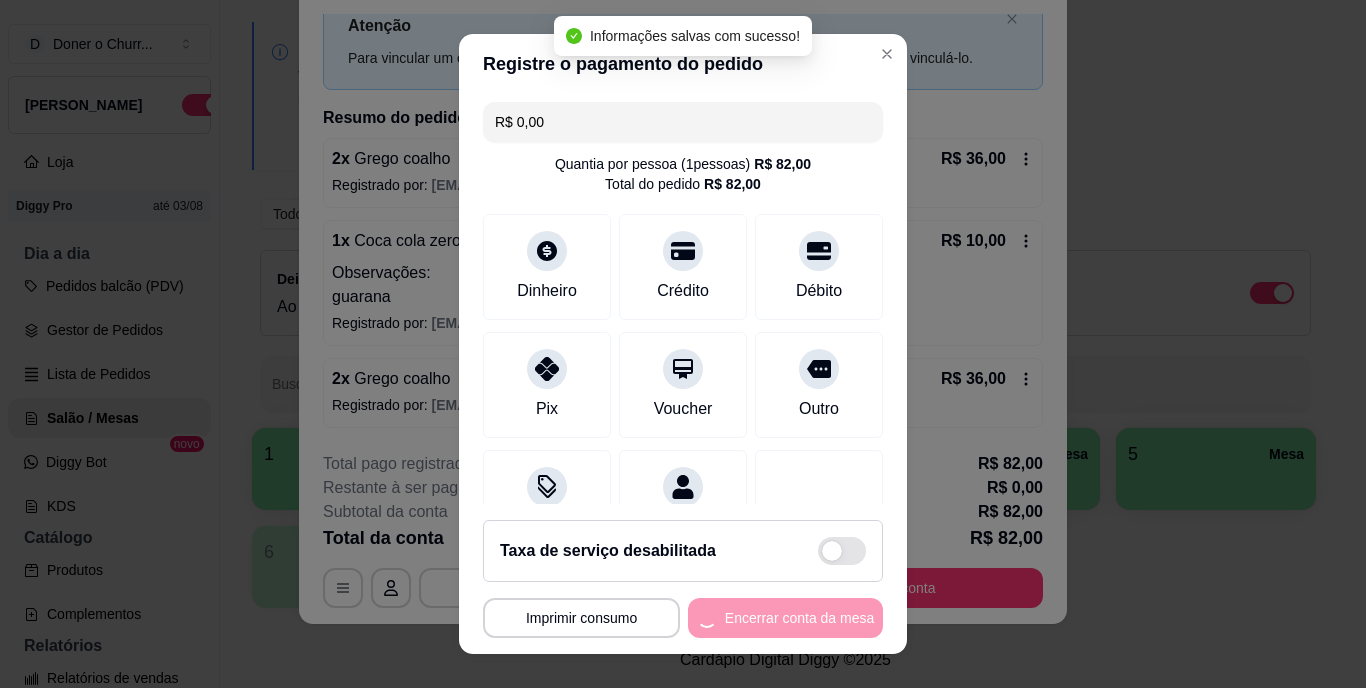 scroll, scrollTop: 0, scrollLeft: 0, axis: both 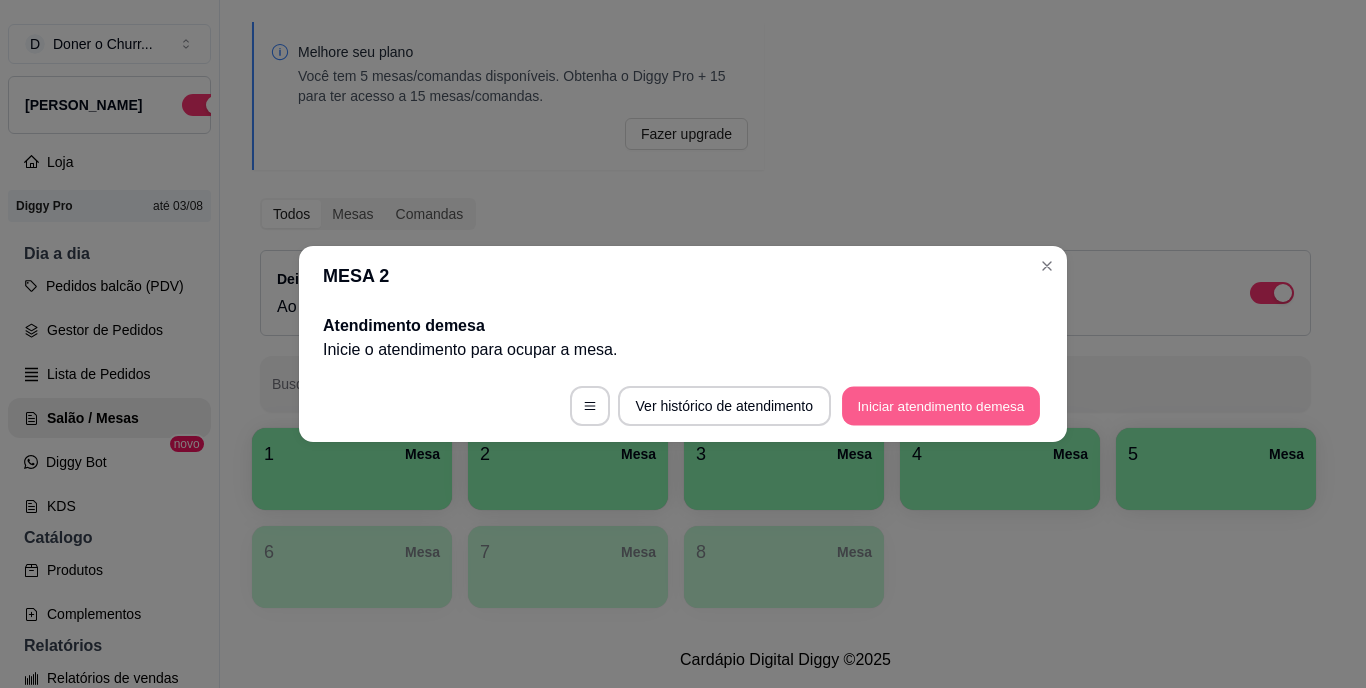 click on "Iniciar atendimento de  mesa" at bounding box center [941, 406] 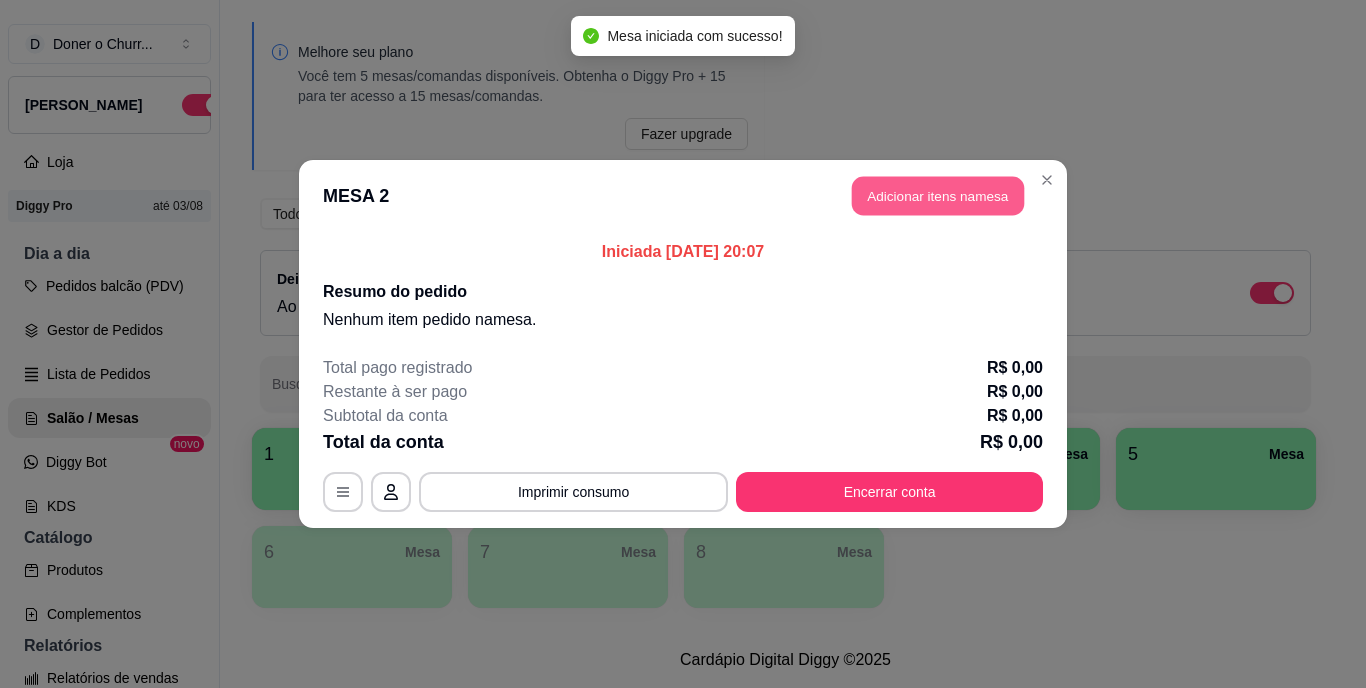 click on "Adicionar itens na  mesa" at bounding box center [938, 196] 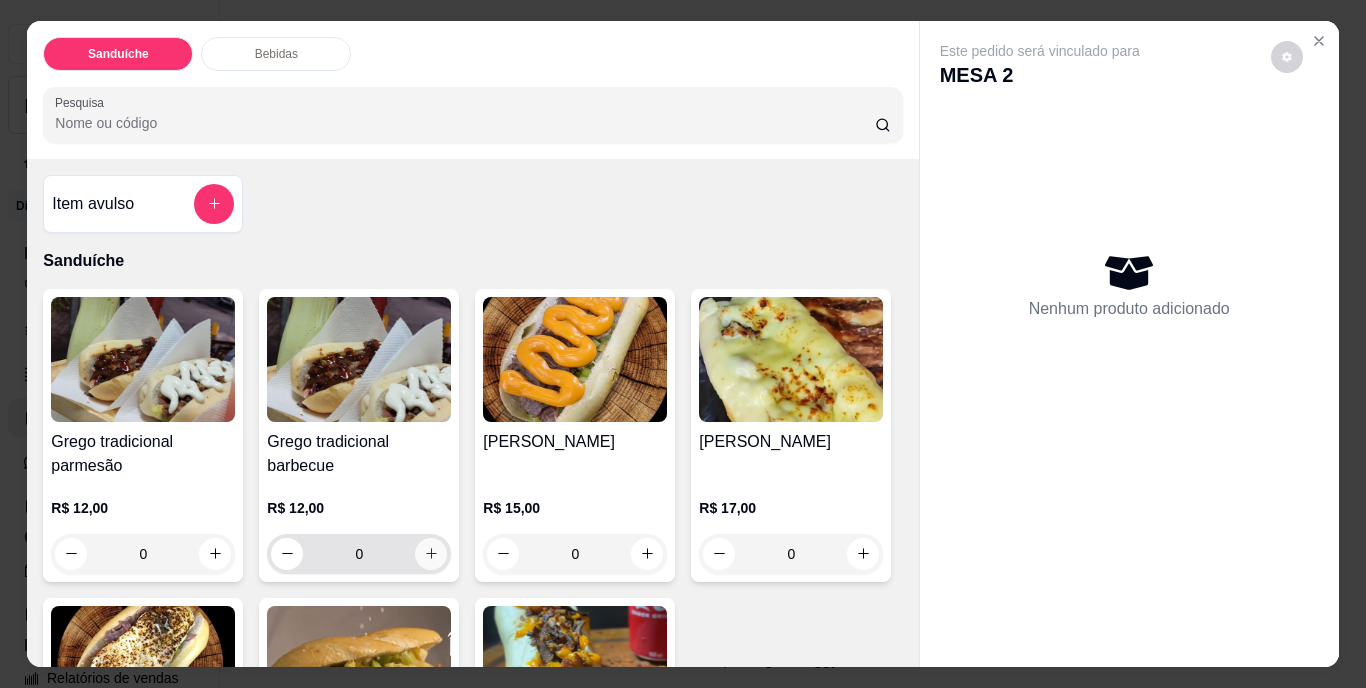 click 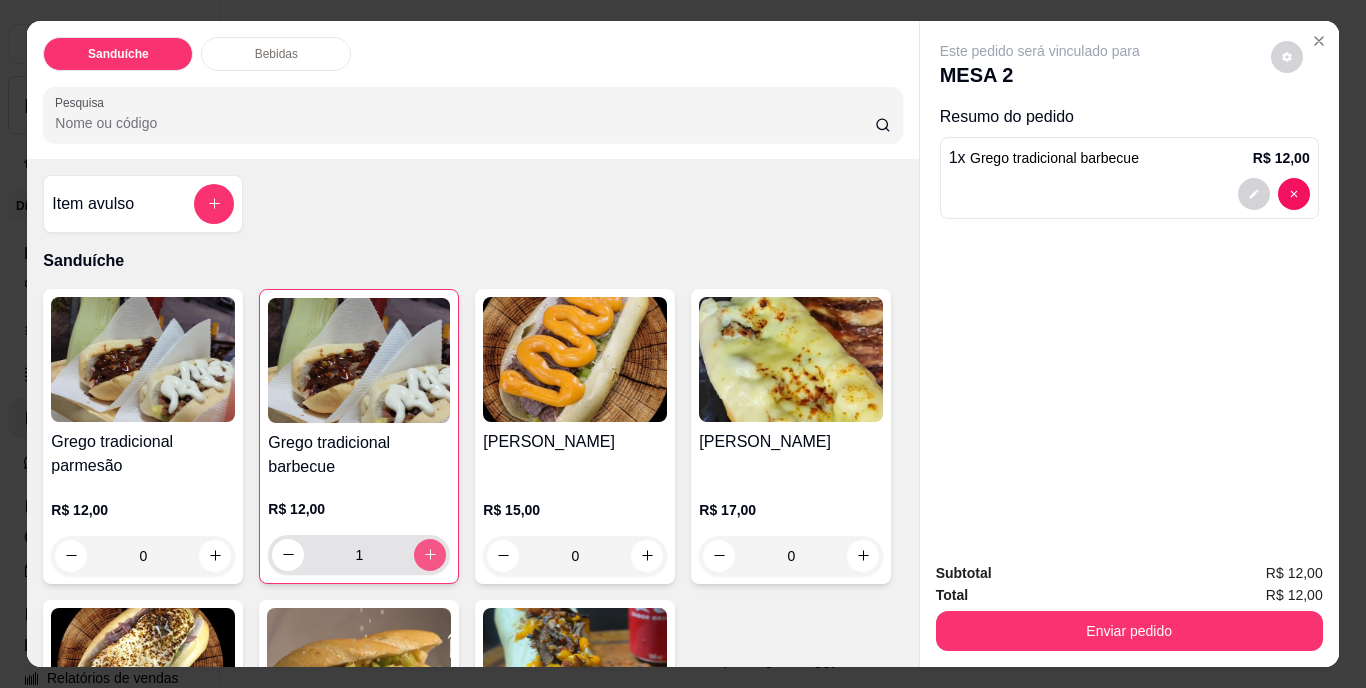 click 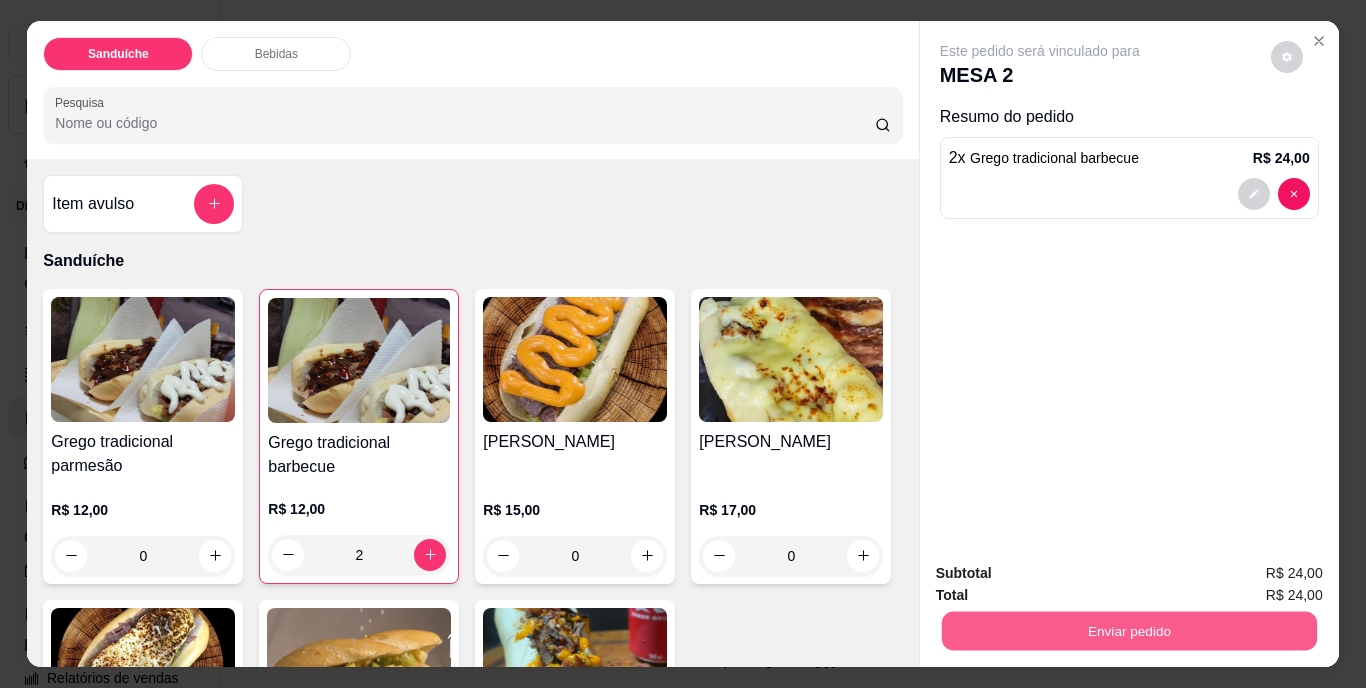 click on "Enviar pedido" at bounding box center (1128, 631) 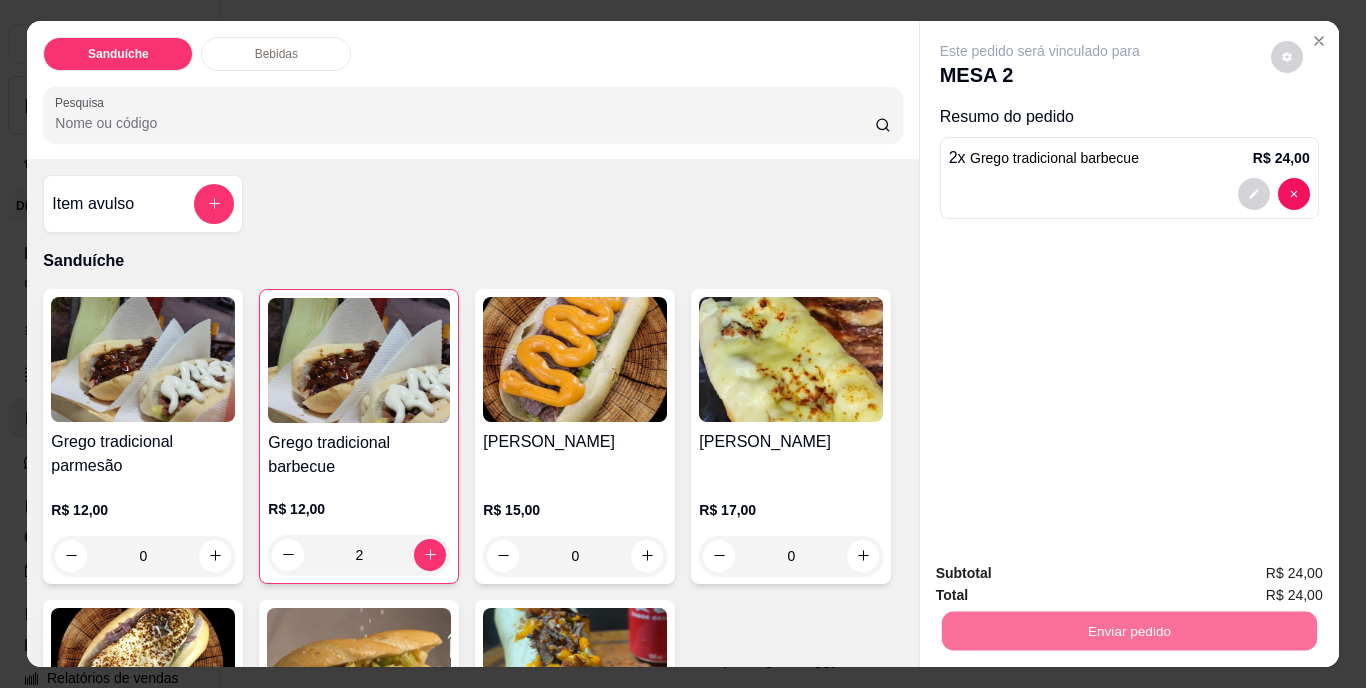 click on "Não registrar e enviar pedido" at bounding box center [1063, 574] 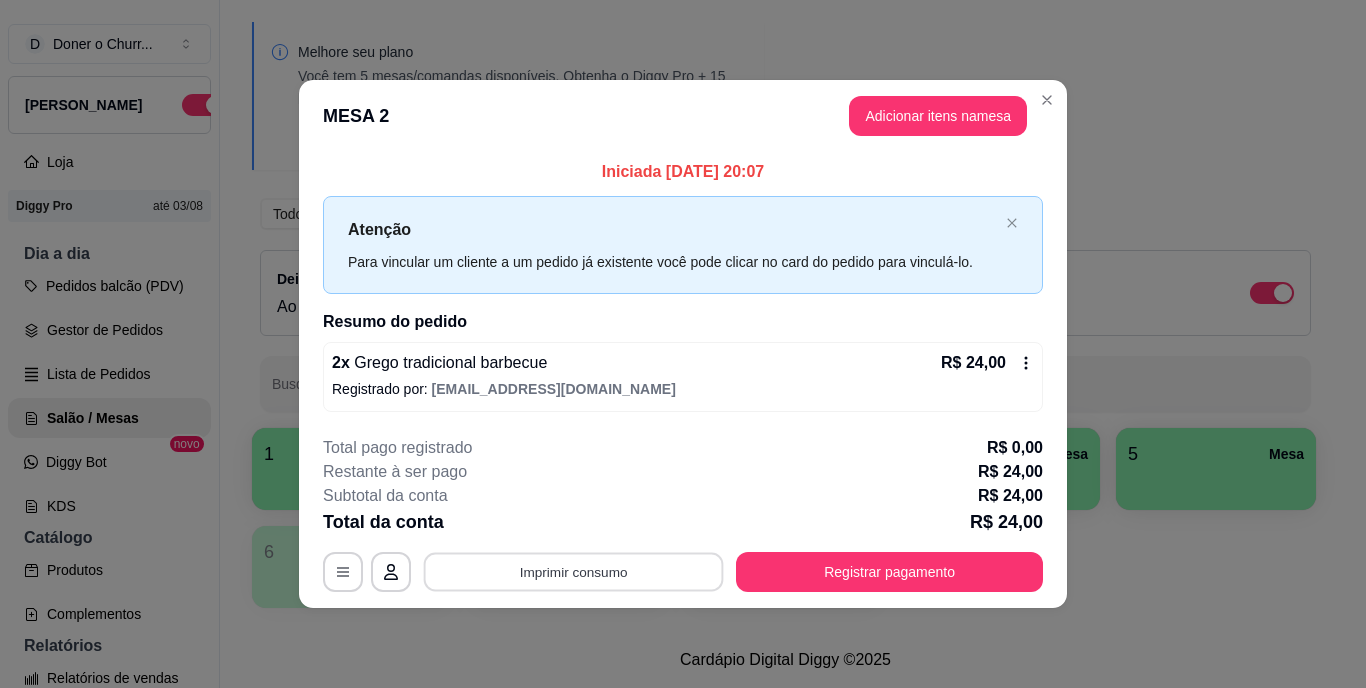 click on "Imprimir consumo" at bounding box center (574, 571) 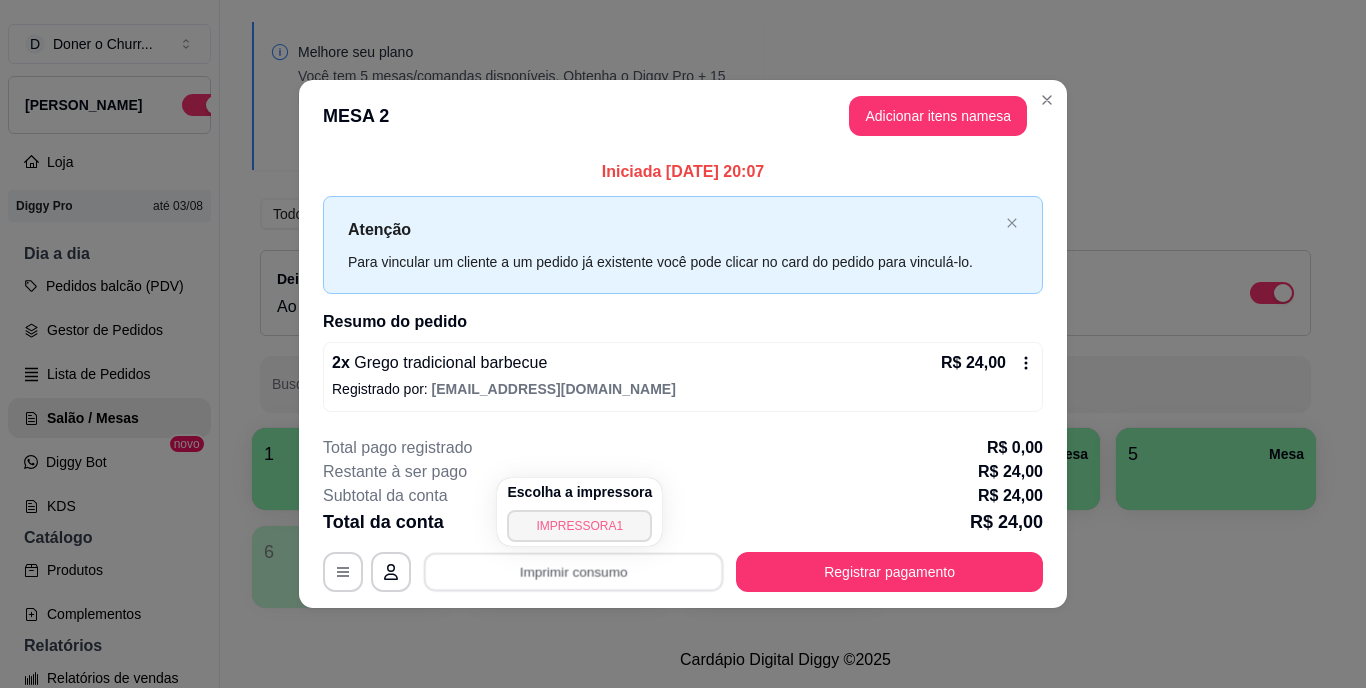click on "IMPRESSORA1" at bounding box center [579, 526] 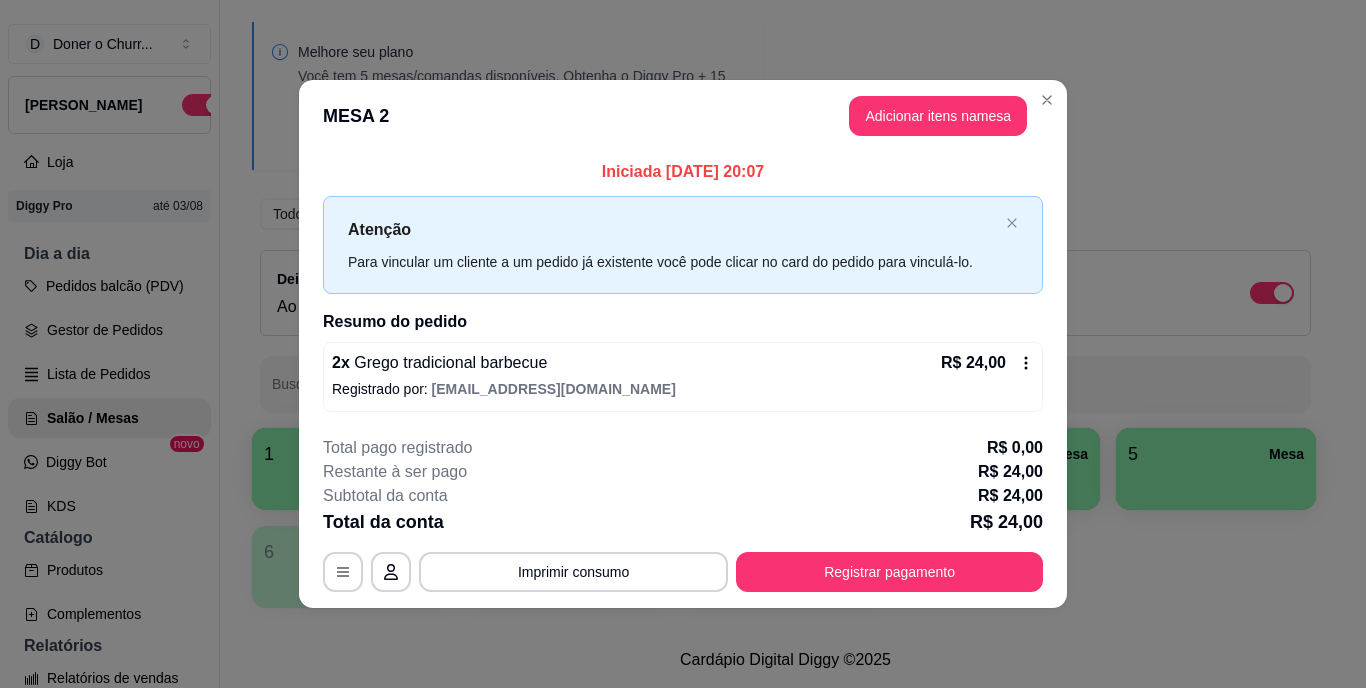 type 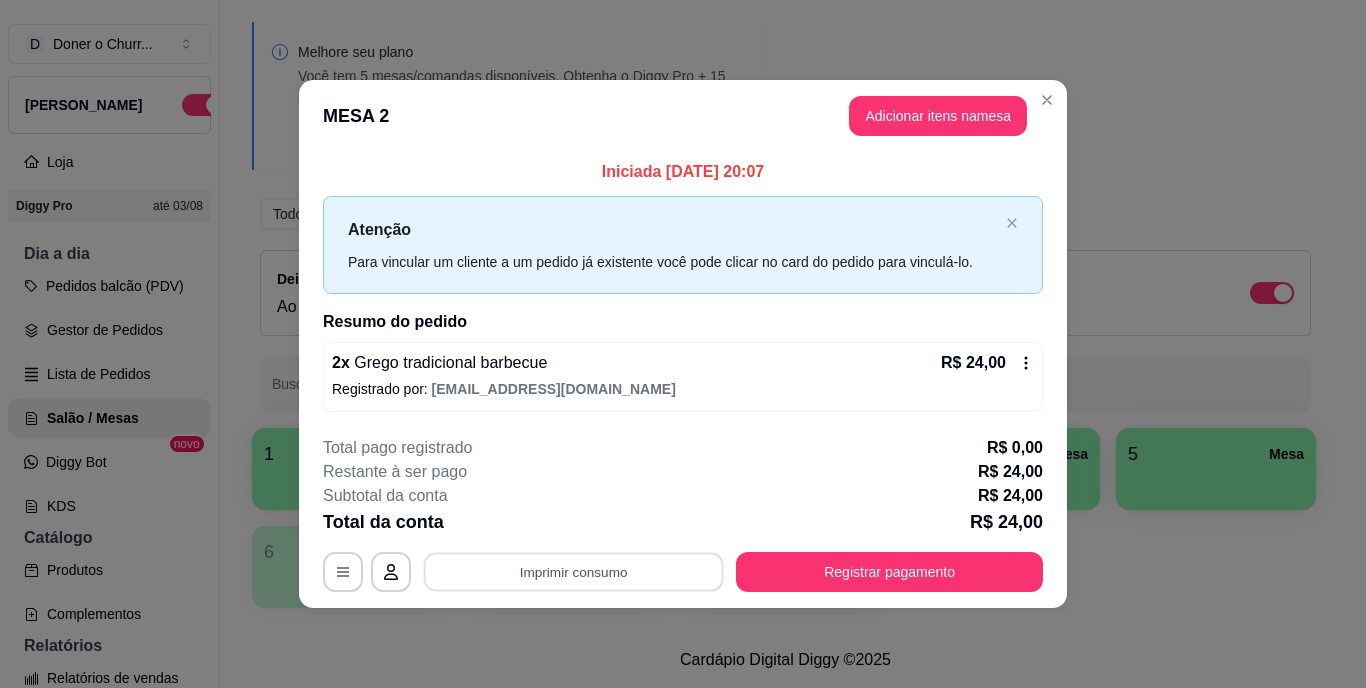 click on "**********" at bounding box center [683, 344] 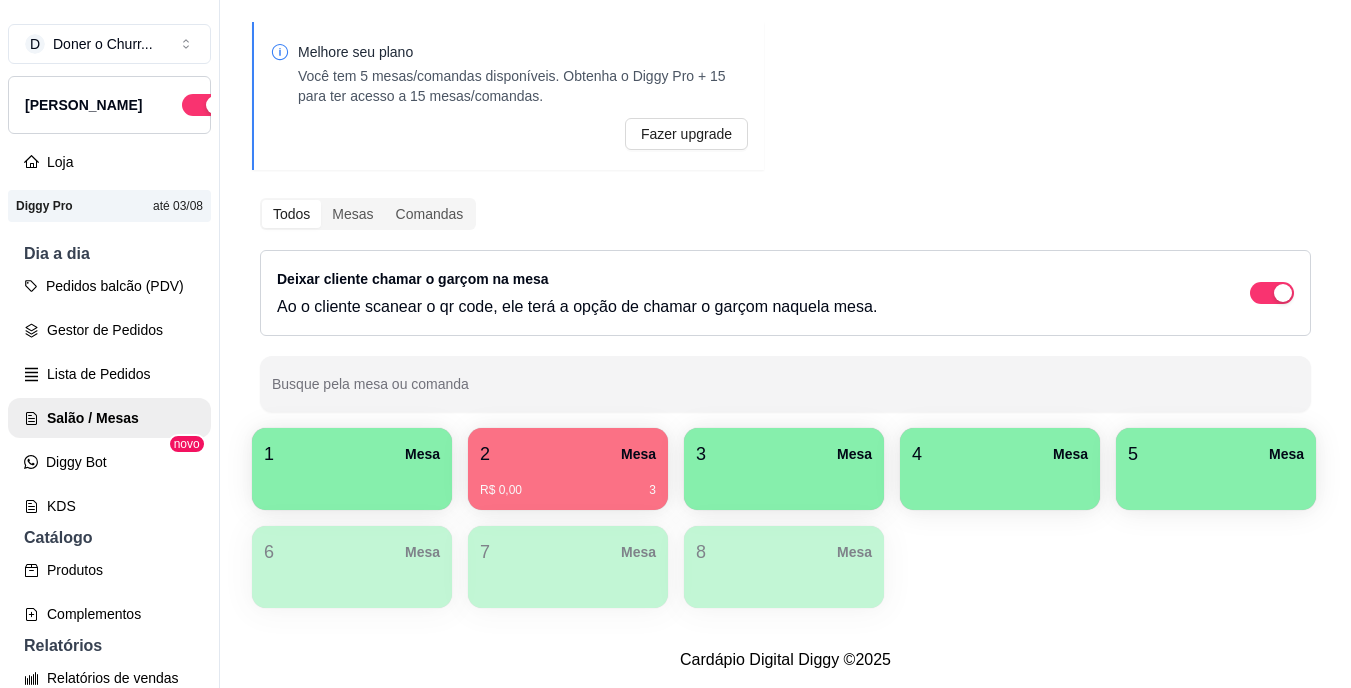 click on "R$ 0,00 3" at bounding box center [568, 483] 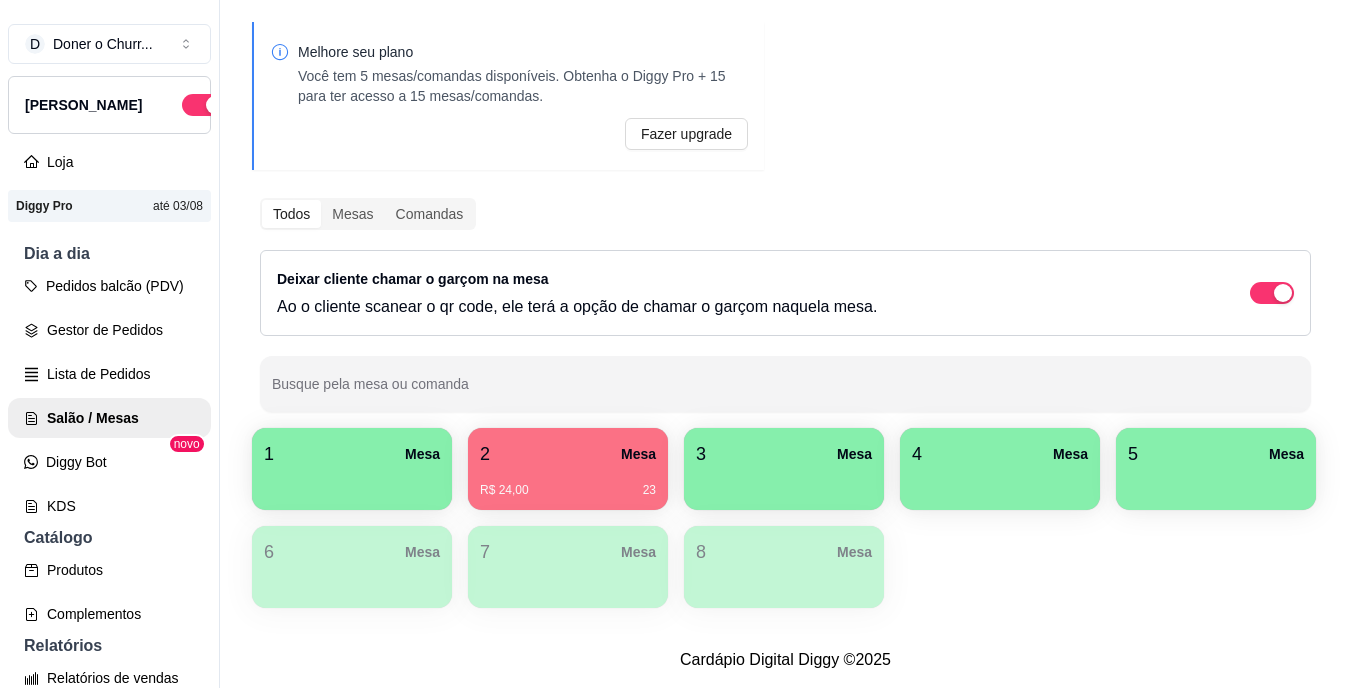 click on "2 Mesa" at bounding box center [568, 454] 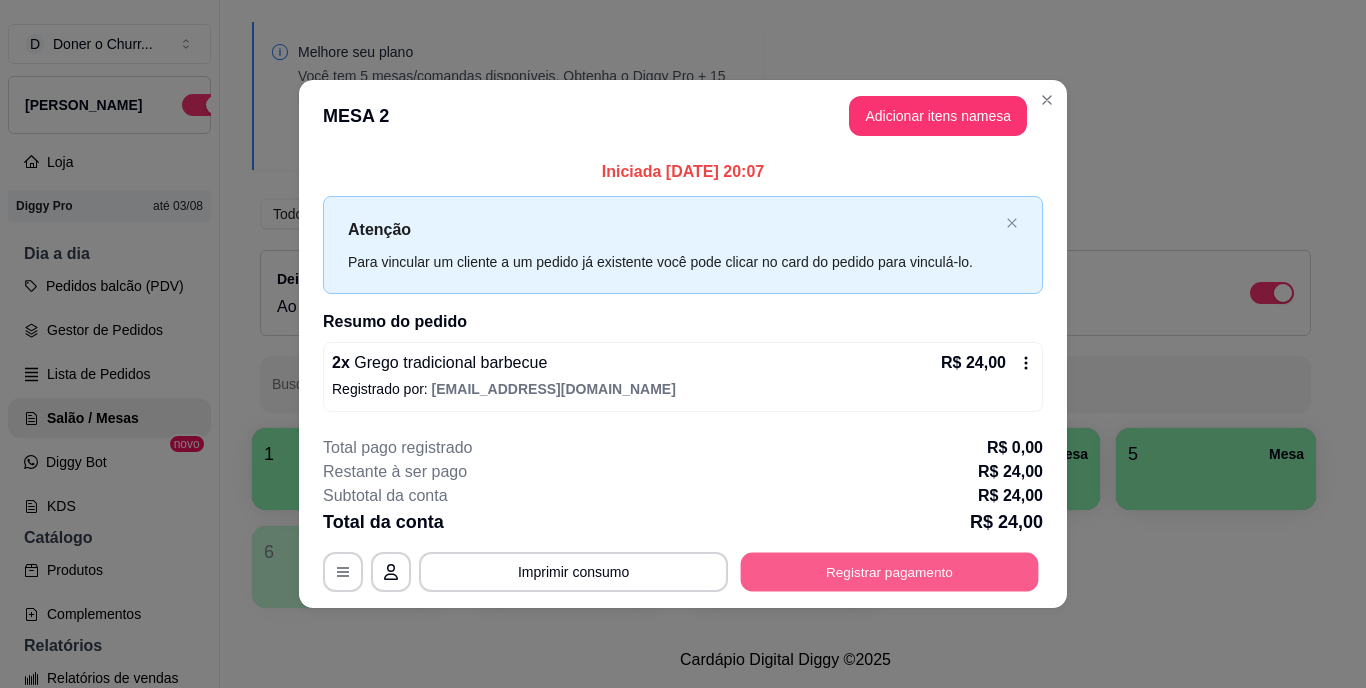 click on "Registrar pagamento" at bounding box center (890, 571) 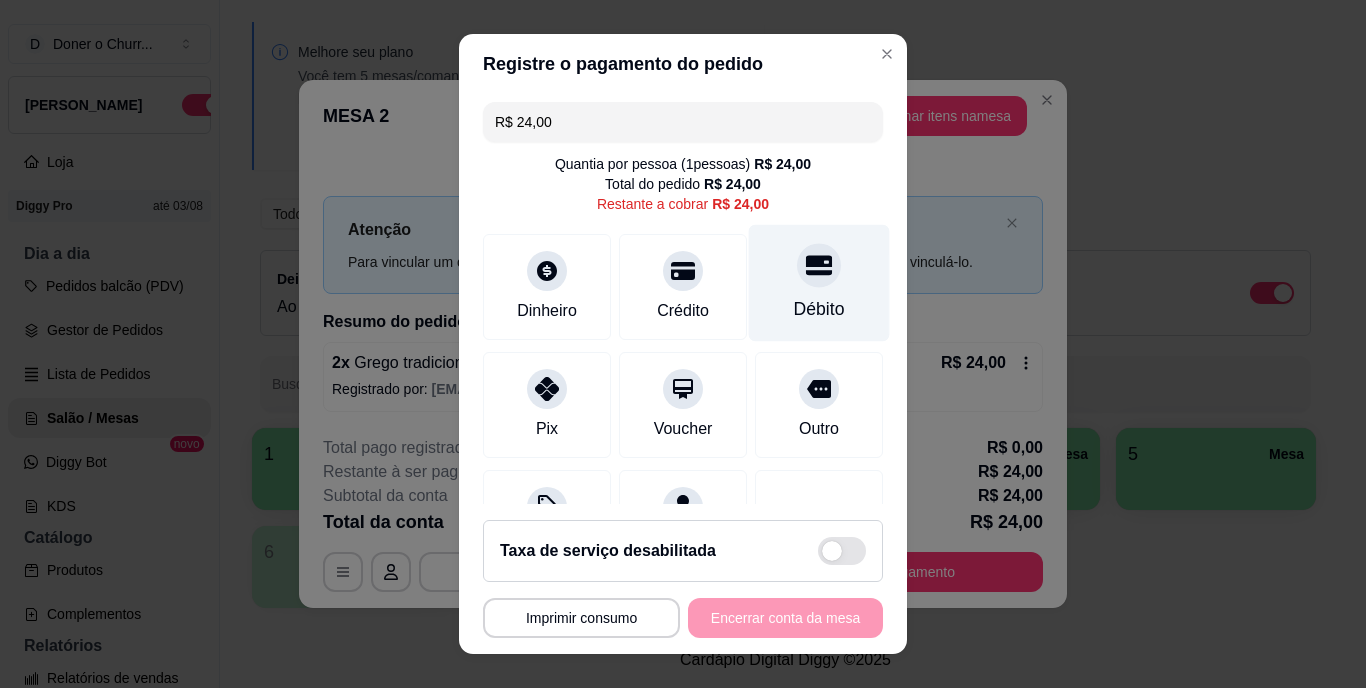 click on "Débito" at bounding box center (819, 283) 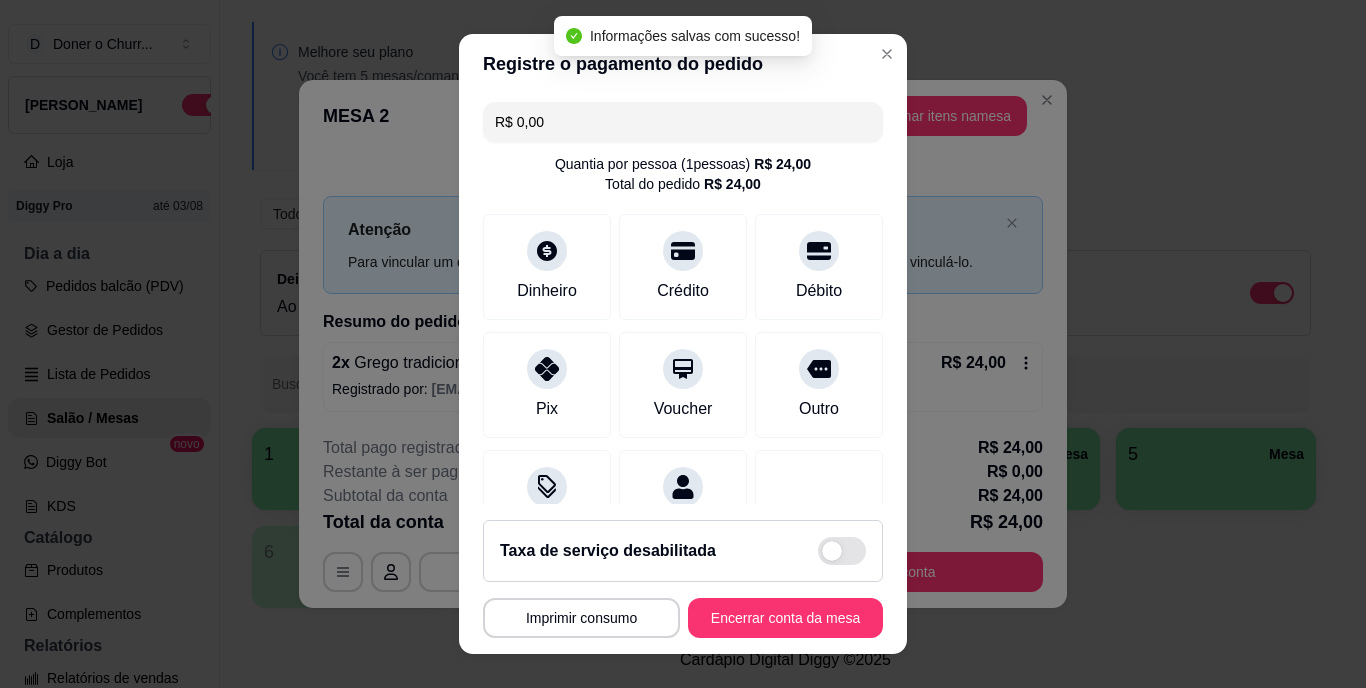 type on "R$ 0,00" 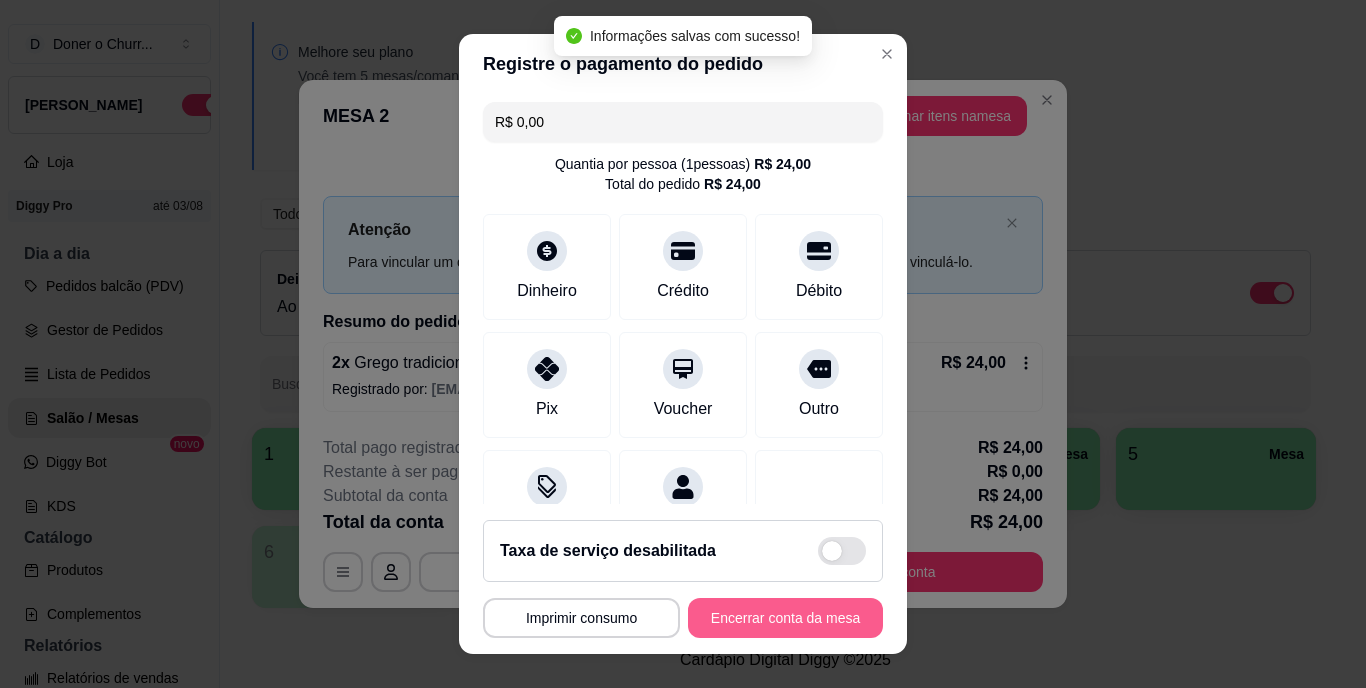click on "Encerrar conta da mesa" at bounding box center [785, 618] 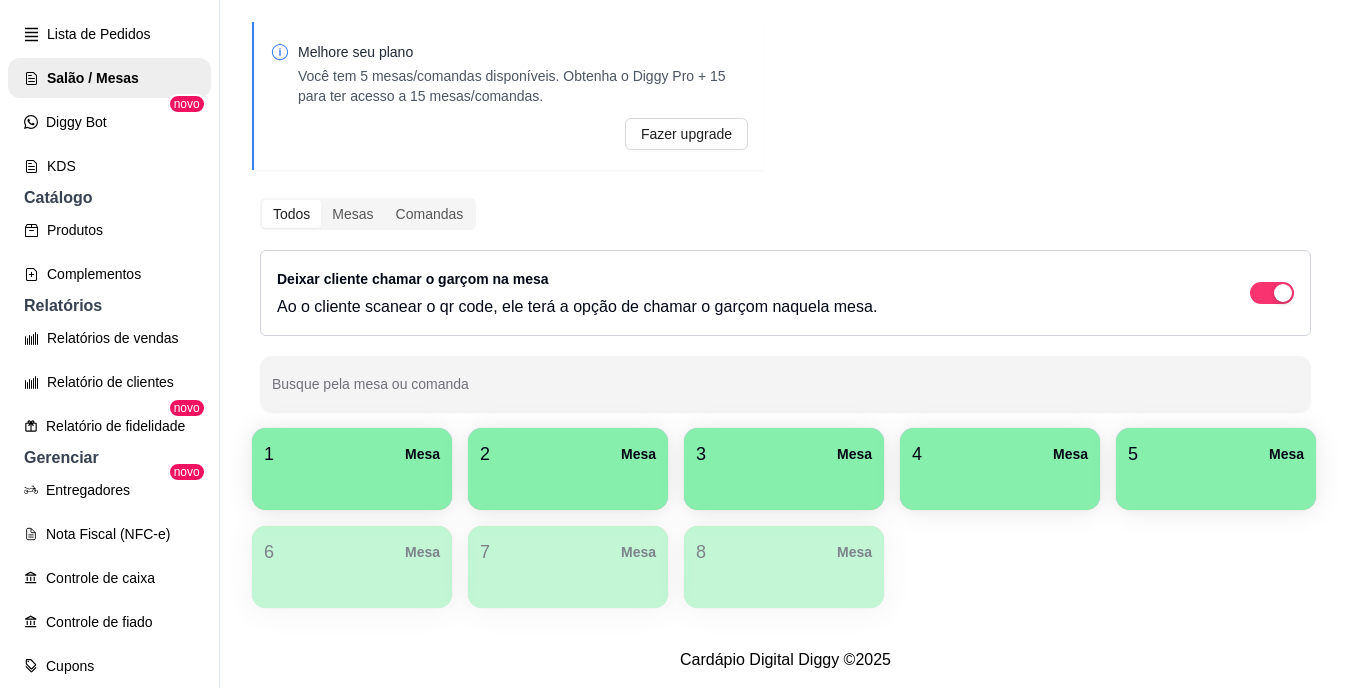 scroll, scrollTop: 400, scrollLeft: 0, axis: vertical 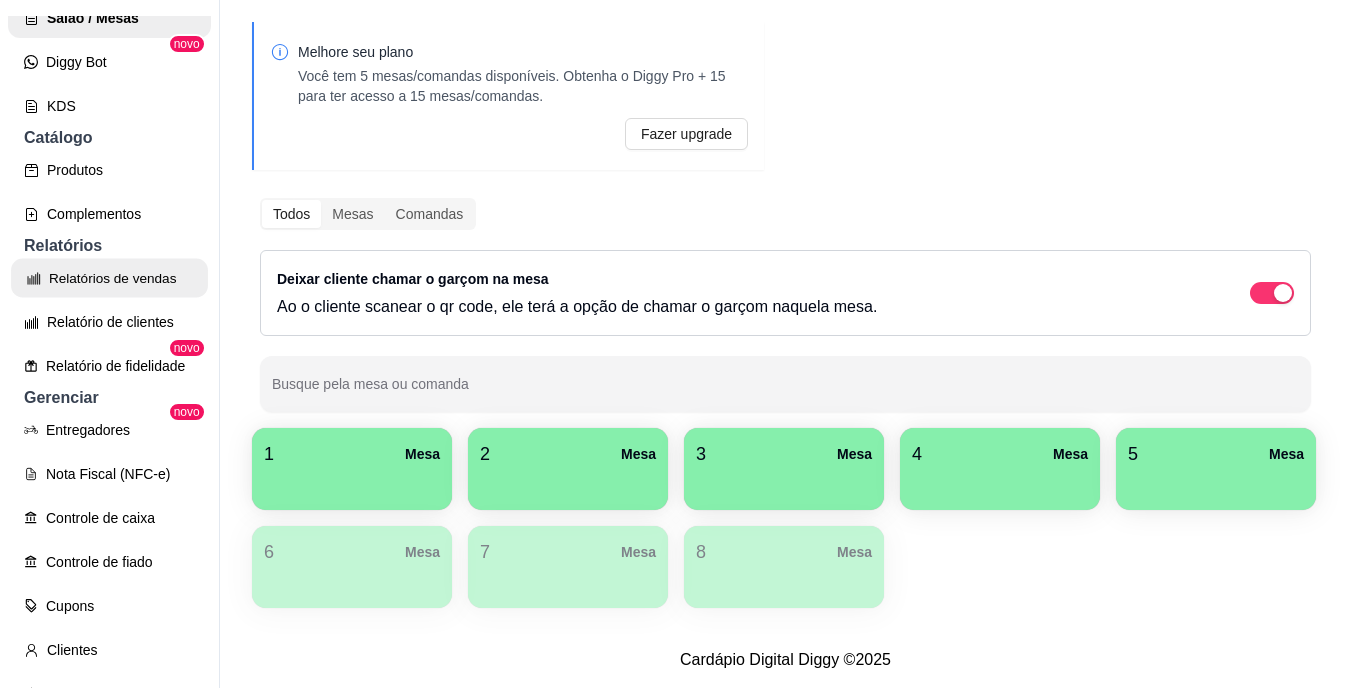 click on "Relatórios de vendas" at bounding box center (109, 278) 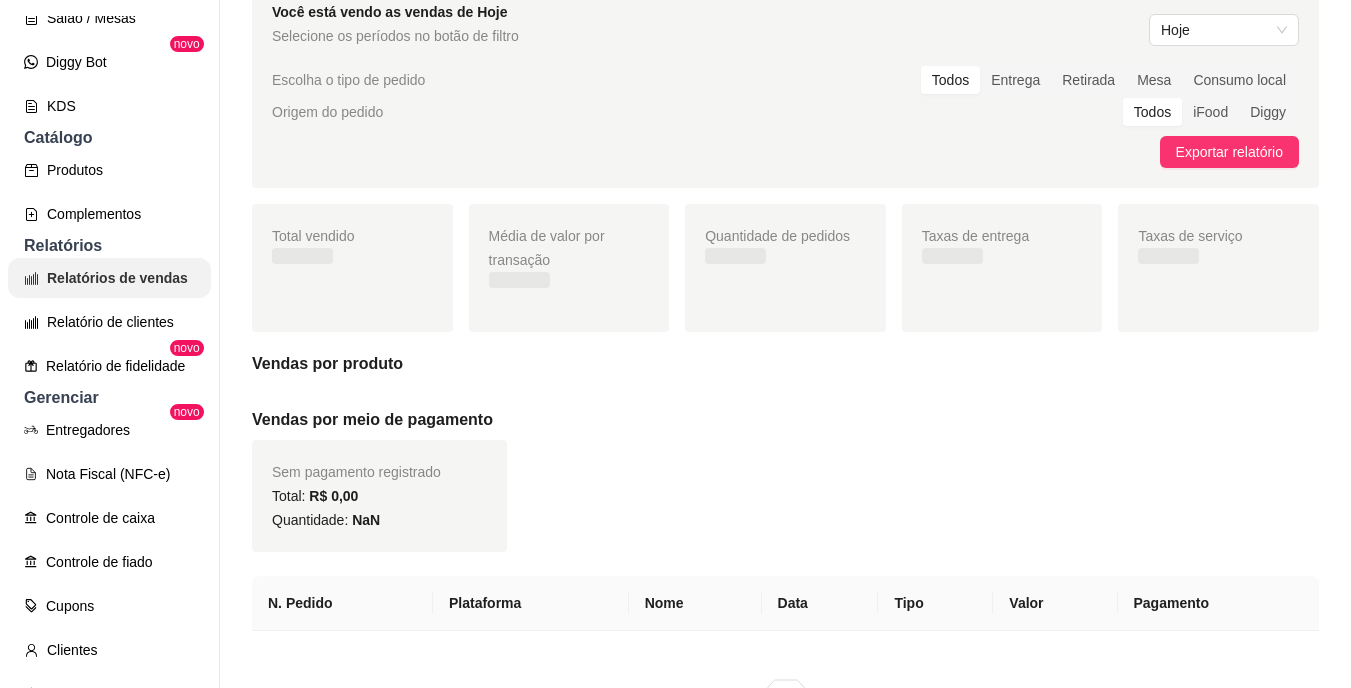 scroll, scrollTop: 0, scrollLeft: 0, axis: both 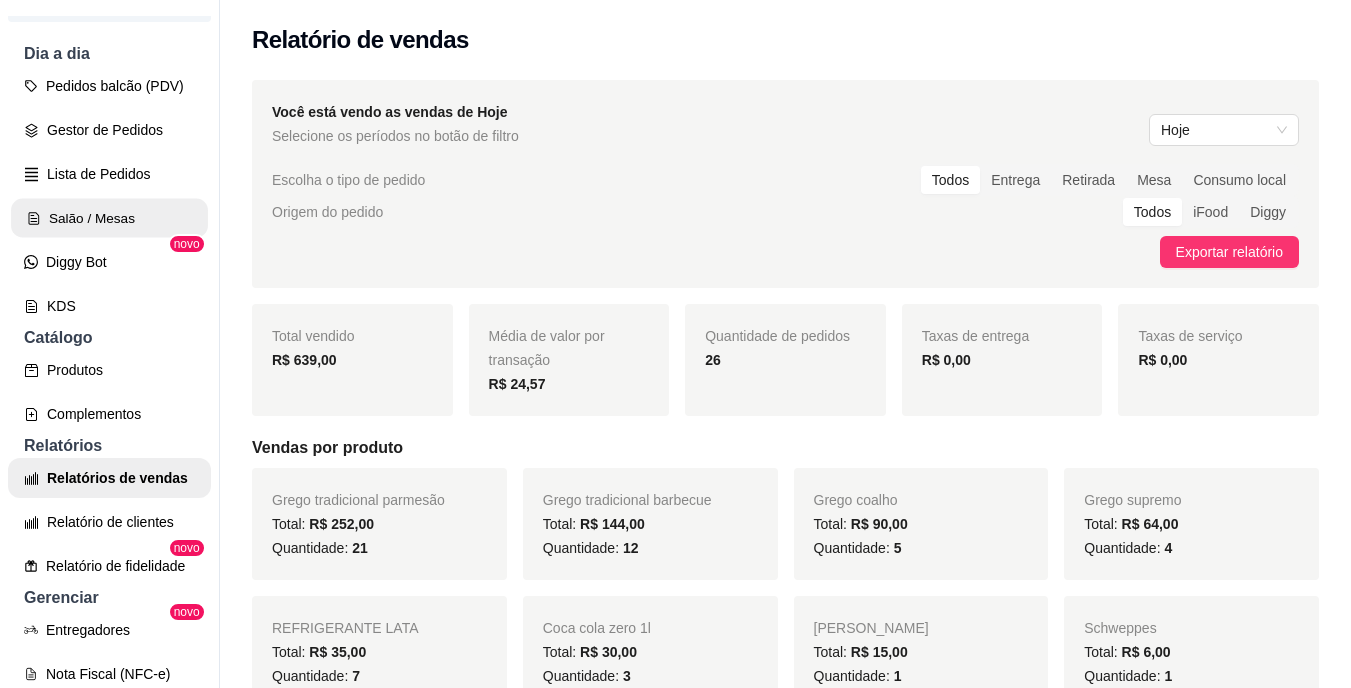 click on "Salão / Mesas" at bounding box center (109, 218) 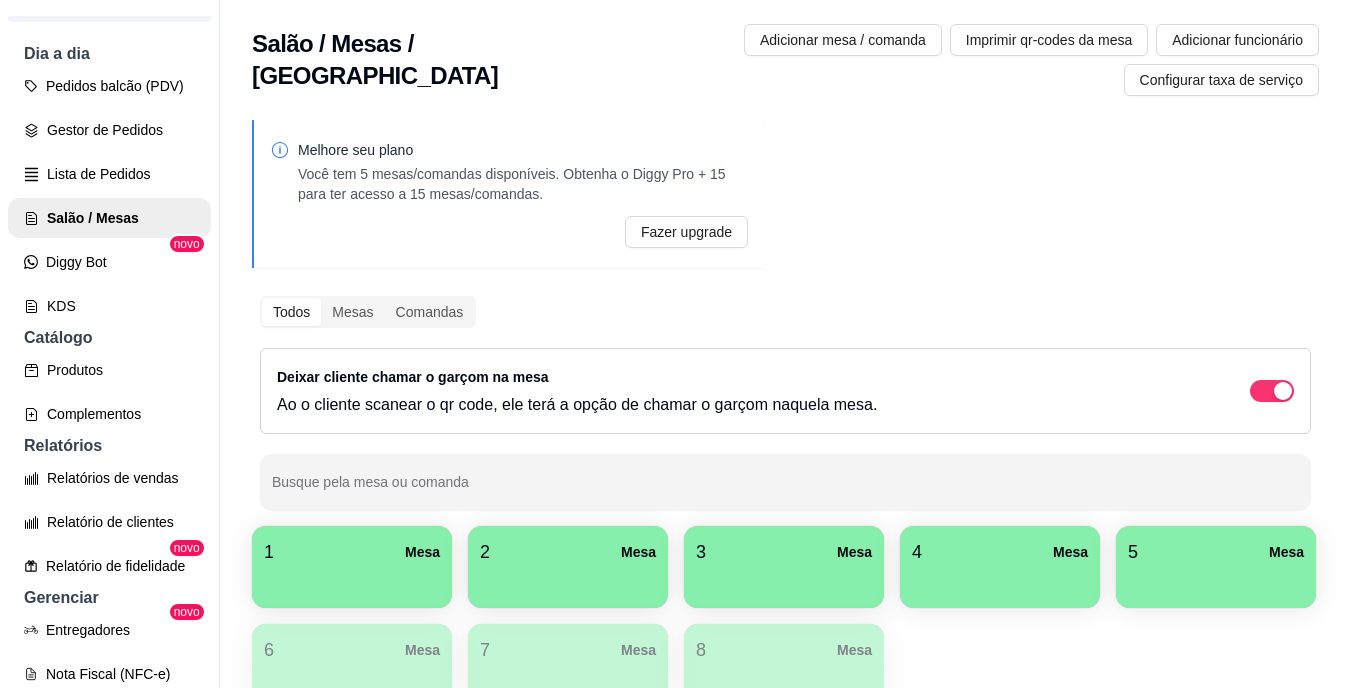 click on "Salão / Mesas" at bounding box center [109, 218] 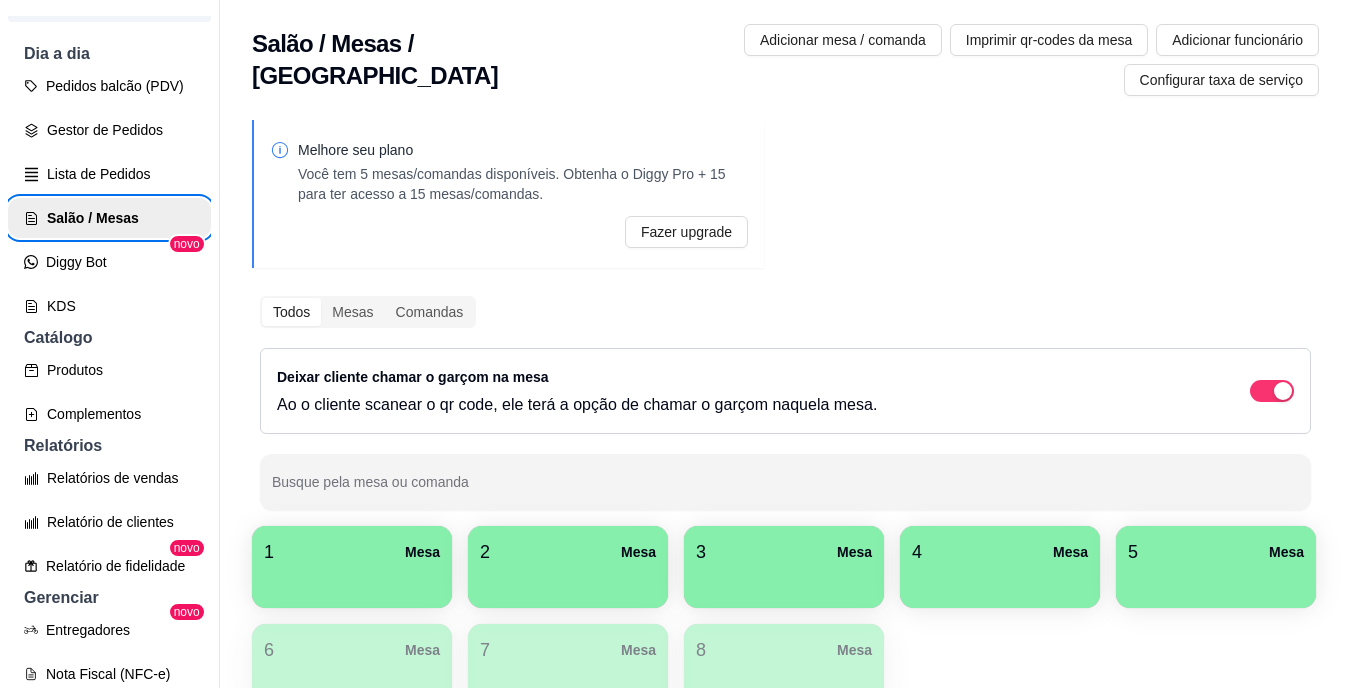 click on "Deixar cliente chamar o garçom na mesa Ao o cliente scanear o qr code, ele terá a opção de chamar o garçom naquela mesa." at bounding box center (785, 391) 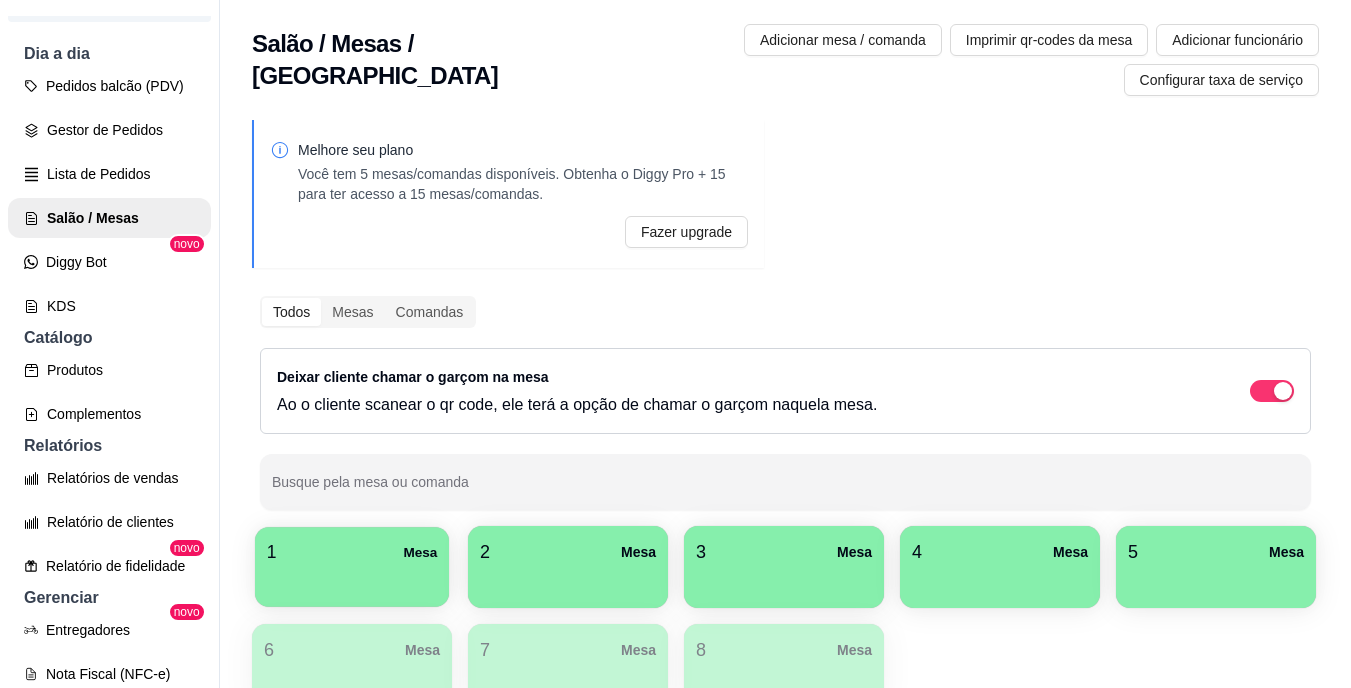 click on "1 Mesa" at bounding box center (352, 552) 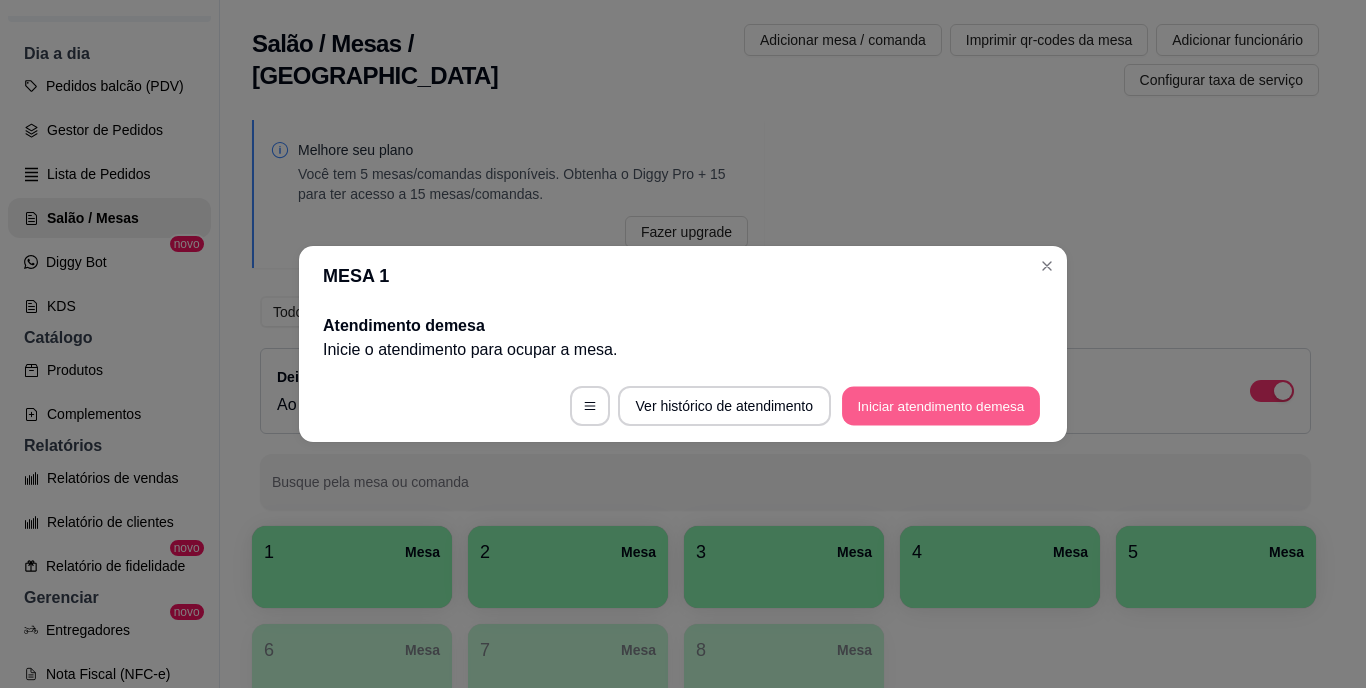 click on "Iniciar atendimento de  mesa" at bounding box center [941, 406] 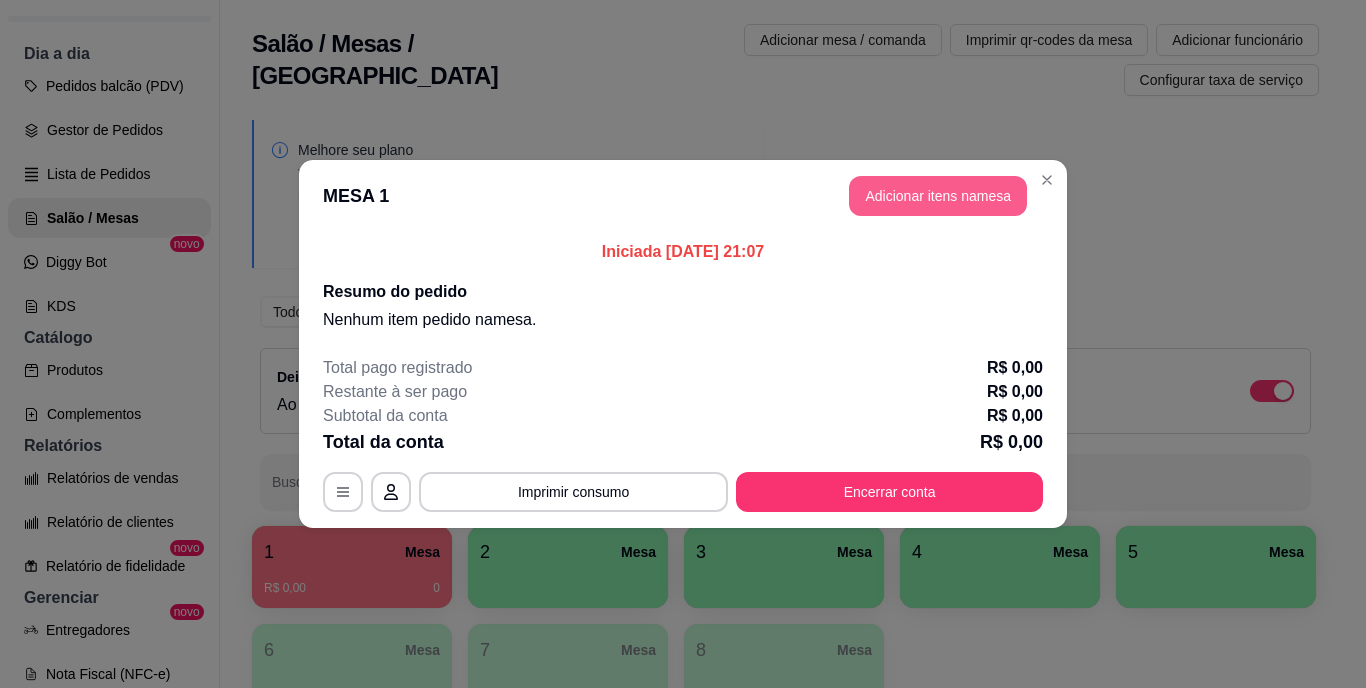 click on "Adicionar itens na  mesa" at bounding box center [938, 196] 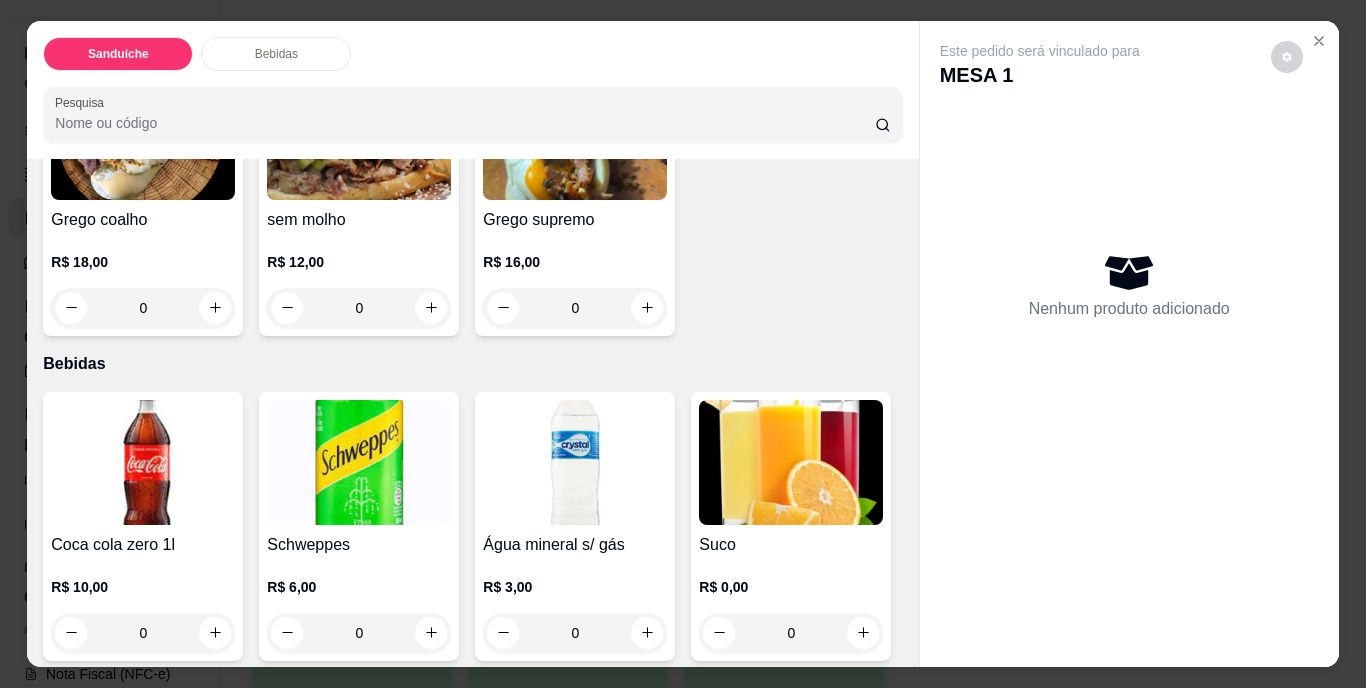 scroll, scrollTop: 400, scrollLeft: 0, axis: vertical 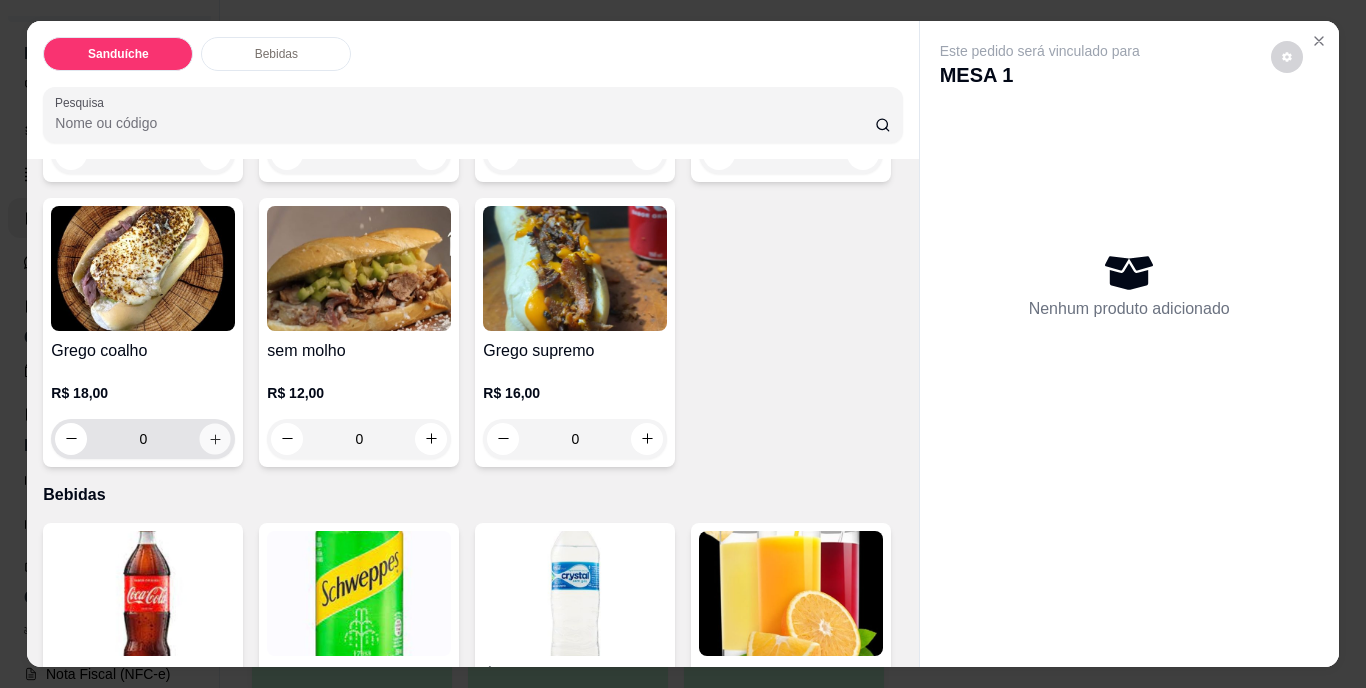 click at bounding box center (215, 438) 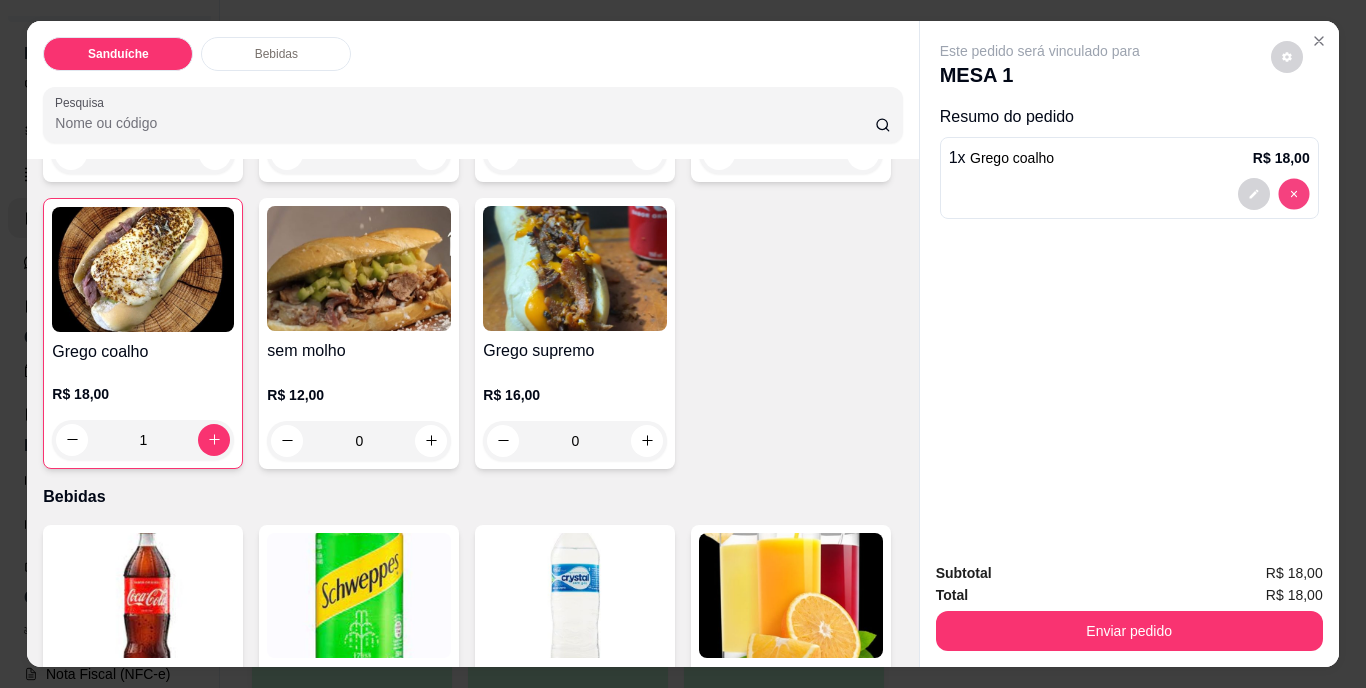 type on "0" 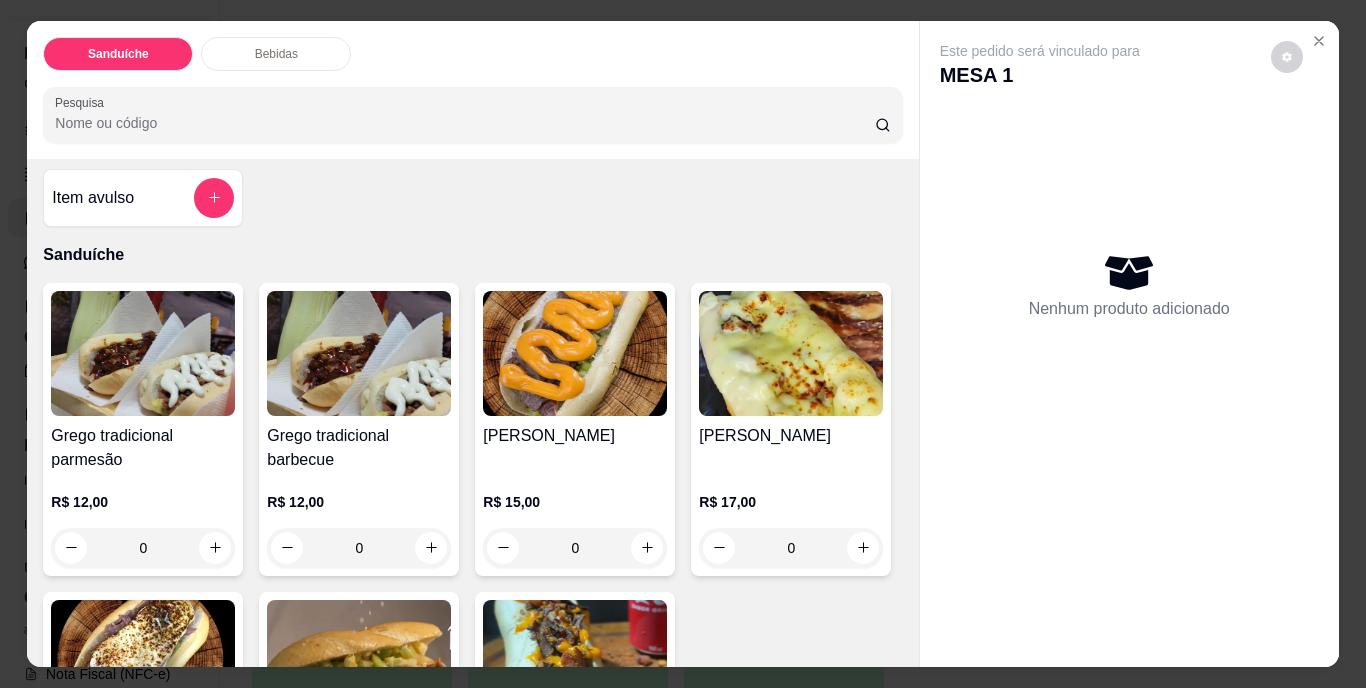 scroll, scrollTop: 0, scrollLeft: 0, axis: both 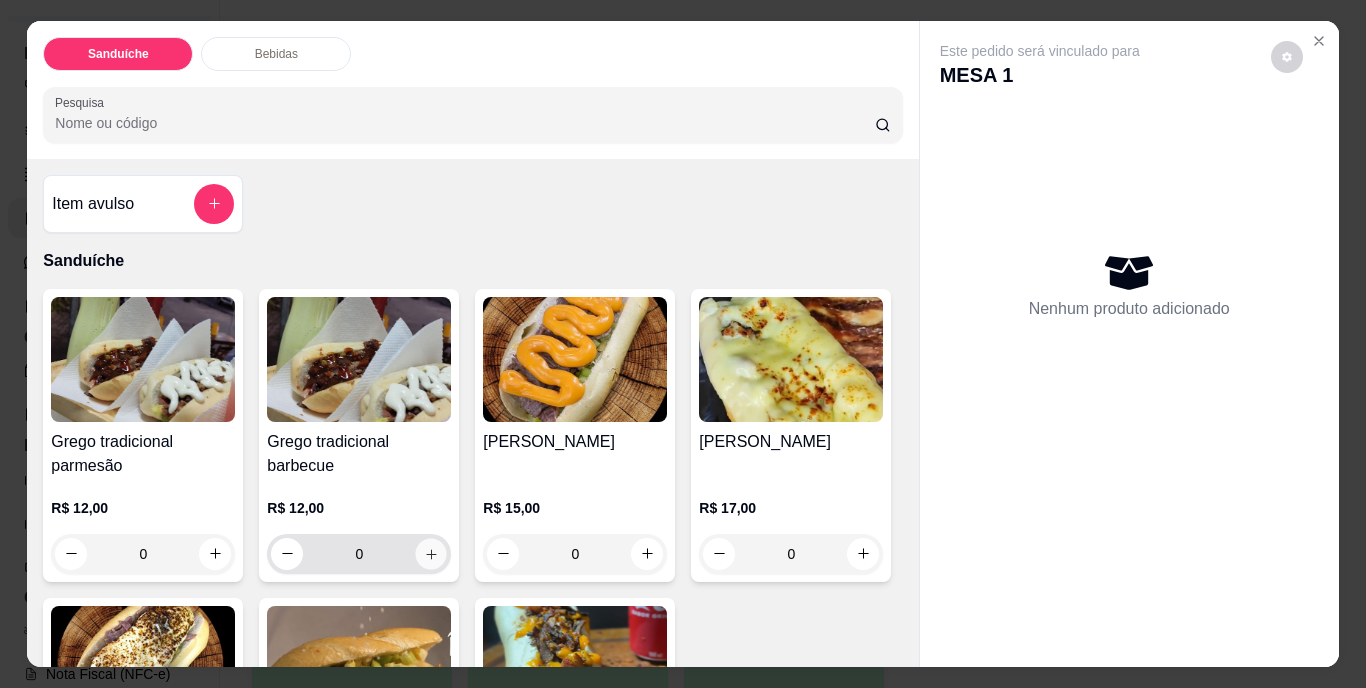 click 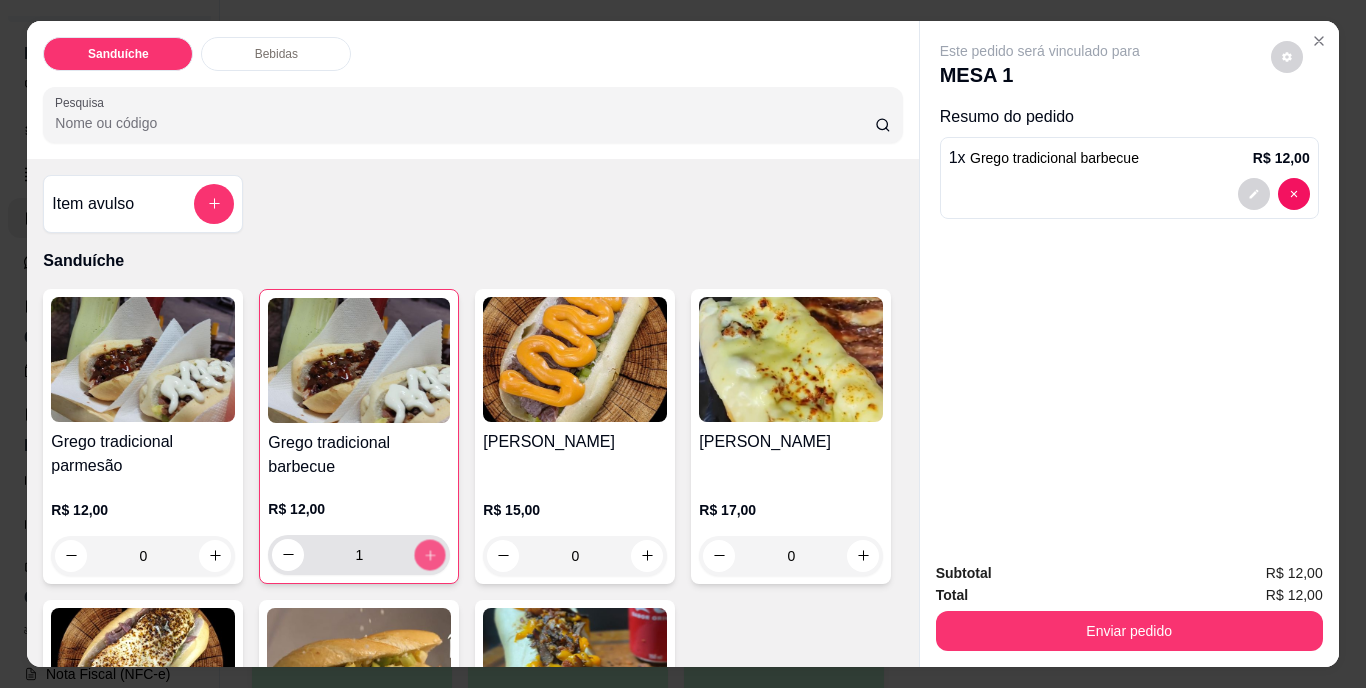 click 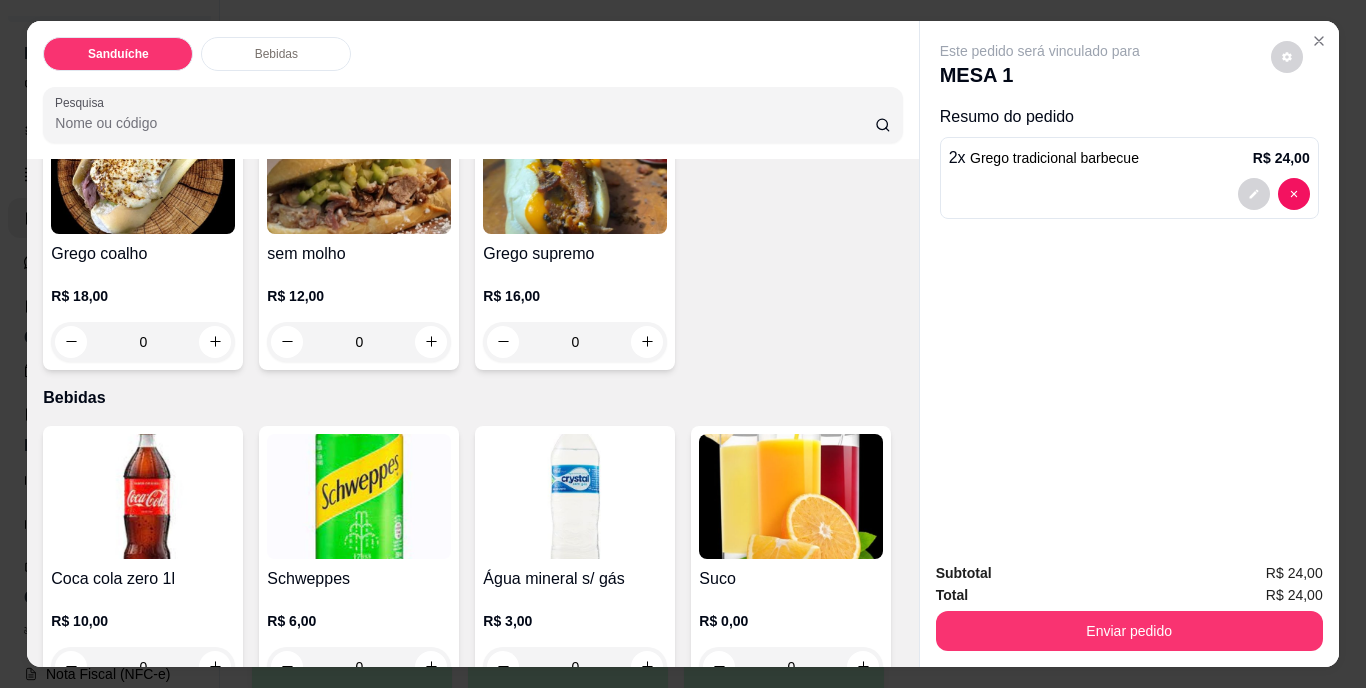 scroll, scrollTop: 600, scrollLeft: 0, axis: vertical 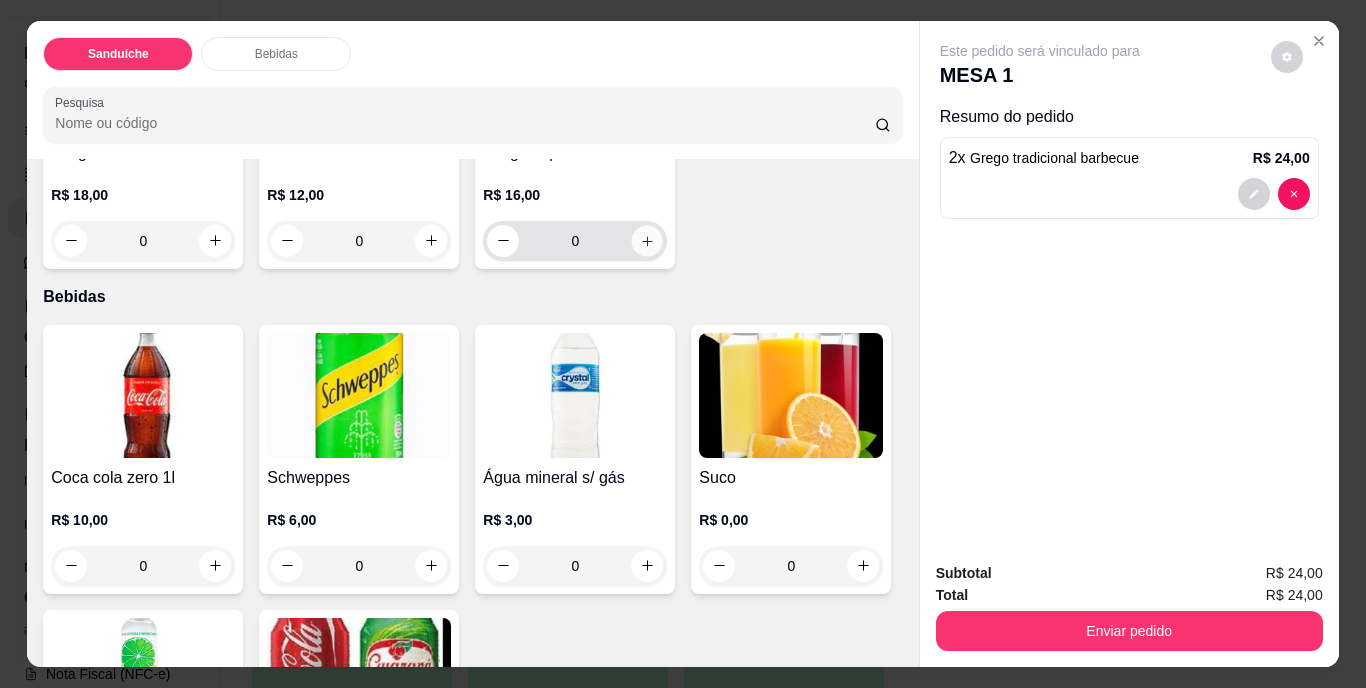 click 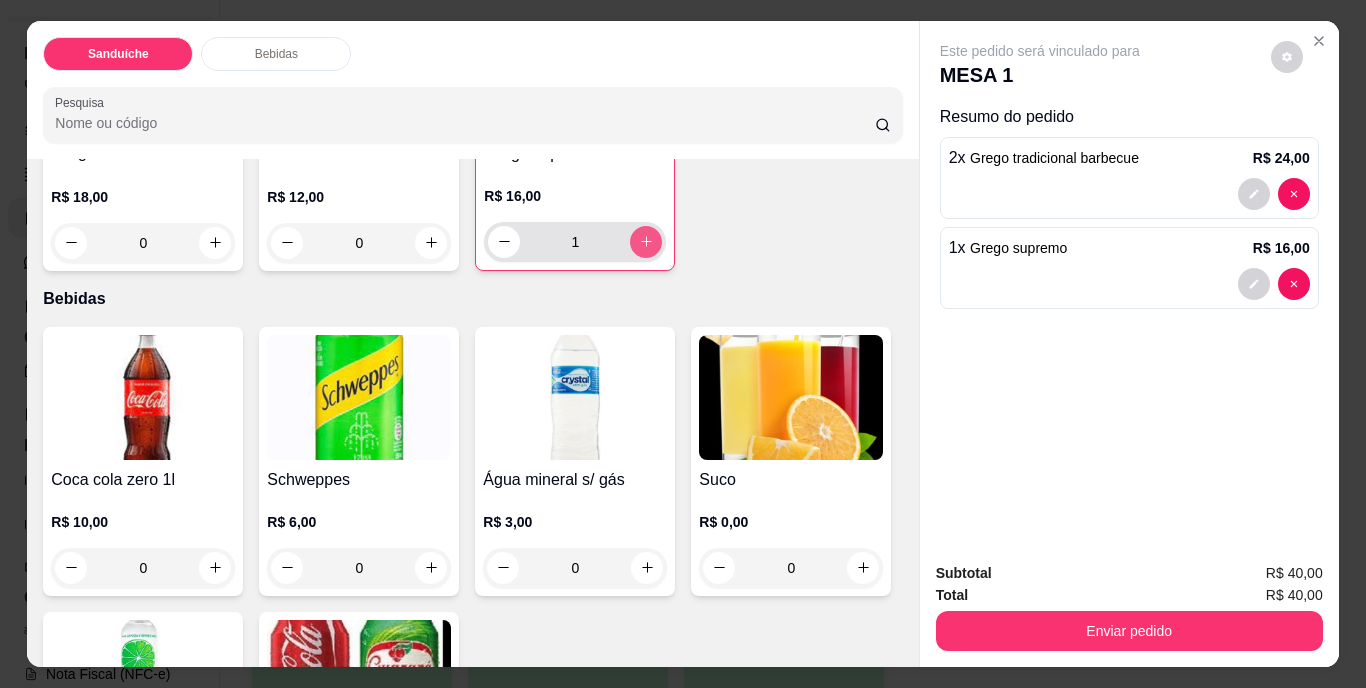 click 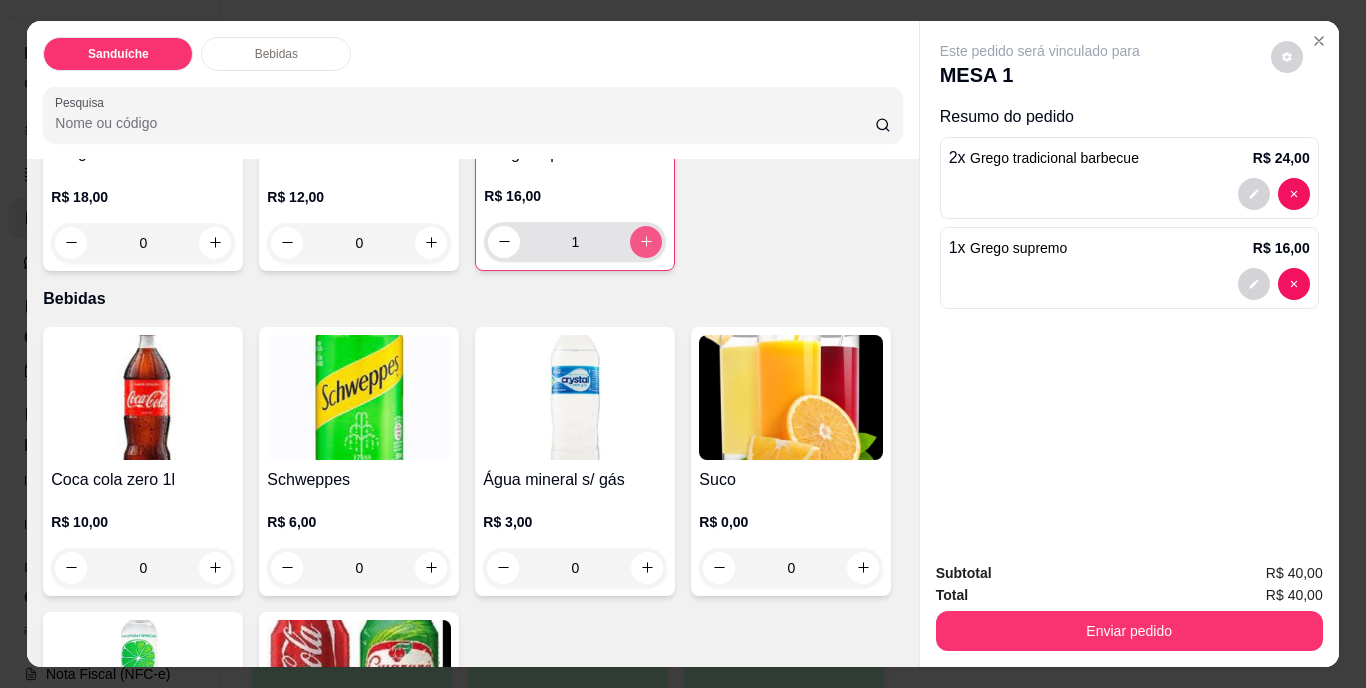 type on "2" 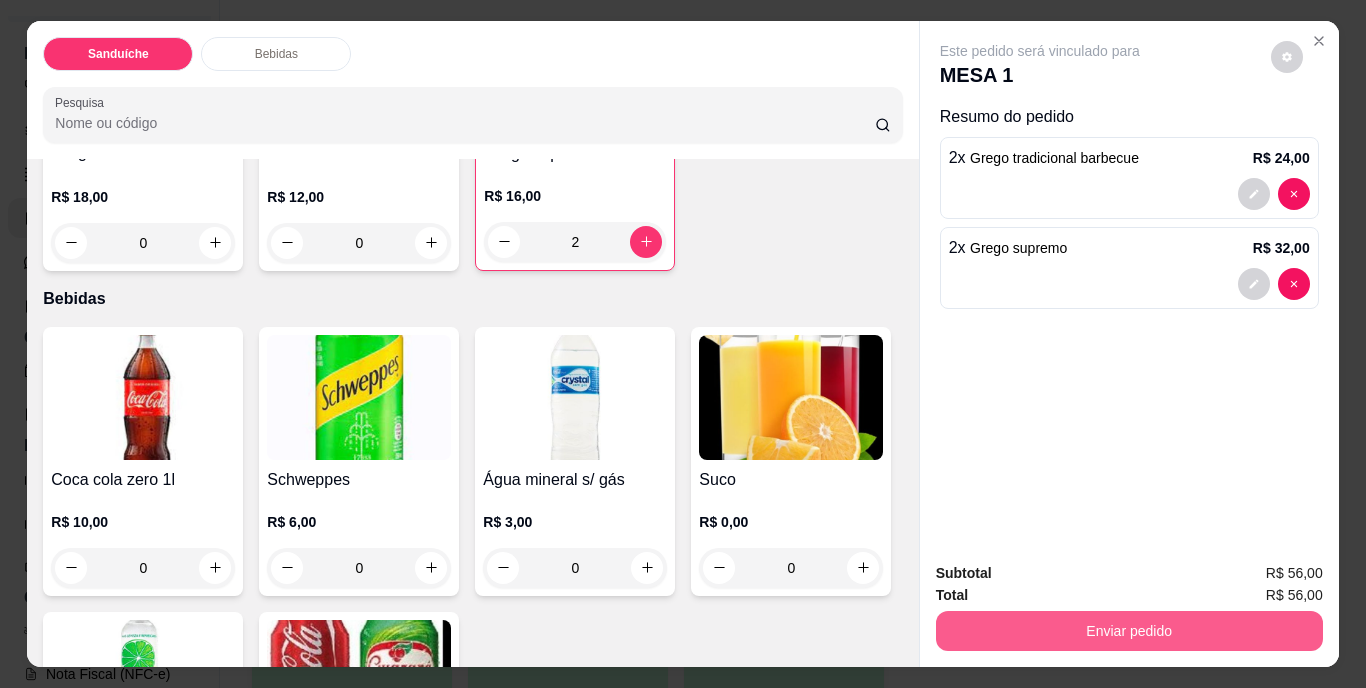 click on "Enviar pedido" at bounding box center [1129, 631] 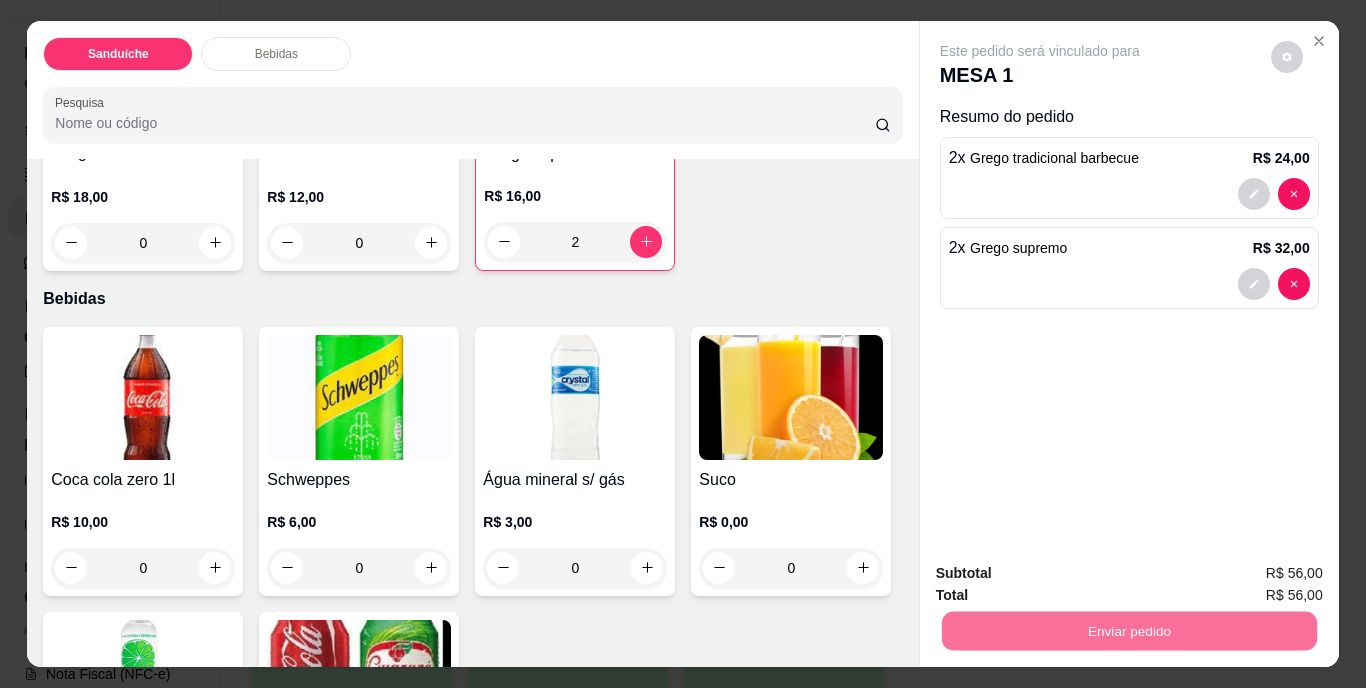 click on "Não registrar e enviar pedido" at bounding box center (1063, 574) 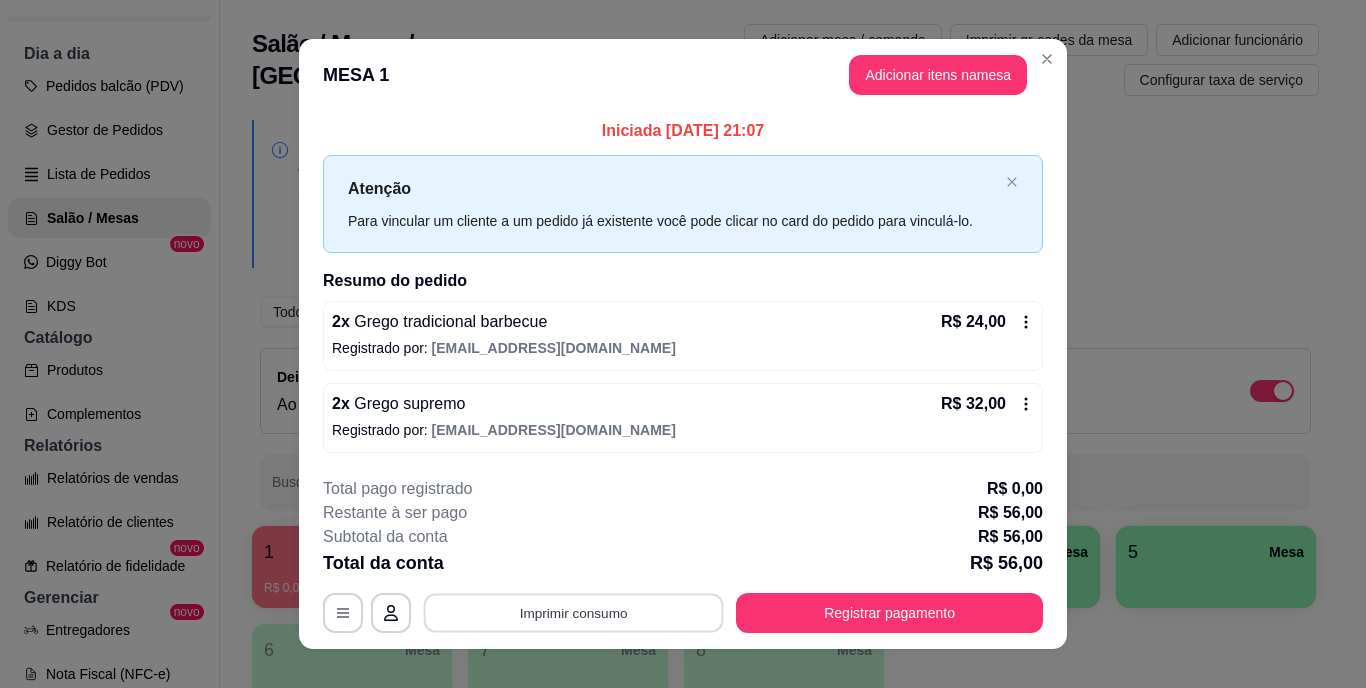 click on "Imprimir consumo" at bounding box center (574, 612) 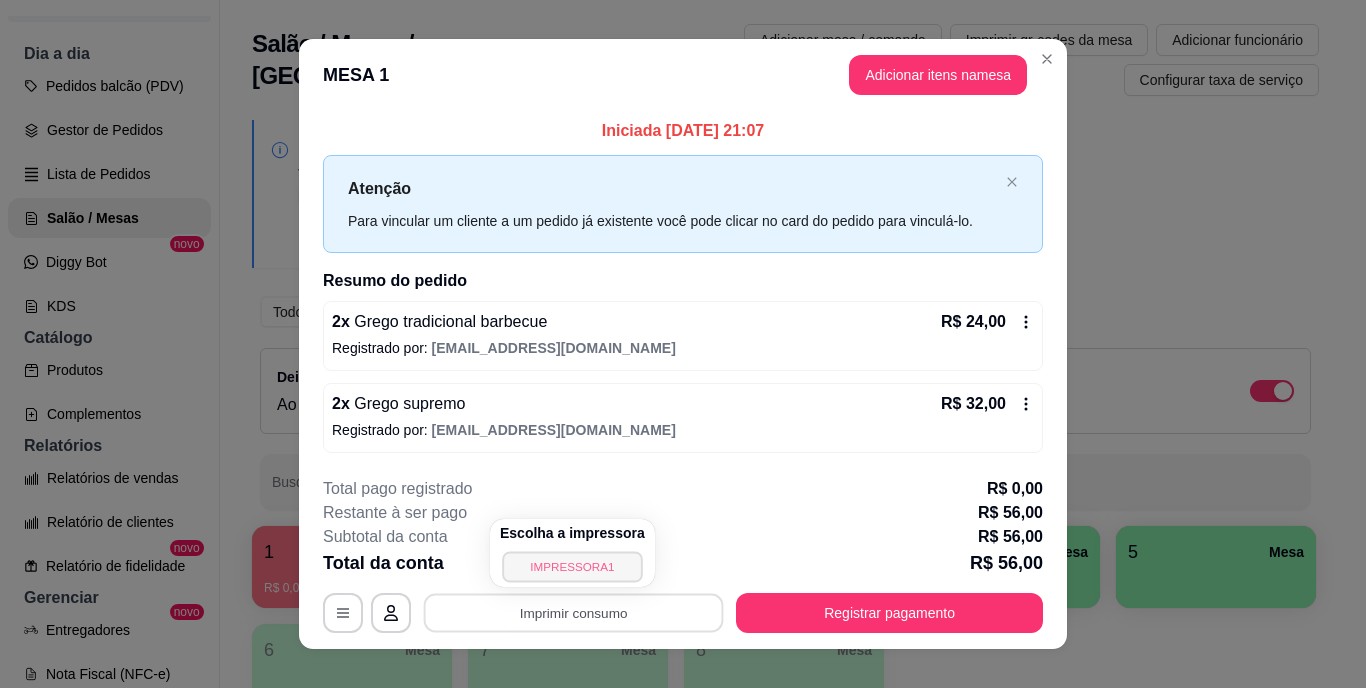 click on "IMPRESSORA1" at bounding box center [572, 566] 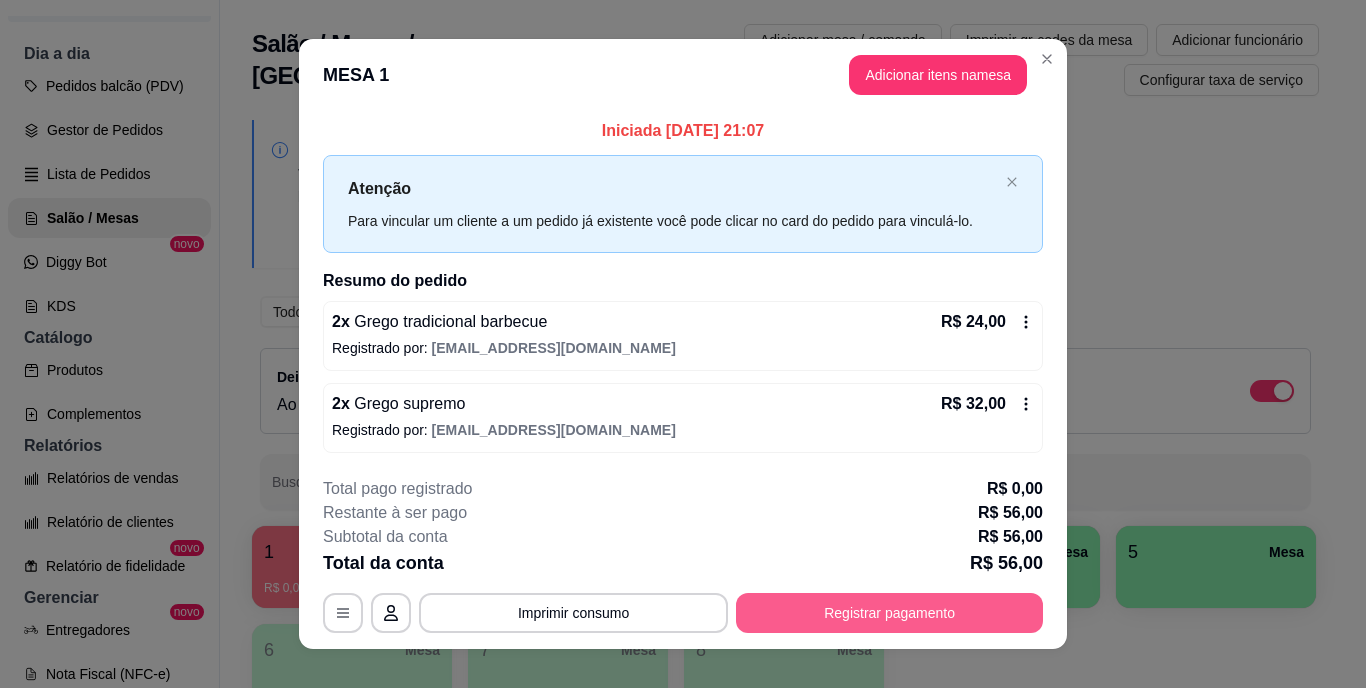 click on "Registrar pagamento" at bounding box center [889, 613] 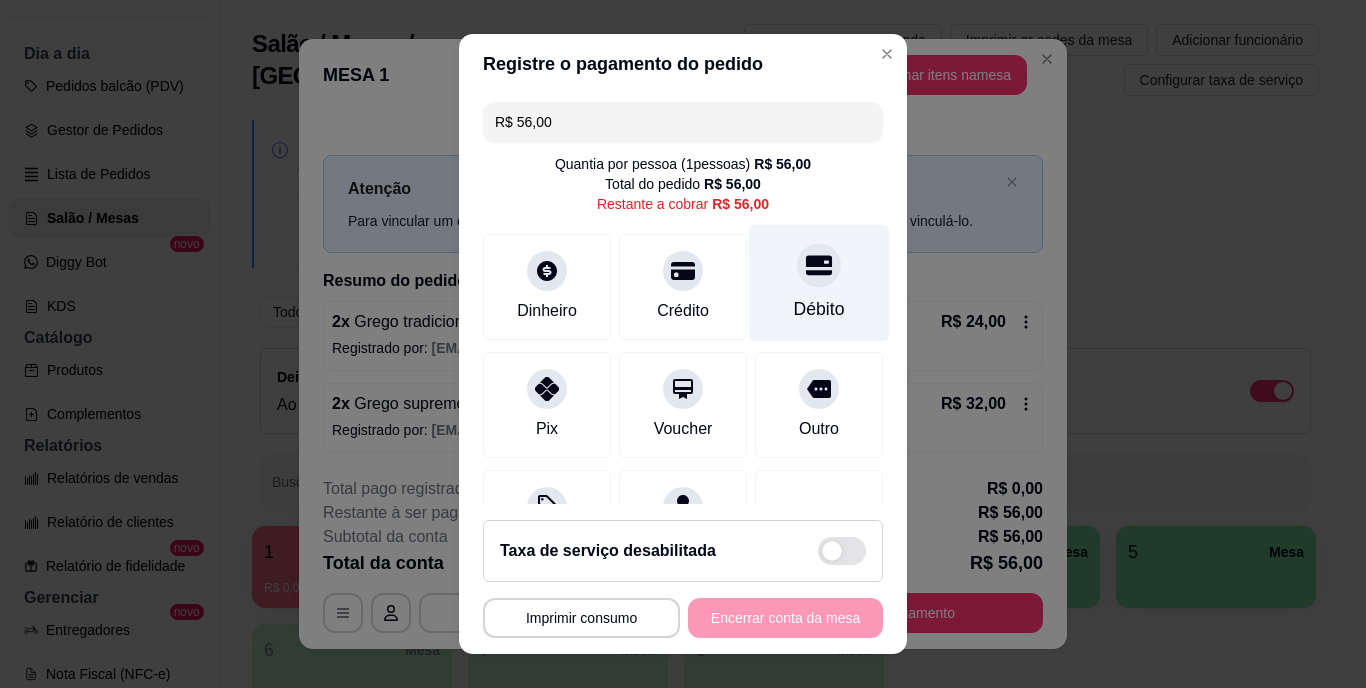 click on "Débito" at bounding box center [819, 283] 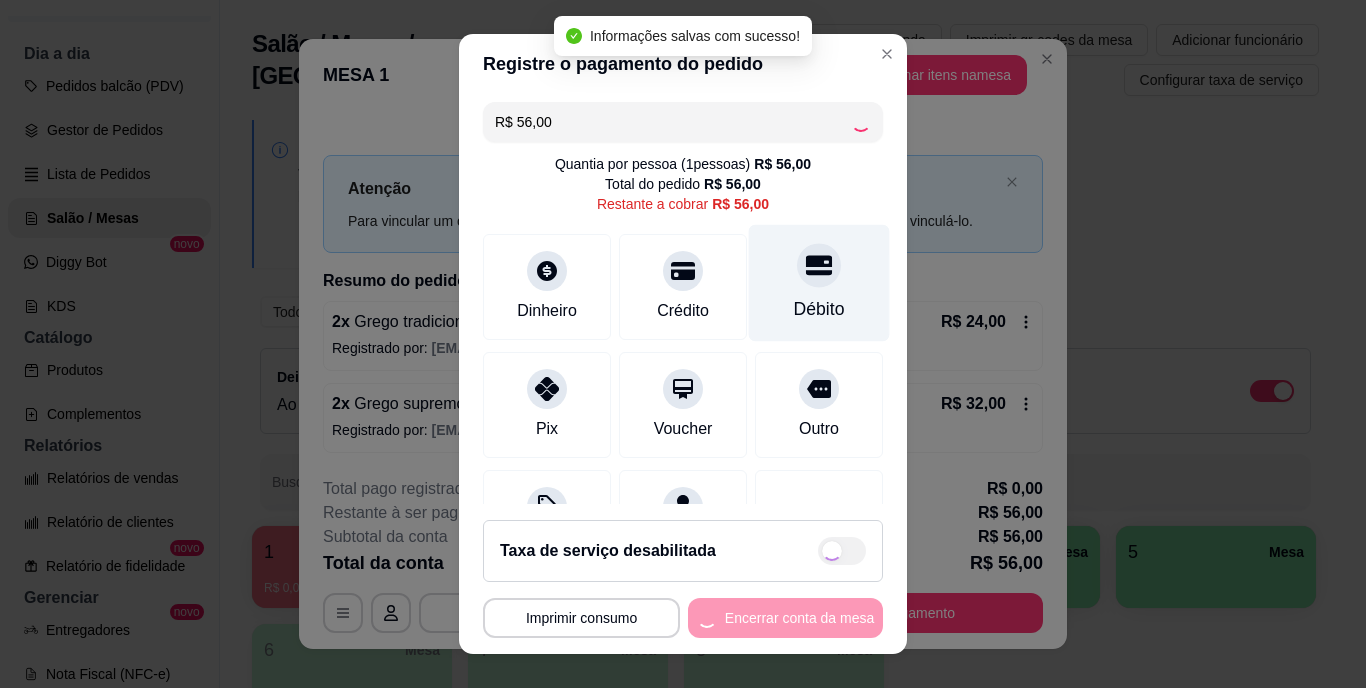 type on "R$ 0,00" 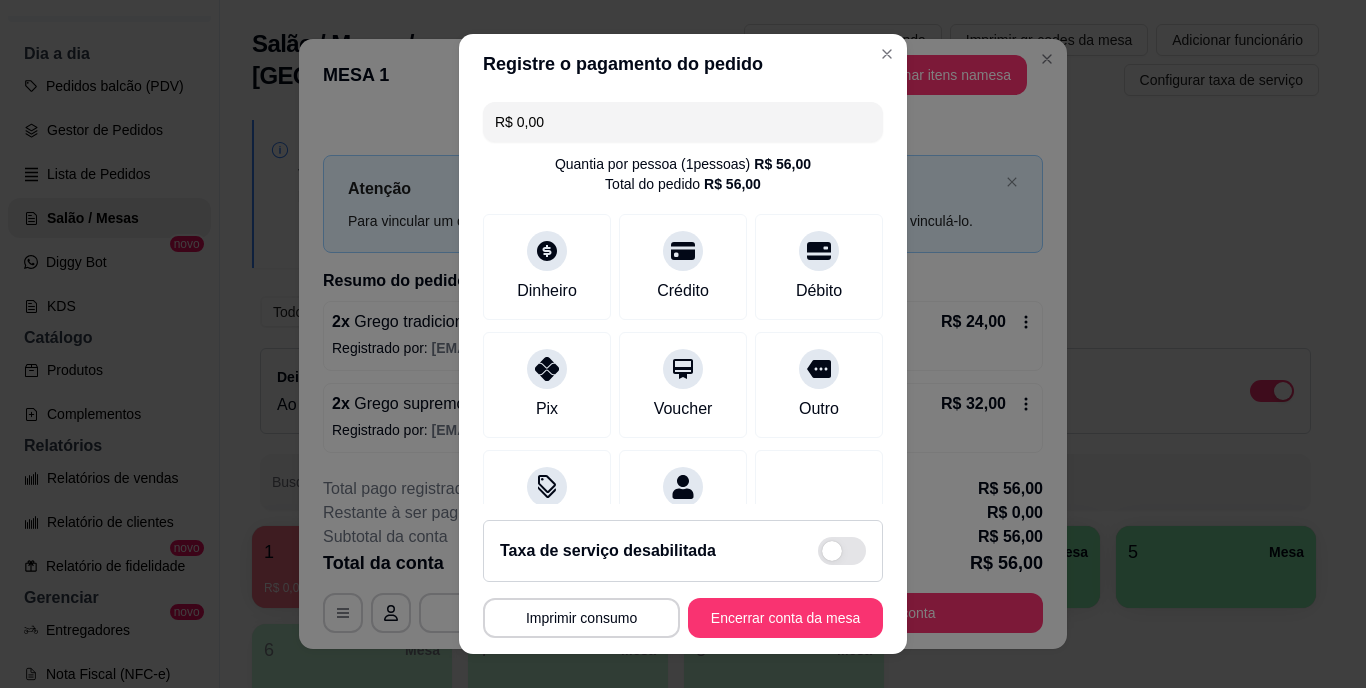 scroll, scrollTop: 188, scrollLeft: 0, axis: vertical 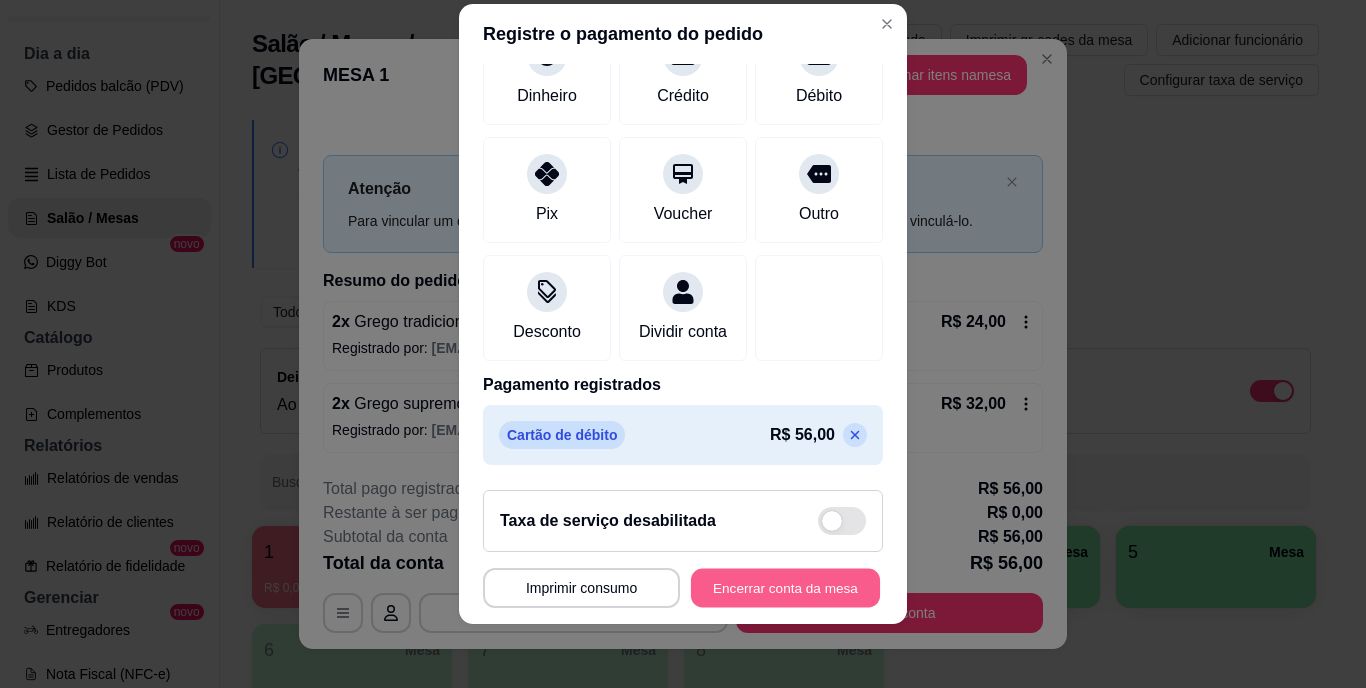 click on "Encerrar conta da mesa" at bounding box center (785, 587) 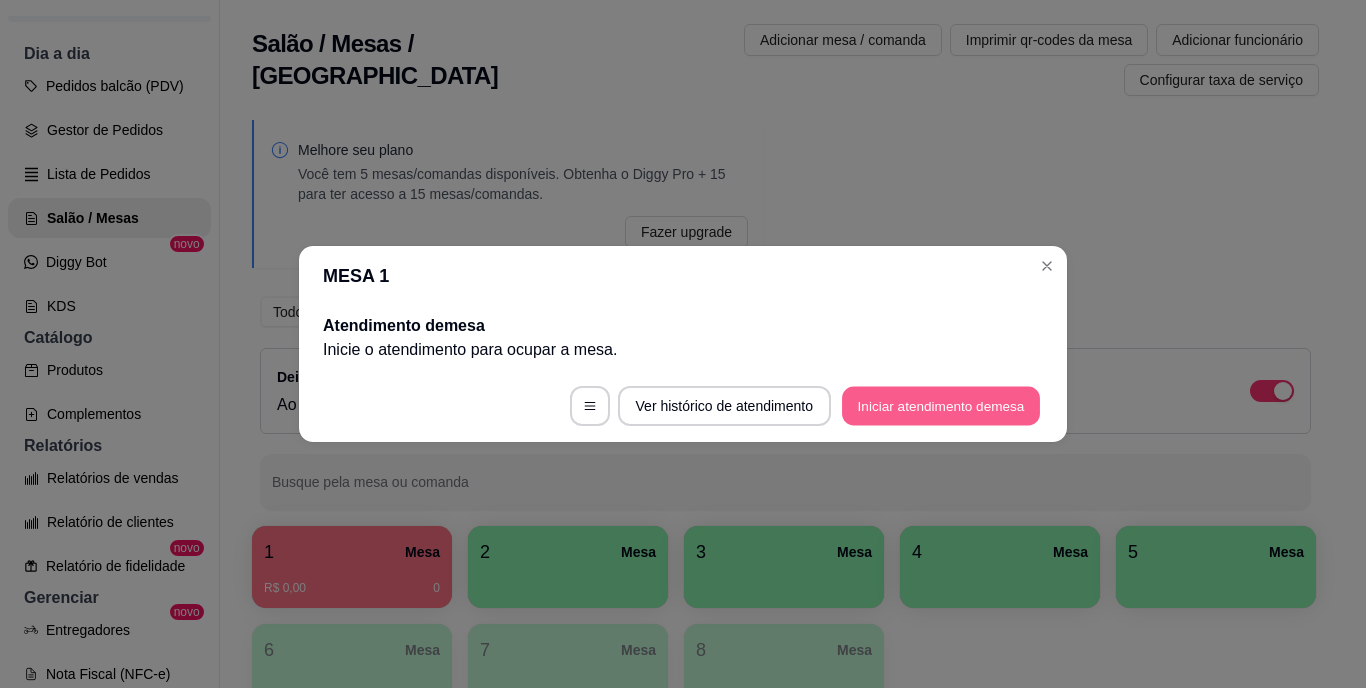 click on "Iniciar atendimento de  mesa" at bounding box center (941, 406) 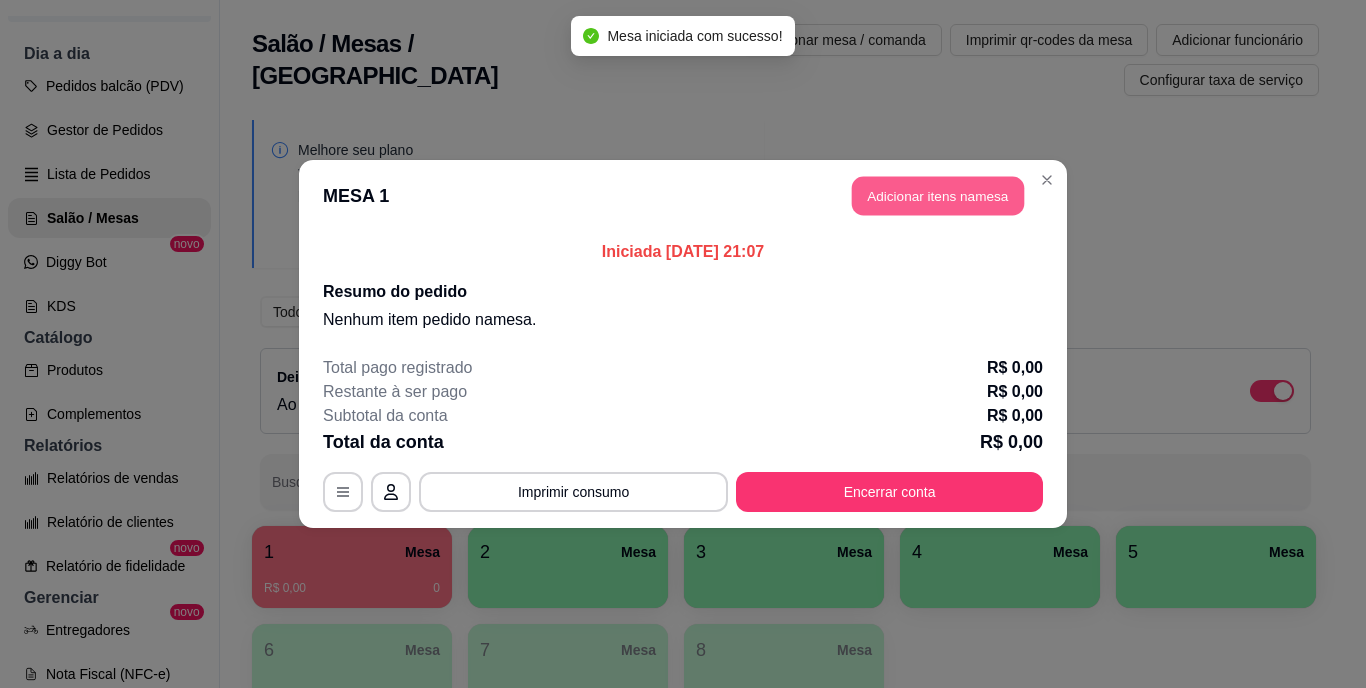click on "Adicionar itens na  mesa" at bounding box center (938, 196) 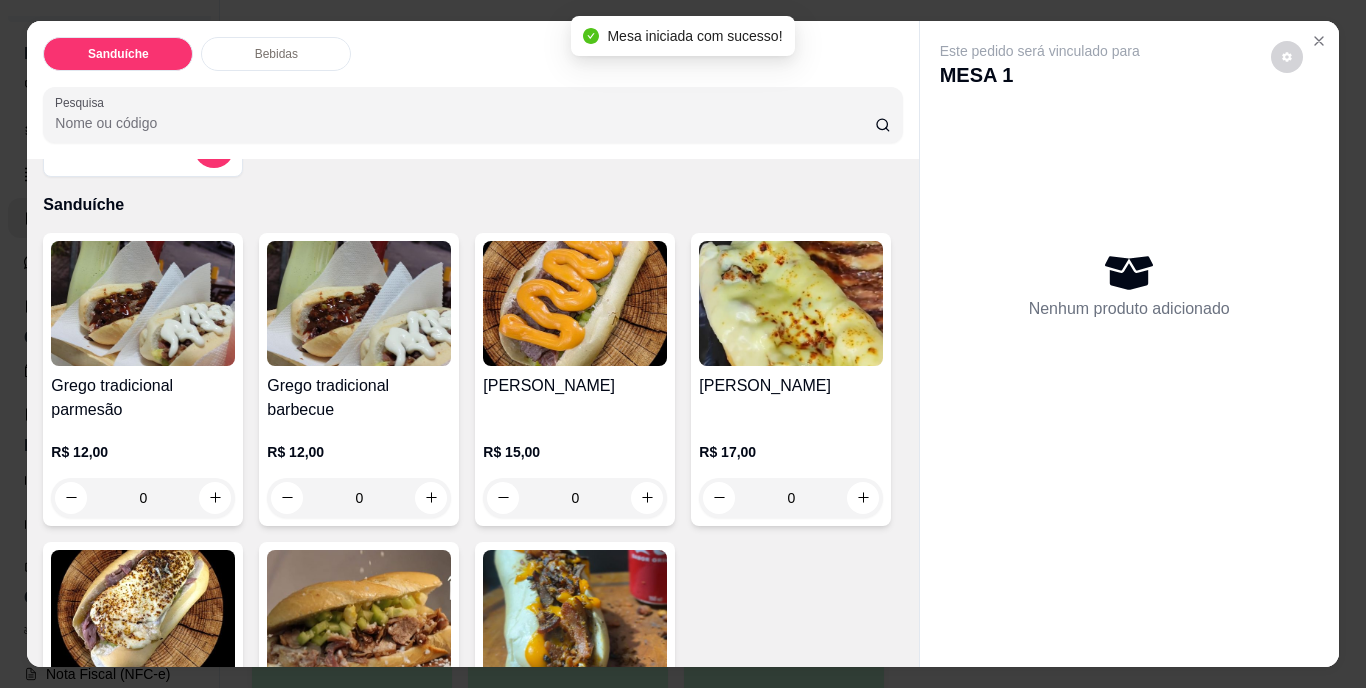 scroll, scrollTop: 200, scrollLeft: 0, axis: vertical 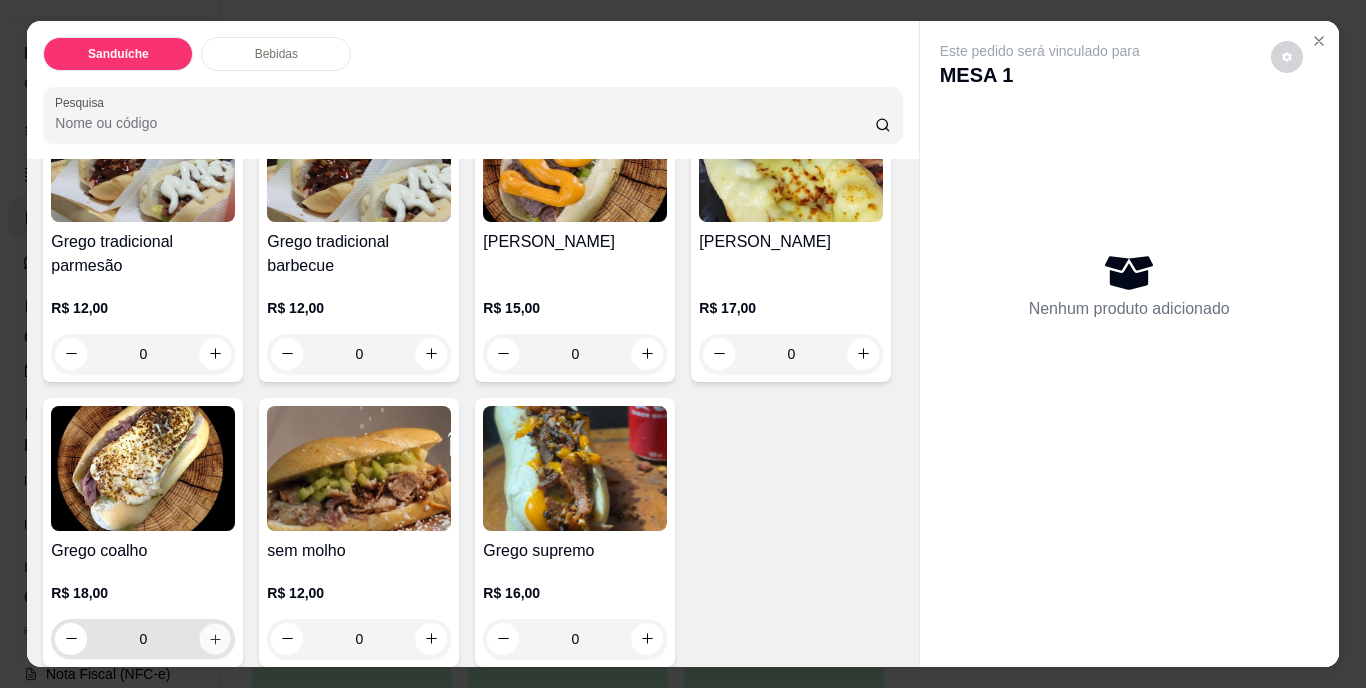 click 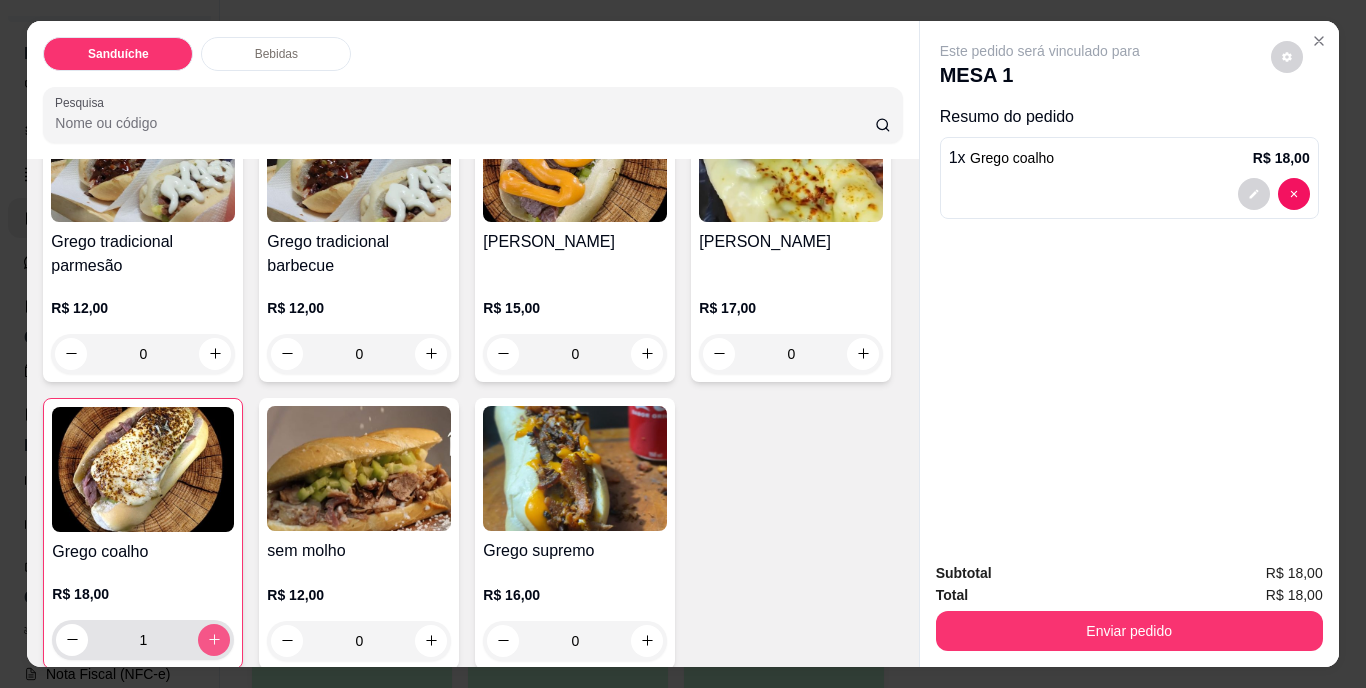 click 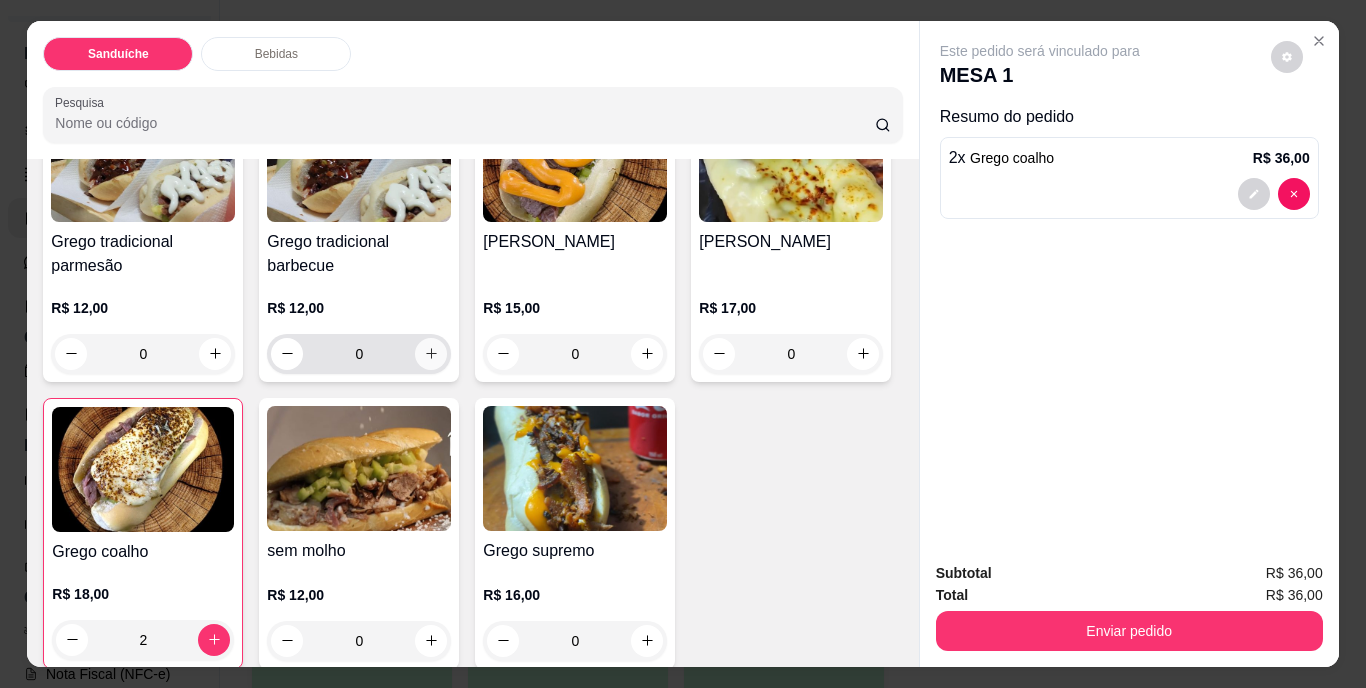 click 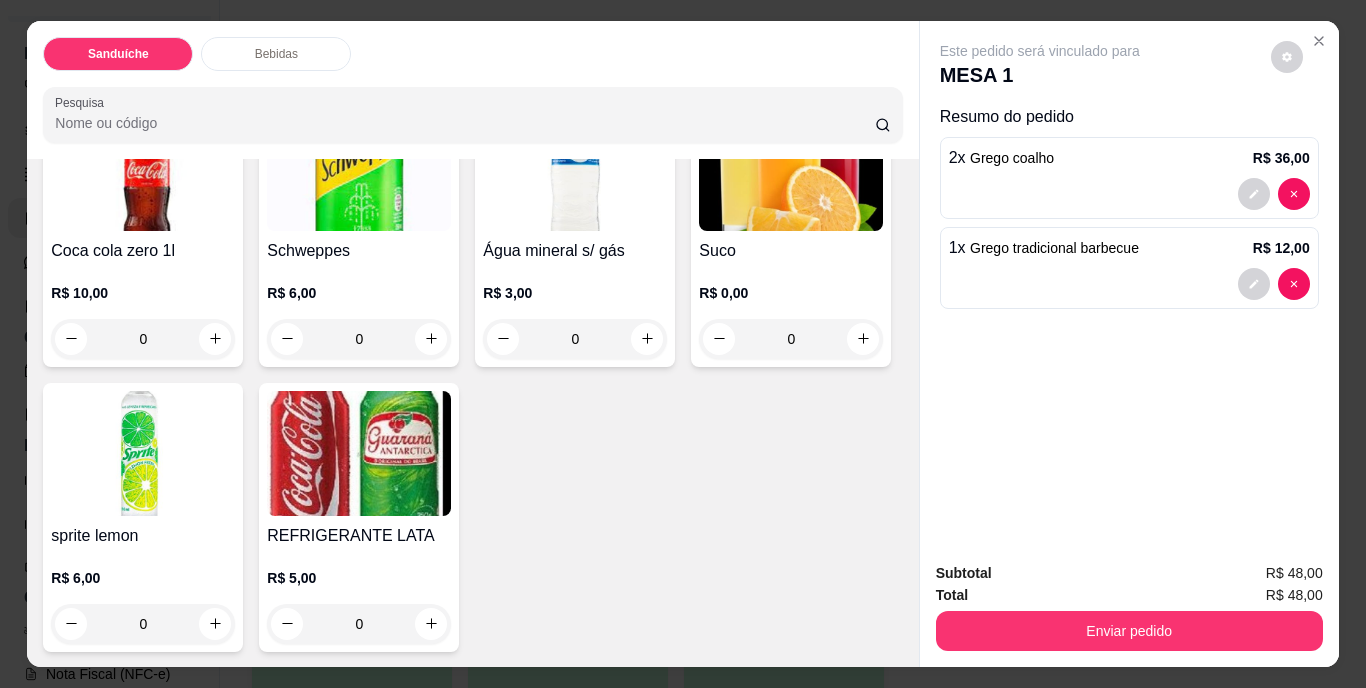 scroll, scrollTop: 900, scrollLeft: 0, axis: vertical 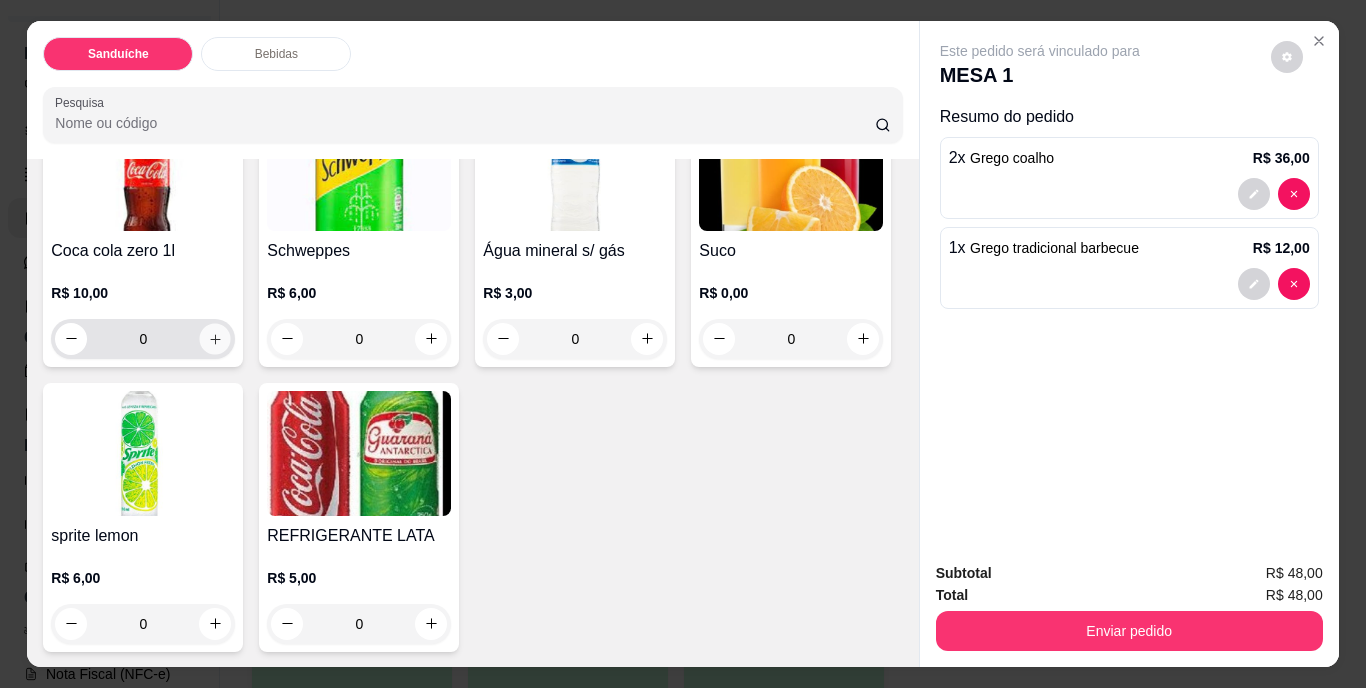 click 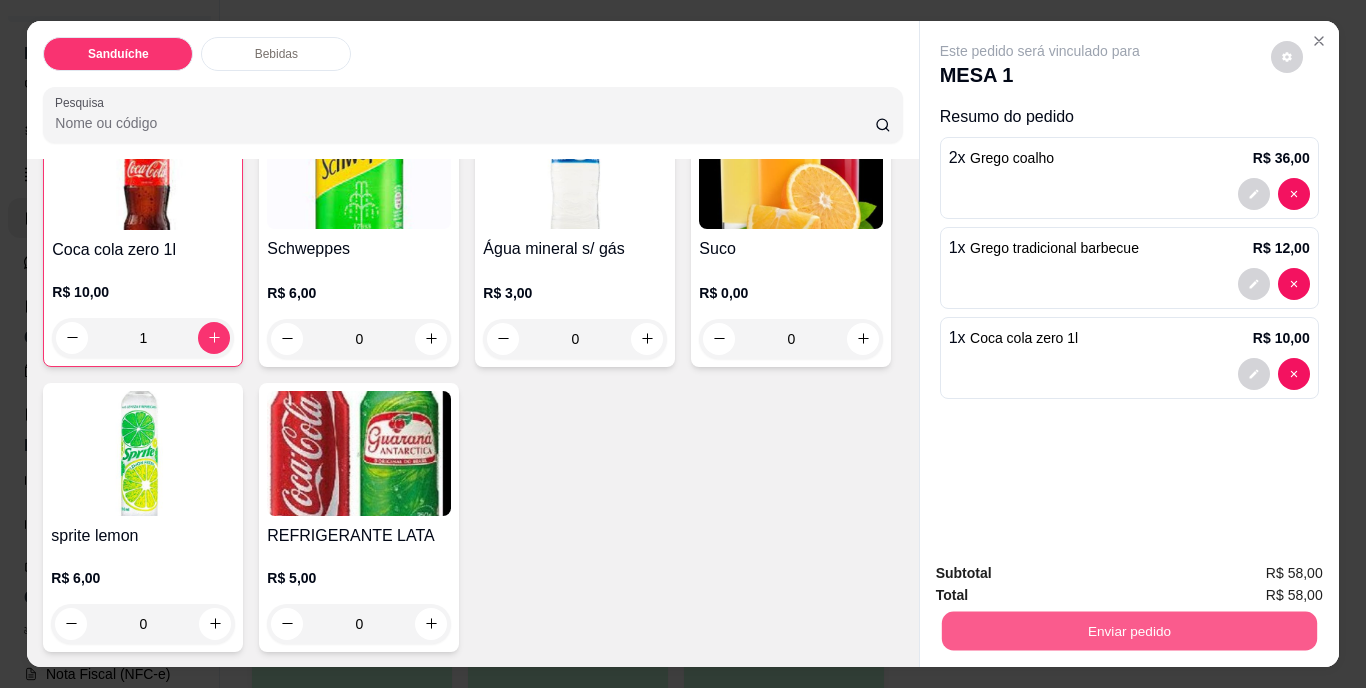 click on "Enviar pedido" at bounding box center [1128, 631] 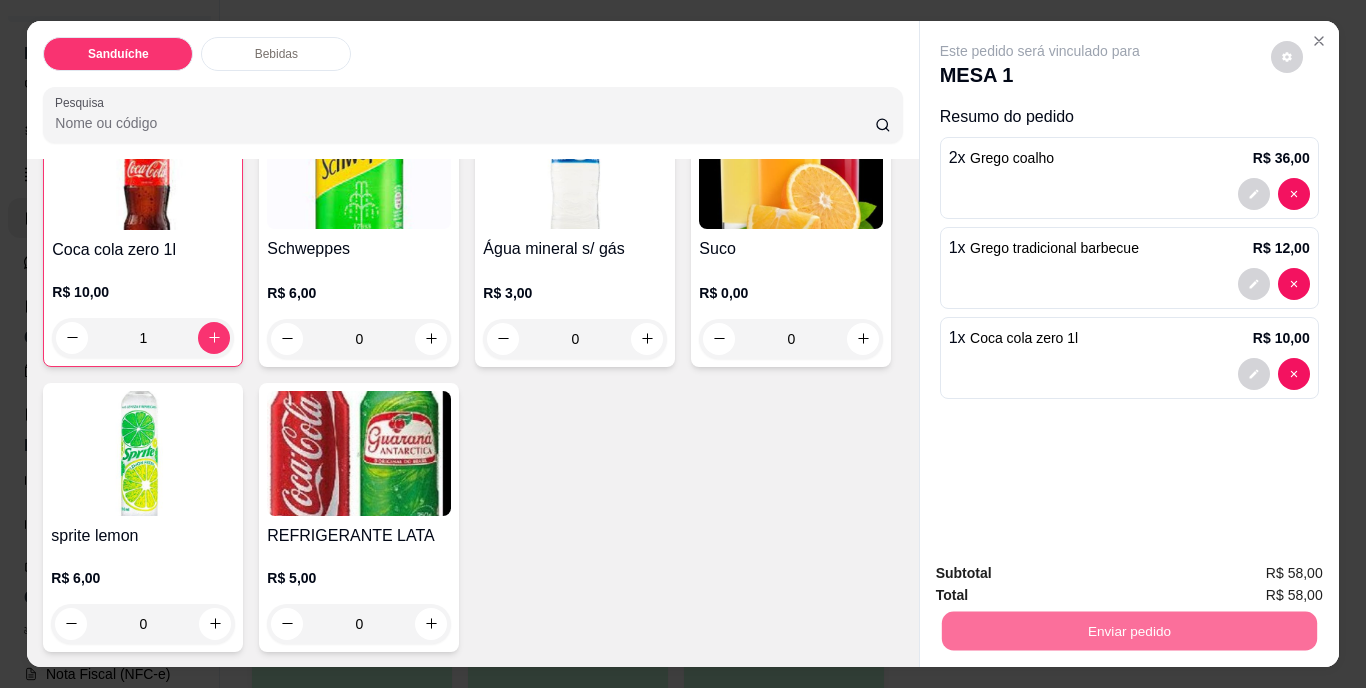 click on "Não registrar e enviar pedido" at bounding box center [1063, 574] 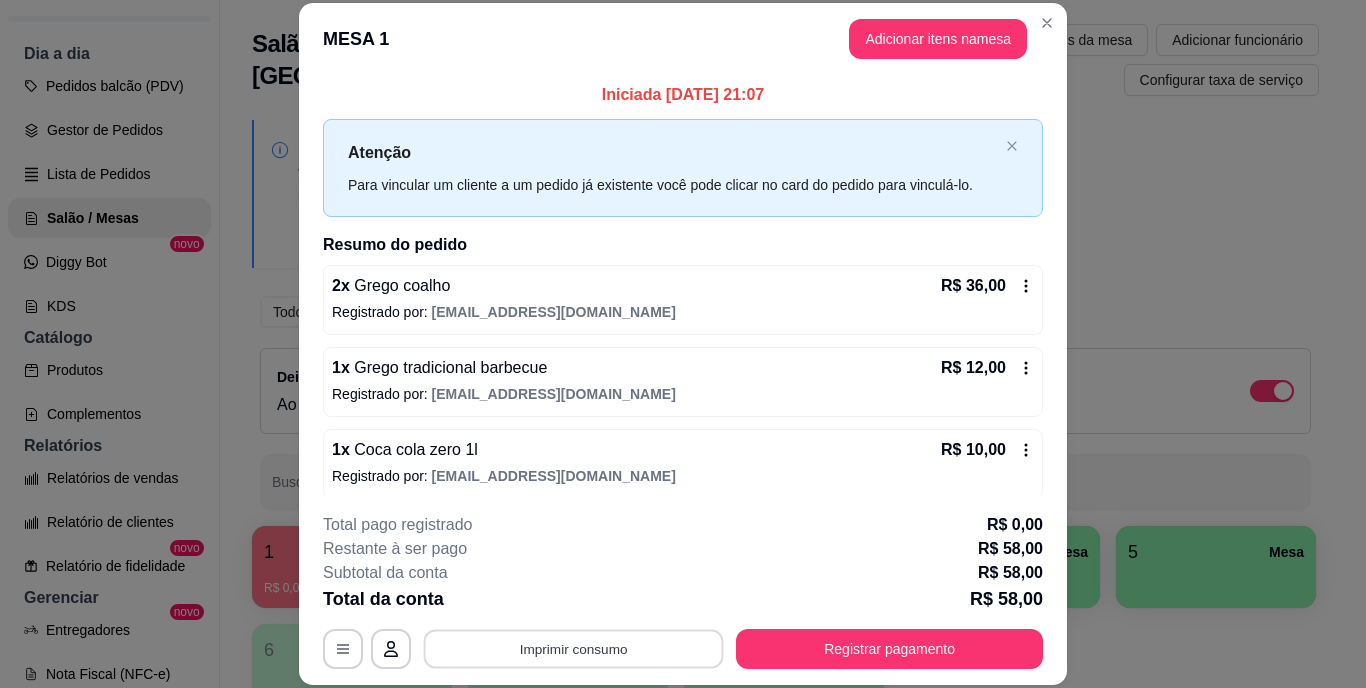 click on "Imprimir consumo" at bounding box center (574, 648) 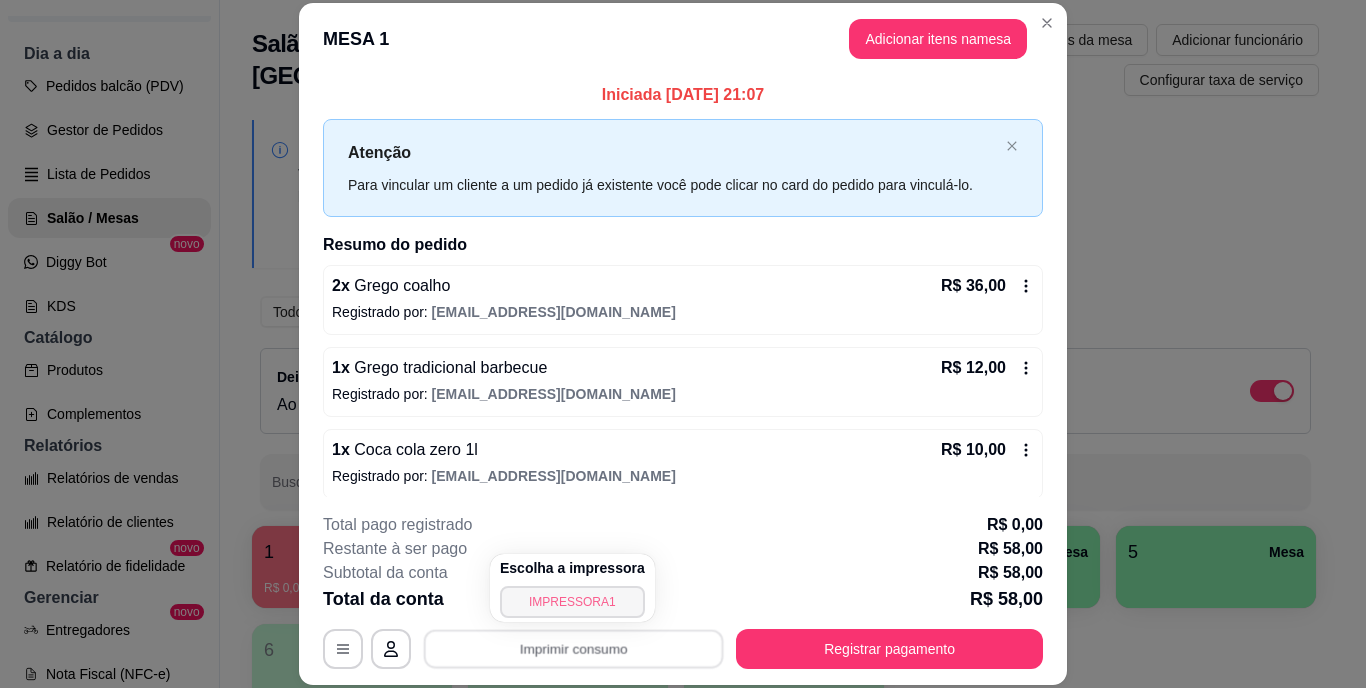 click on "IMPRESSORA1" at bounding box center [572, 602] 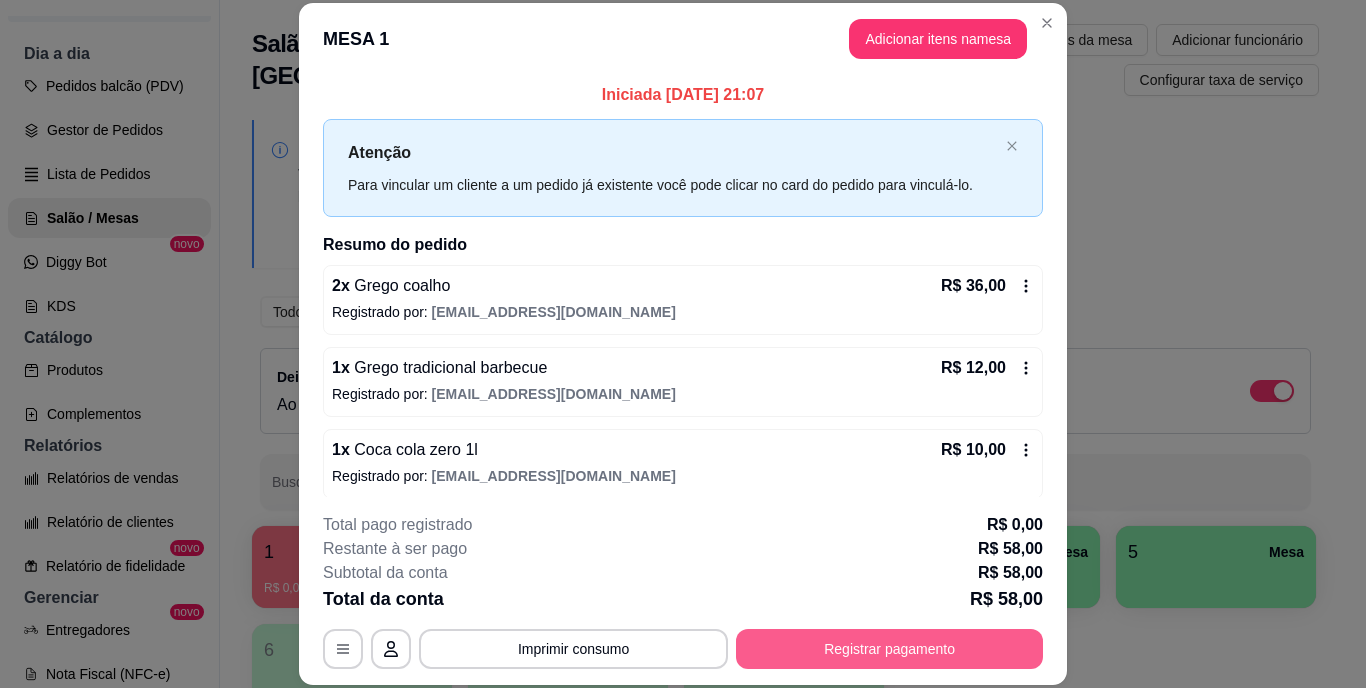 click on "Registrar pagamento" at bounding box center [889, 649] 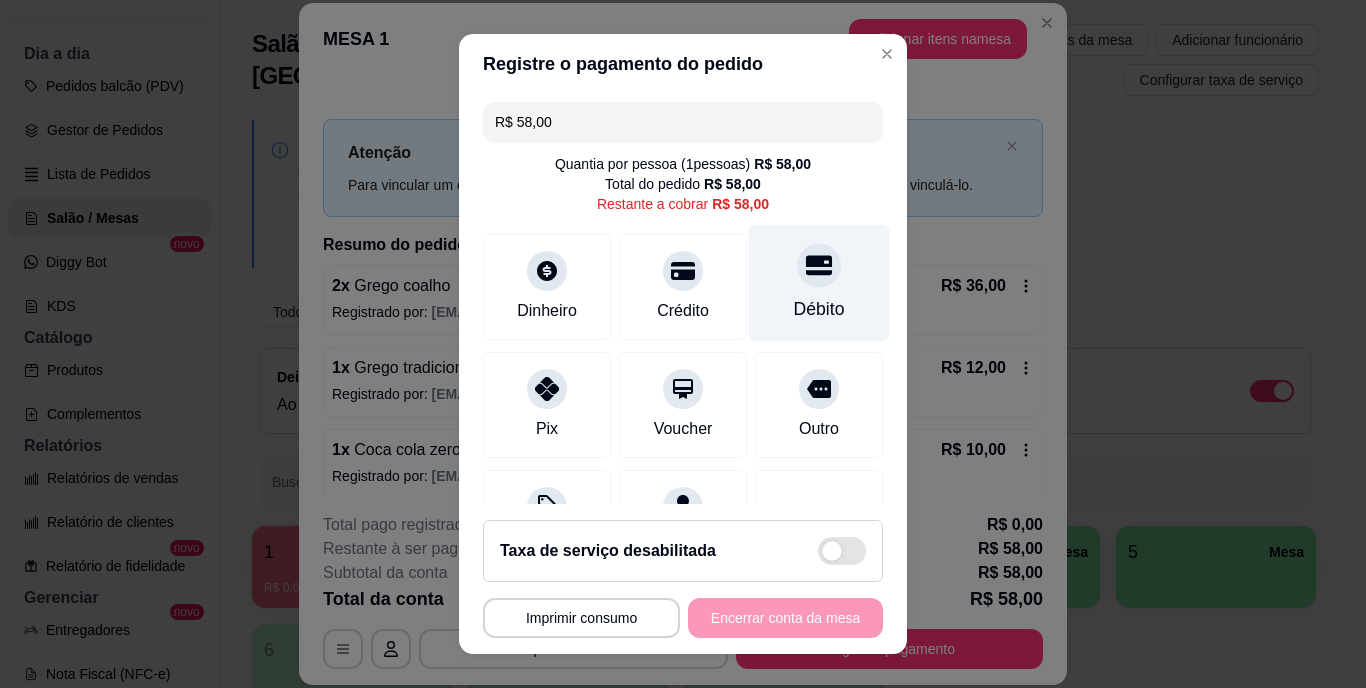 click 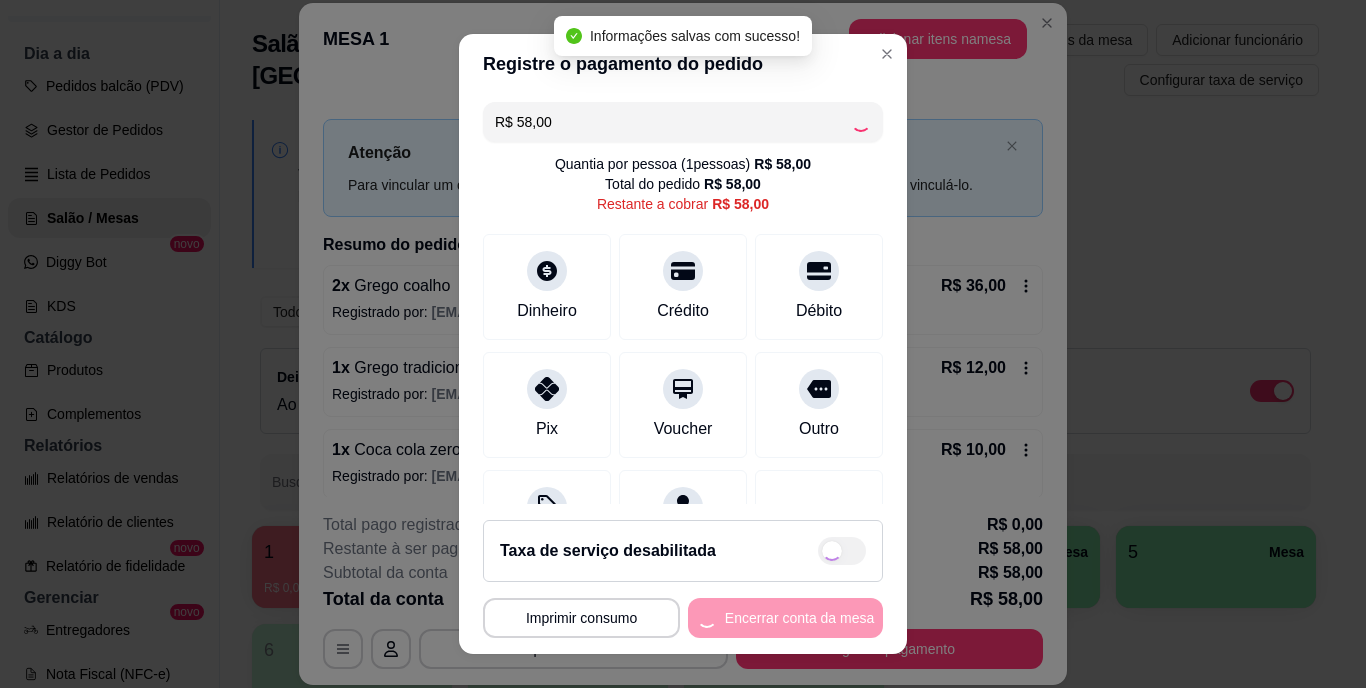 type on "R$ 0,00" 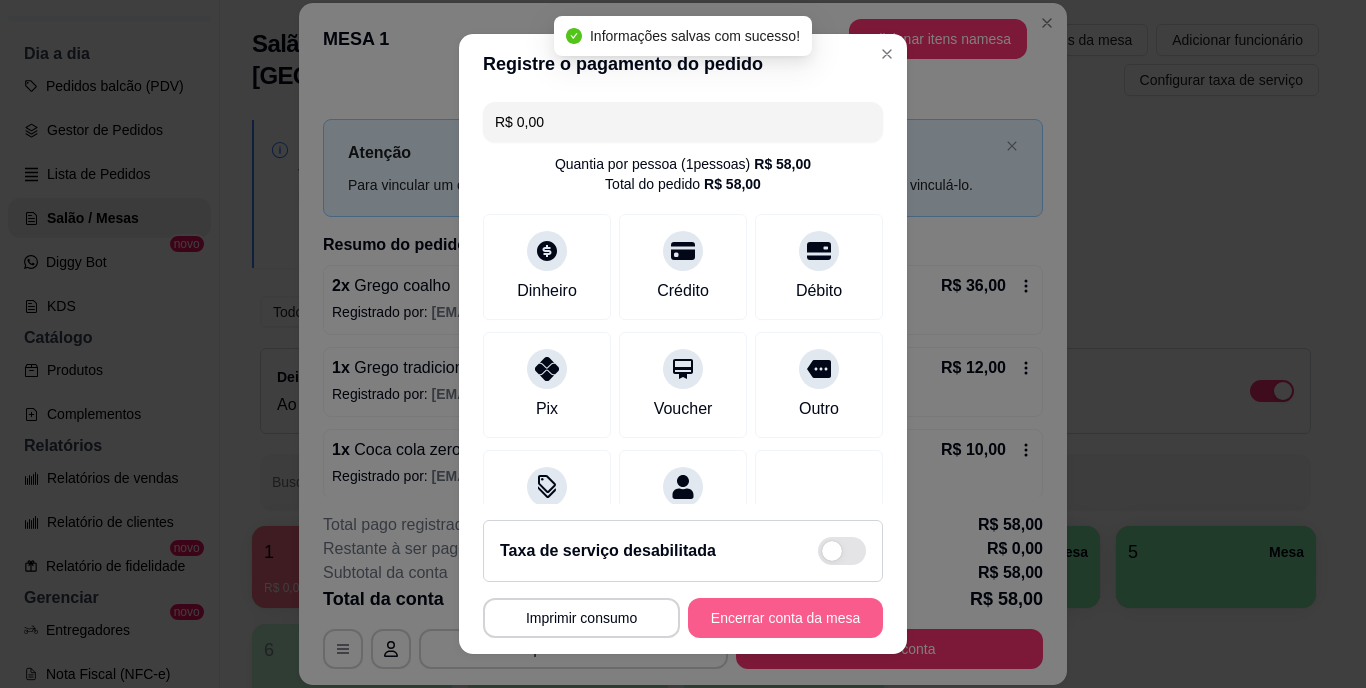 click on "Encerrar conta da mesa" at bounding box center (785, 618) 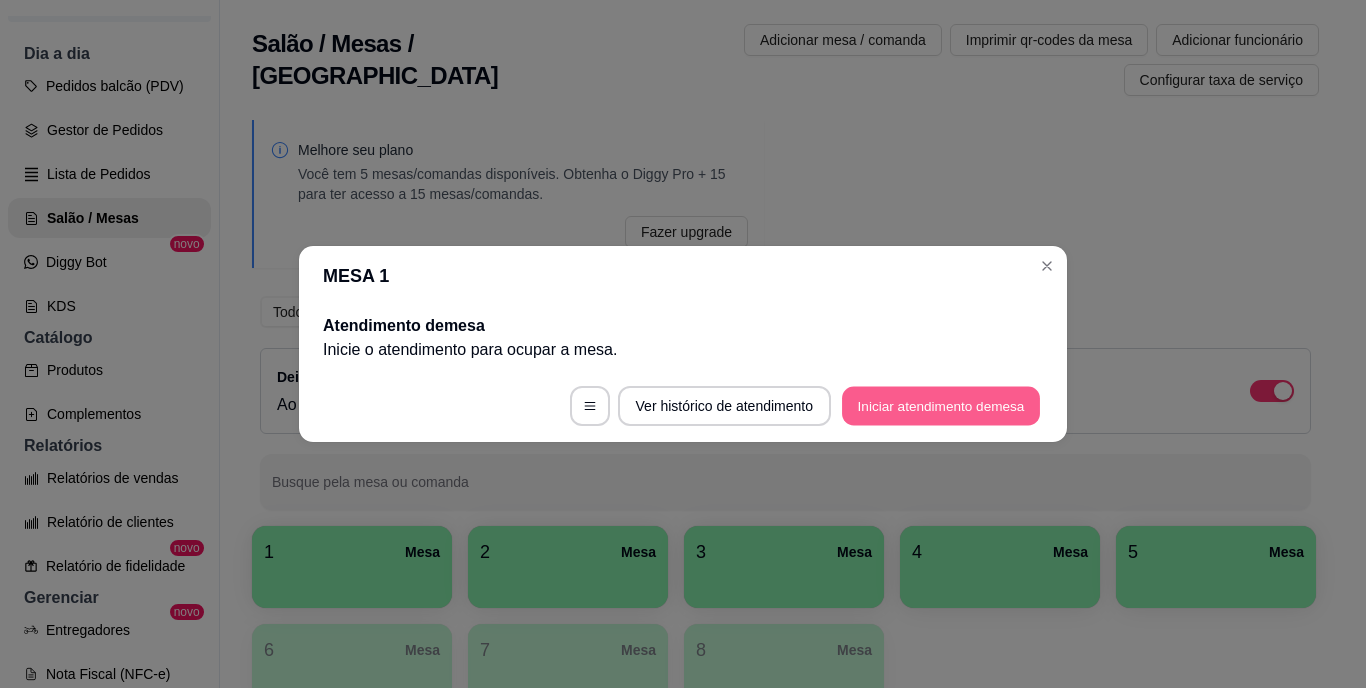 click on "Iniciar atendimento de  mesa" at bounding box center [941, 406] 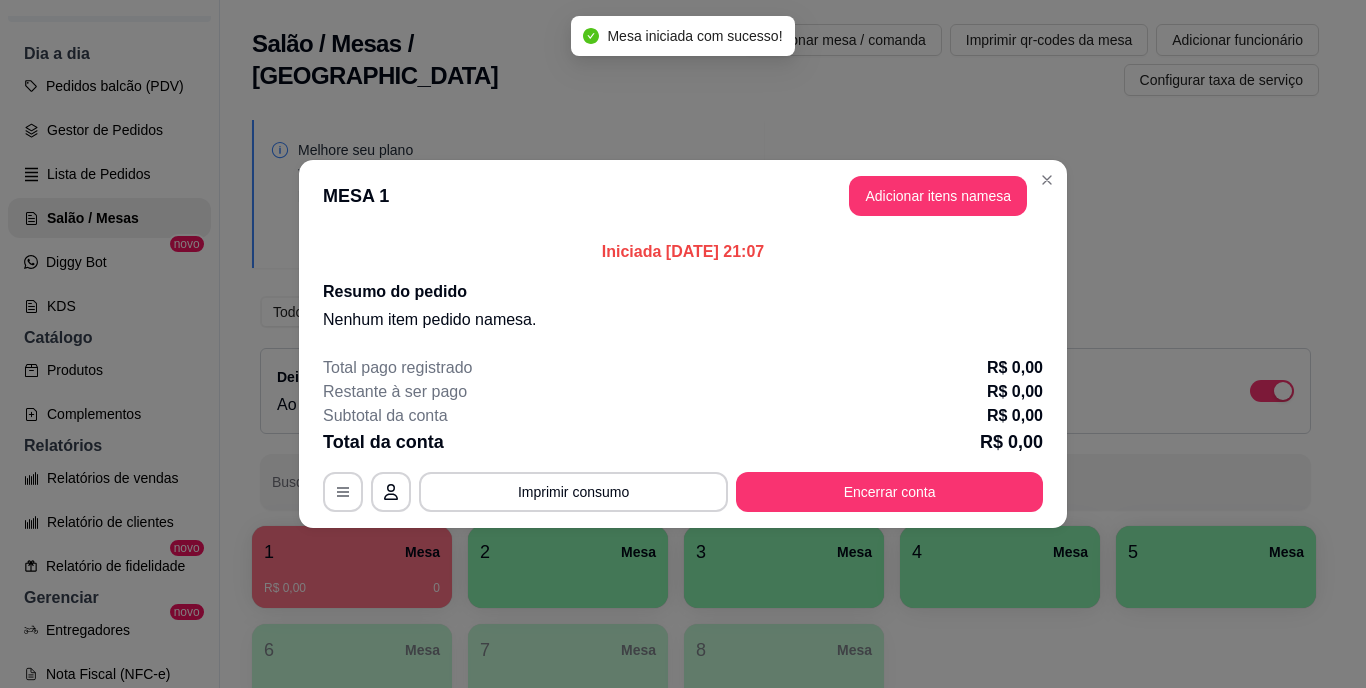 click on "Adicionar itens na  mesa" at bounding box center [938, 196] 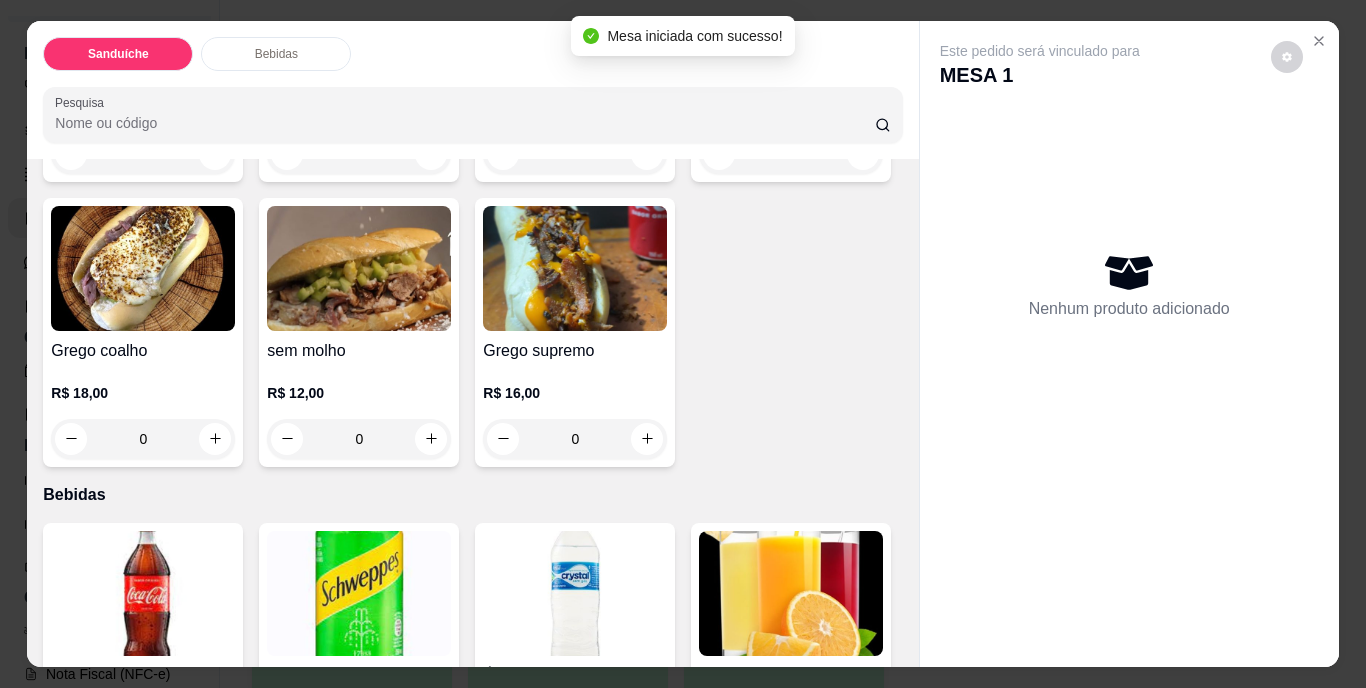 scroll, scrollTop: 500, scrollLeft: 0, axis: vertical 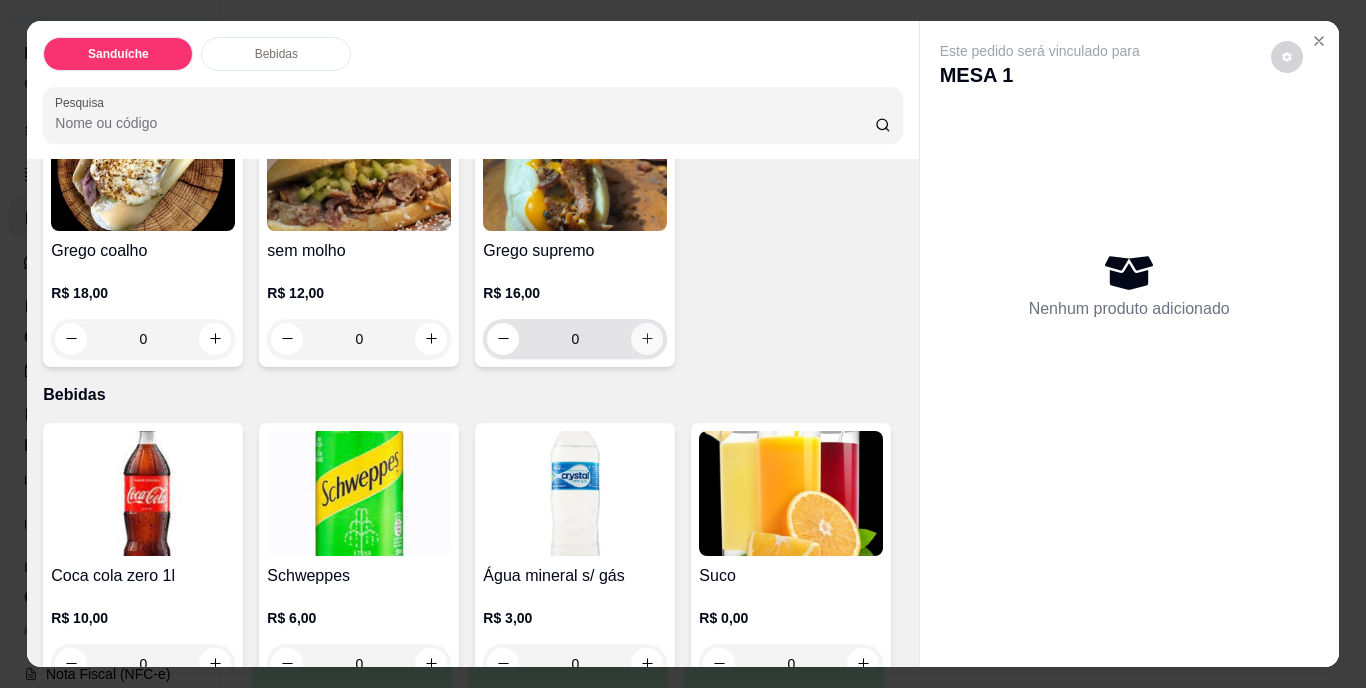 click 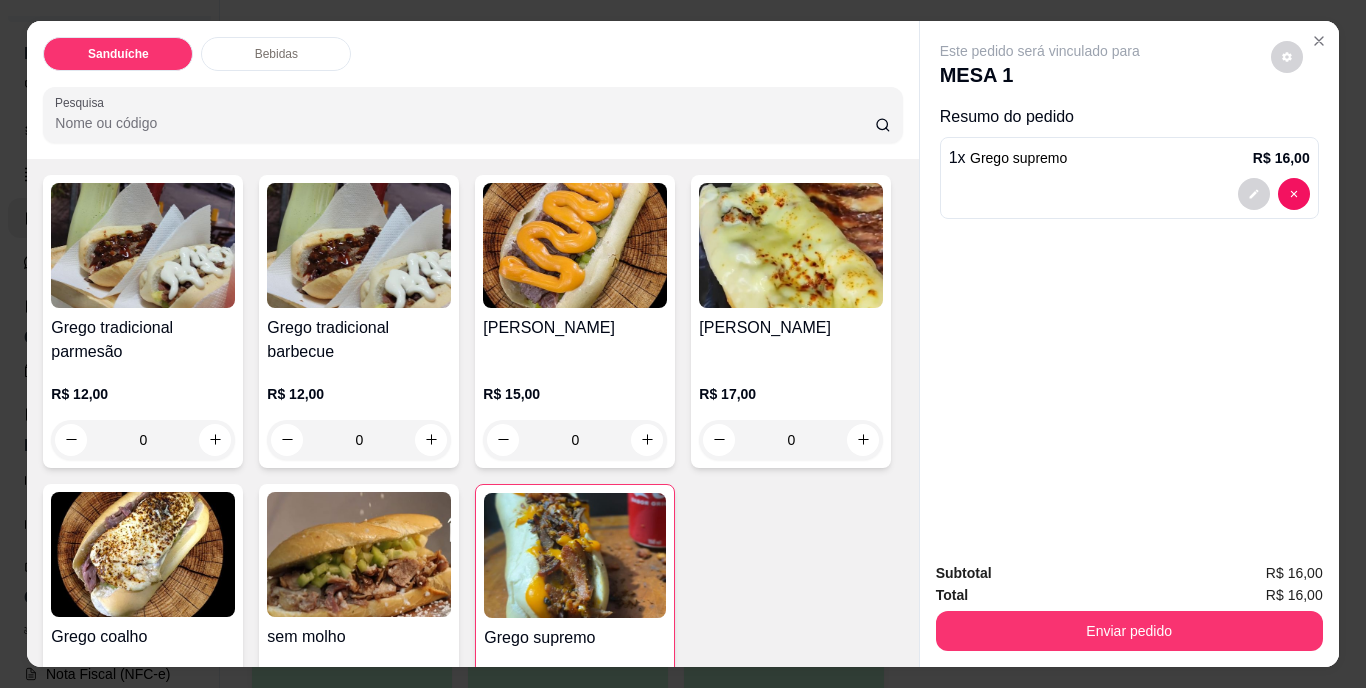 scroll, scrollTop: 0, scrollLeft: 0, axis: both 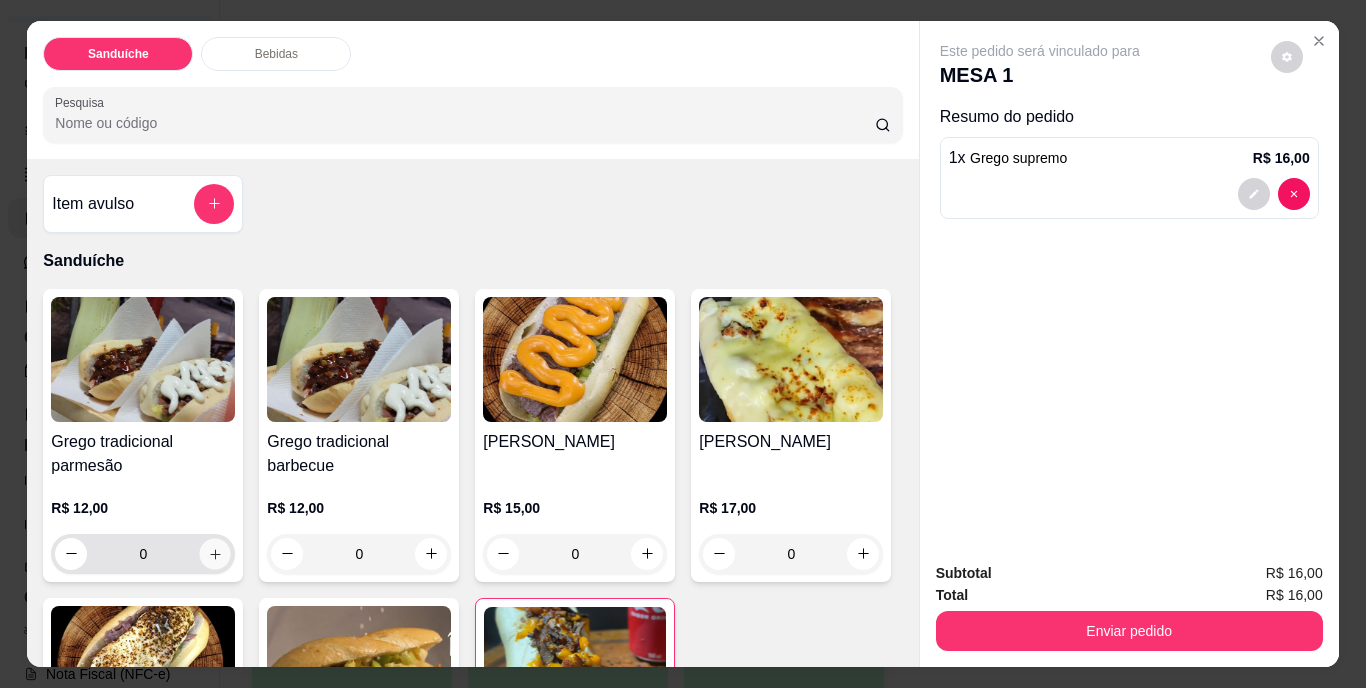 click 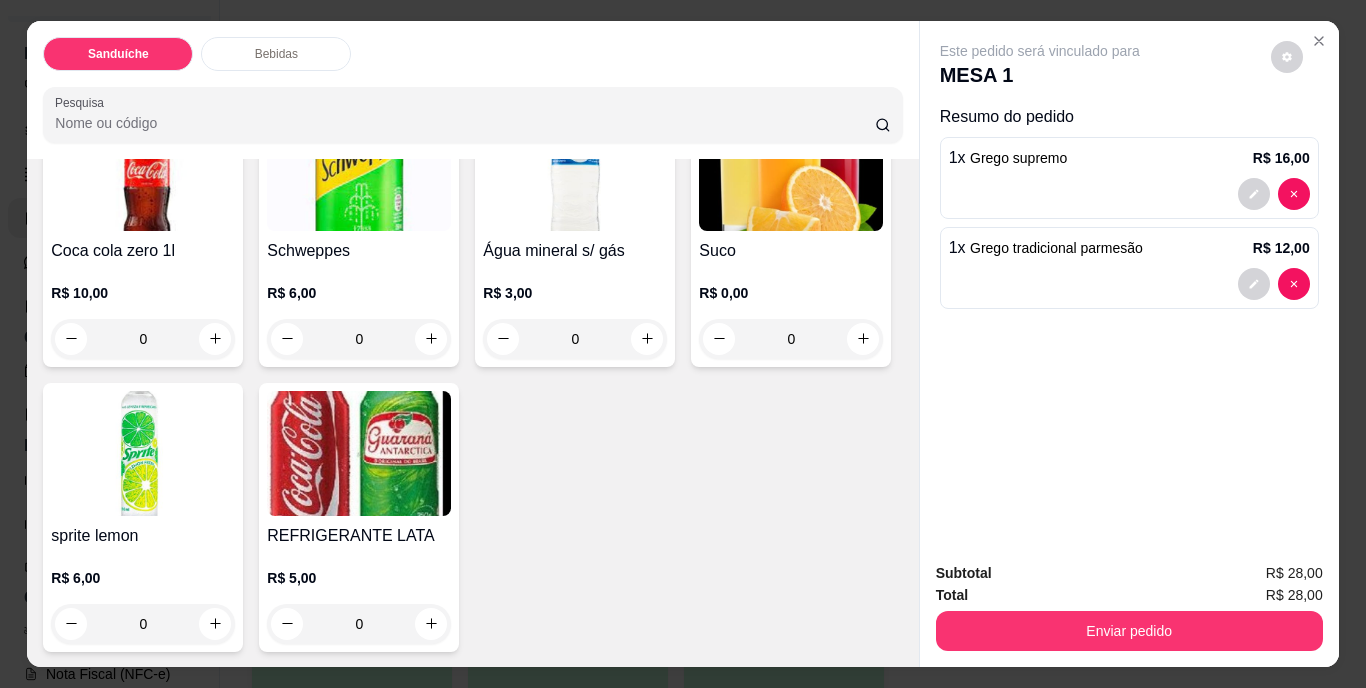 scroll, scrollTop: 1100, scrollLeft: 0, axis: vertical 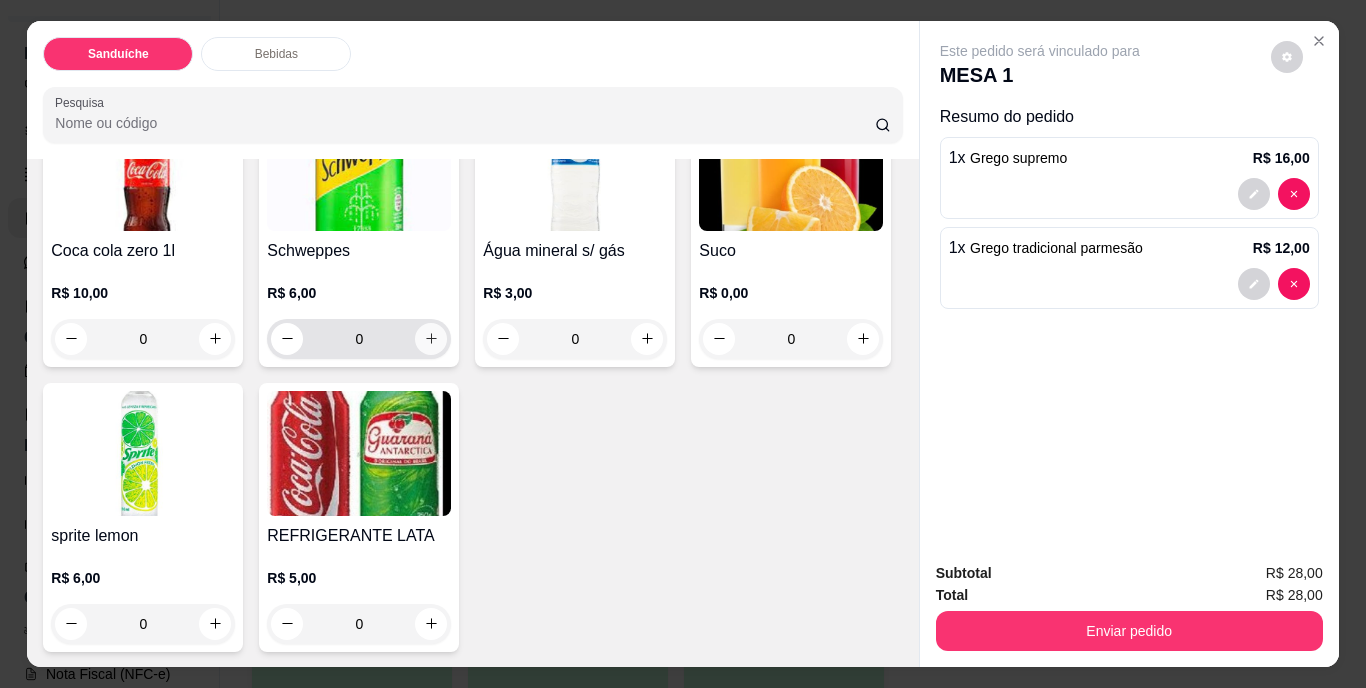 click at bounding box center [431, 339] 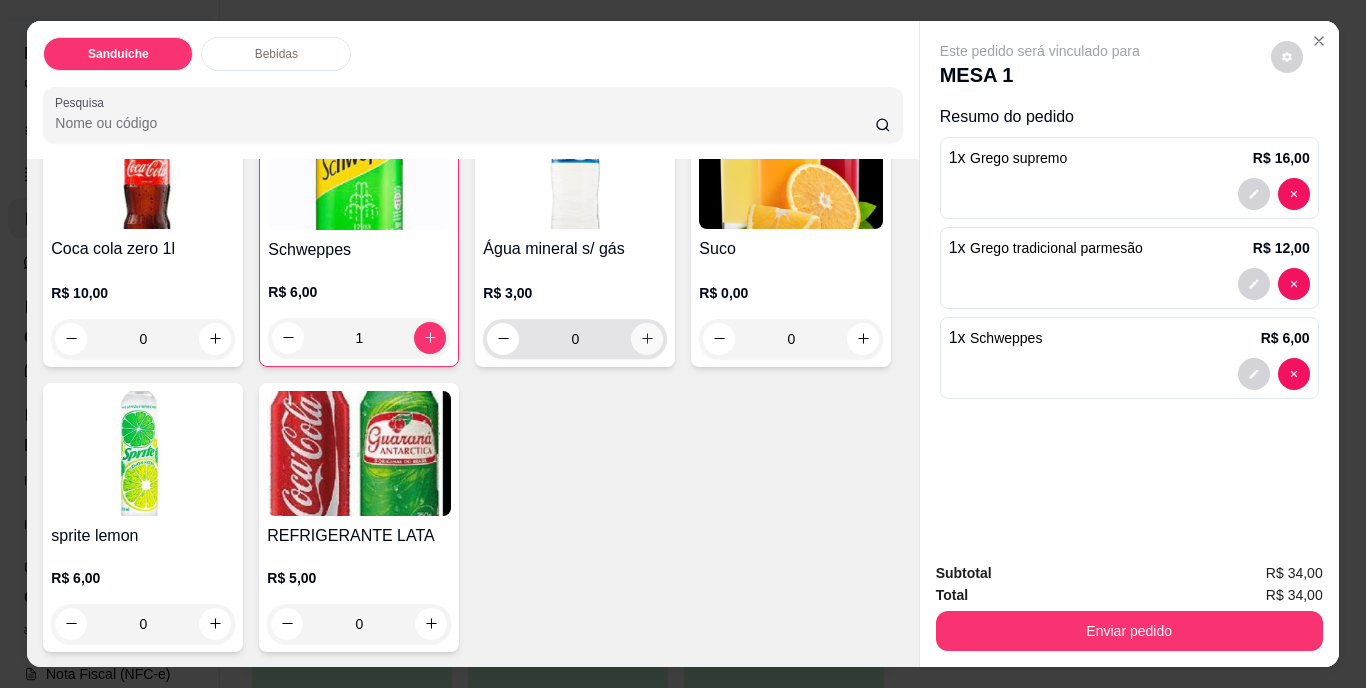 click 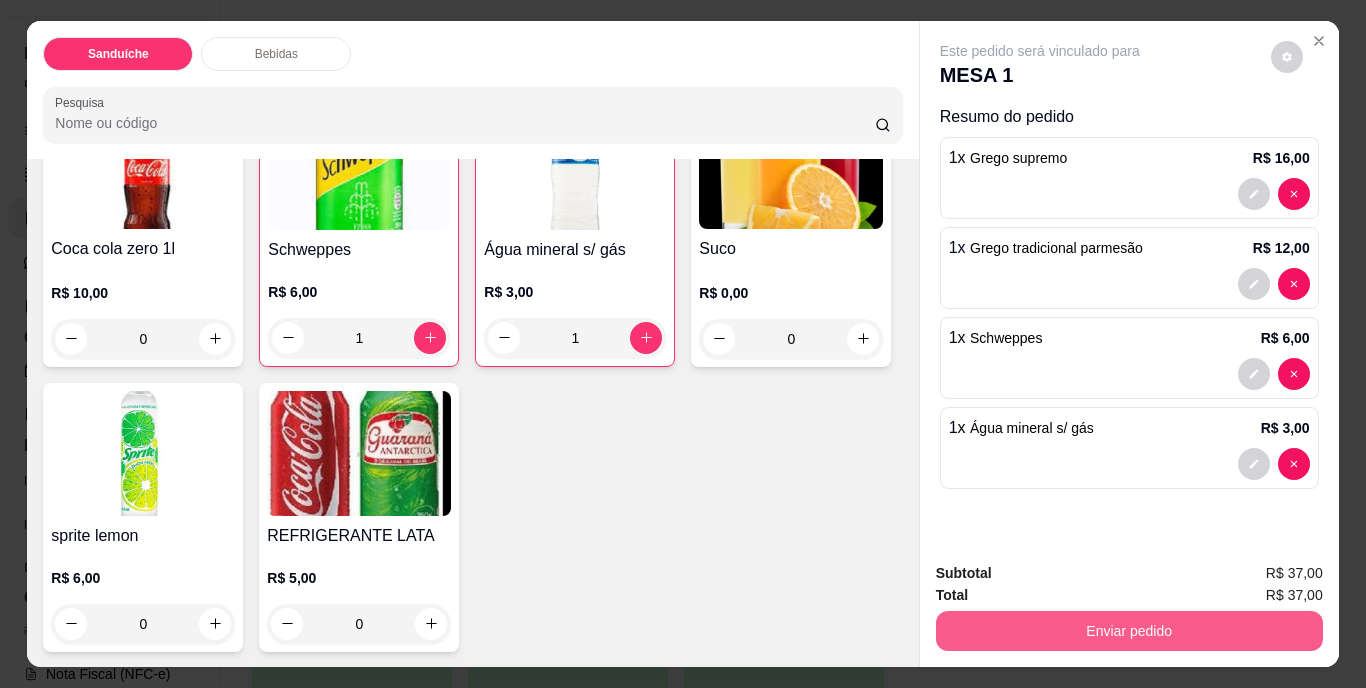 click on "Enviar pedido" at bounding box center [1129, 631] 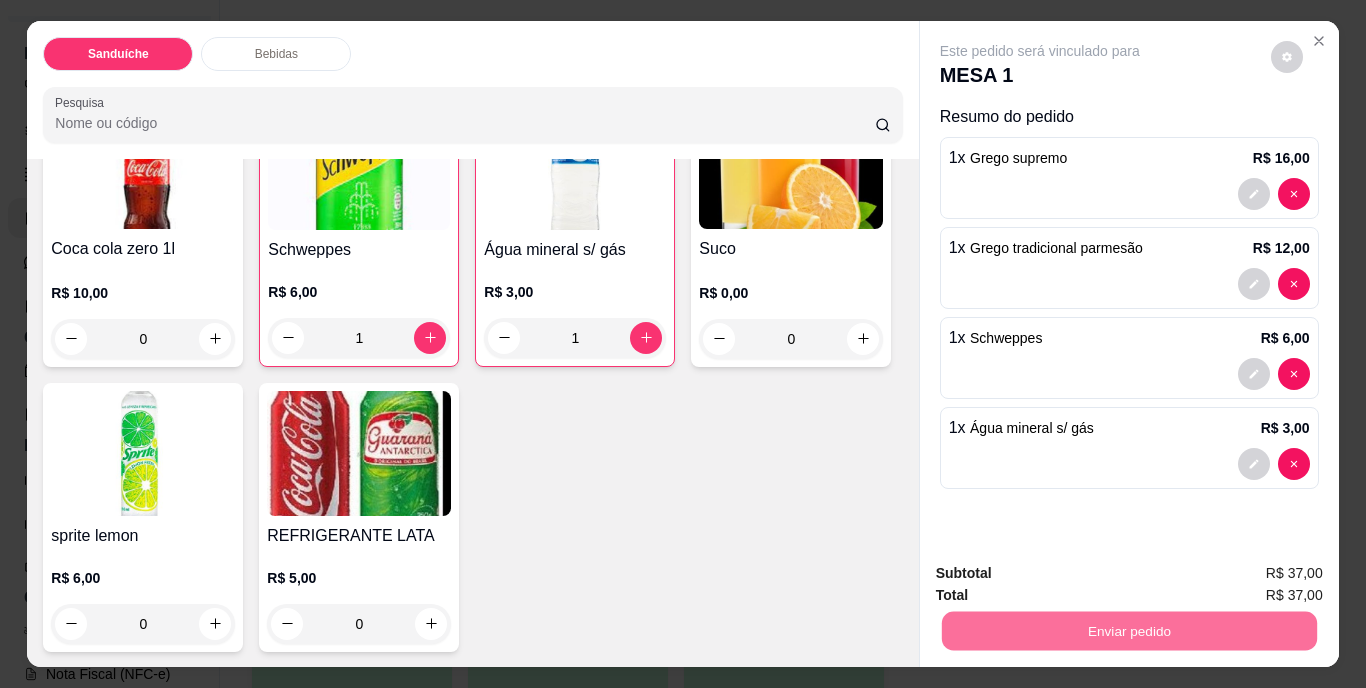 click on "Não registrar e enviar pedido" at bounding box center [1063, 575] 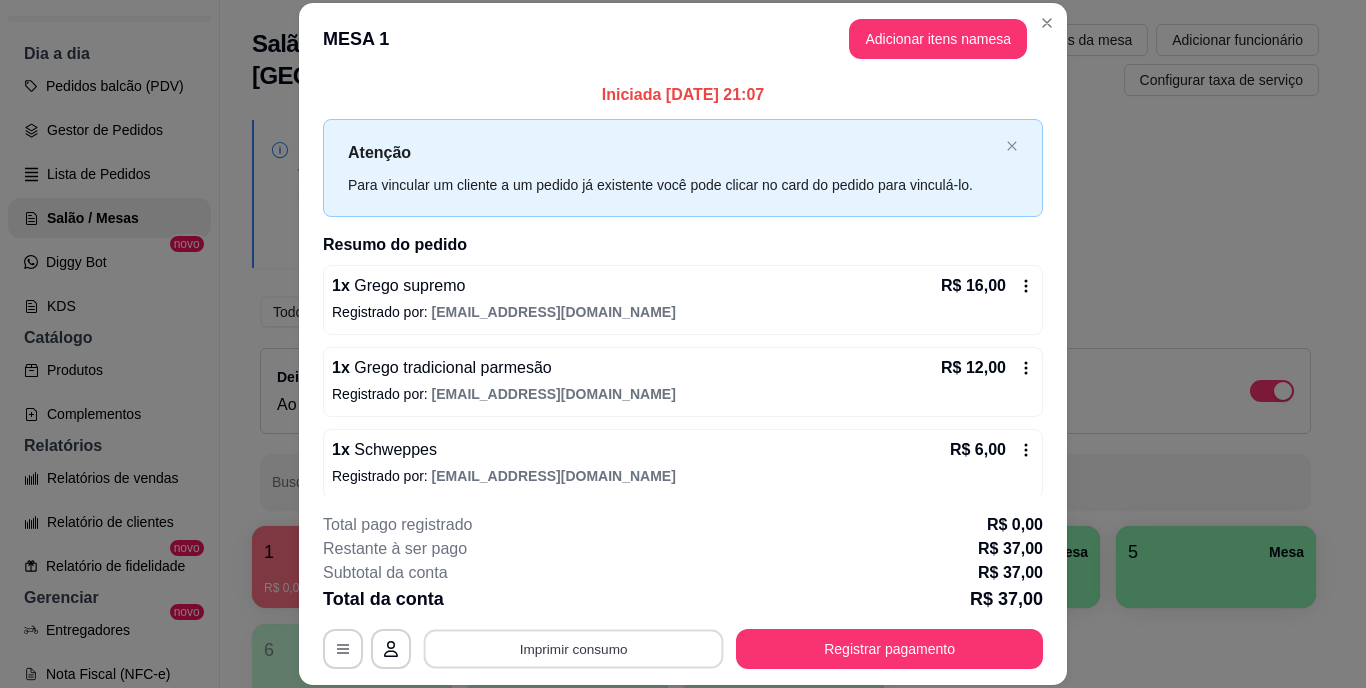 click on "Imprimir consumo" at bounding box center [574, 648] 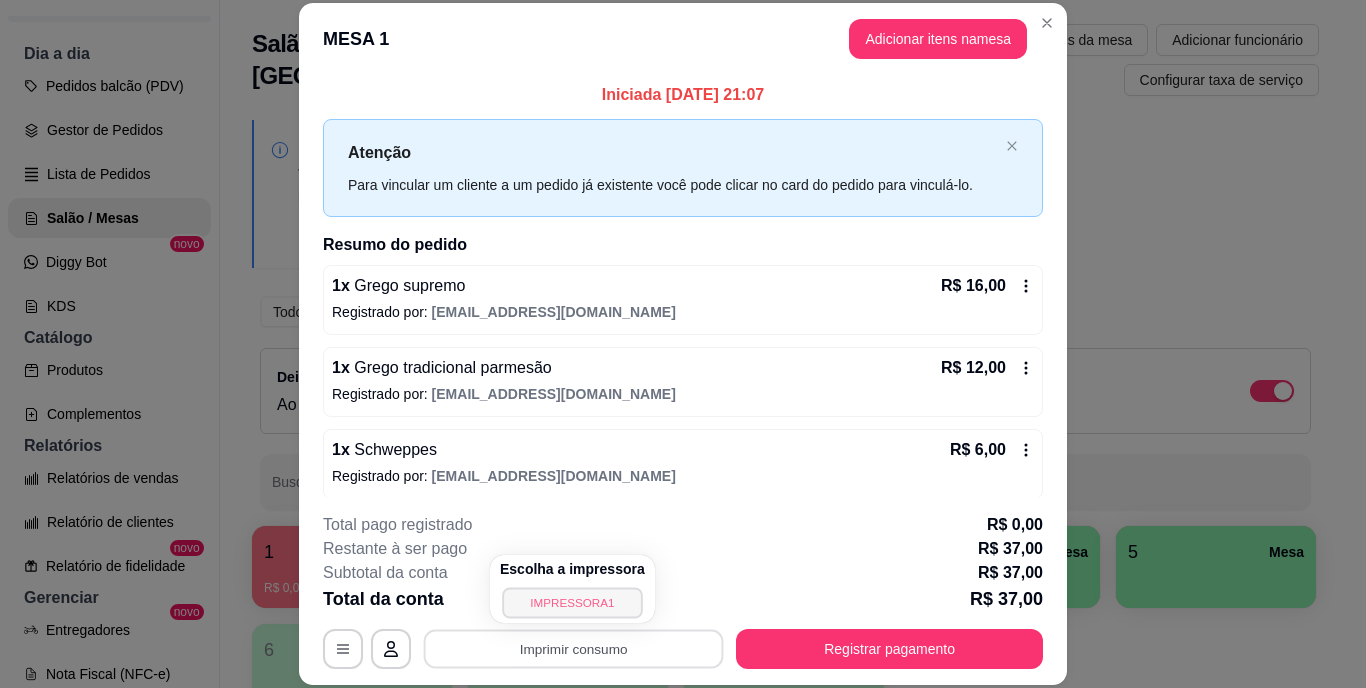 click on "IMPRESSORA1" at bounding box center (572, 602) 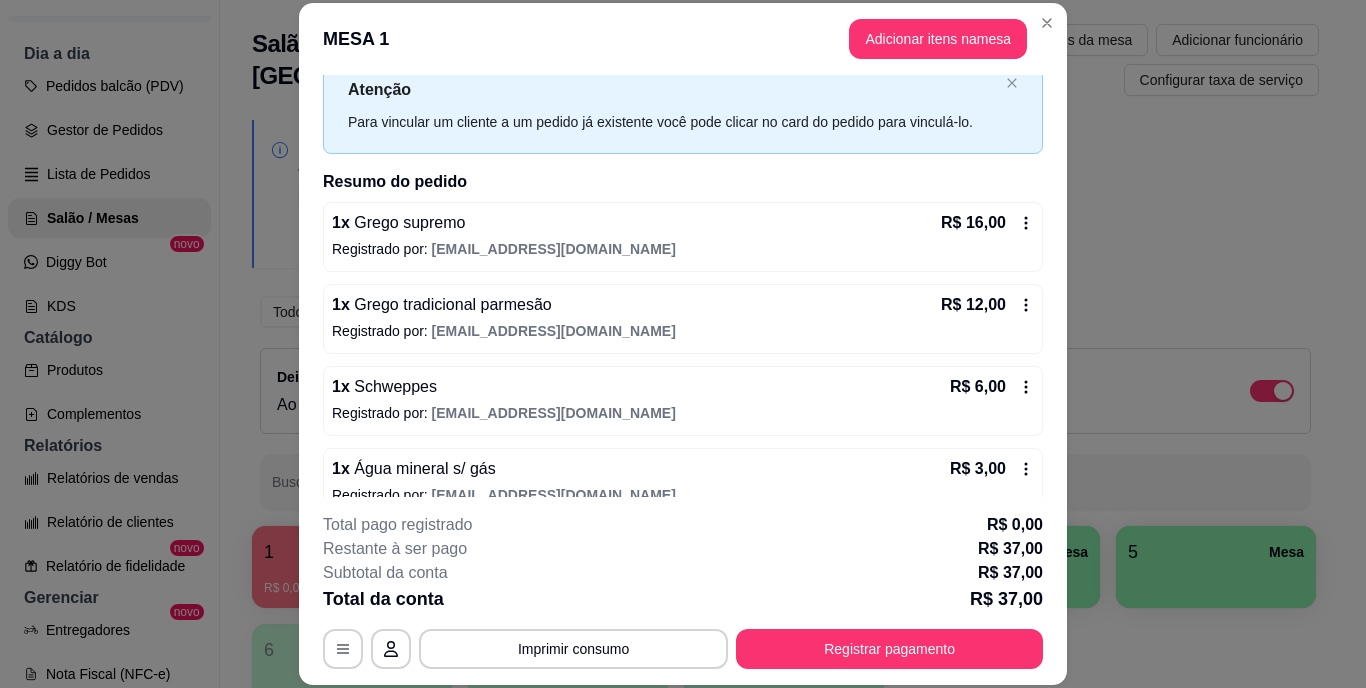 scroll, scrollTop: 92, scrollLeft: 0, axis: vertical 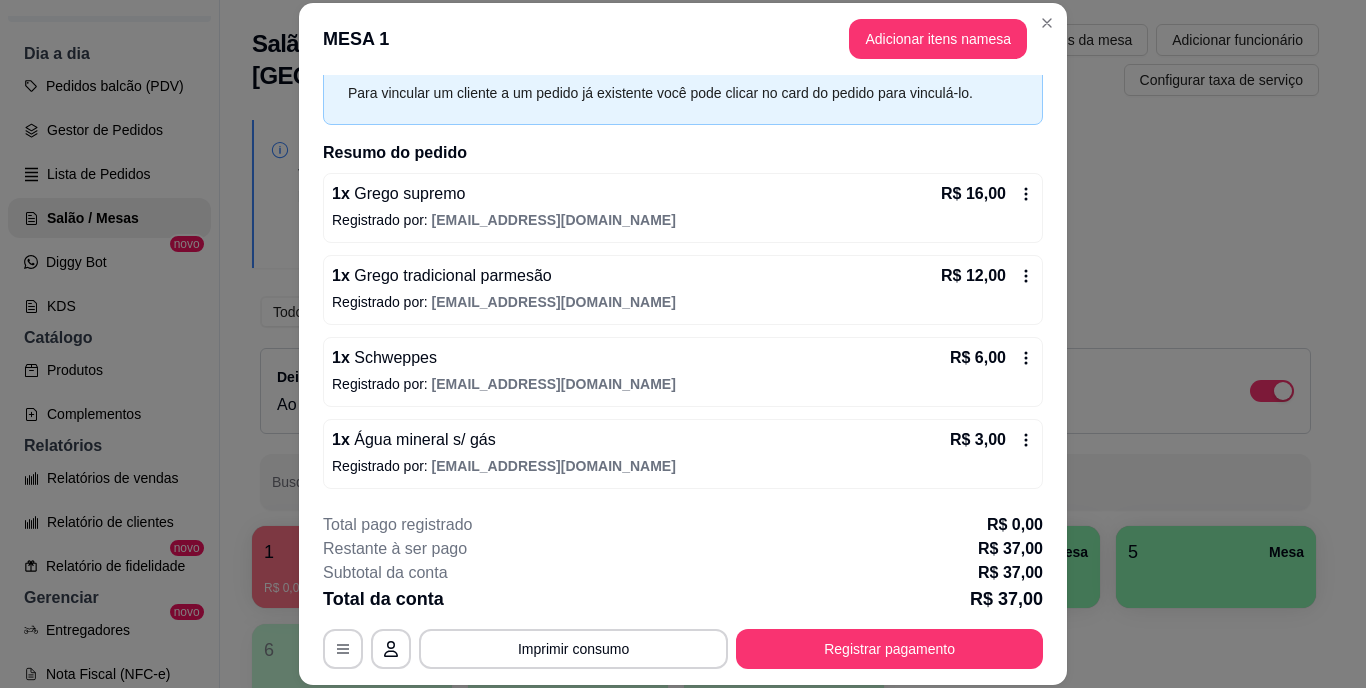 click on "1 x   Schweppes R$ 6,00 Registrado por:   donerochurrascogrego@gmail.com" at bounding box center (683, 372) 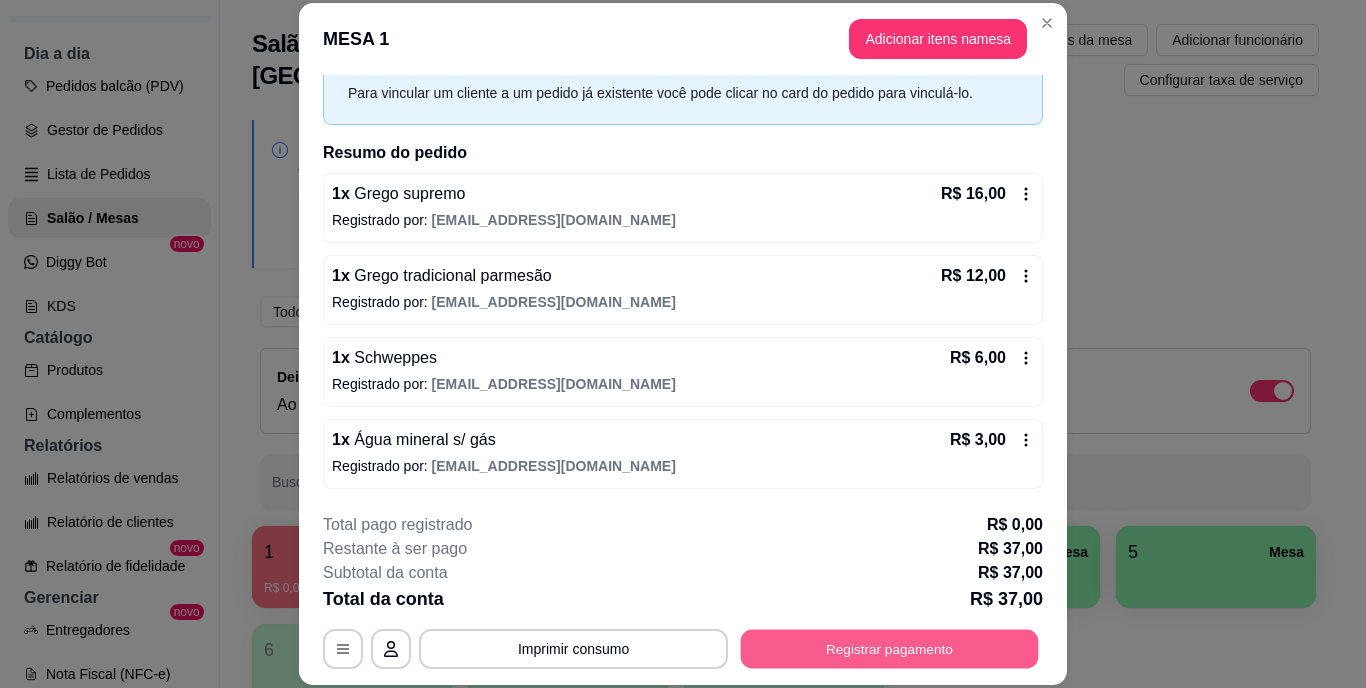 click on "Registrar pagamento" at bounding box center [890, 648] 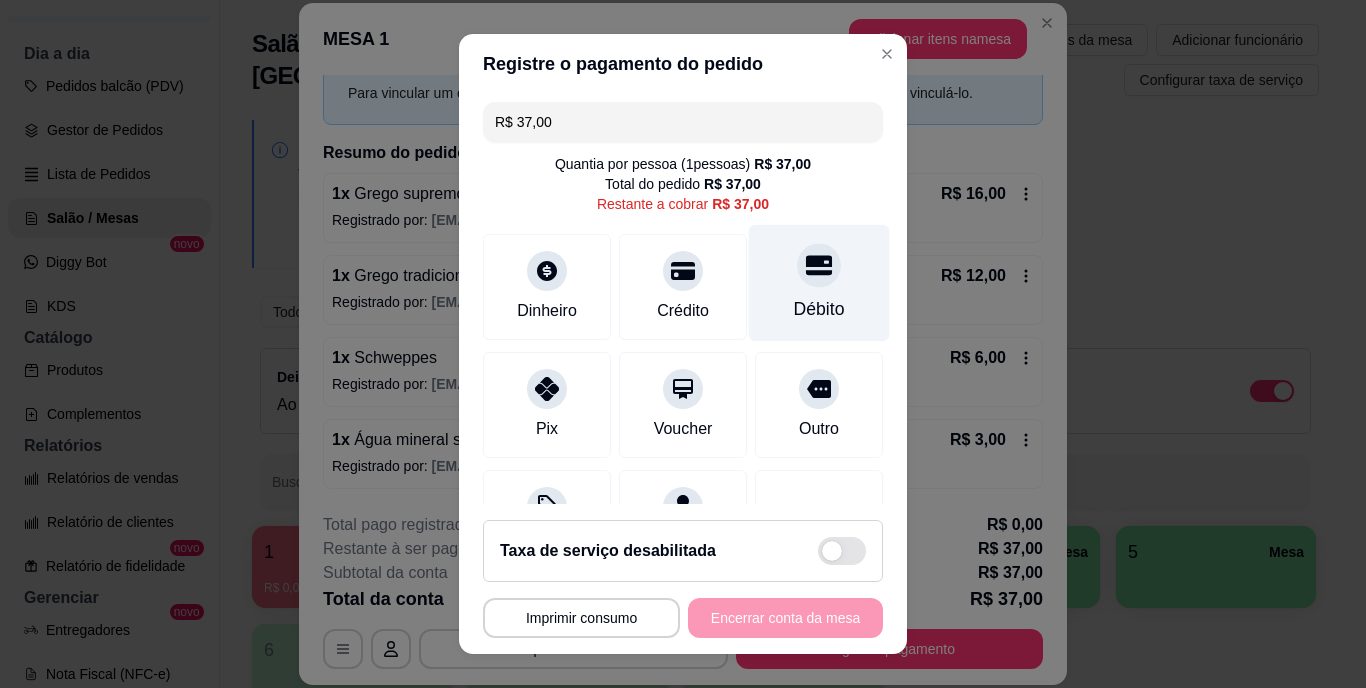 click on "Débito" at bounding box center [819, 283] 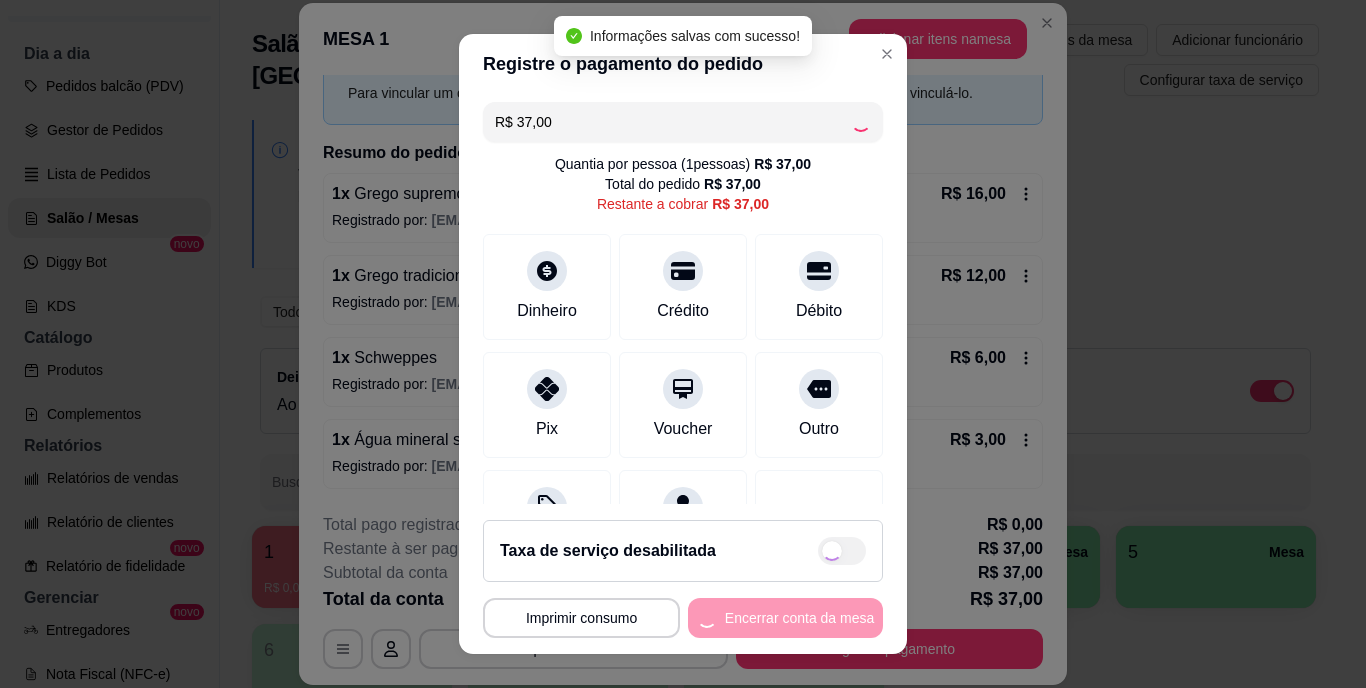 type on "R$ 0,00" 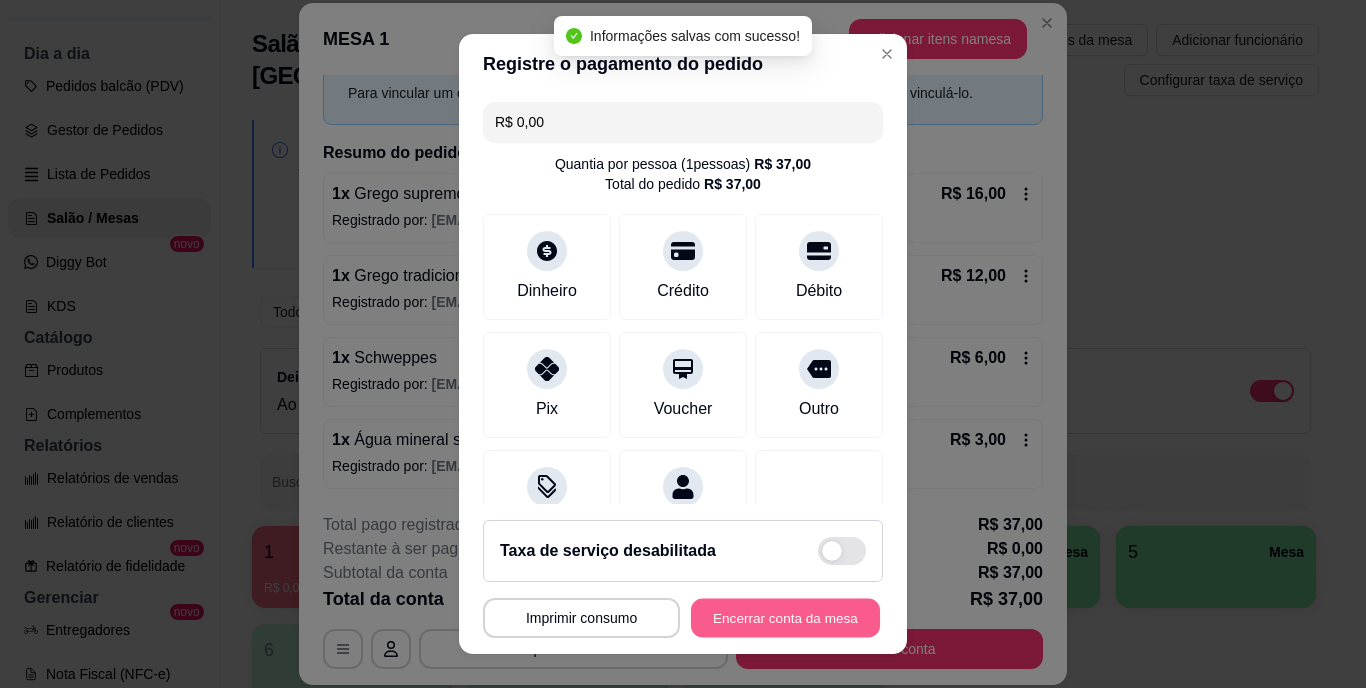 click on "Encerrar conta da mesa" at bounding box center [785, 617] 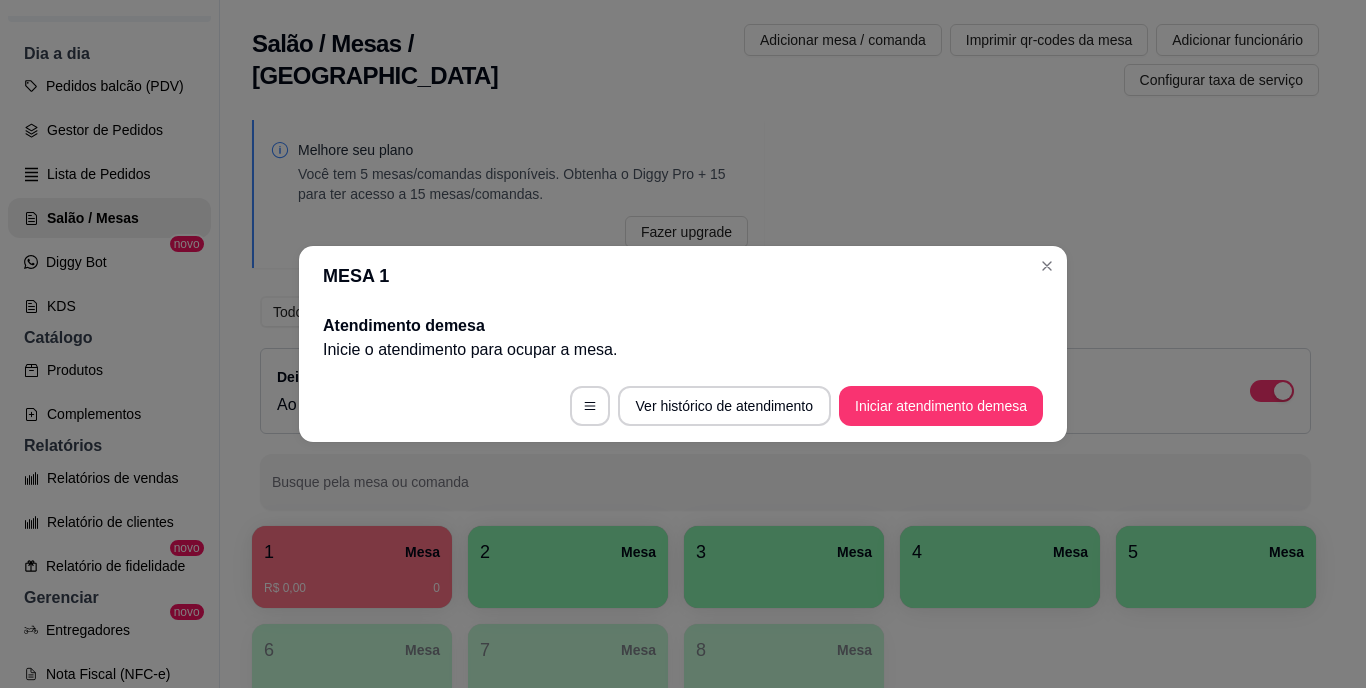 scroll, scrollTop: 0, scrollLeft: 0, axis: both 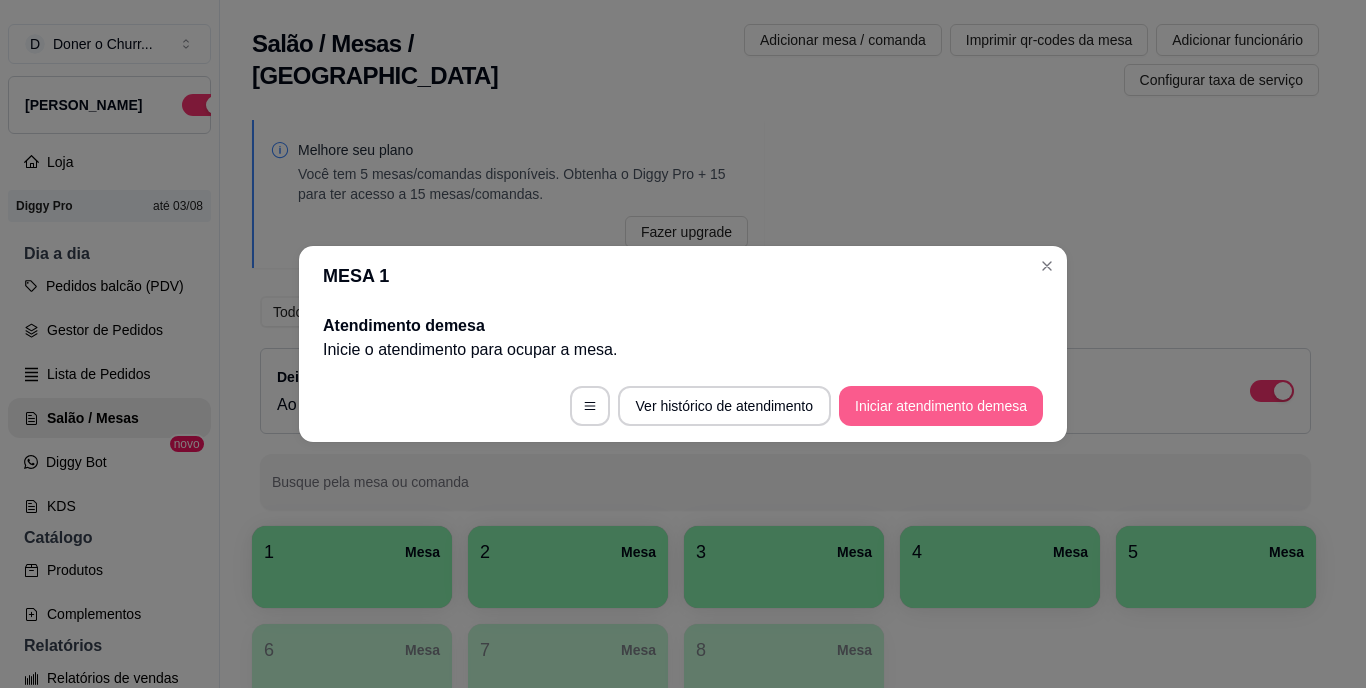 click on "Iniciar atendimento de  mesa" at bounding box center [941, 406] 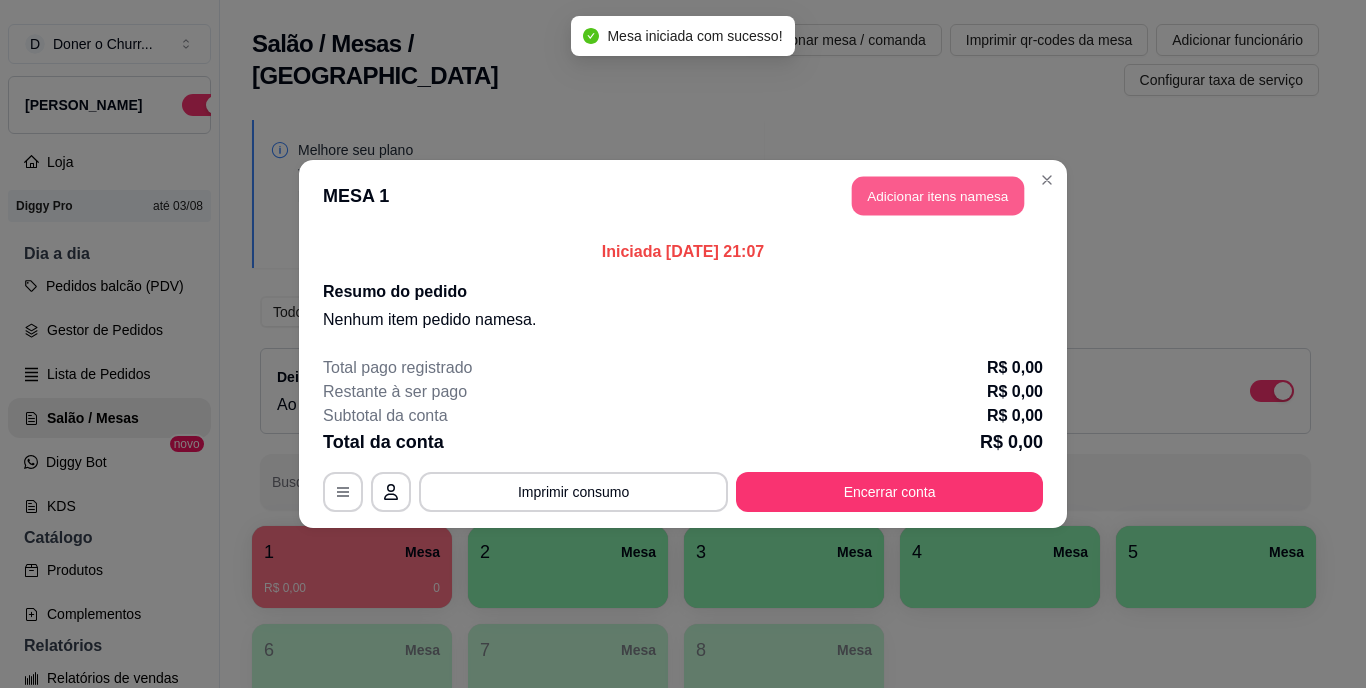 click on "Adicionar itens na  mesa" at bounding box center [938, 196] 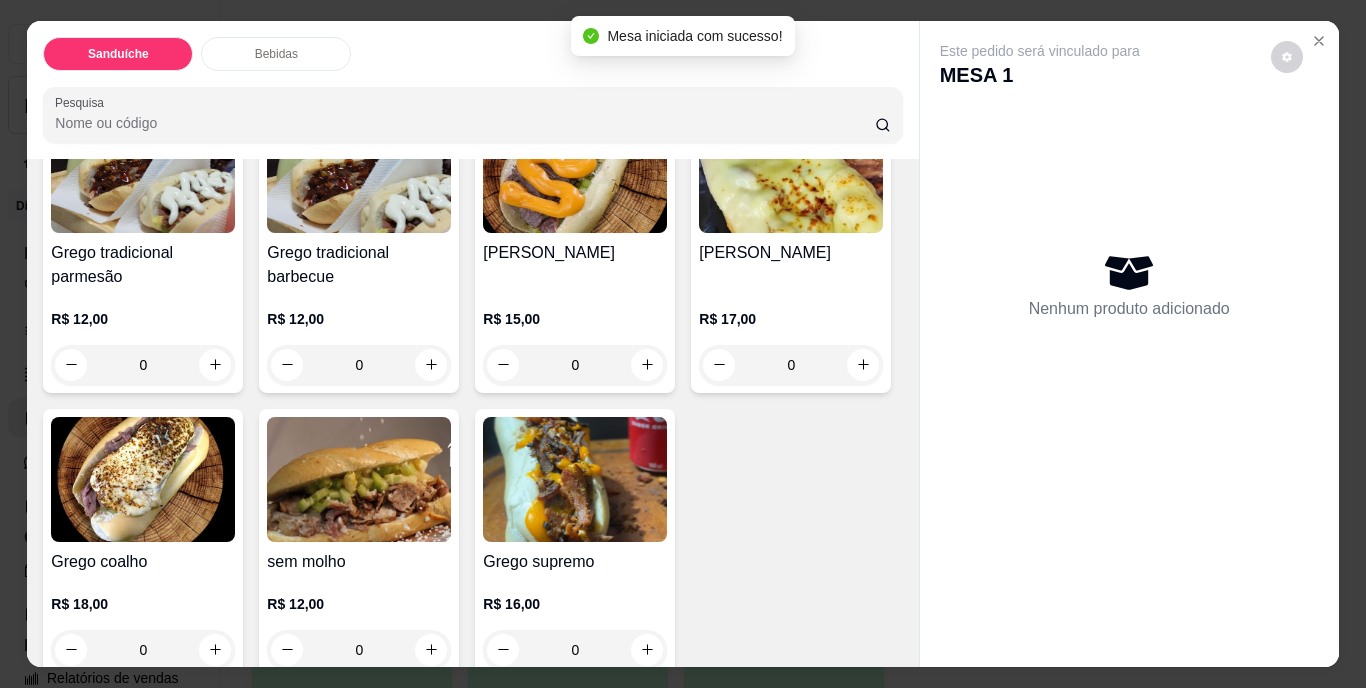 scroll, scrollTop: 200, scrollLeft: 0, axis: vertical 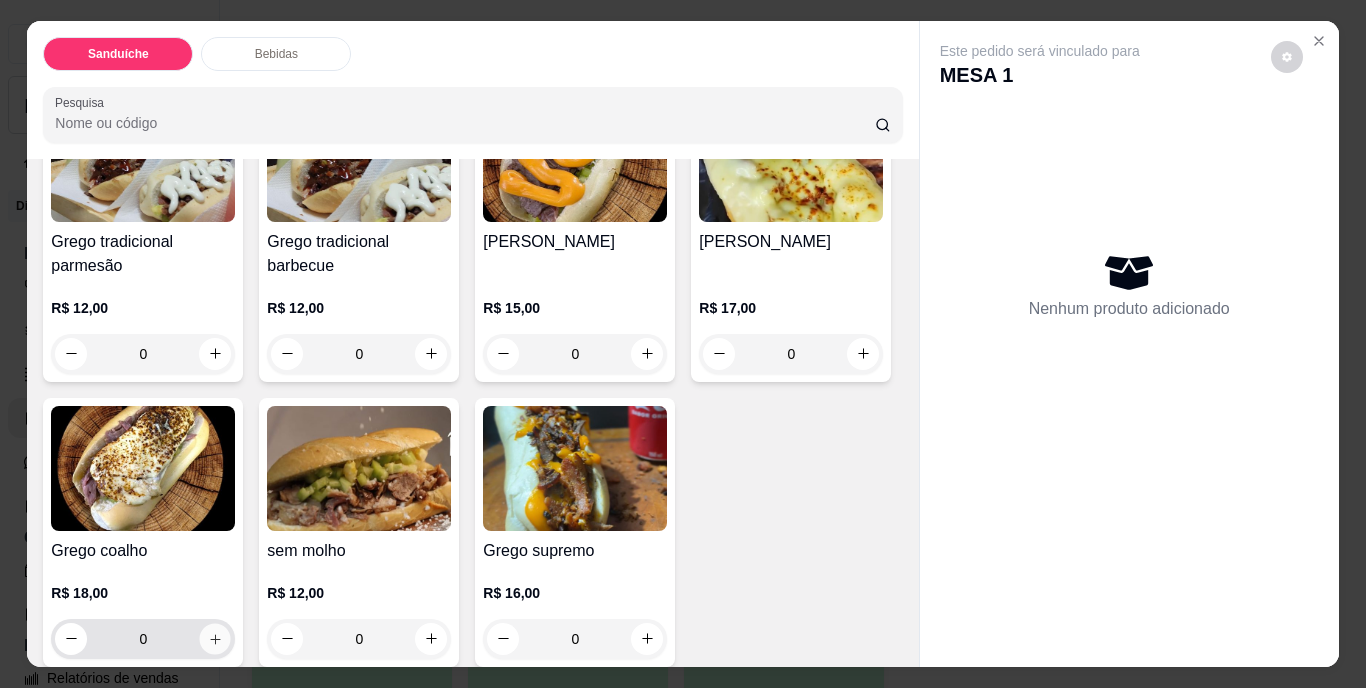 click at bounding box center [215, 638] 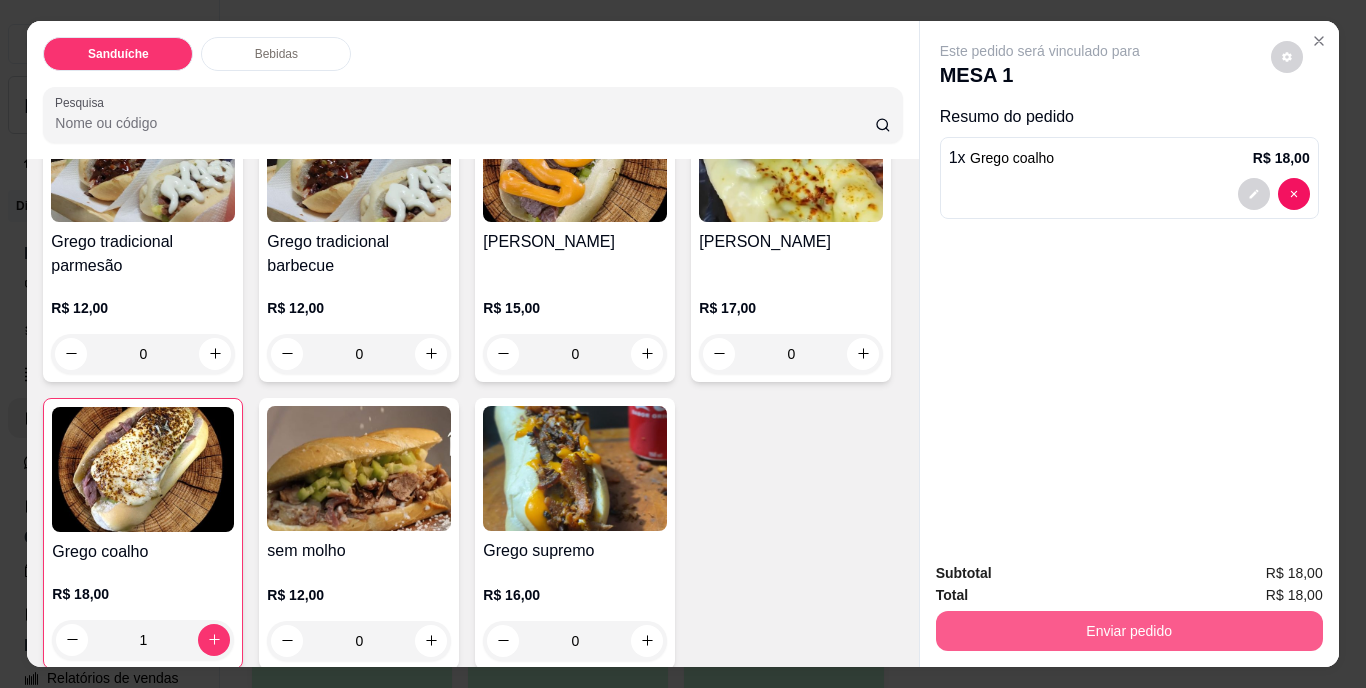 click on "Enviar pedido" at bounding box center [1129, 631] 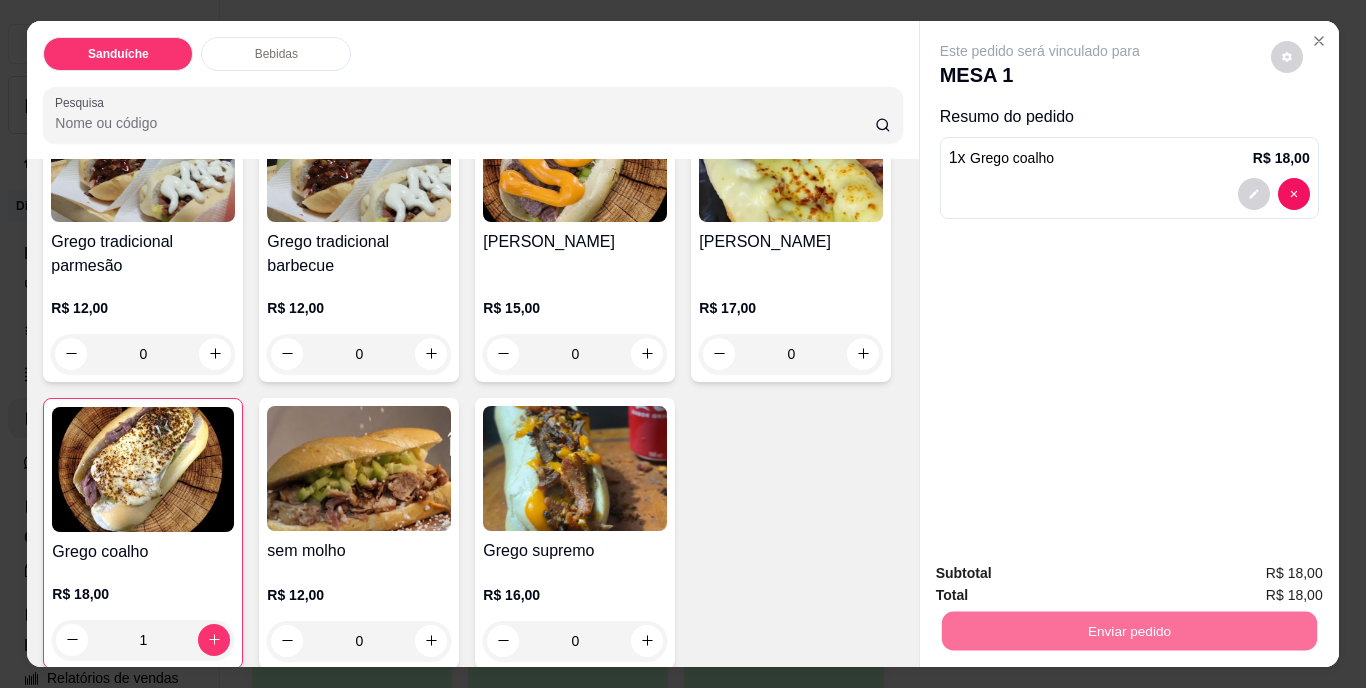 click on "Não registrar e enviar pedido" at bounding box center [1063, 574] 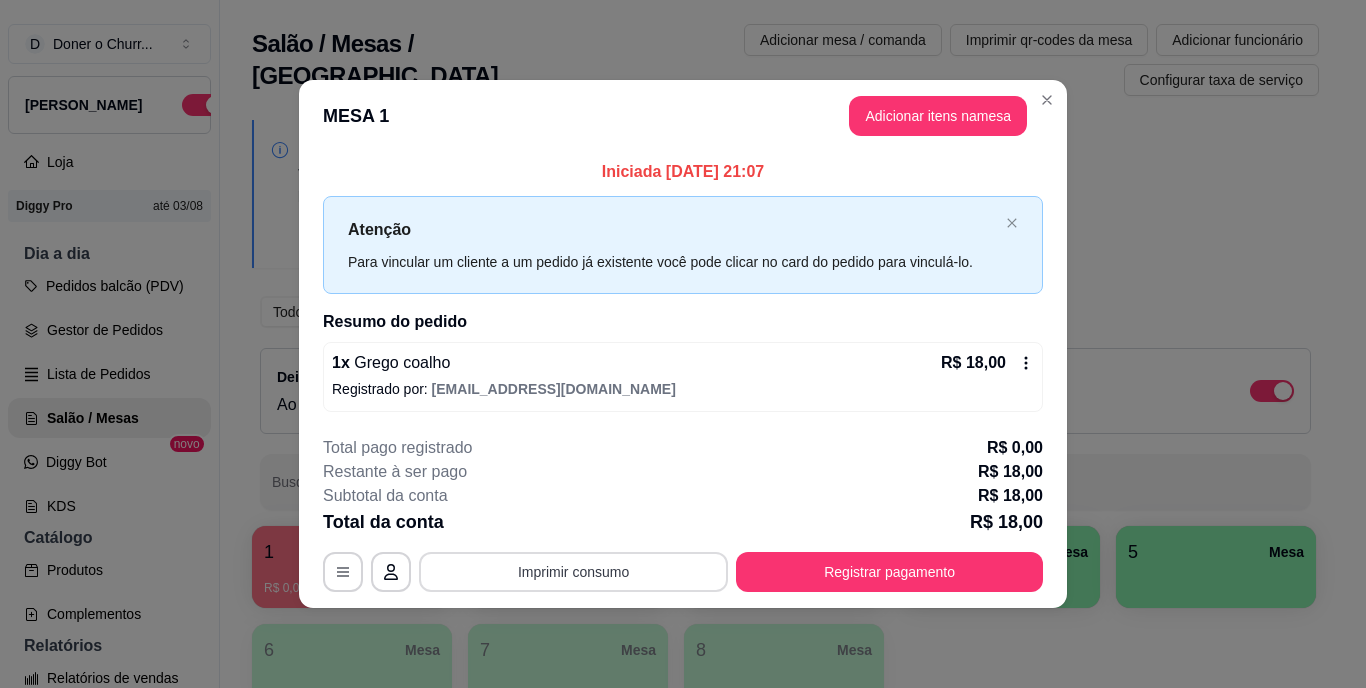 click on "Imprimir consumo" at bounding box center [573, 572] 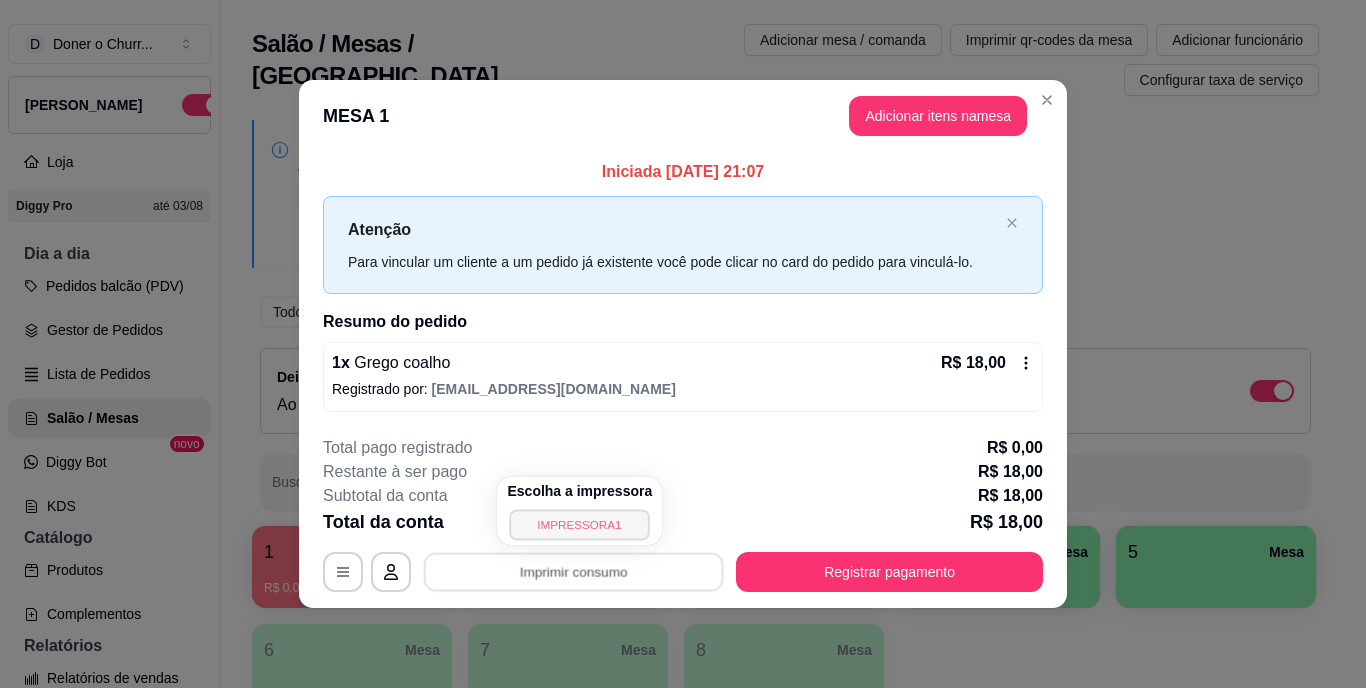 click on "IMPRESSORA1" at bounding box center (580, 524) 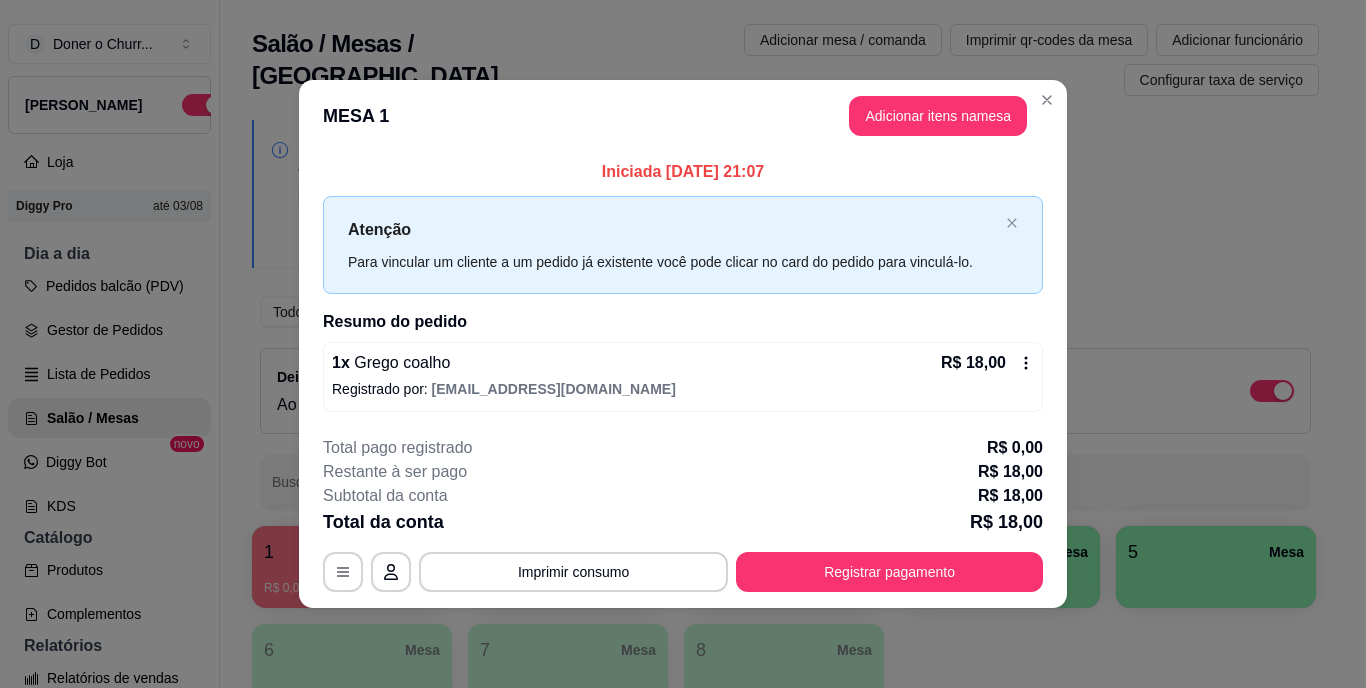type 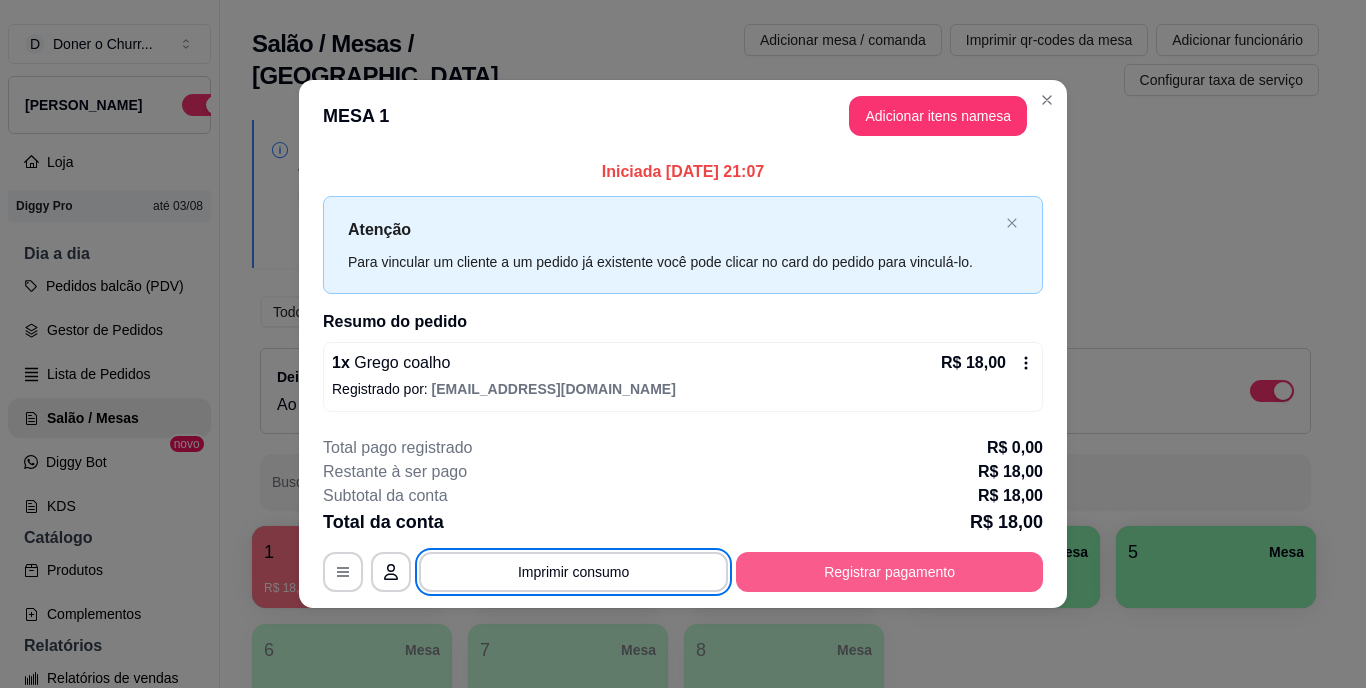 click on "Registrar pagamento" at bounding box center (889, 572) 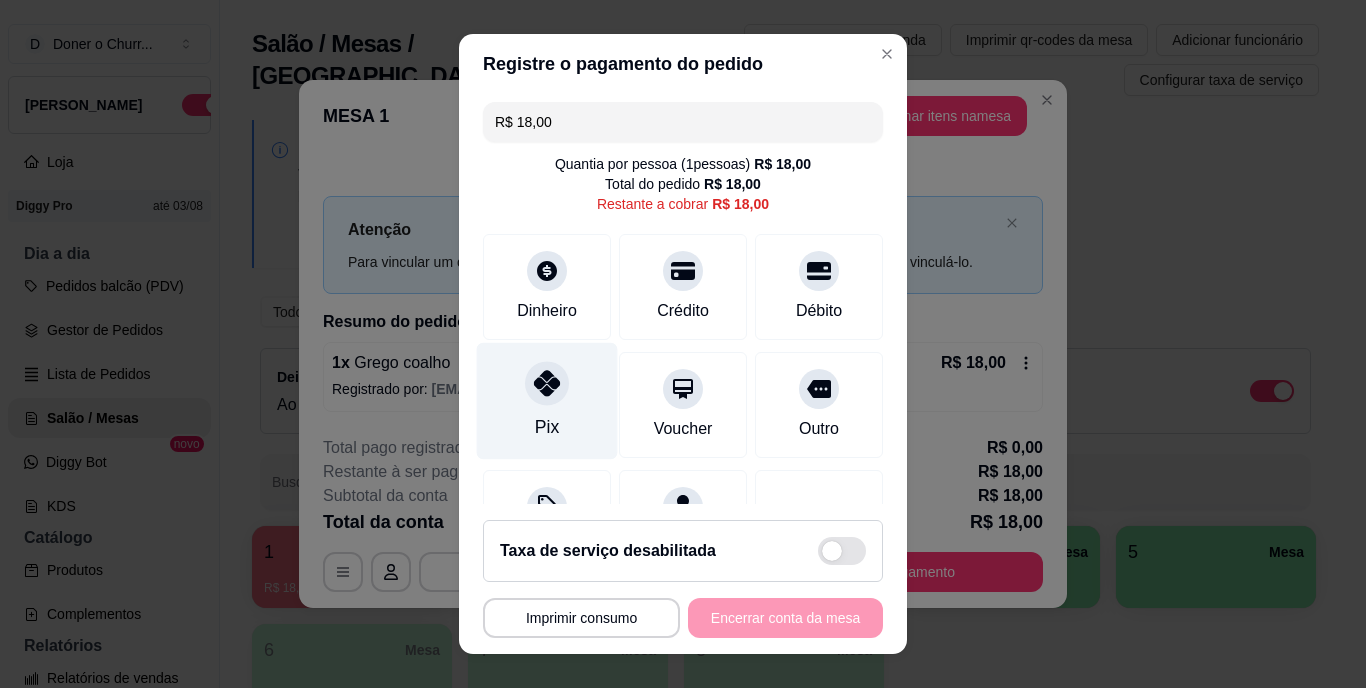 click at bounding box center [547, 384] 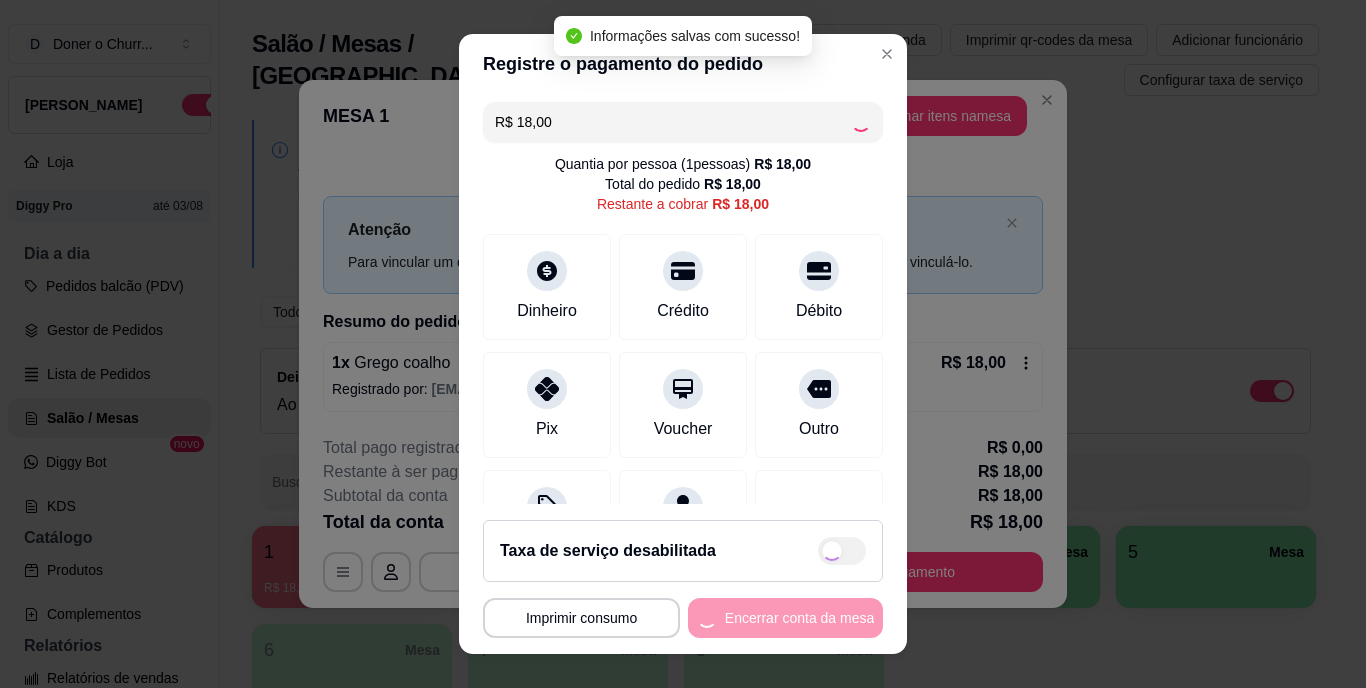 type on "R$ 0,00" 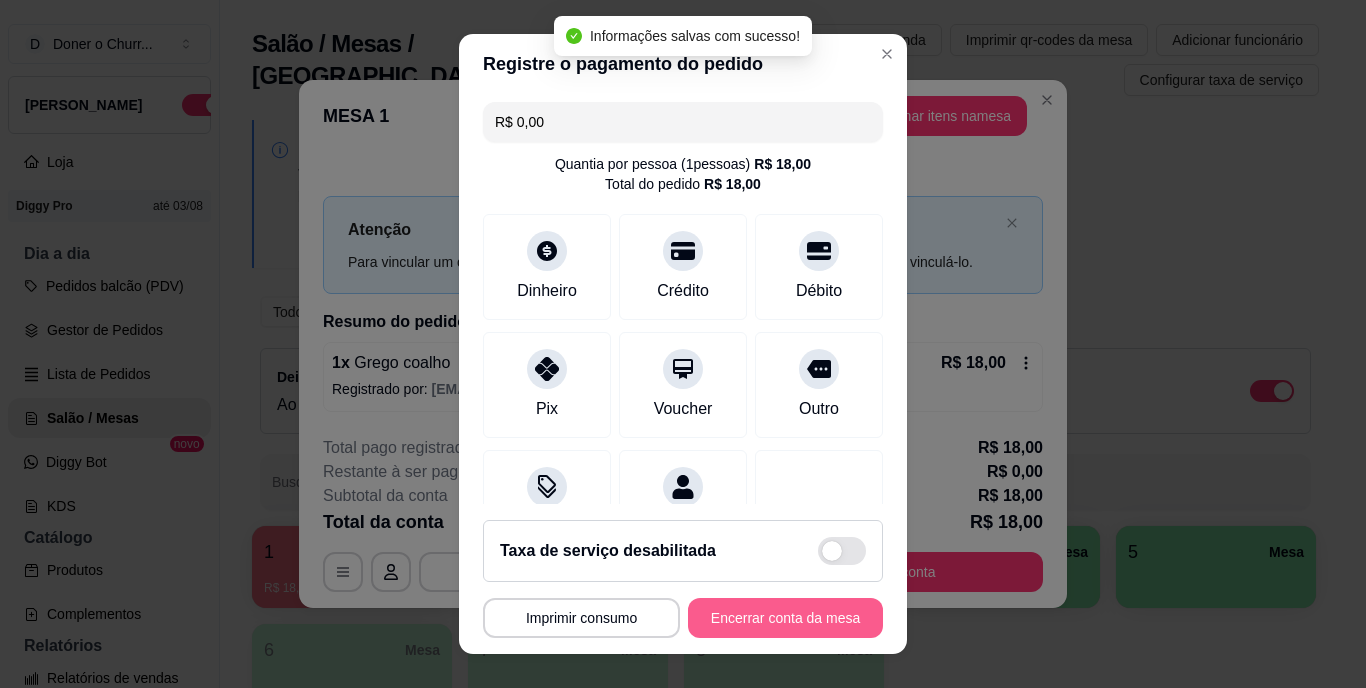 click on "Encerrar conta da mesa" at bounding box center (785, 618) 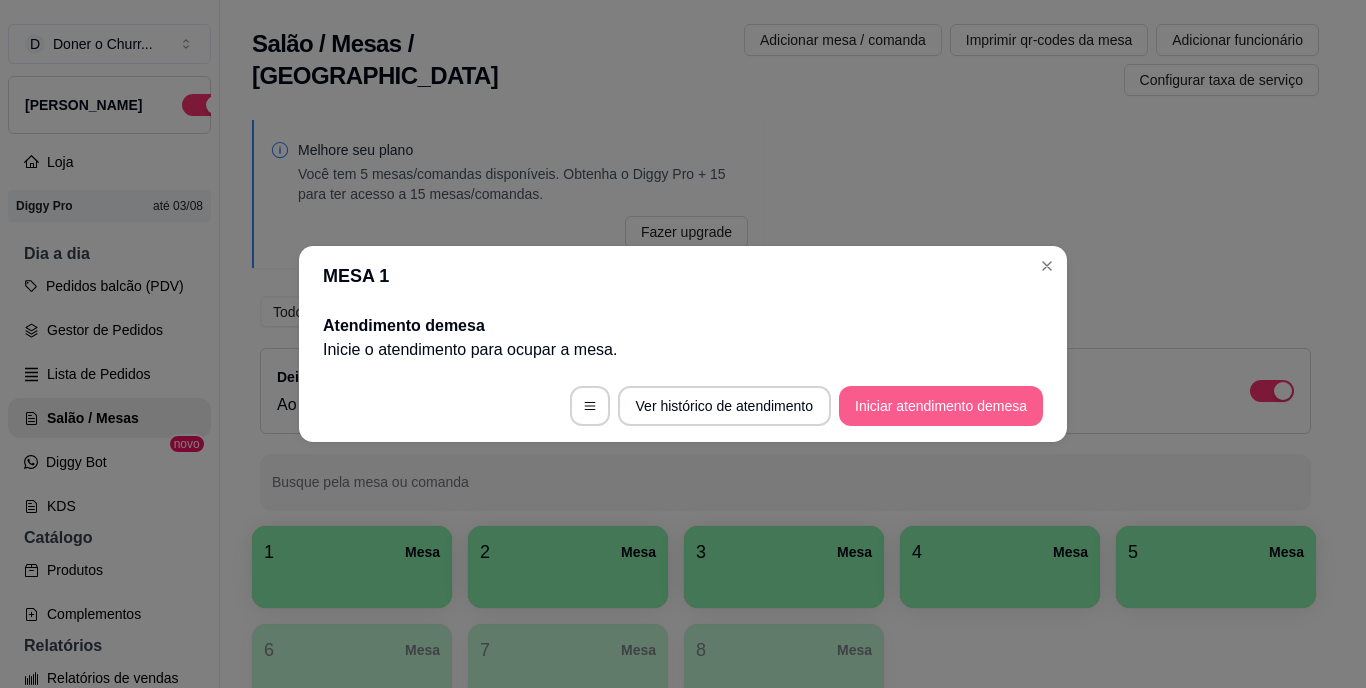 click on "Iniciar atendimento de  mesa" at bounding box center (941, 406) 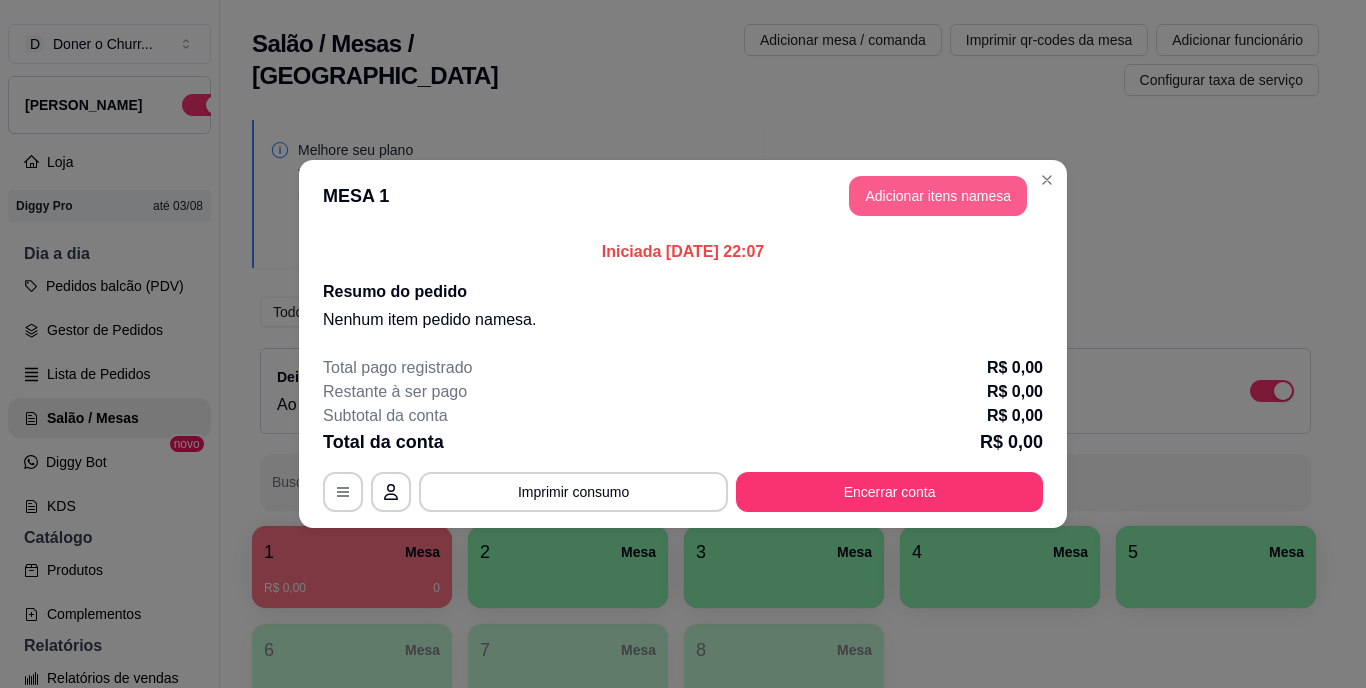 click on "Adicionar itens na  mesa" at bounding box center [938, 196] 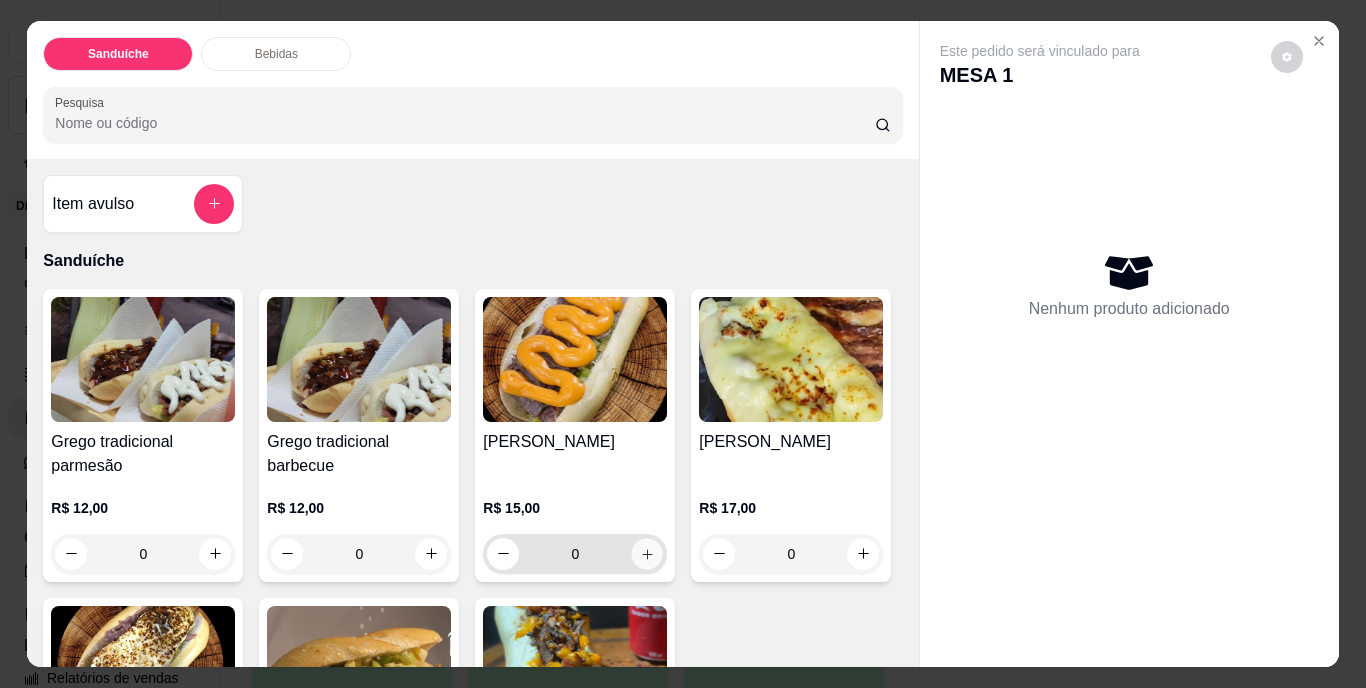 click 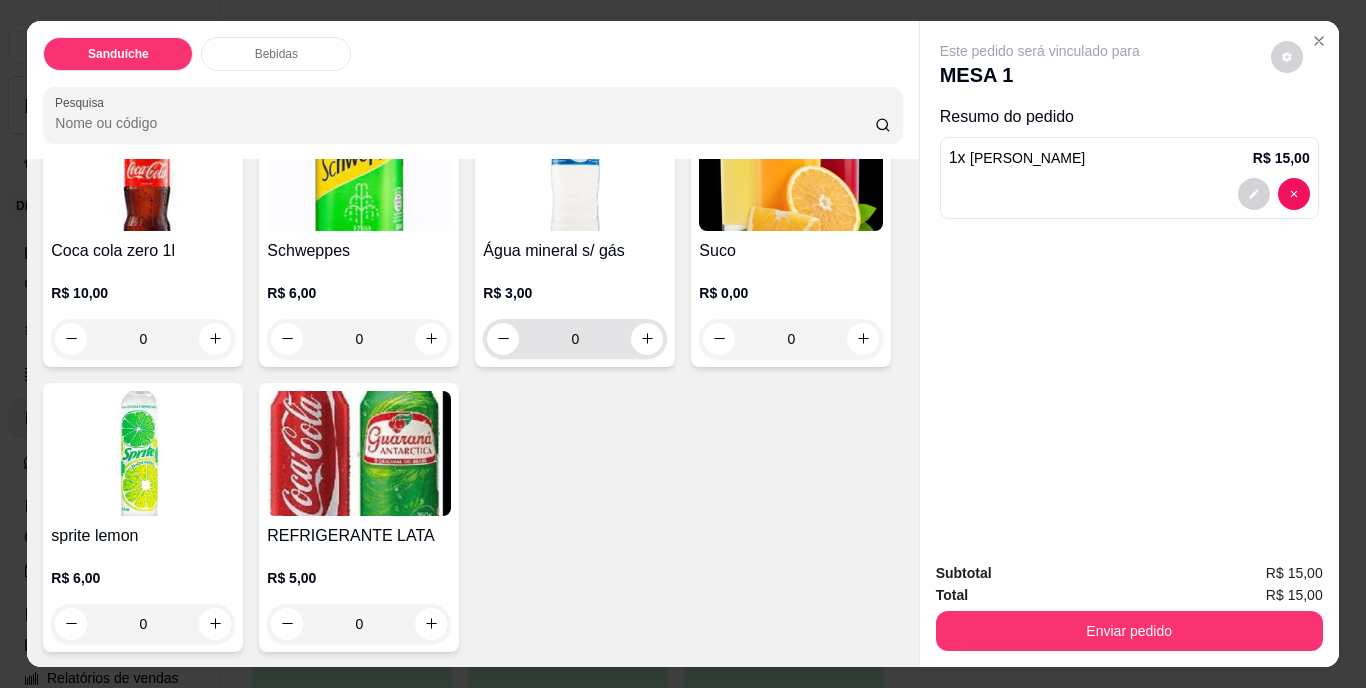 scroll, scrollTop: 1110, scrollLeft: 0, axis: vertical 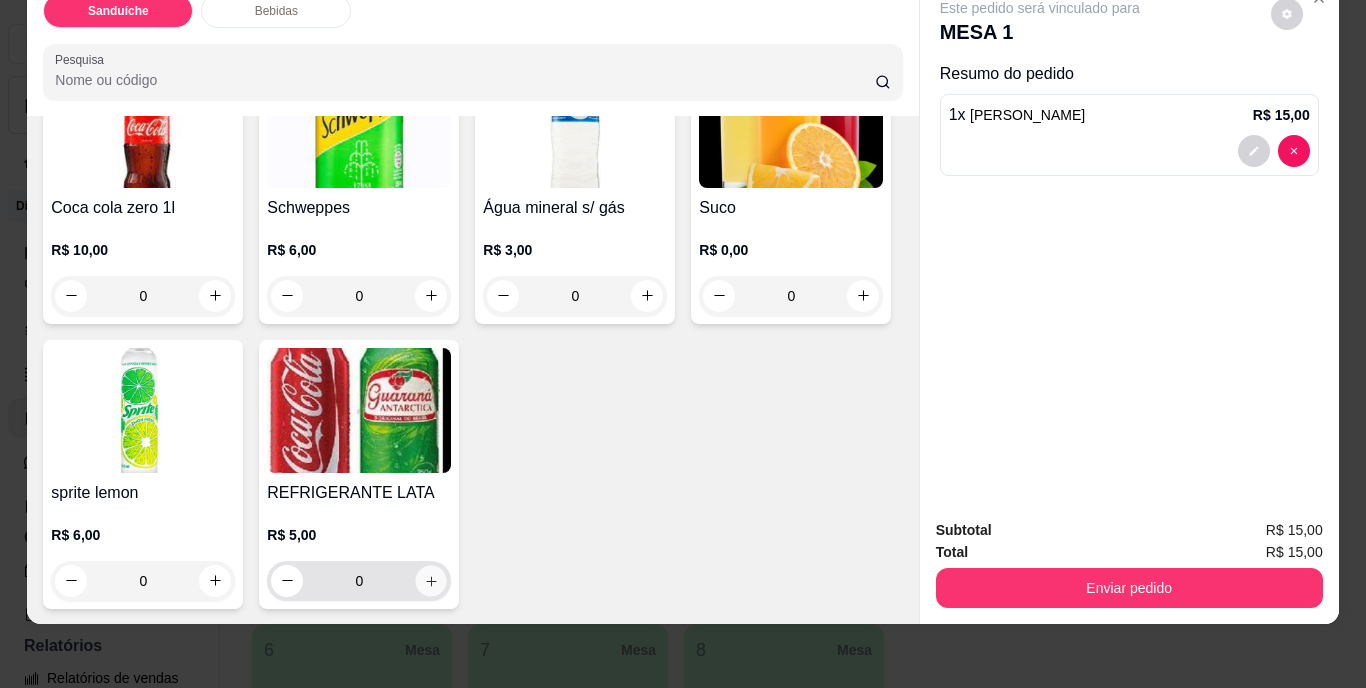 click 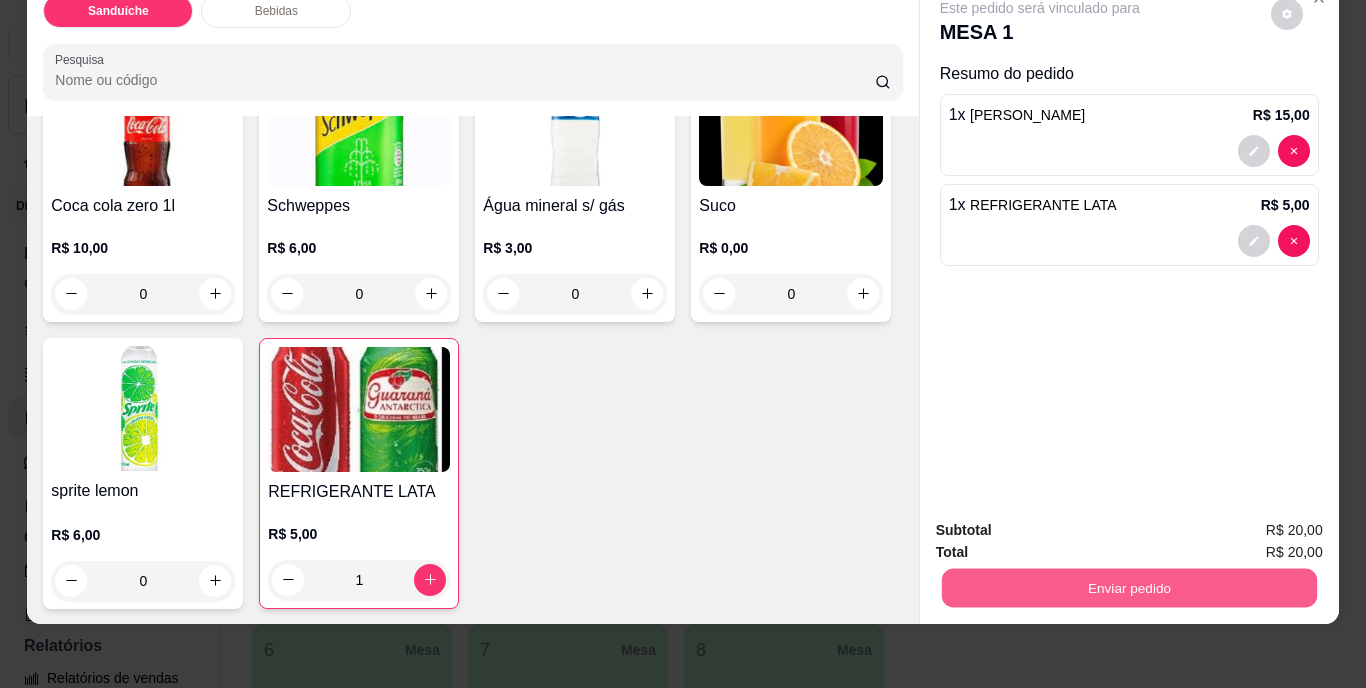 click on "Enviar pedido" at bounding box center [1128, 588] 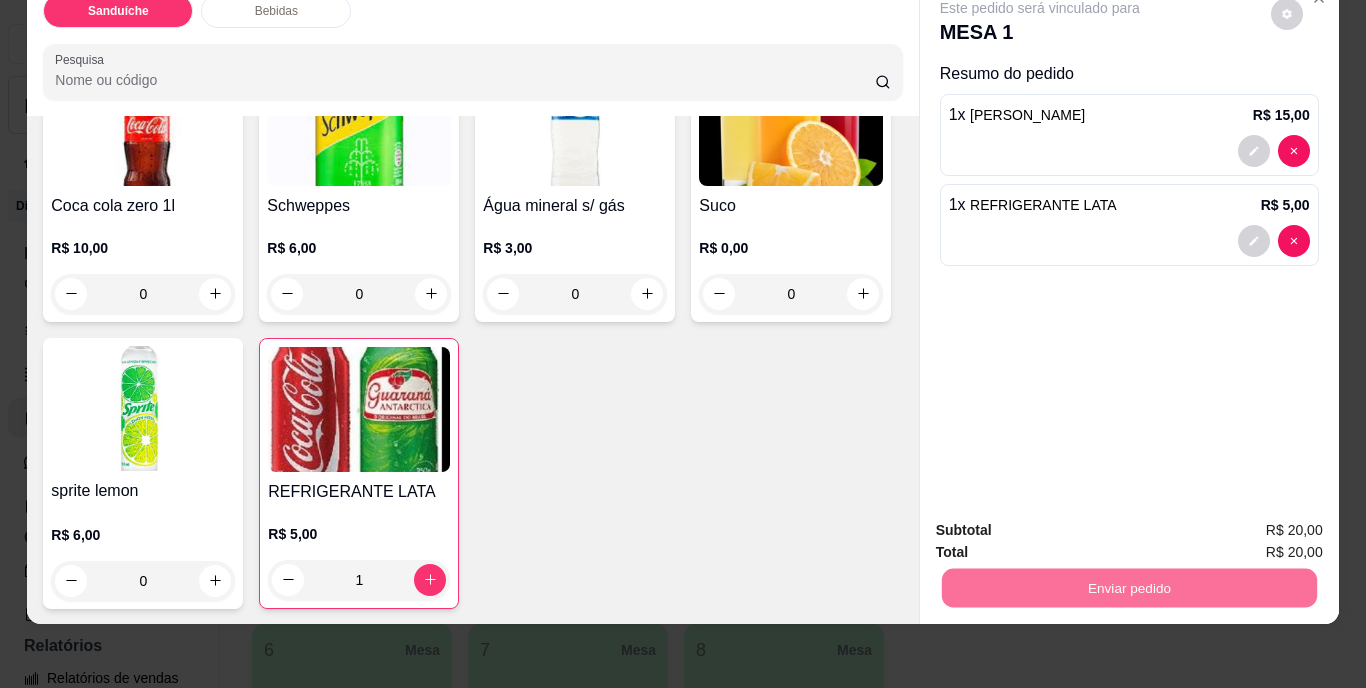 click on "Não registrar e enviar pedido" at bounding box center [1063, 524] 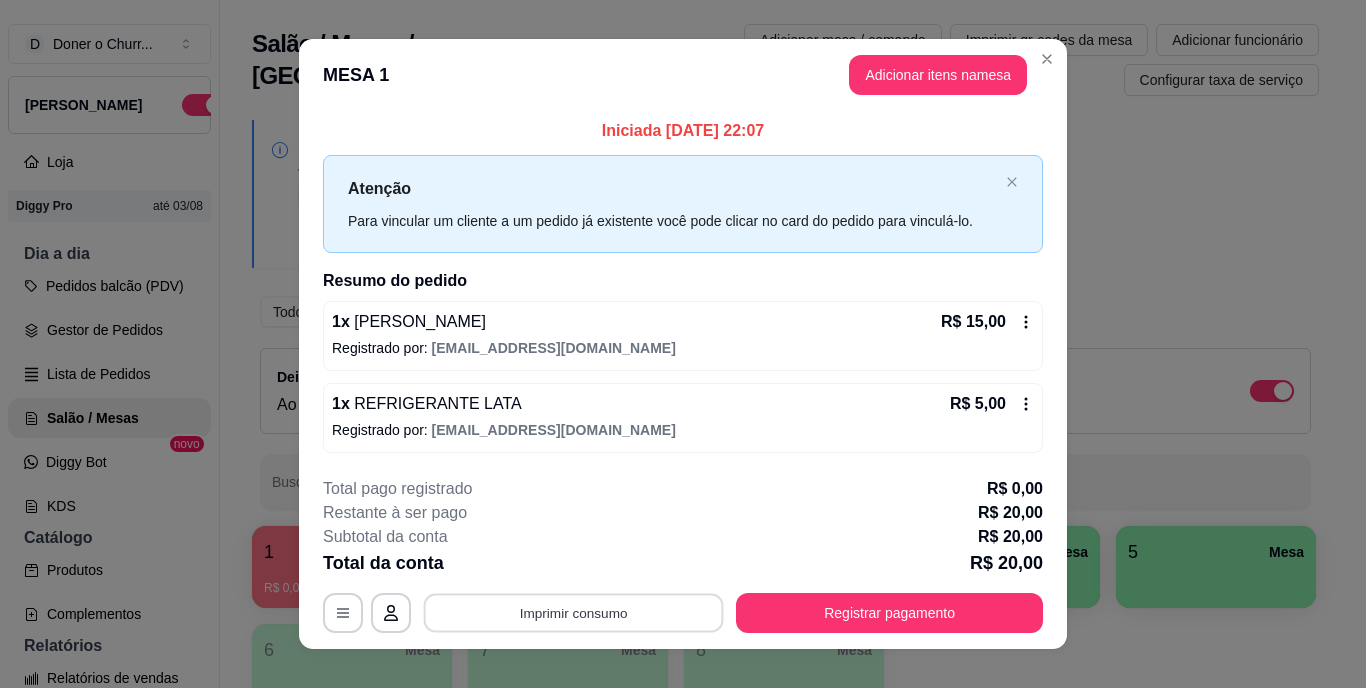 click on "Imprimir consumo" at bounding box center (574, 612) 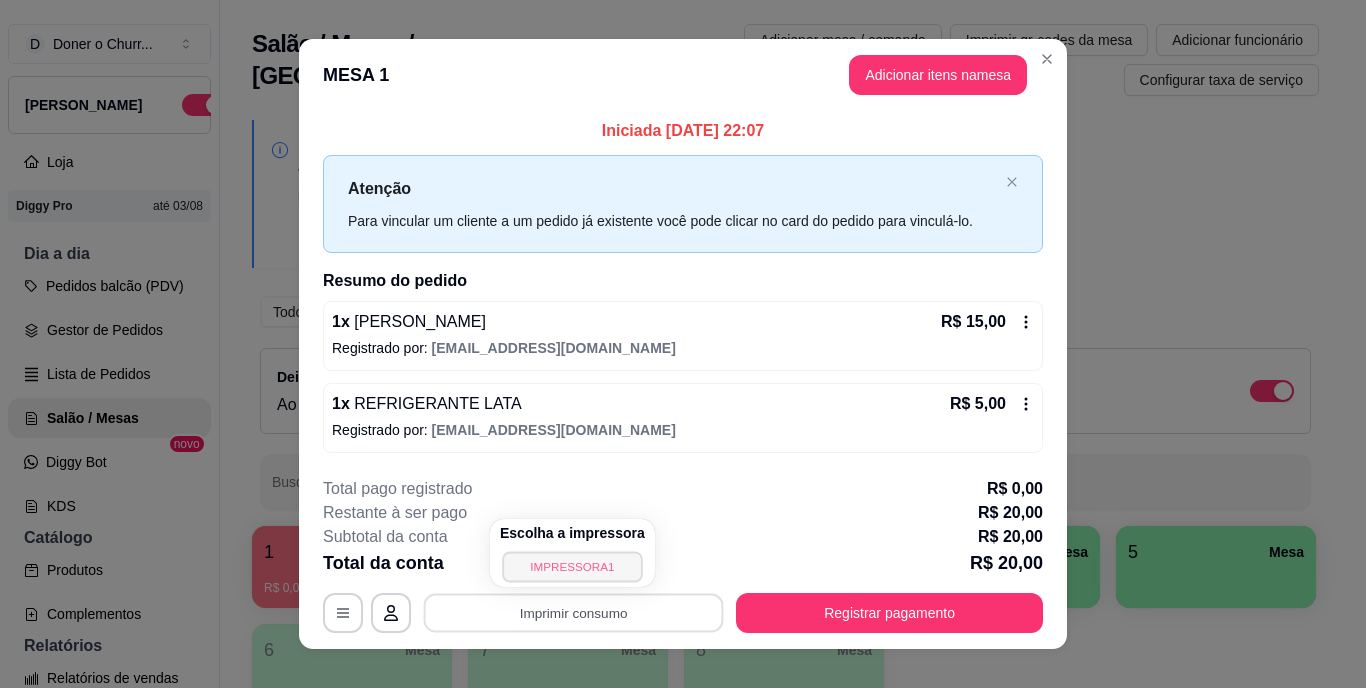 click on "IMPRESSORA1" at bounding box center [572, 566] 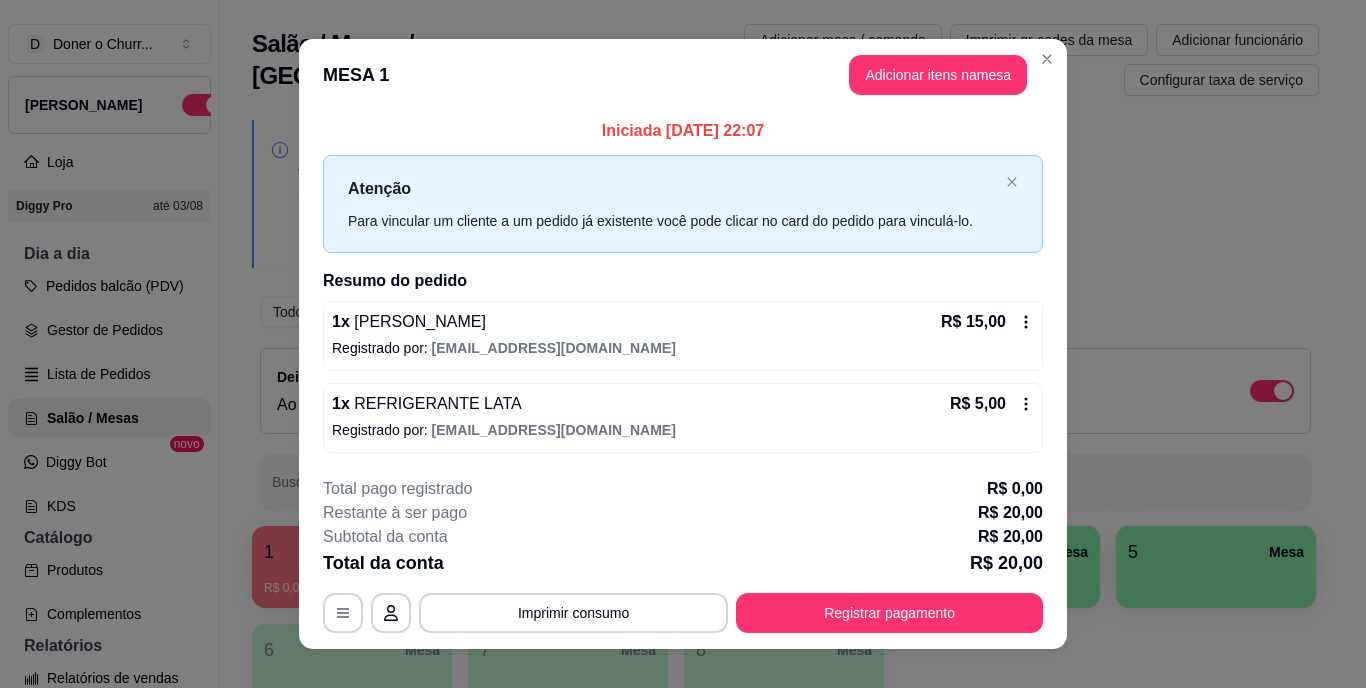 click on "Total da conta R$ 20,00" at bounding box center [683, 563] 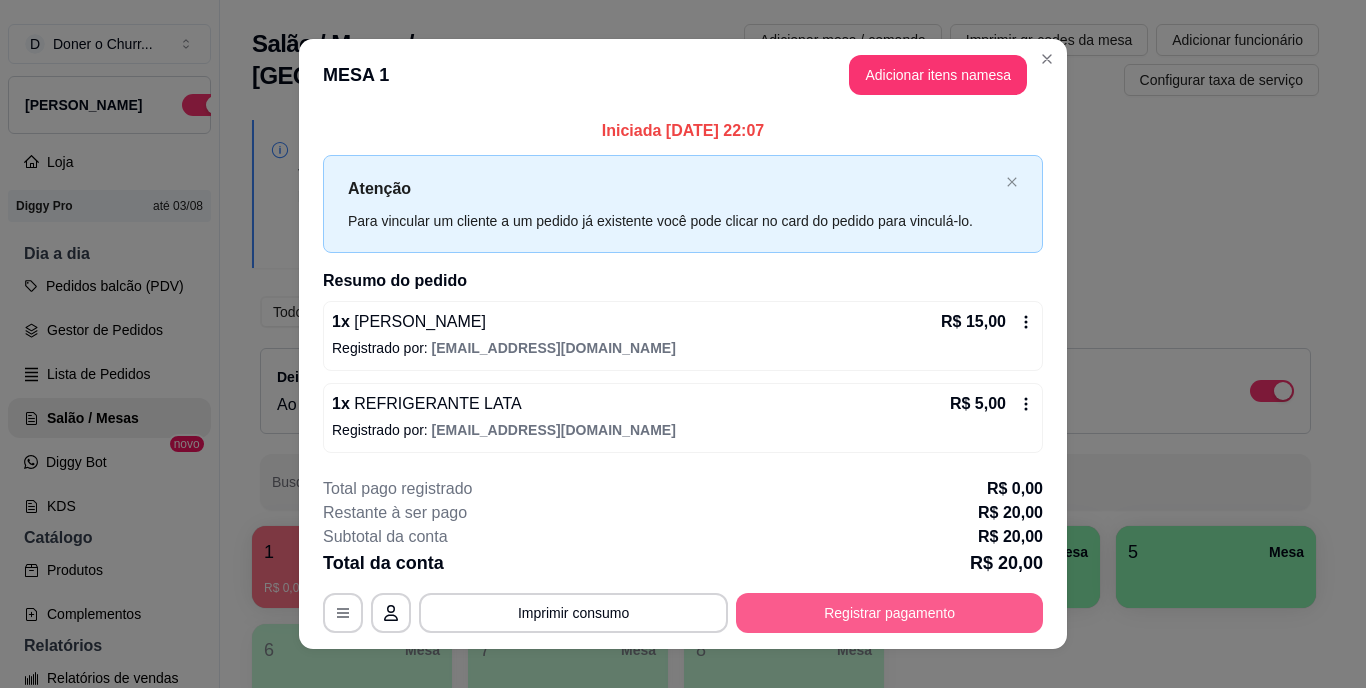 click on "Registrar pagamento" at bounding box center (889, 613) 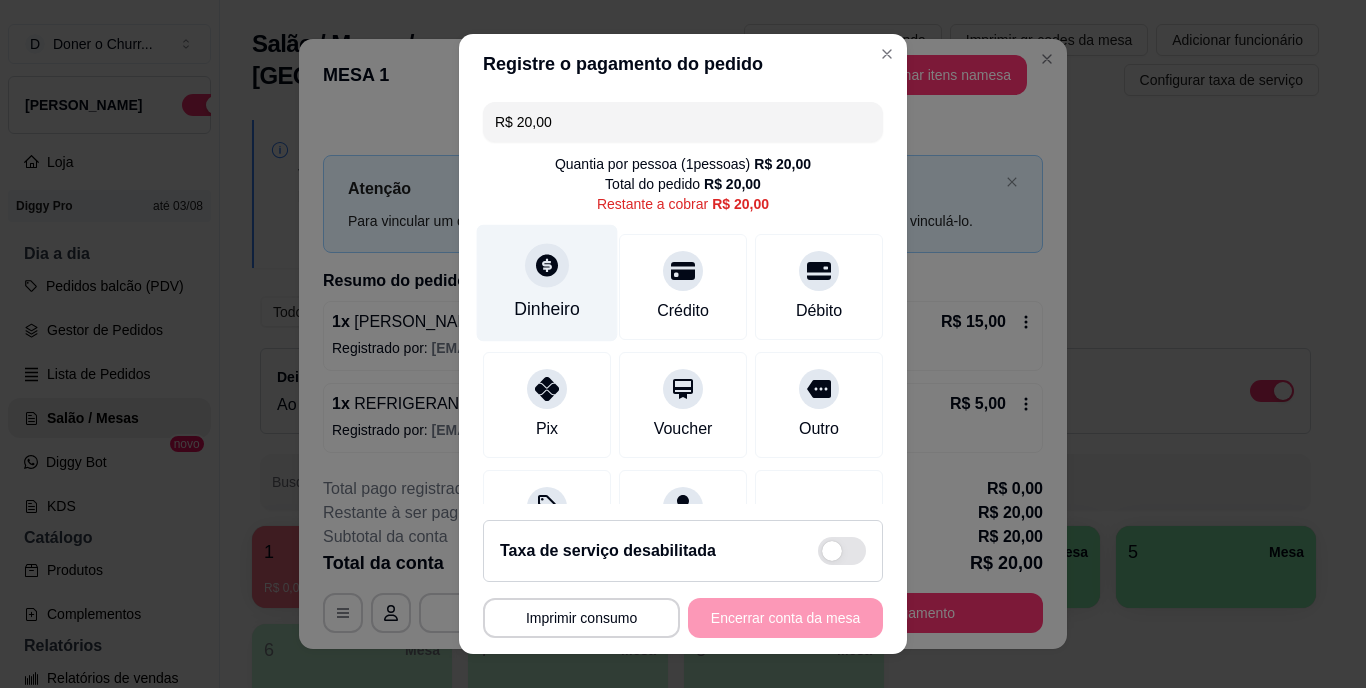 click at bounding box center (547, 266) 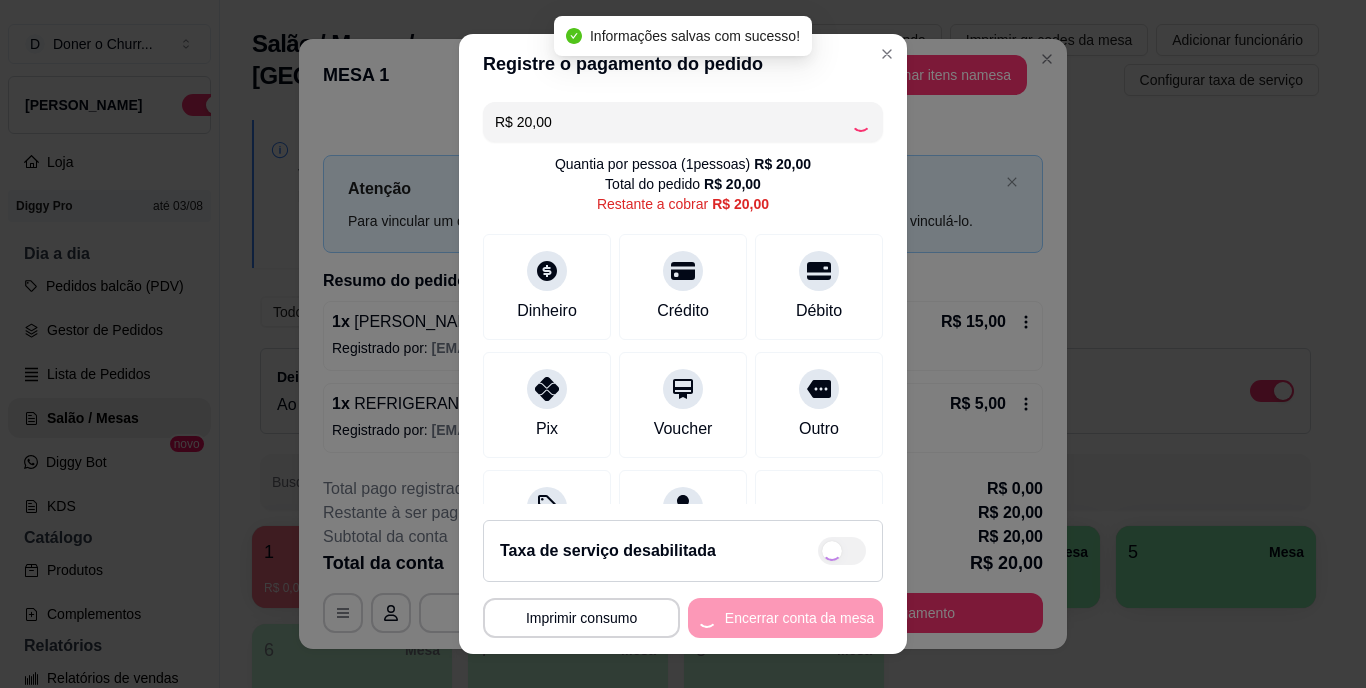 type on "R$ 0,00" 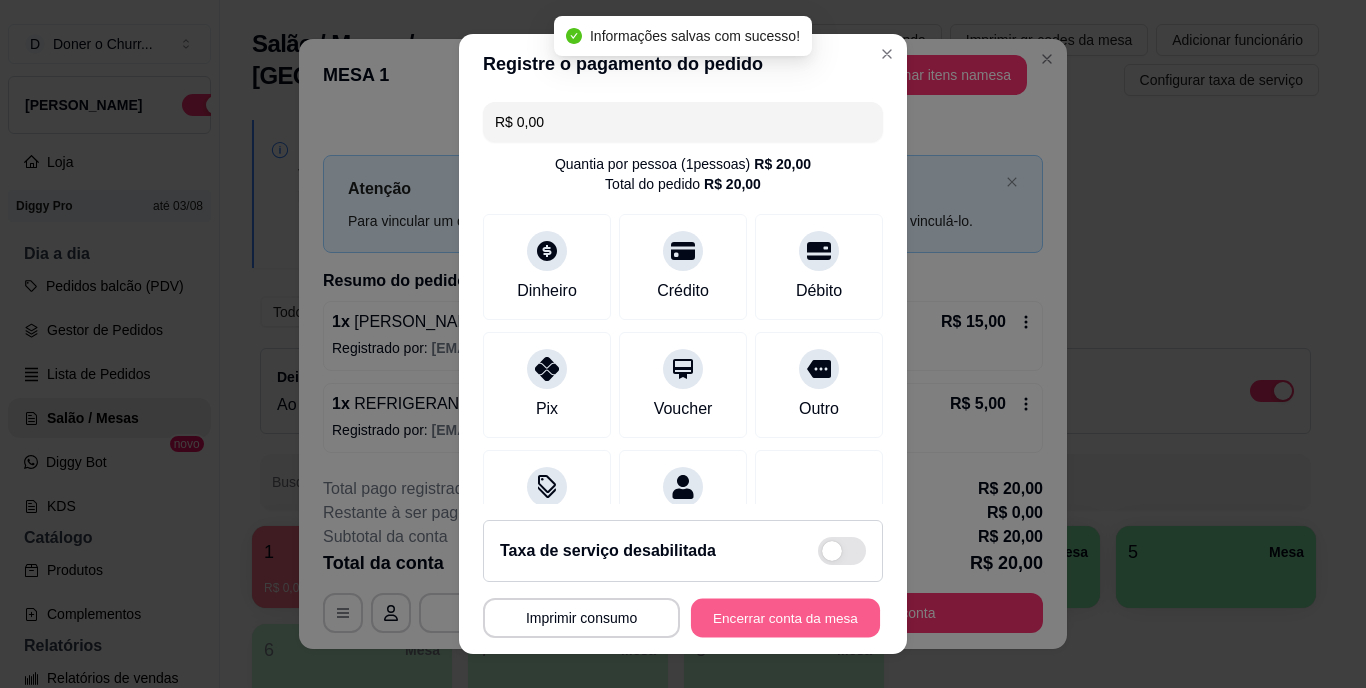 click on "Encerrar conta da mesa" at bounding box center (785, 617) 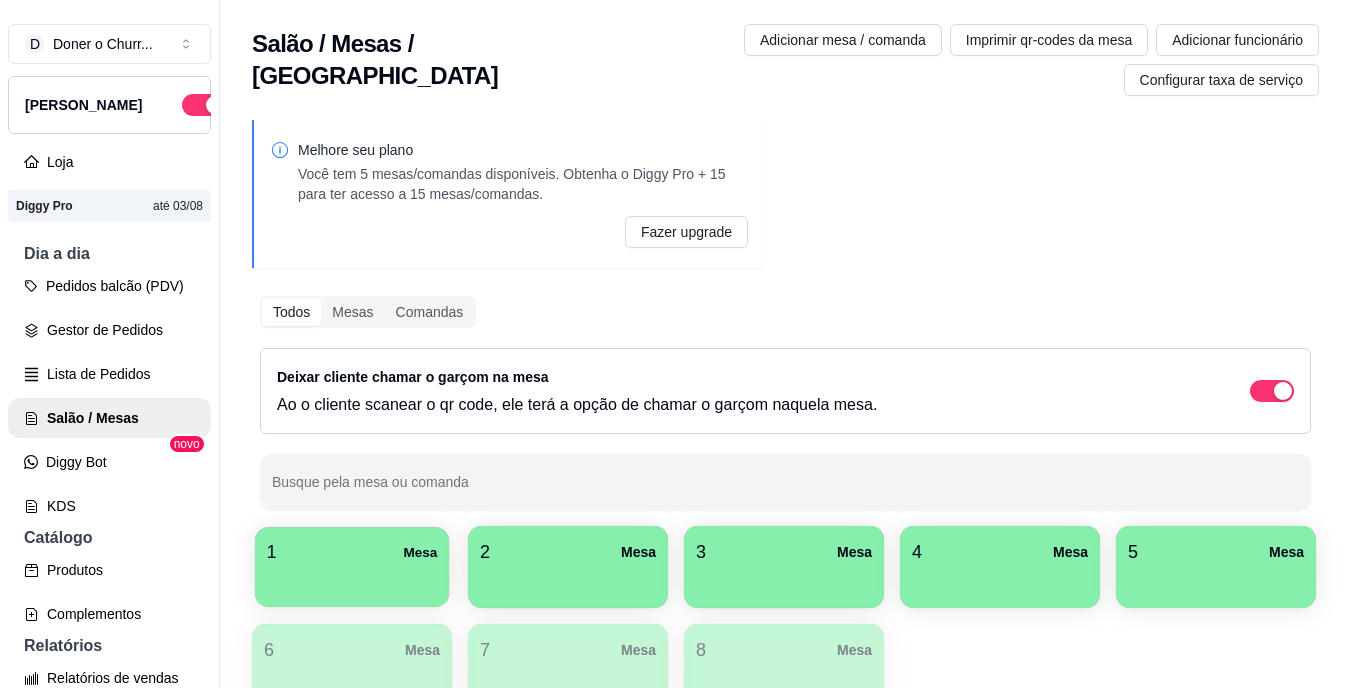 click at bounding box center [352, 580] 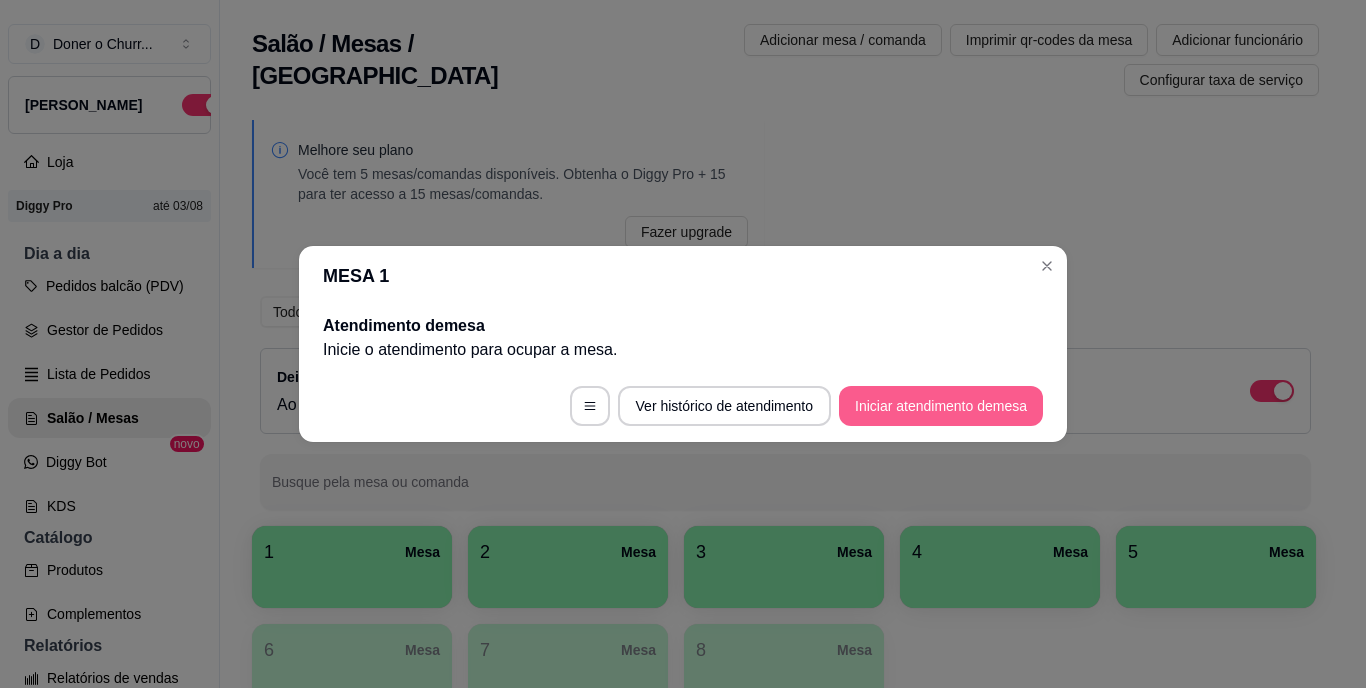 click on "Iniciar atendimento de  mesa" at bounding box center (941, 406) 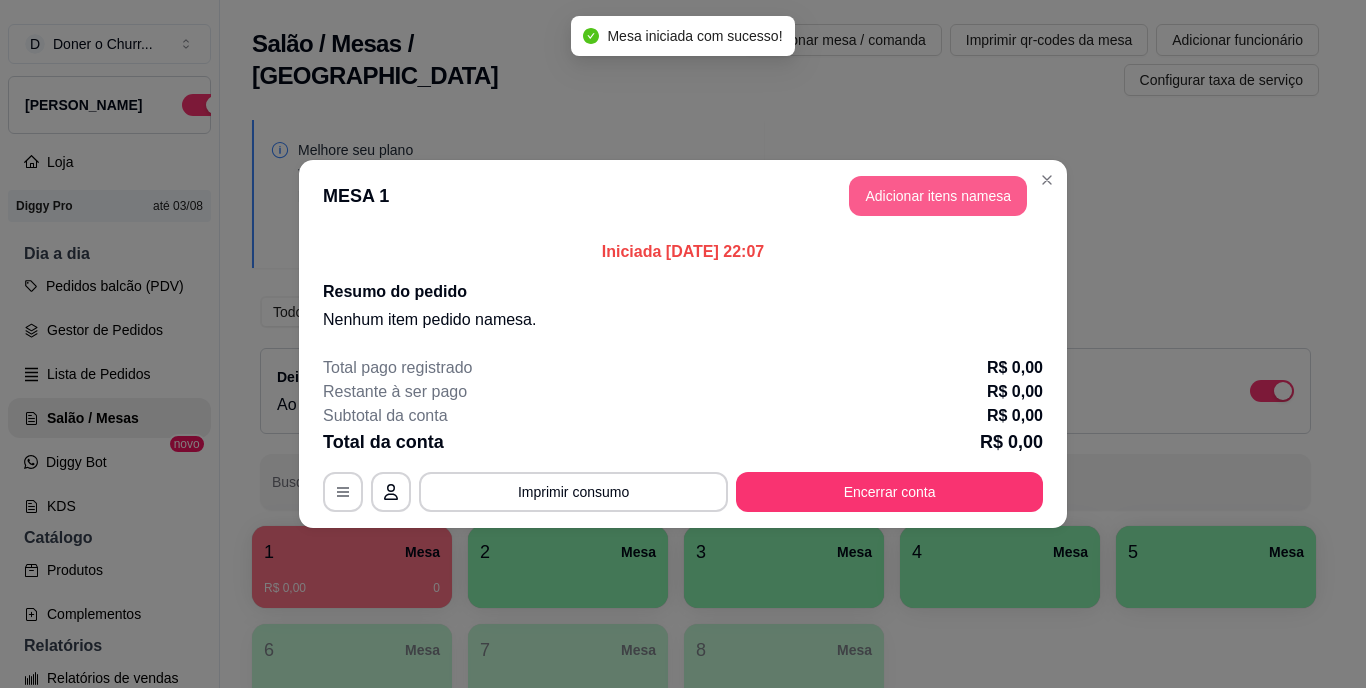 click on "Adicionar itens na  mesa" at bounding box center [938, 196] 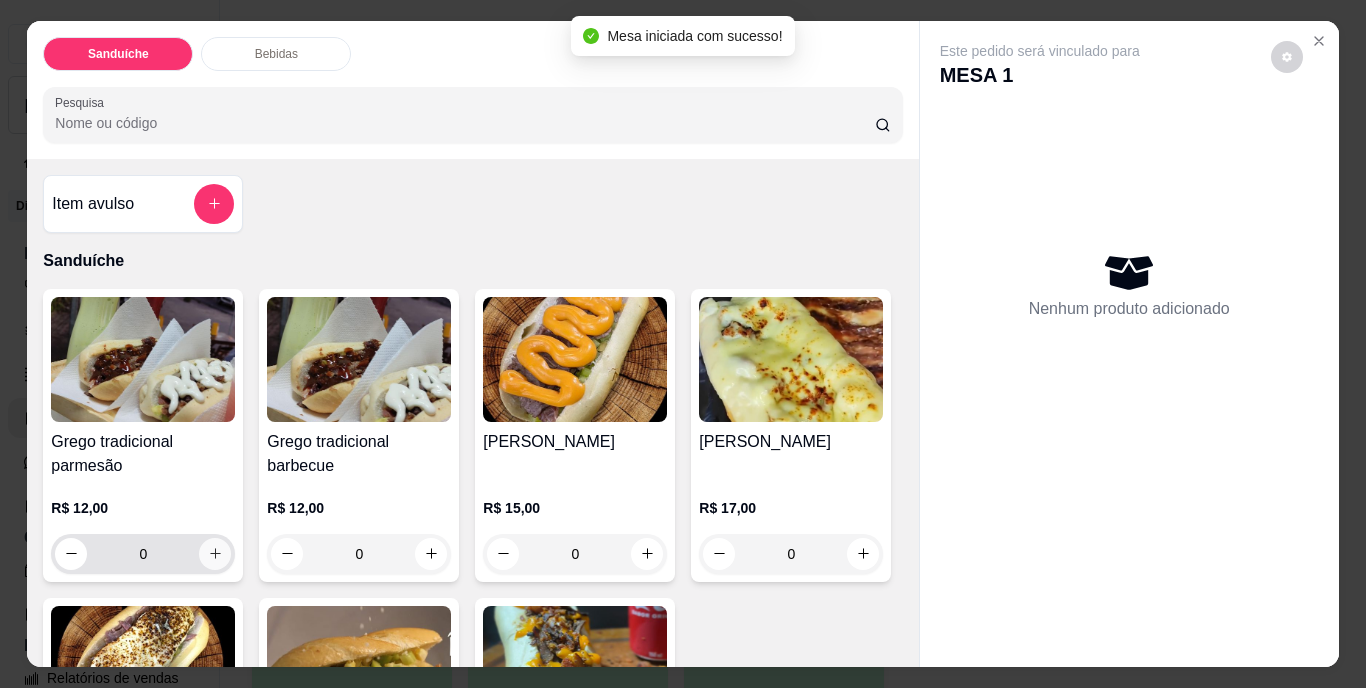 click at bounding box center (215, 554) 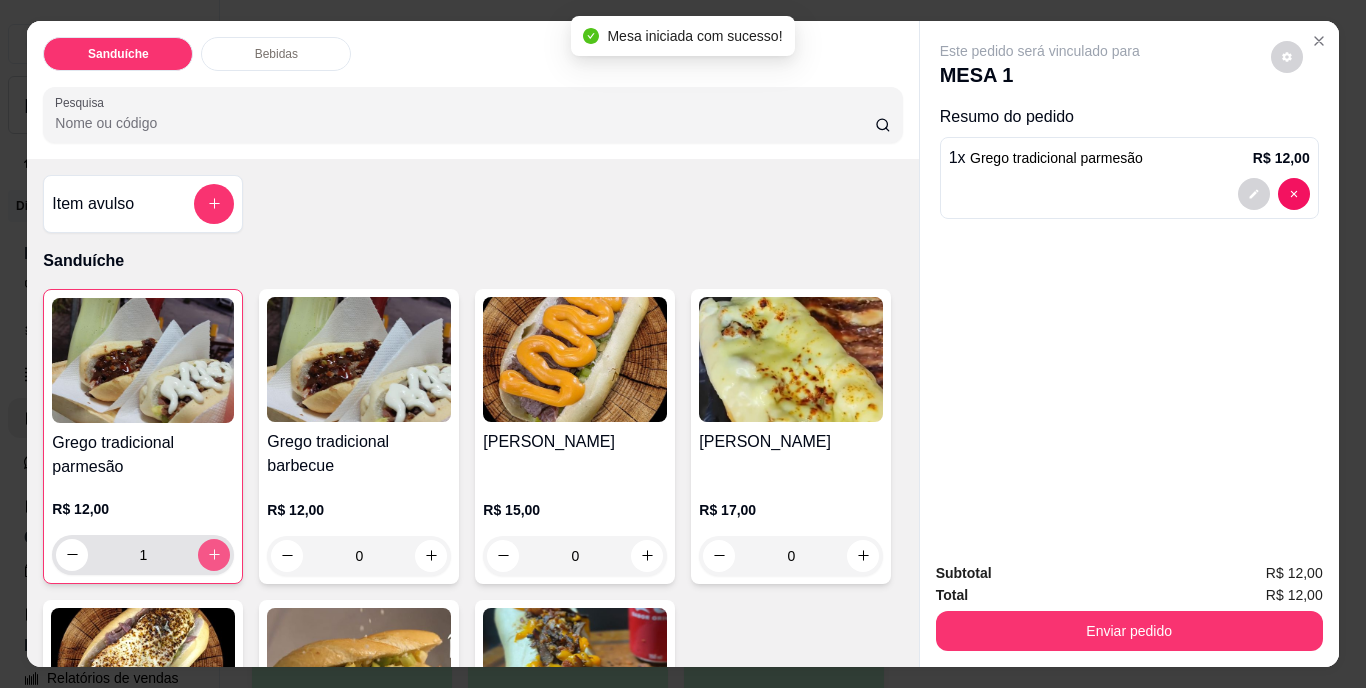 click at bounding box center (214, 555) 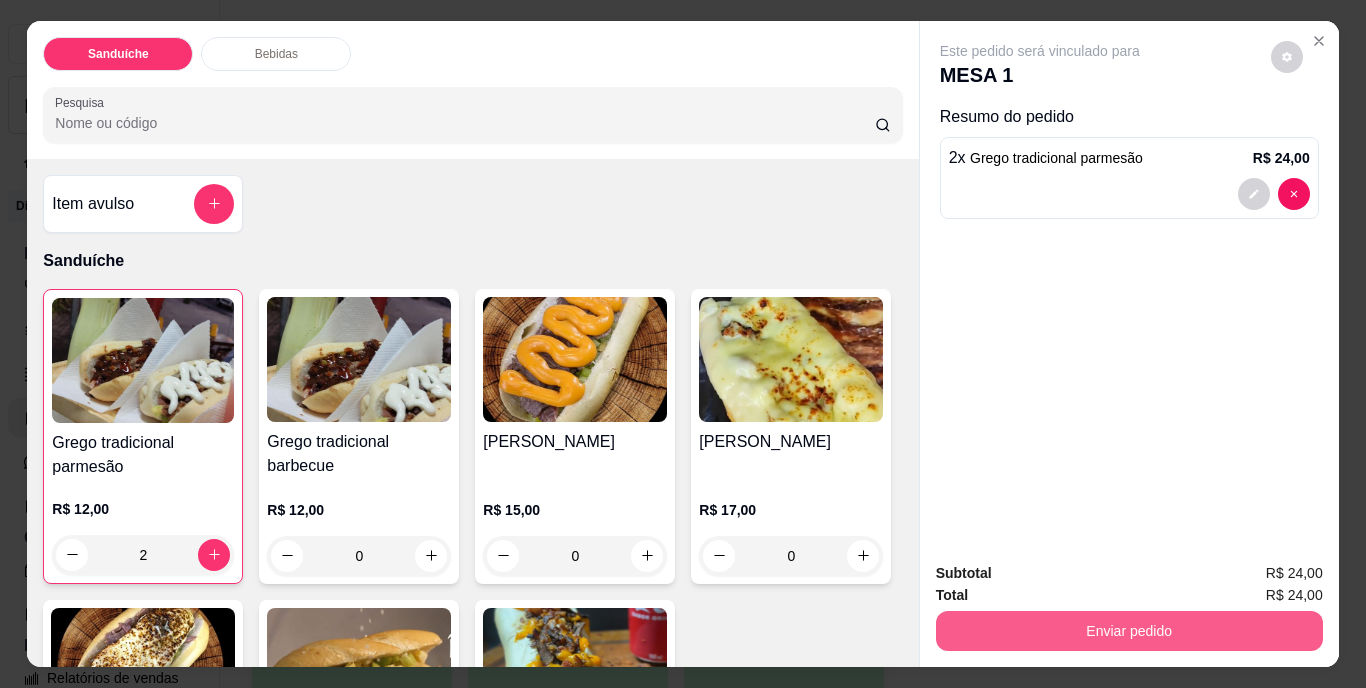 click on "Enviar pedido" at bounding box center (1129, 631) 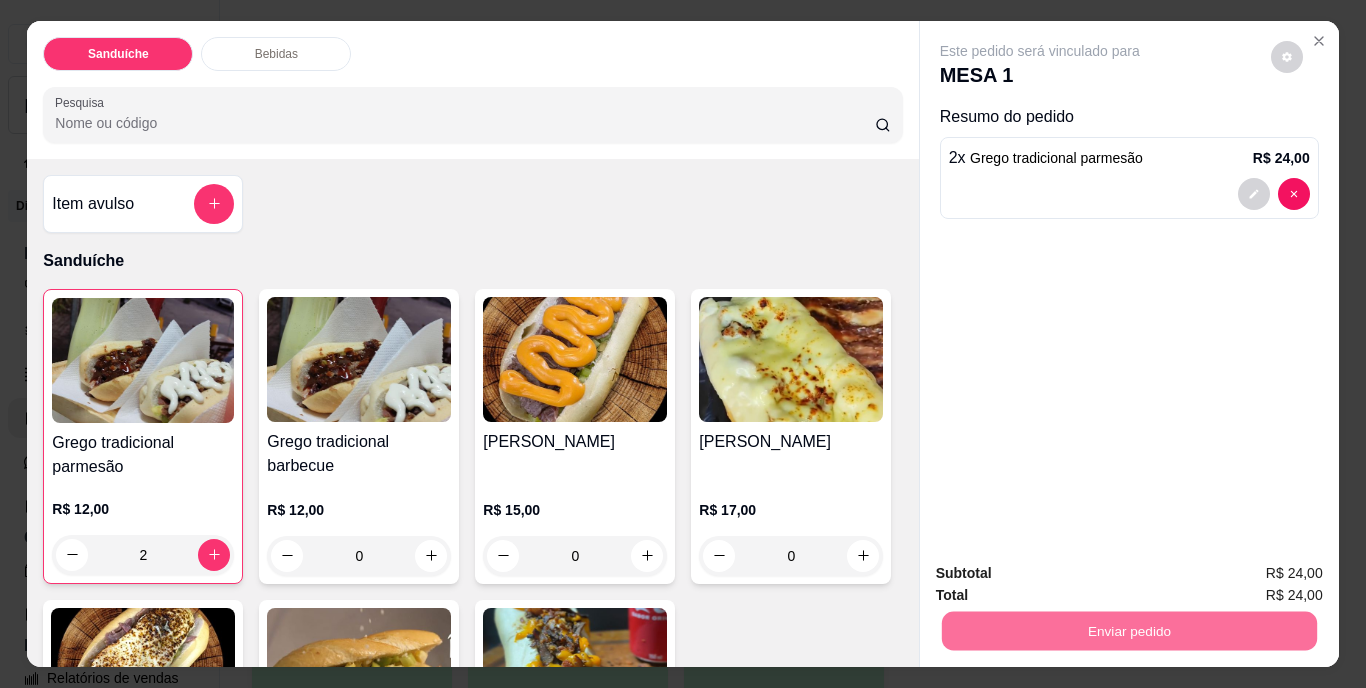 click on "Não registrar e enviar pedido" at bounding box center [1063, 575] 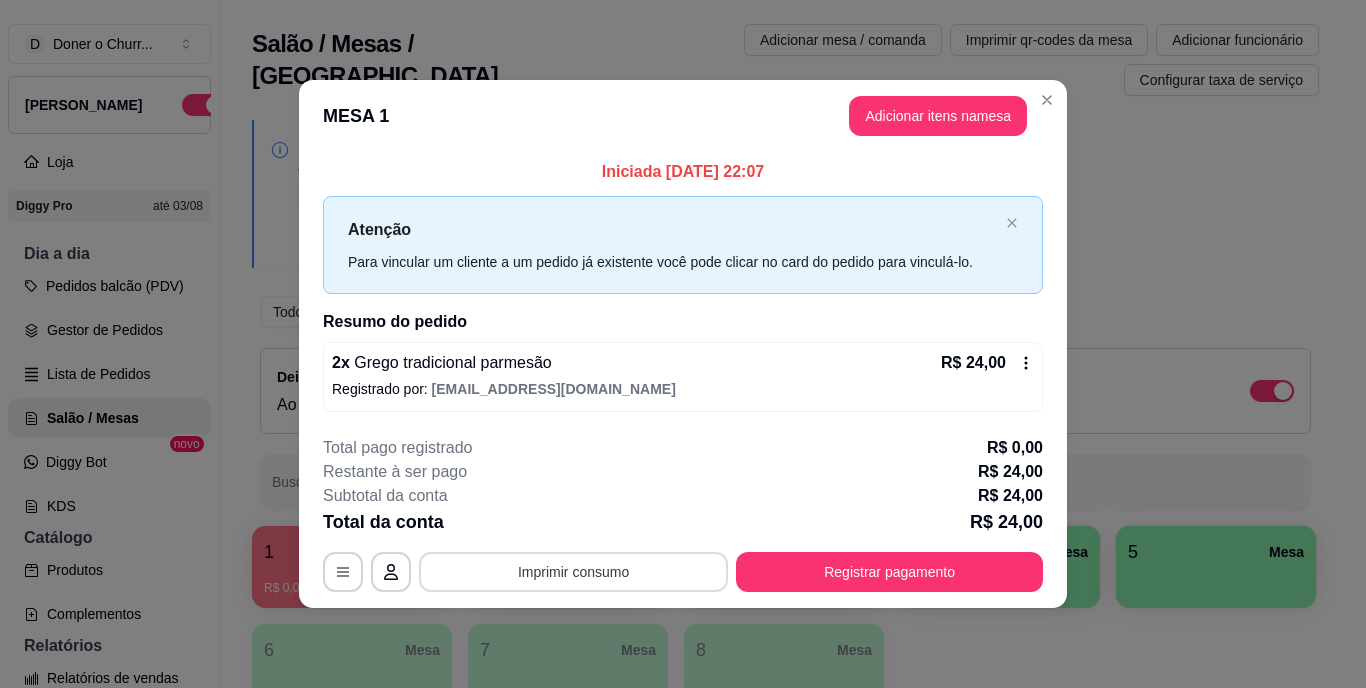 click on "Imprimir consumo" at bounding box center [573, 572] 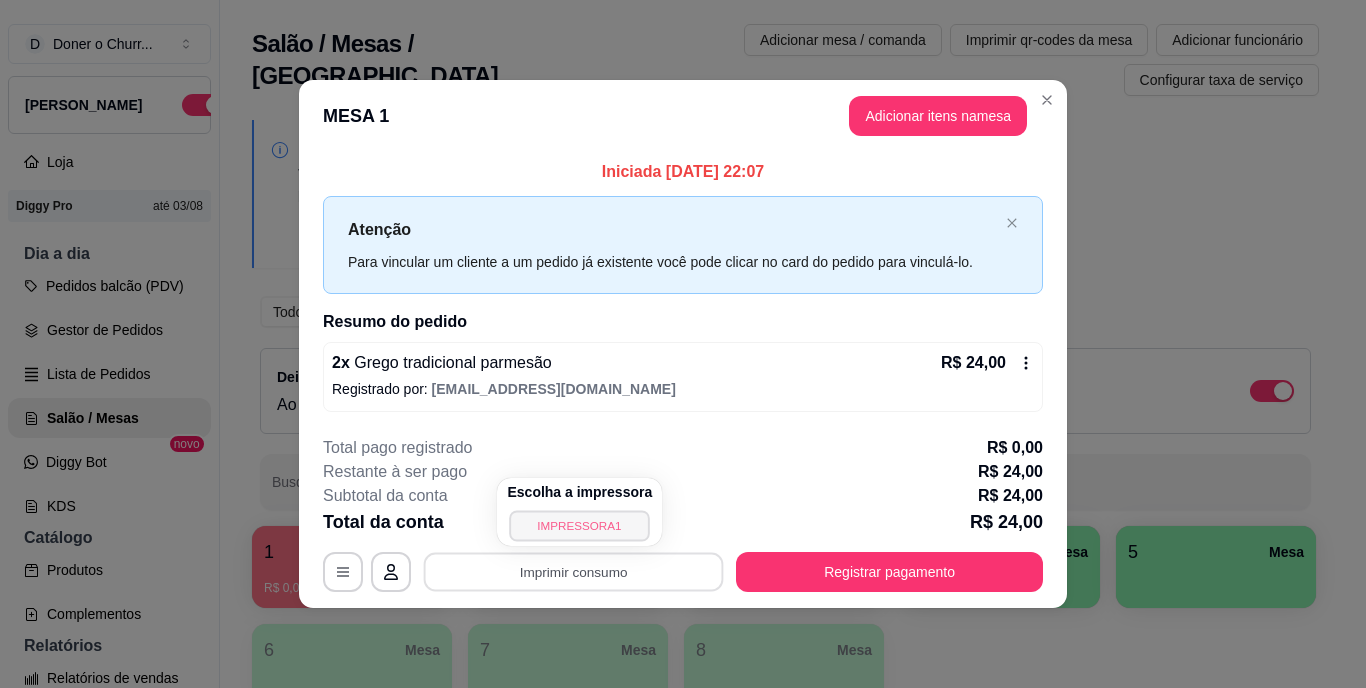 click on "IMPRESSORA1" at bounding box center [580, 525] 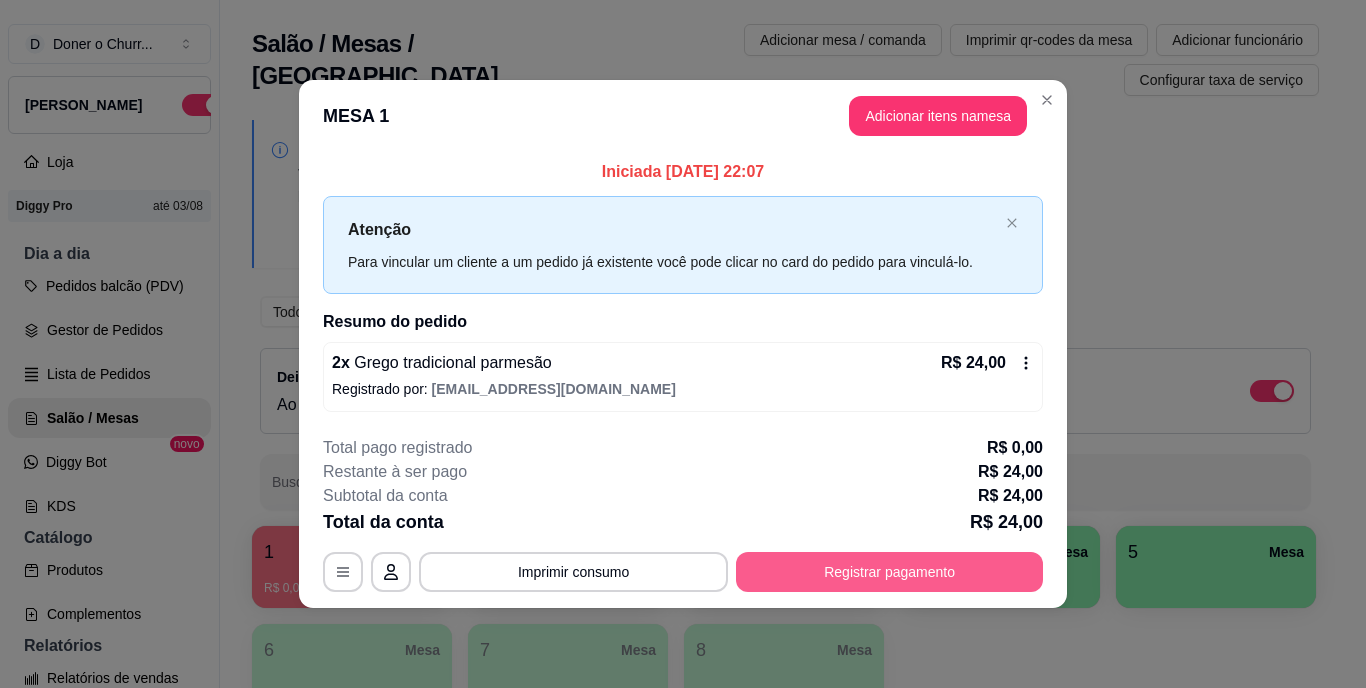 click on "Registrar pagamento" at bounding box center [889, 572] 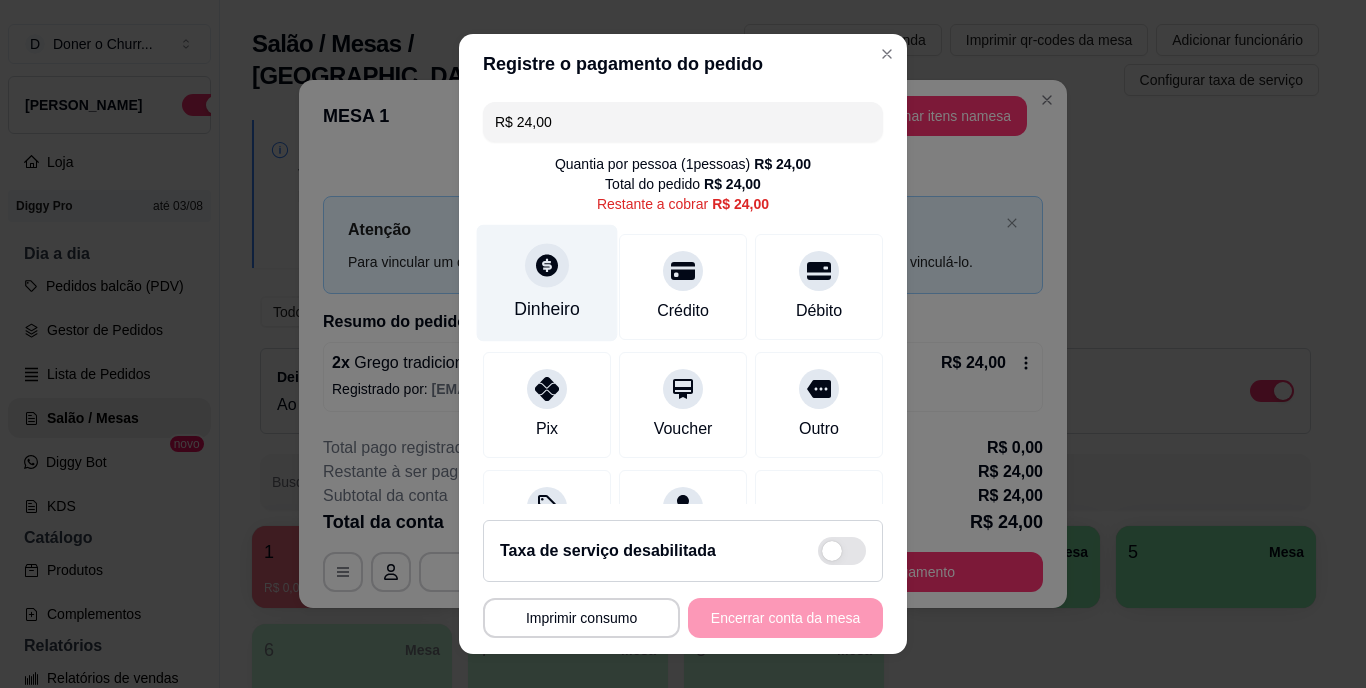 click on "Dinheiro" at bounding box center (547, 283) 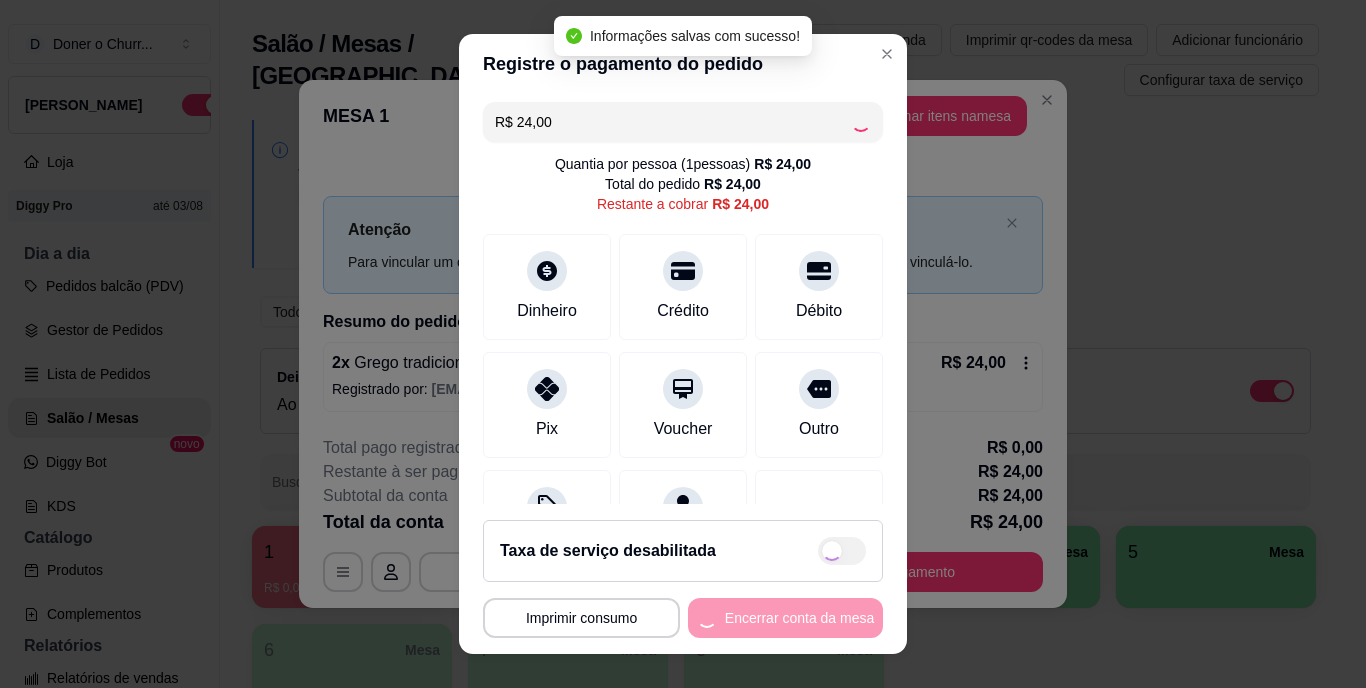 type on "R$ 0,00" 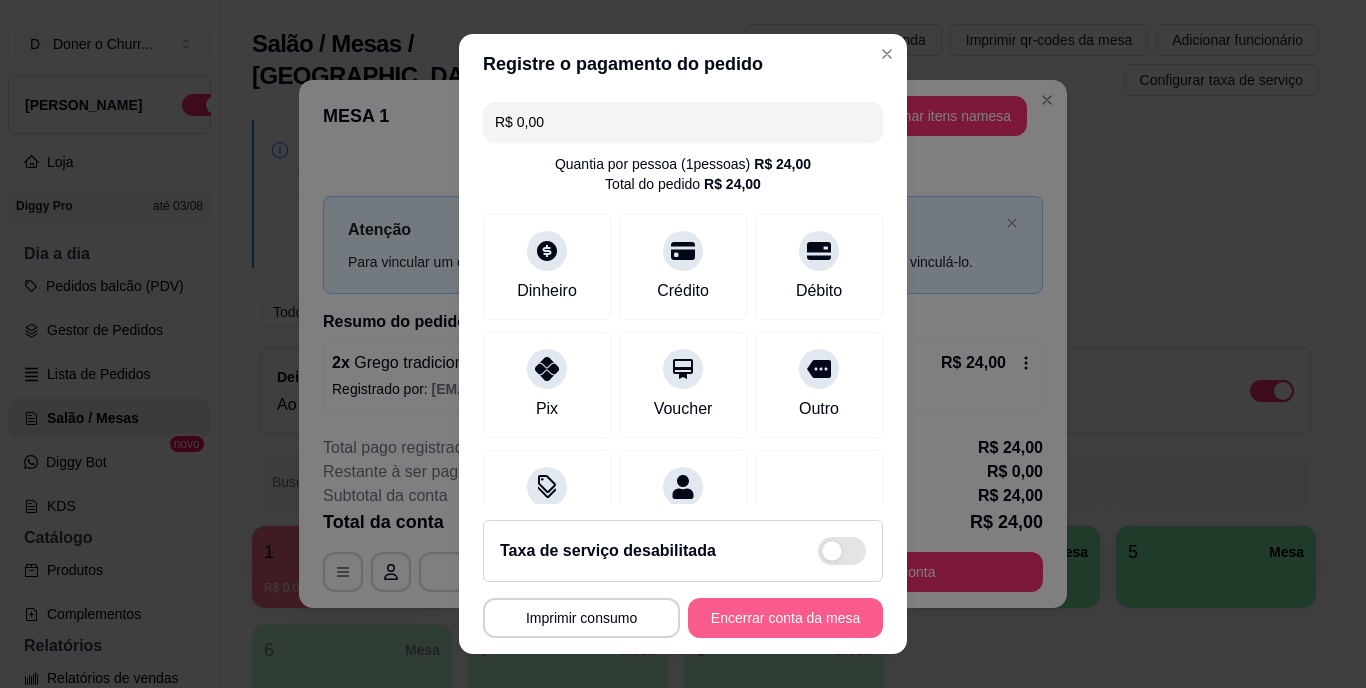 click on "Encerrar conta da mesa" at bounding box center (785, 618) 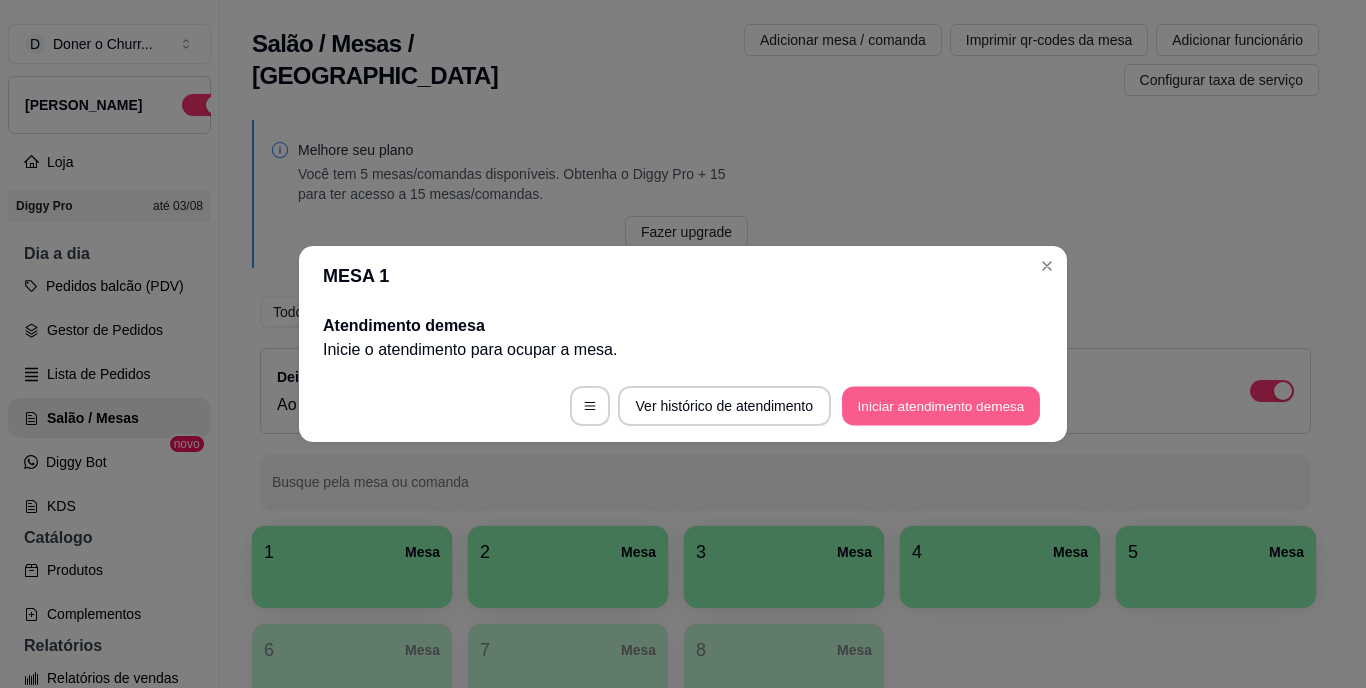 click on "Iniciar atendimento de  mesa" at bounding box center (941, 406) 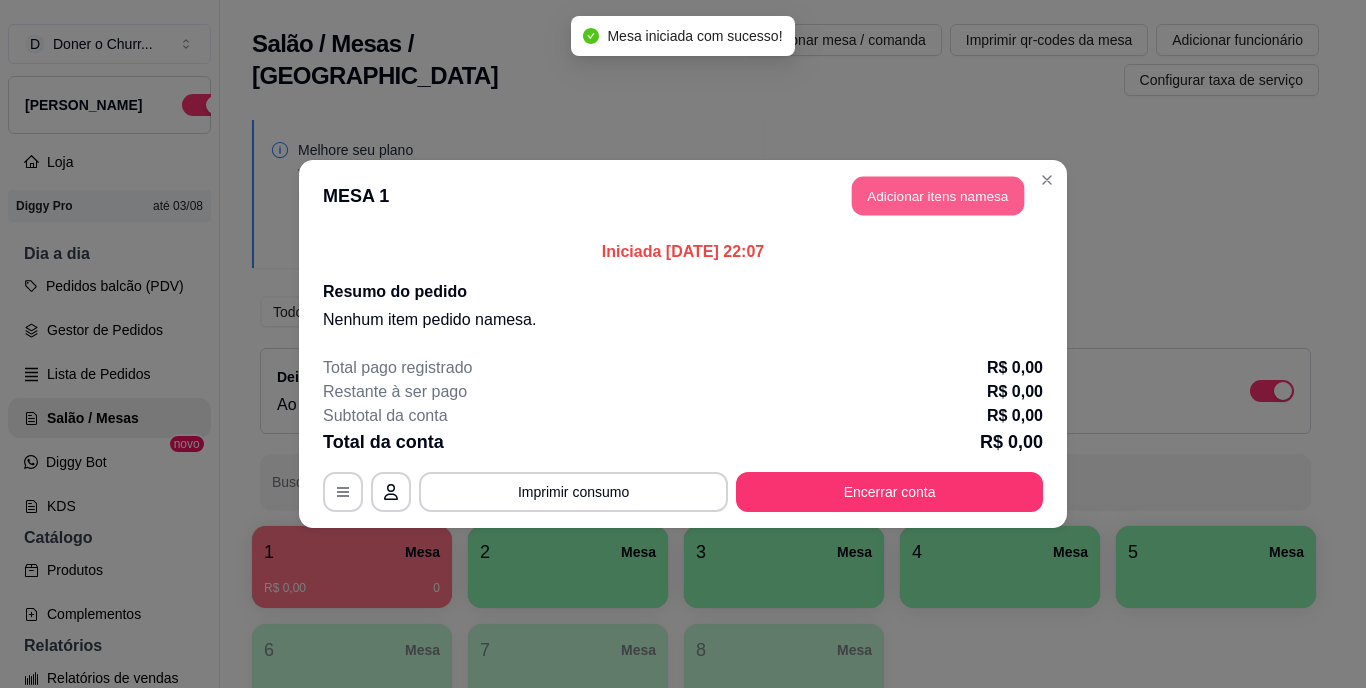 click on "Adicionar itens na  mesa" at bounding box center (938, 196) 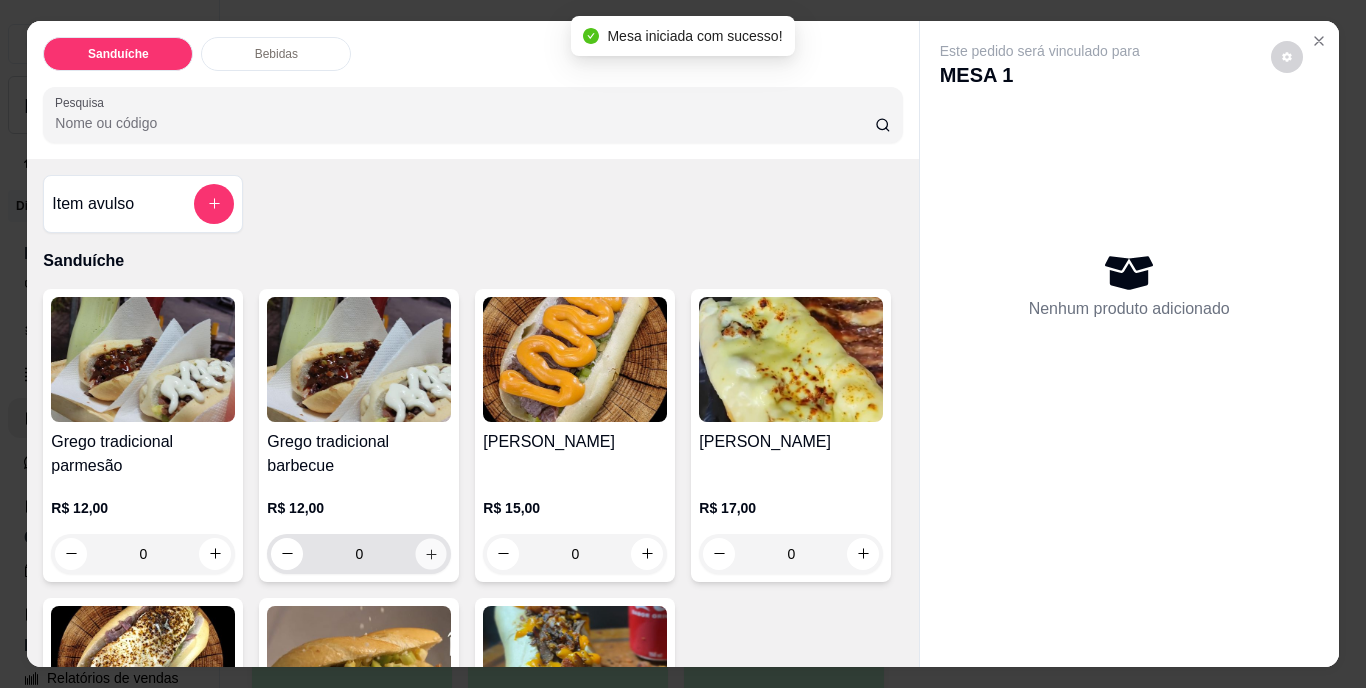 click 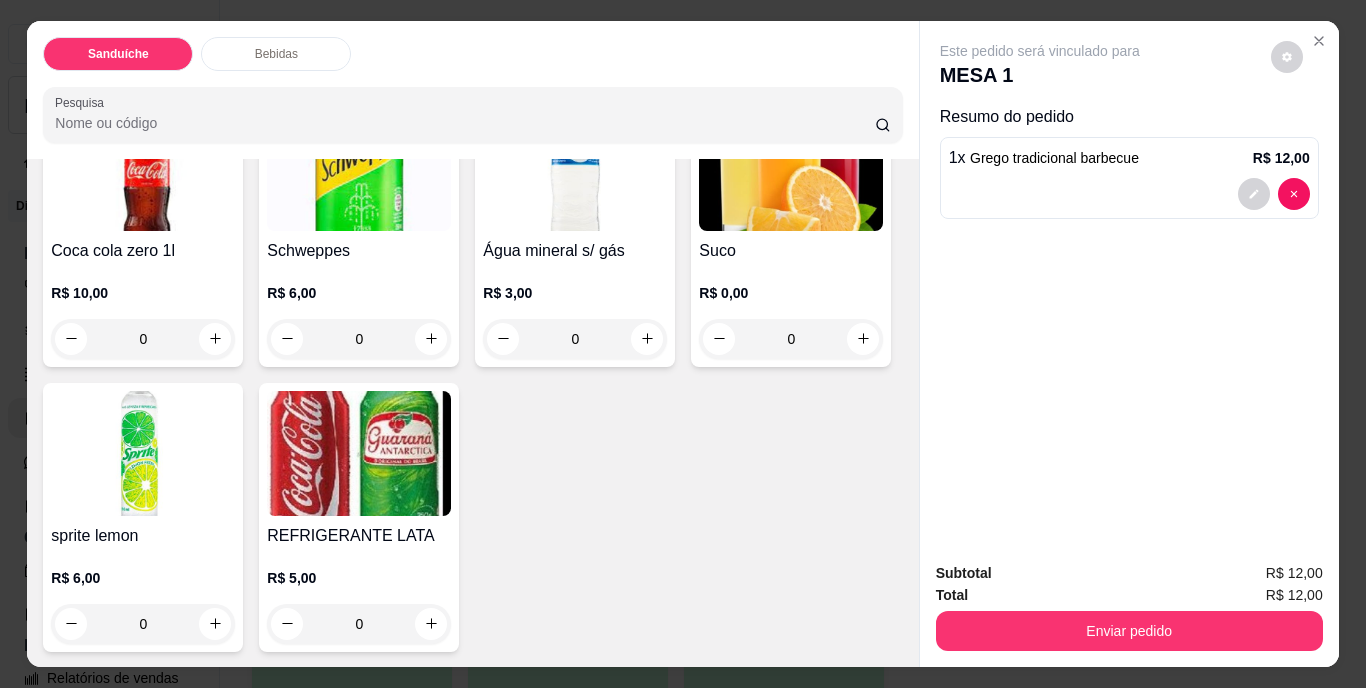 scroll, scrollTop: 1100, scrollLeft: 0, axis: vertical 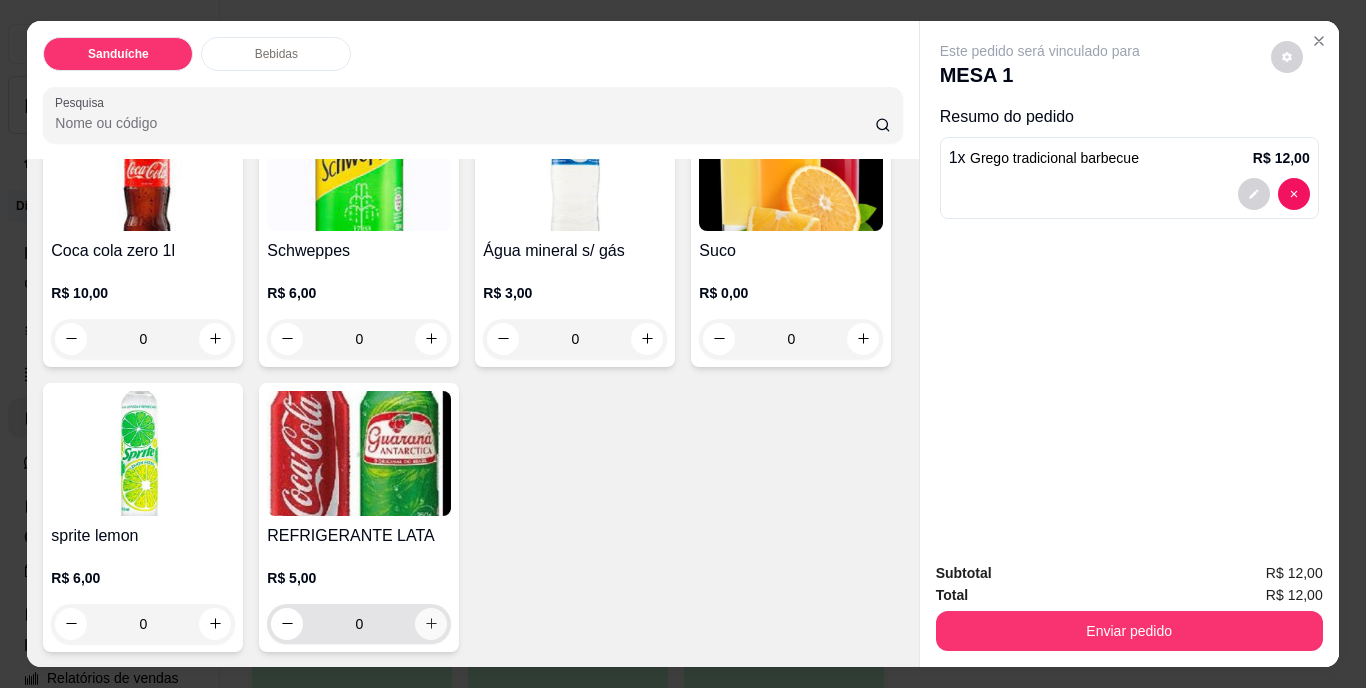 click 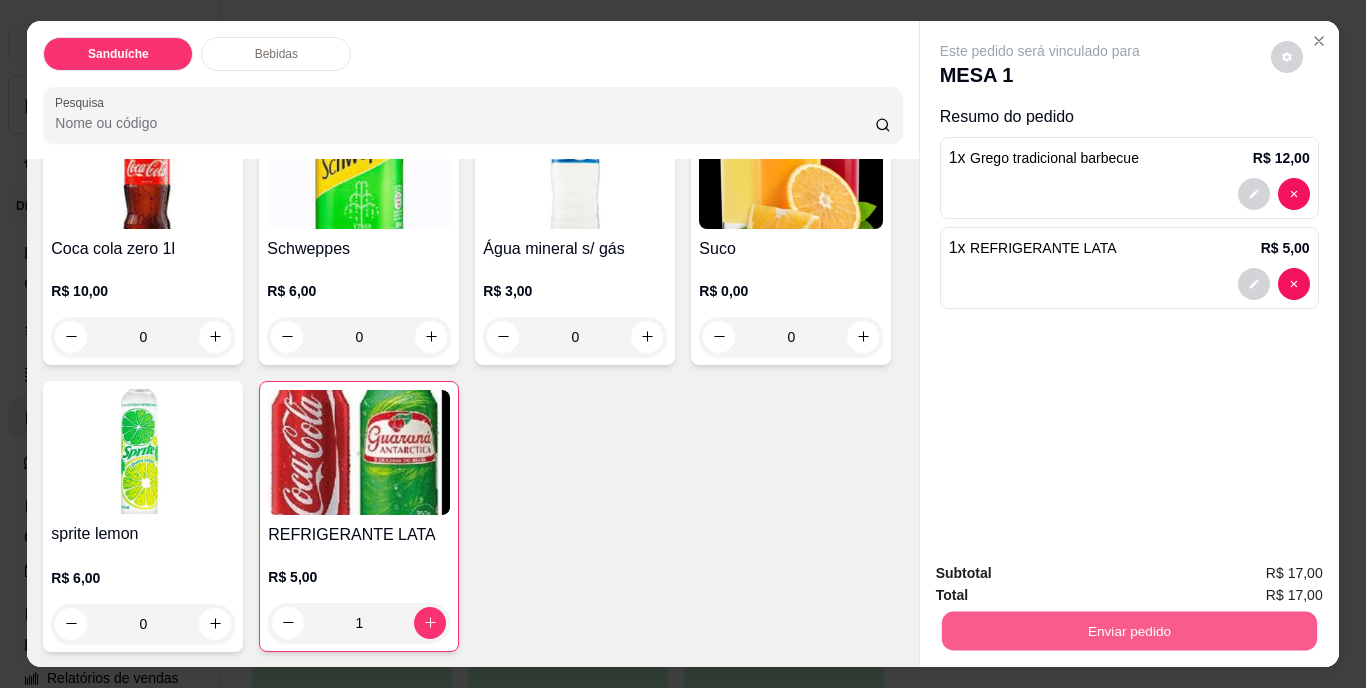 click on "Enviar pedido" at bounding box center [1128, 631] 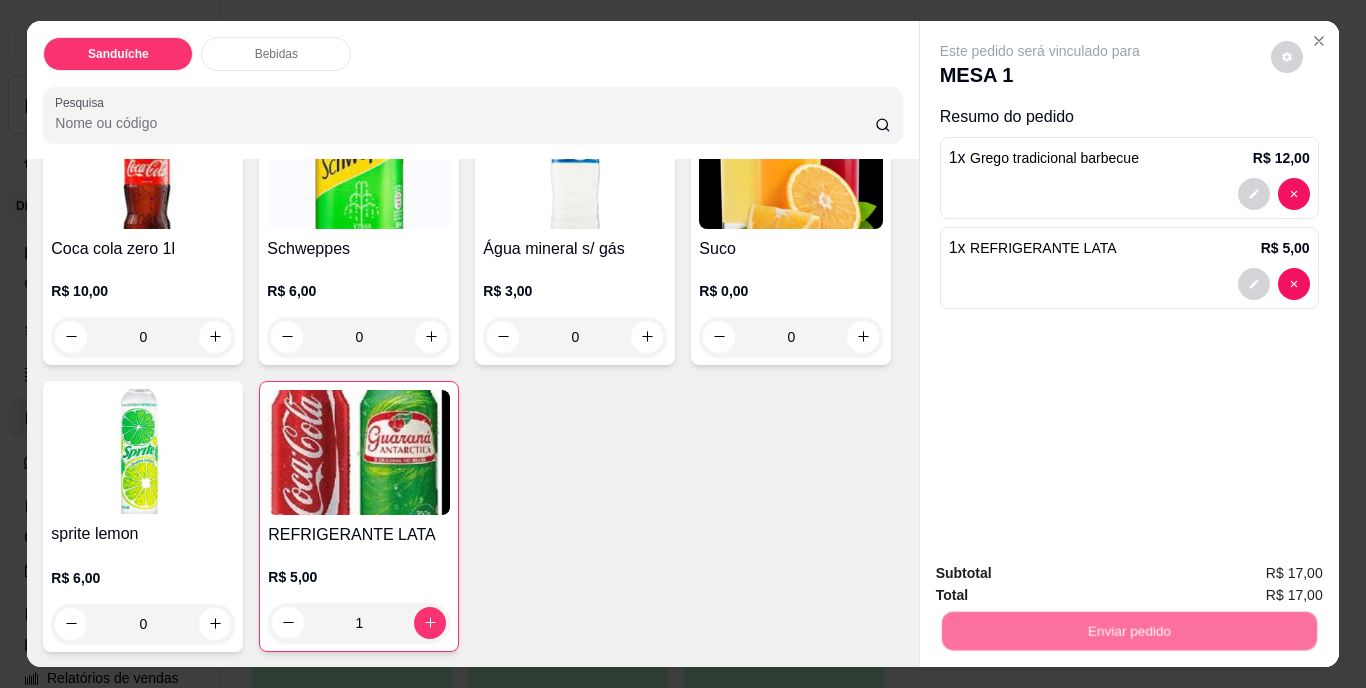 click on "Não registrar e enviar pedido" at bounding box center (1063, 574) 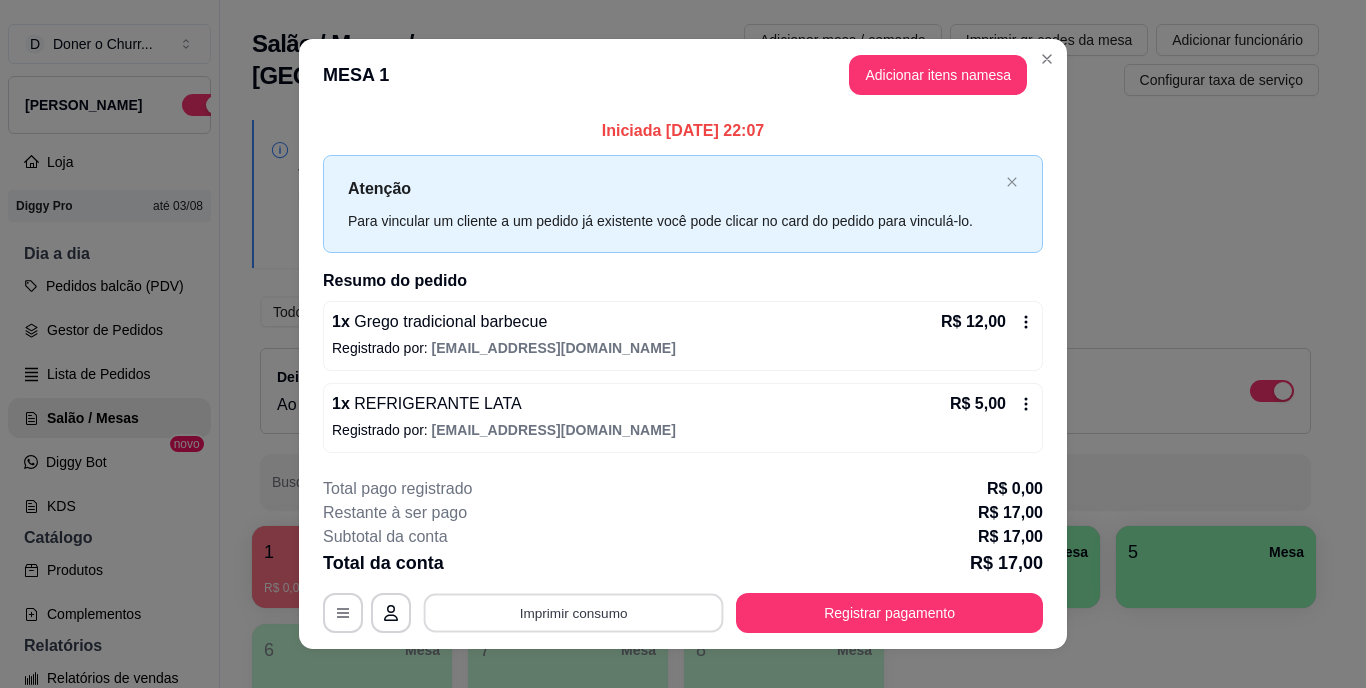 click on "Imprimir consumo" at bounding box center [574, 612] 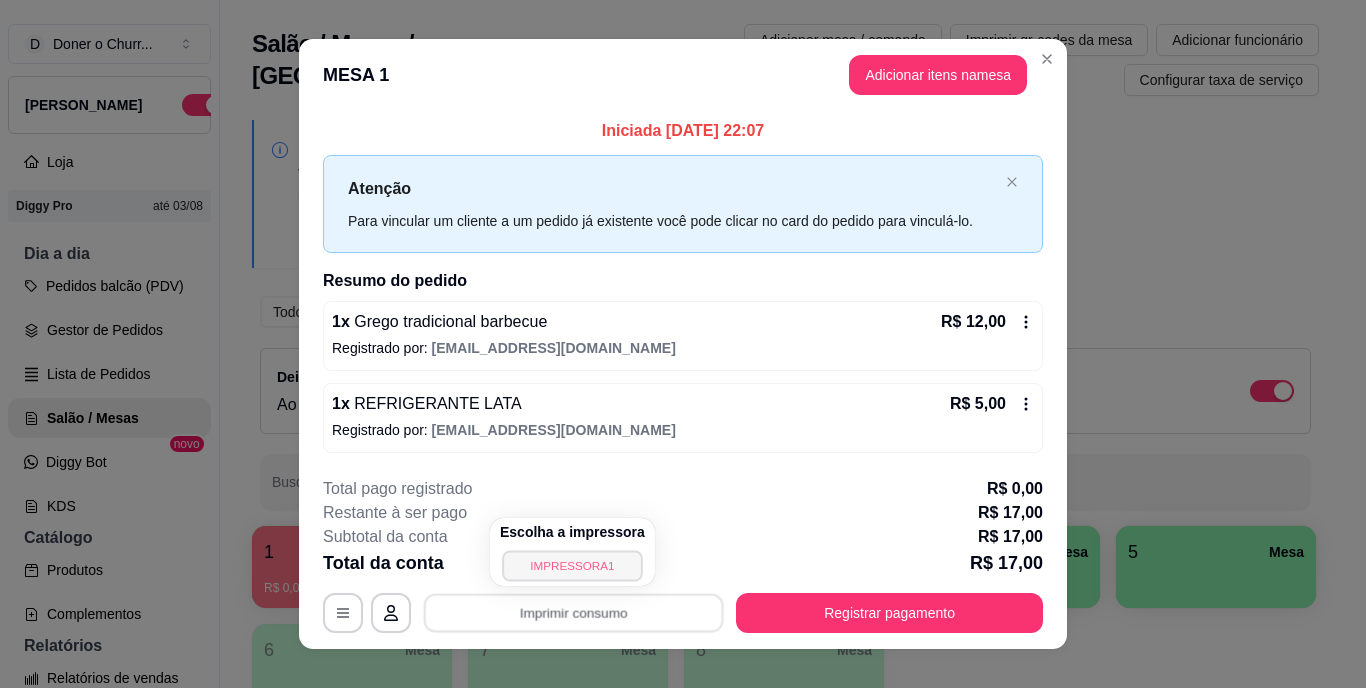 click on "IMPRESSORA1" at bounding box center (572, 565) 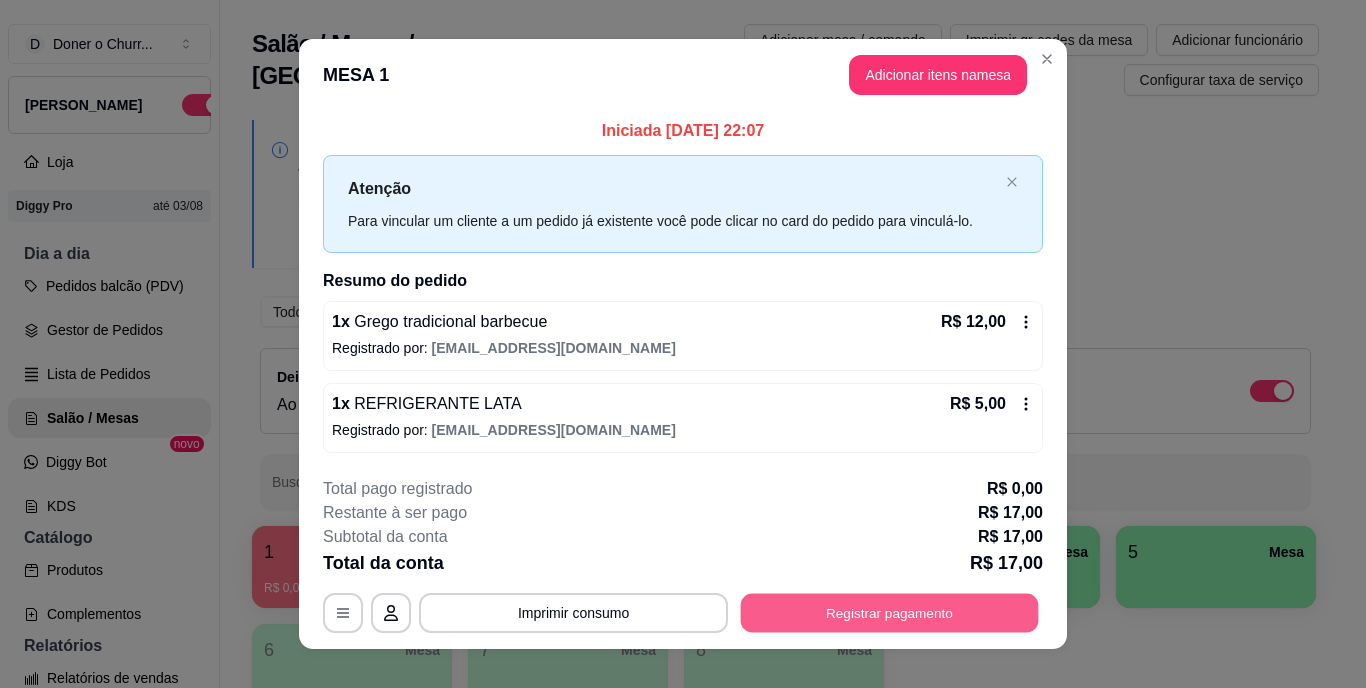 click on "Registrar pagamento" at bounding box center (890, 612) 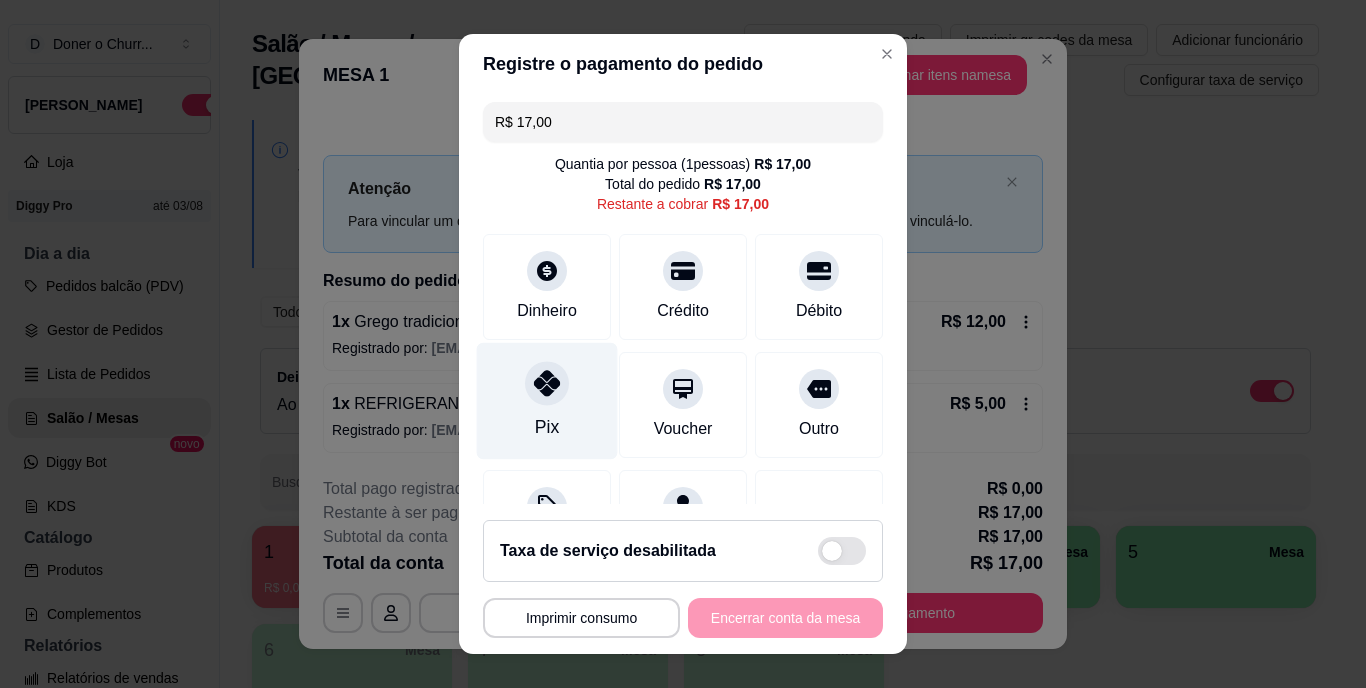 click at bounding box center [547, 384] 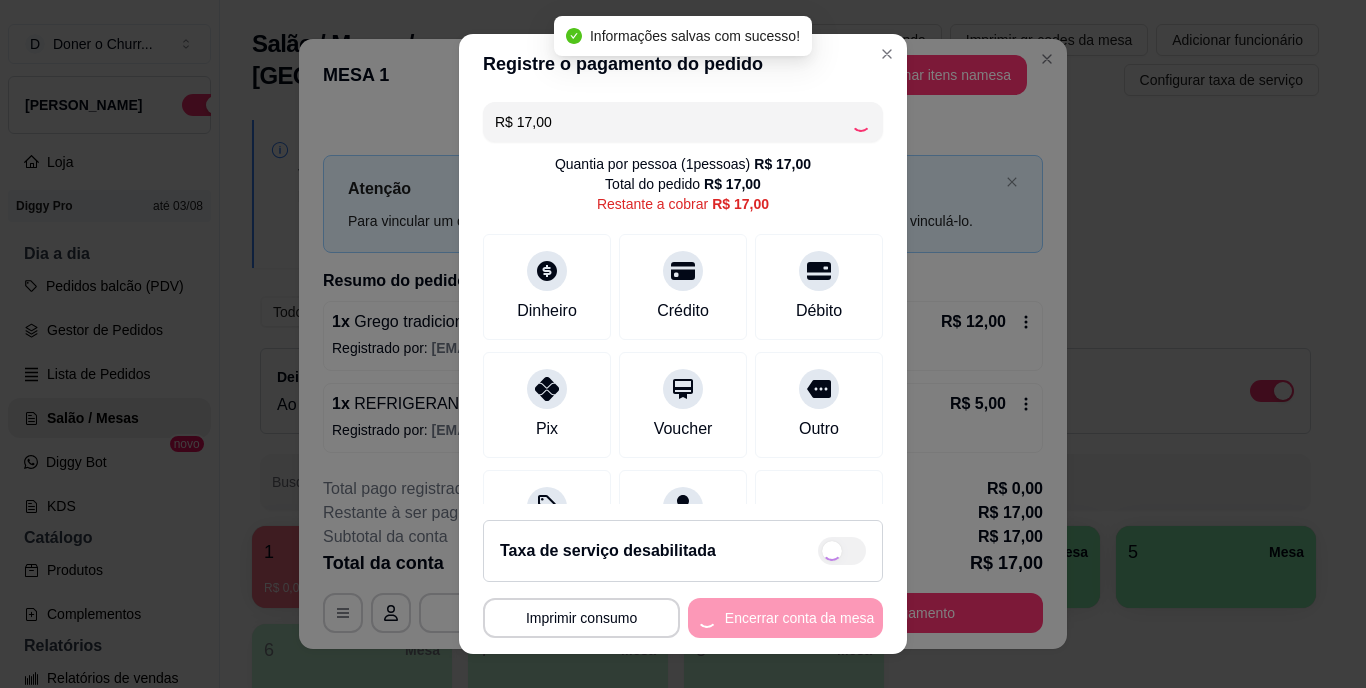 type on "R$ 0,00" 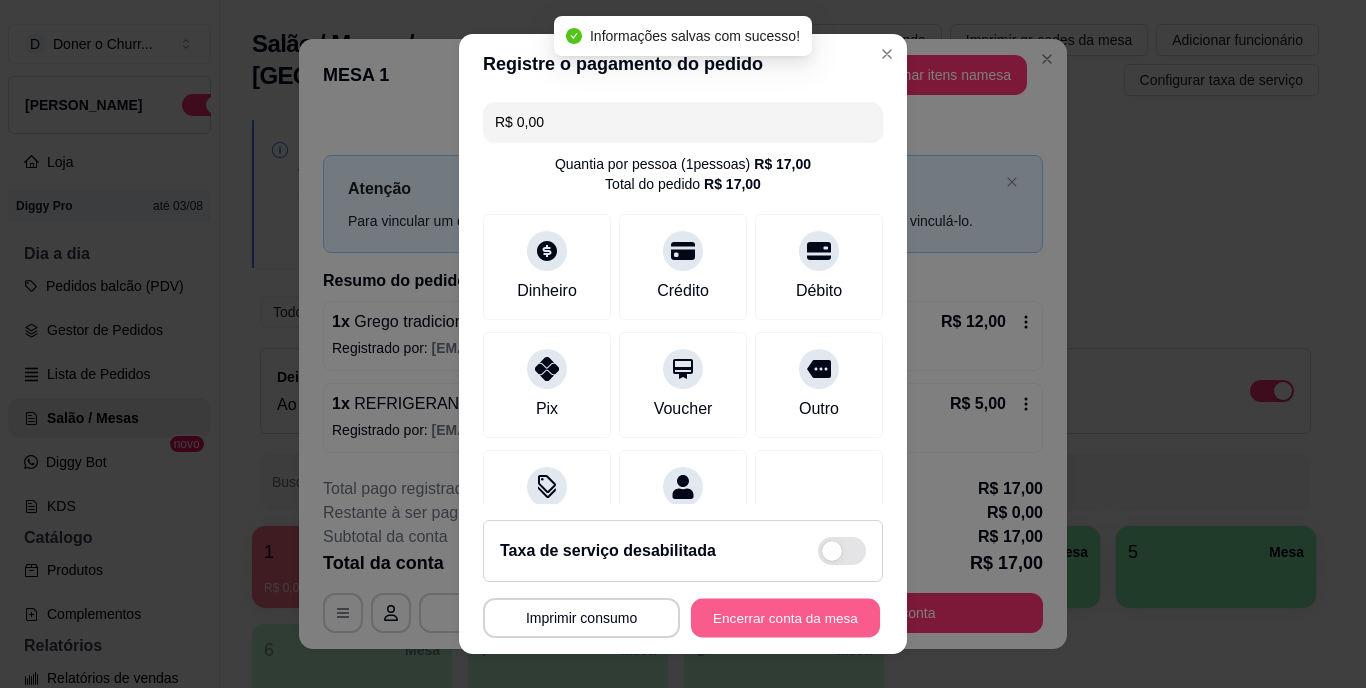 click on "Encerrar conta da mesa" at bounding box center [785, 617] 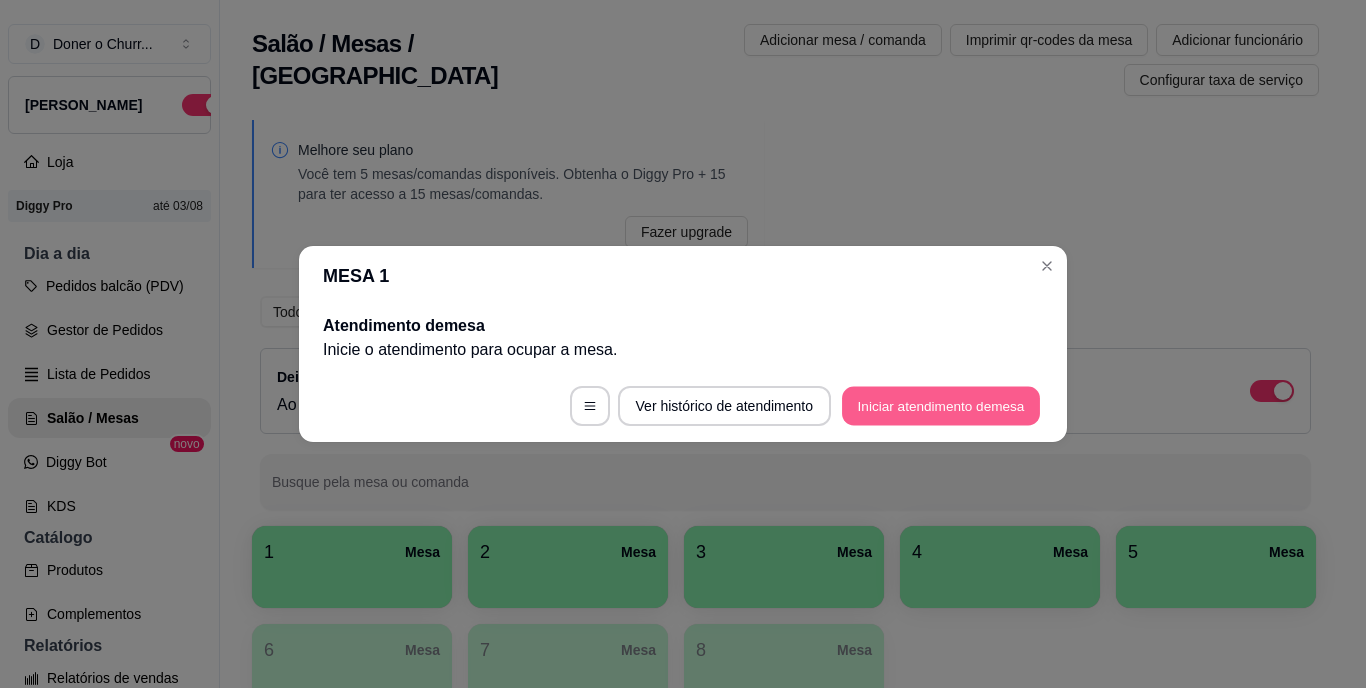 click on "Iniciar atendimento de  mesa" at bounding box center (941, 406) 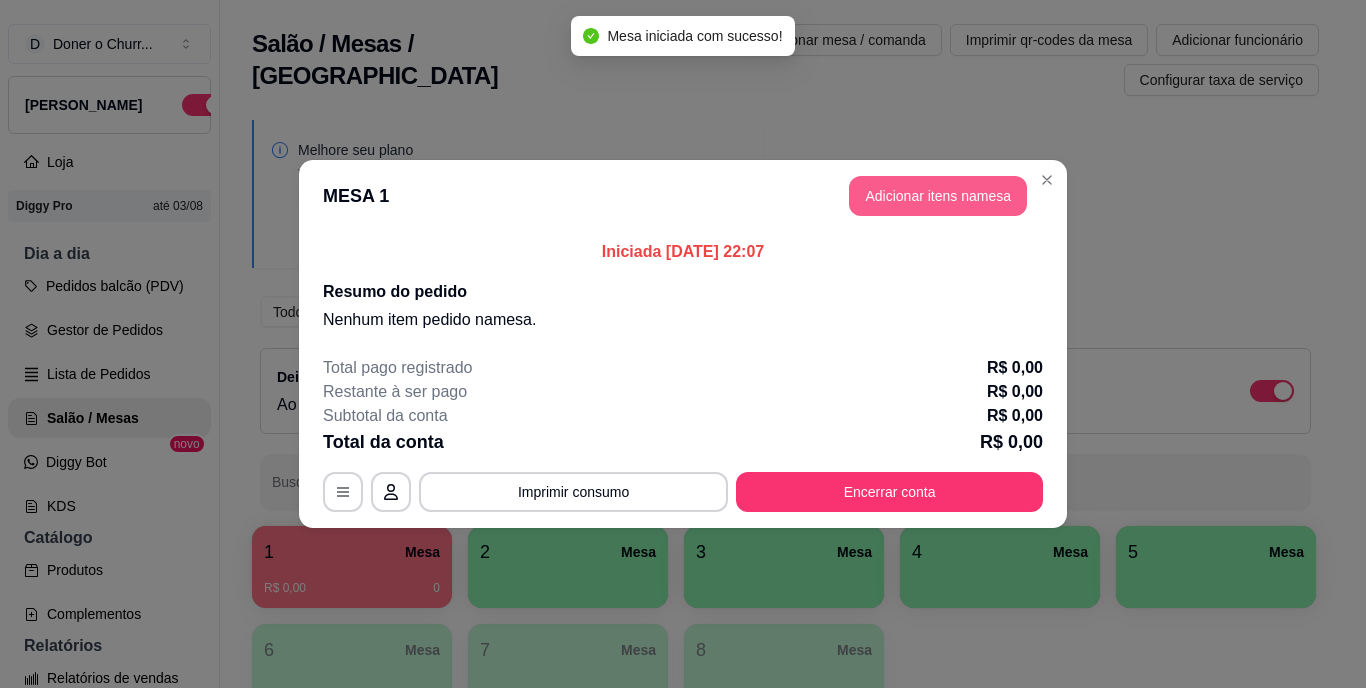 click on "Adicionar itens na  mesa" at bounding box center (938, 196) 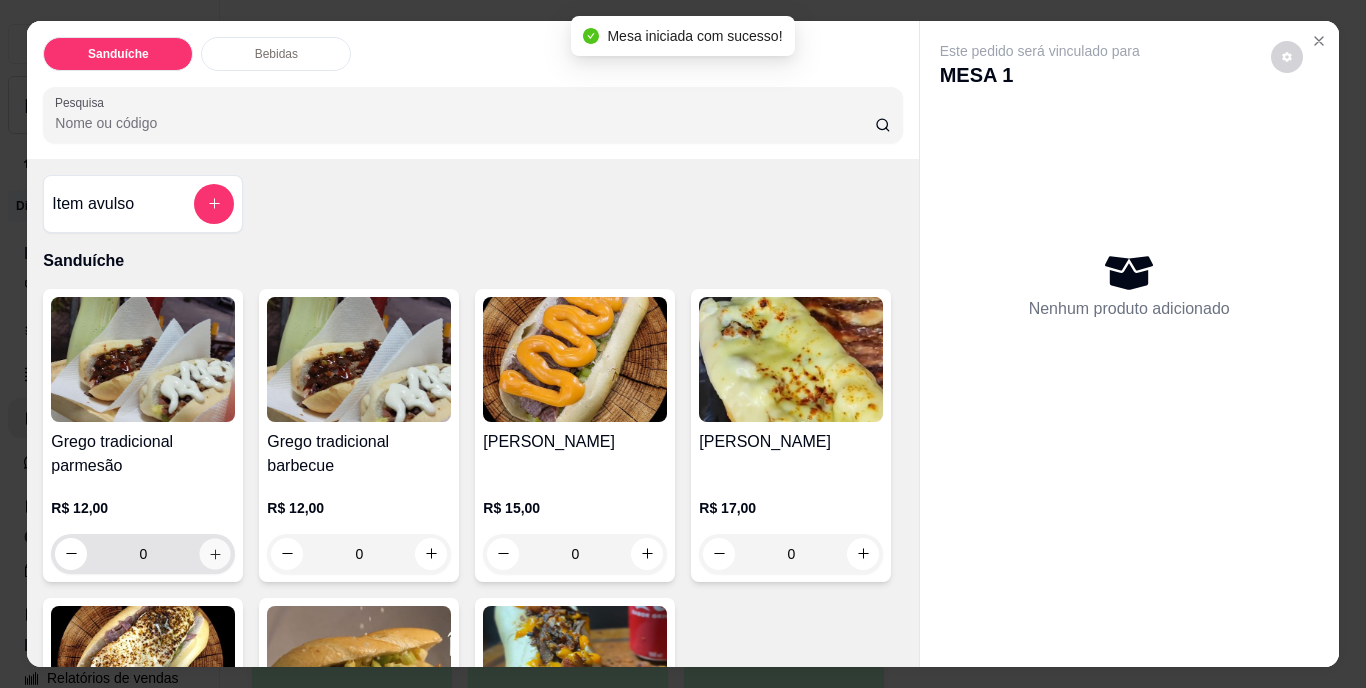 click 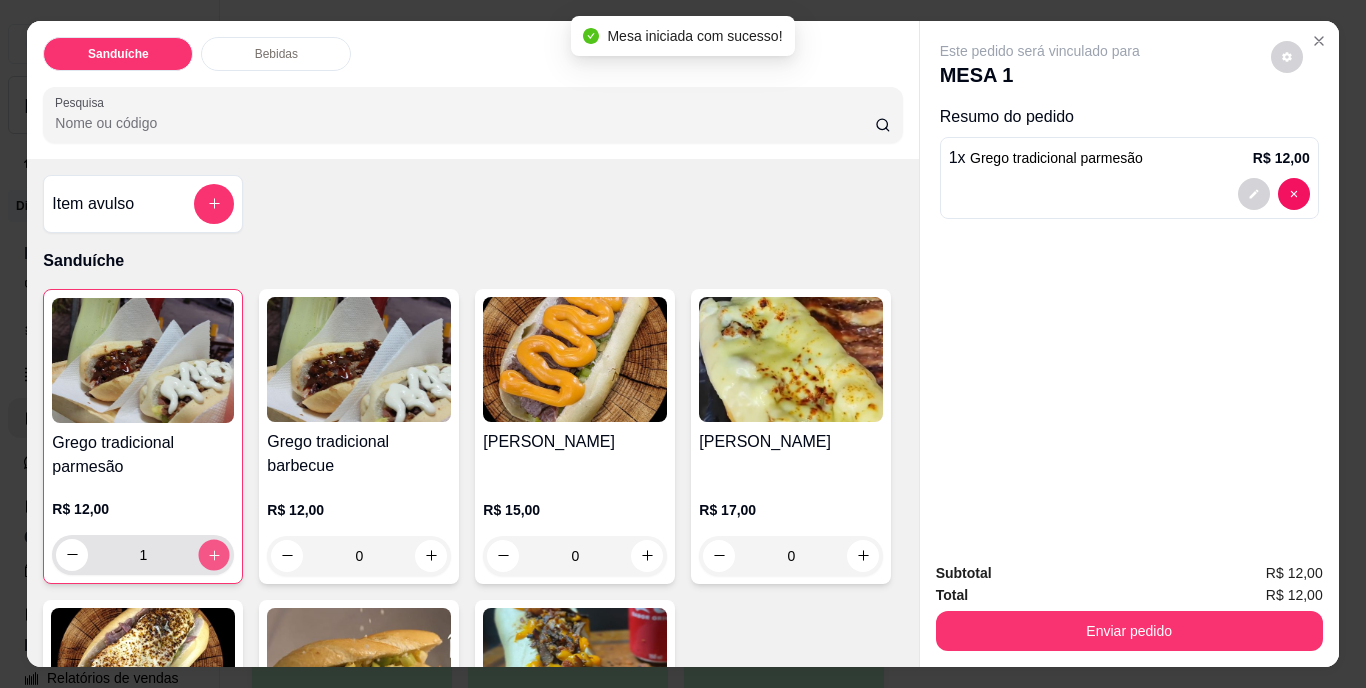 click 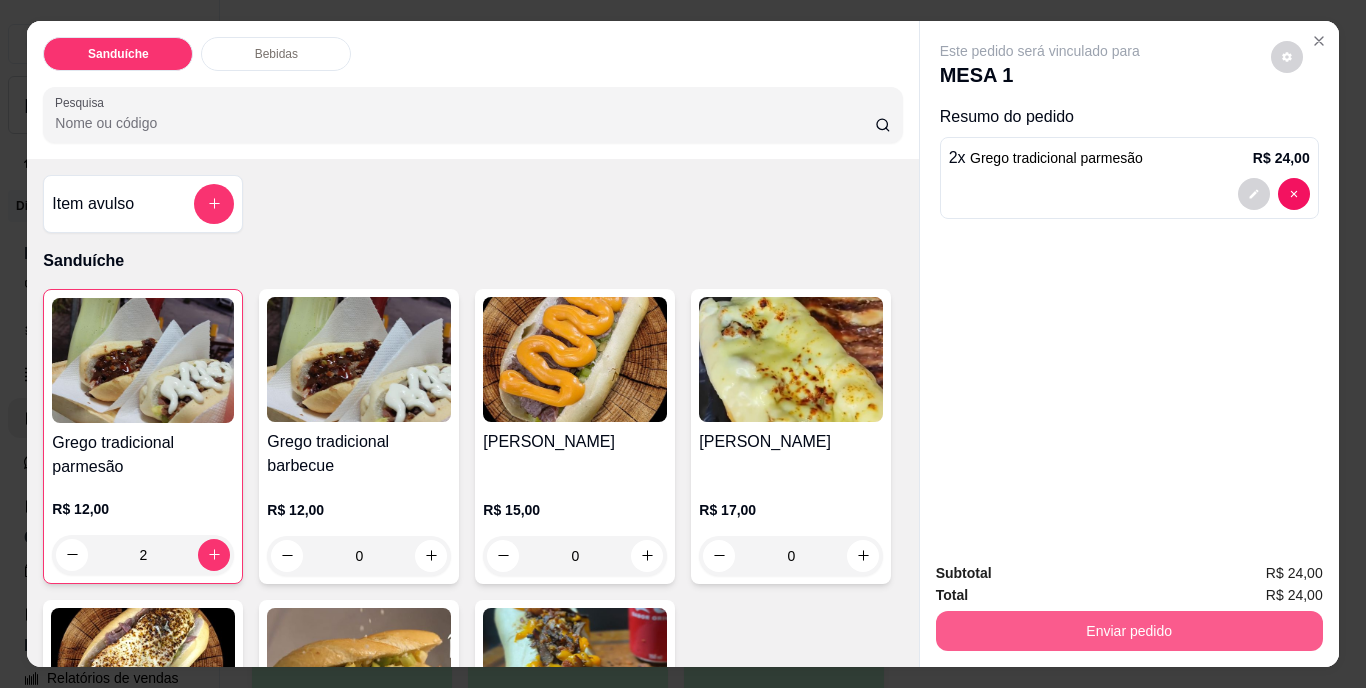 click on "Enviar pedido" at bounding box center (1129, 631) 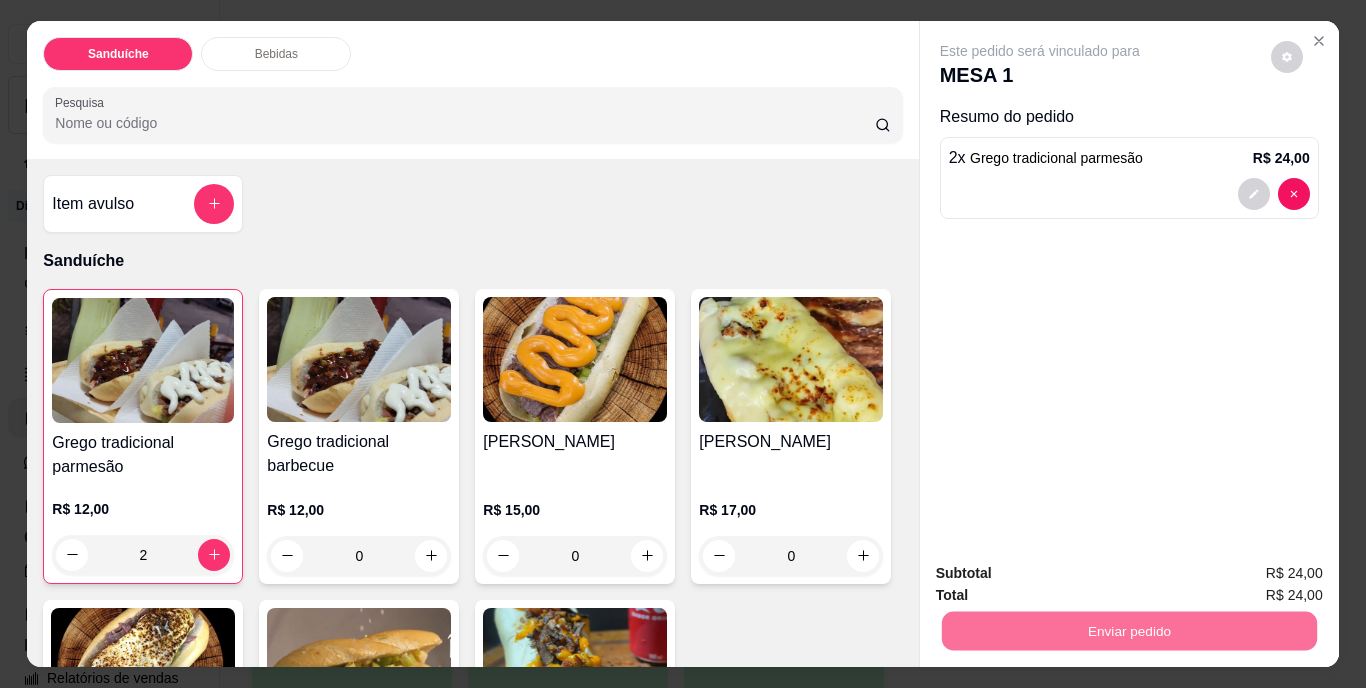click on "Não registrar e enviar pedido" at bounding box center [1063, 575] 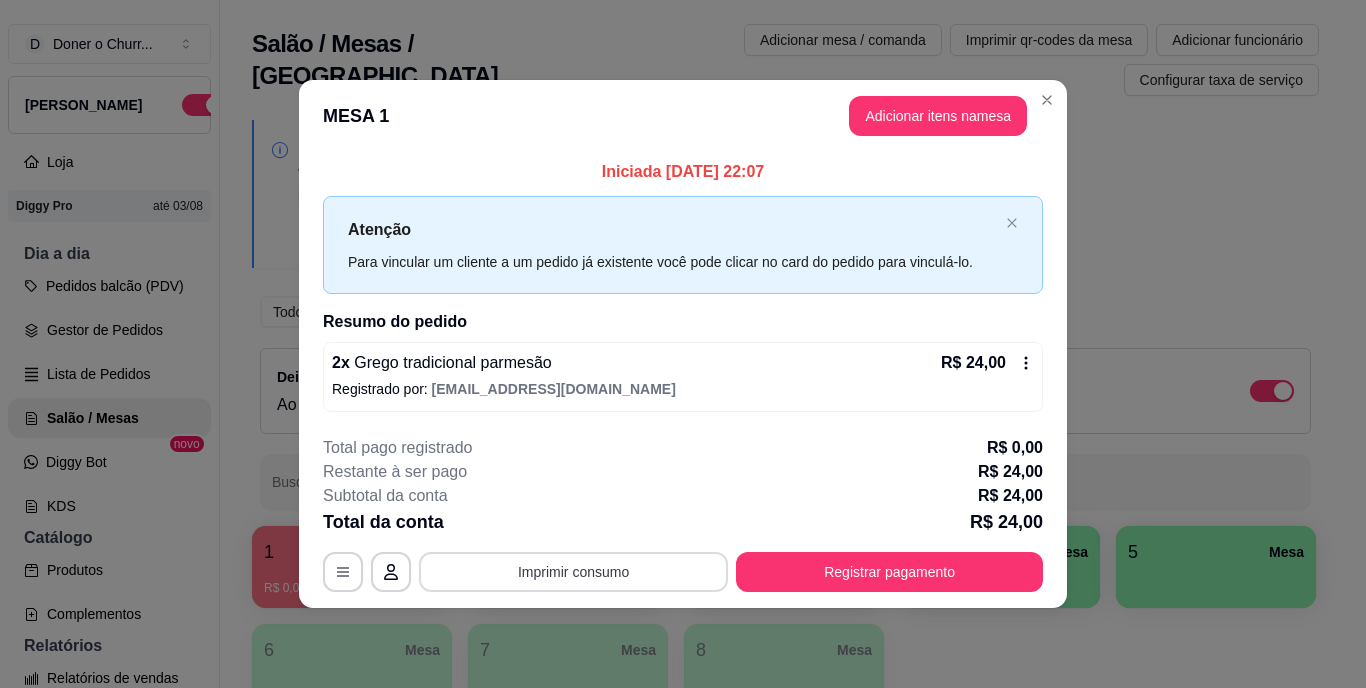 click on "Imprimir consumo" at bounding box center (573, 572) 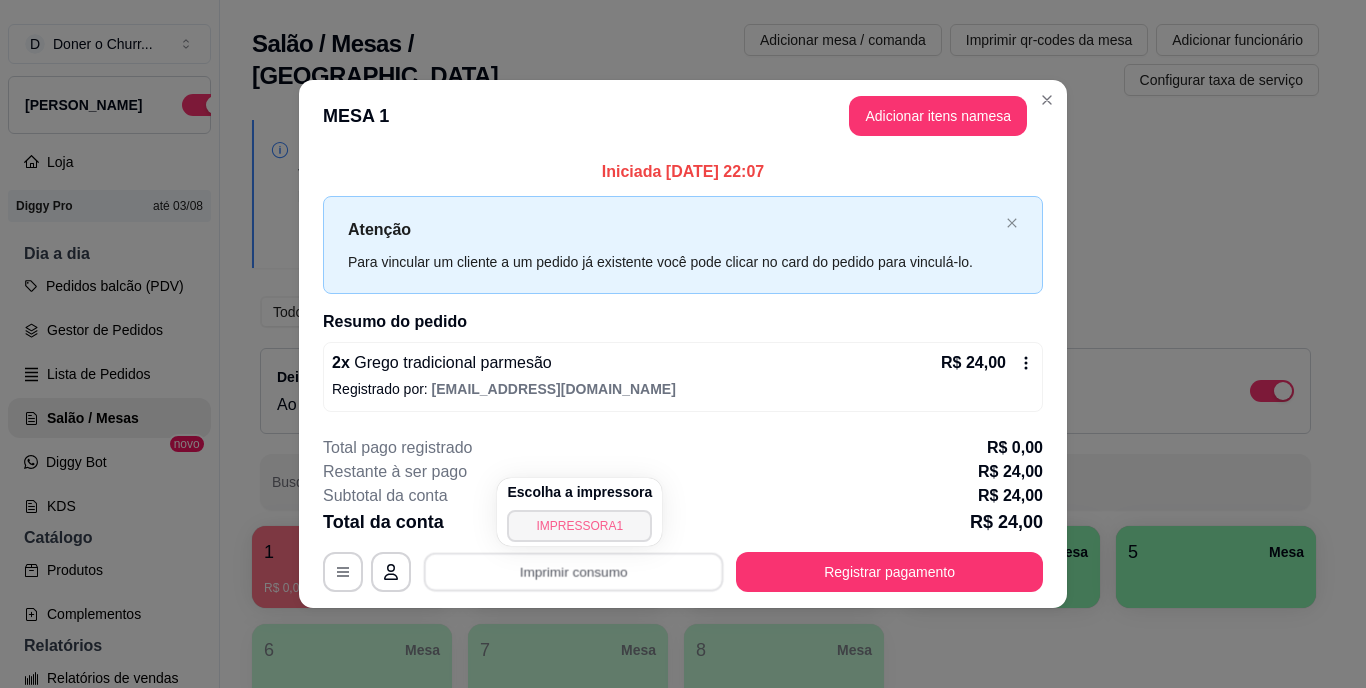 click on "IMPRESSORA1" at bounding box center (579, 526) 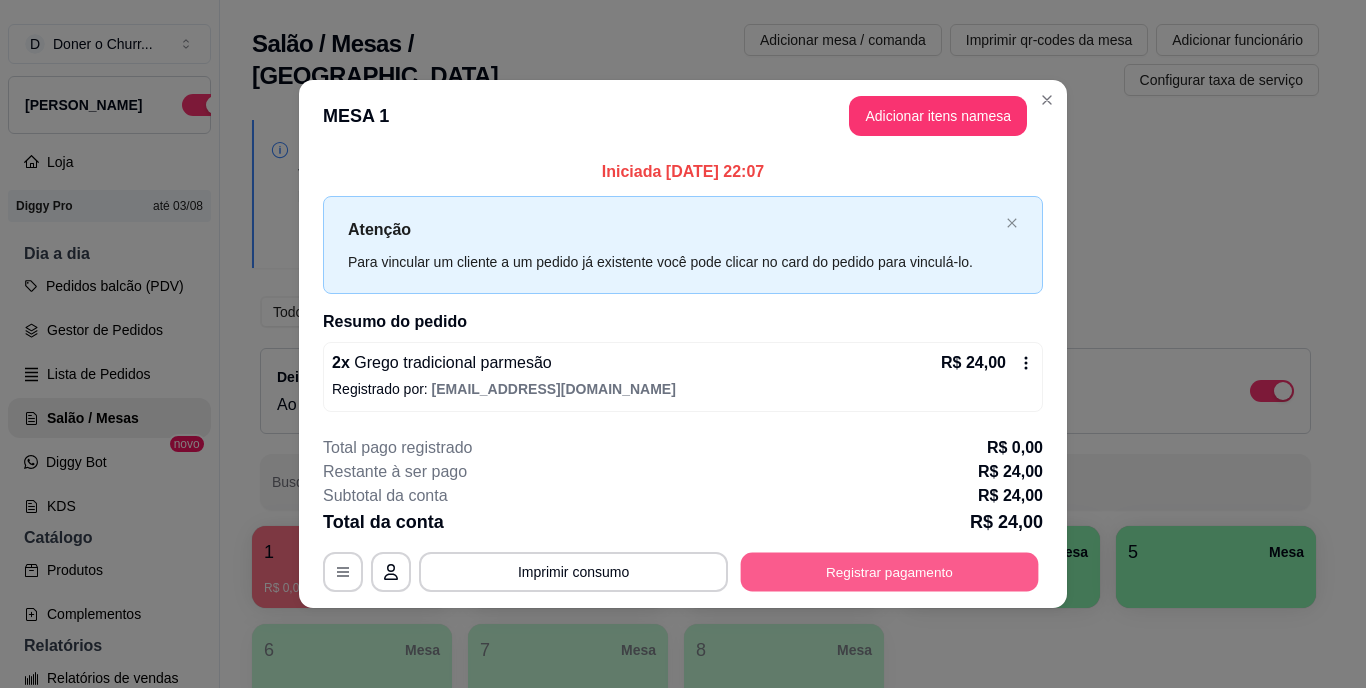 click on "Registrar pagamento" at bounding box center (890, 571) 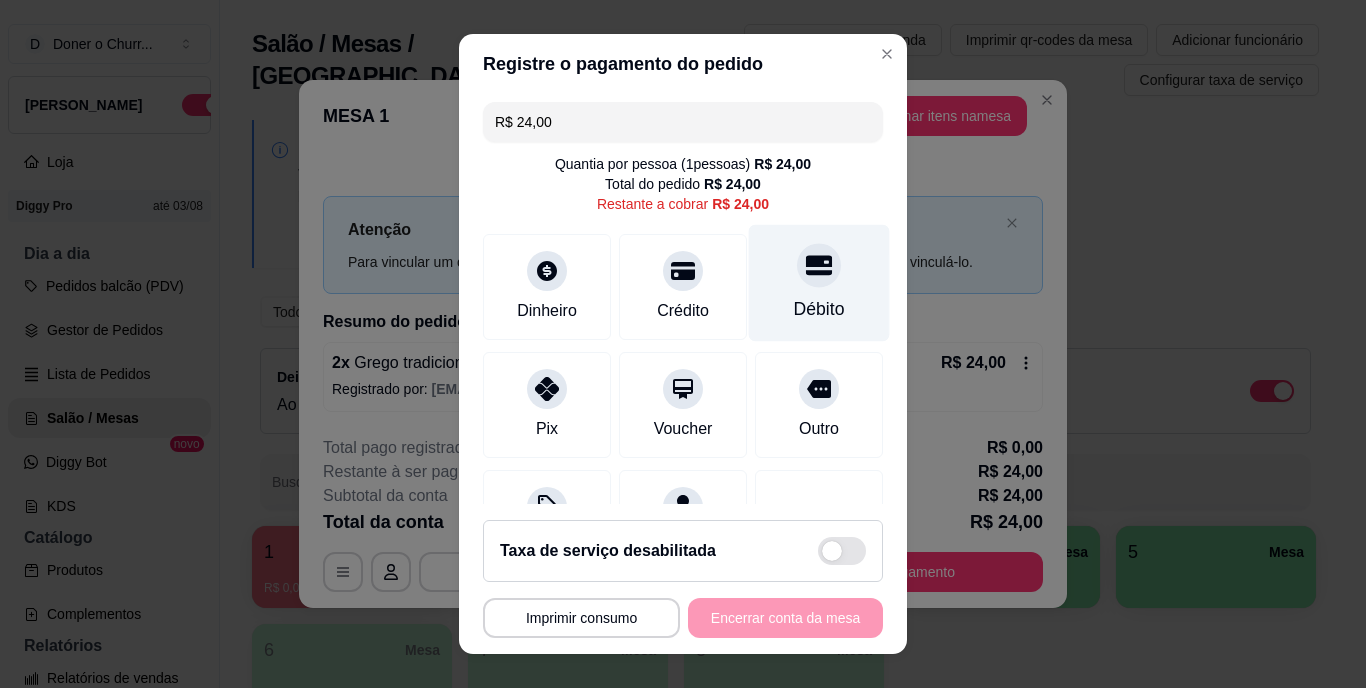 click on "Débito" at bounding box center (819, 310) 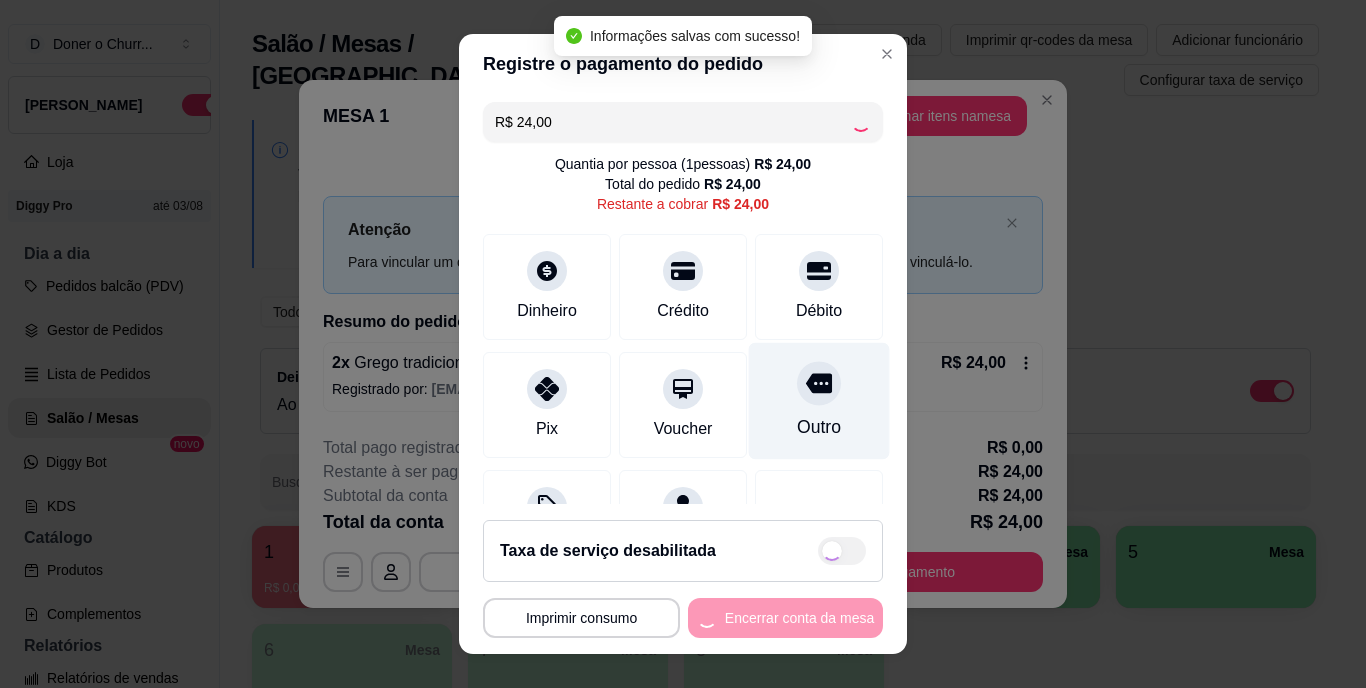 type on "R$ 0,00" 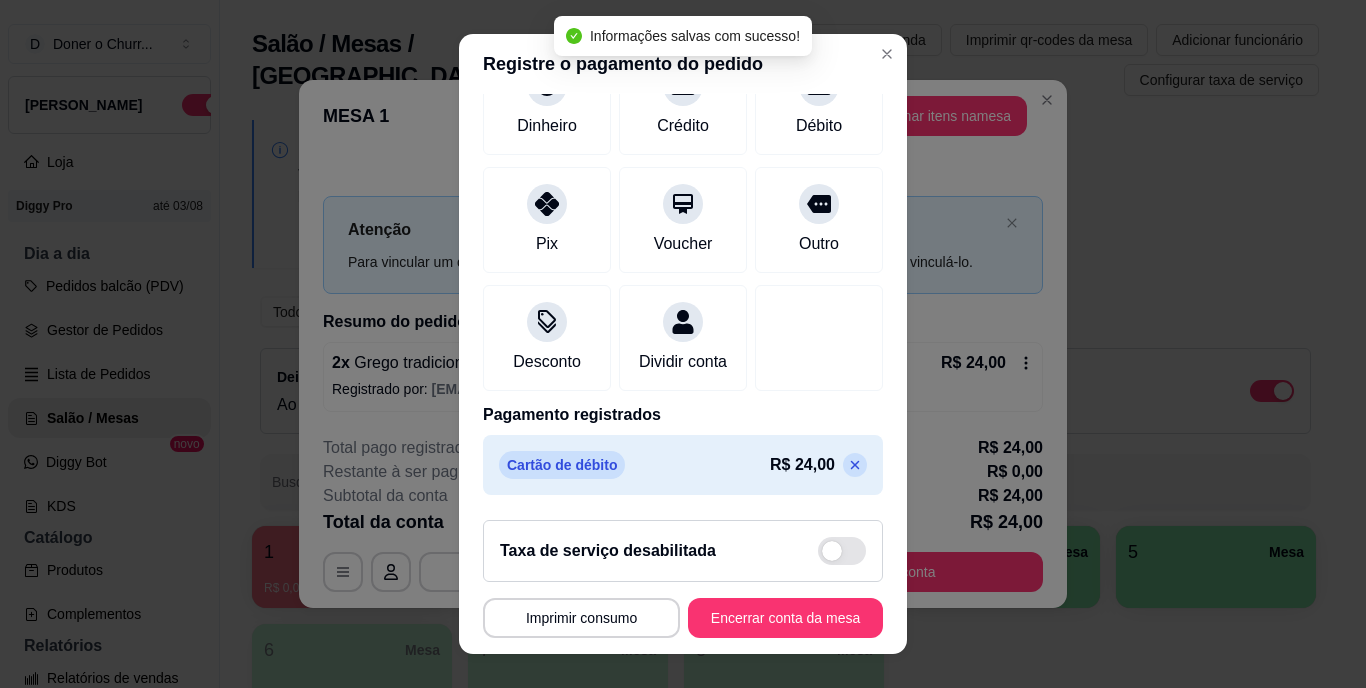 scroll, scrollTop: 188, scrollLeft: 0, axis: vertical 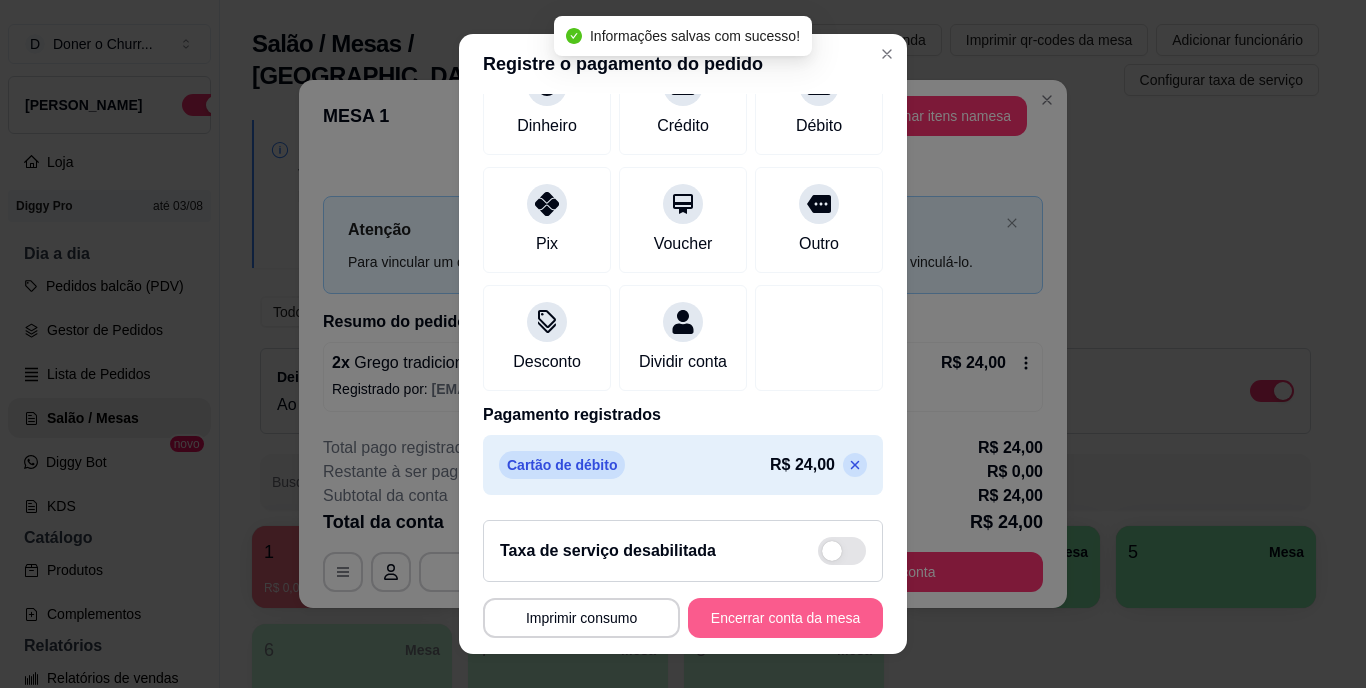 click on "Encerrar conta da mesa" at bounding box center (785, 618) 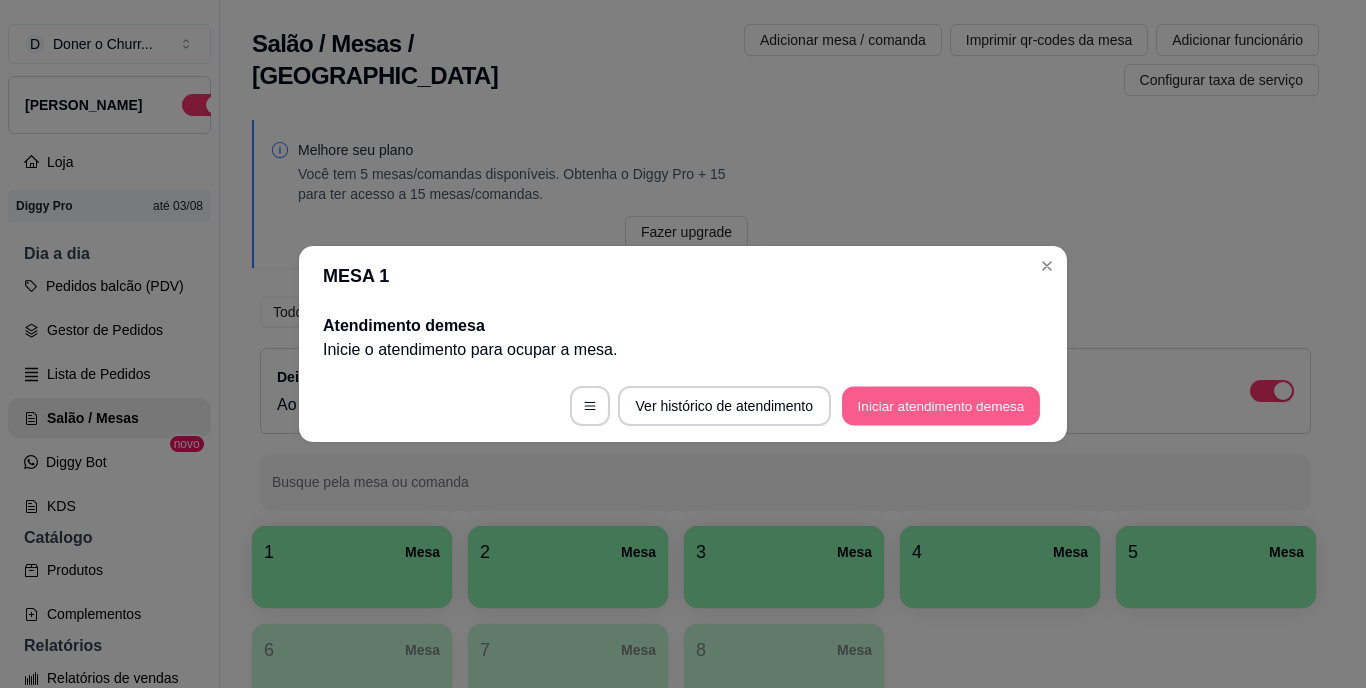 click on "Iniciar atendimento de  mesa" at bounding box center [941, 406] 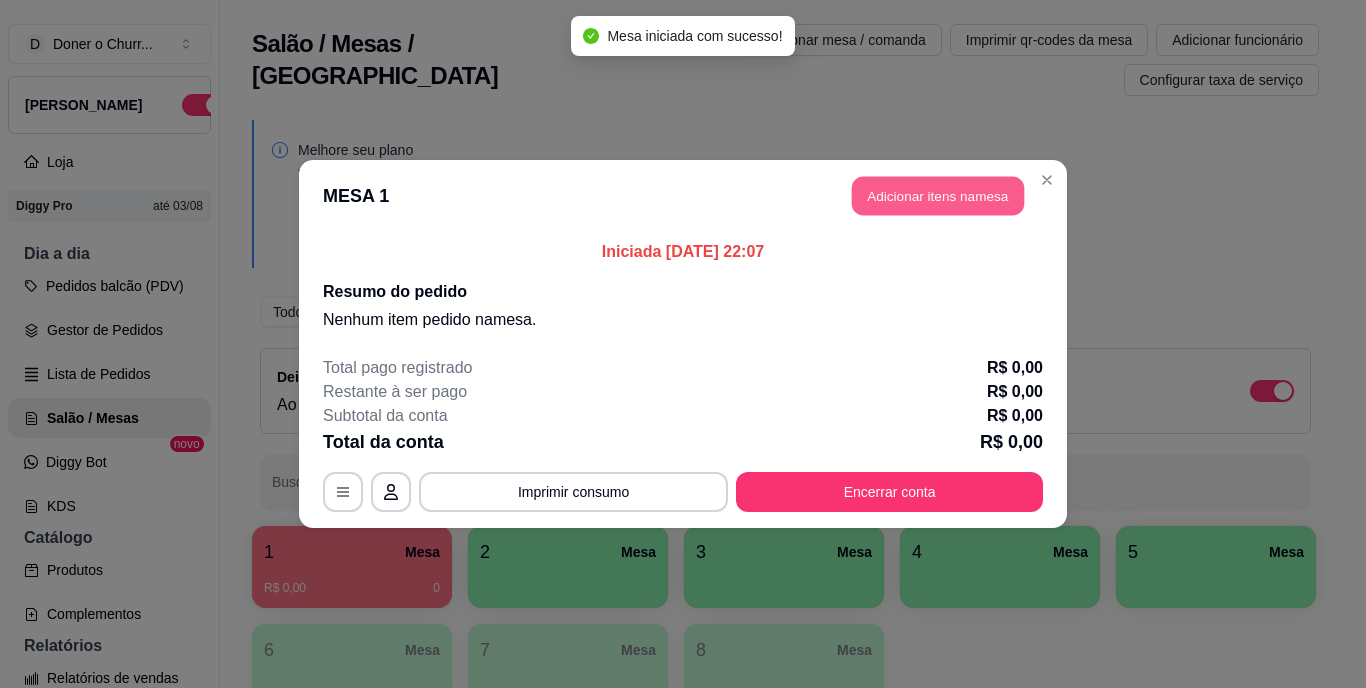 click on "Adicionar itens na  mesa" at bounding box center [938, 196] 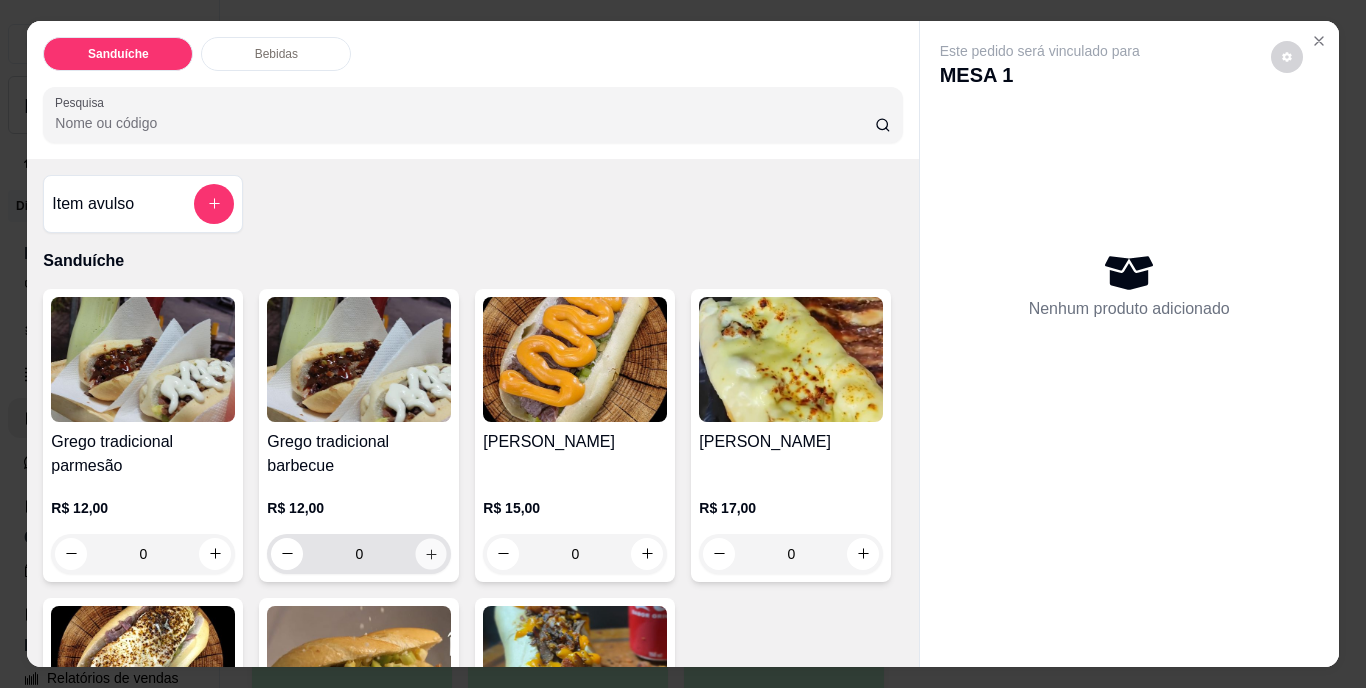 click 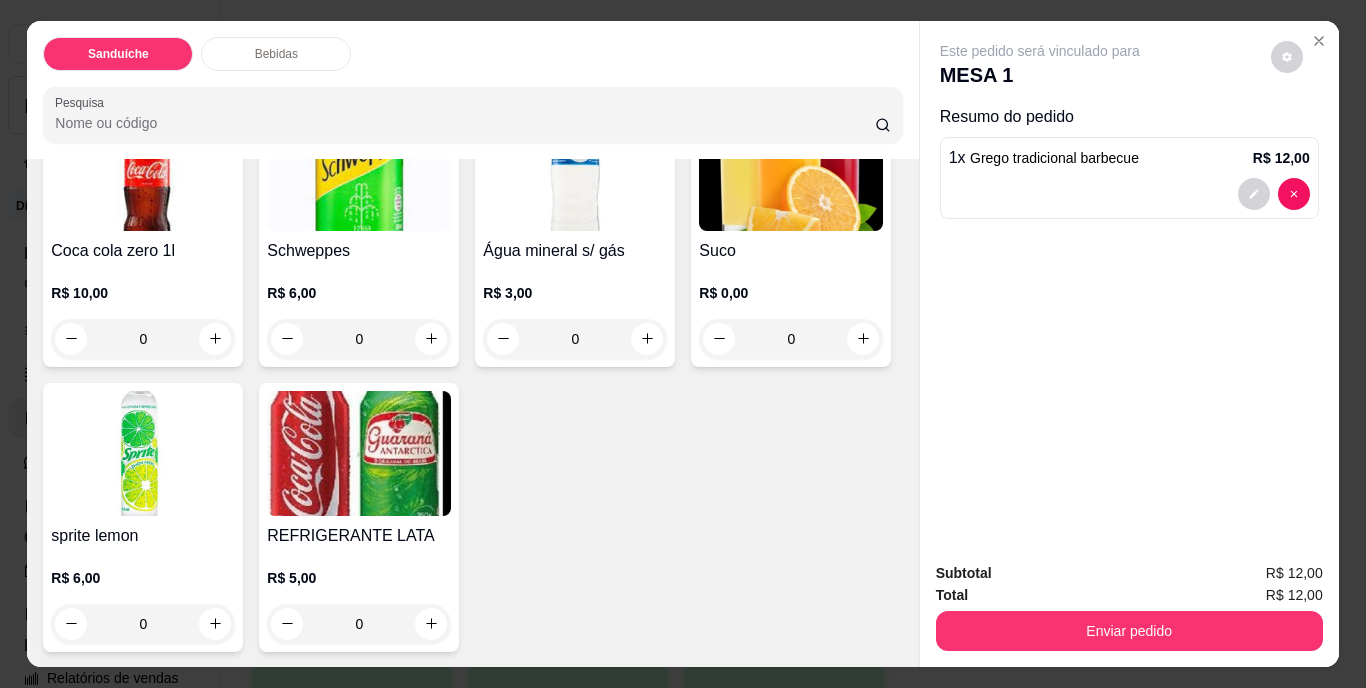 scroll, scrollTop: 1112, scrollLeft: 0, axis: vertical 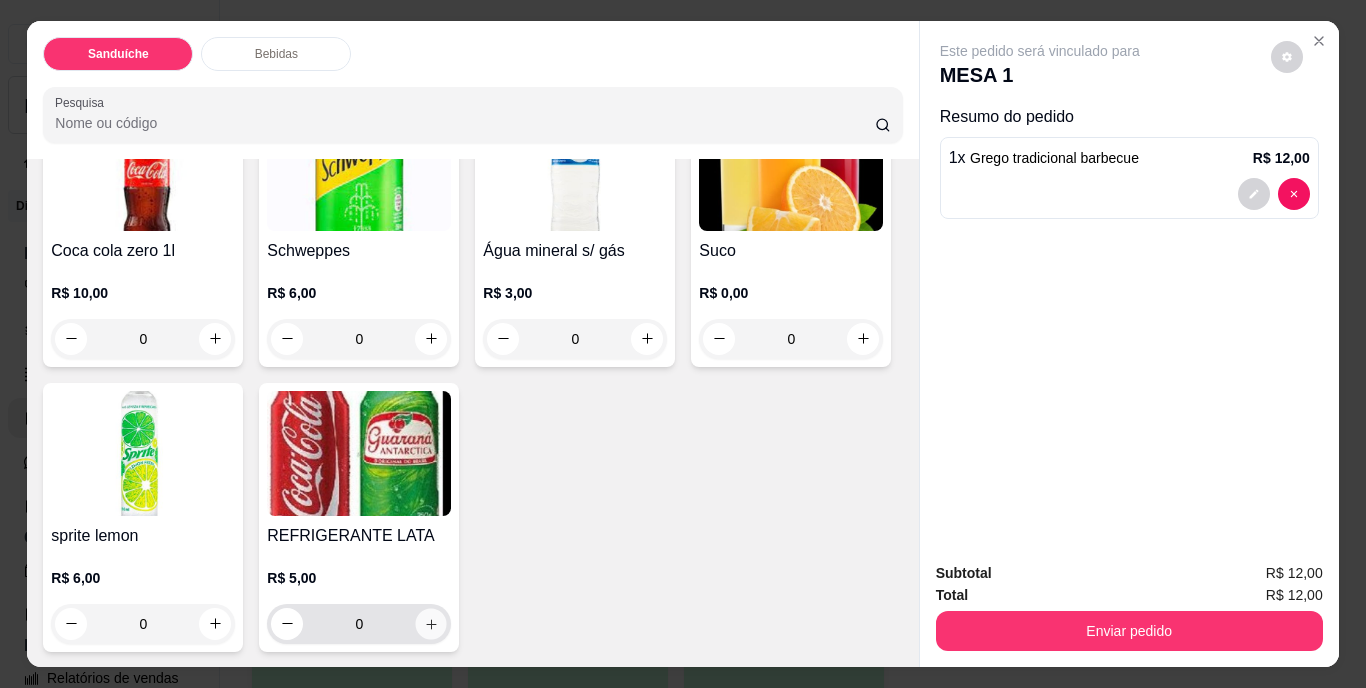 click 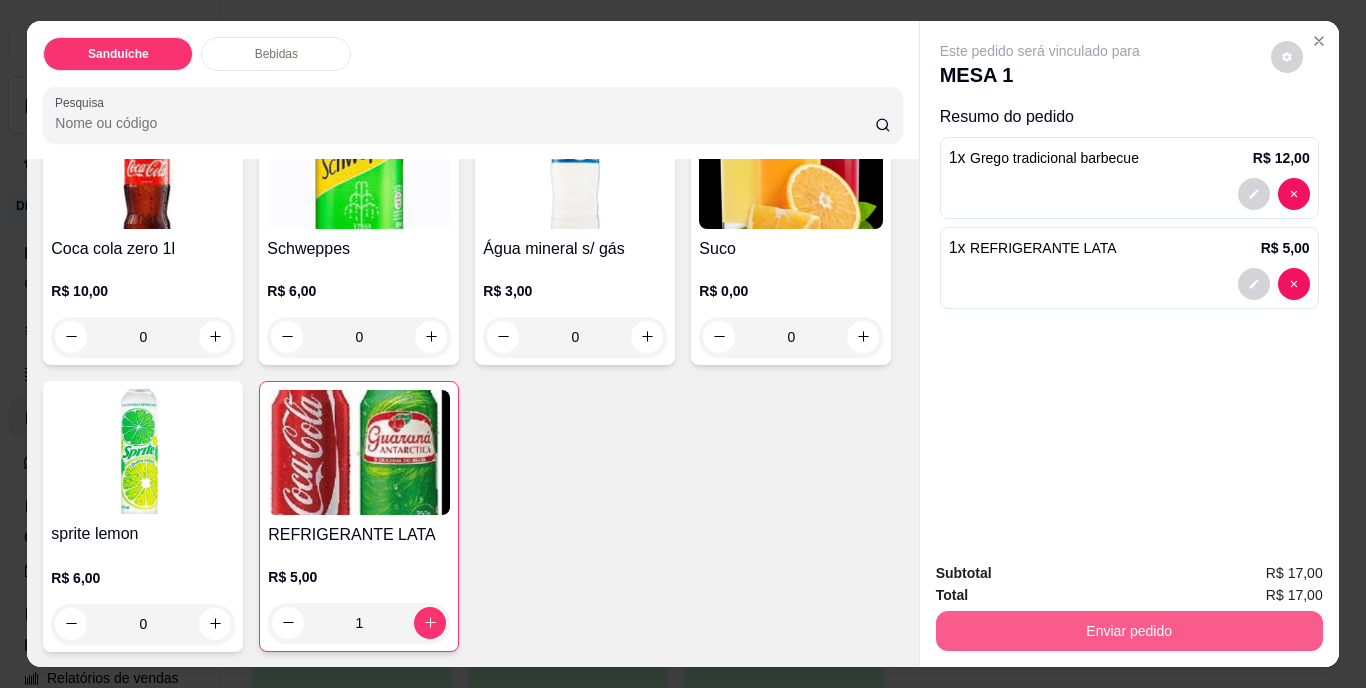 click on "Enviar pedido" at bounding box center (1129, 631) 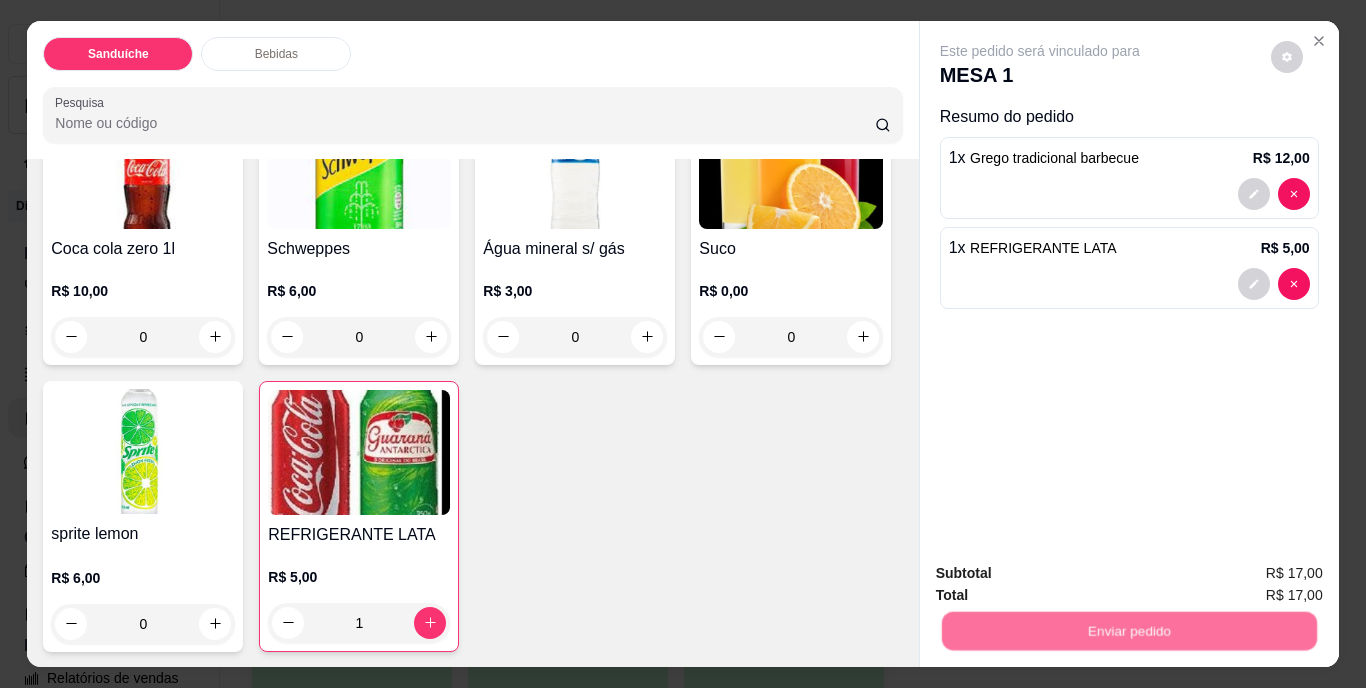 click on "Não registrar e enviar pedido" at bounding box center [1063, 575] 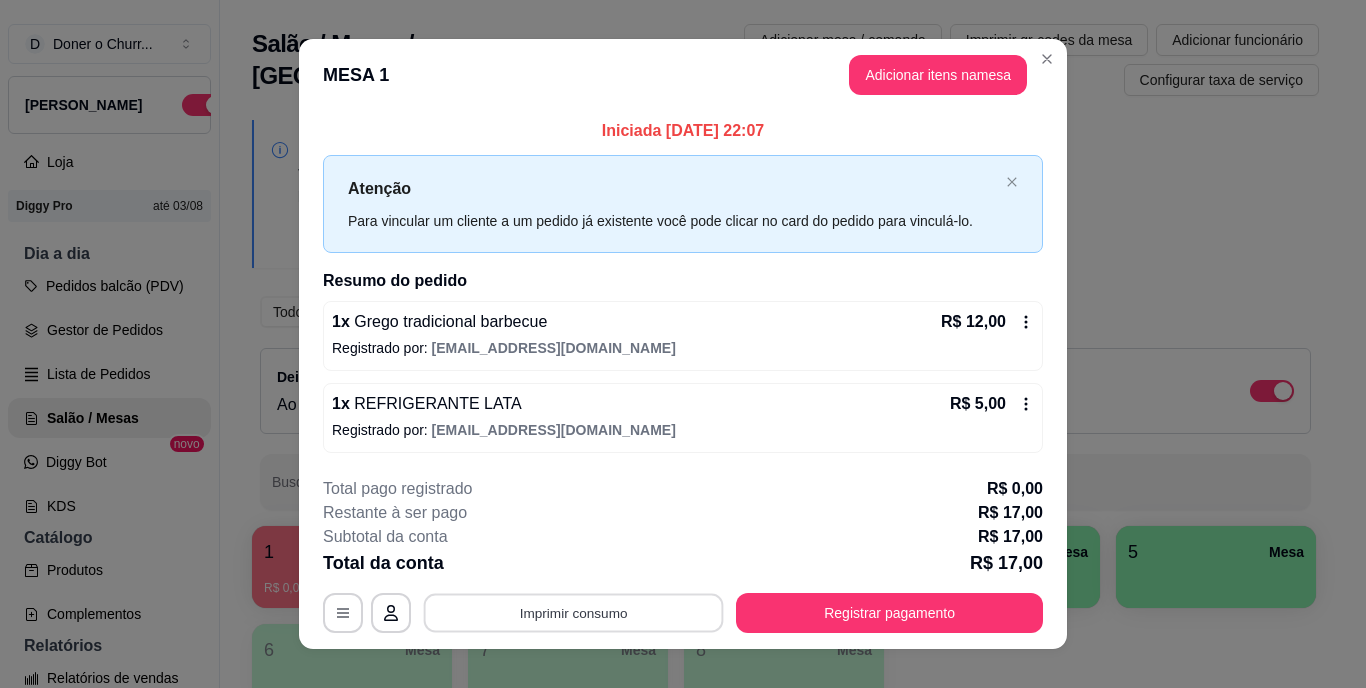 click on "Imprimir consumo" at bounding box center [574, 612] 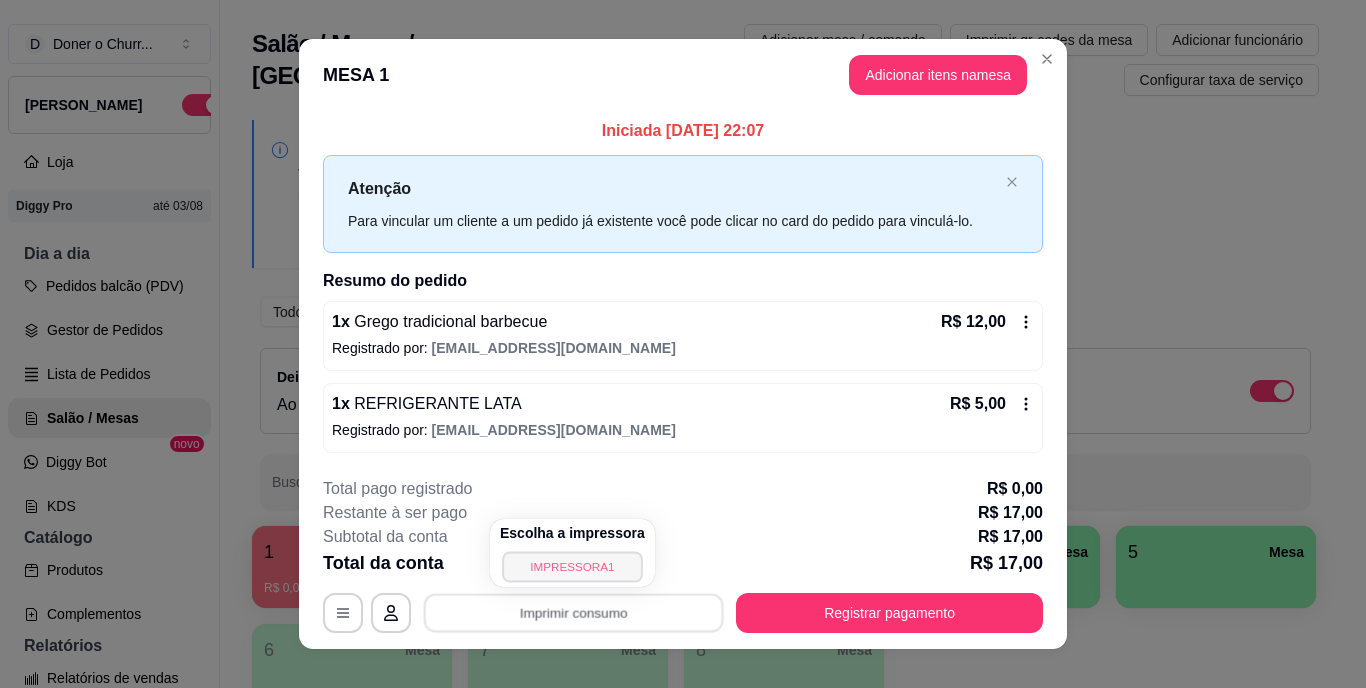 click on "IMPRESSORA1" at bounding box center [572, 566] 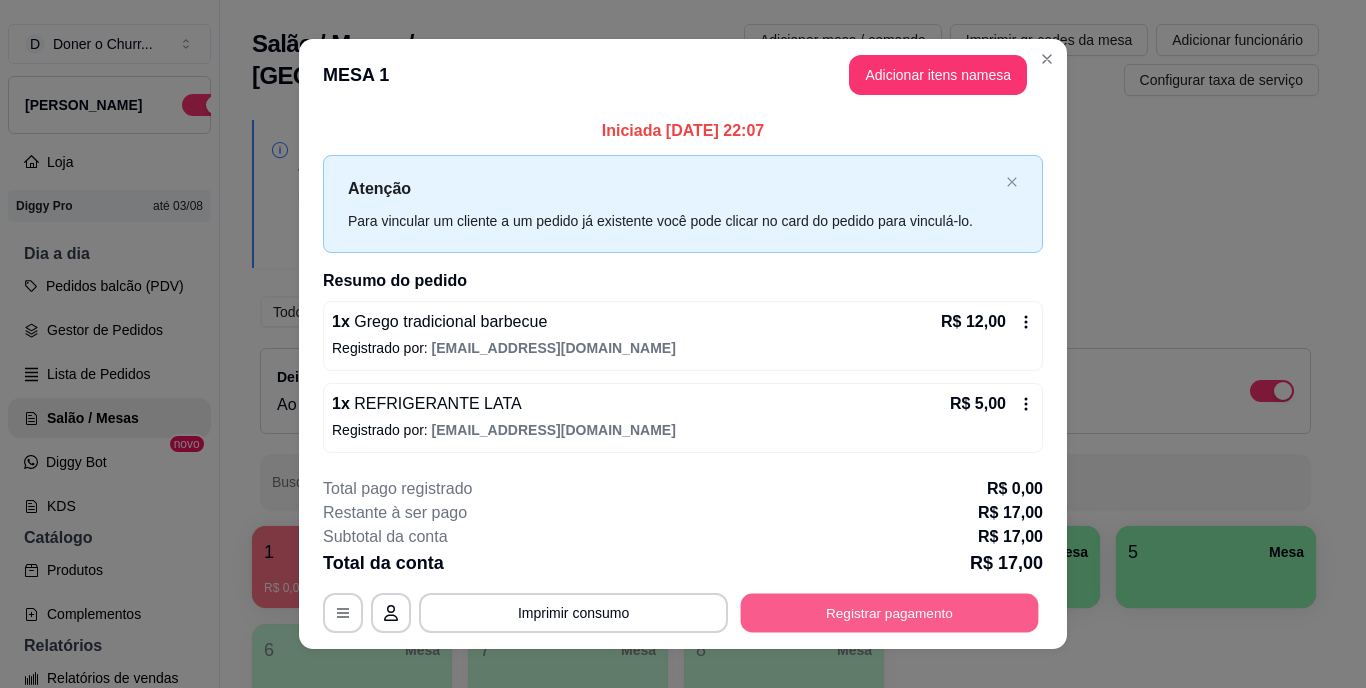 click on "Registrar pagamento" at bounding box center (890, 612) 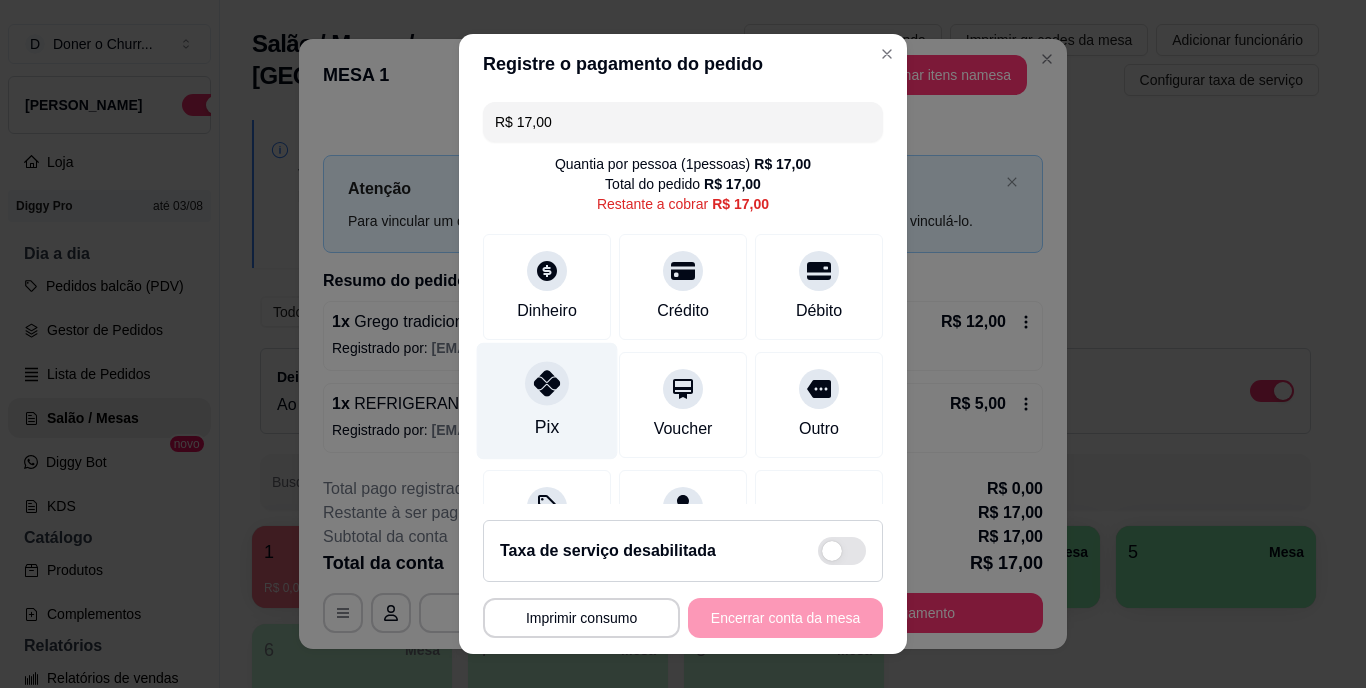 click at bounding box center [547, 384] 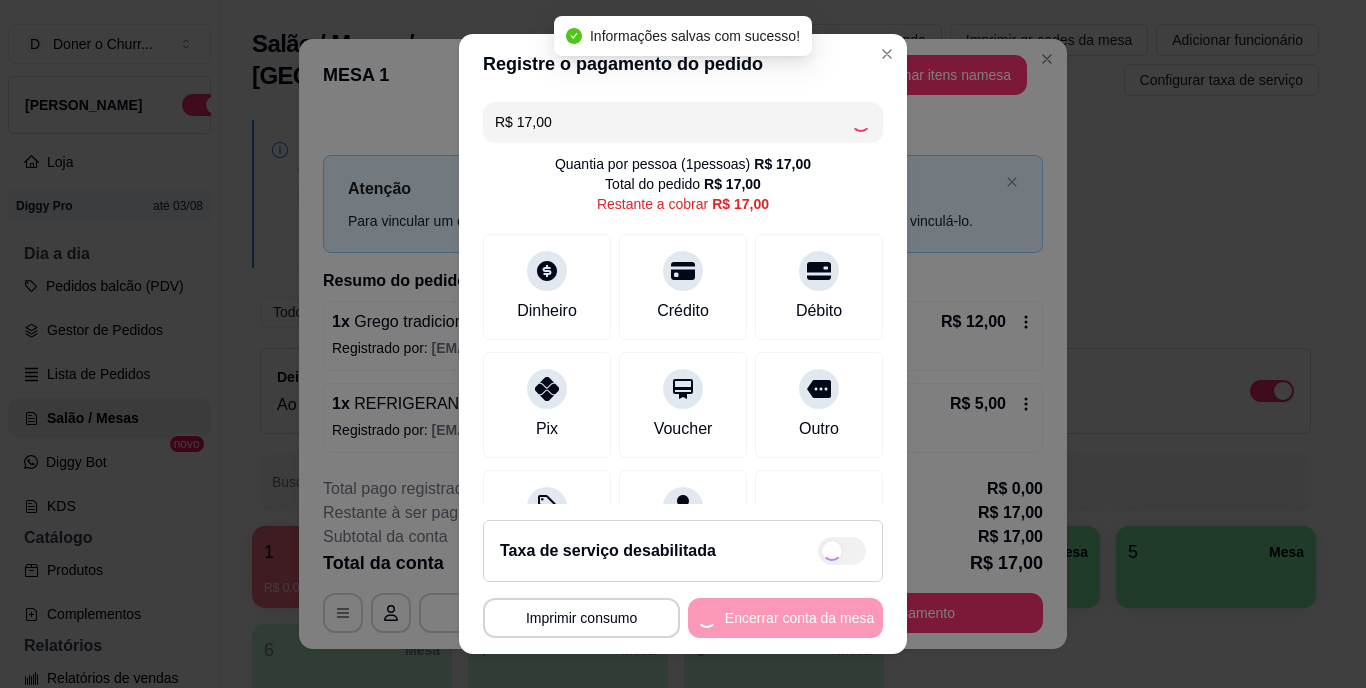 type on "R$ 0,00" 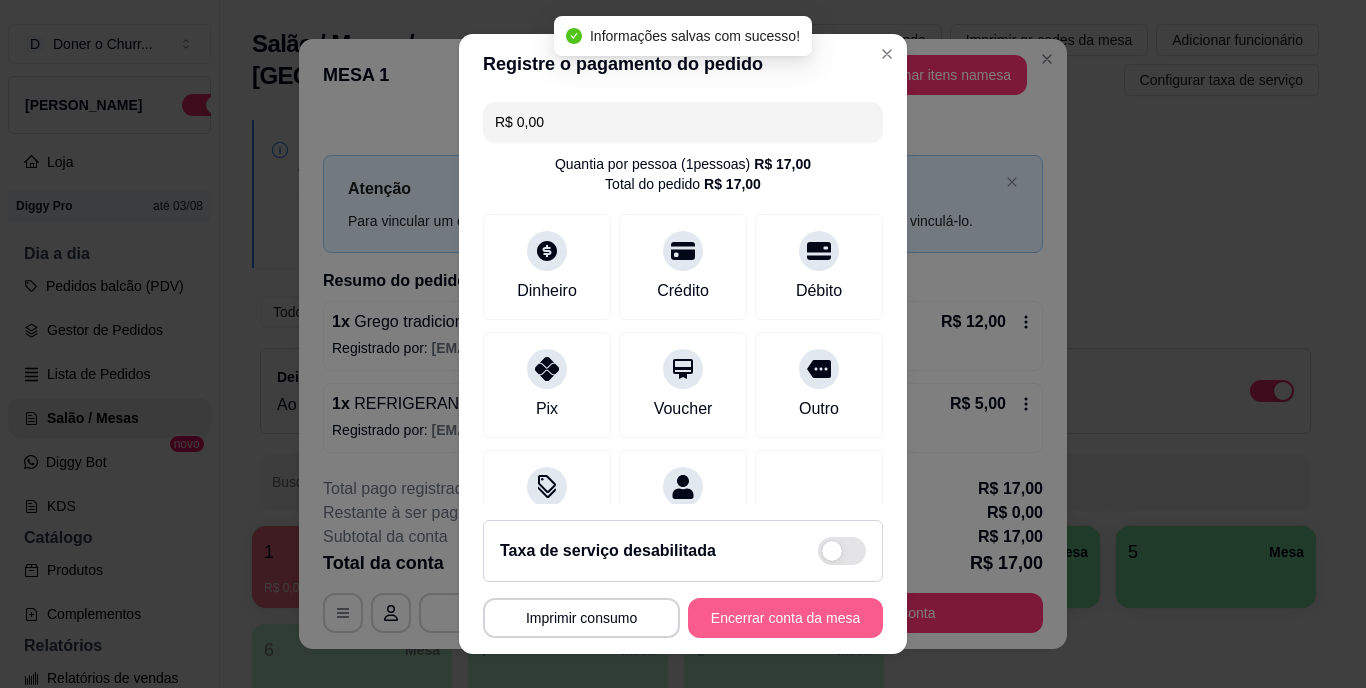 click on "Encerrar conta da mesa" at bounding box center [785, 618] 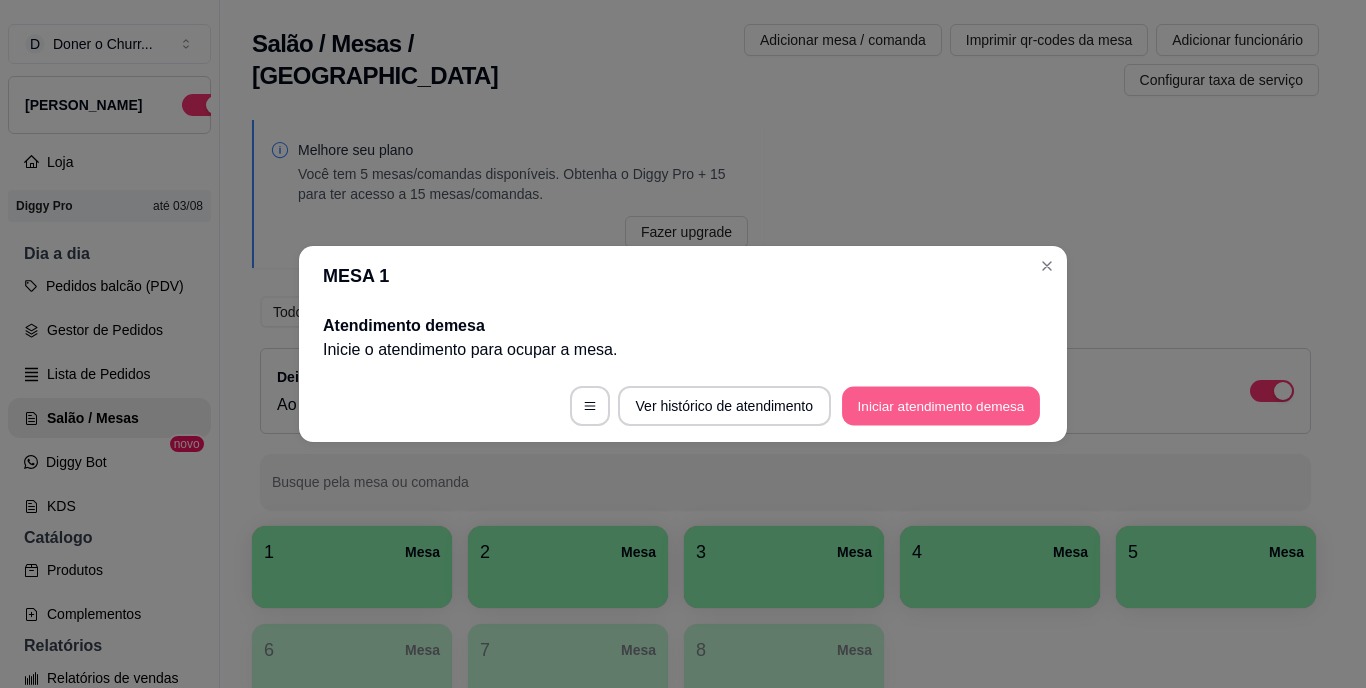 click on "Iniciar atendimento de  mesa" at bounding box center [941, 406] 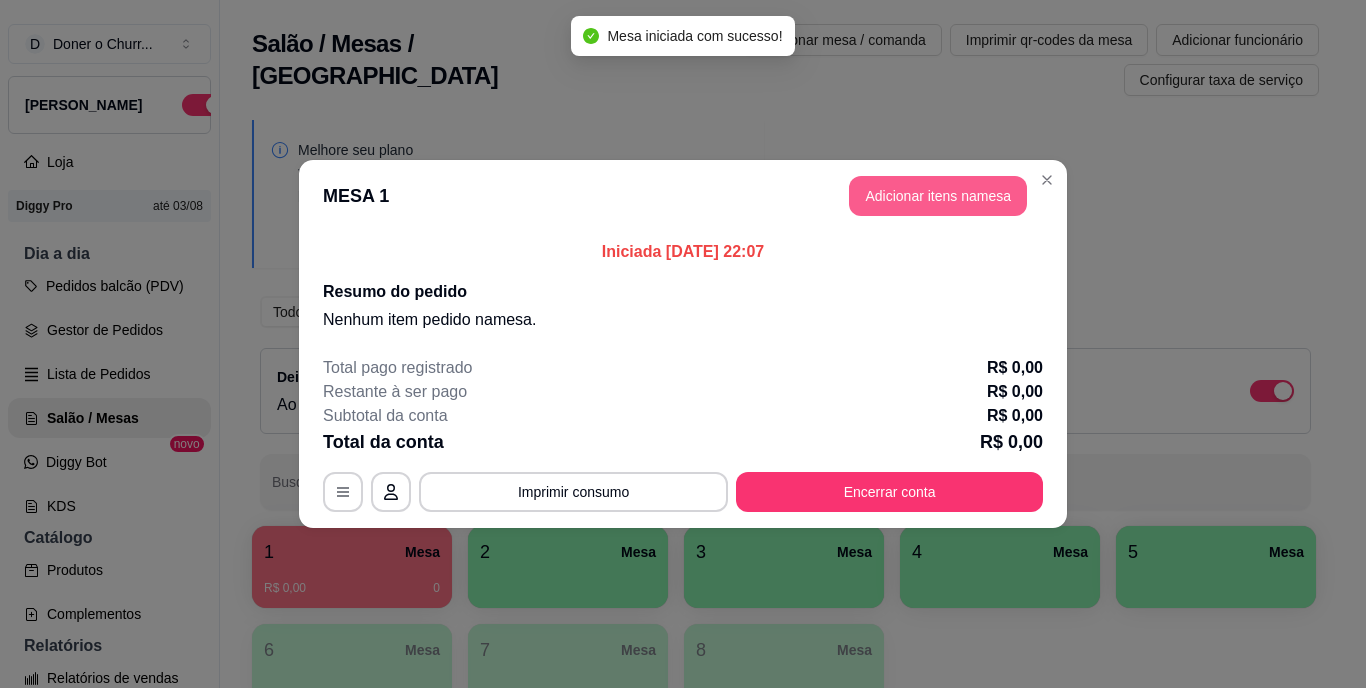 click on "Adicionar itens na  mesa" at bounding box center [938, 196] 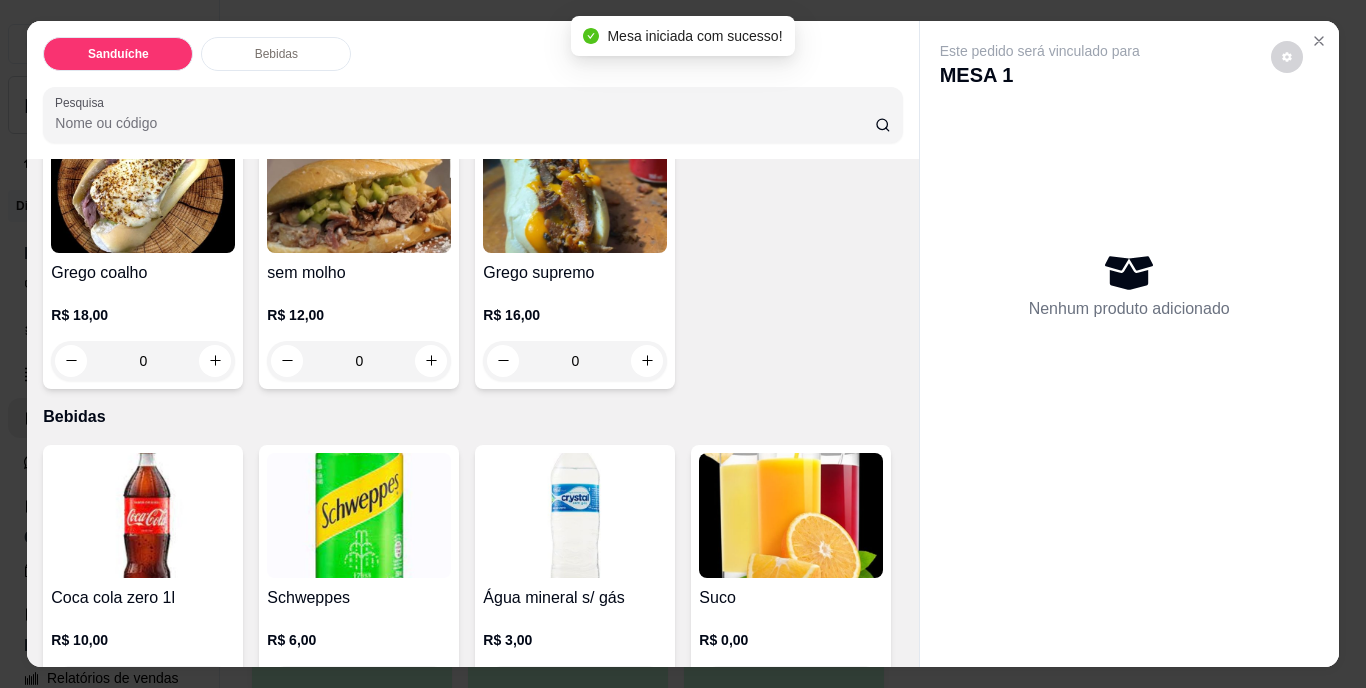scroll, scrollTop: 500, scrollLeft: 0, axis: vertical 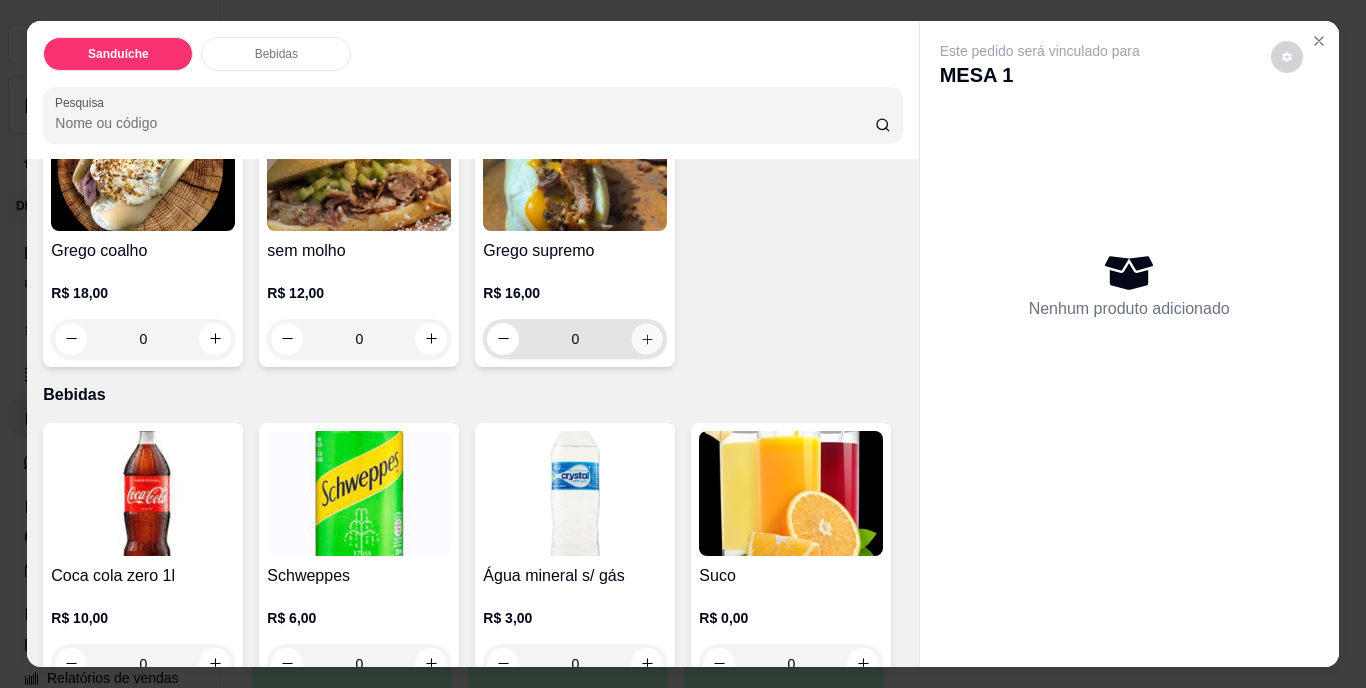 click 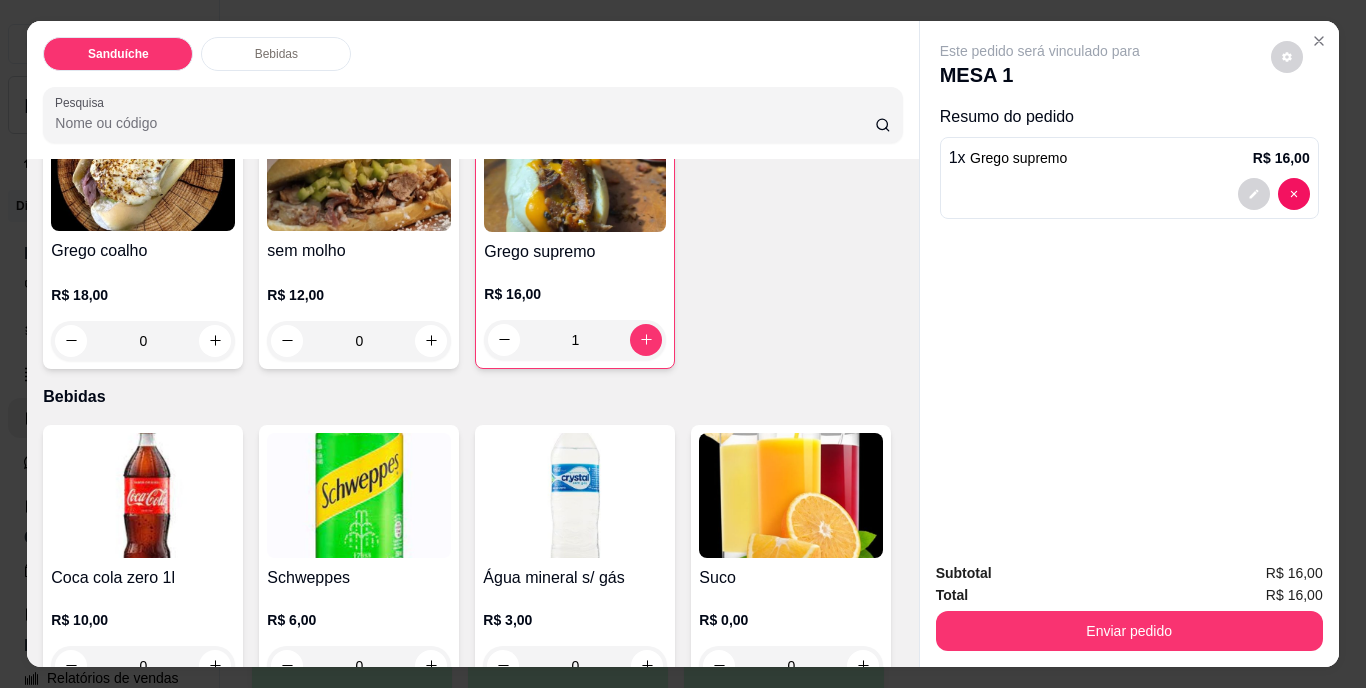 click 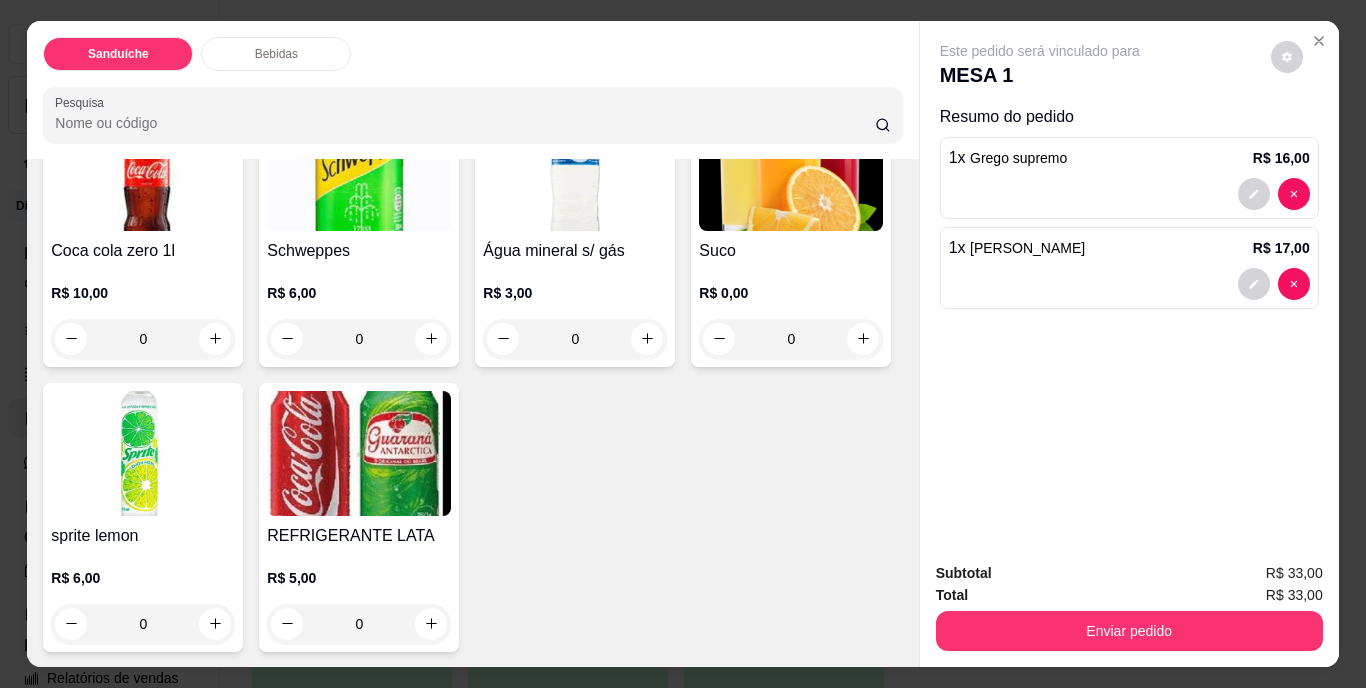 scroll, scrollTop: 1114, scrollLeft: 0, axis: vertical 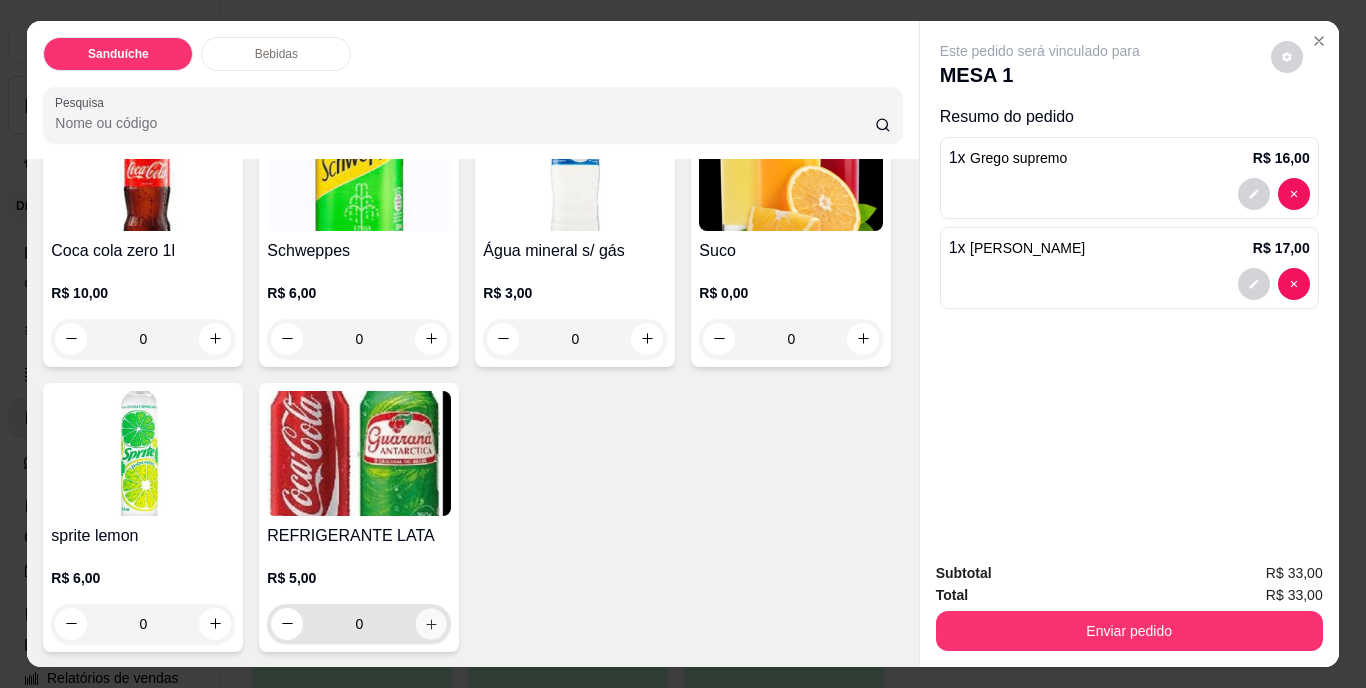 click 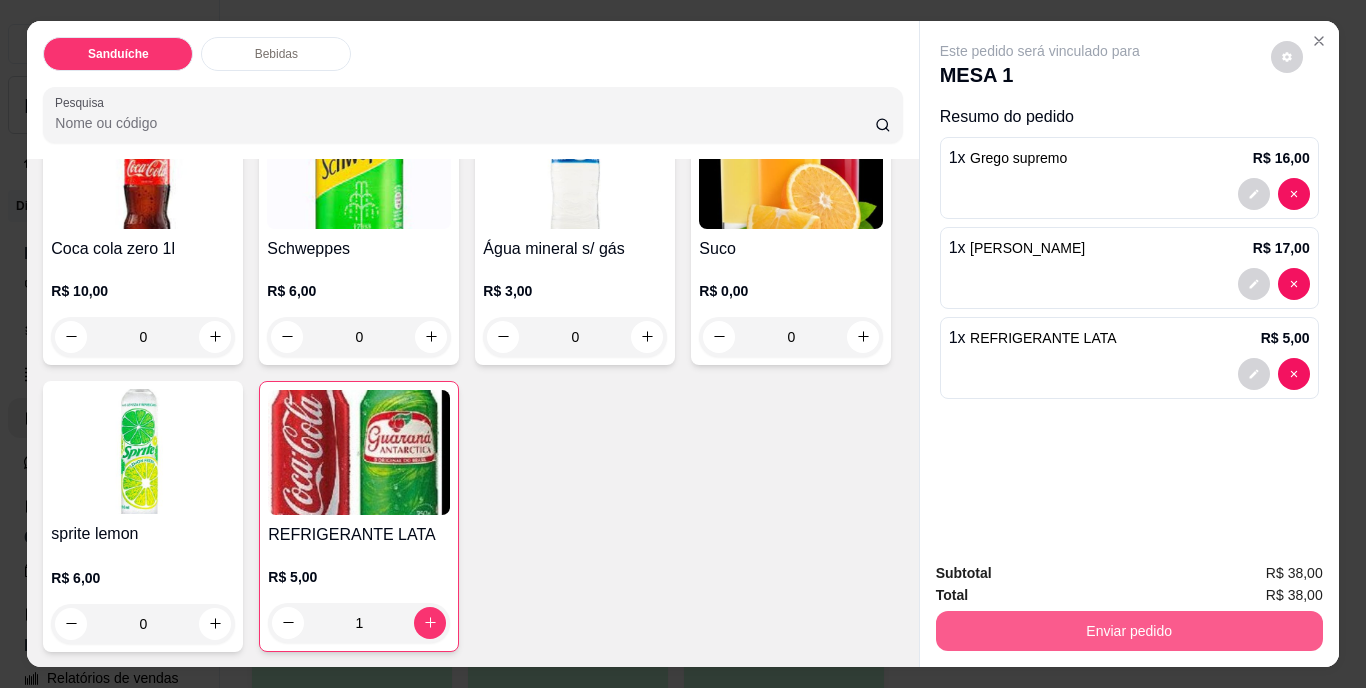 click on "Enviar pedido" at bounding box center [1129, 631] 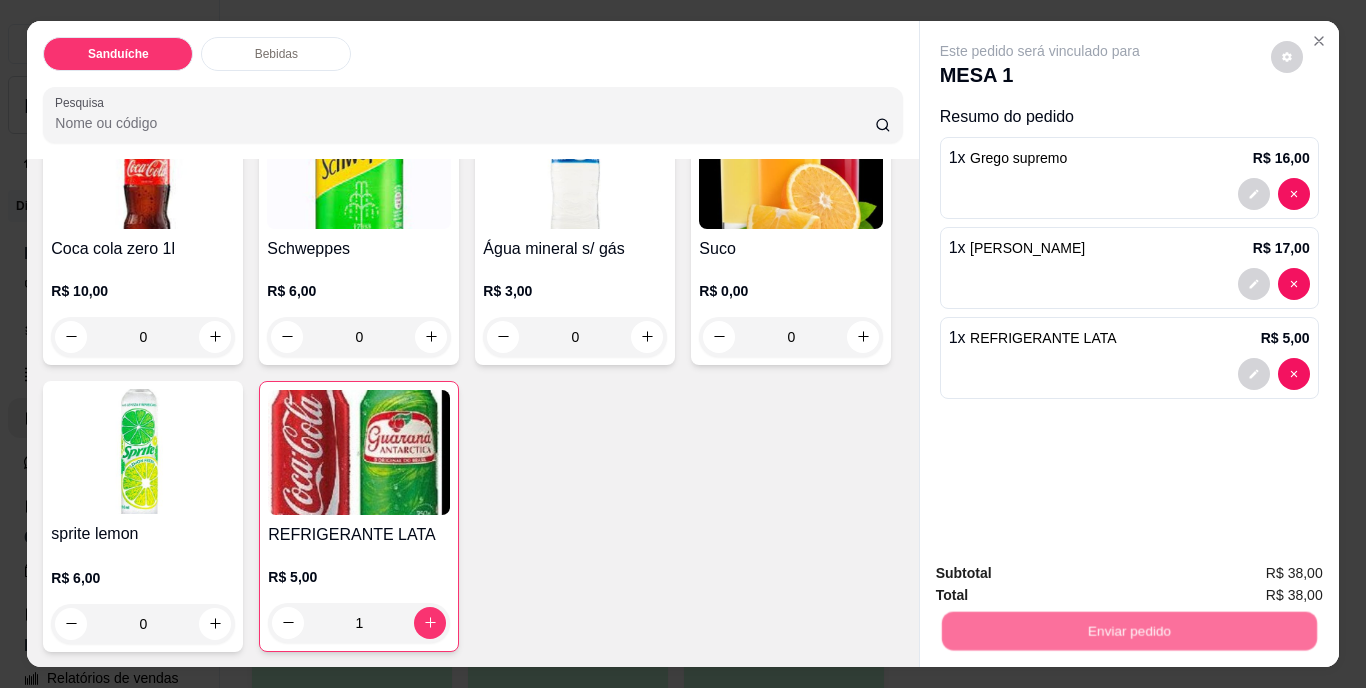 click on "Não registrar e enviar pedido" at bounding box center [1063, 574] 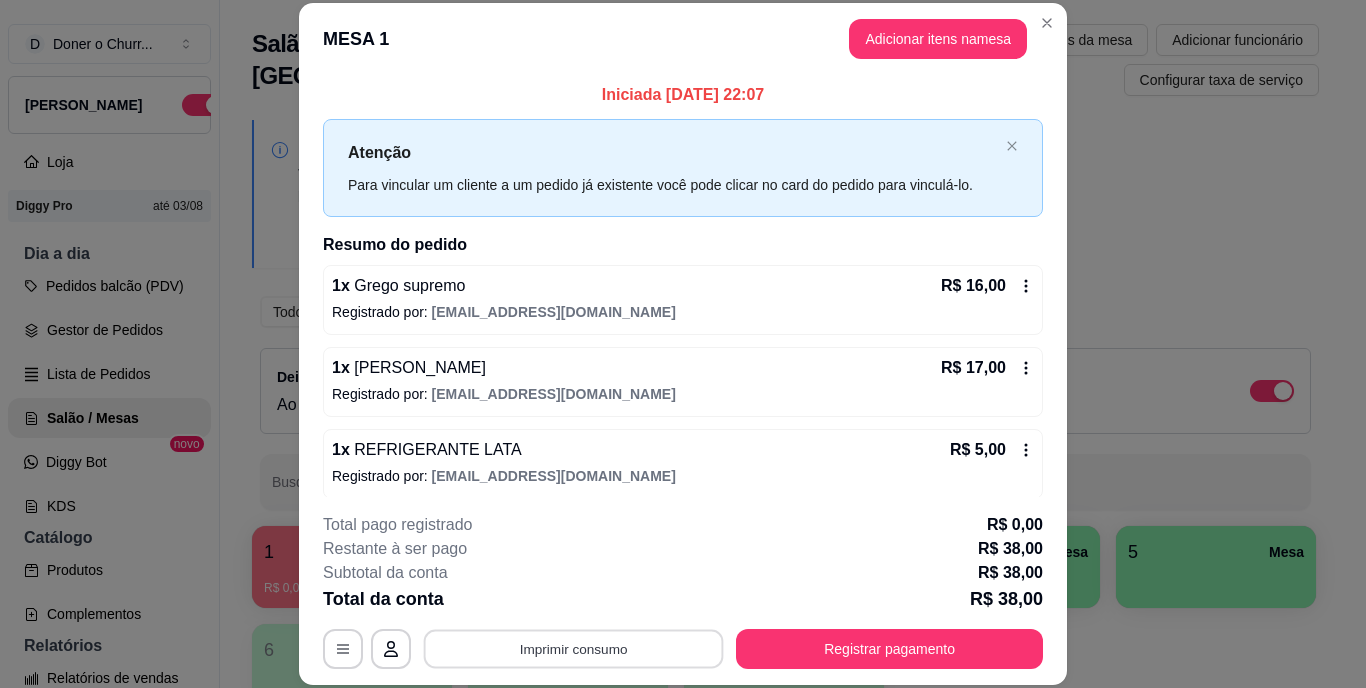 click on "Imprimir consumo" at bounding box center (574, 648) 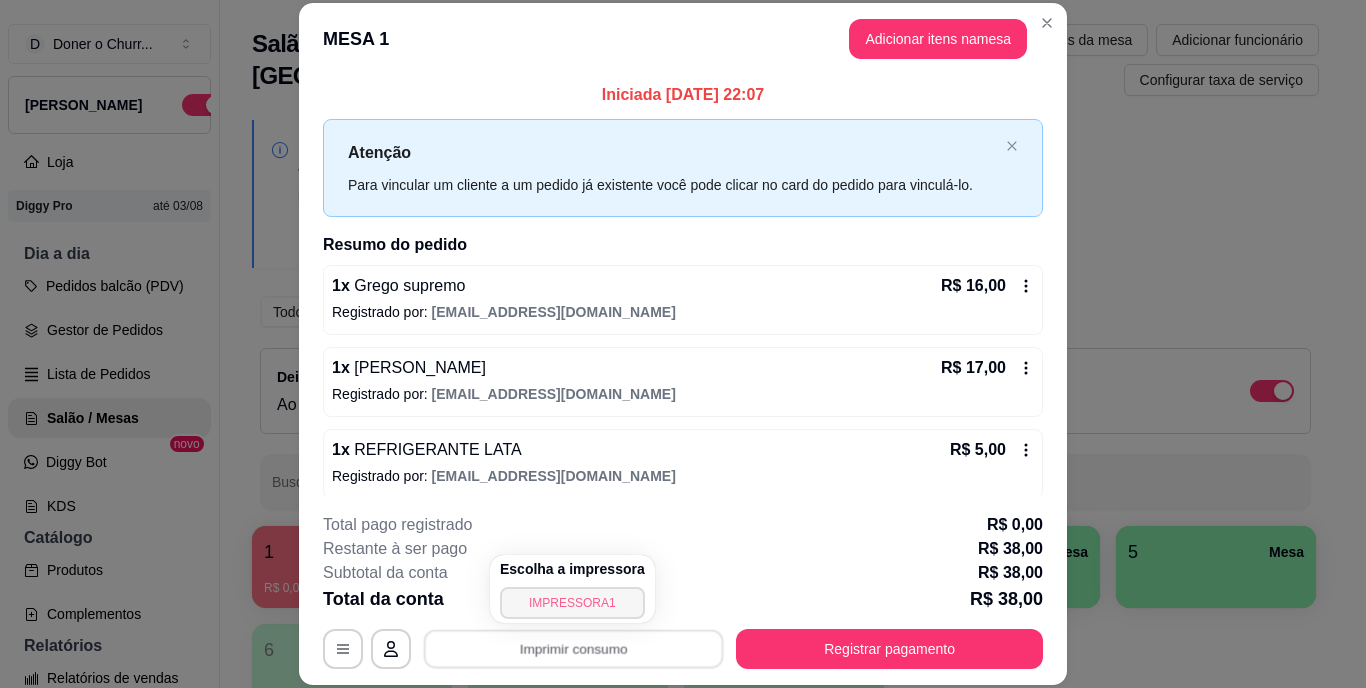 click on "IMPRESSORA1" at bounding box center (572, 603) 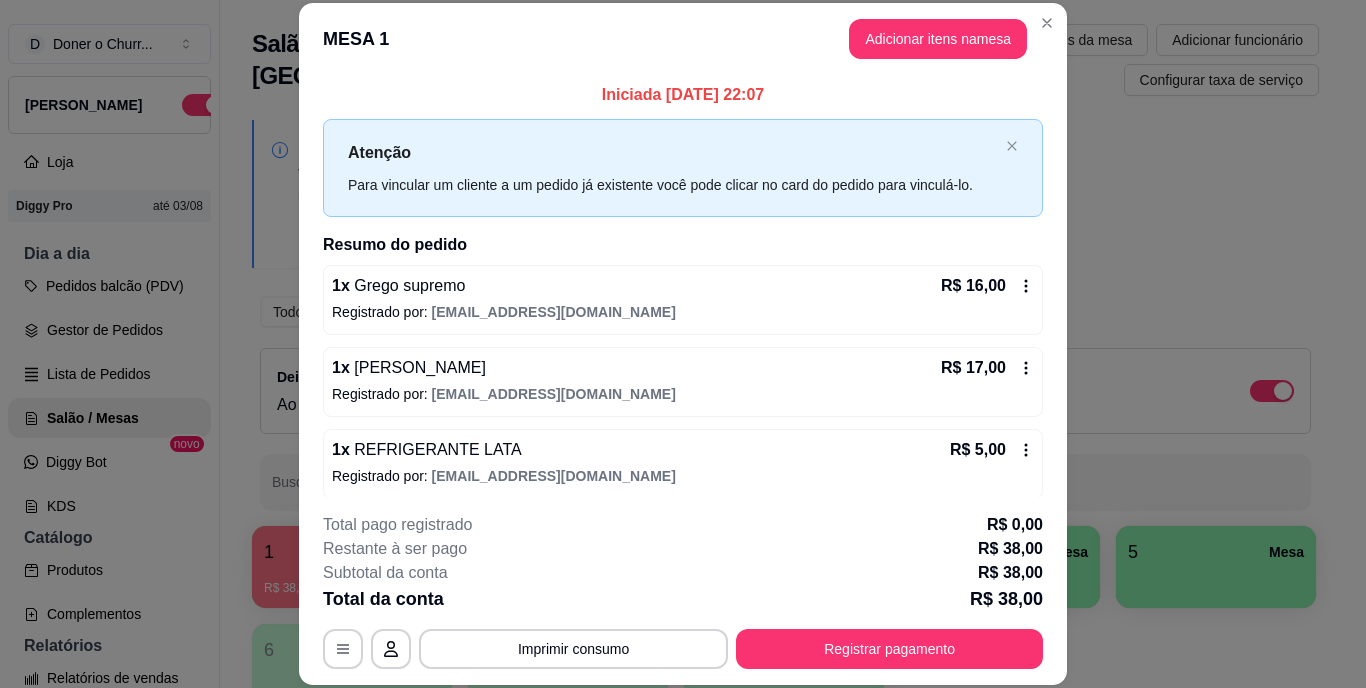 scroll, scrollTop: 0, scrollLeft: 0, axis: both 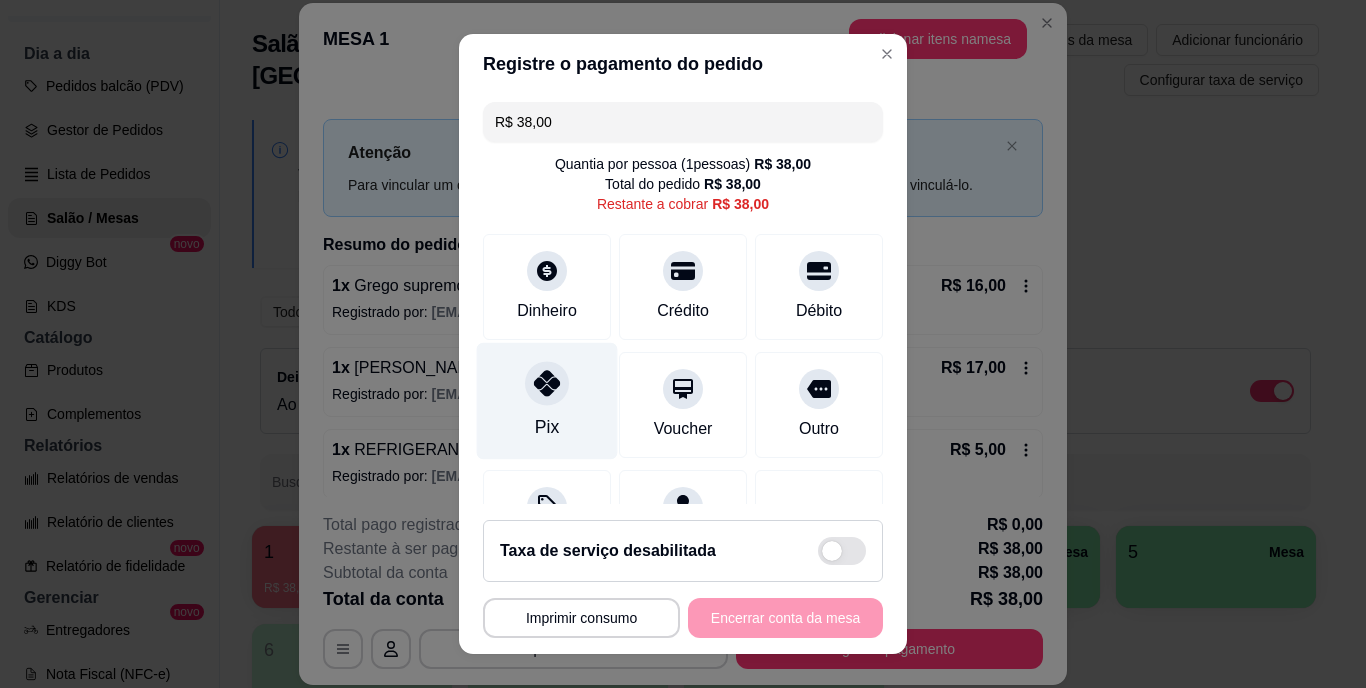 click 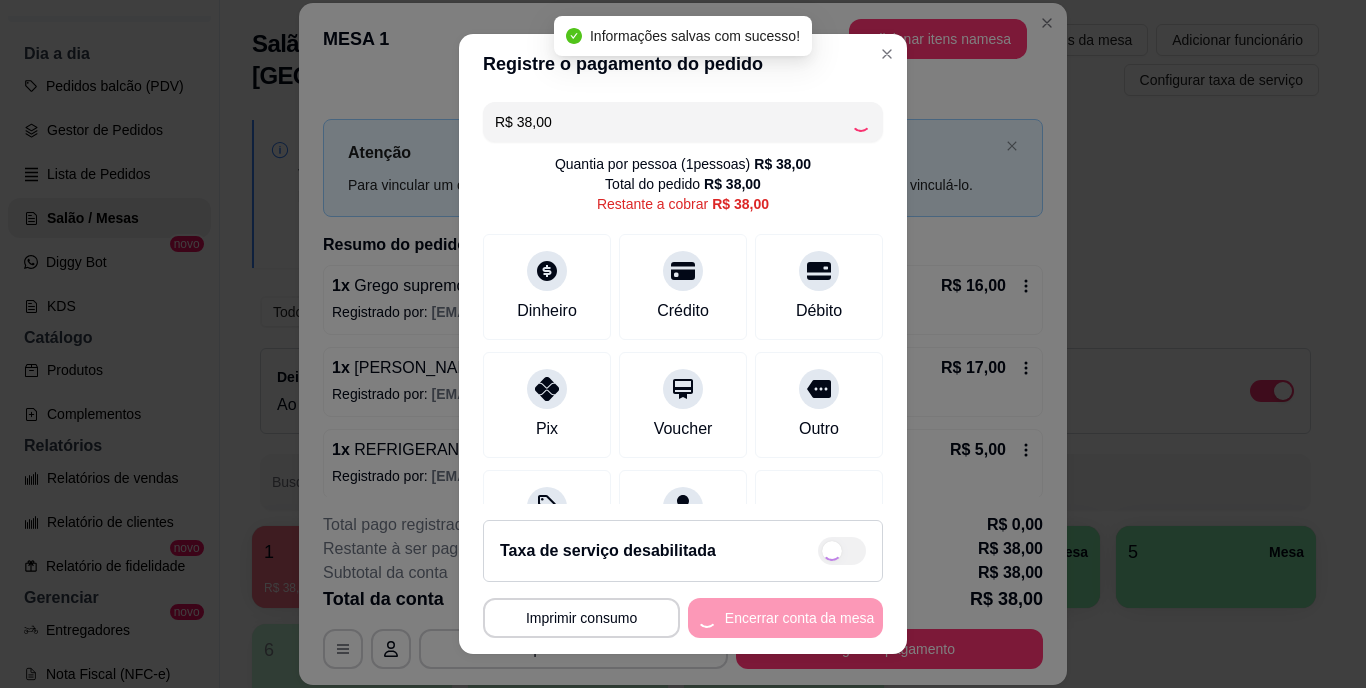 type on "R$ 0,00" 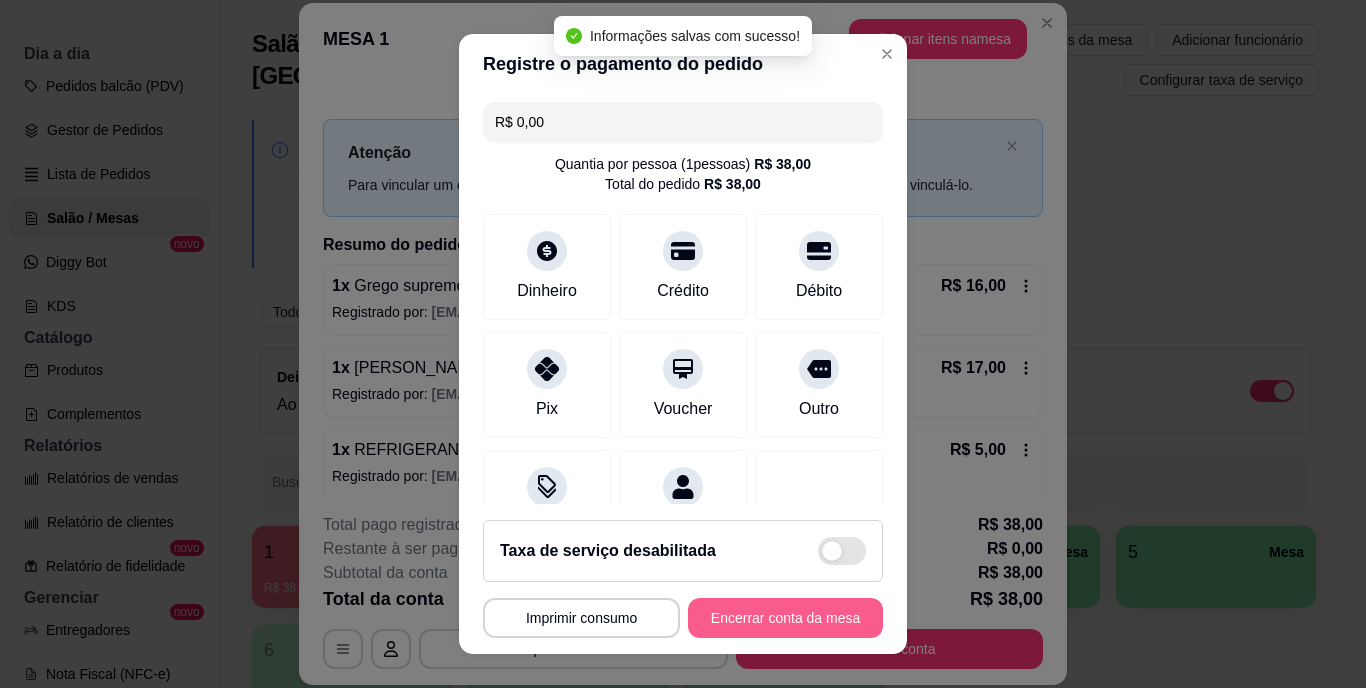 click on "Encerrar conta da mesa" at bounding box center [785, 618] 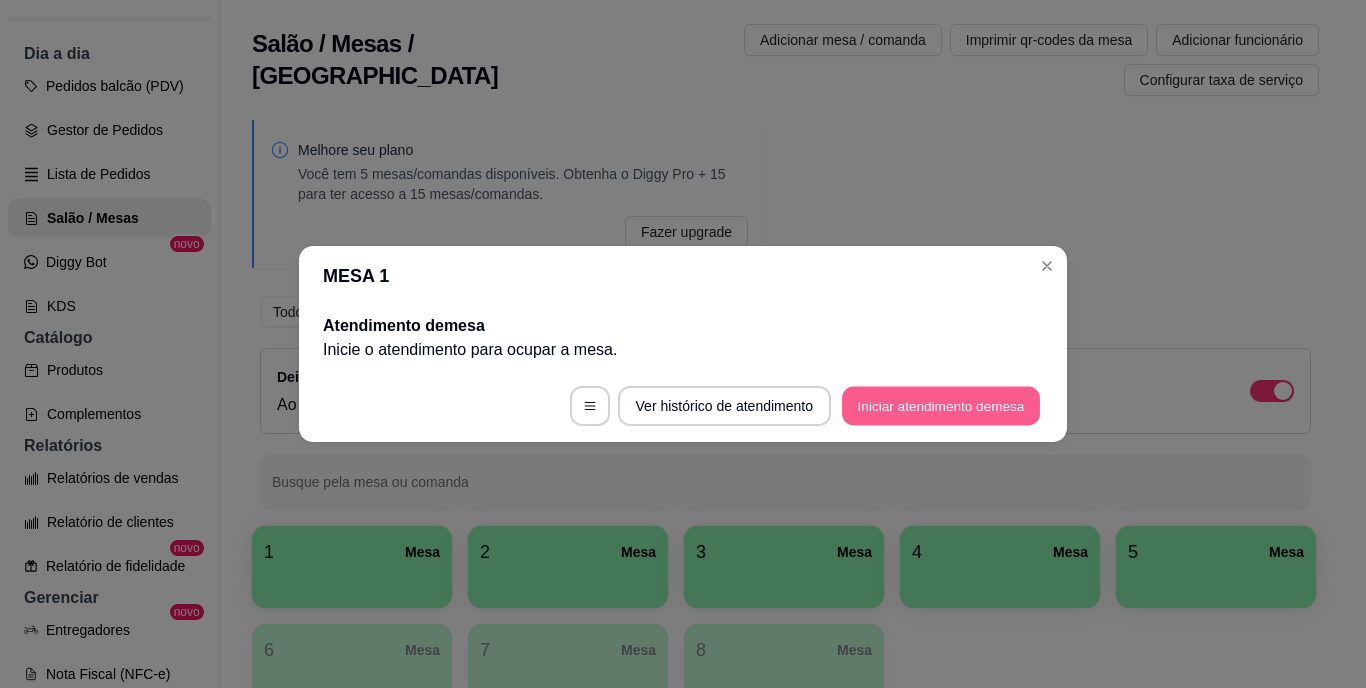 click on "Iniciar atendimento de  mesa" at bounding box center [941, 406] 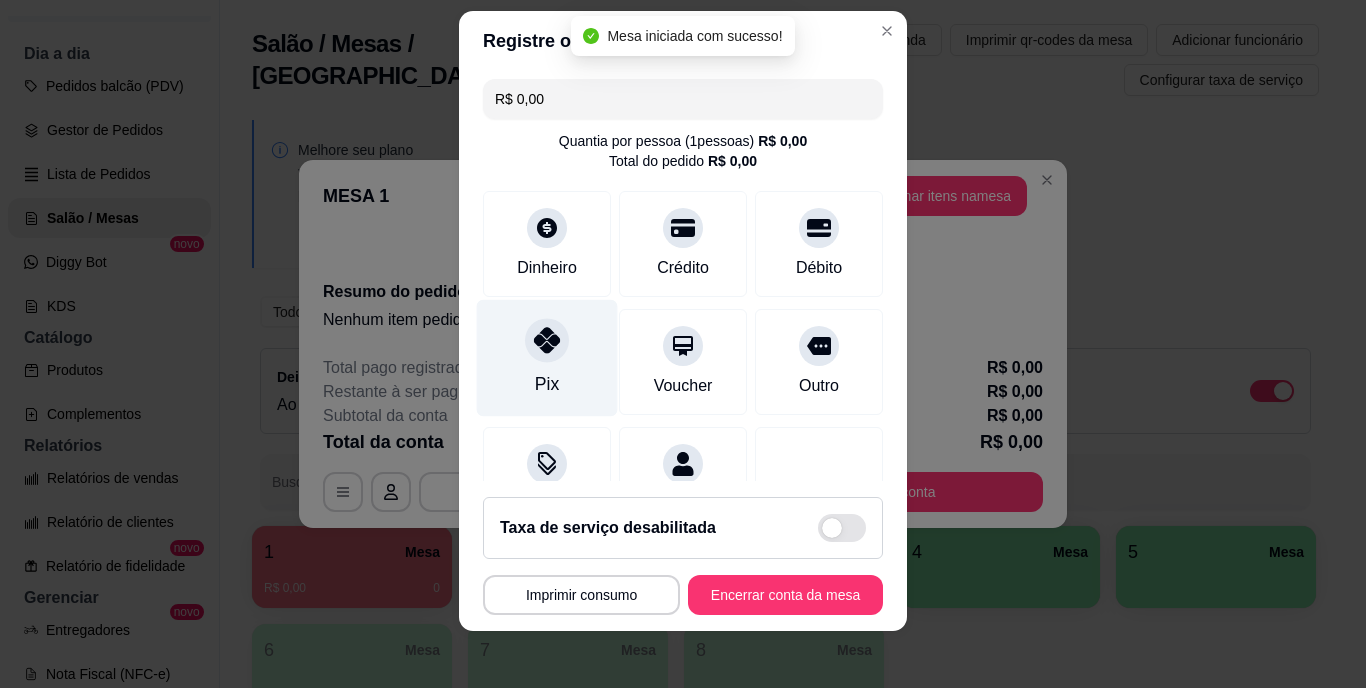 scroll, scrollTop: 30, scrollLeft: 0, axis: vertical 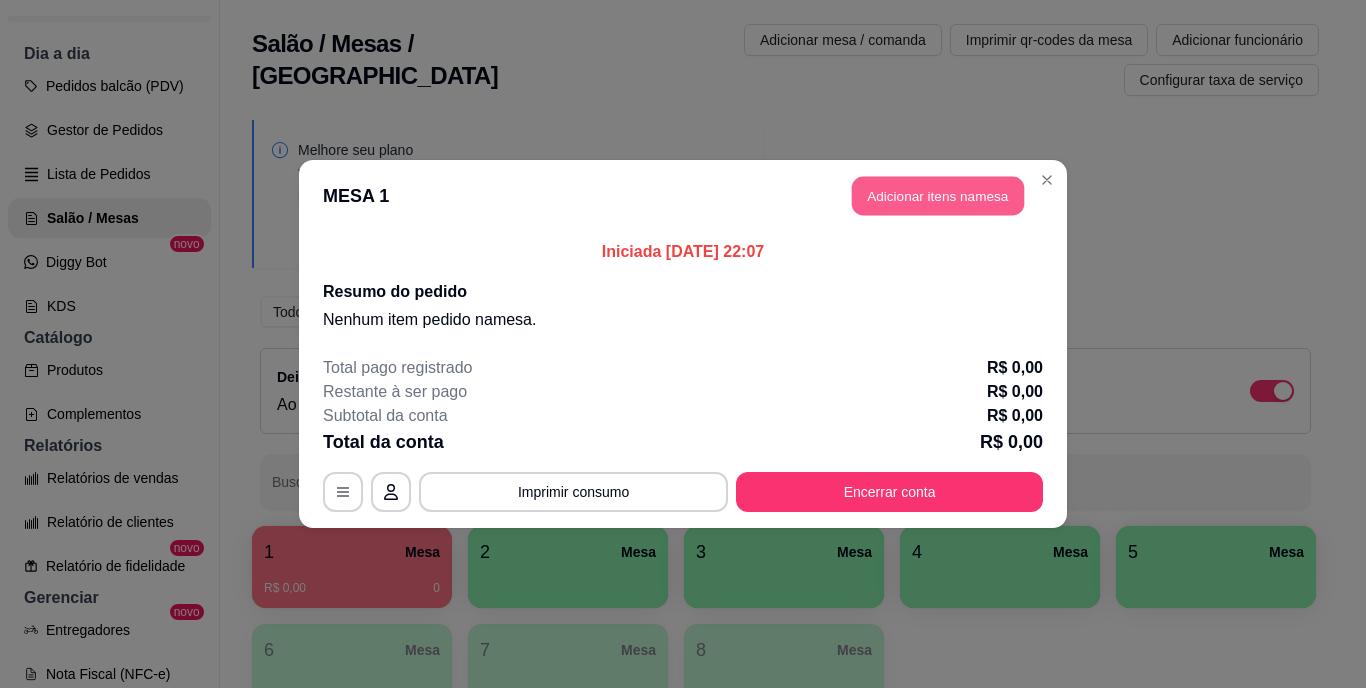 click on "Adicionar itens na  mesa" at bounding box center [938, 196] 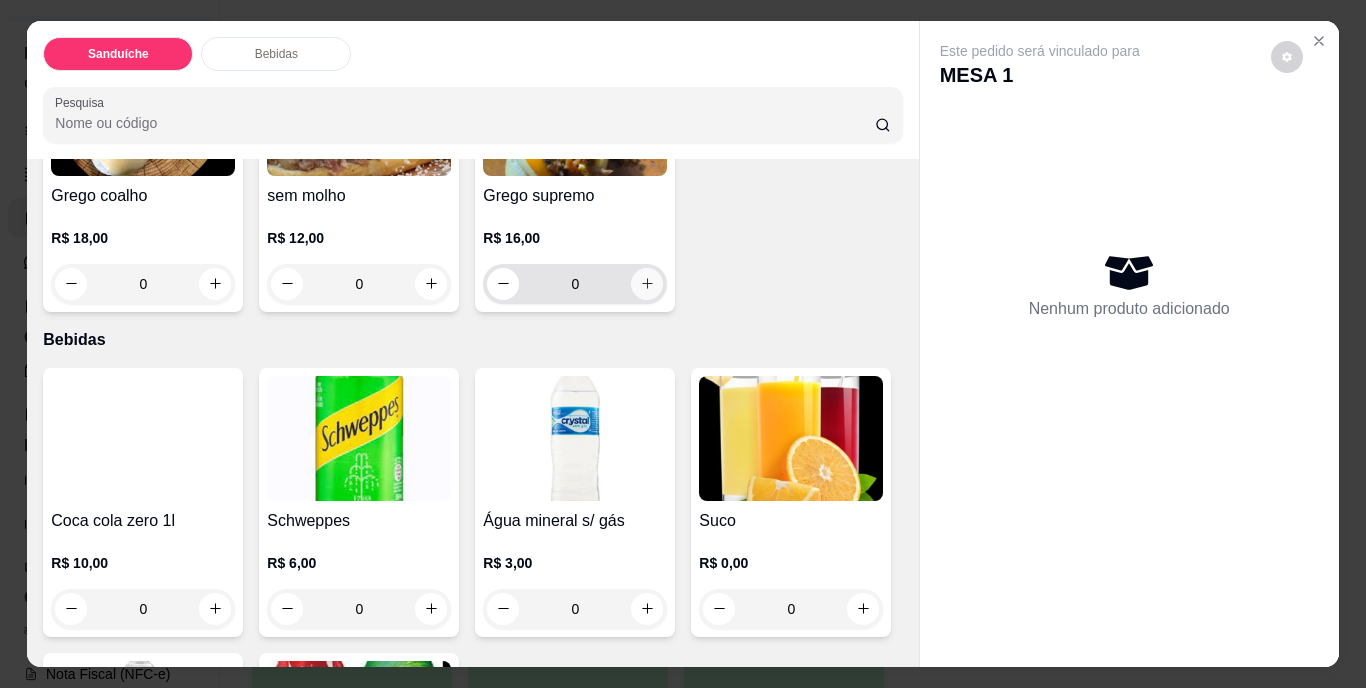 scroll, scrollTop: 600, scrollLeft: 0, axis: vertical 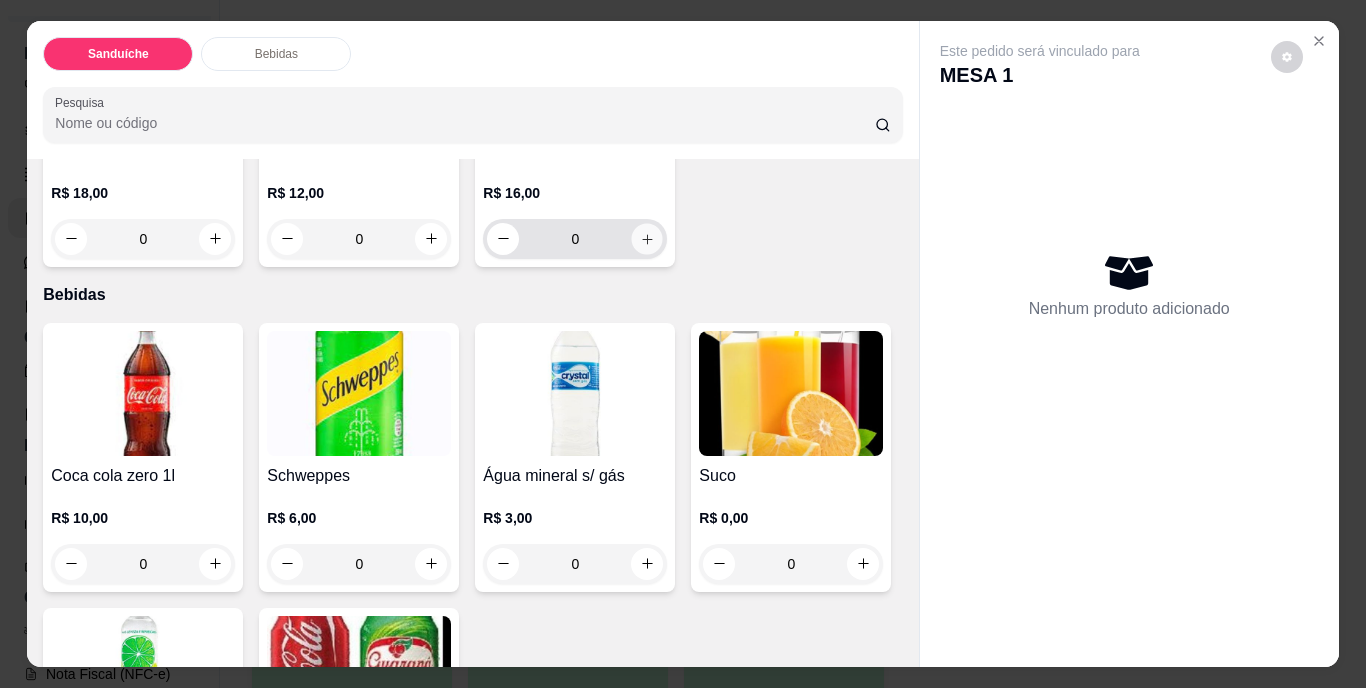 click 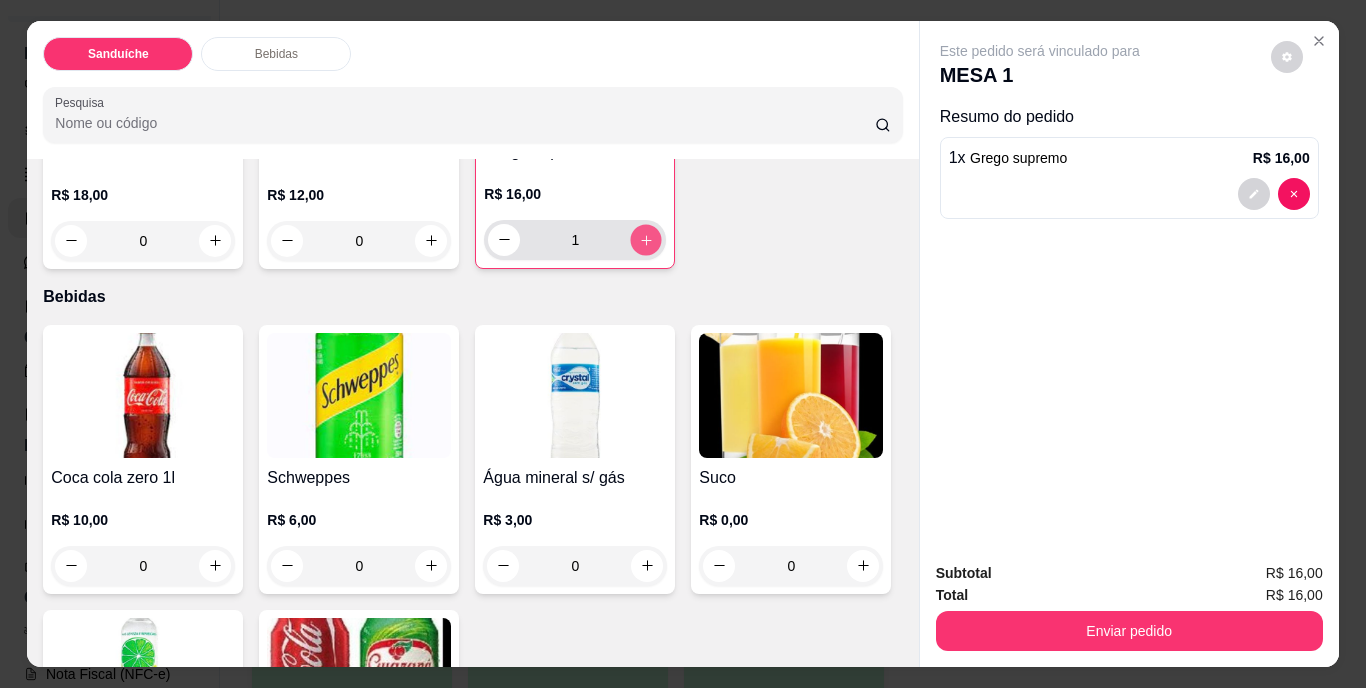 click at bounding box center (646, 239) 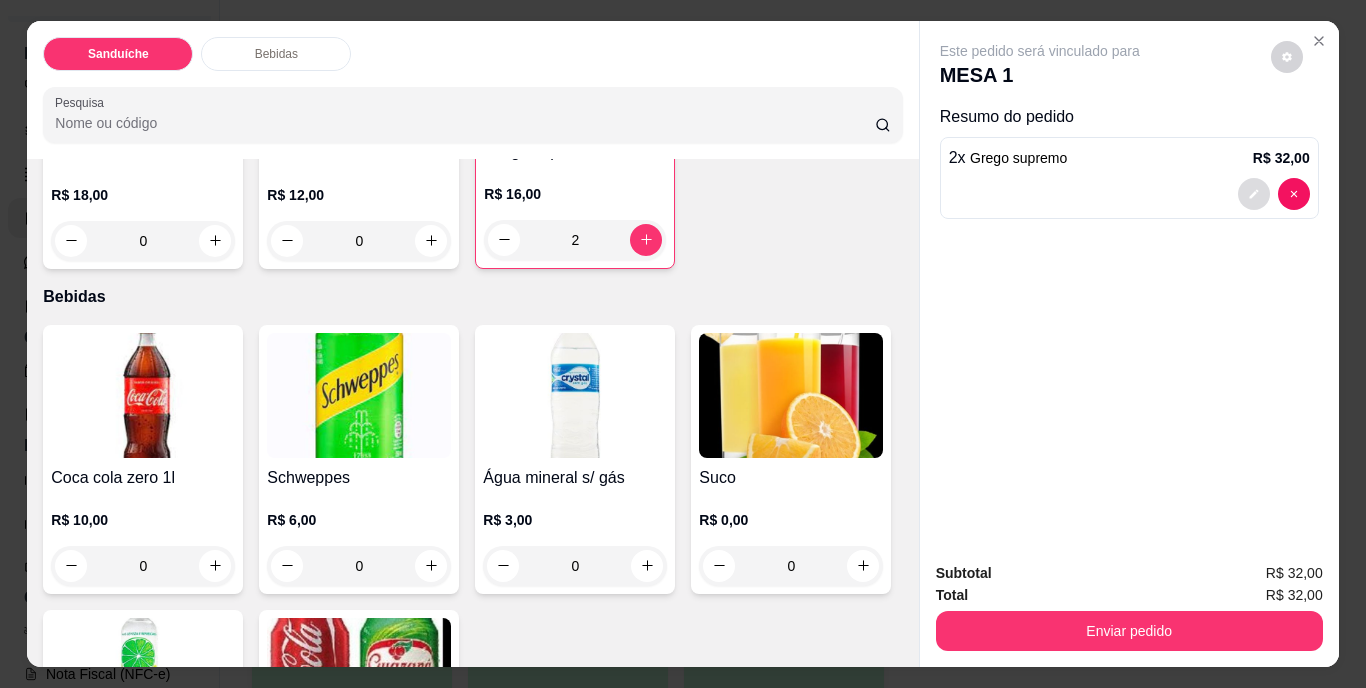 click at bounding box center (1254, 194) 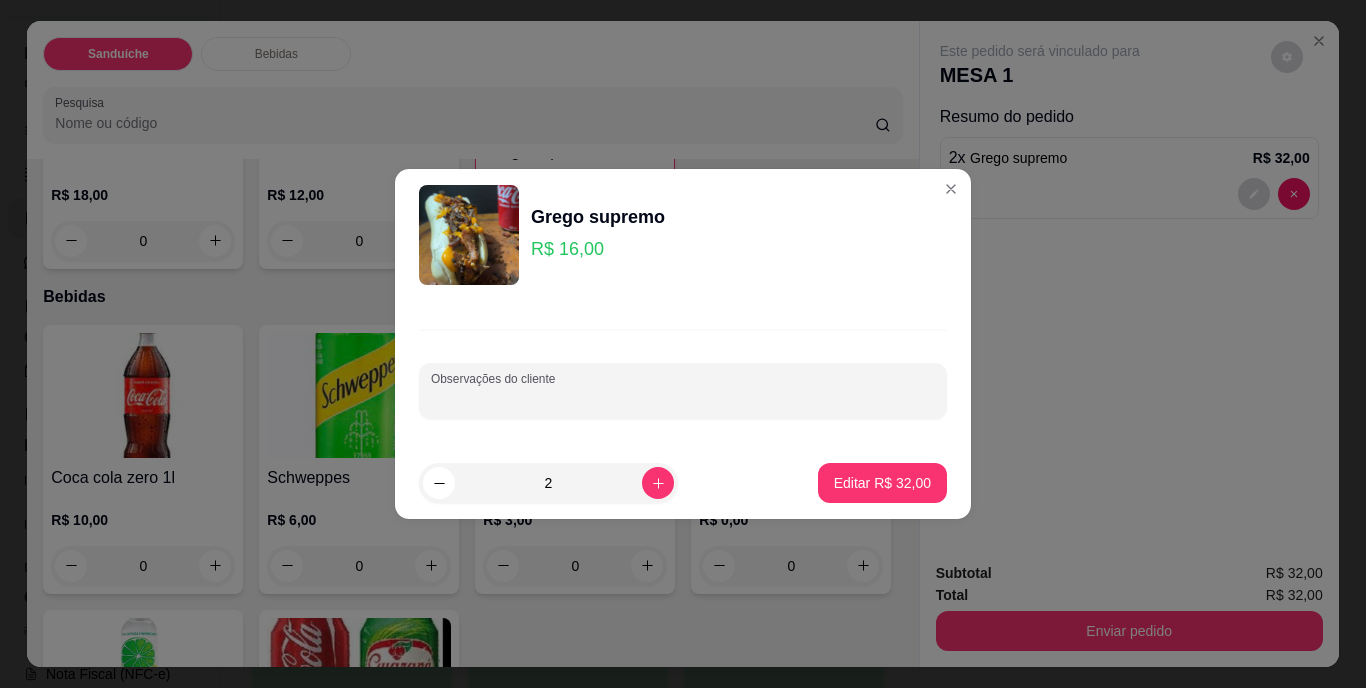 click on "Observações do cliente" at bounding box center [683, 399] 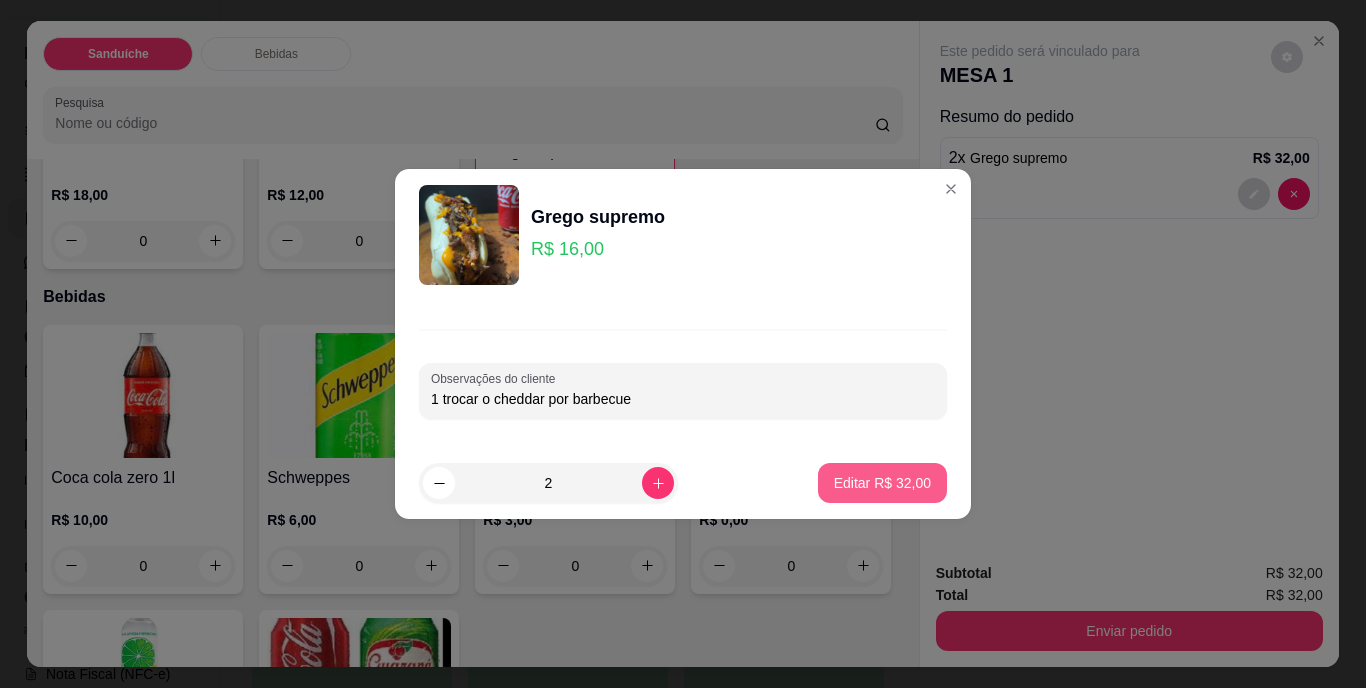 type on "1 trocar o cheddar por barbecue" 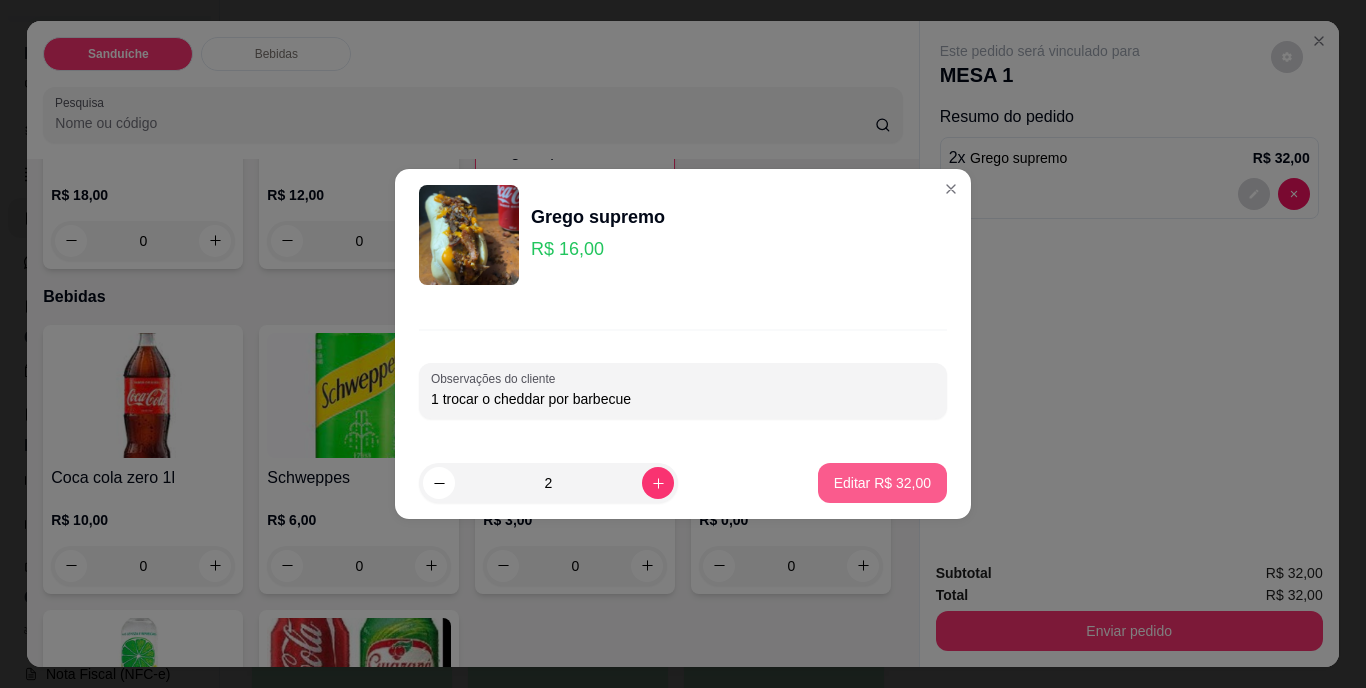 click on "Editar   R$ 32,00" at bounding box center (882, 483) 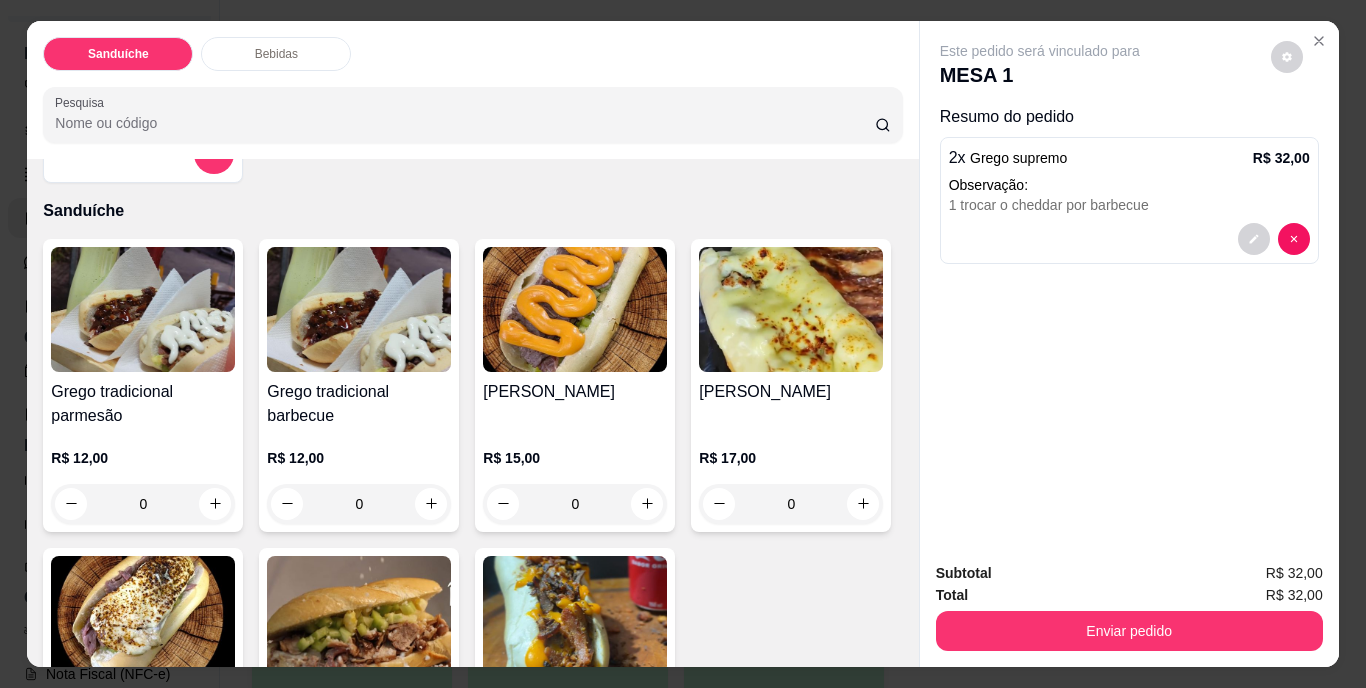 scroll, scrollTop: 0, scrollLeft: 0, axis: both 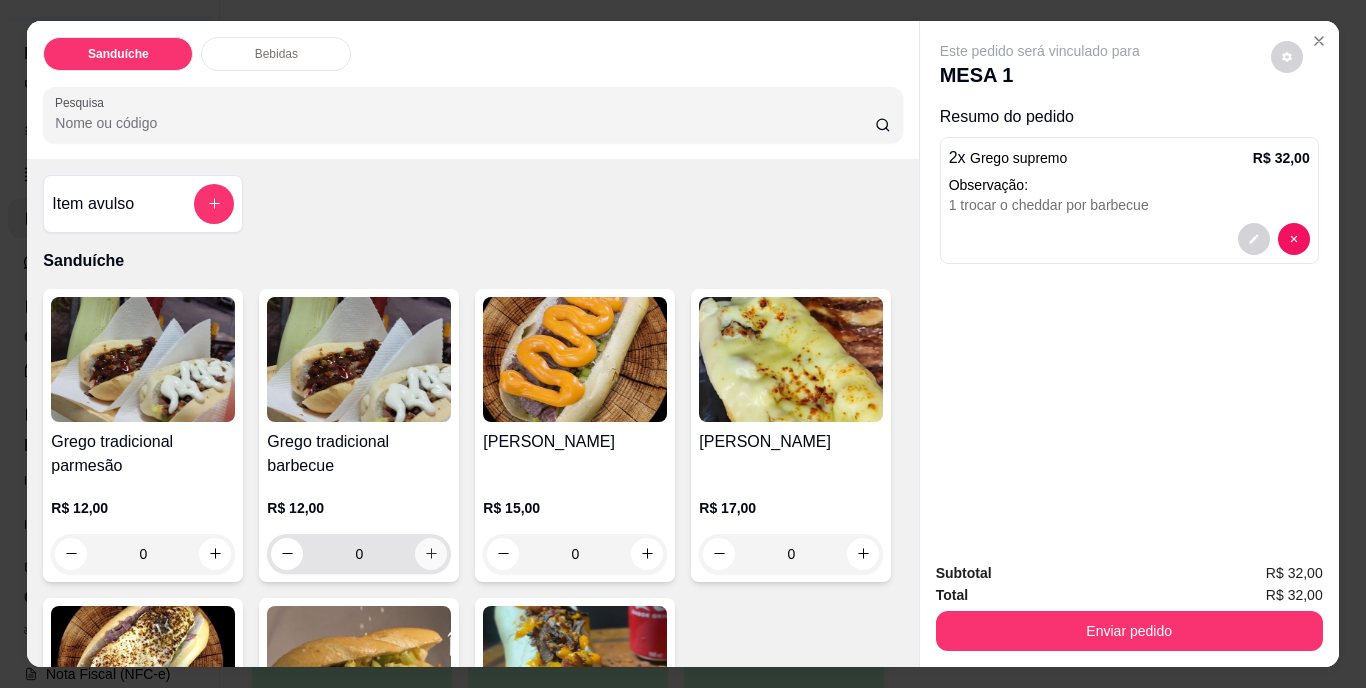 click 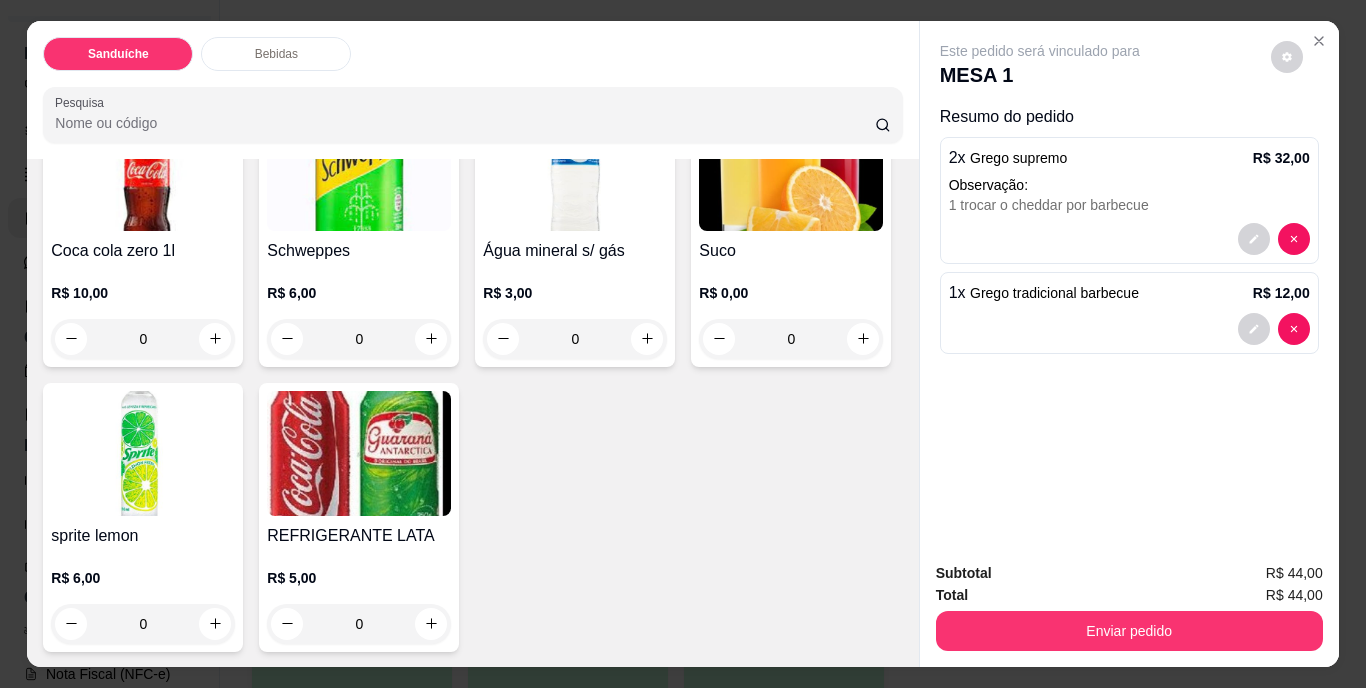 scroll, scrollTop: 1112, scrollLeft: 0, axis: vertical 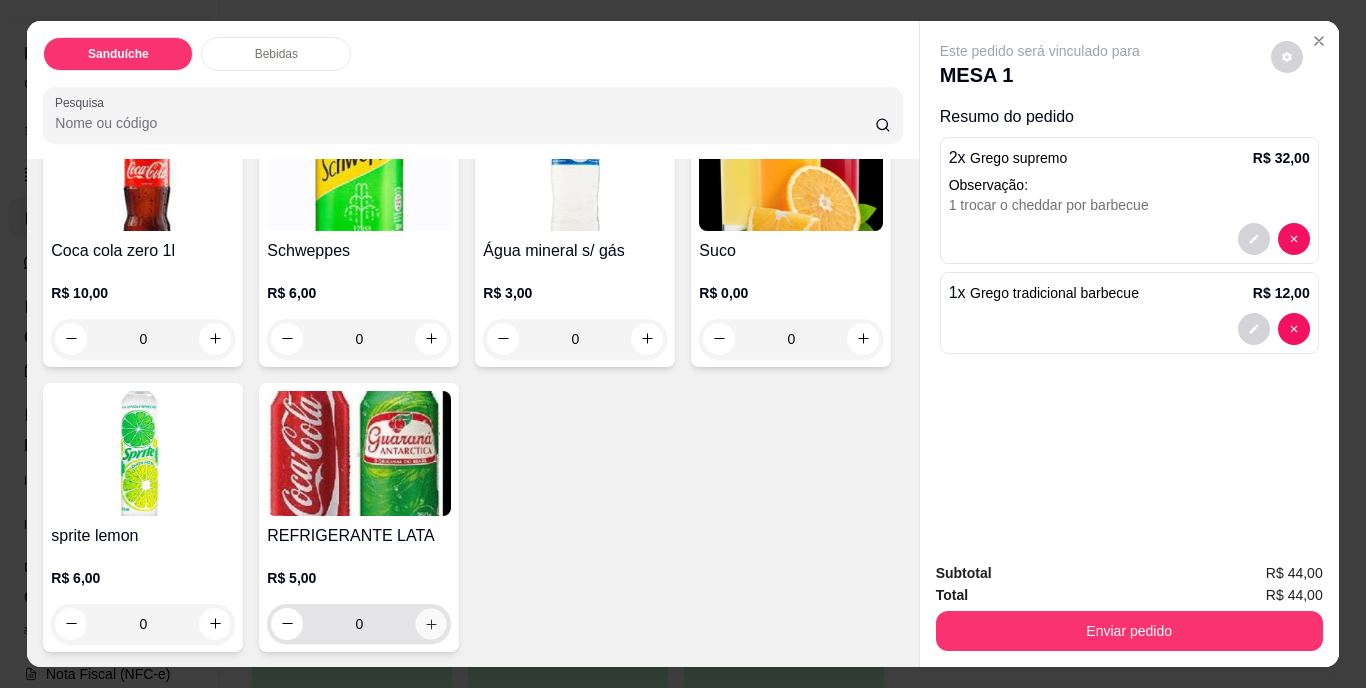 click 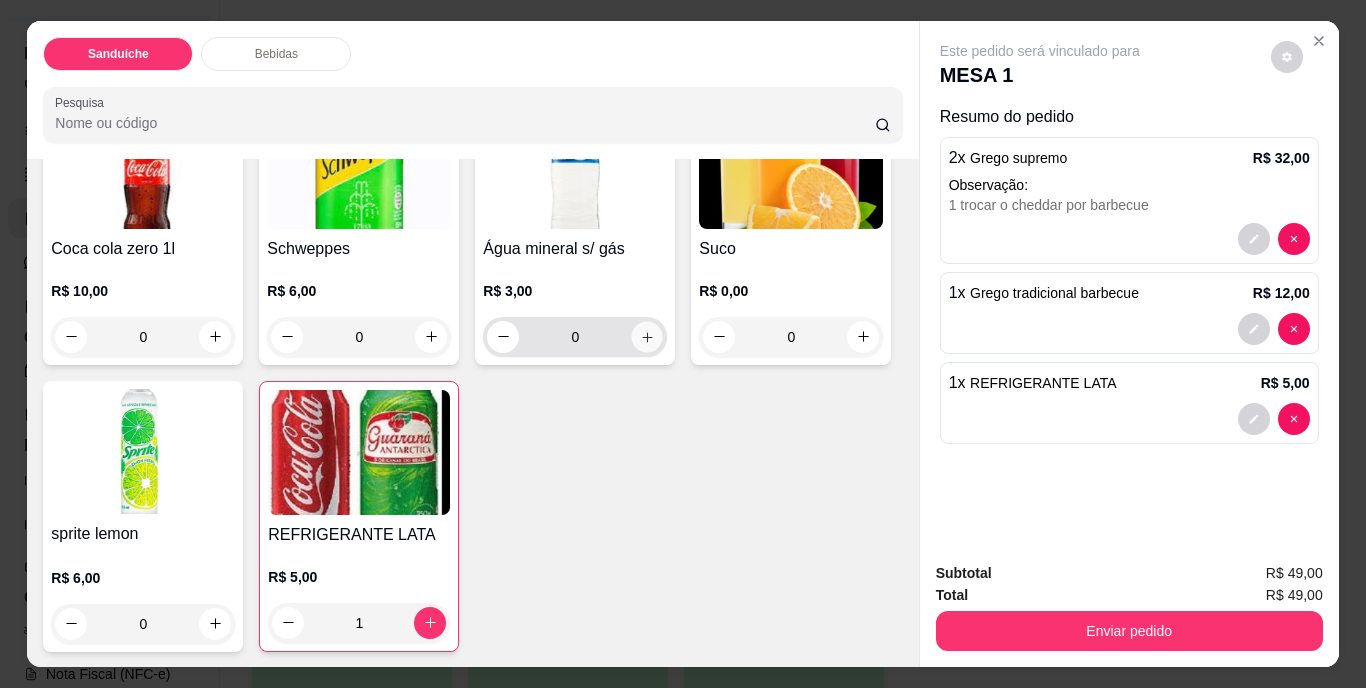 click at bounding box center (647, 336) 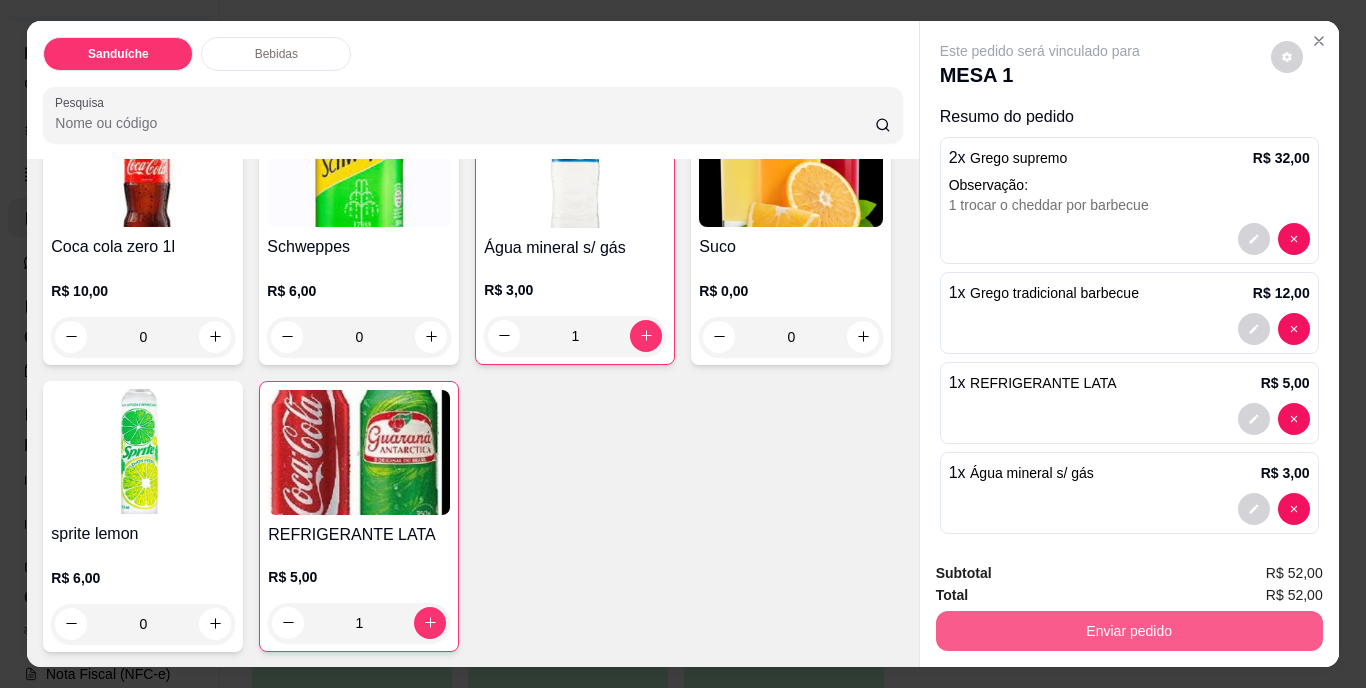 click on "Enviar pedido" at bounding box center [1129, 631] 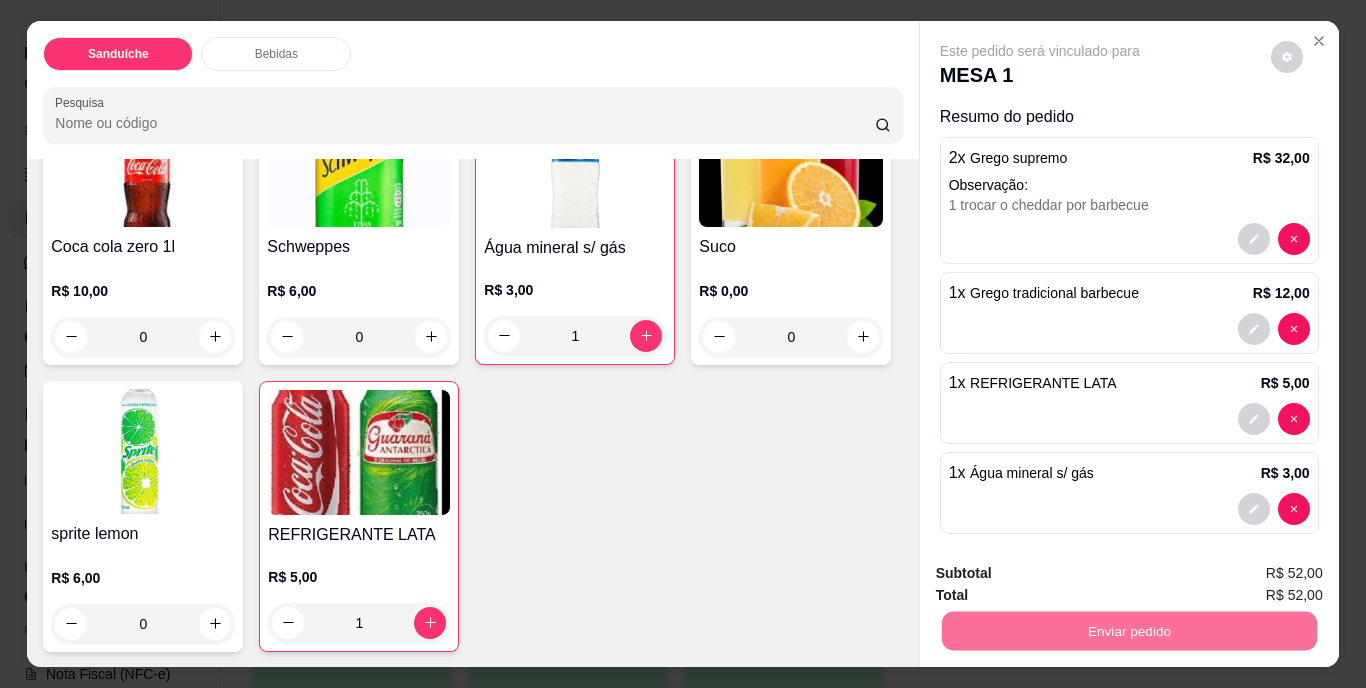 click on "Não registrar e enviar pedido" at bounding box center (1063, 574) 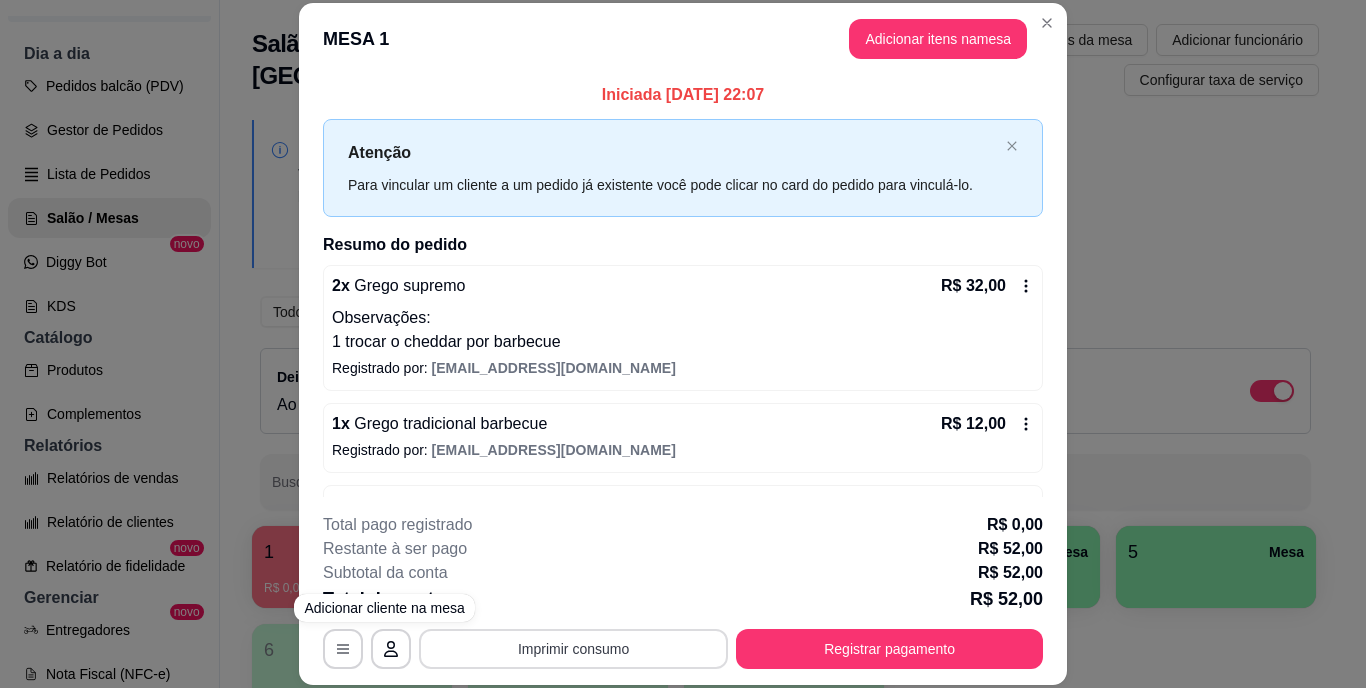 click on "Imprimir consumo" at bounding box center (573, 649) 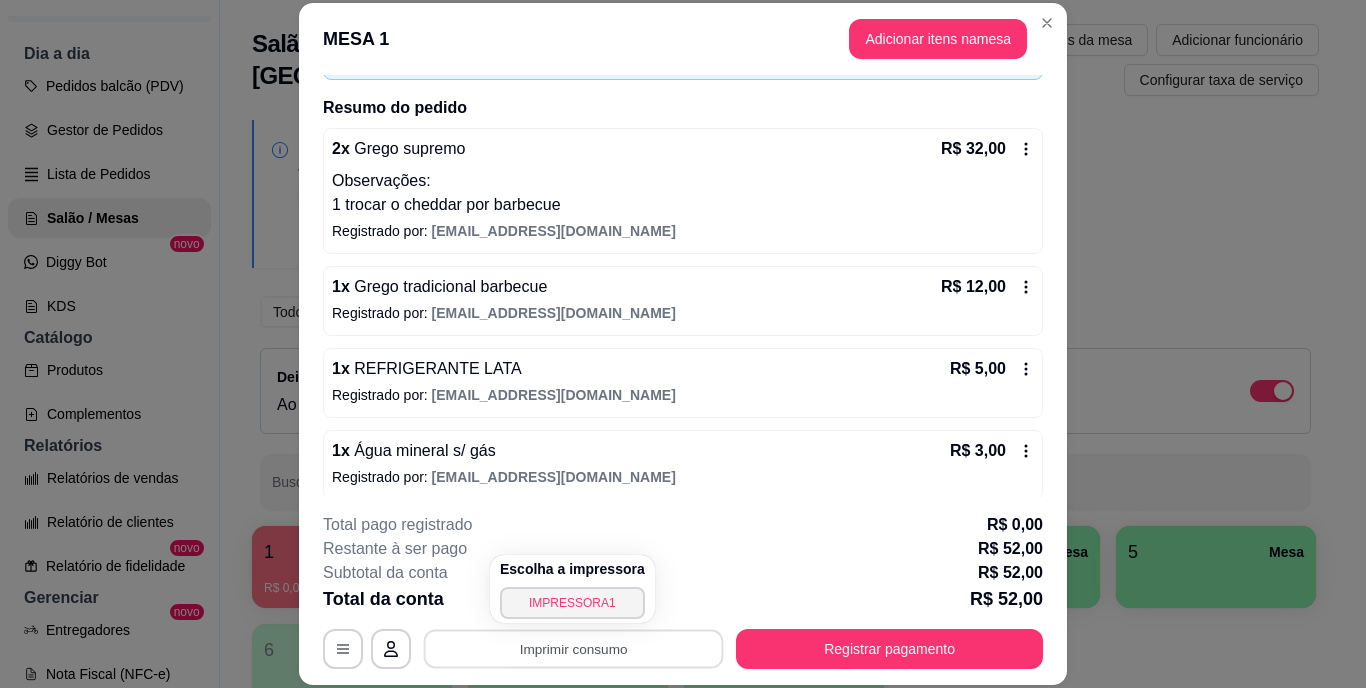 scroll, scrollTop: 148, scrollLeft: 0, axis: vertical 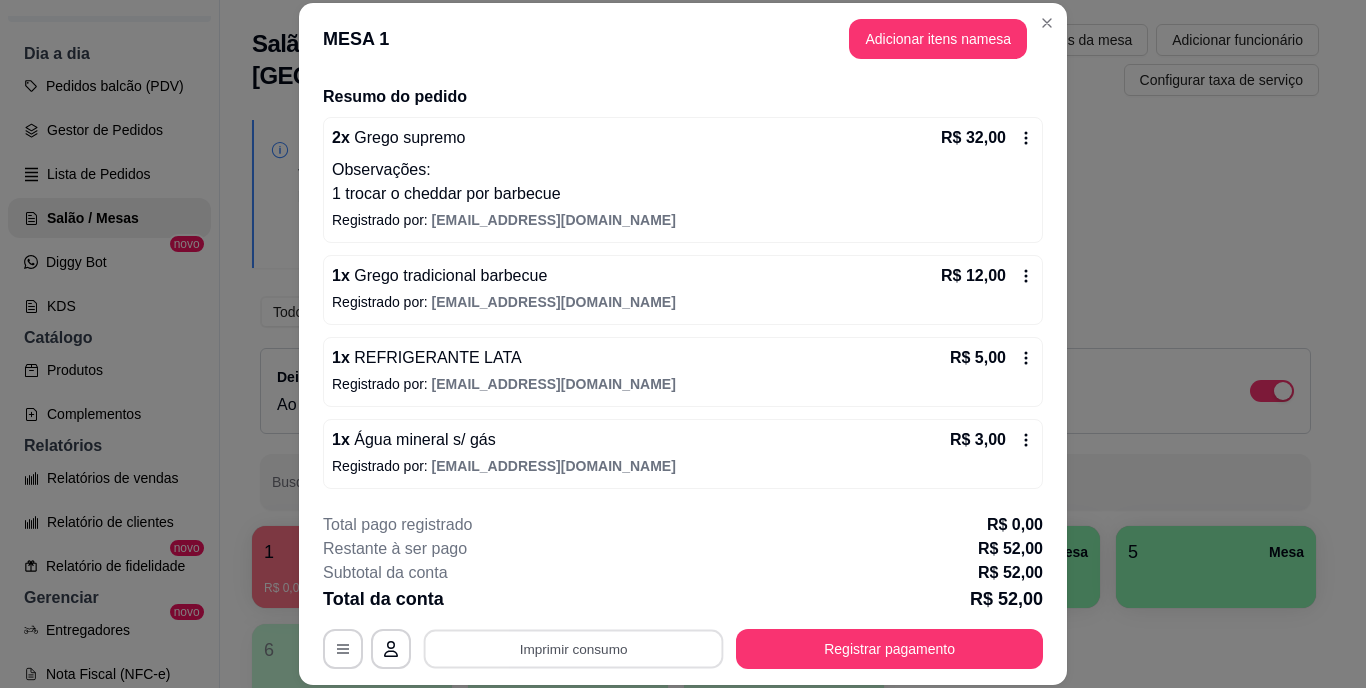 click 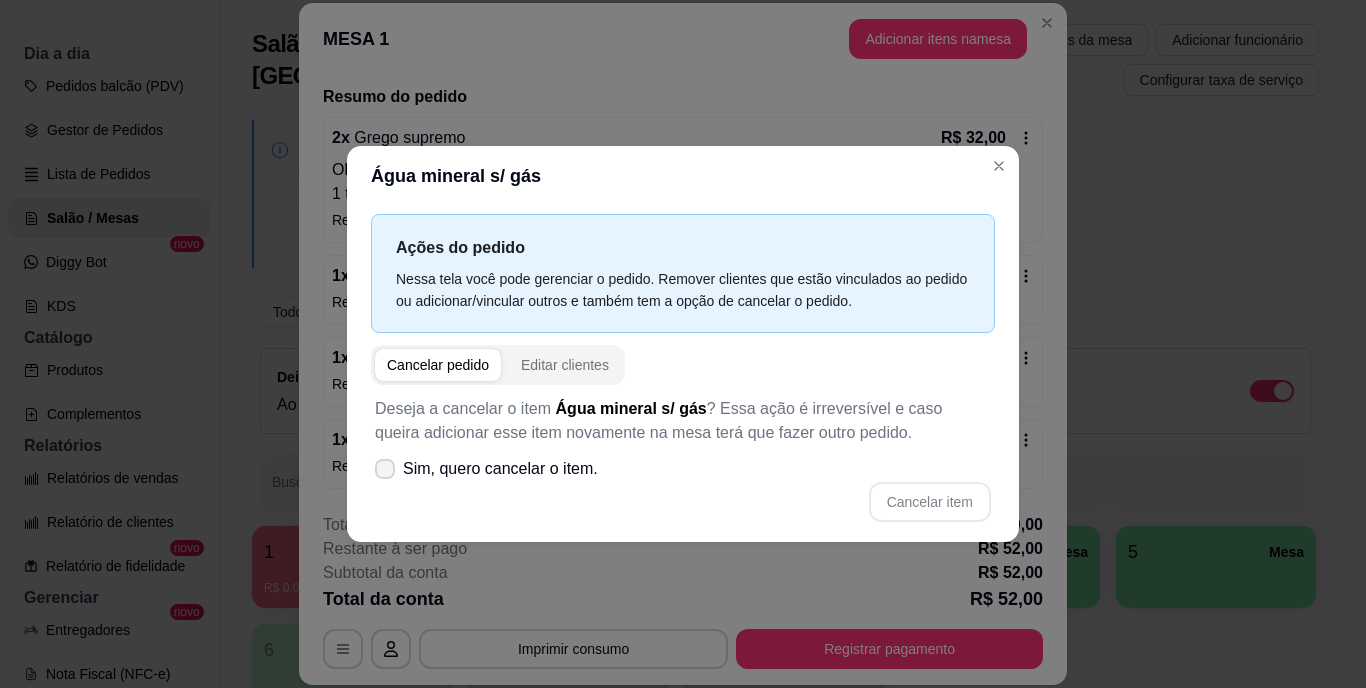click 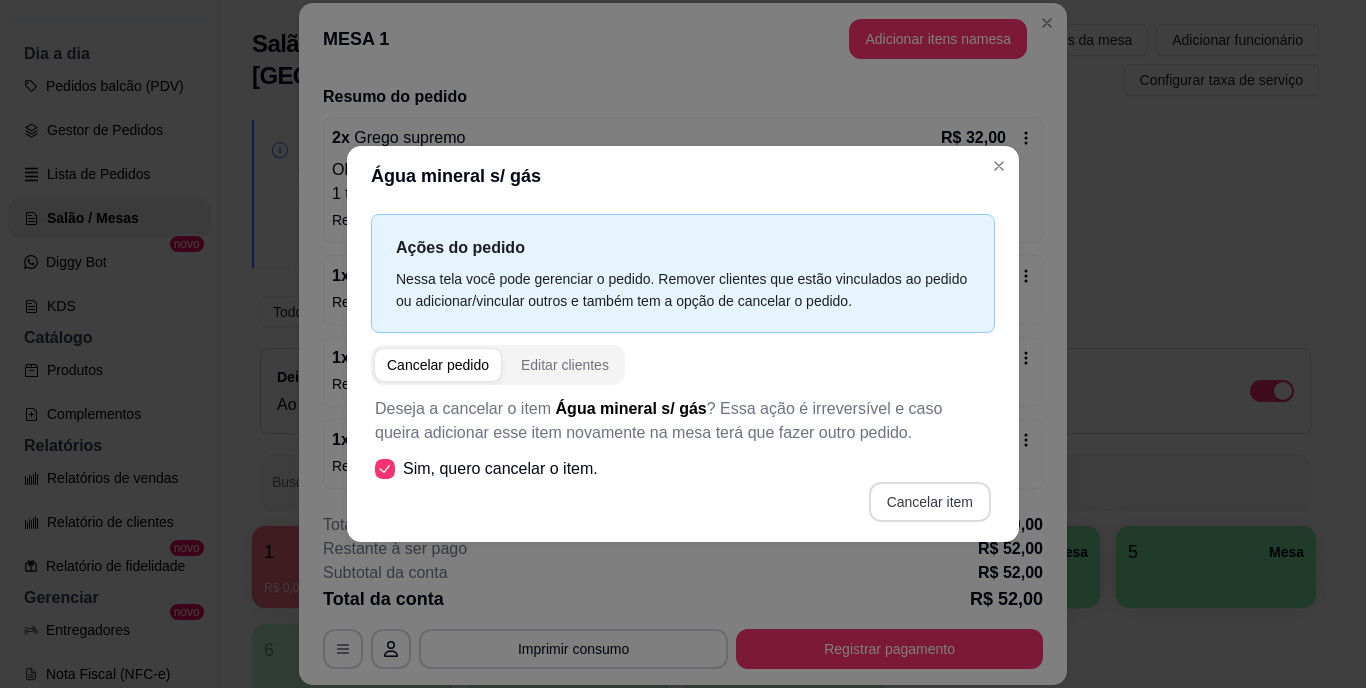 click on "Cancelar item" at bounding box center (930, 502) 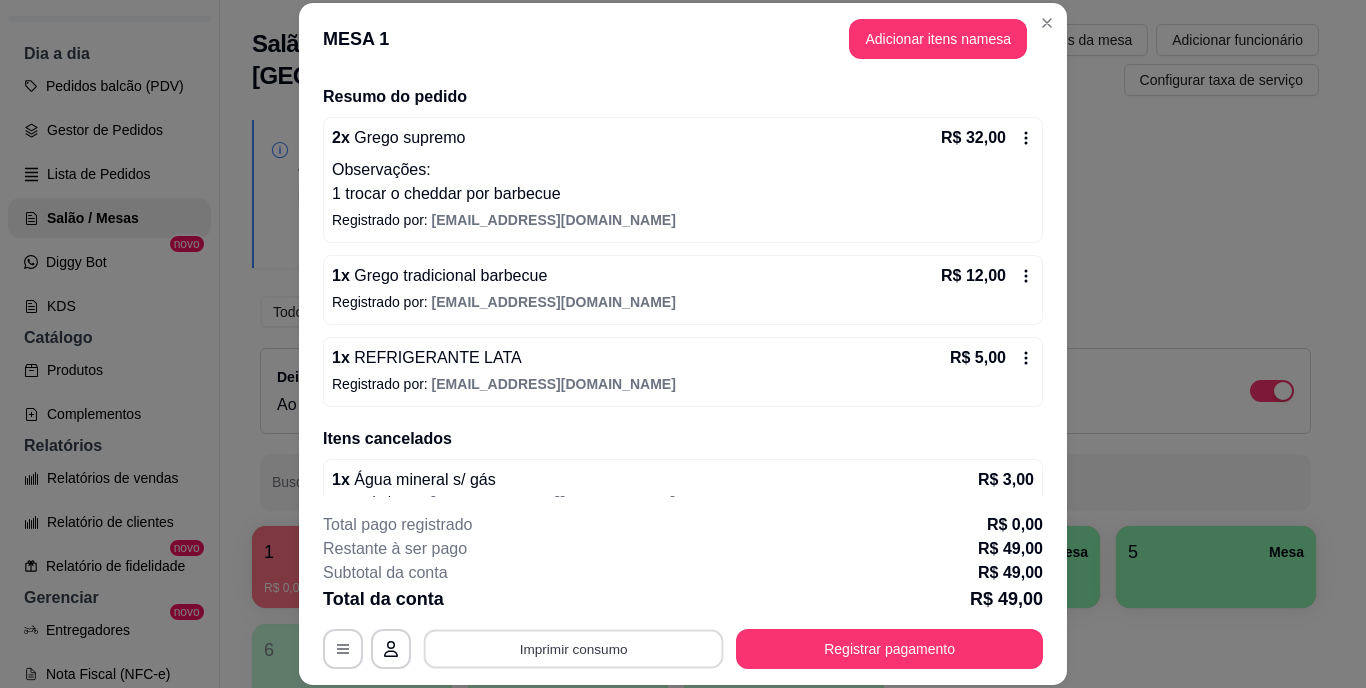click on "Imprimir consumo" at bounding box center (574, 648) 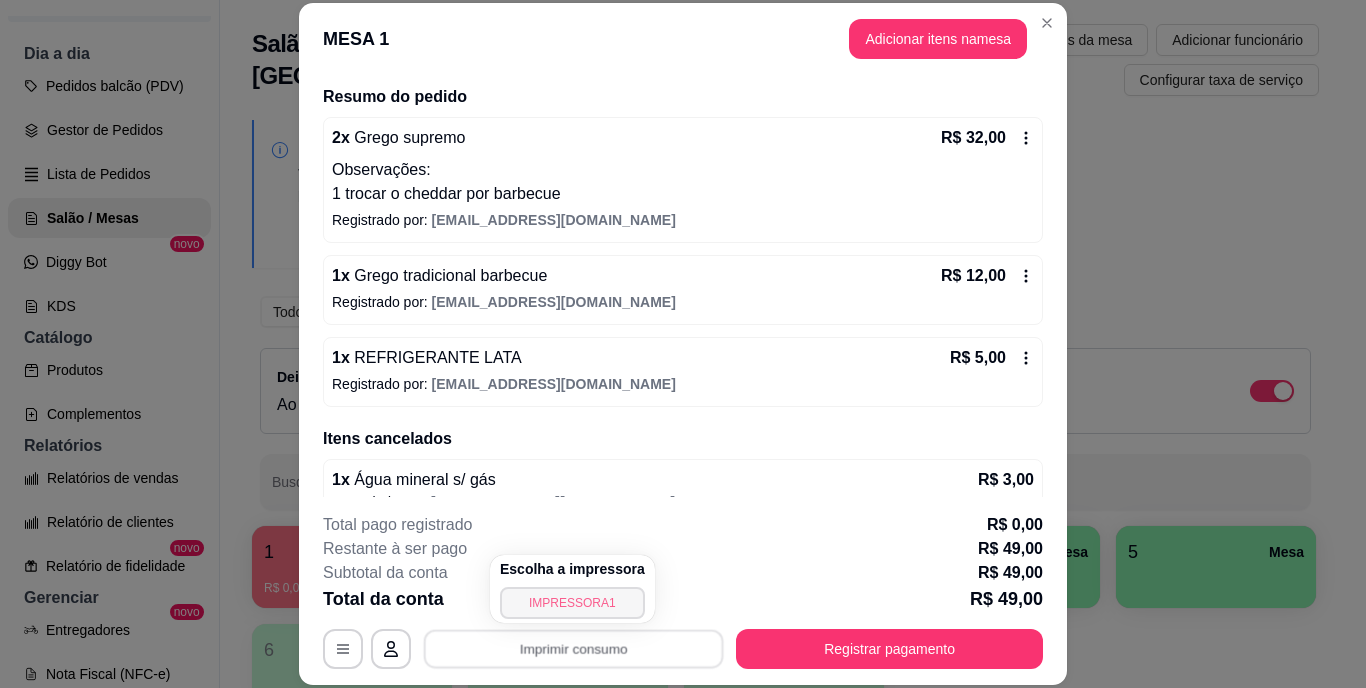 click on "IMPRESSORA1" at bounding box center [572, 603] 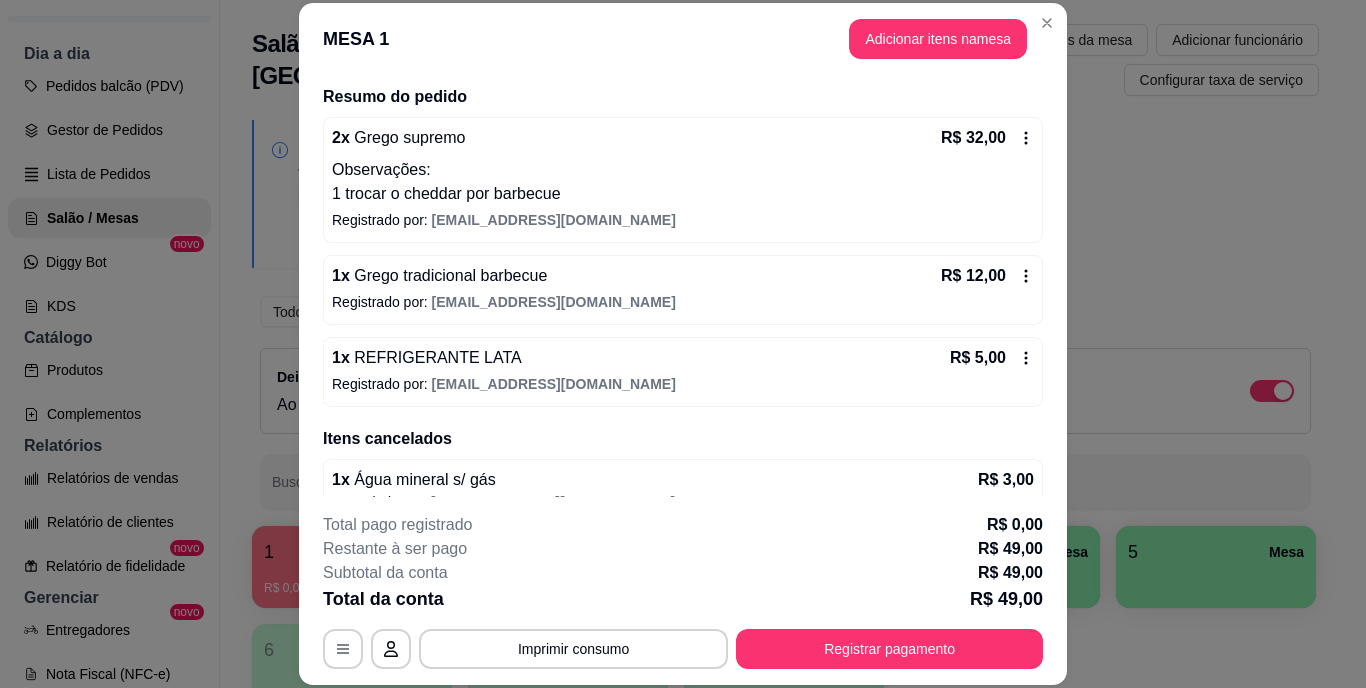 type 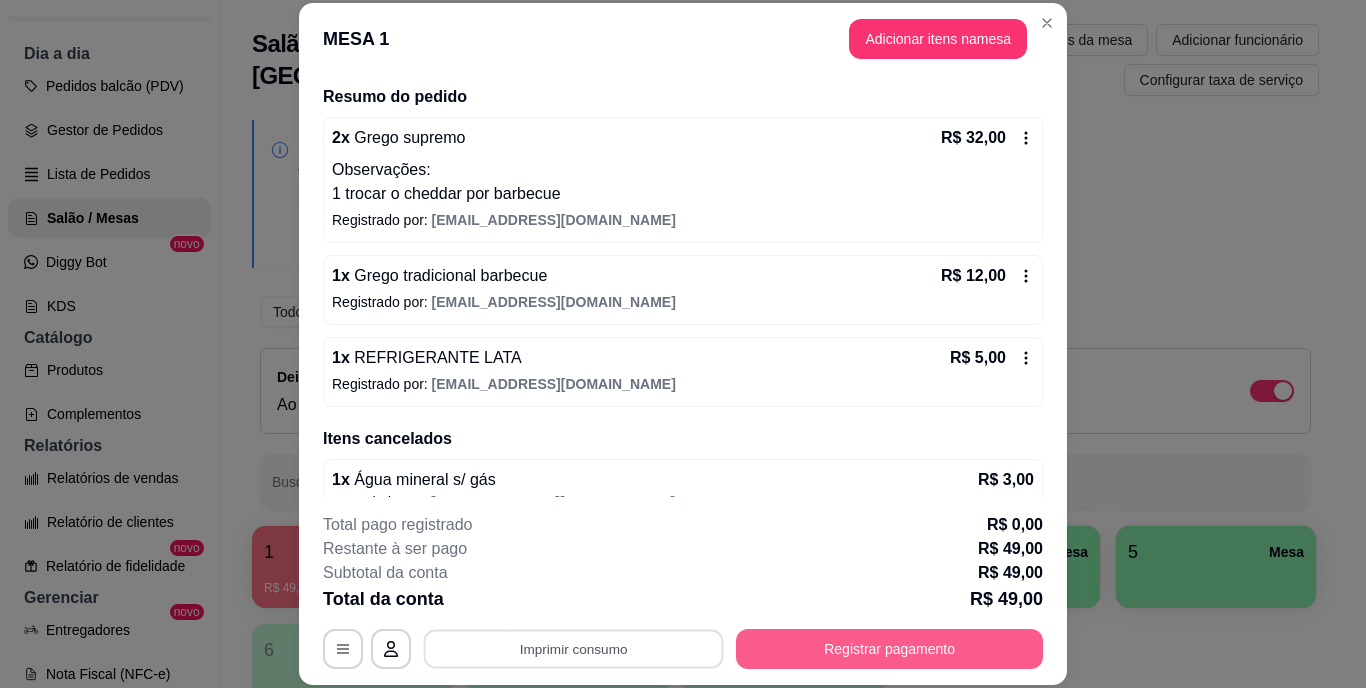 click on "Registrar pagamento" at bounding box center (889, 649) 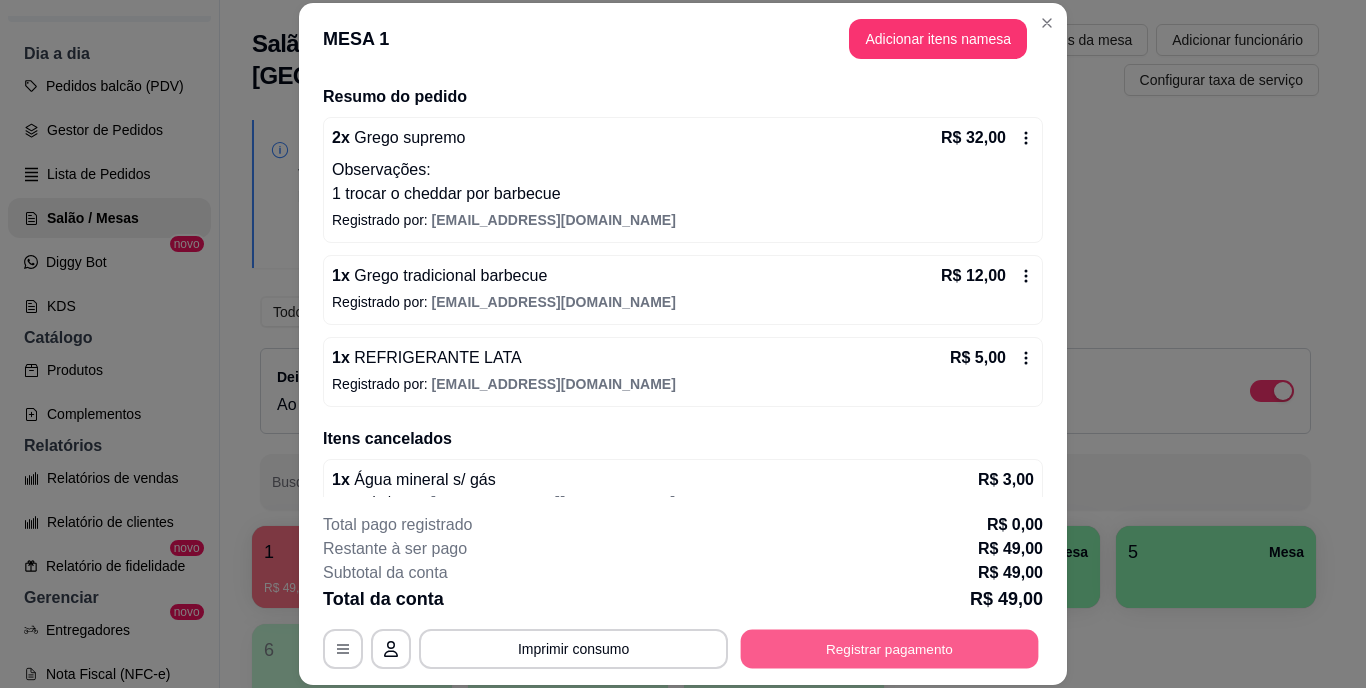 click on "Registrar pagamento" at bounding box center (890, 648) 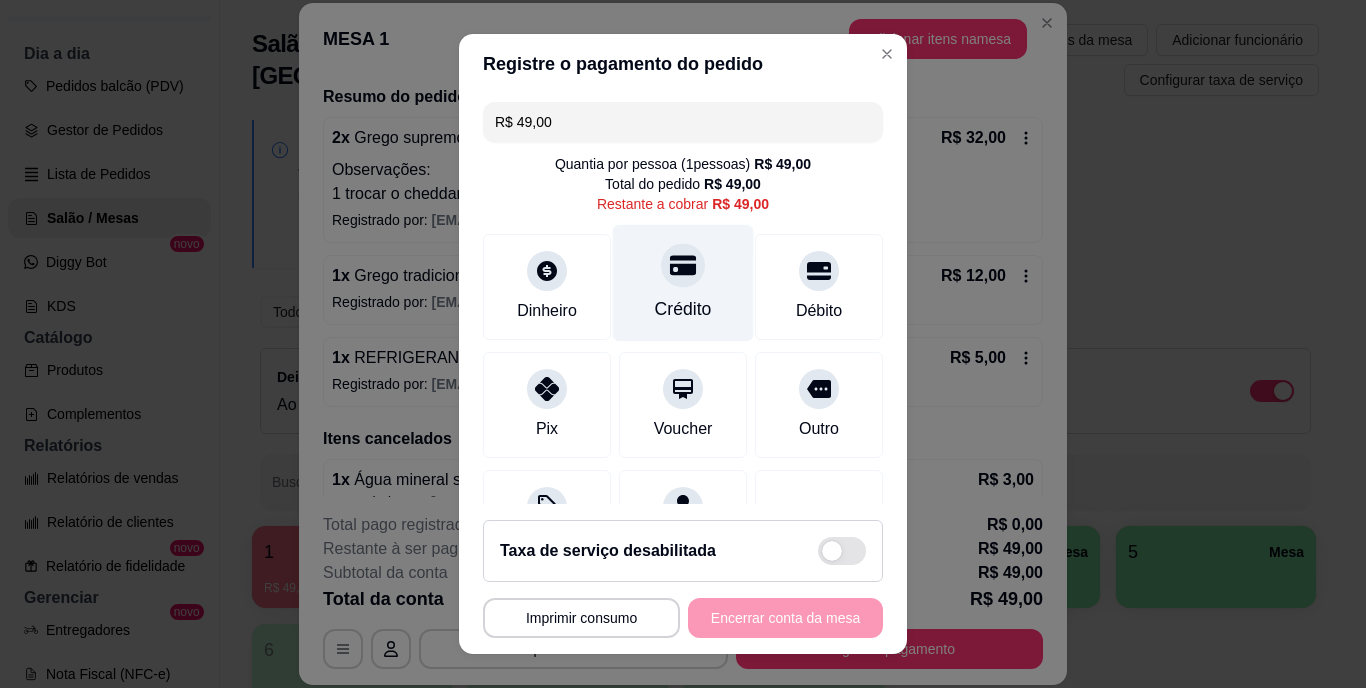 click on "Crédito" at bounding box center [683, 283] 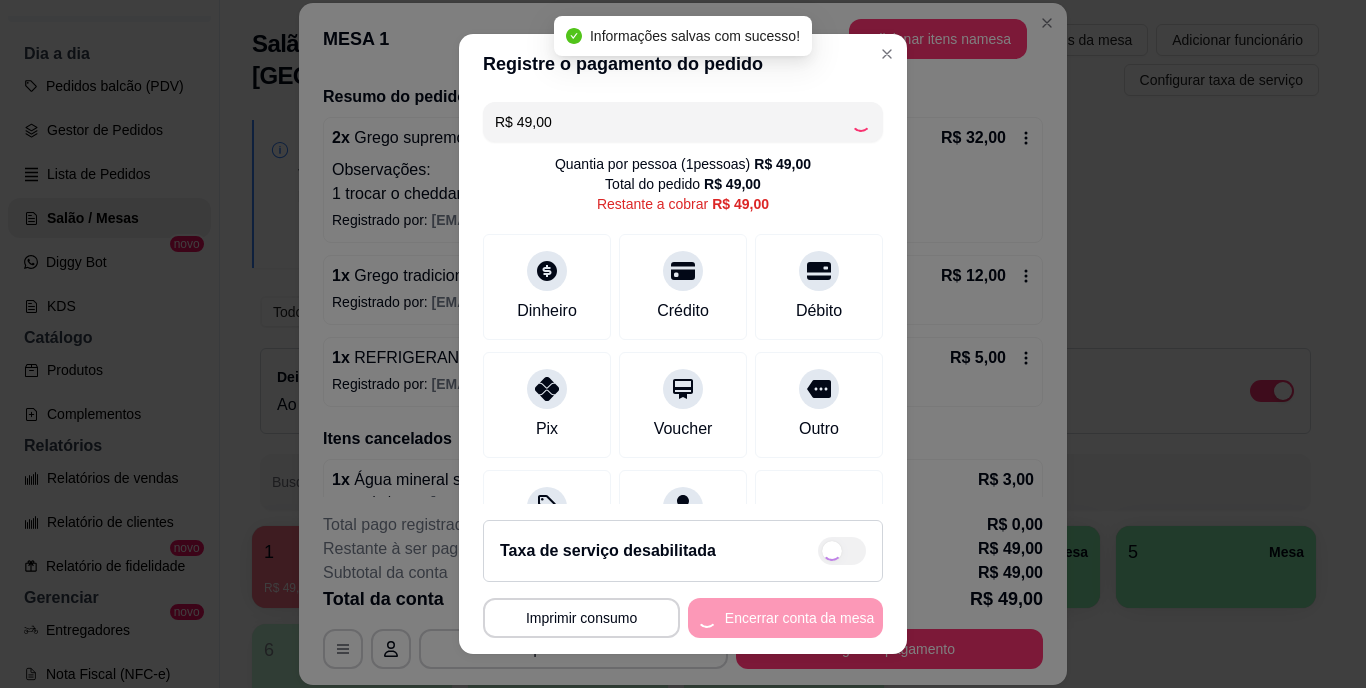 type on "R$ 0,00" 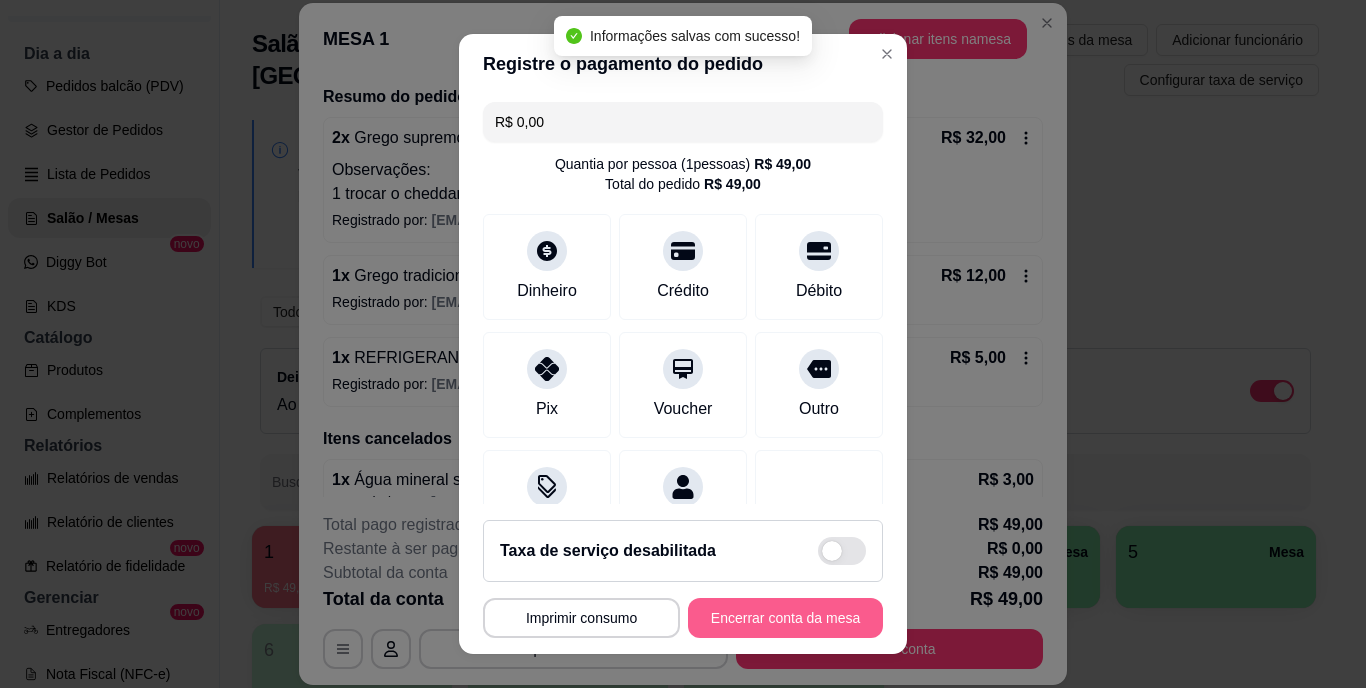 click on "Encerrar conta da mesa" at bounding box center [785, 618] 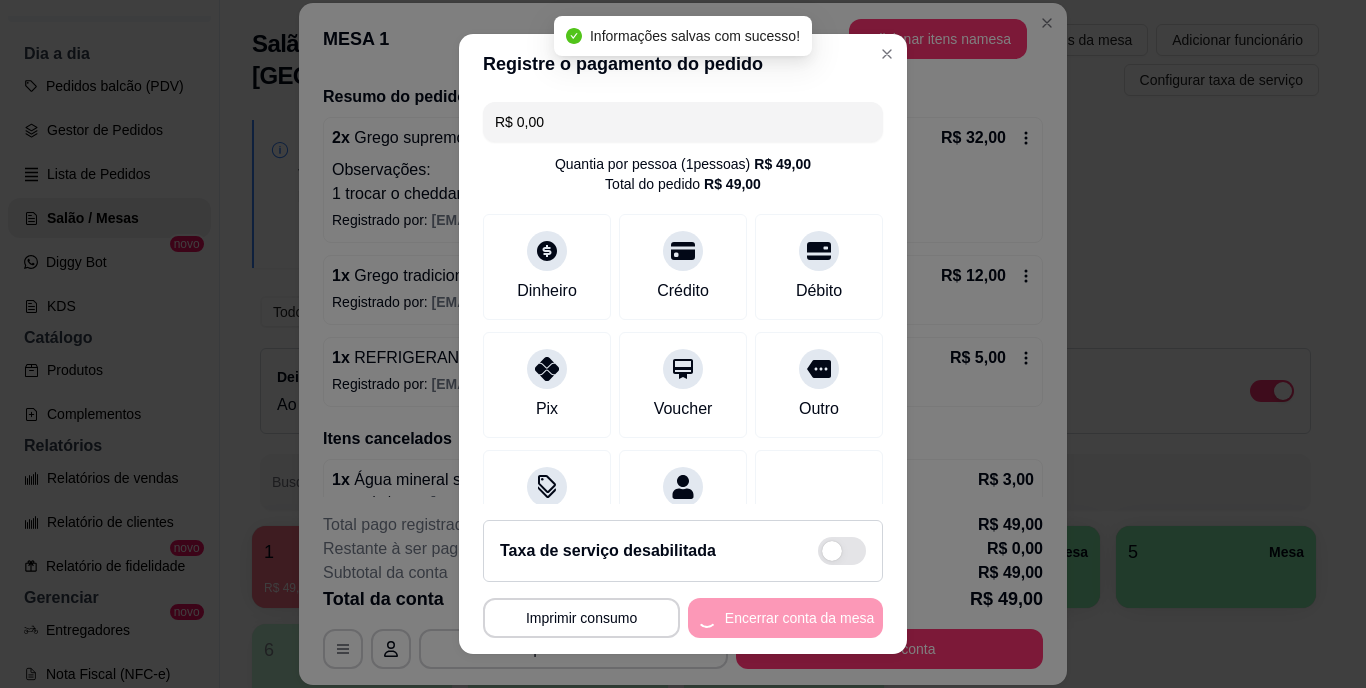 scroll, scrollTop: 0, scrollLeft: 0, axis: both 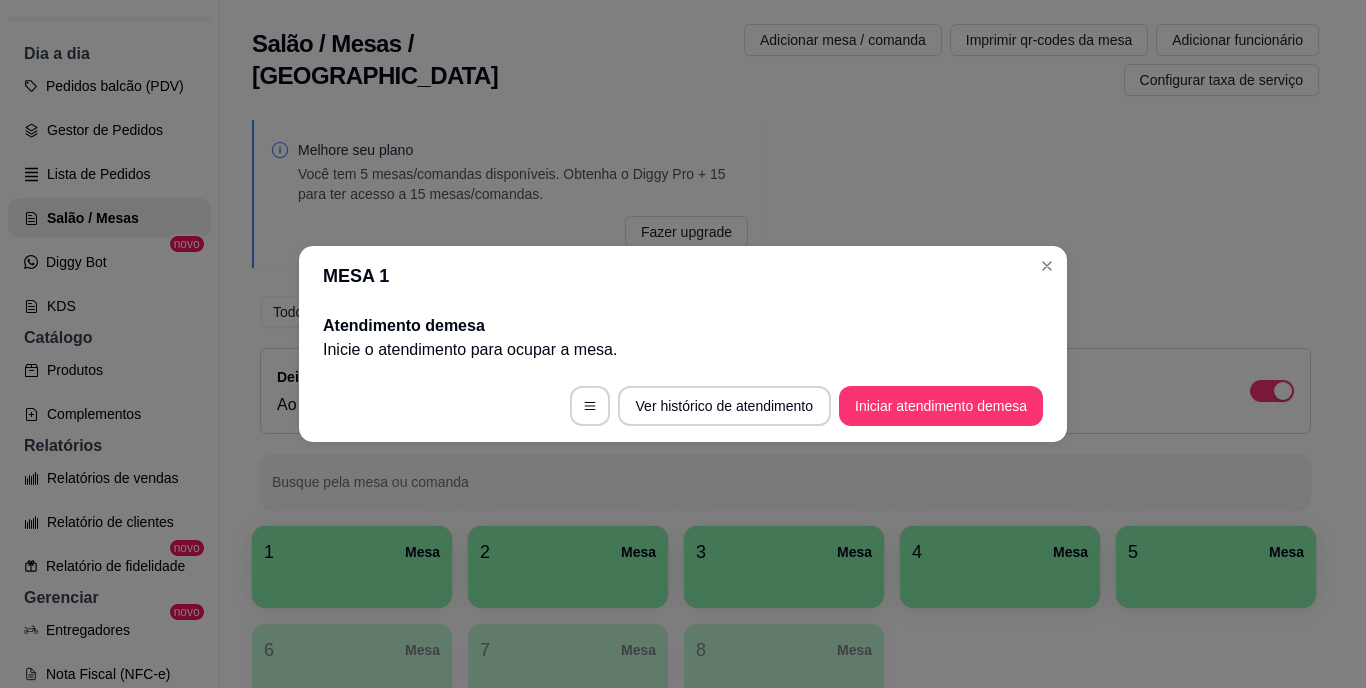 type 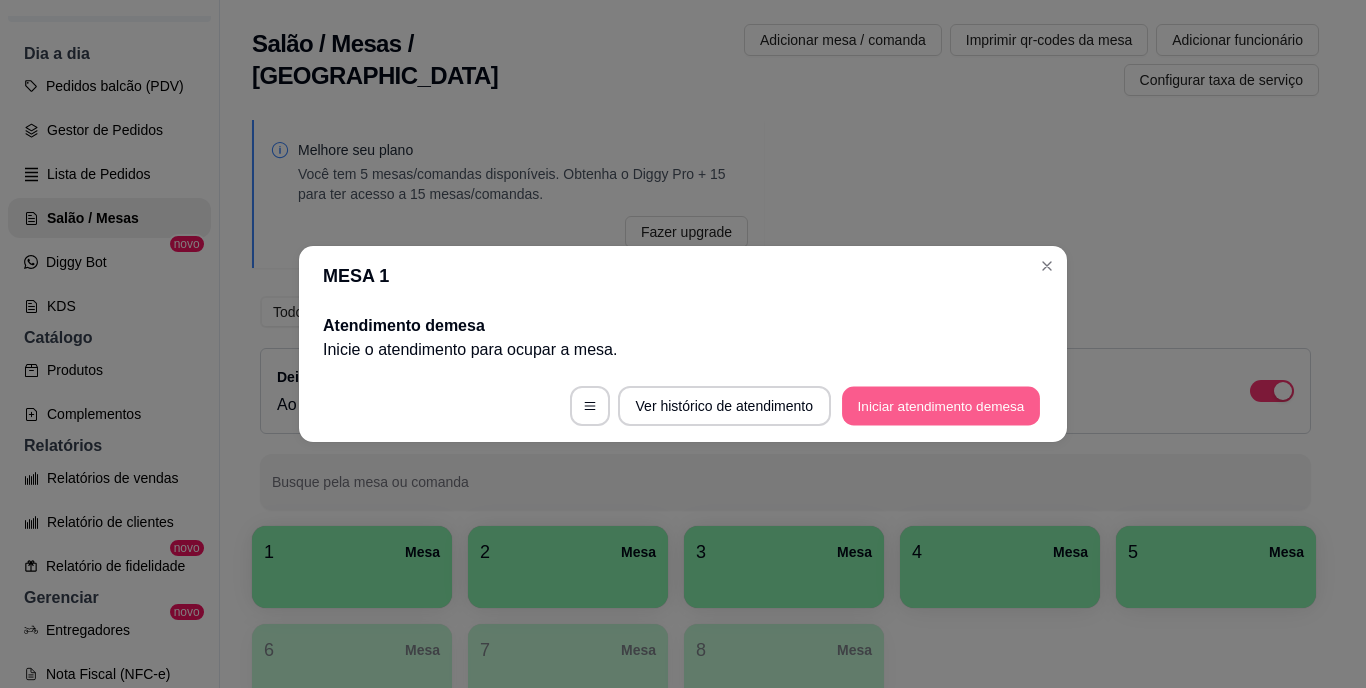 click on "Iniciar atendimento de  mesa" at bounding box center [941, 406] 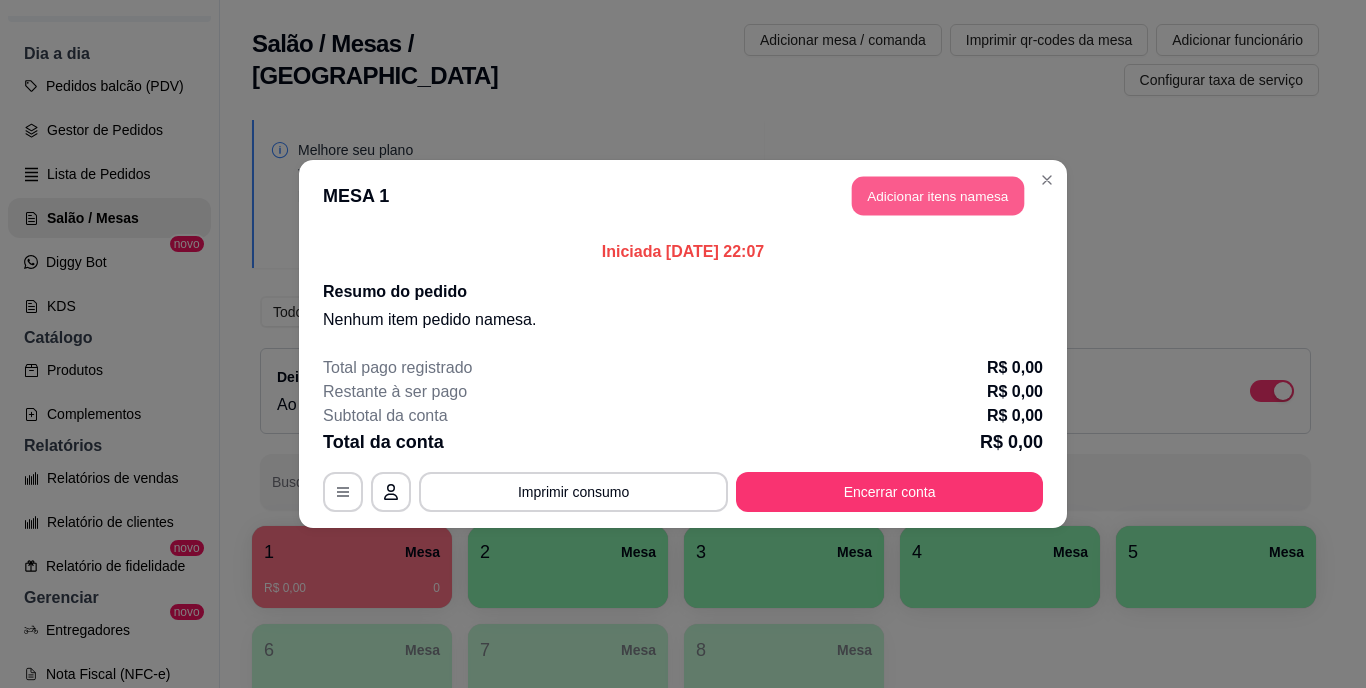 click on "Adicionar itens na  mesa" at bounding box center [938, 196] 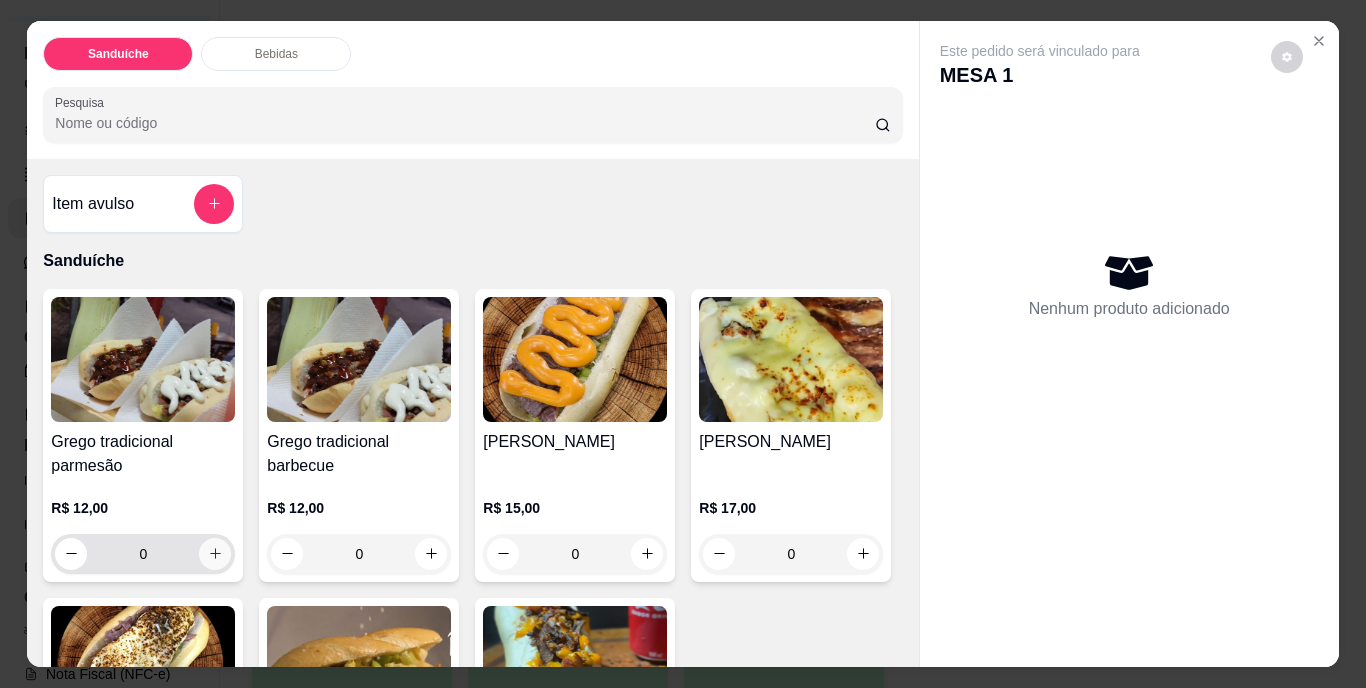 click 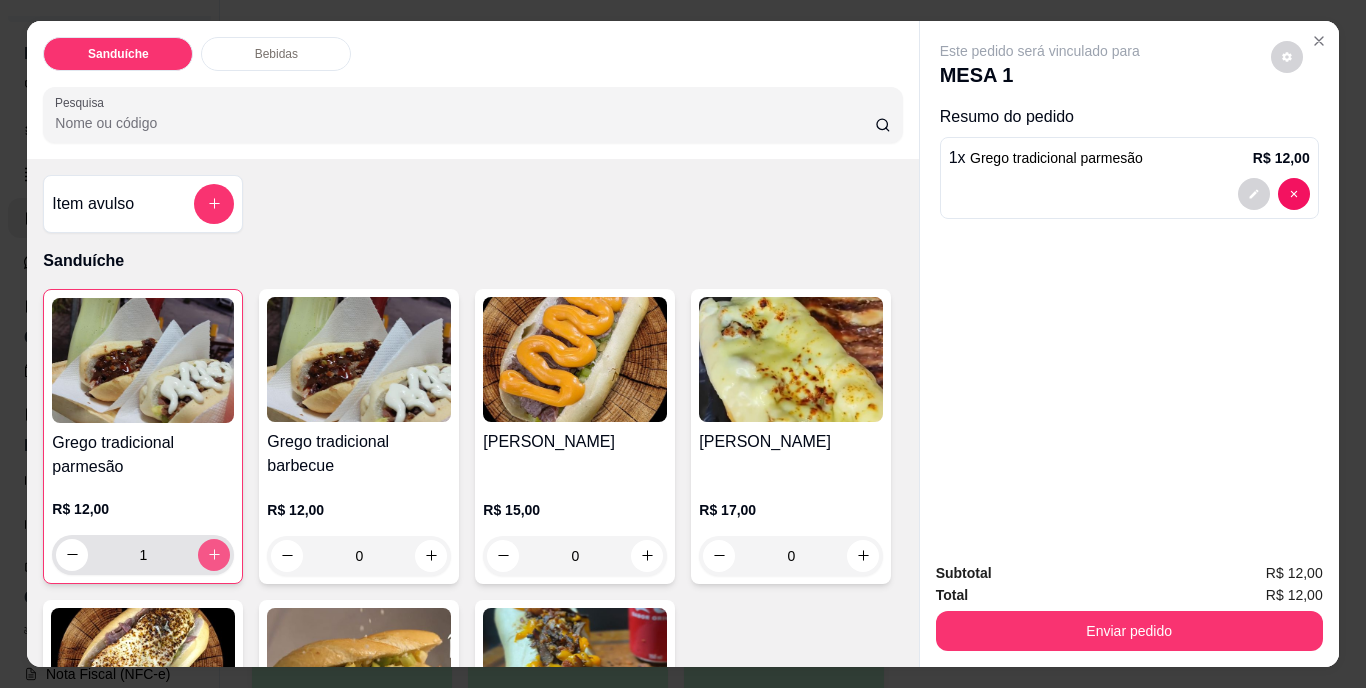 click 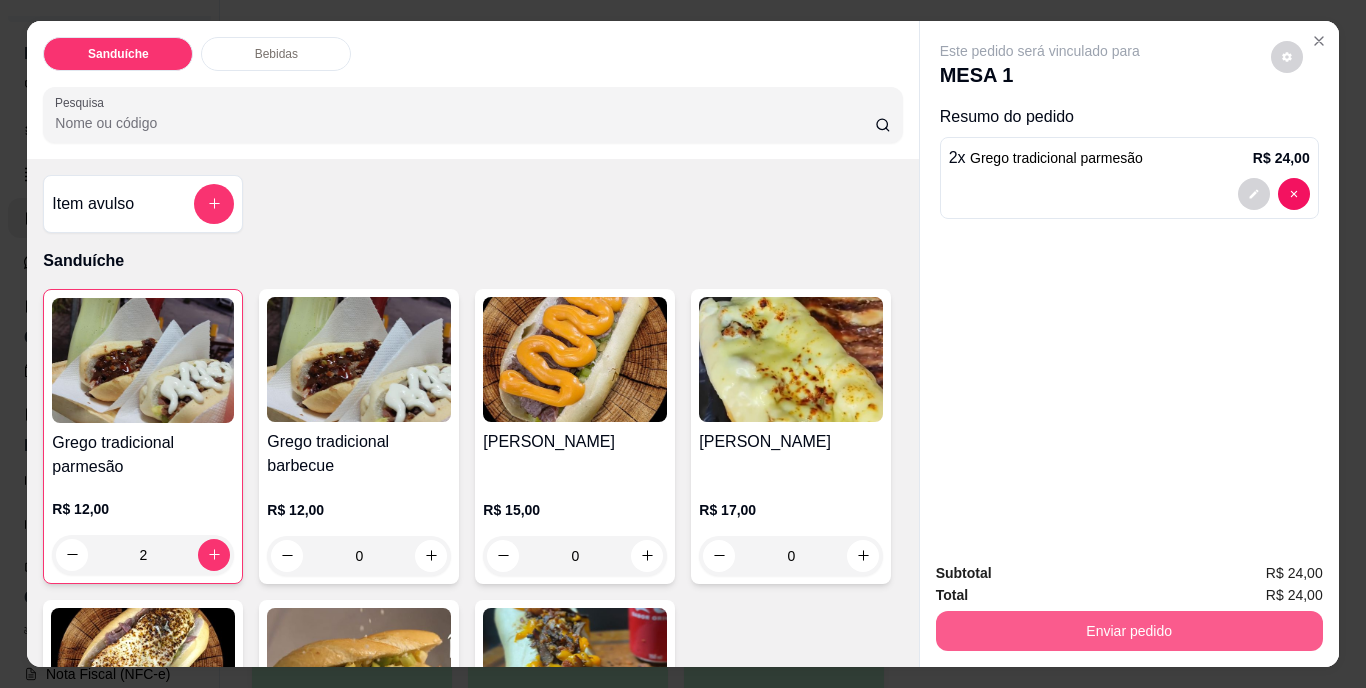 click on "Enviar pedido" at bounding box center (1129, 631) 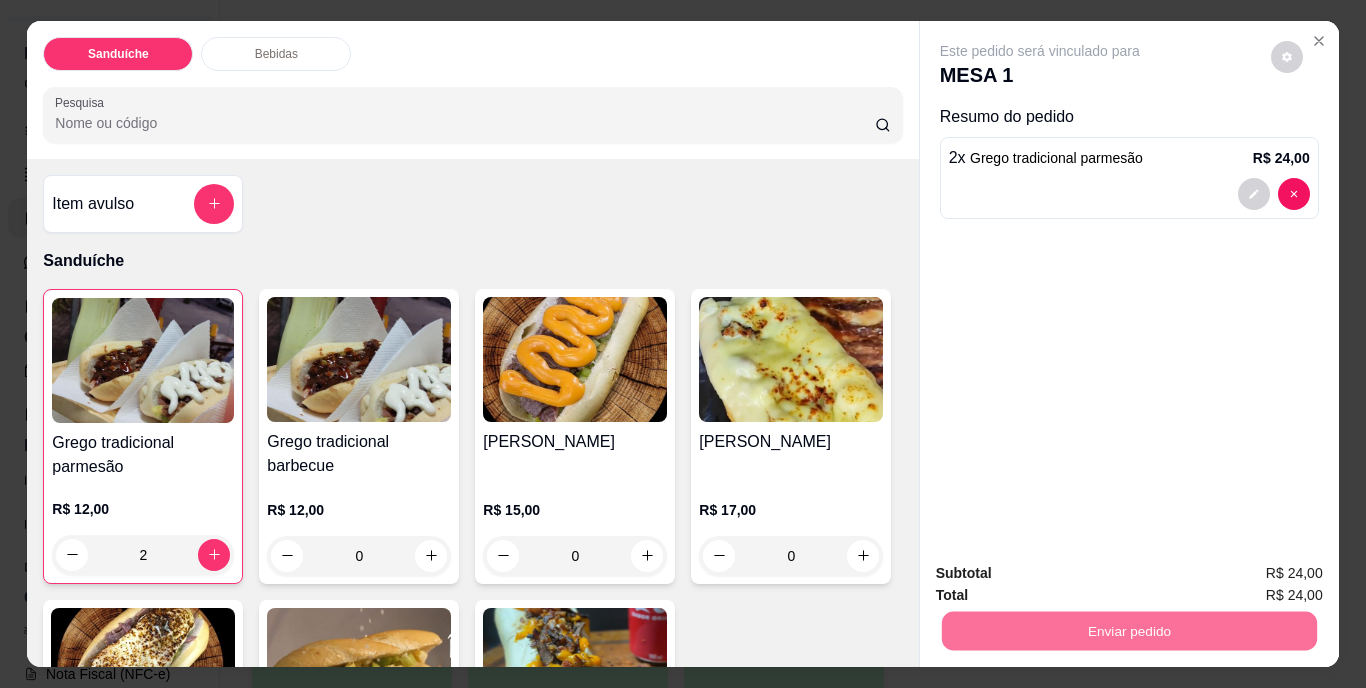 click on "Não registrar e enviar pedido" at bounding box center [1063, 575] 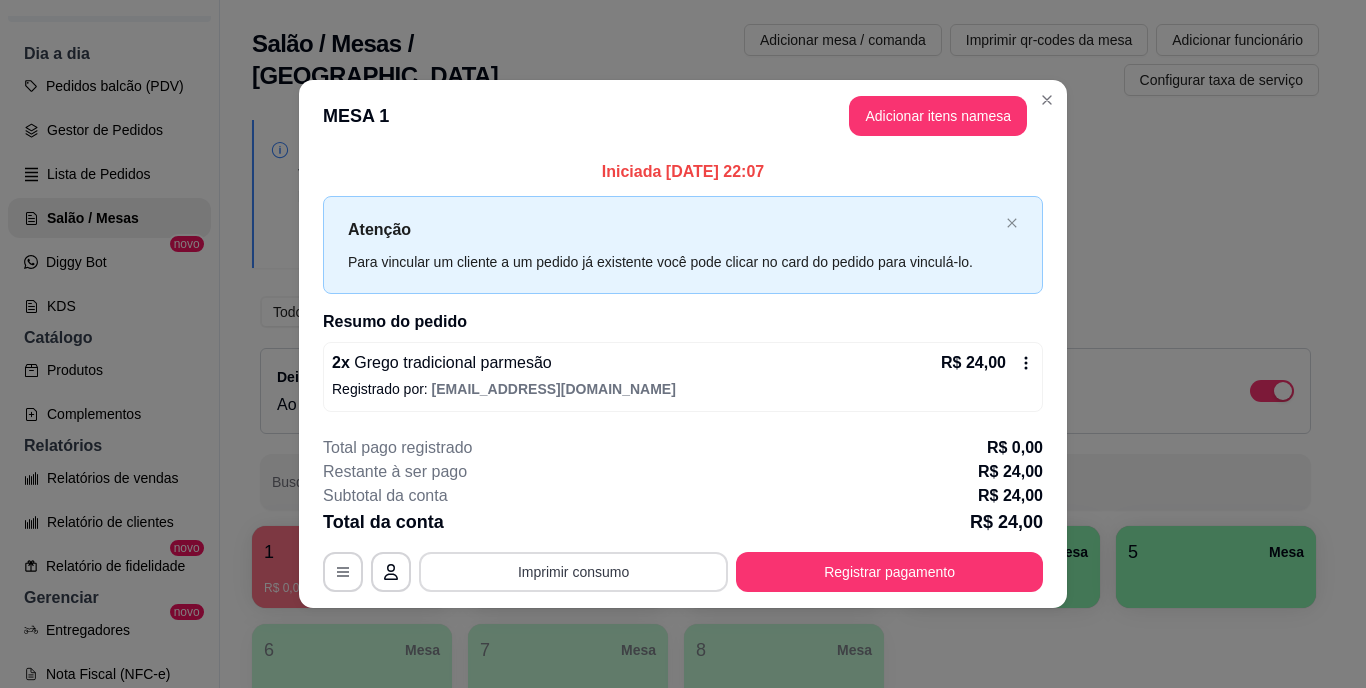 click on "Imprimir consumo" at bounding box center [573, 572] 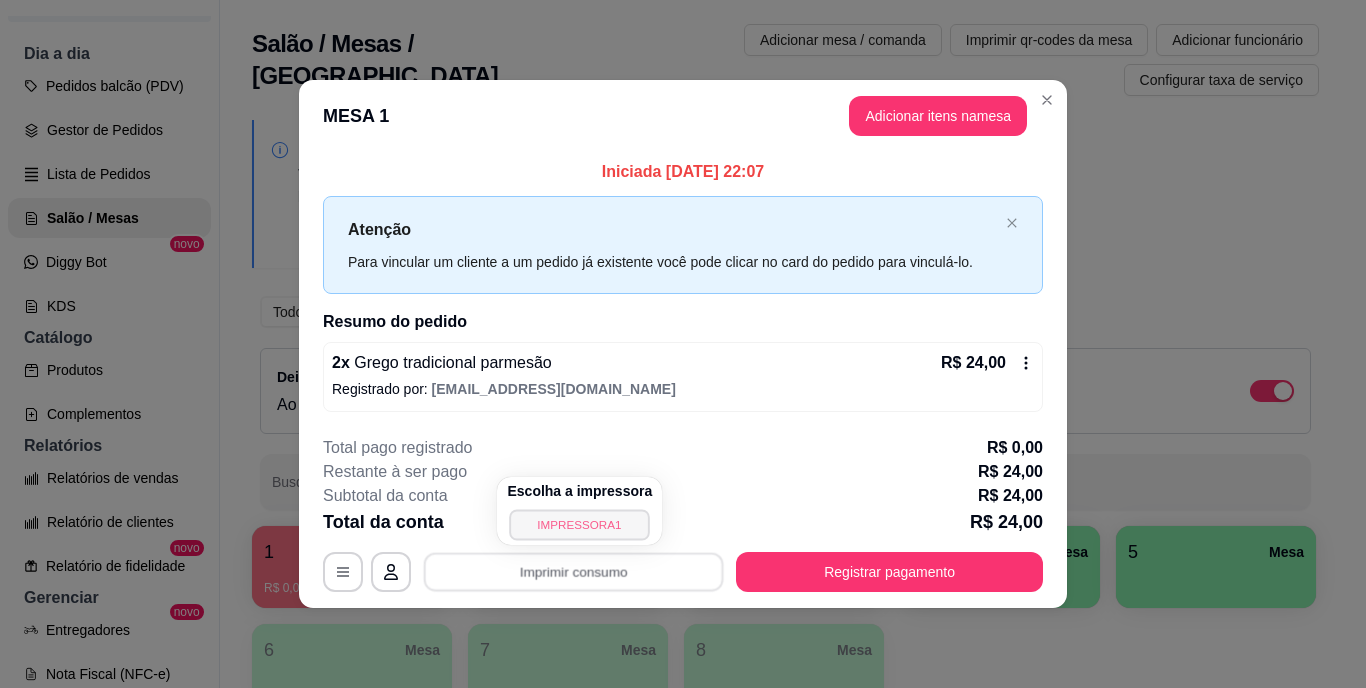 click on "IMPRESSORA1" at bounding box center (580, 524) 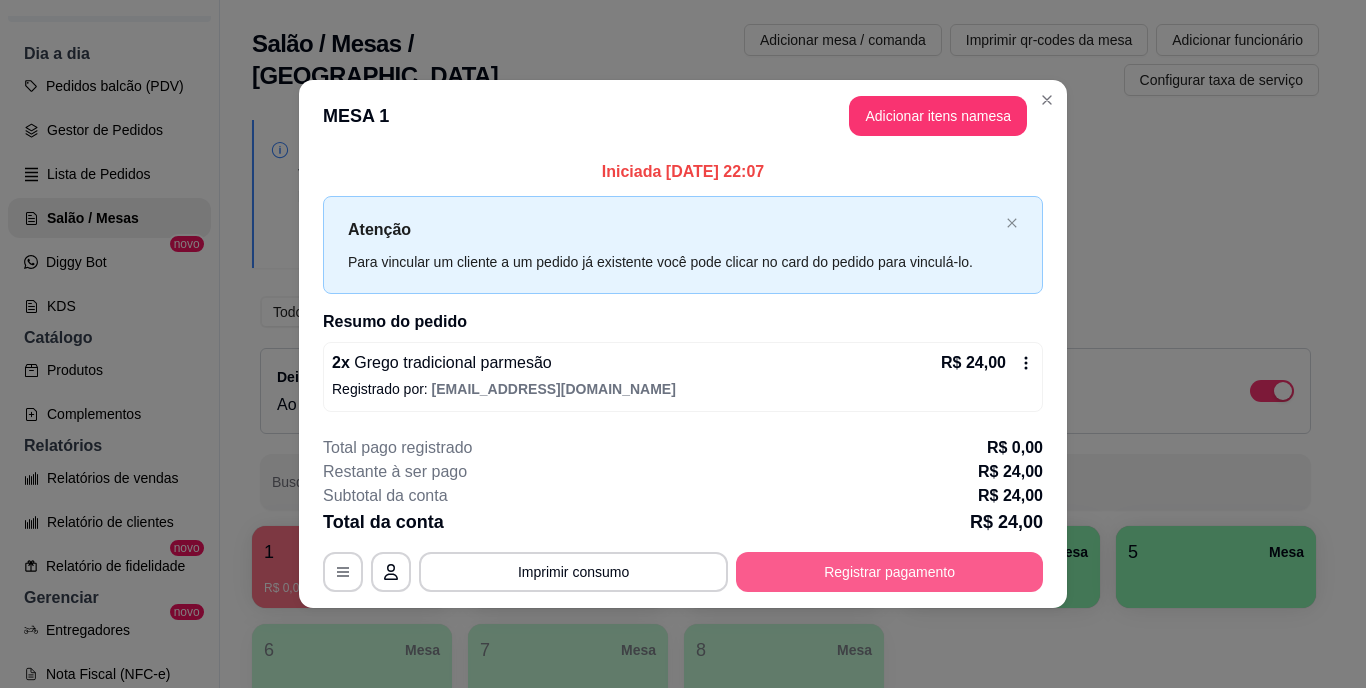 click on "Registrar pagamento" at bounding box center (889, 572) 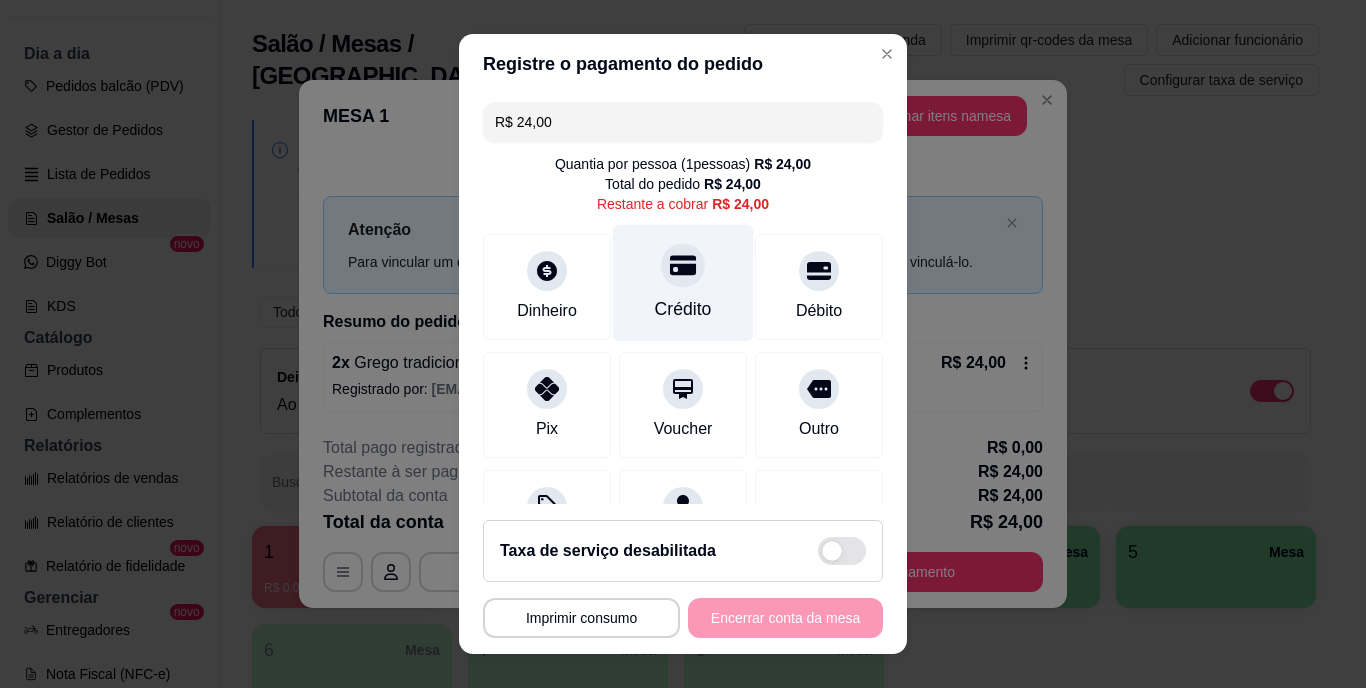 drag, startPoint x: 665, startPoint y: 278, endPoint x: 673, endPoint y: 287, distance: 12.0415945 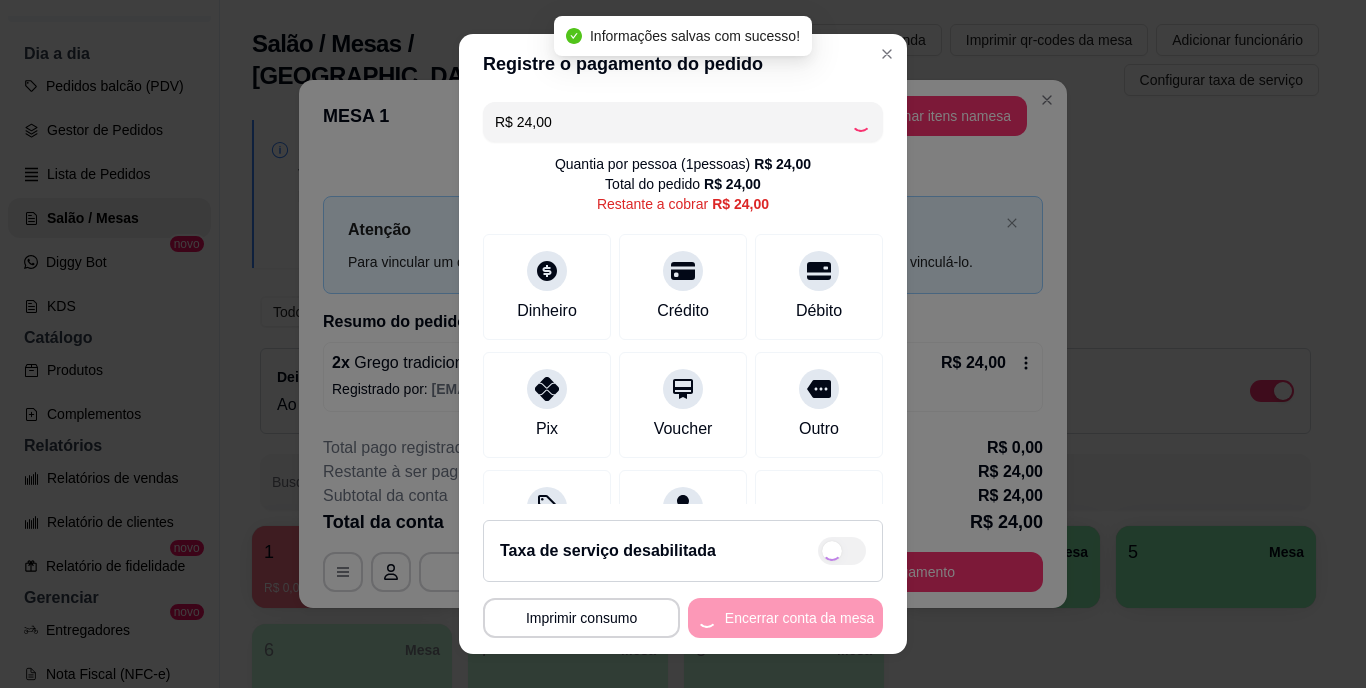 type on "R$ 0,00" 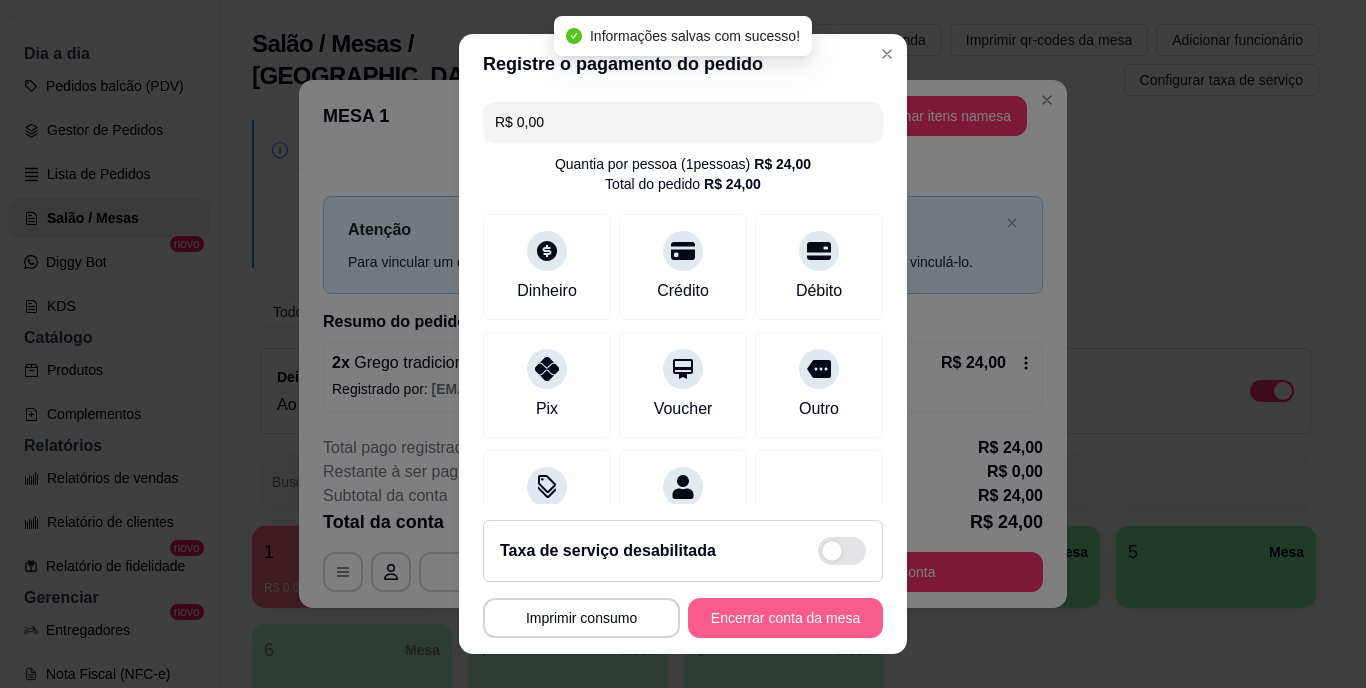 click on "Encerrar conta da mesa" at bounding box center [785, 618] 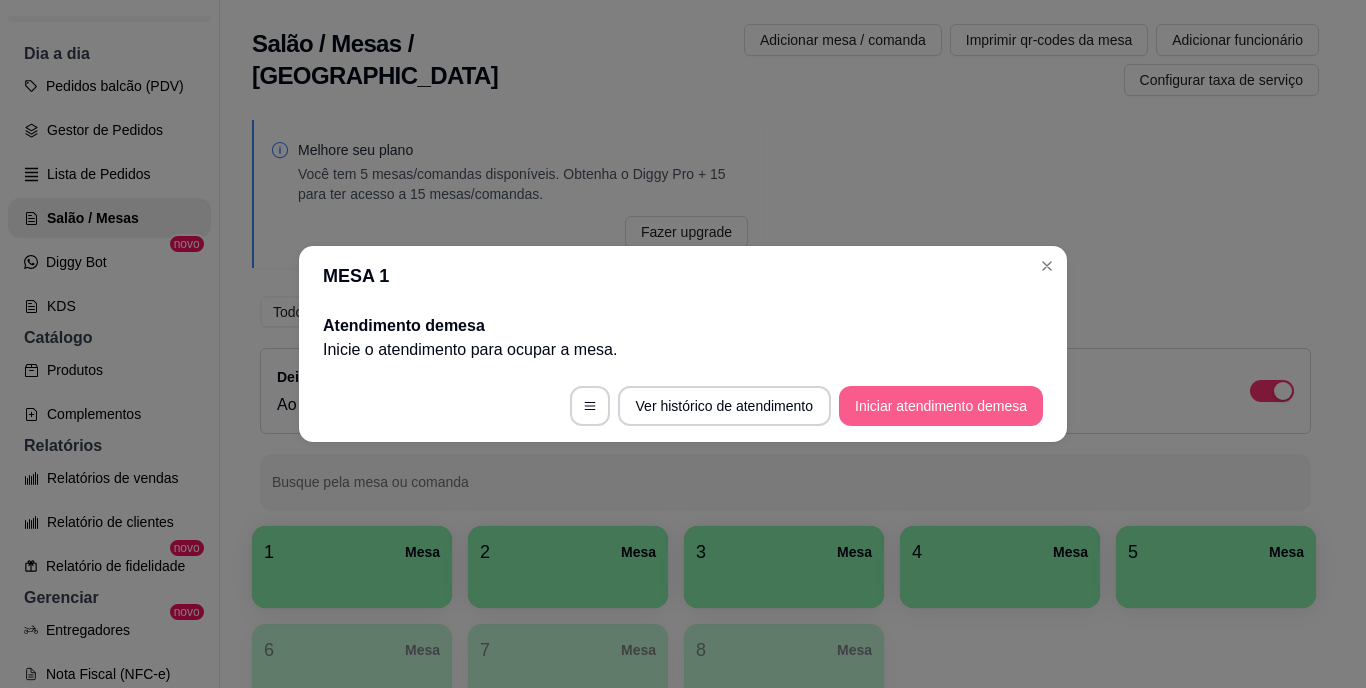 click on "Iniciar atendimento de  mesa" at bounding box center [941, 406] 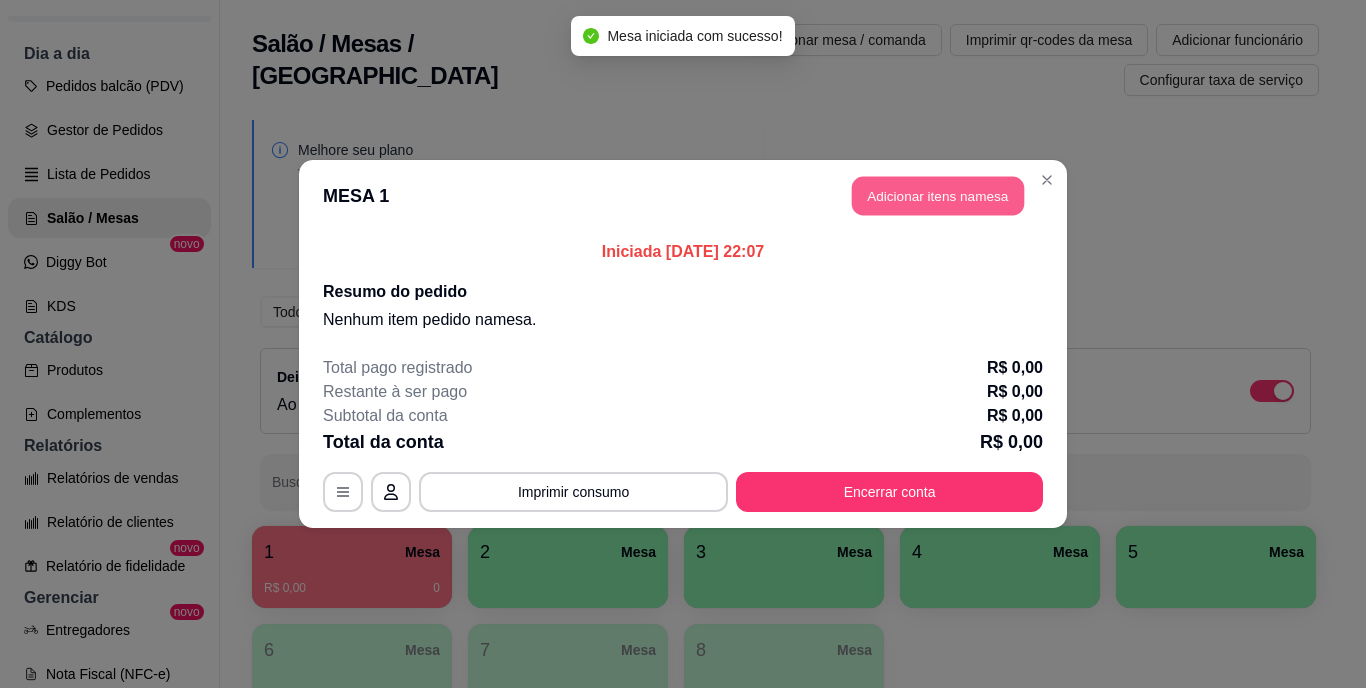 click on "Adicionar itens na  mesa" at bounding box center [938, 196] 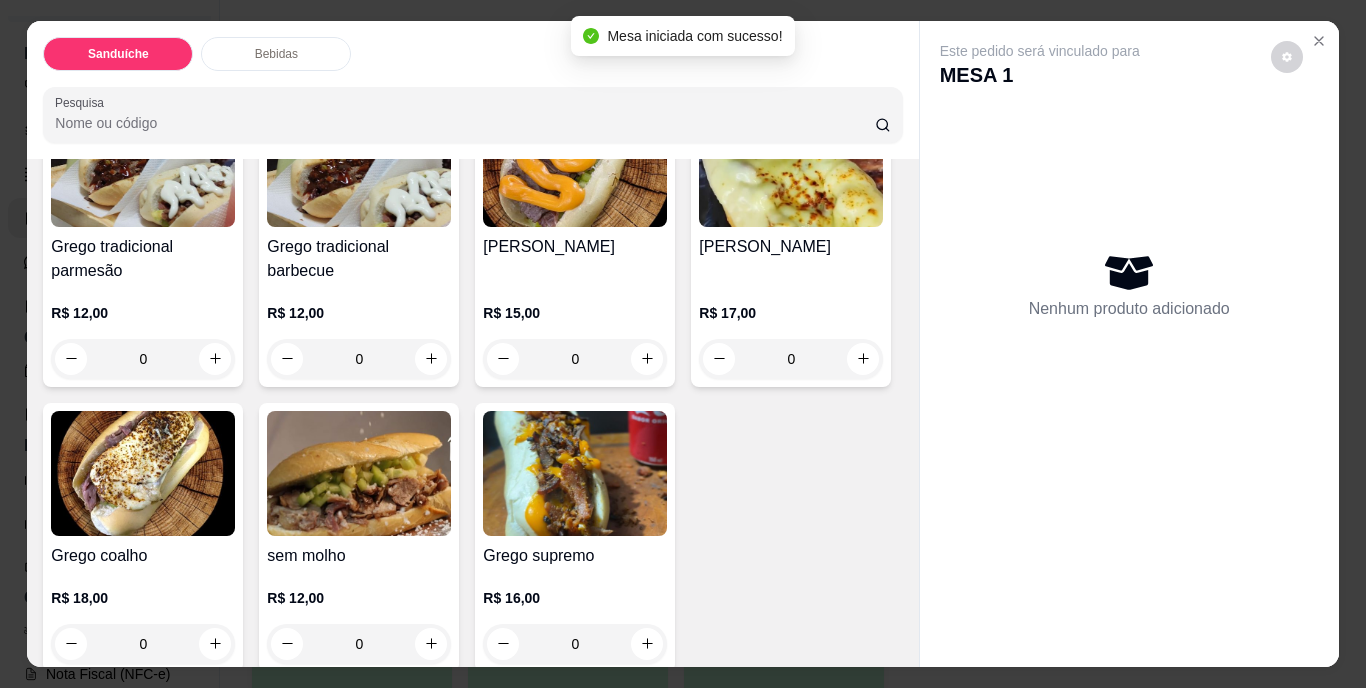 scroll, scrollTop: 200, scrollLeft: 0, axis: vertical 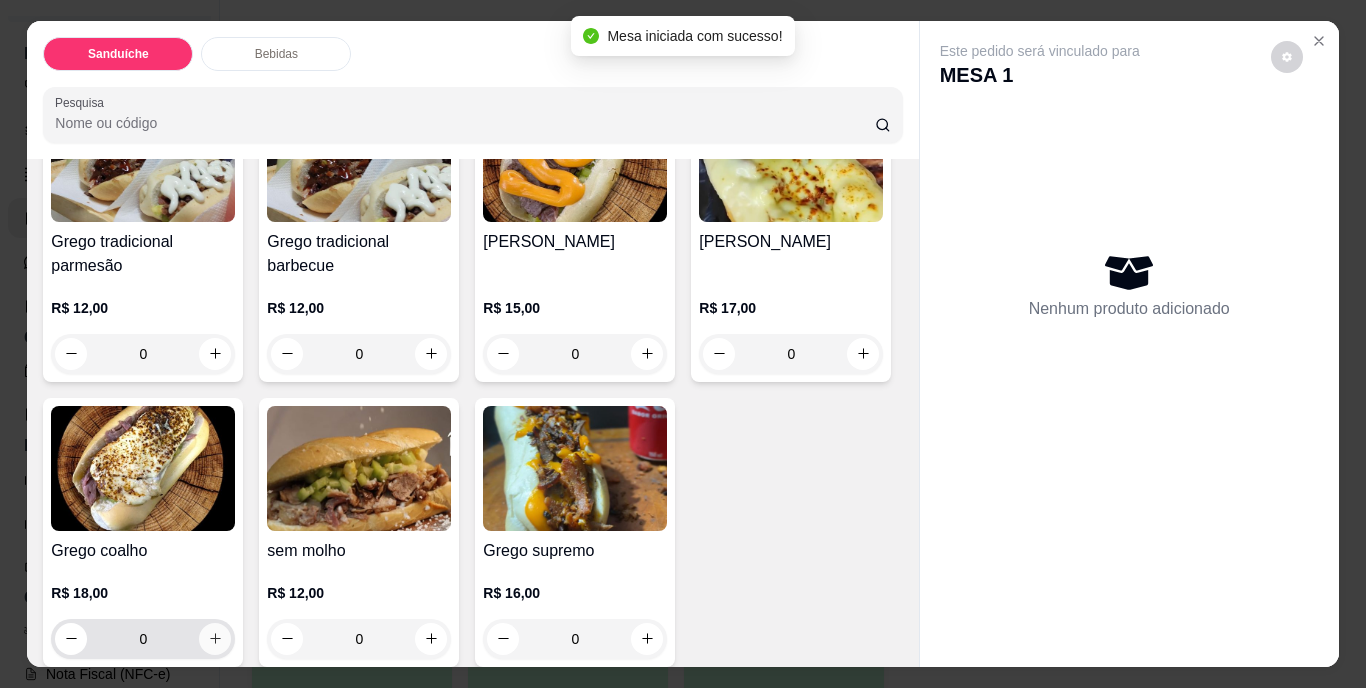 click 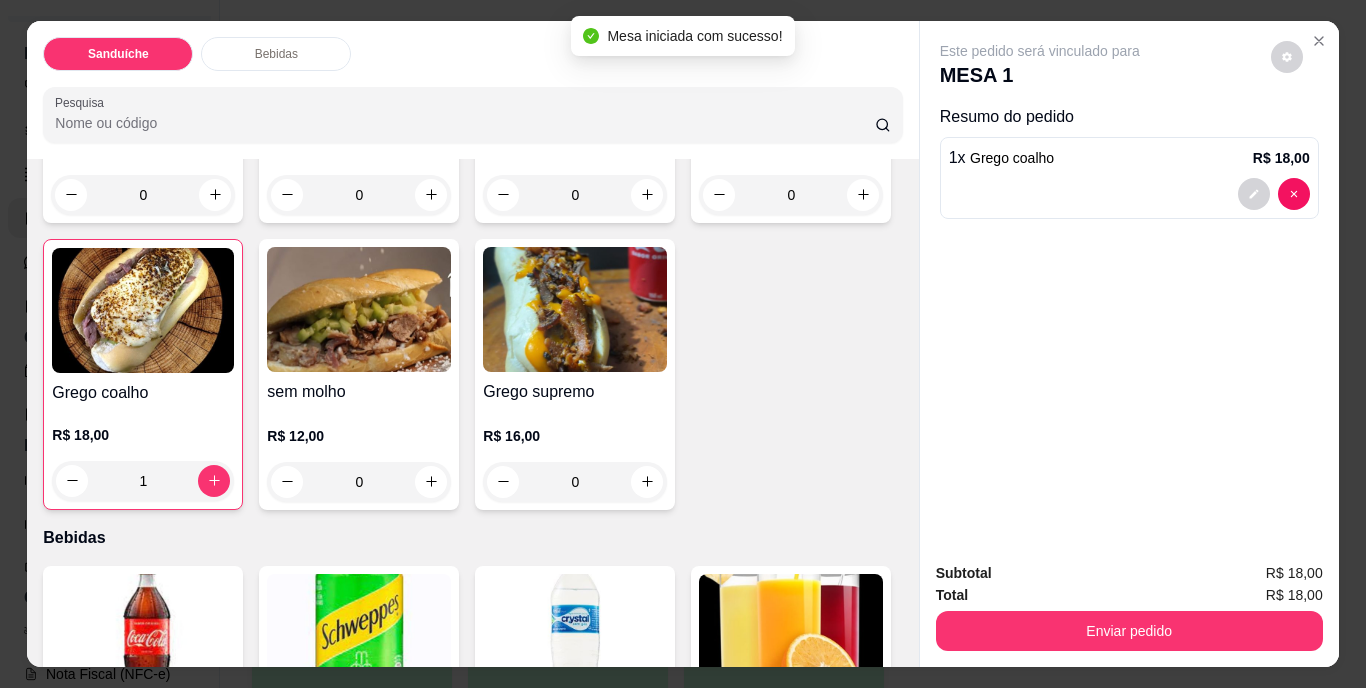scroll, scrollTop: 500, scrollLeft: 0, axis: vertical 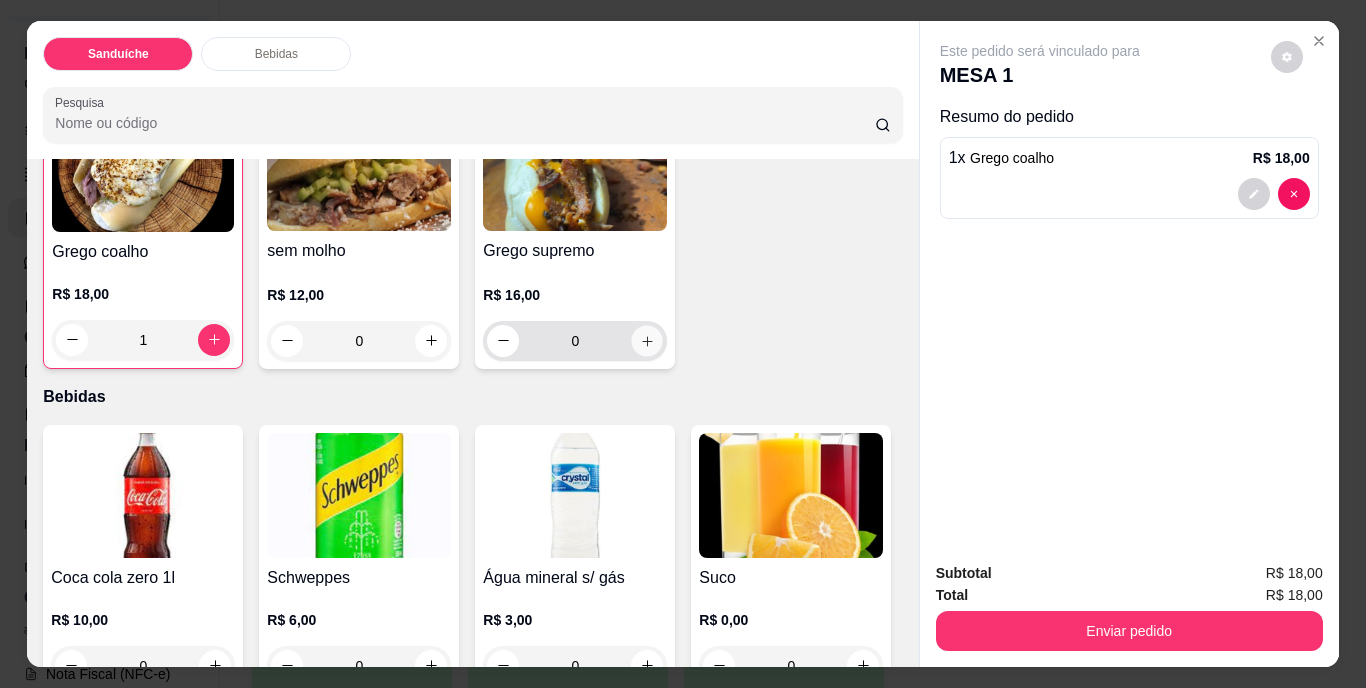 click 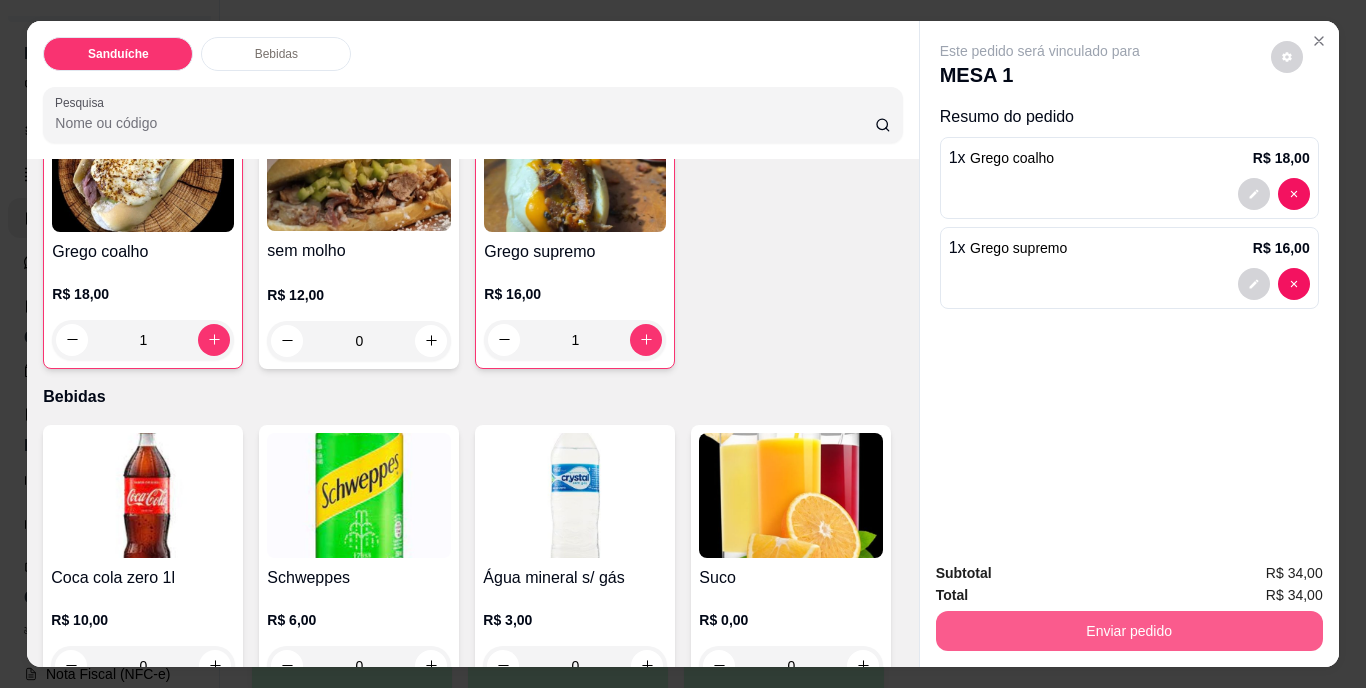 click on "Enviar pedido" at bounding box center (1129, 631) 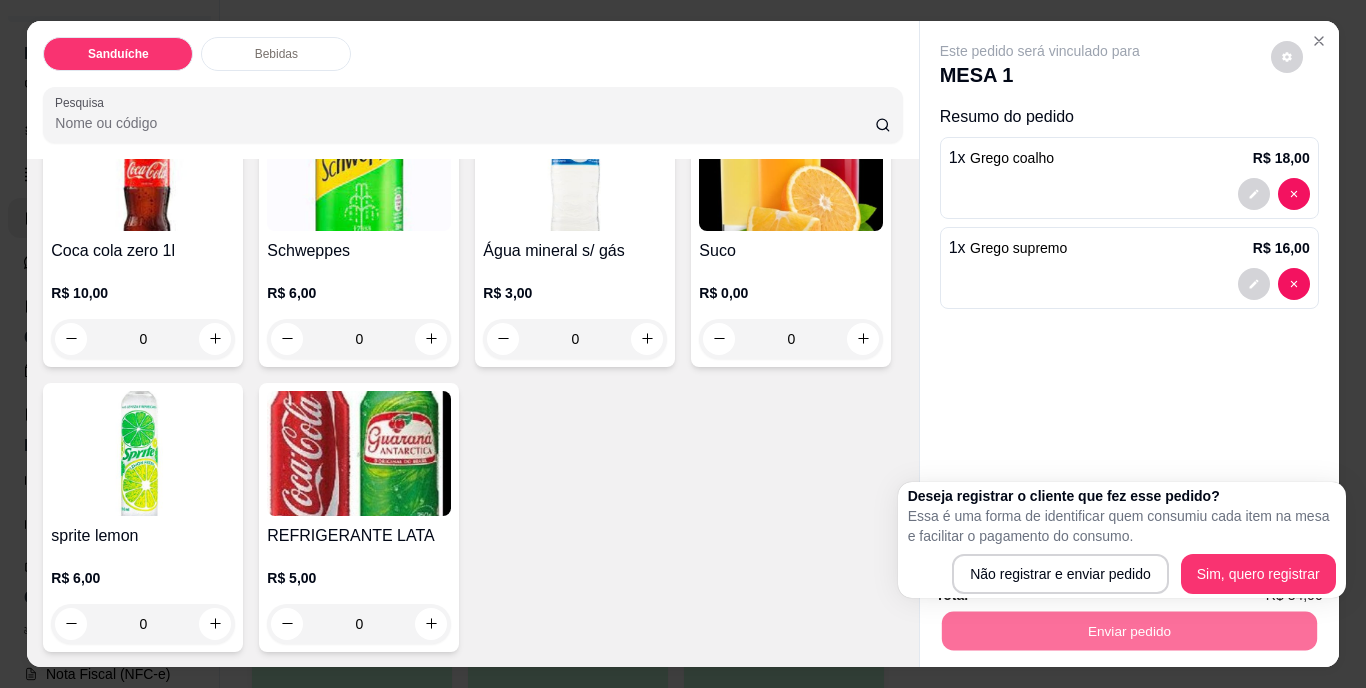 scroll, scrollTop: 1114, scrollLeft: 0, axis: vertical 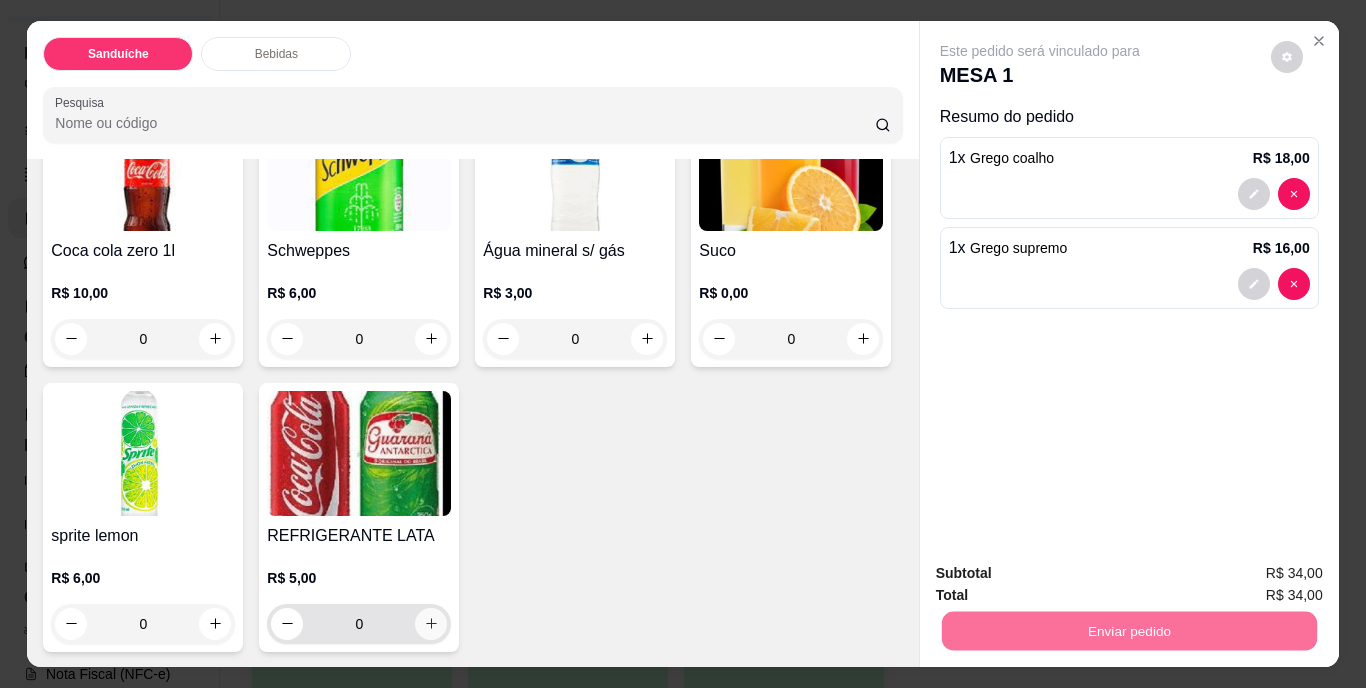 click at bounding box center [431, 624] 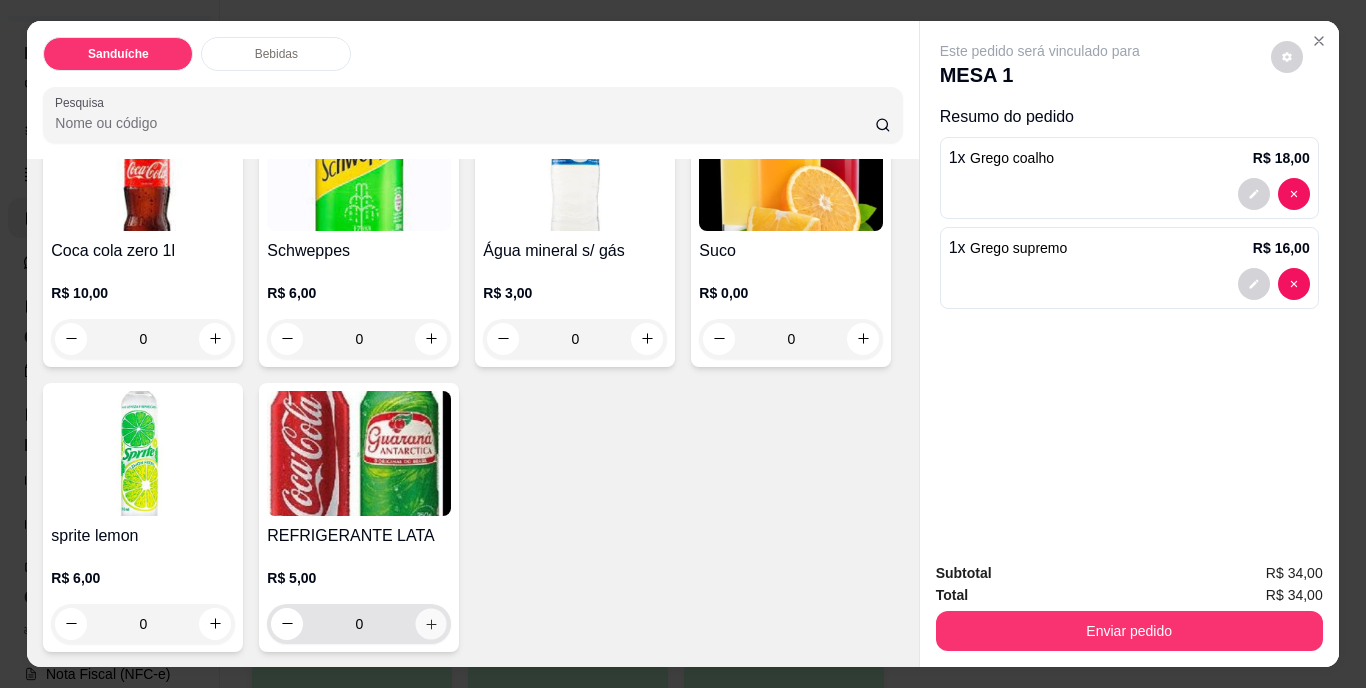 click 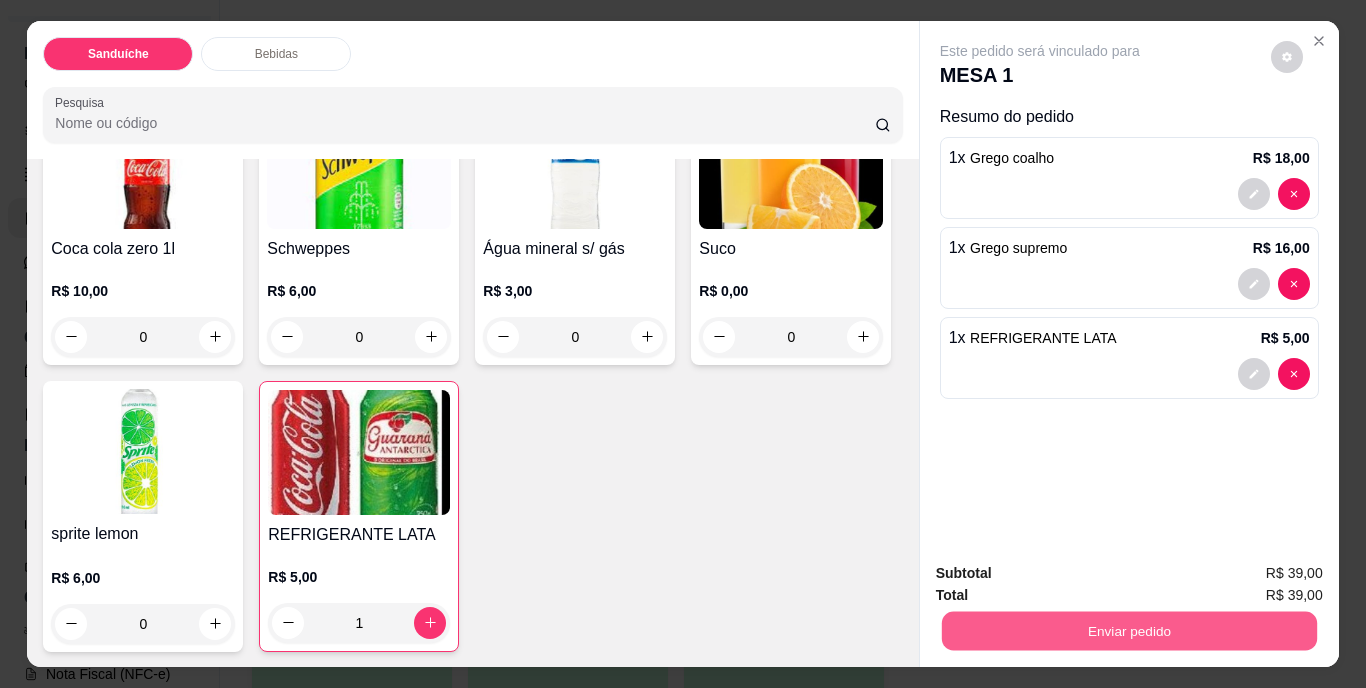 click on "Enviar pedido" at bounding box center [1128, 631] 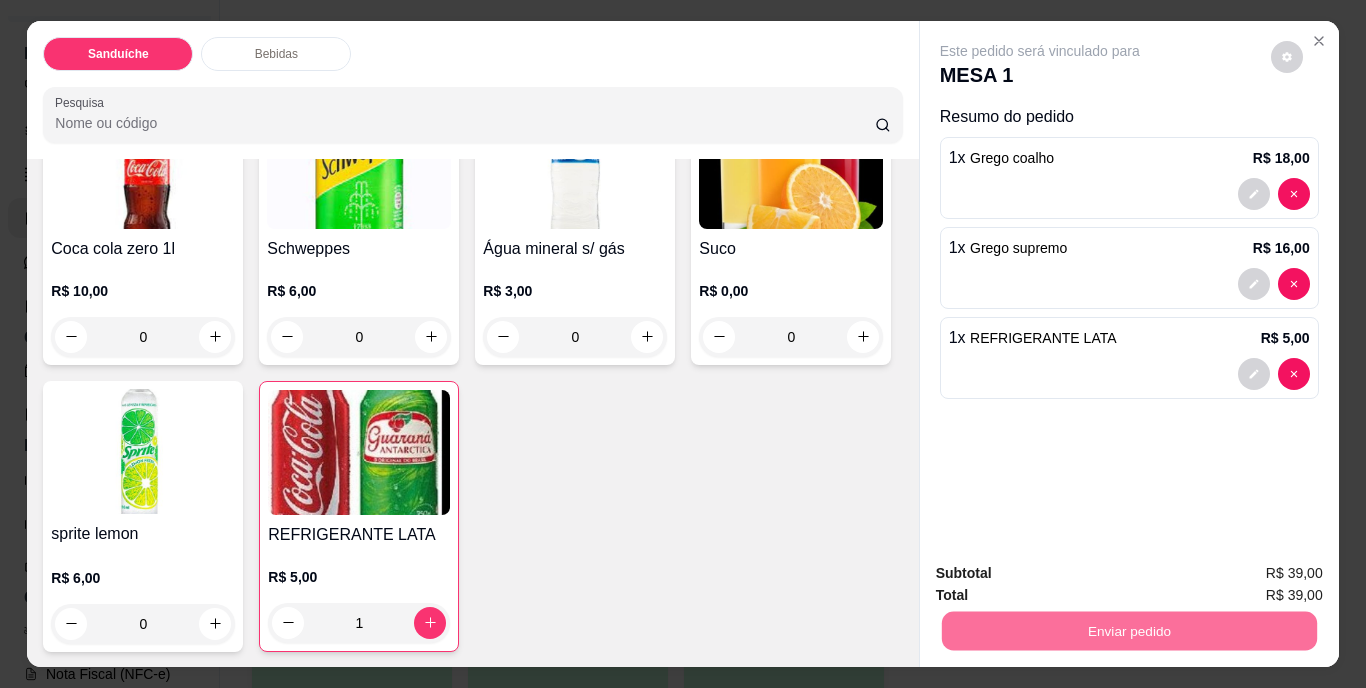 click on "Não registrar e enviar pedido" at bounding box center (1063, 575) 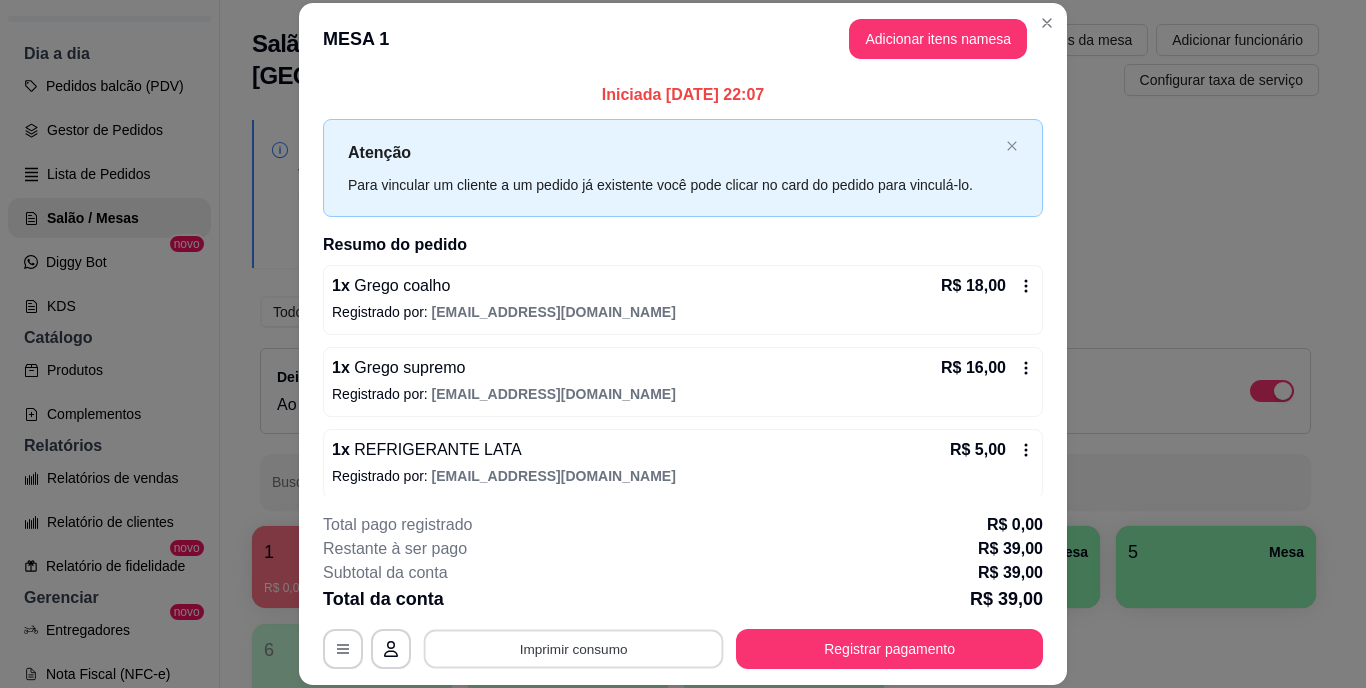click on "Imprimir consumo" at bounding box center (574, 648) 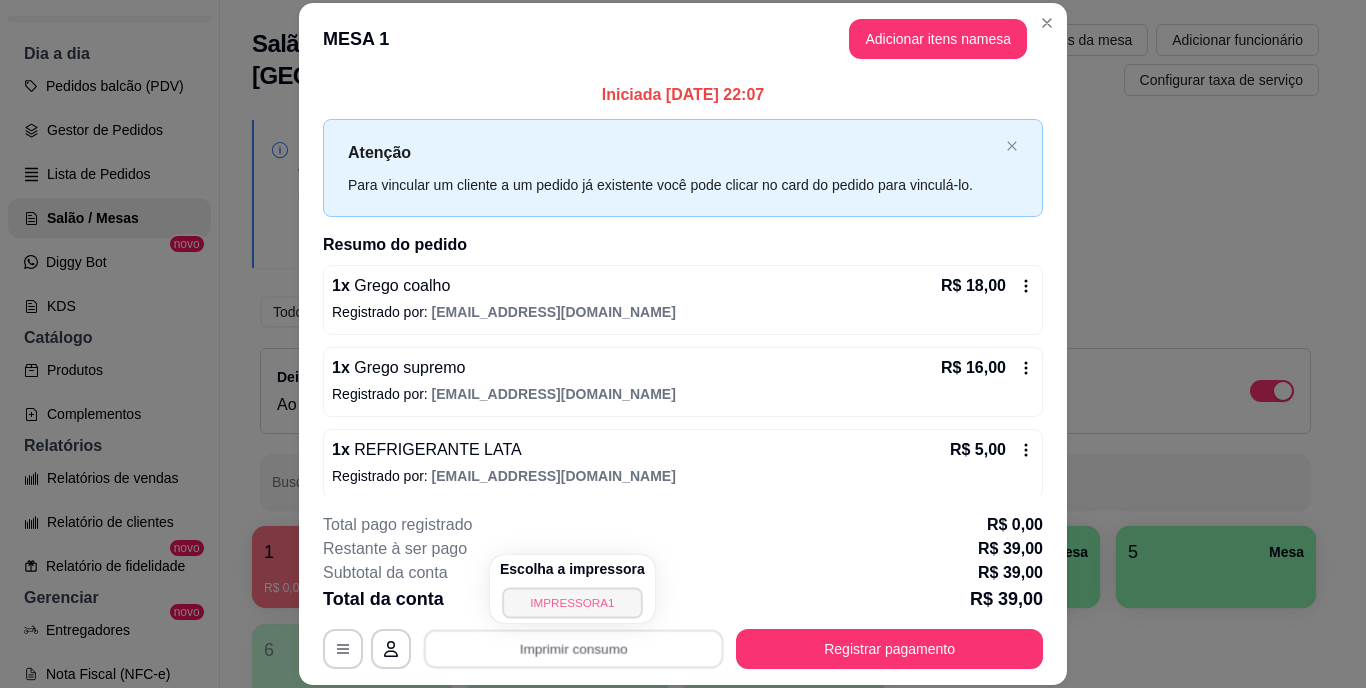 click on "IMPRESSORA1" at bounding box center (572, 602) 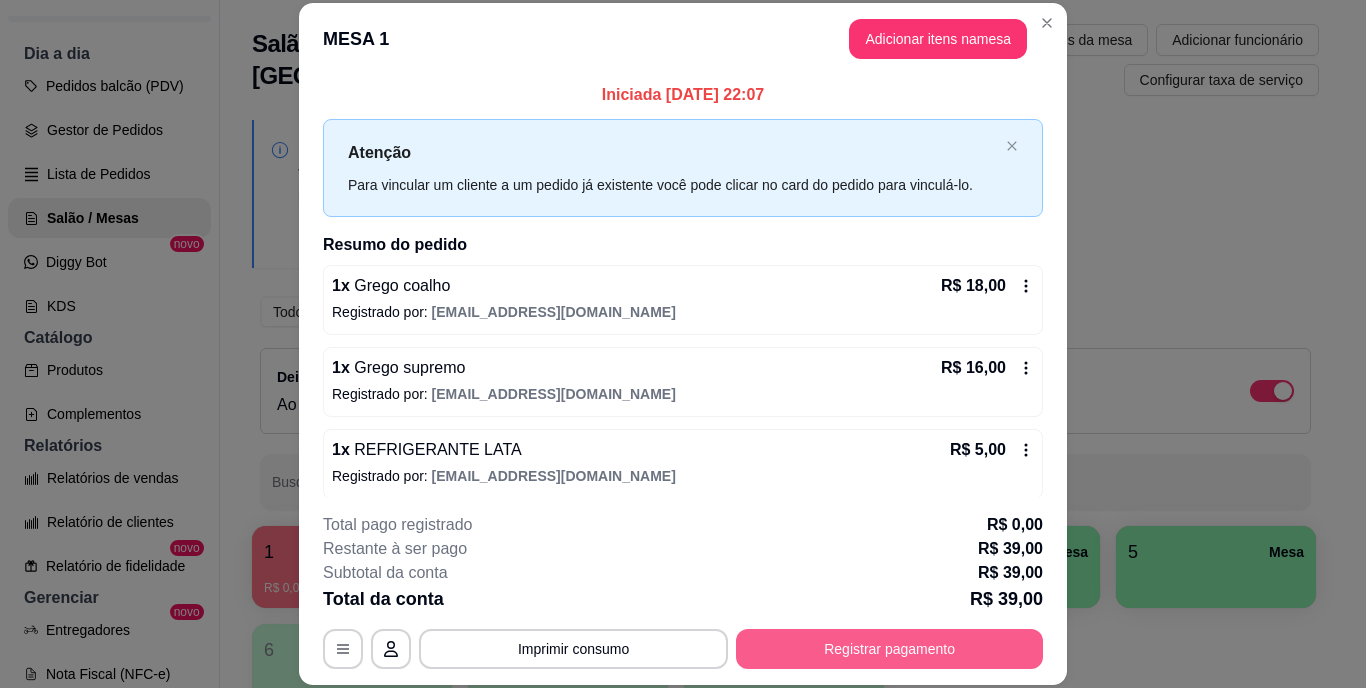 click on "Registrar pagamento" at bounding box center (889, 649) 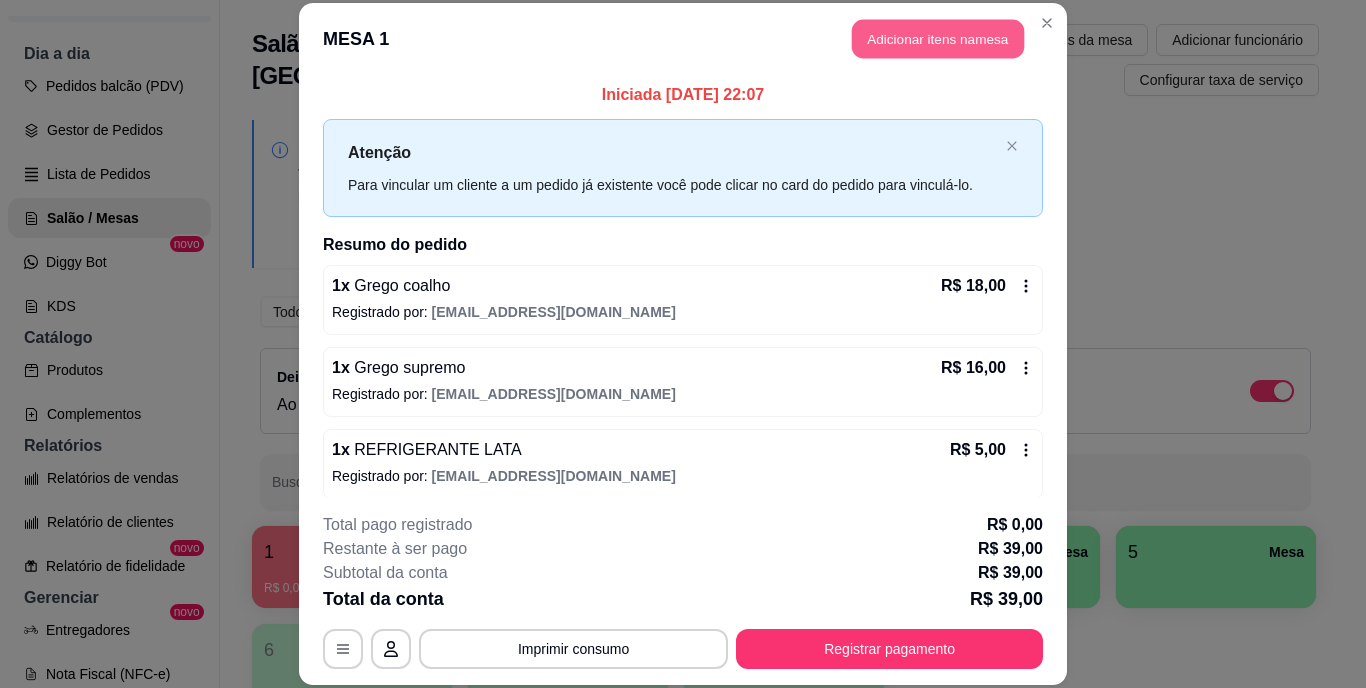 click on "Adicionar itens na  mesa" at bounding box center (938, 39) 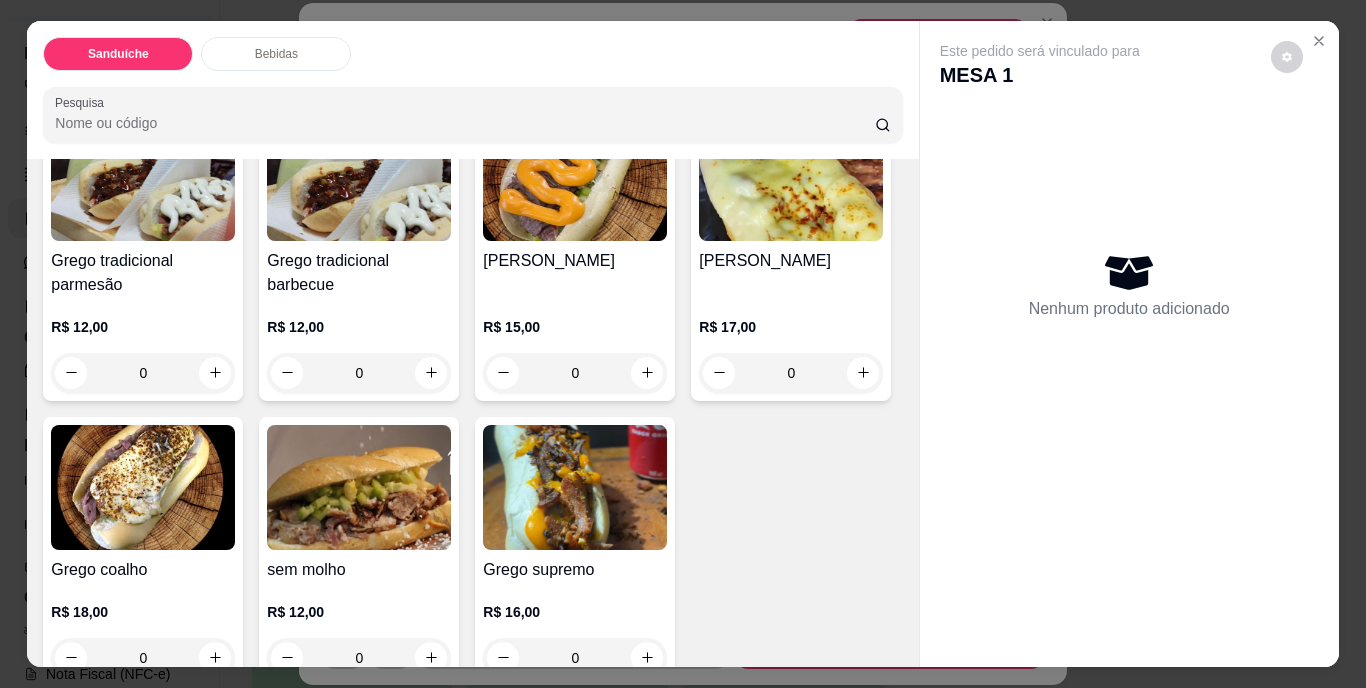 scroll, scrollTop: 200, scrollLeft: 0, axis: vertical 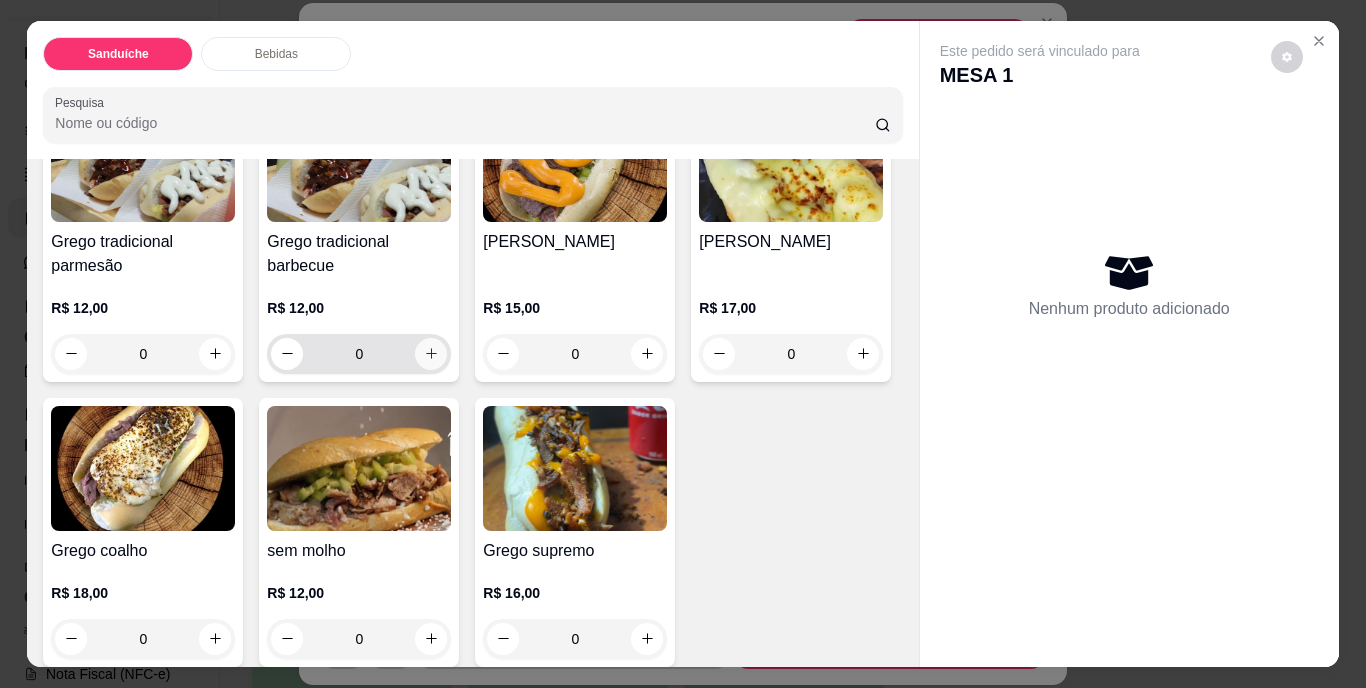 click 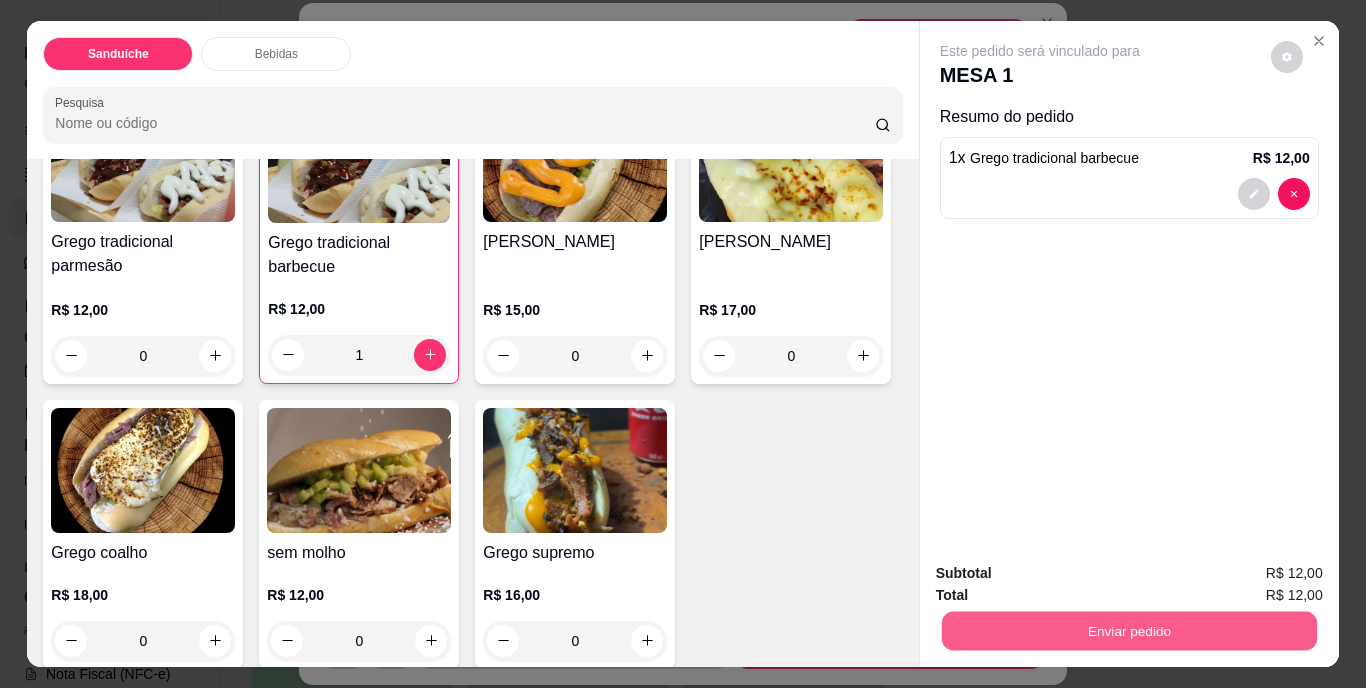 click on "Enviar pedido" at bounding box center (1128, 631) 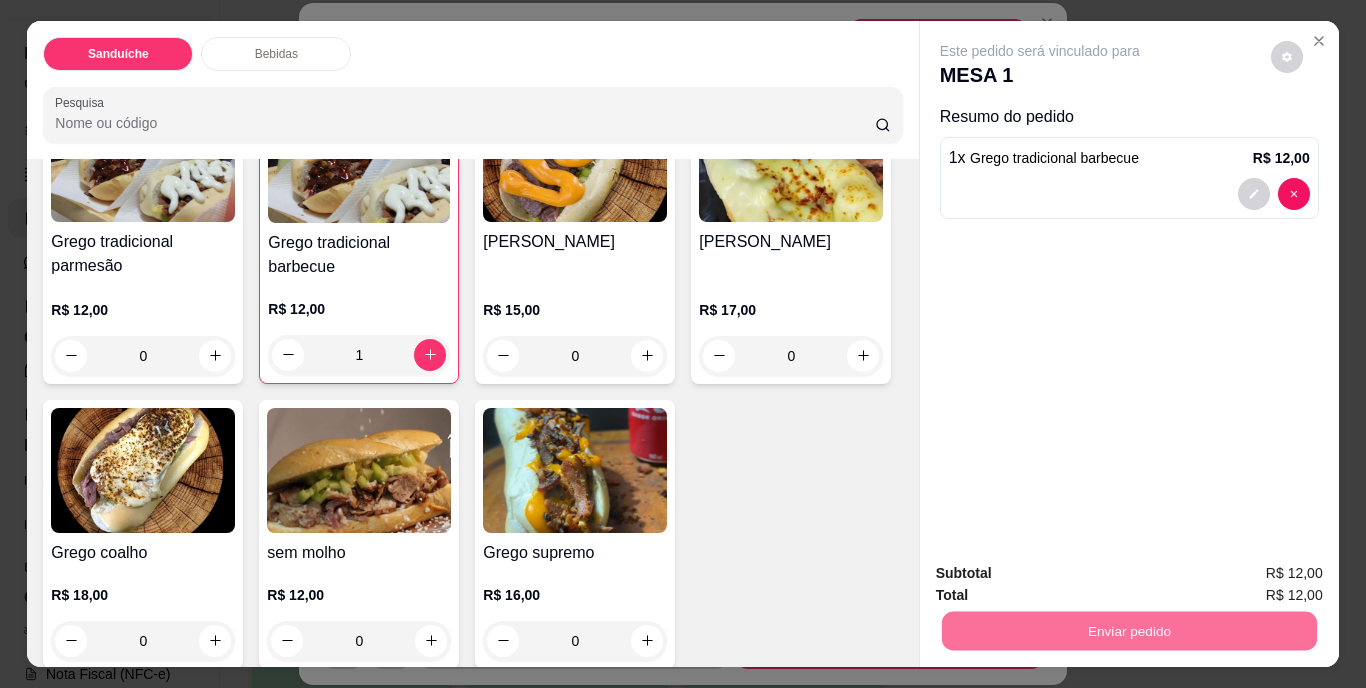 click on "Não registrar e enviar pedido" at bounding box center (1063, 574) 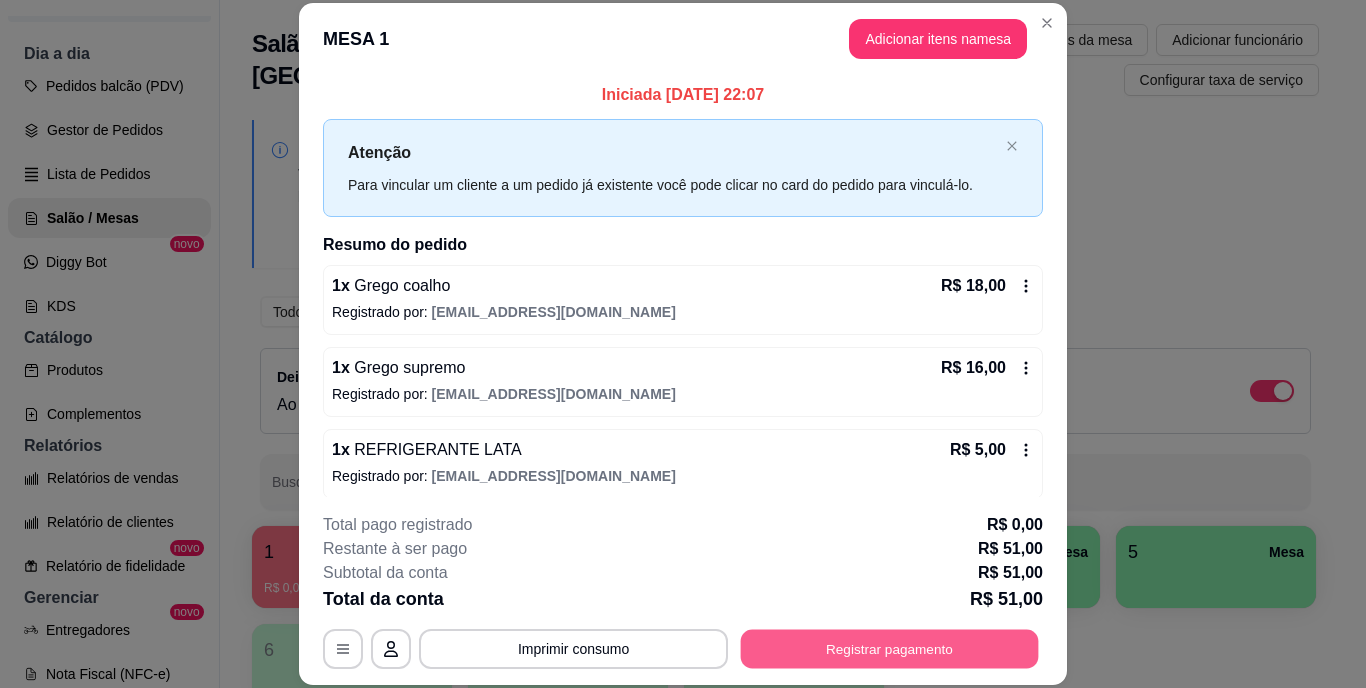 click on "Registrar pagamento" at bounding box center (890, 648) 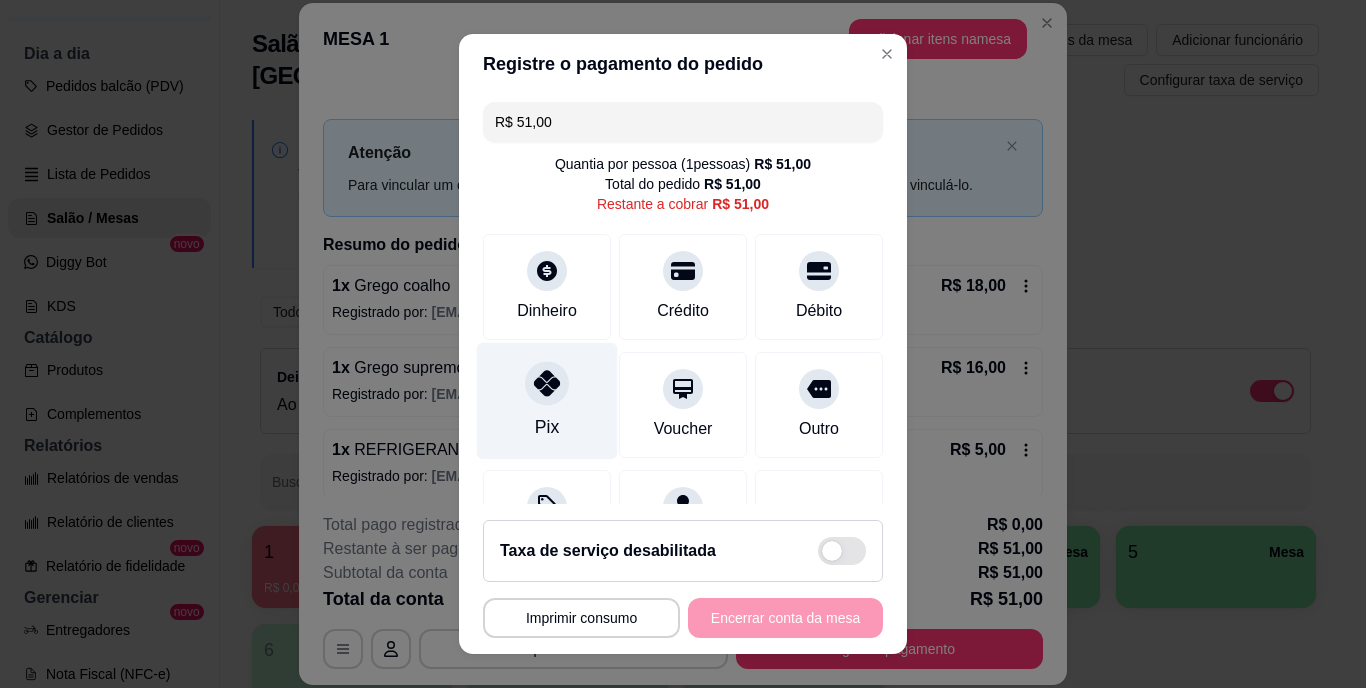 click at bounding box center (547, 384) 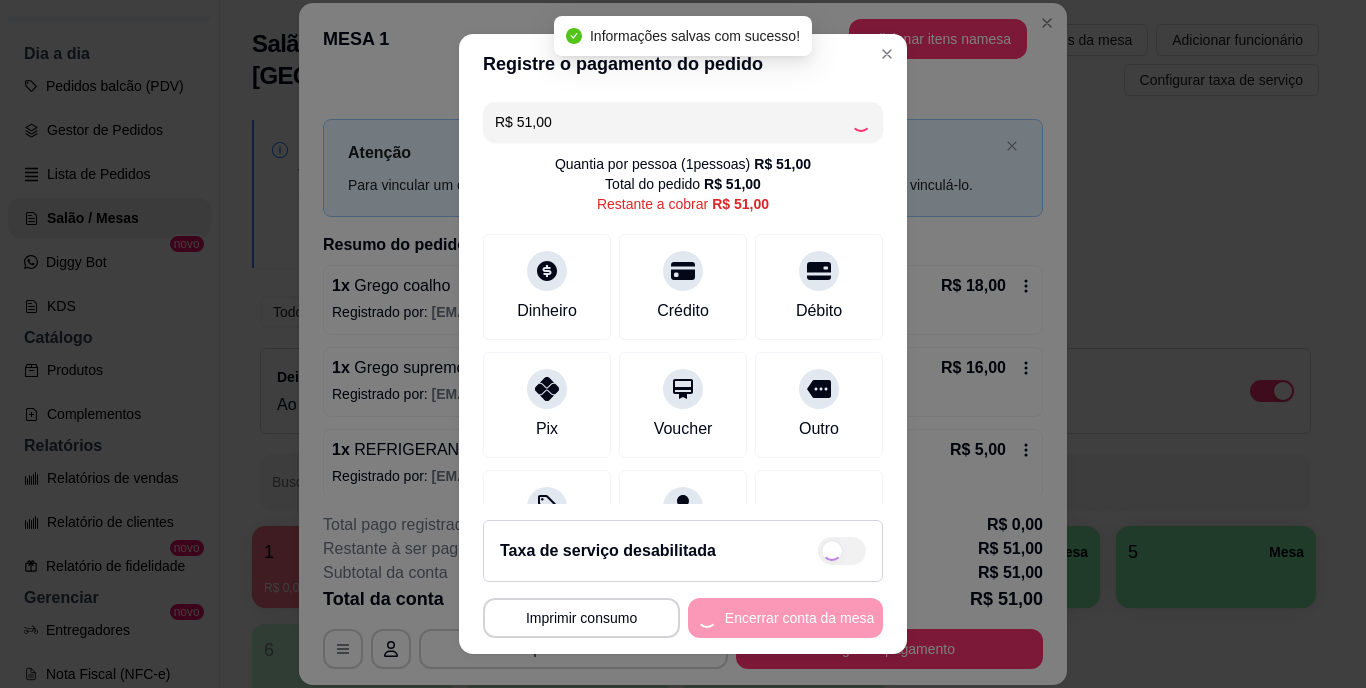 type on "R$ 0,00" 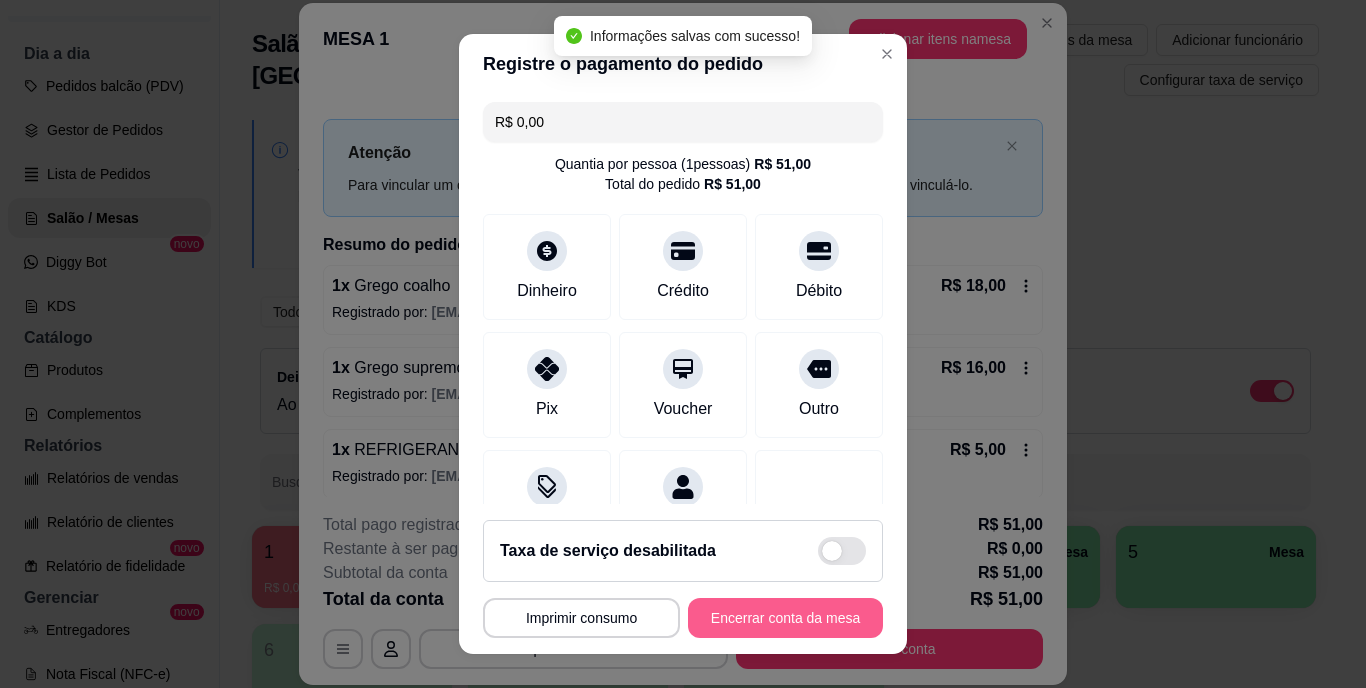 click on "Encerrar conta da mesa" at bounding box center [785, 618] 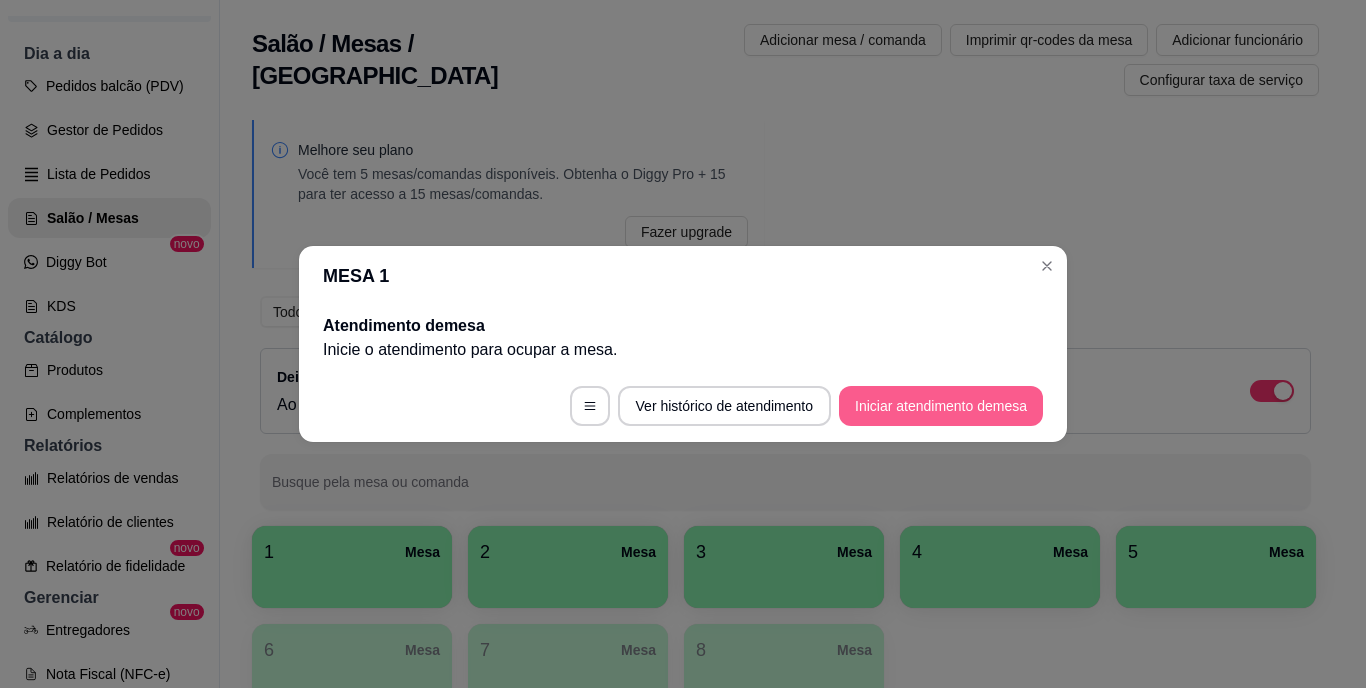 click on "Iniciar atendimento de  mesa" at bounding box center [941, 406] 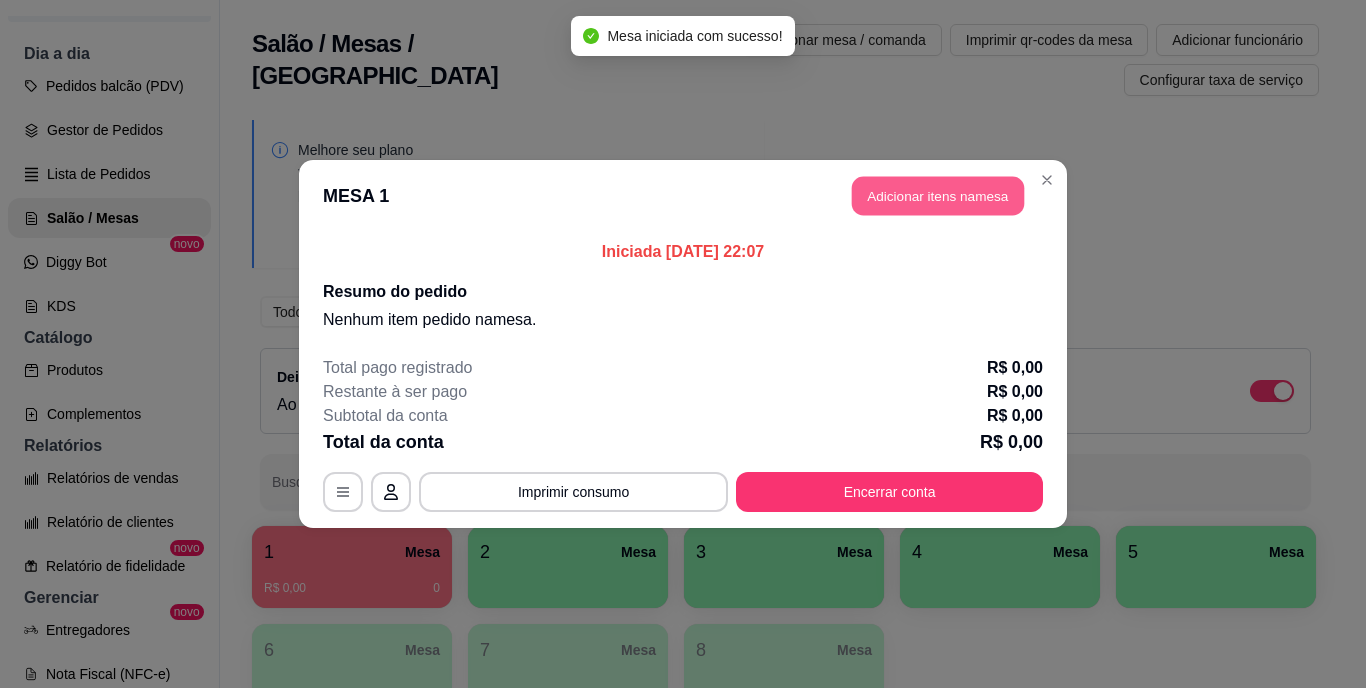 click on "Adicionar itens na  mesa" at bounding box center [938, 196] 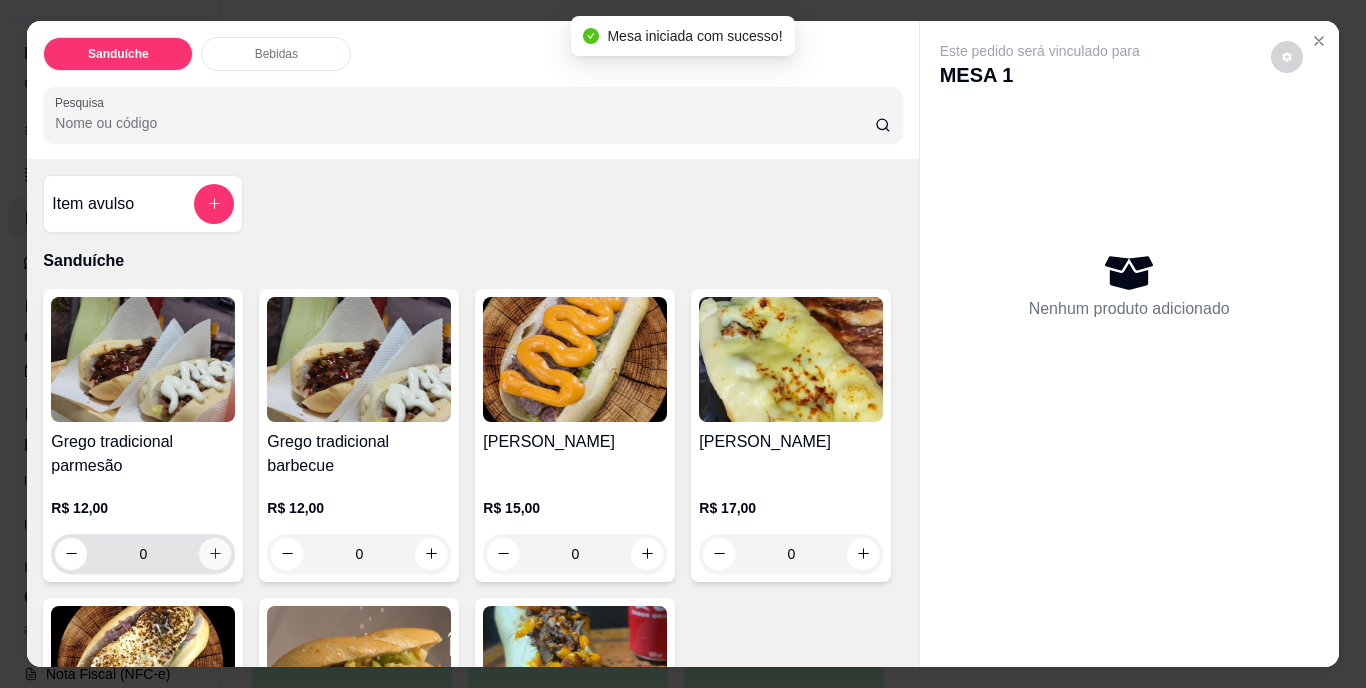 click 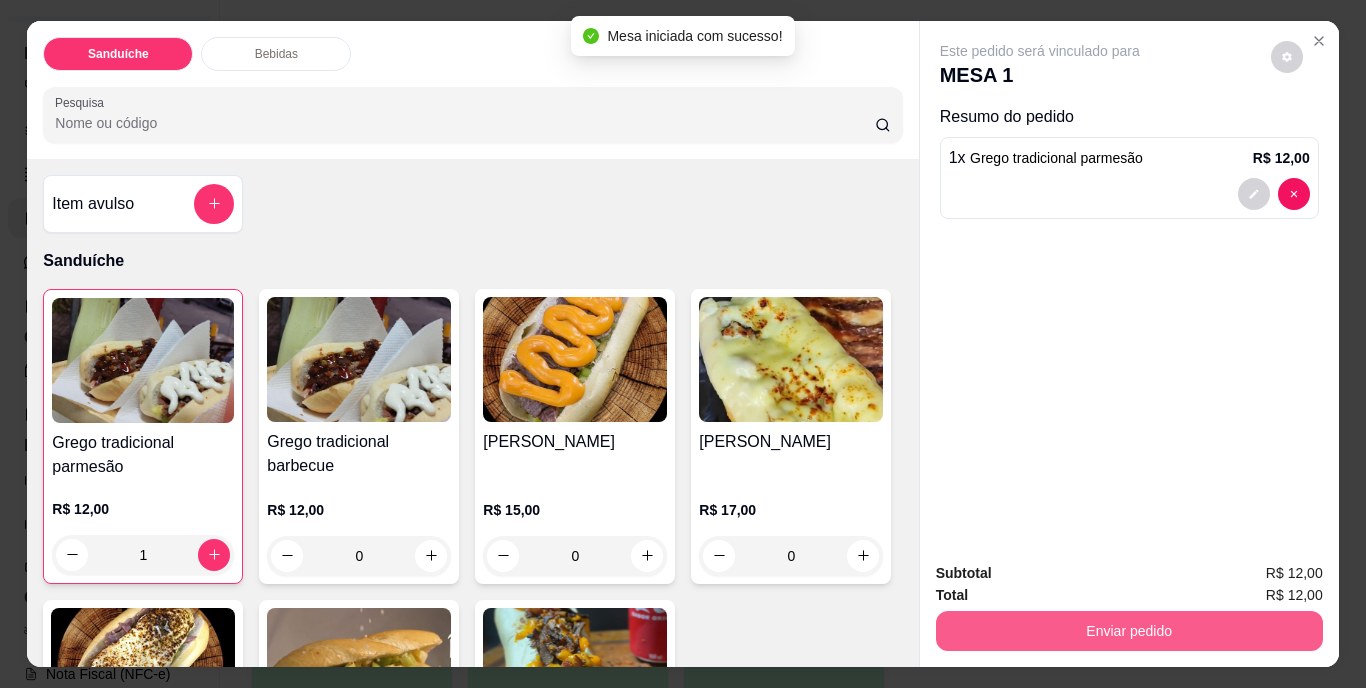 click on "Enviar pedido" at bounding box center [1129, 631] 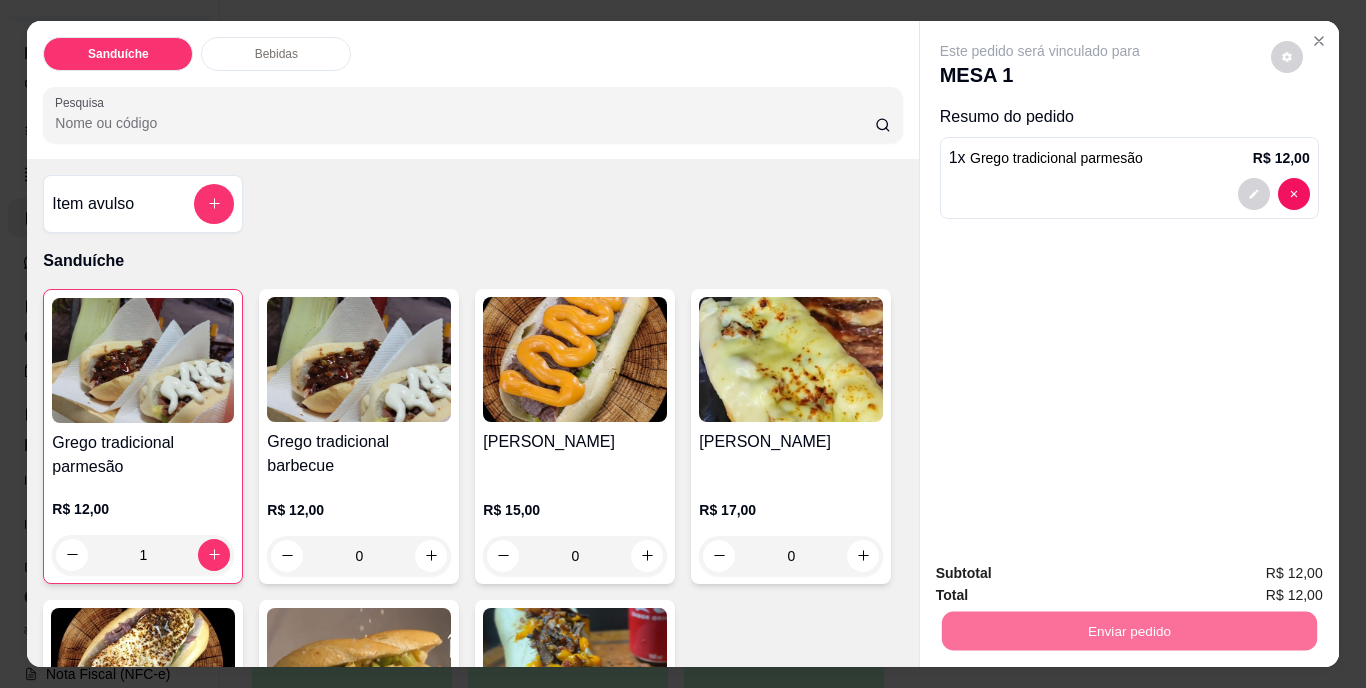 click on "Não registrar e enviar pedido" at bounding box center (1063, 574) 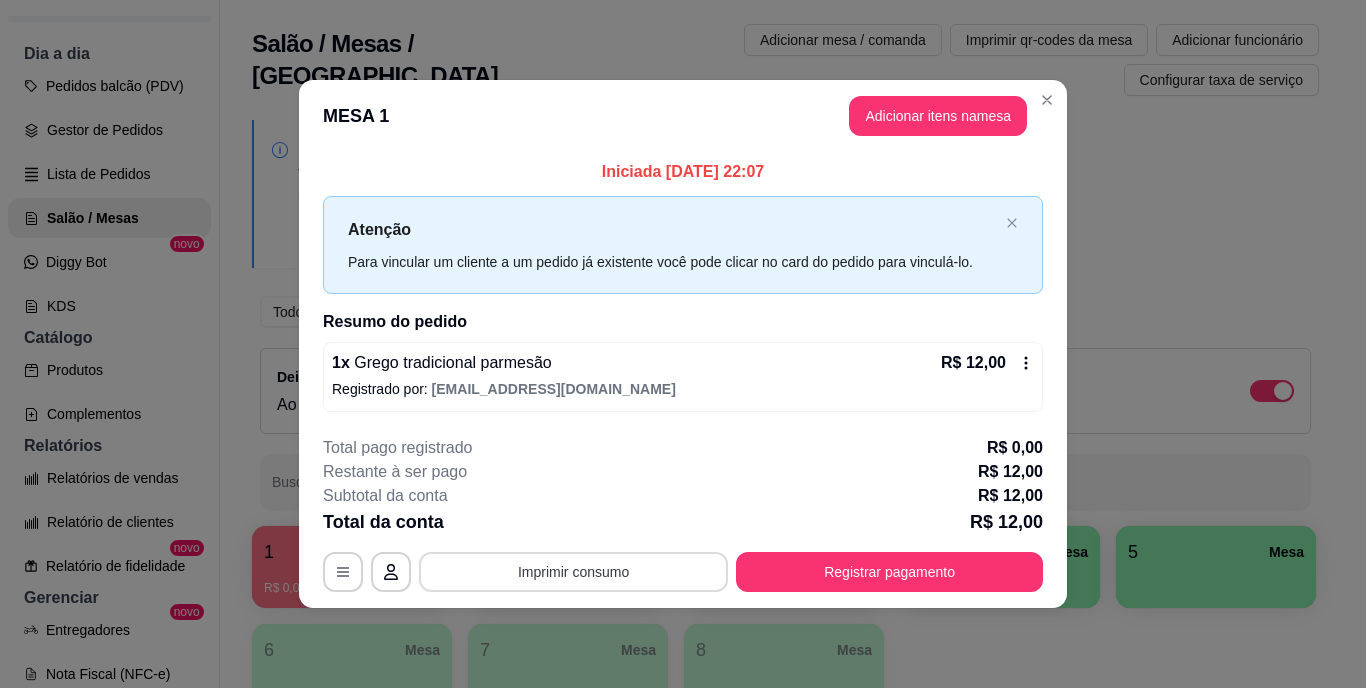click on "Imprimir consumo" at bounding box center (573, 572) 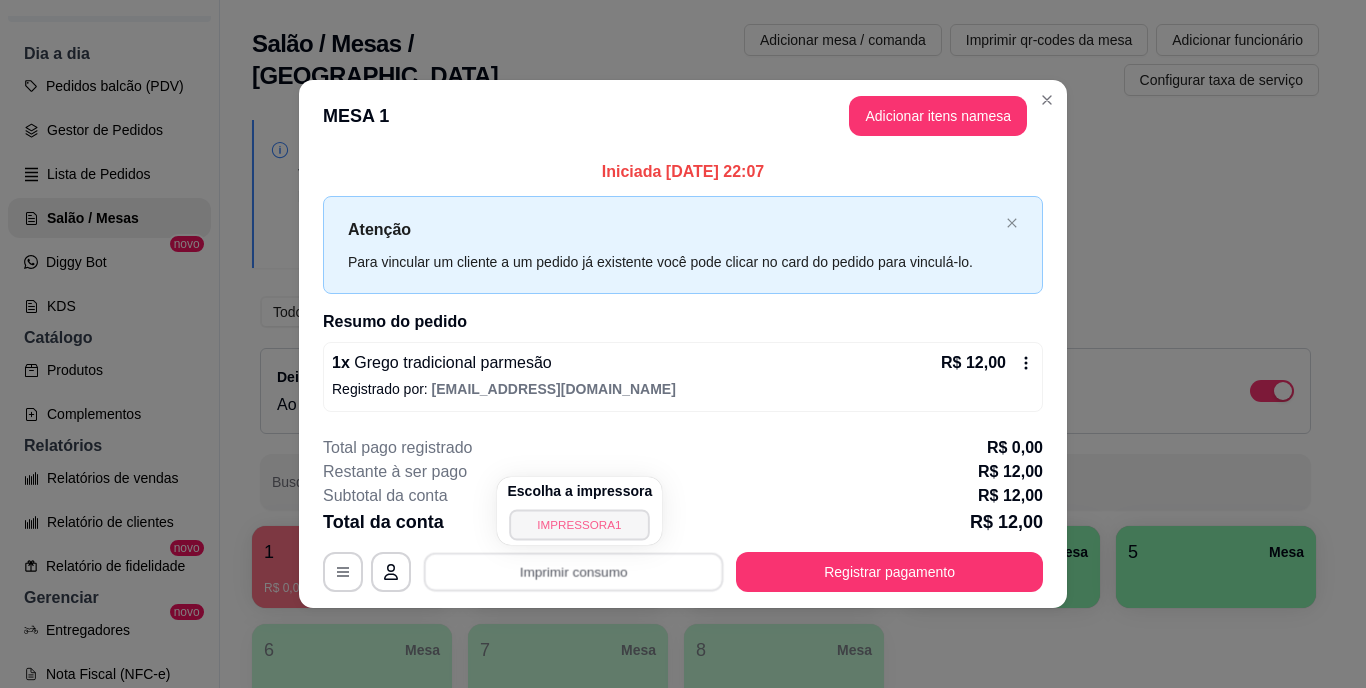 click on "IMPRESSORA1" at bounding box center [580, 524] 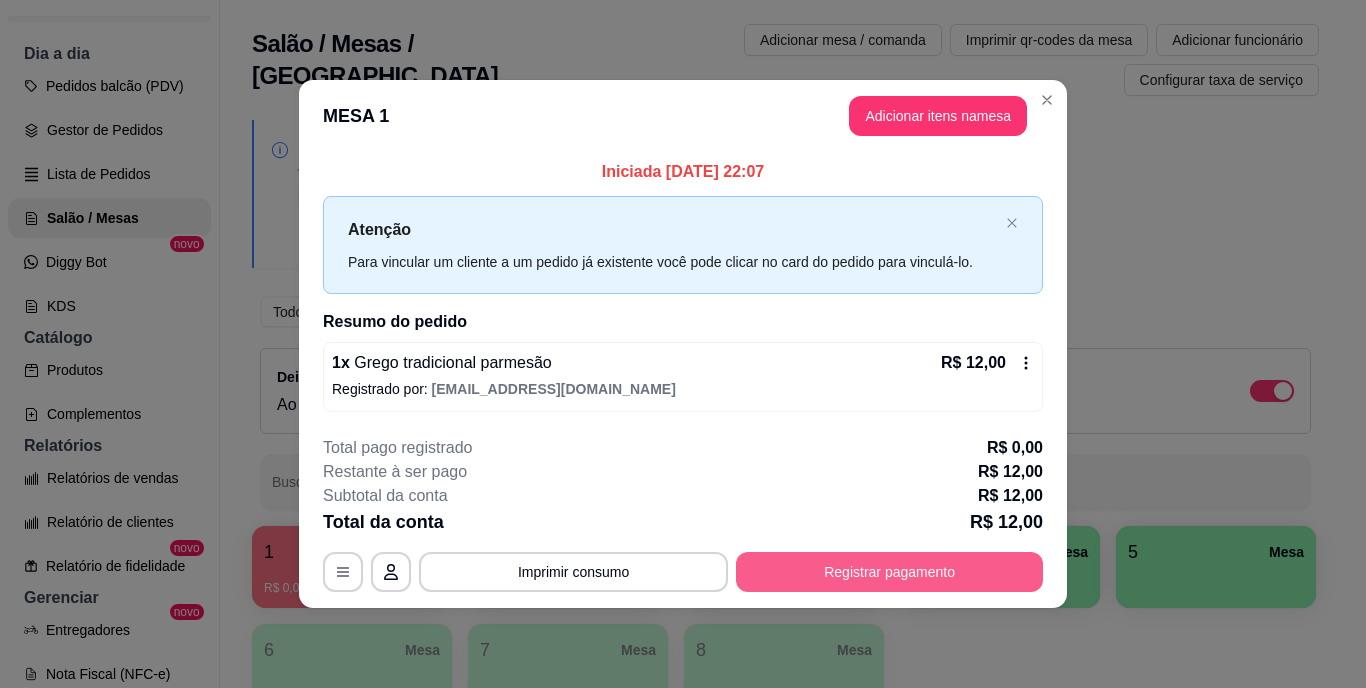 click on "Registrar pagamento" at bounding box center (889, 572) 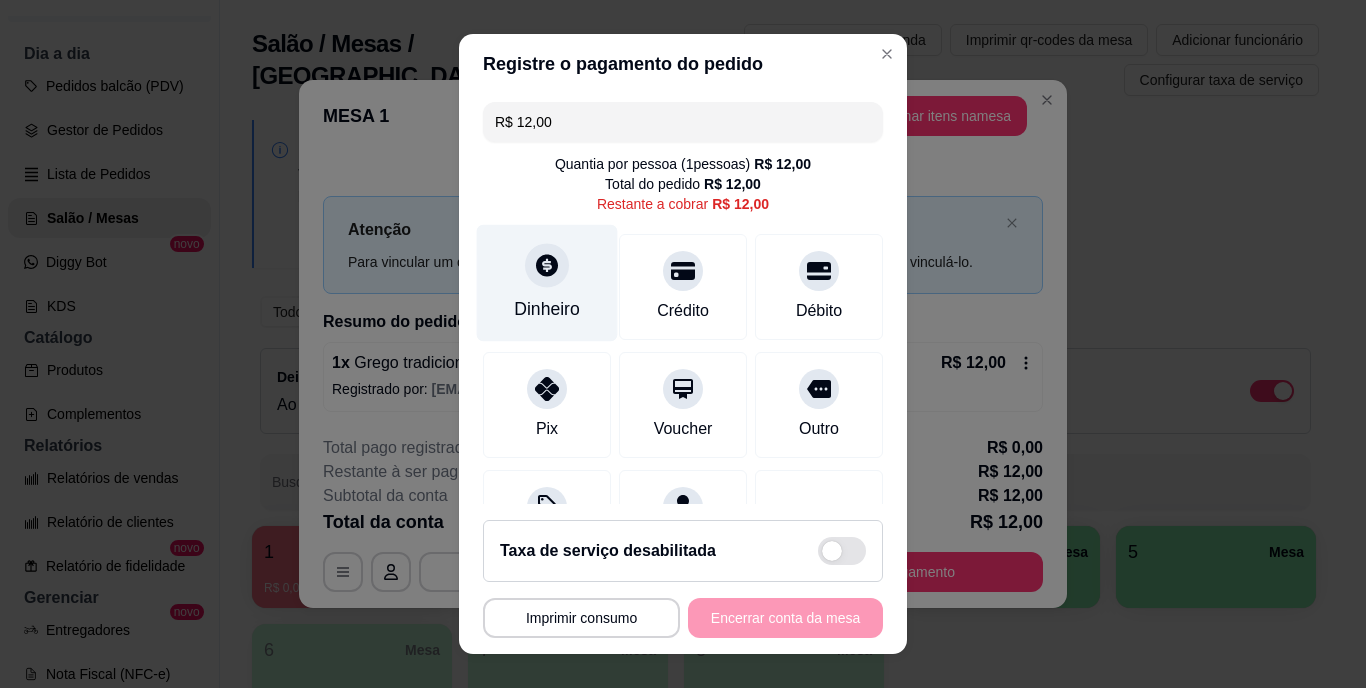 click on "Dinheiro" at bounding box center (547, 310) 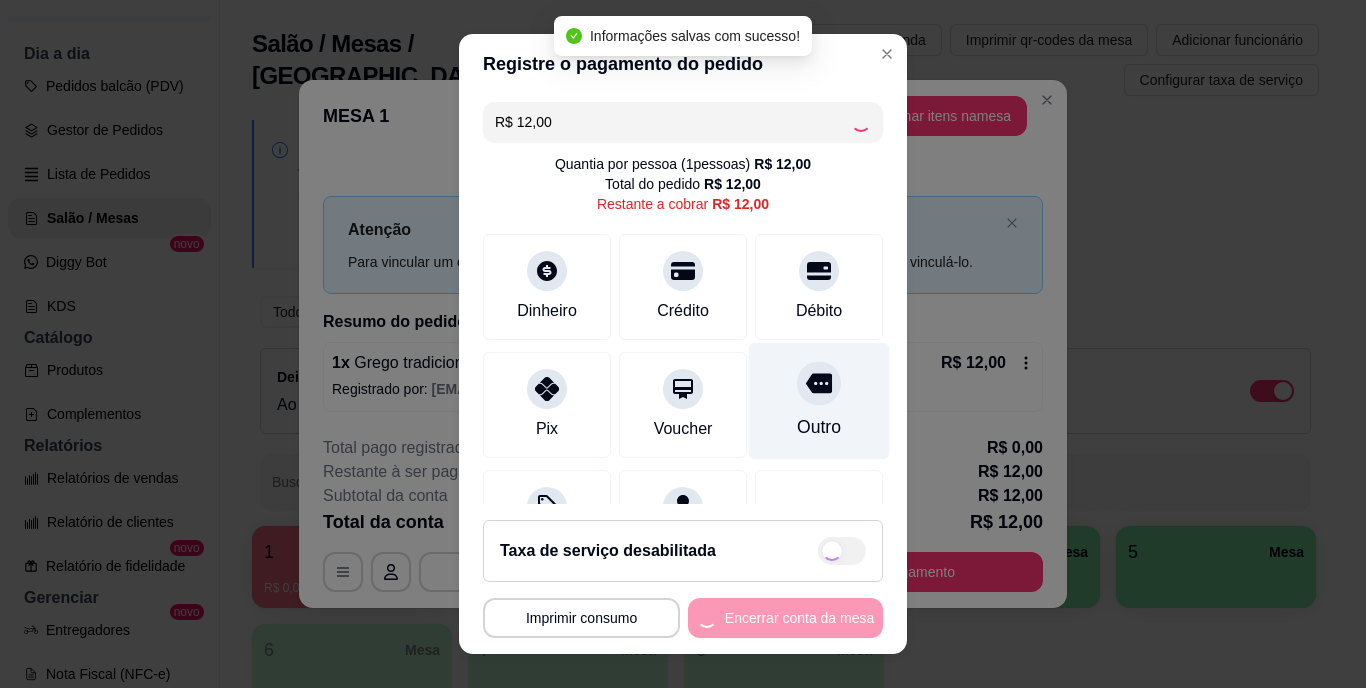 type on "R$ 0,00" 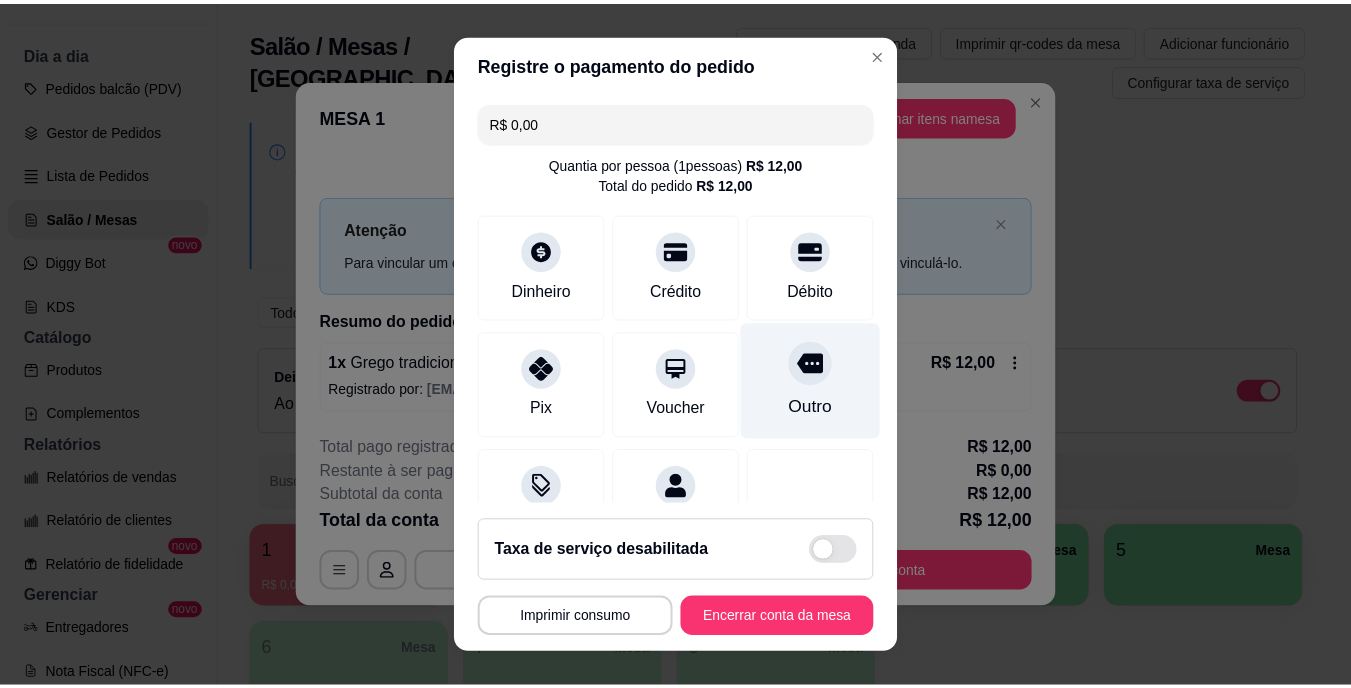scroll, scrollTop: 188, scrollLeft: 0, axis: vertical 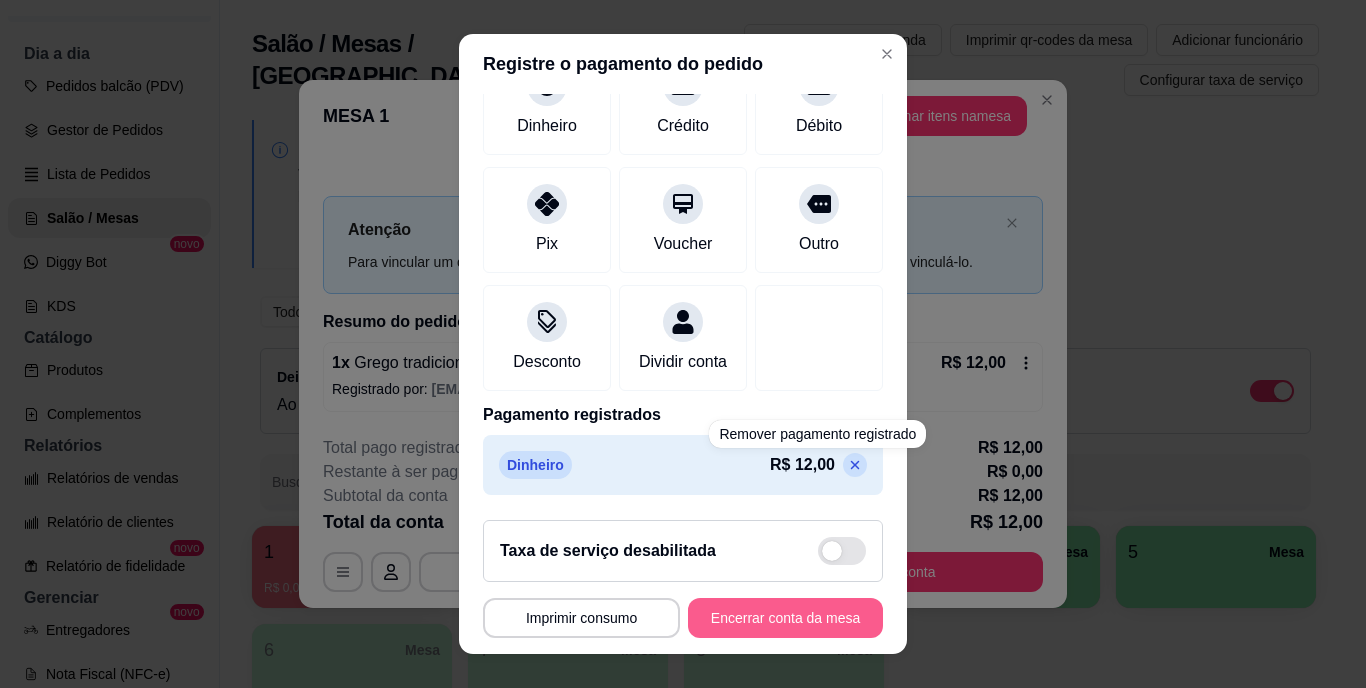 click on "Encerrar conta da mesa" at bounding box center (785, 618) 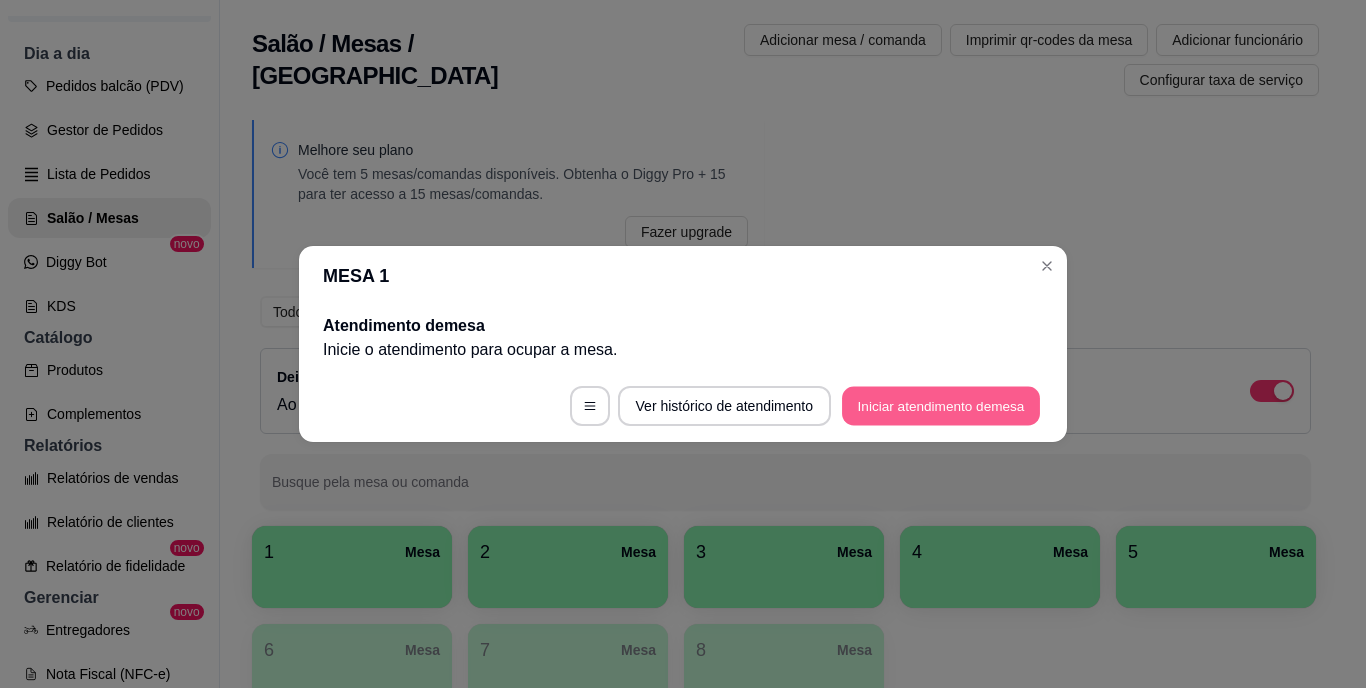 click on "Iniciar atendimento de  mesa" at bounding box center (941, 406) 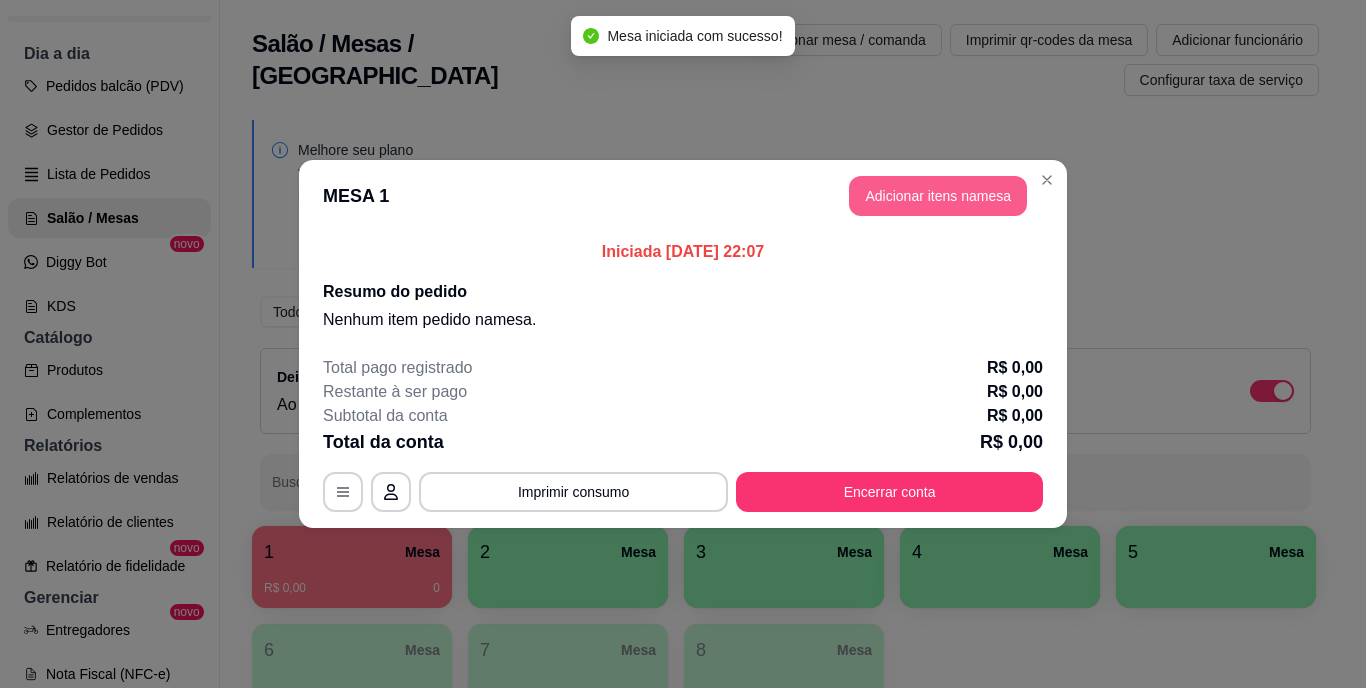 click on "Adicionar itens na  mesa" at bounding box center (938, 196) 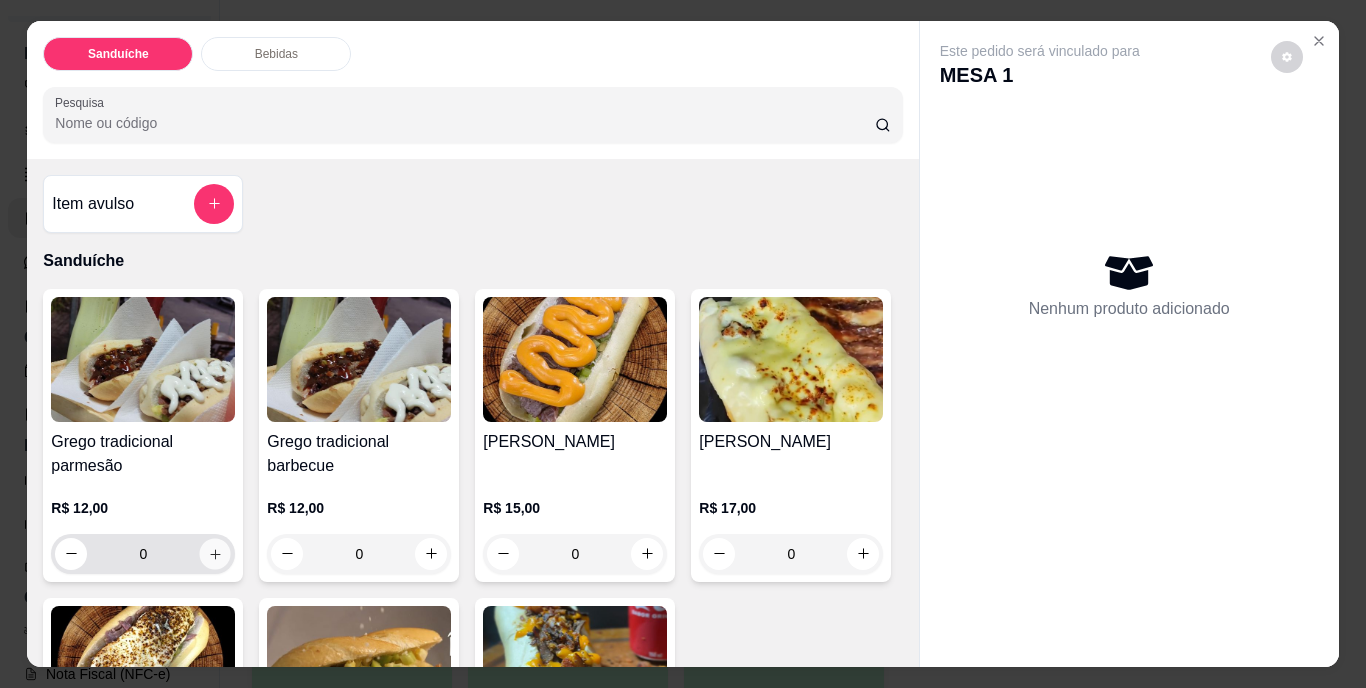 click 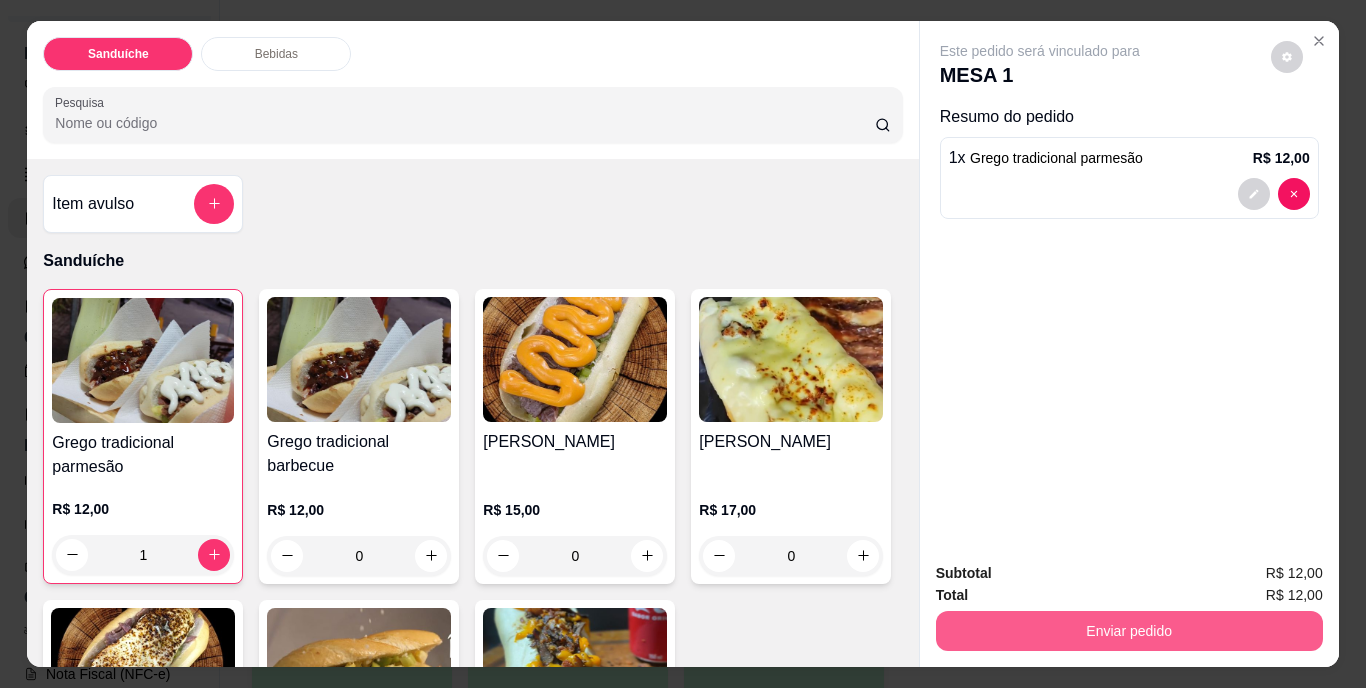 click on "Enviar pedido" at bounding box center [1129, 631] 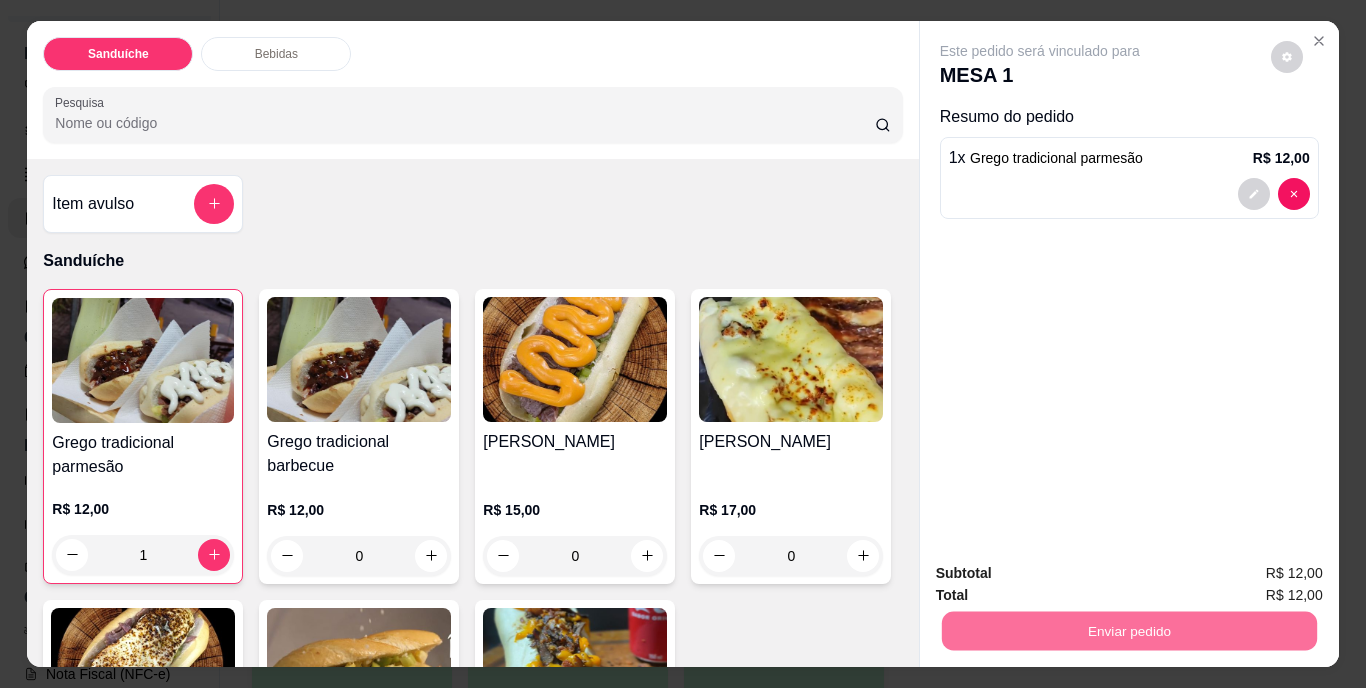 click on "Não registrar e enviar pedido" at bounding box center (1063, 574) 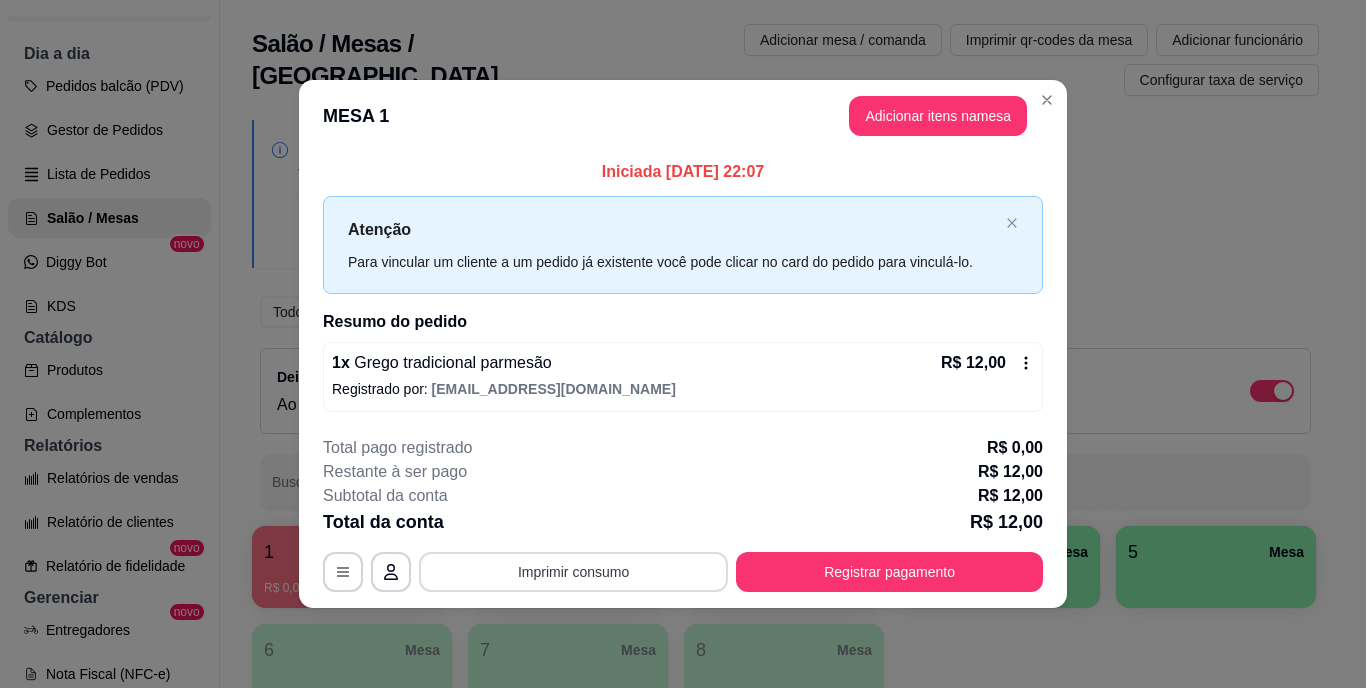 click on "Imprimir consumo" at bounding box center [573, 572] 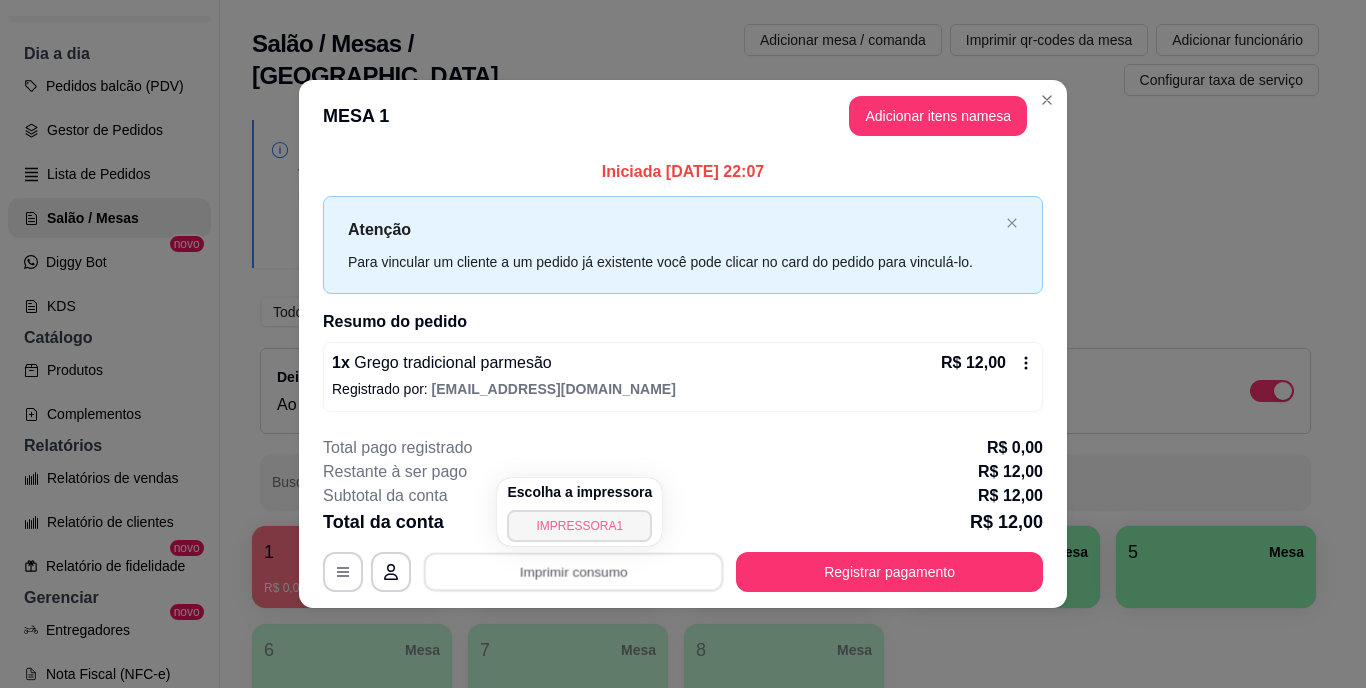 click on "IMPRESSORA1" at bounding box center (579, 526) 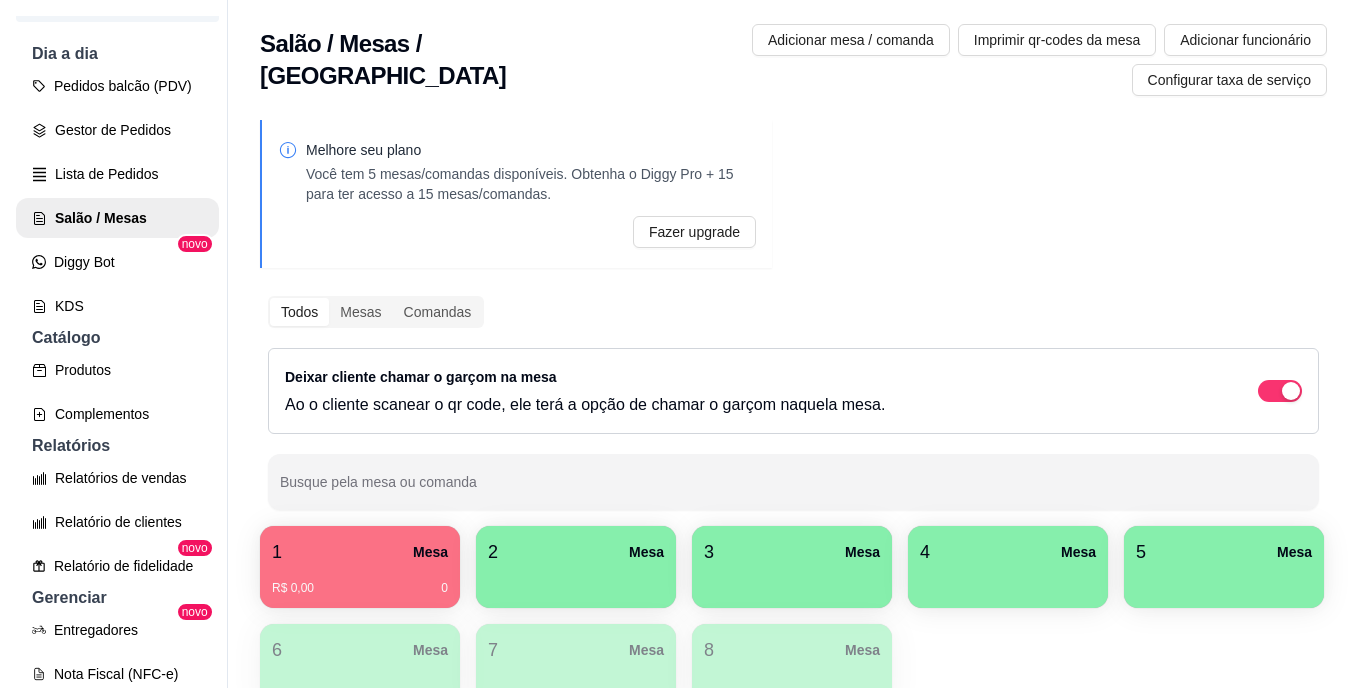 scroll, scrollTop: 100, scrollLeft: 0, axis: vertical 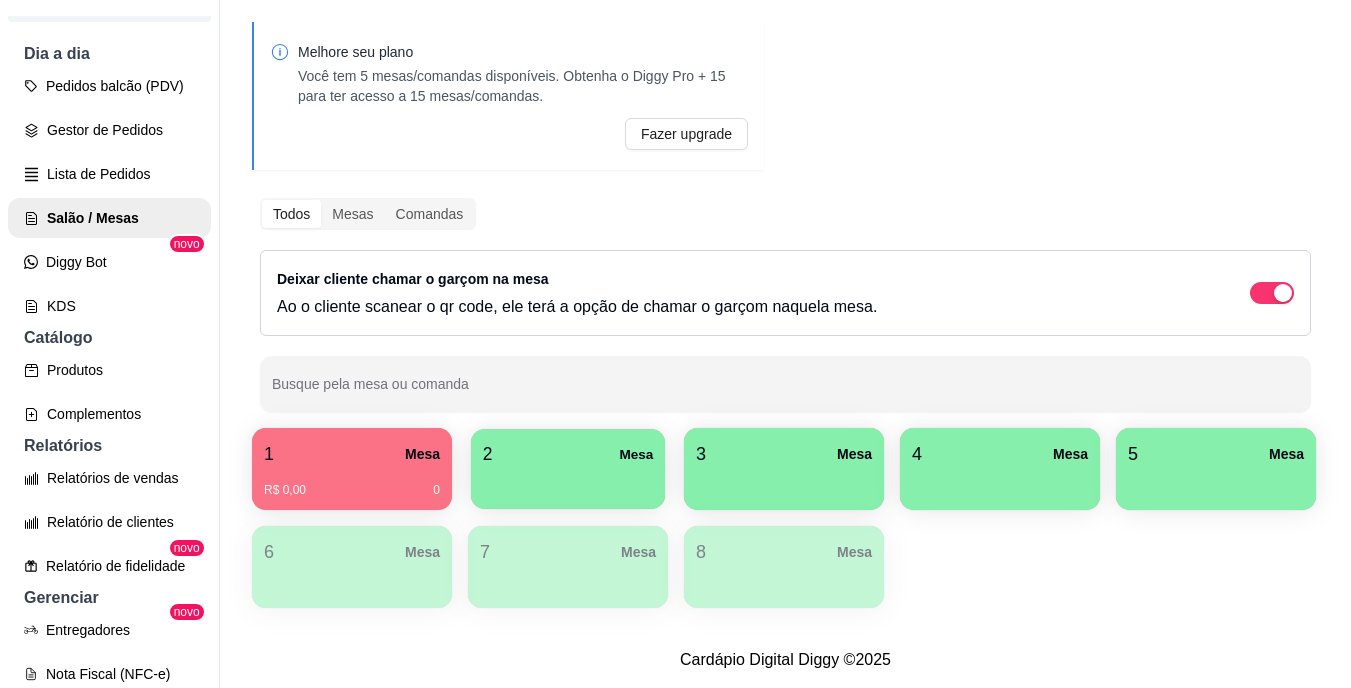 click at bounding box center (568, 482) 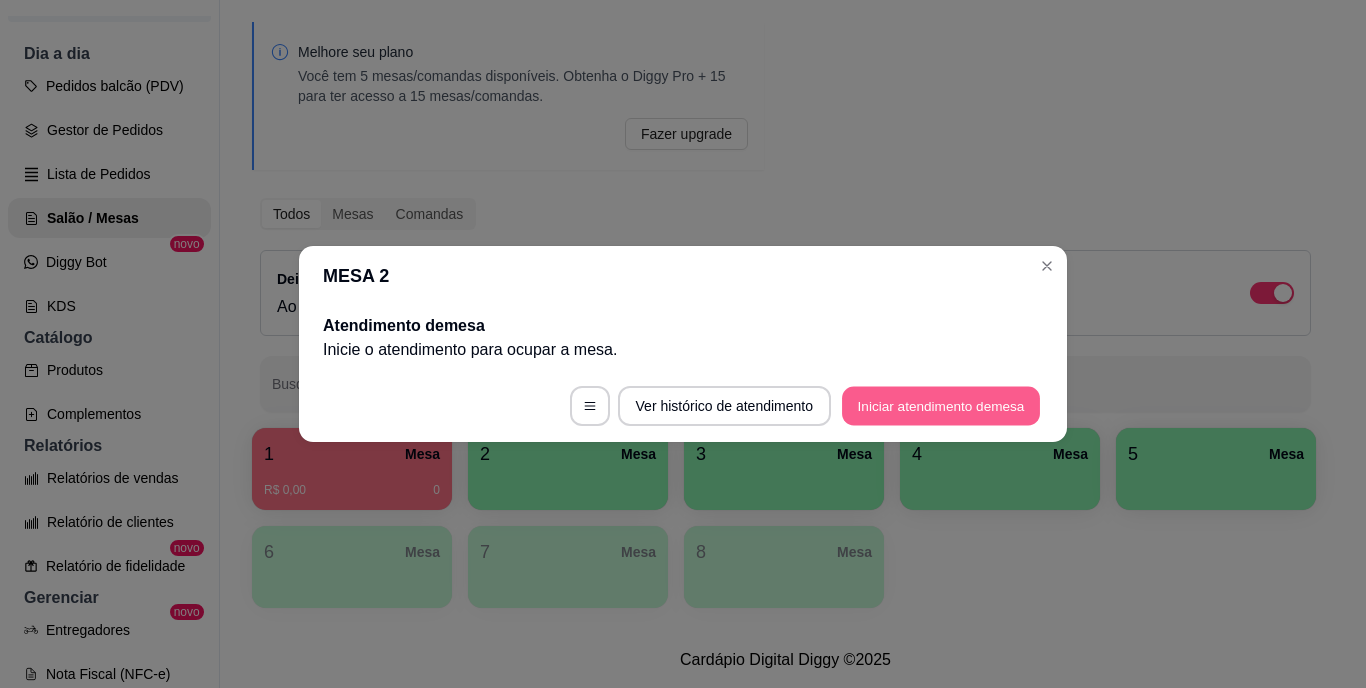 click on "Iniciar atendimento de  mesa" at bounding box center [941, 406] 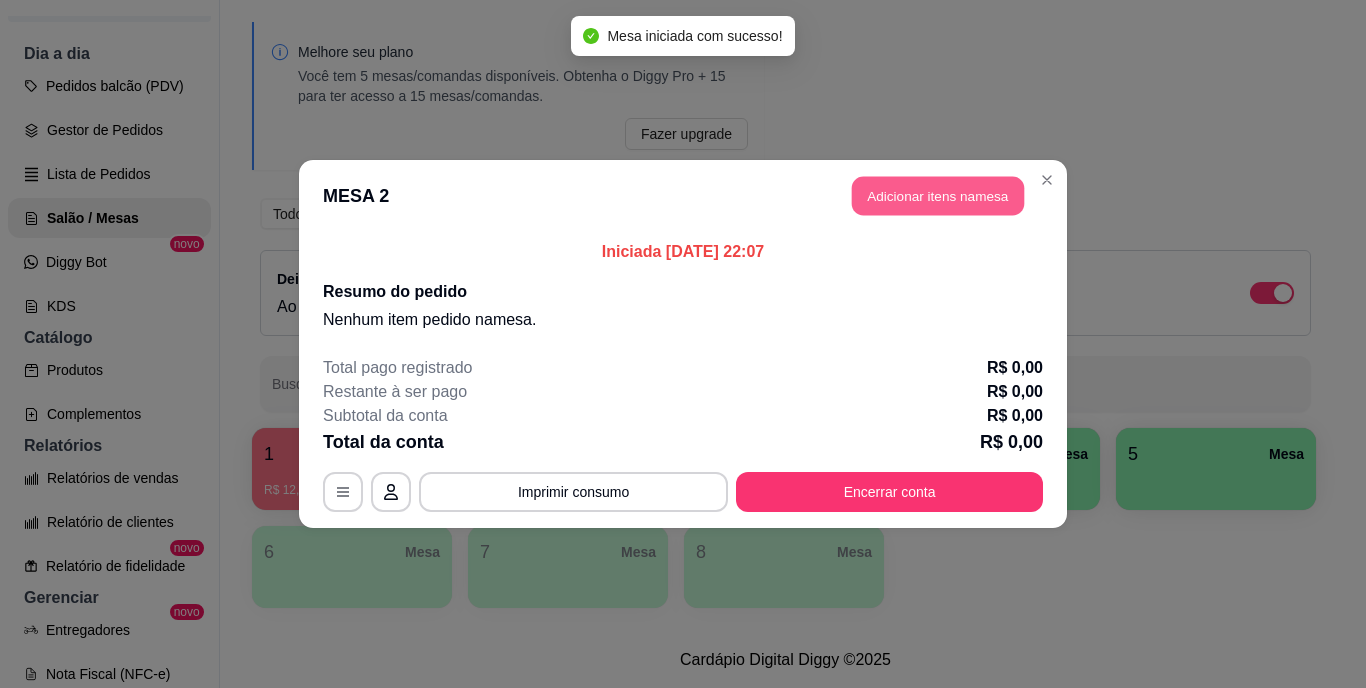 click on "Adicionar itens na  mesa" at bounding box center [938, 196] 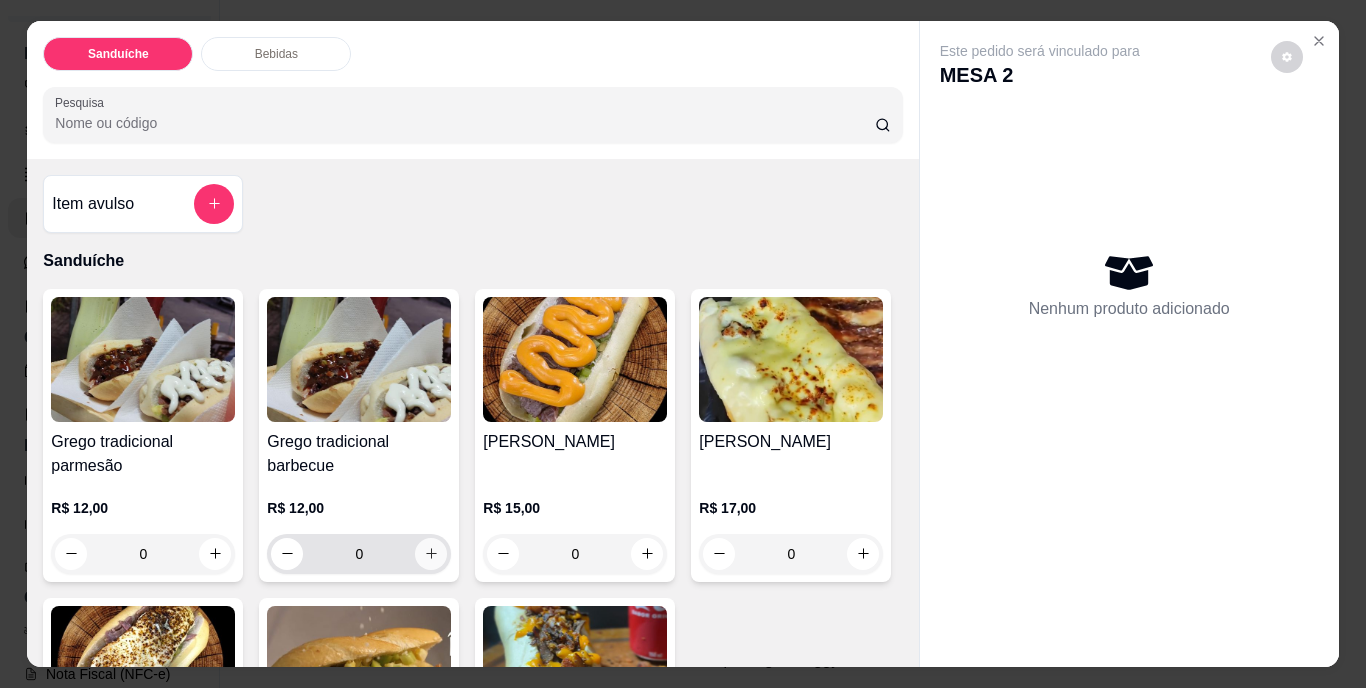 click 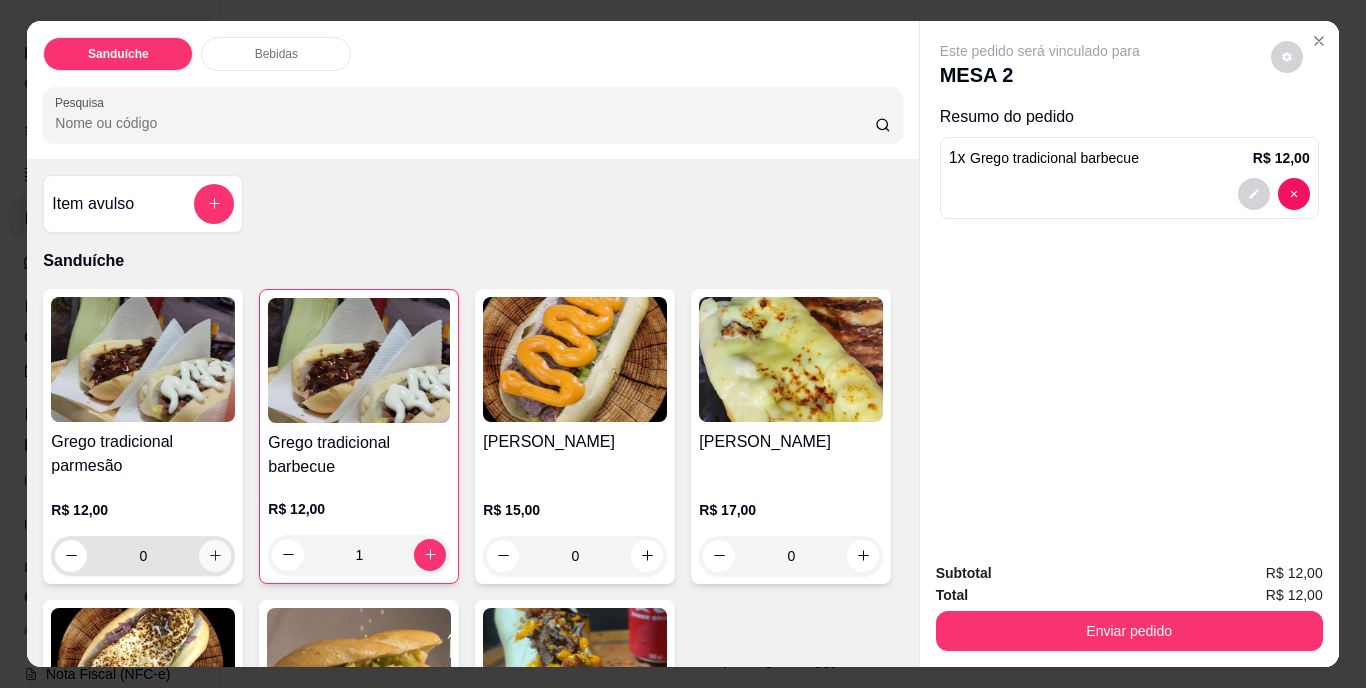 click 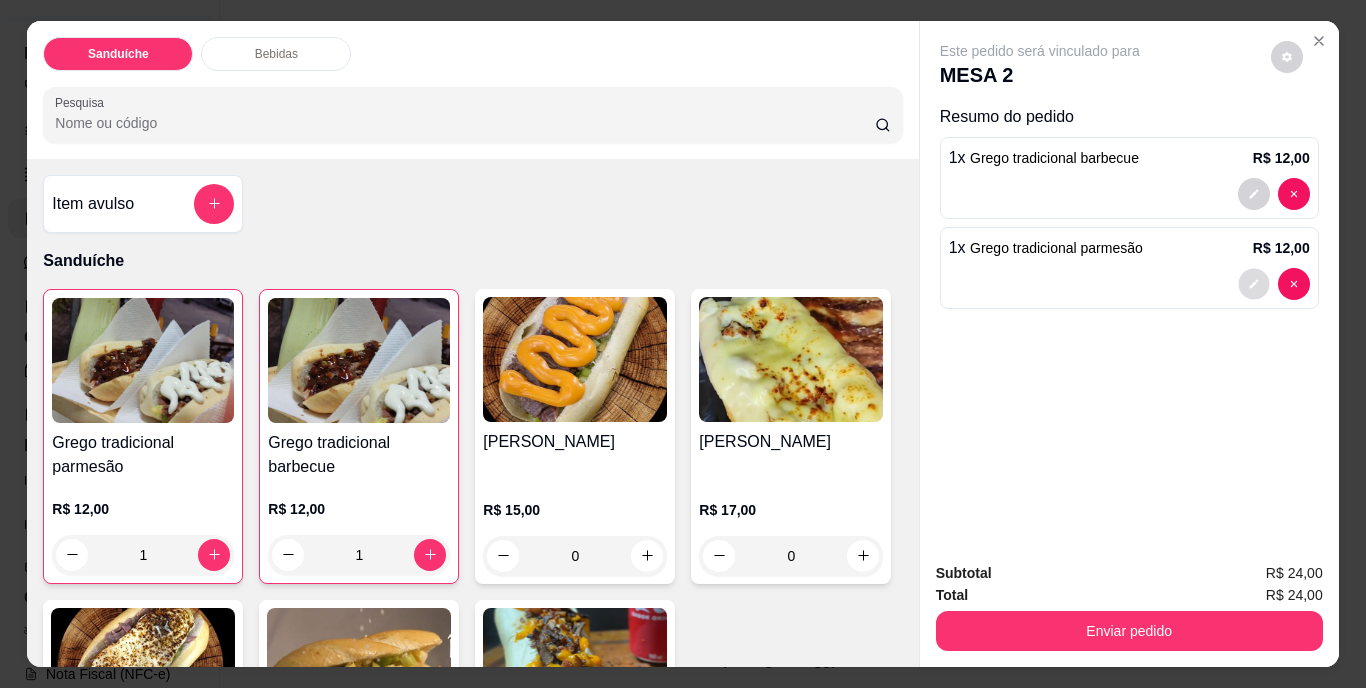 click at bounding box center [1253, 283] 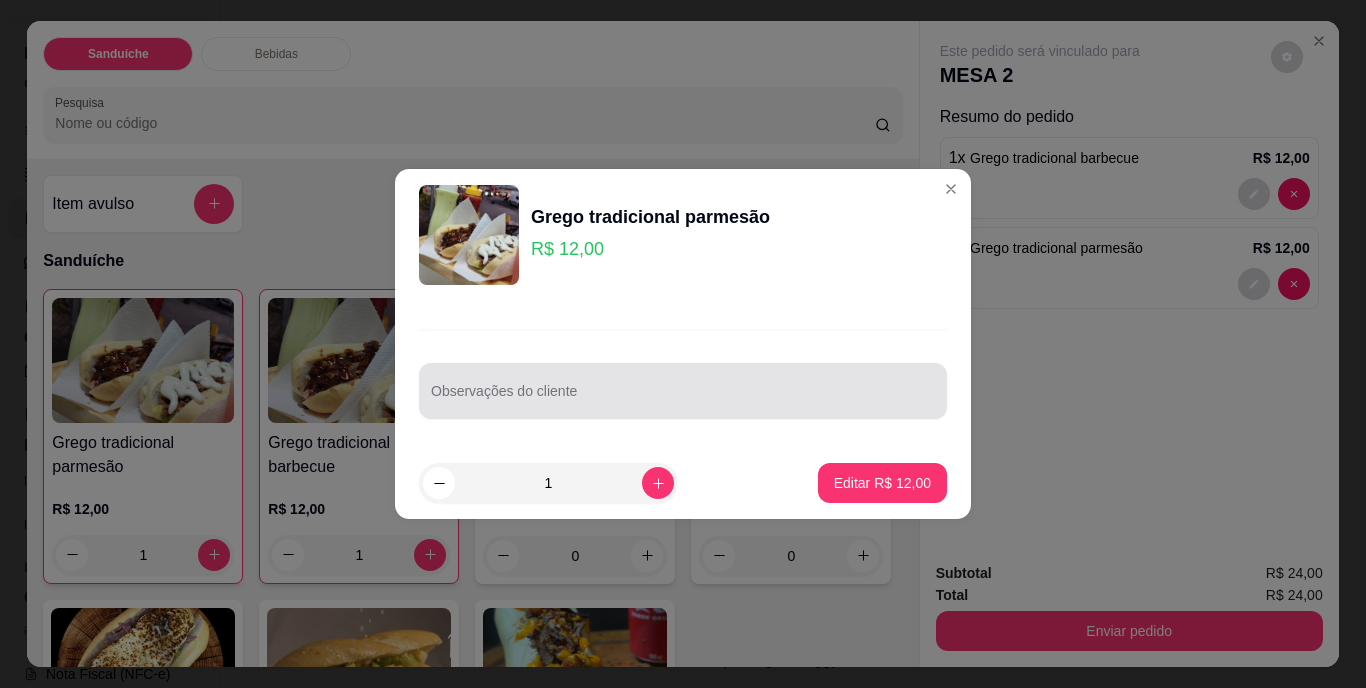 click on "Observações do cliente" at bounding box center (683, 399) 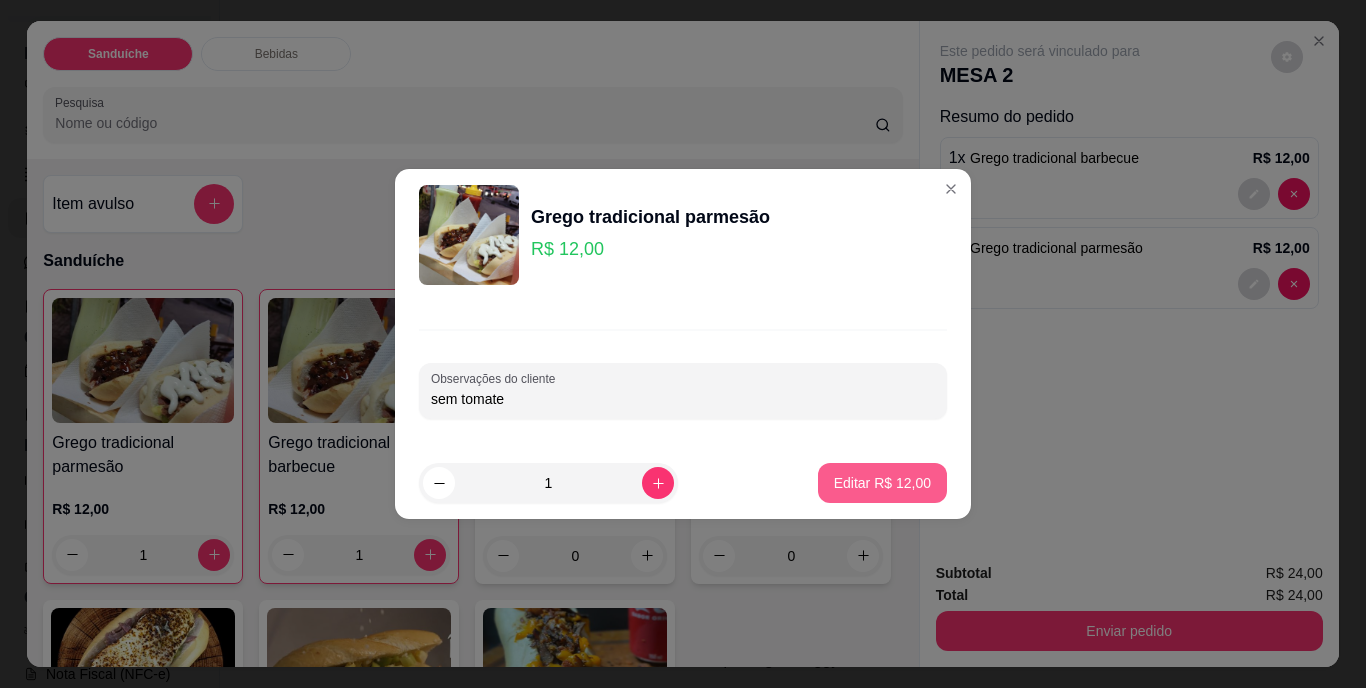 type on "sem tomate" 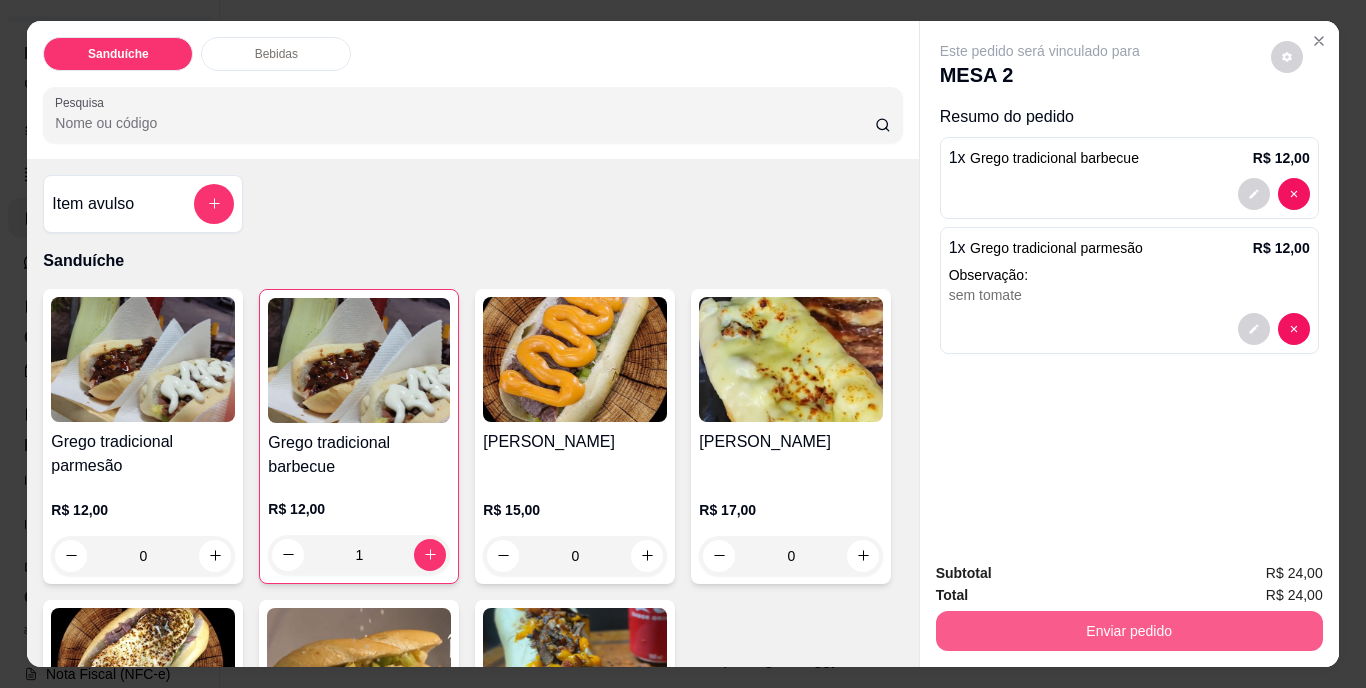 click on "Enviar pedido" at bounding box center [1129, 631] 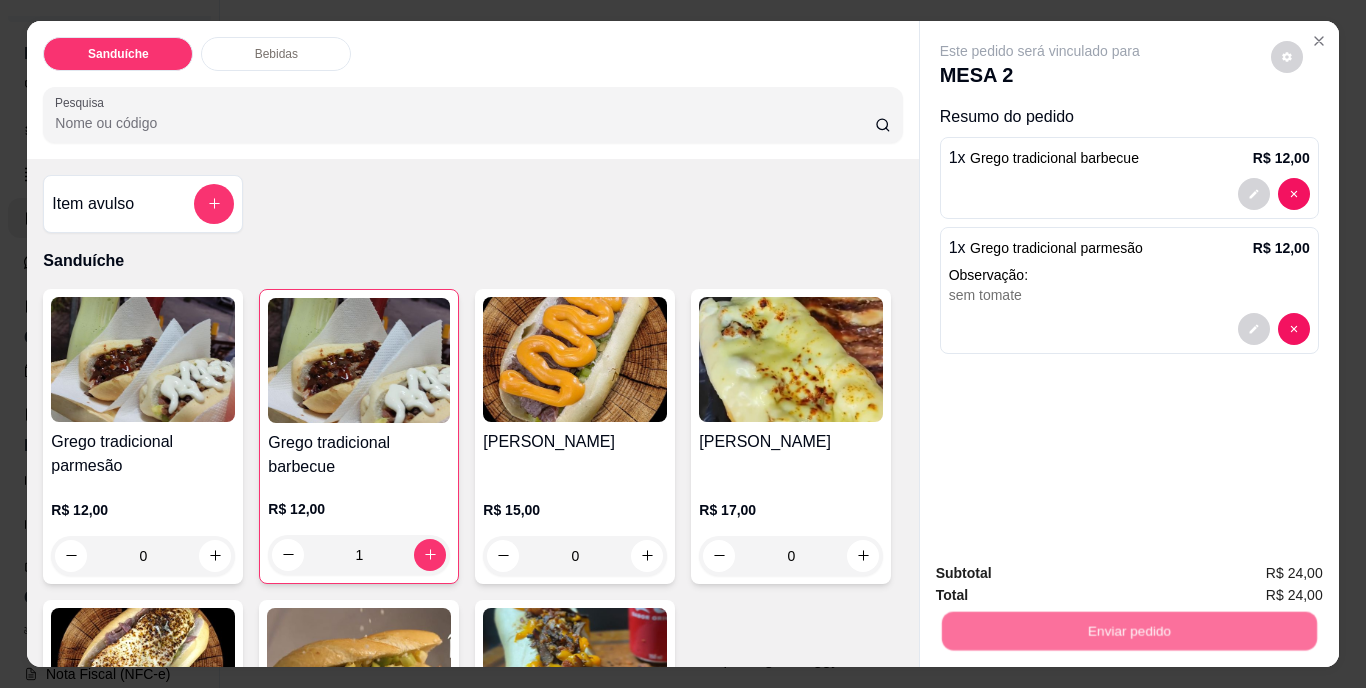 click on "Não registrar e enviar pedido" at bounding box center [1063, 575] 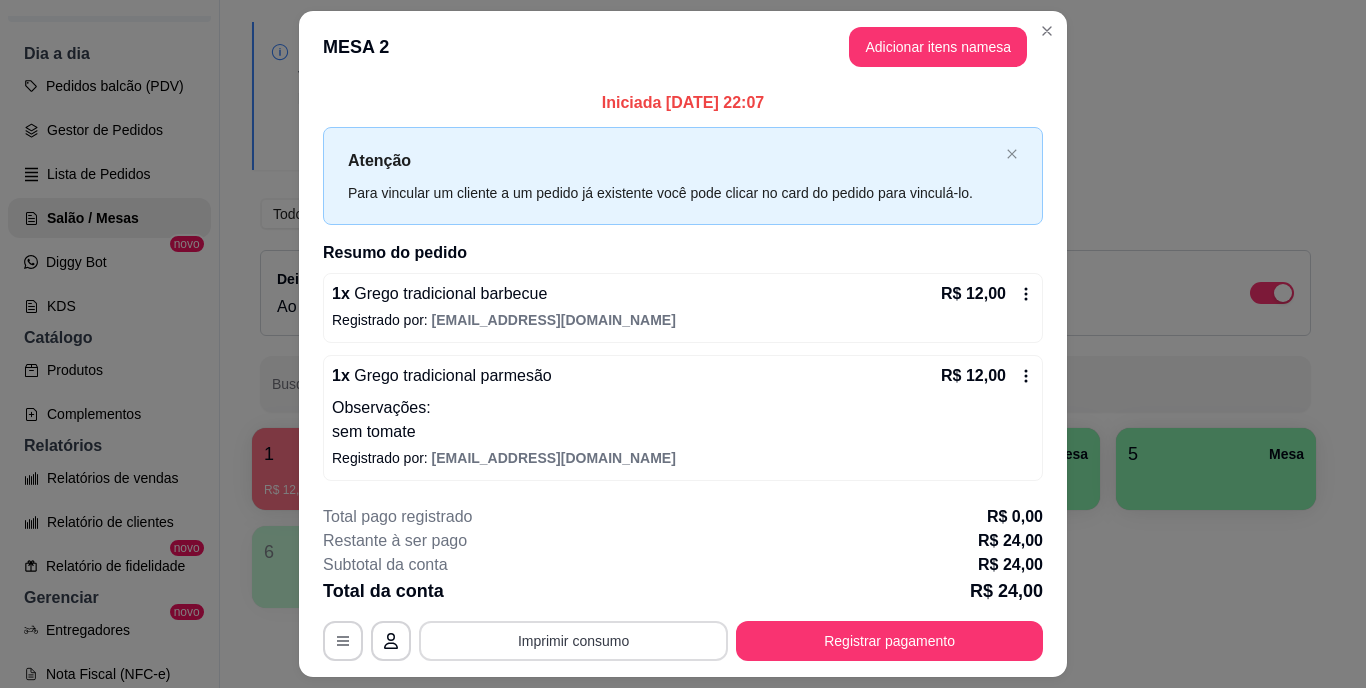 click on "Imprimir consumo" at bounding box center (573, 641) 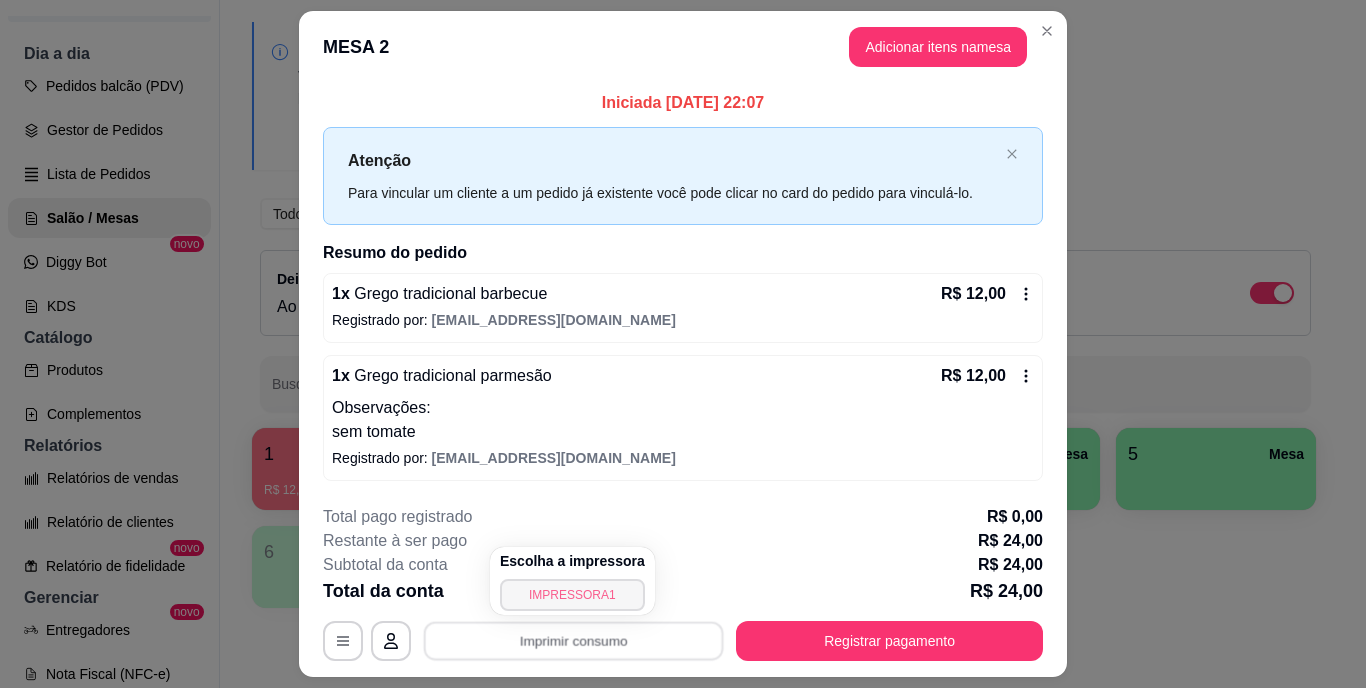 click on "IMPRESSORA1" at bounding box center (572, 595) 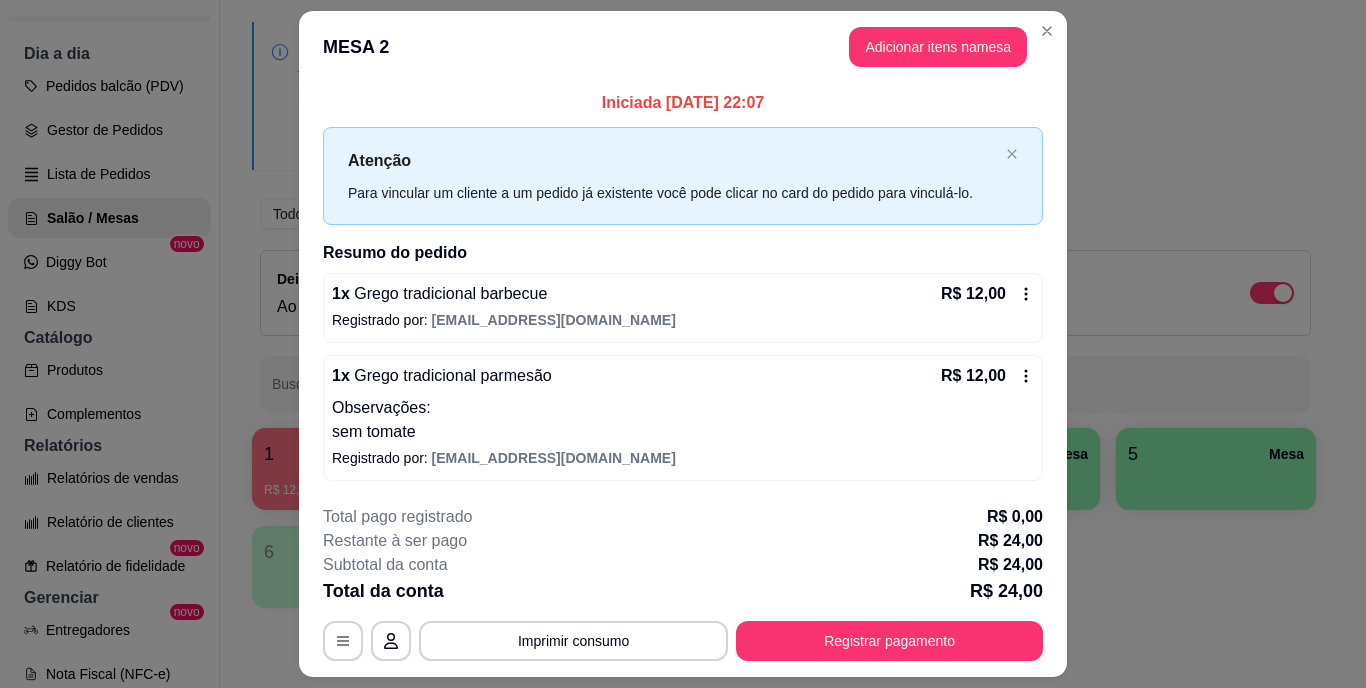type 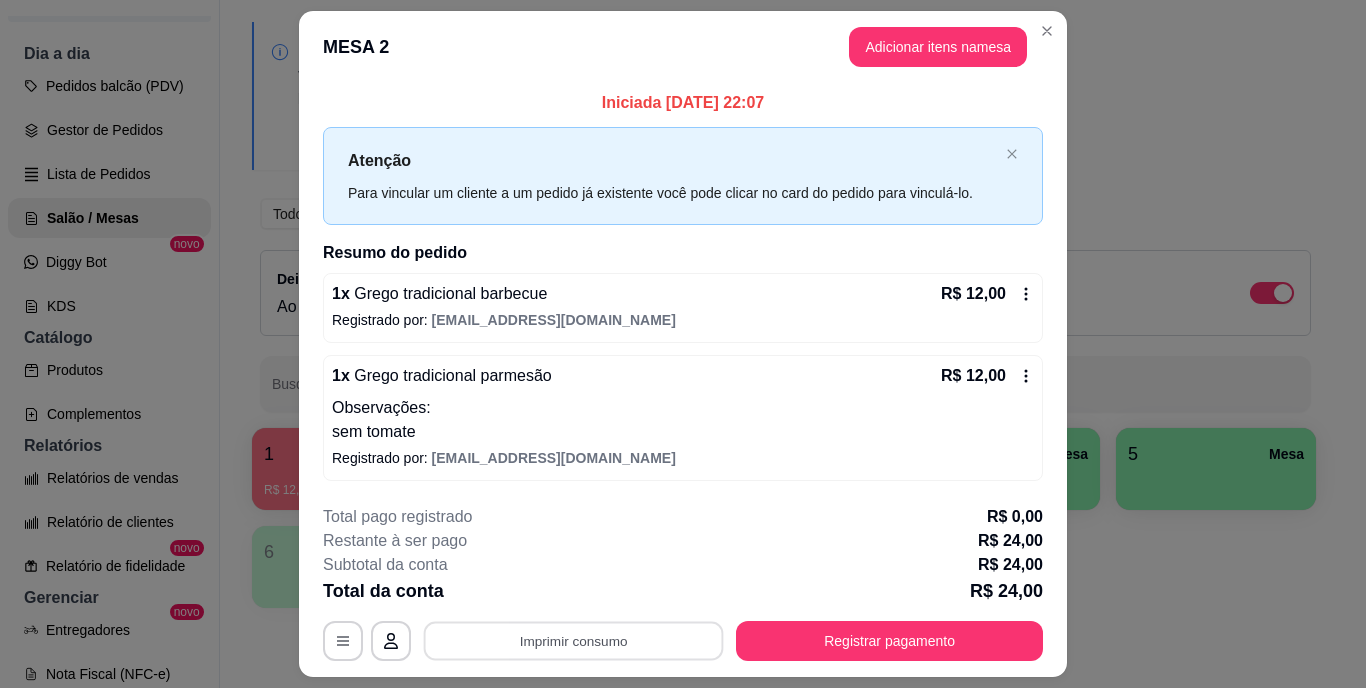 click on "Observações:" at bounding box center (683, 408) 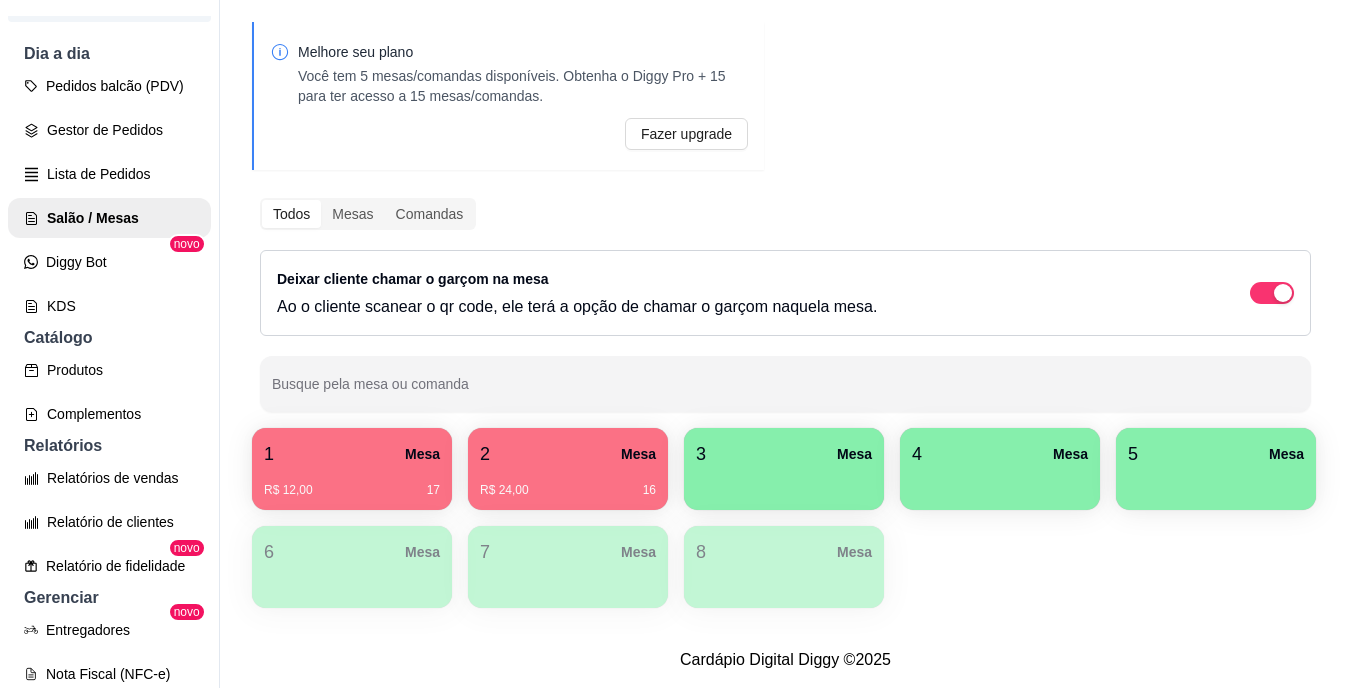 click on "R$ 12,00 17" at bounding box center [352, 483] 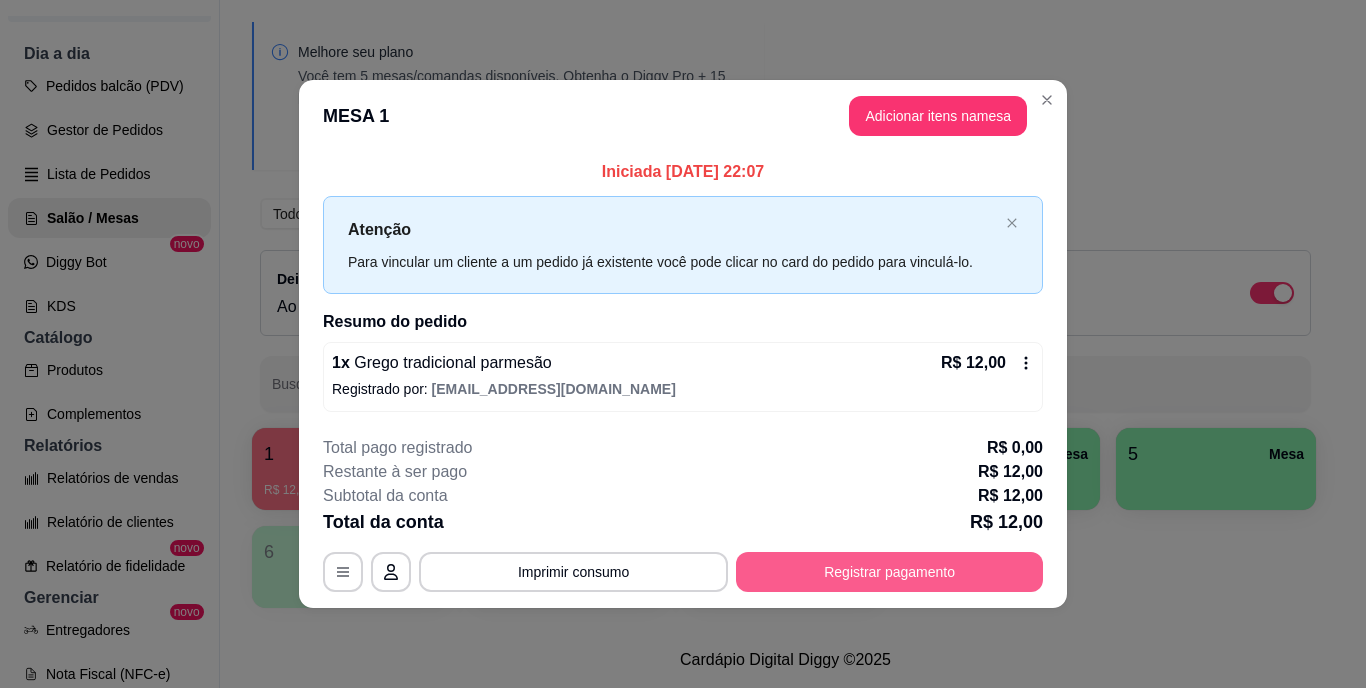 click on "Registrar pagamento" at bounding box center [889, 572] 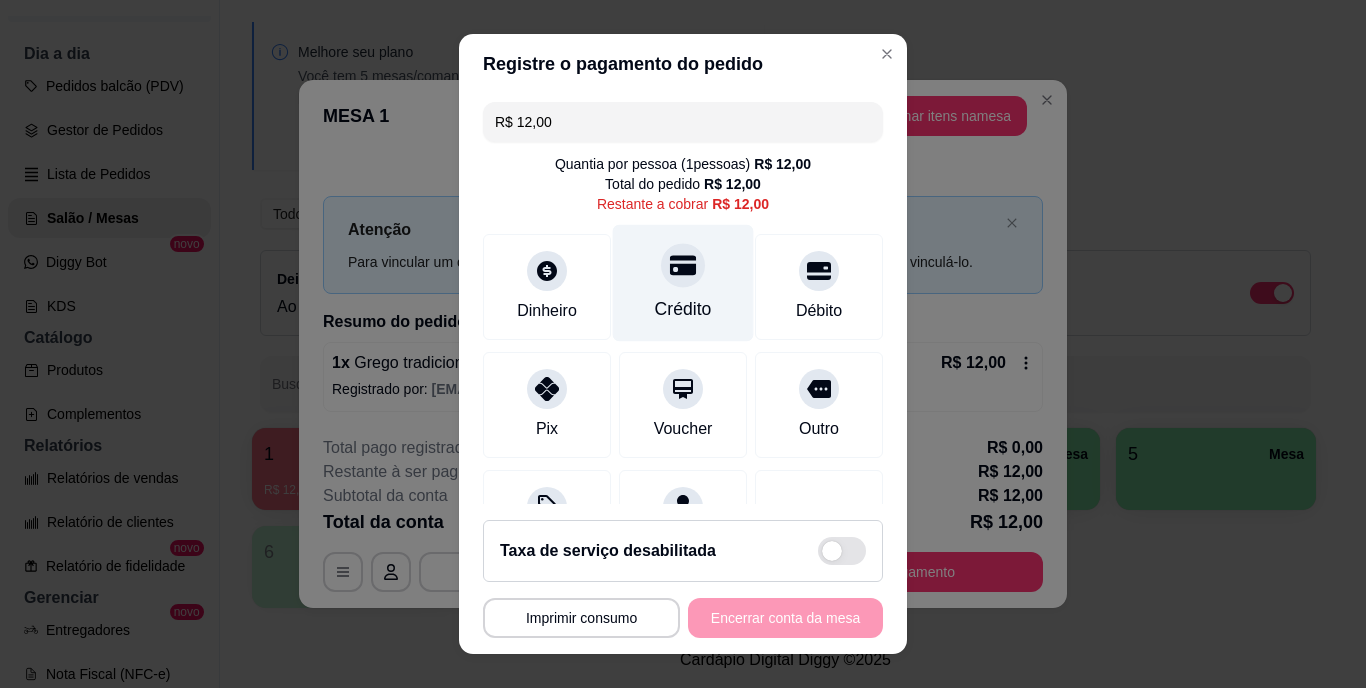click on "Crédito" at bounding box center (683, 310) 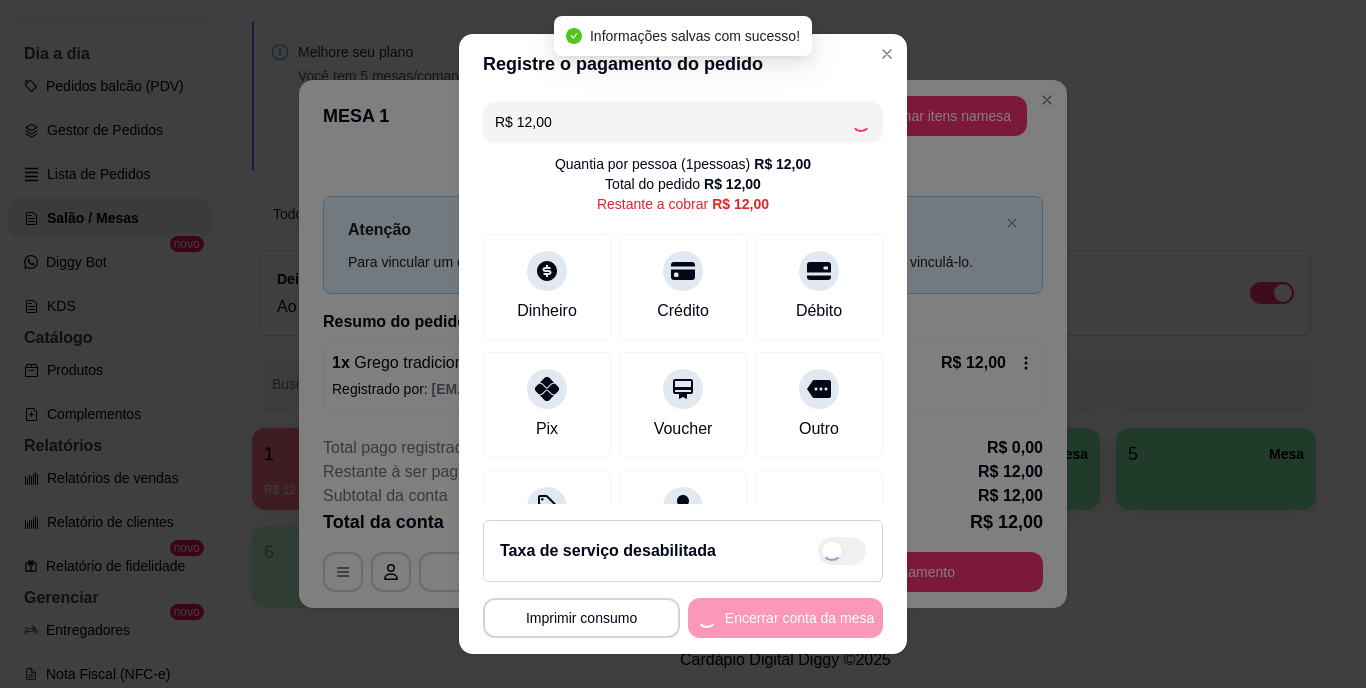type on "R$ 0,00" 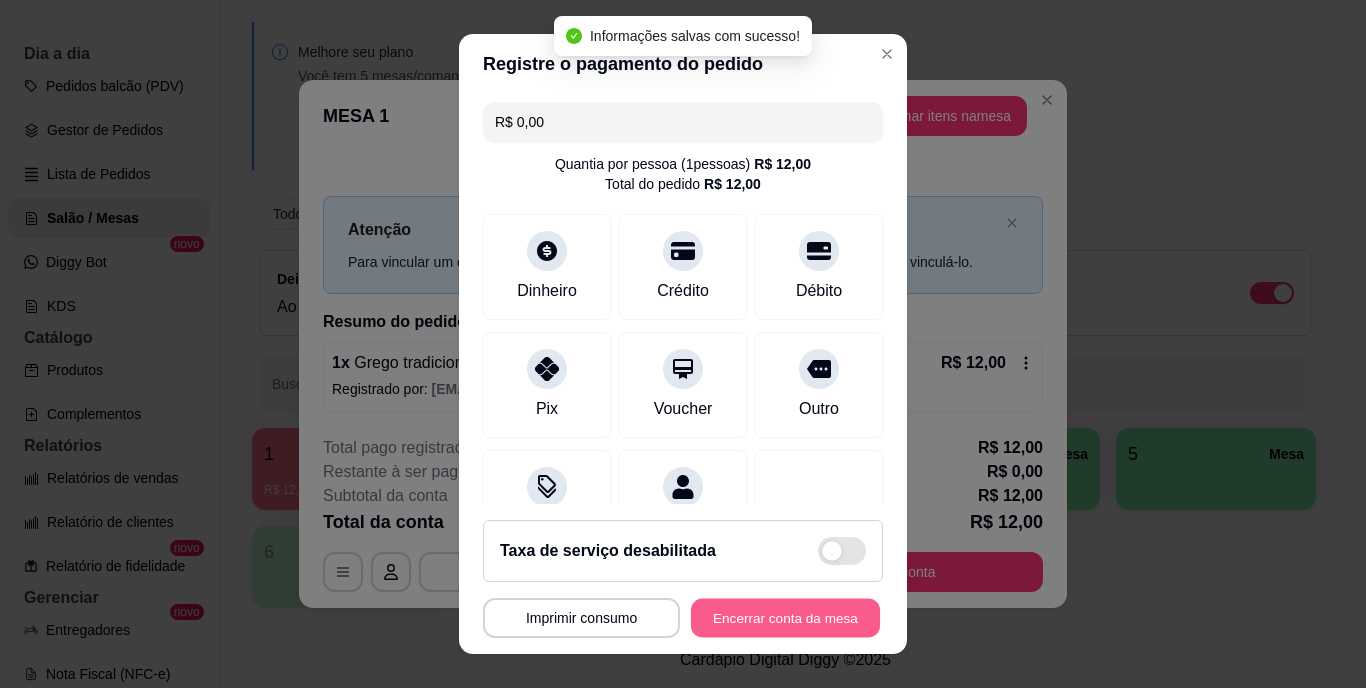click on "Encerrar conta da mesa" at bounding box center [785, 617] 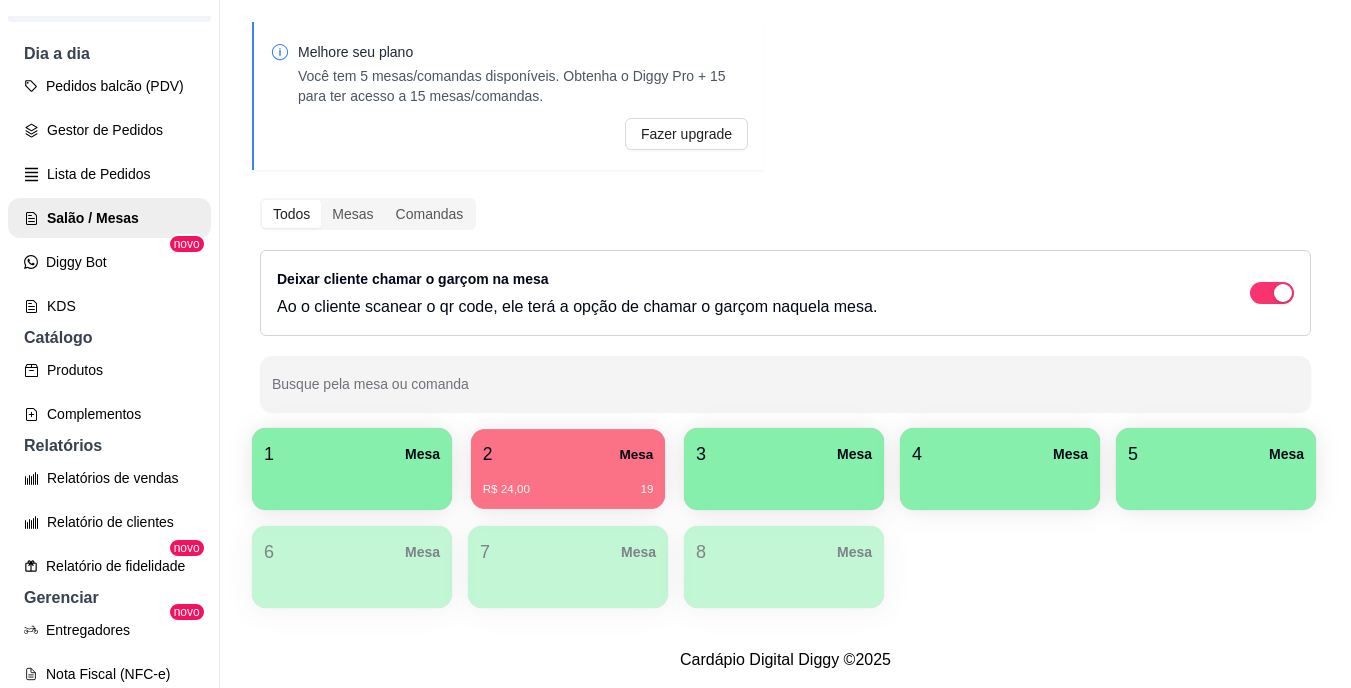 click on "2 Mesa" at bounding box center [568, 454] 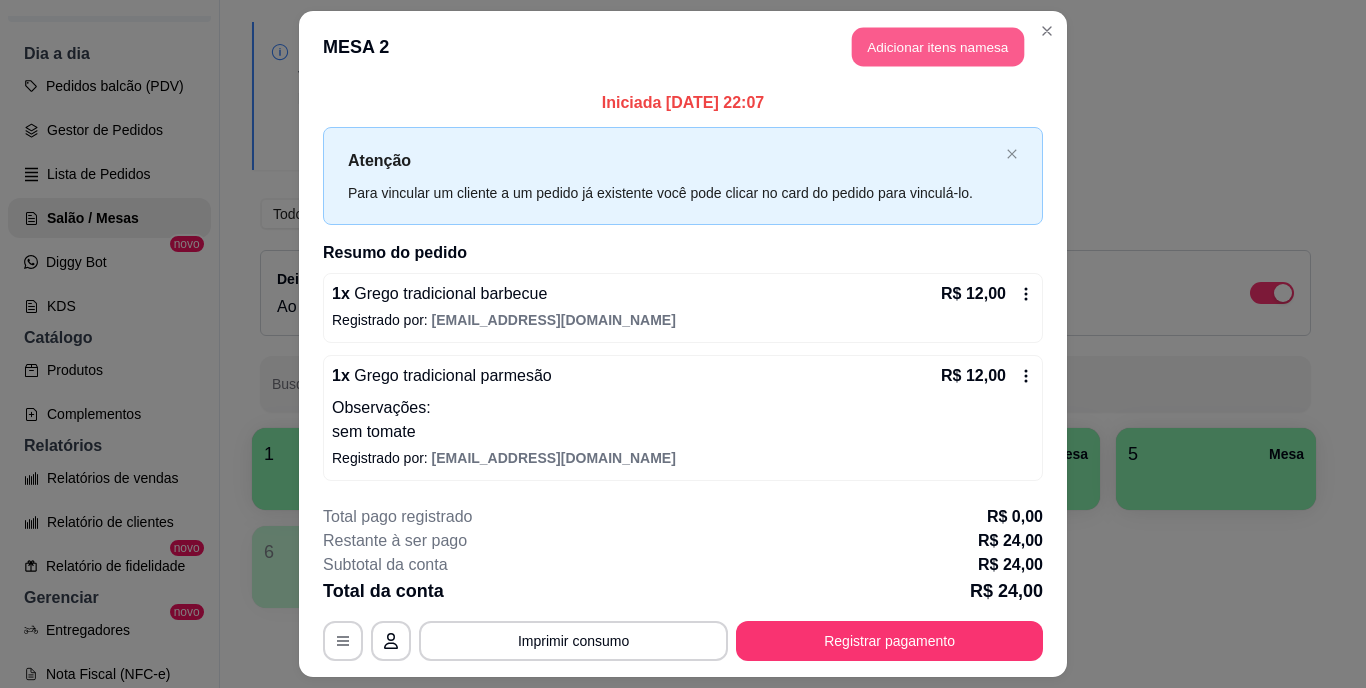 click on "Adicionar itens na  mesa" at bounding box center [938, 47] 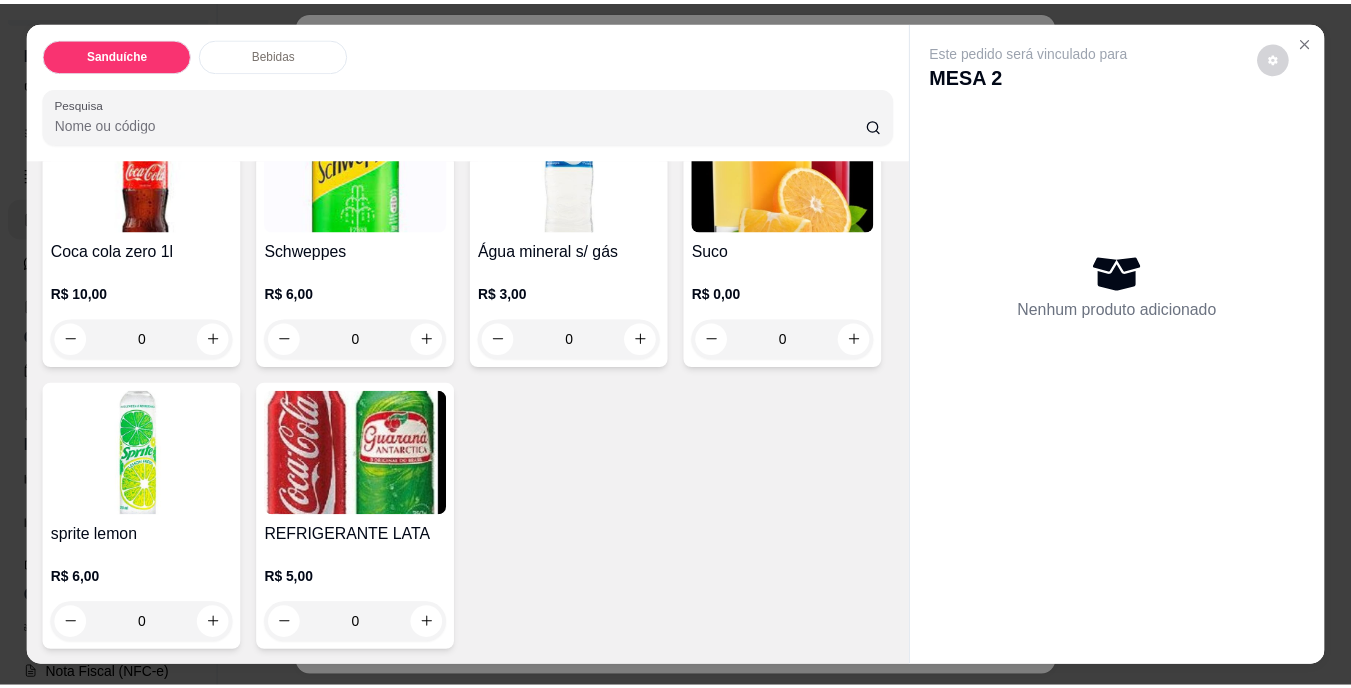 scroll, scrollTop: 1110, scrollLeft: 0, axis: vertical 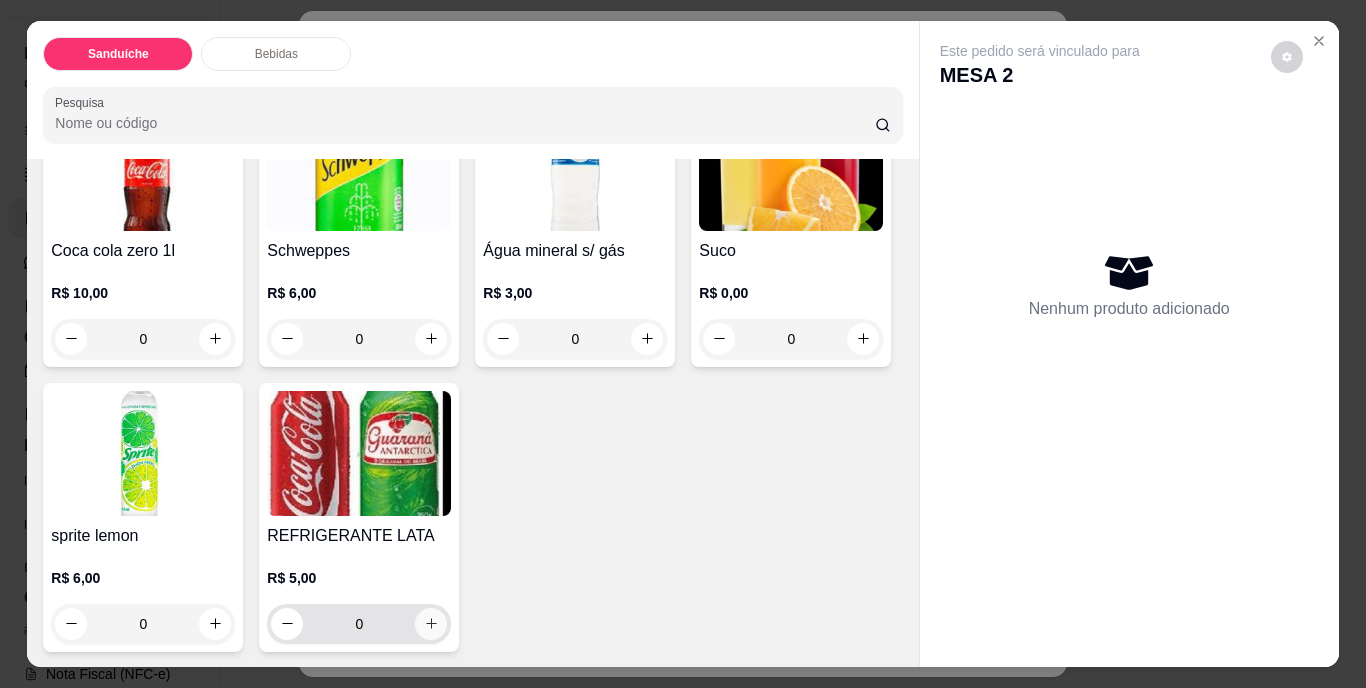click 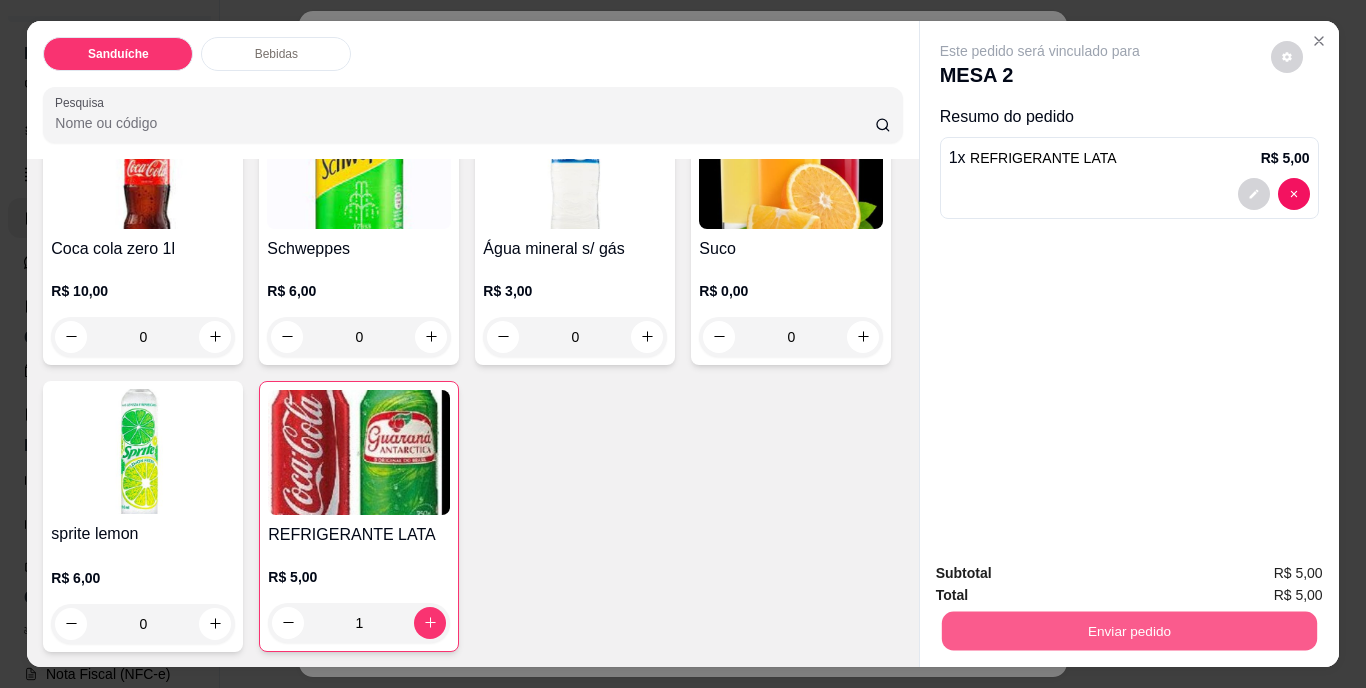 click on "Enviar pedido" at bounding box center [1128, 631] 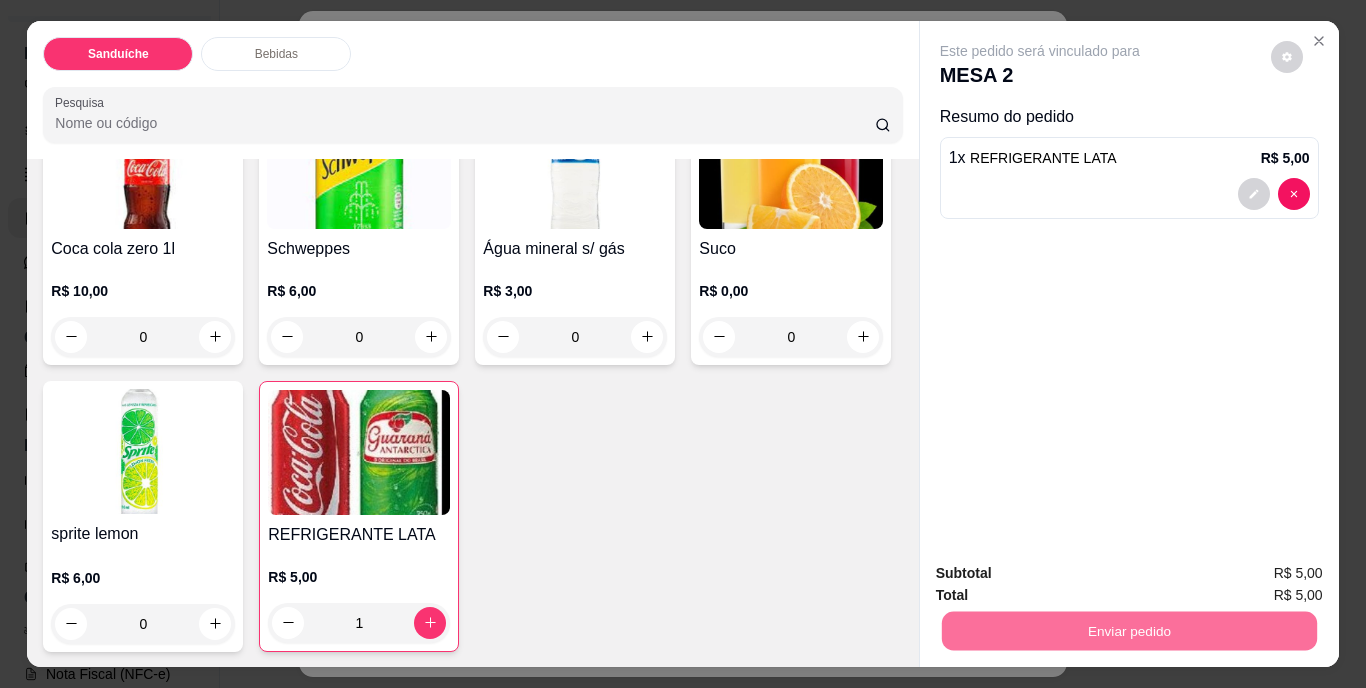 click on "Não registrar e enviar pedido" at bounding box center (1063, 574) 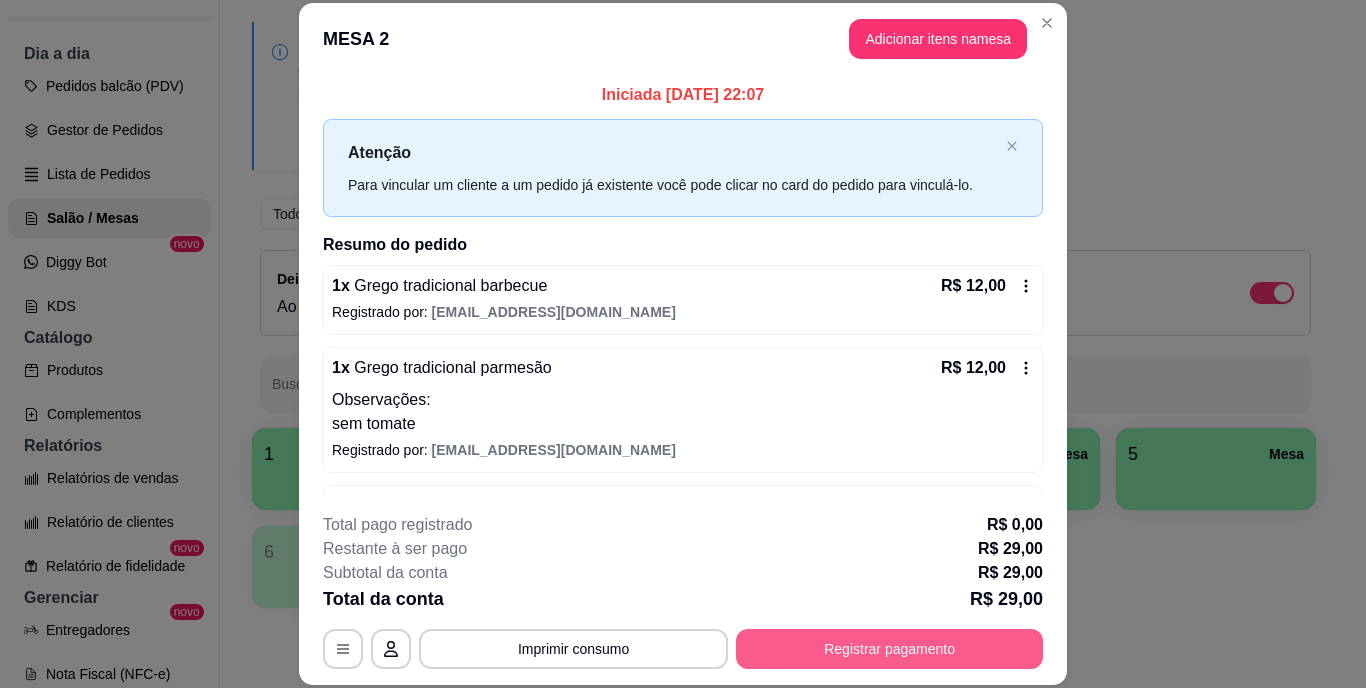 click on "Registrar pagamento" at bounding box center [889, 649] 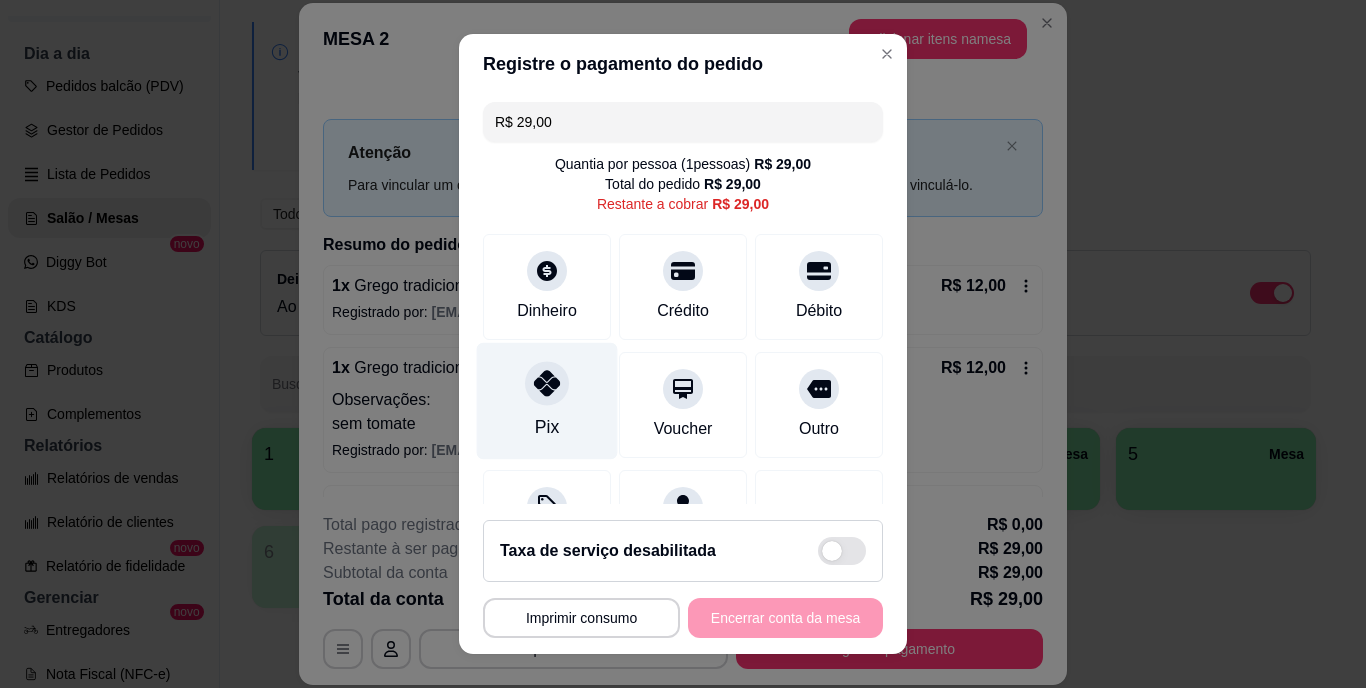 click on "Pix" at bounding box center (547, 401) 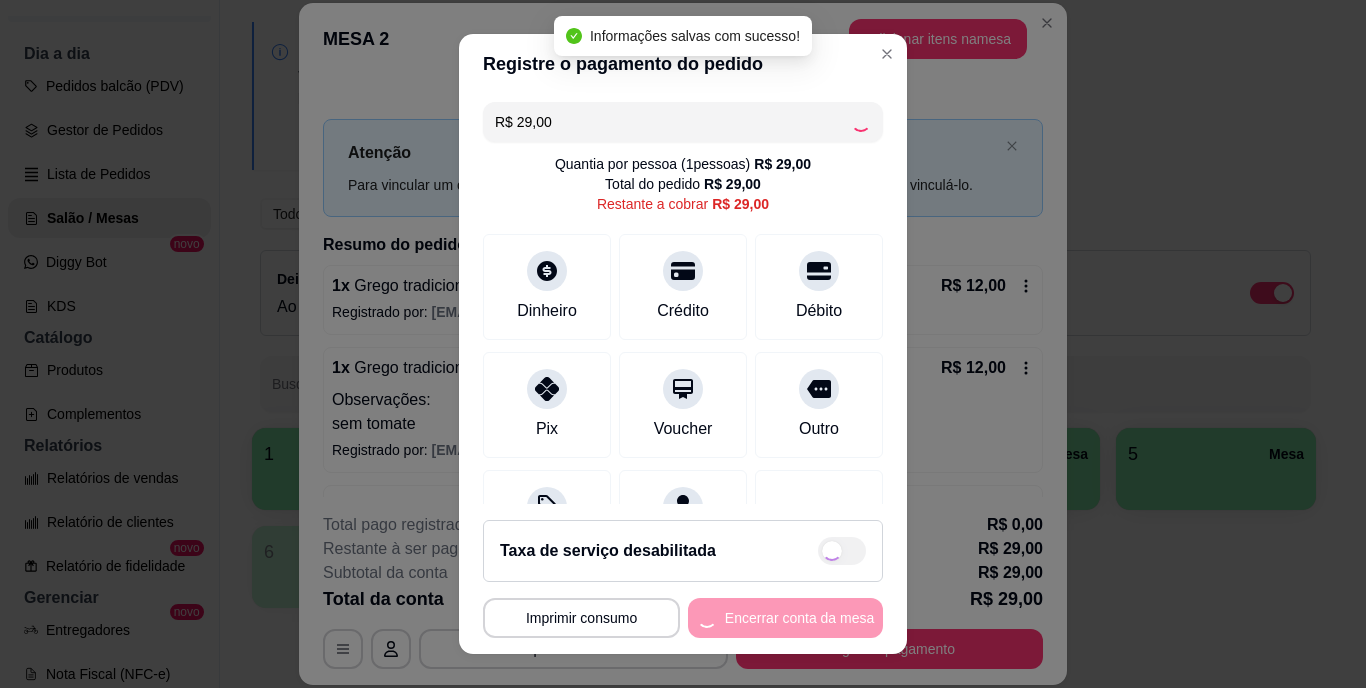 type on "R$ 0,00" 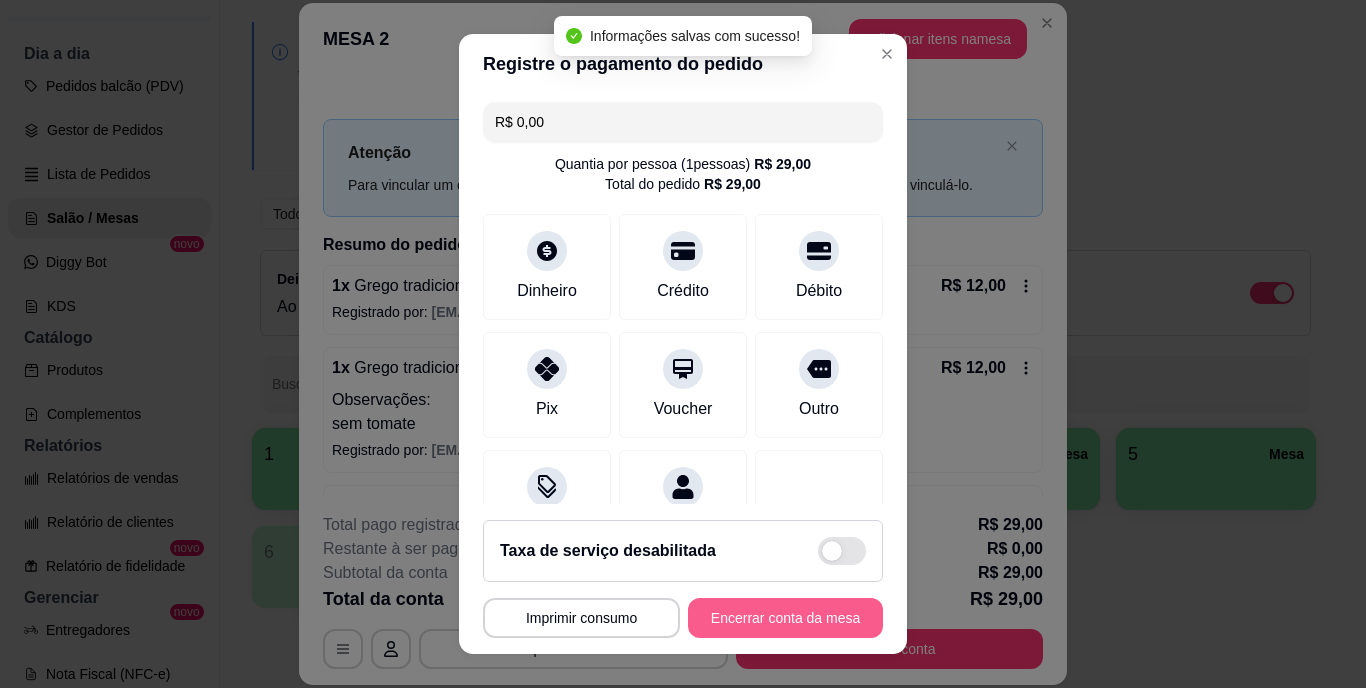 click on "Encerrar conta da mesa" at bounding box center [785, 618] 